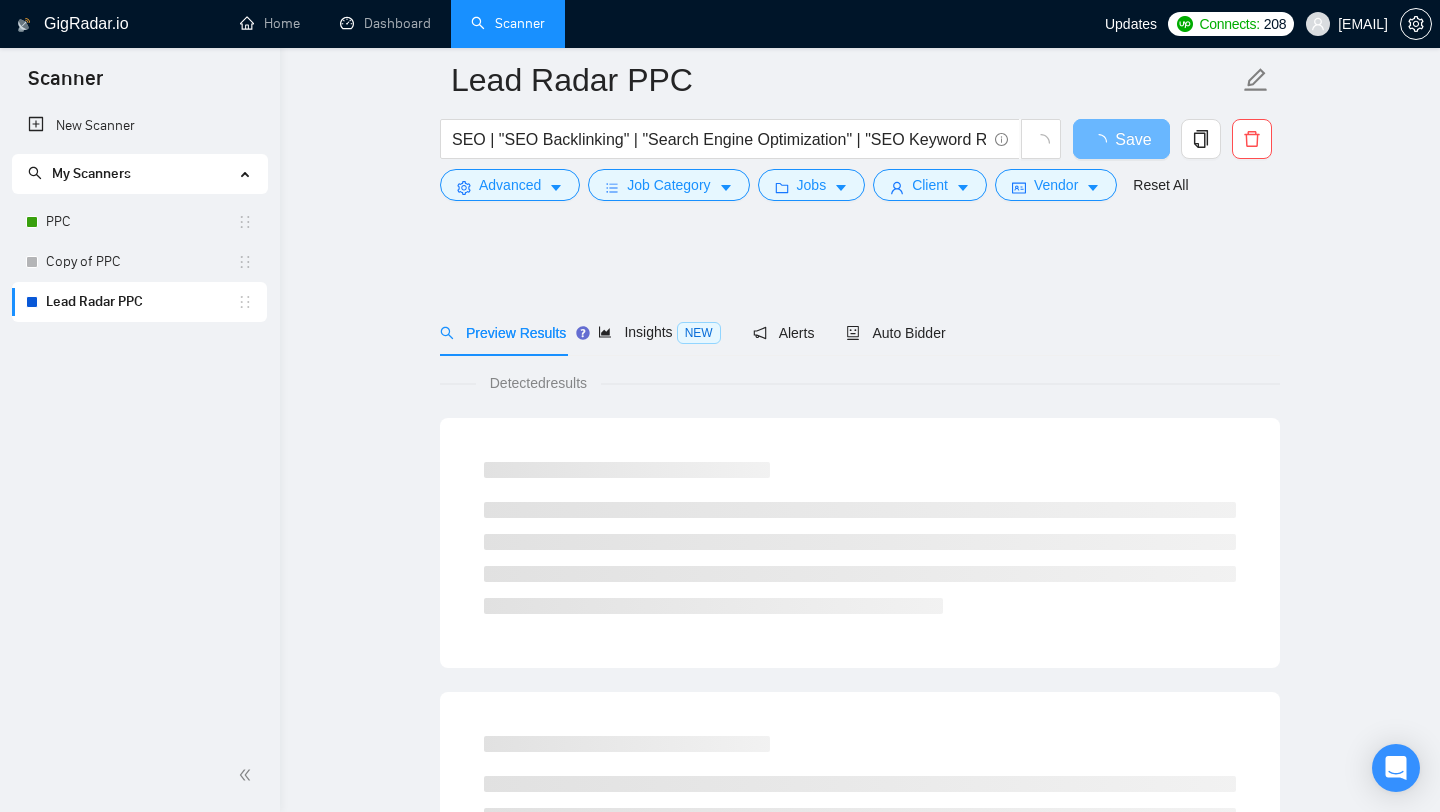 scroll, scrollTop: 1090, scrollLeft: 0, axis: vertical 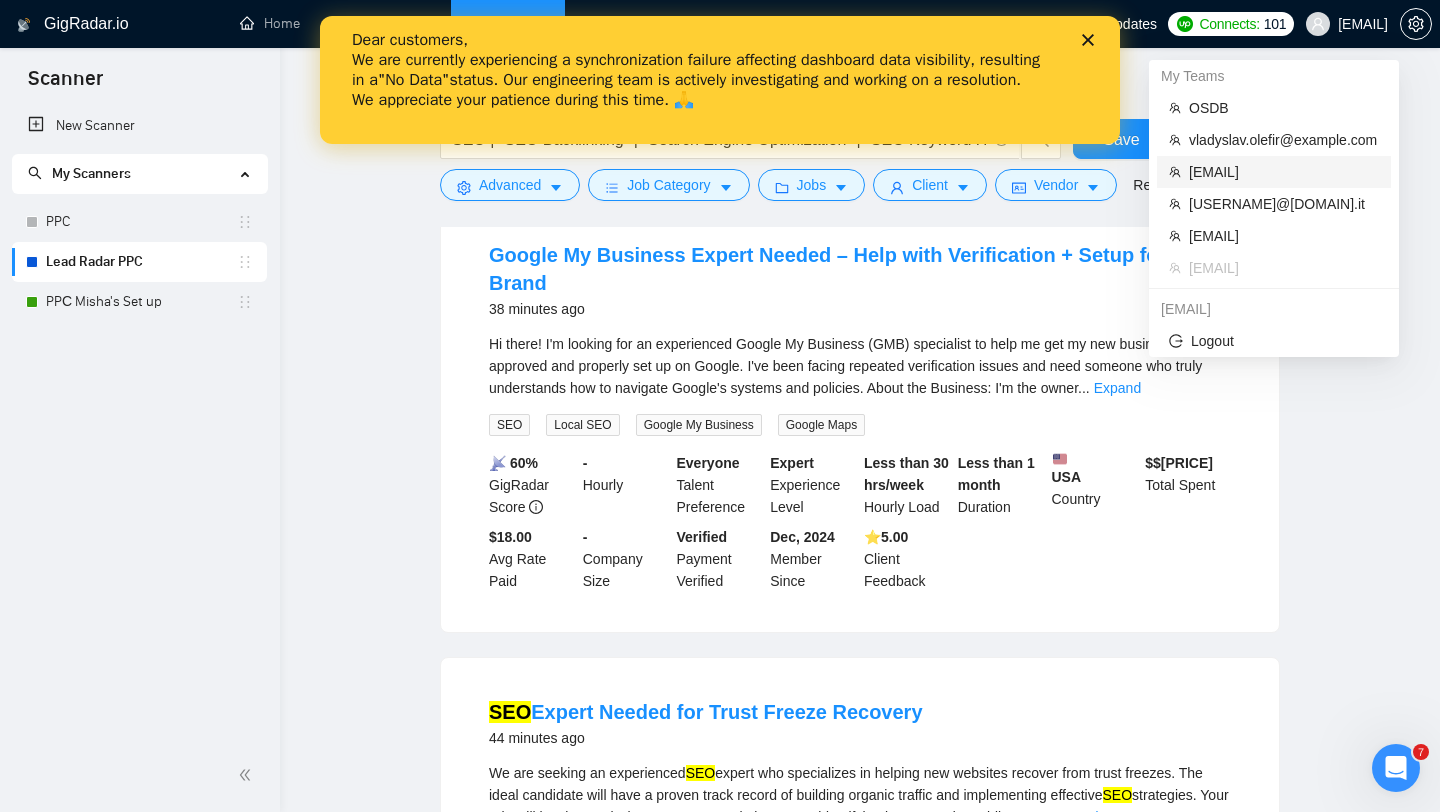 click on "[EMAIL]" at bounding box center [1284, 172] 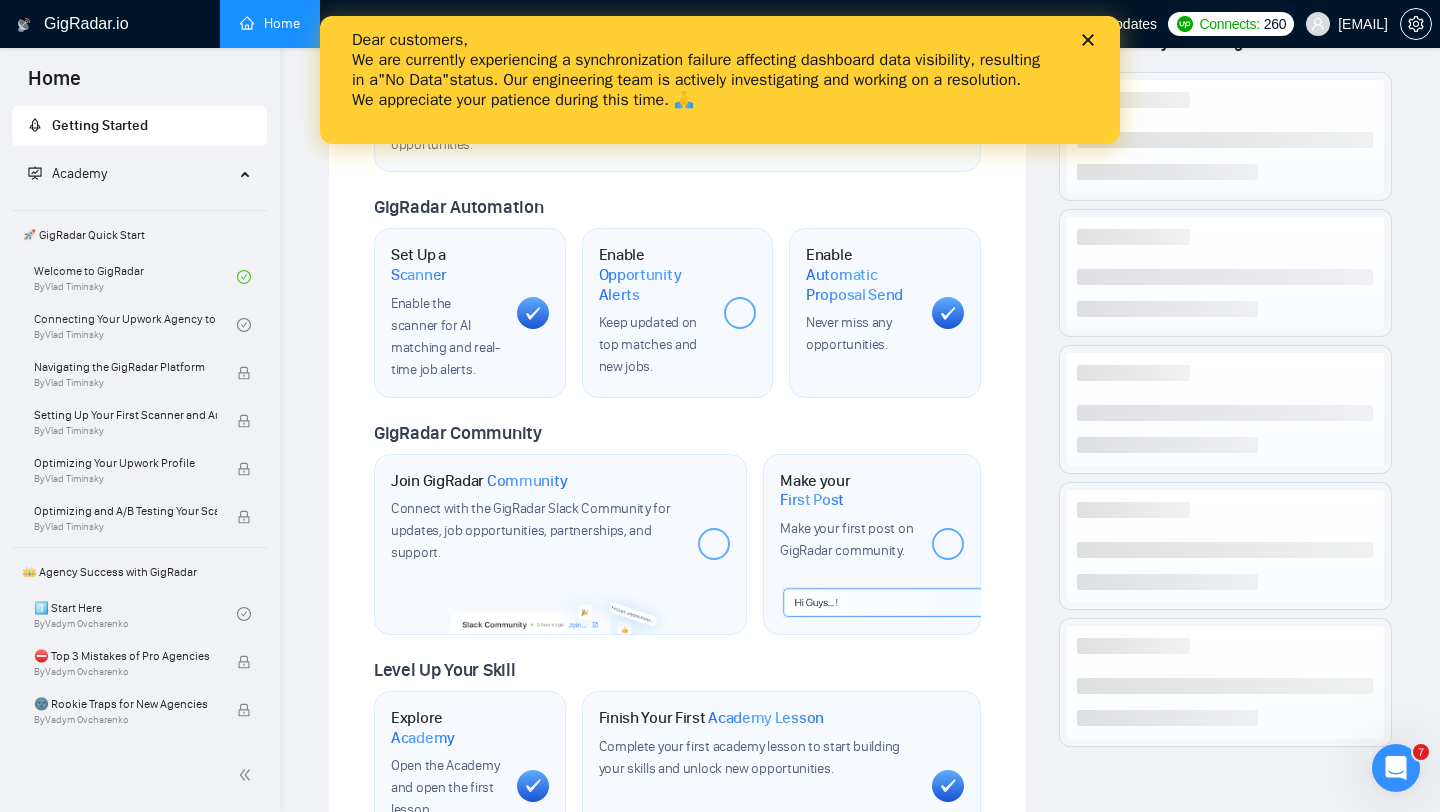 scroll, scrollTop: 0, scrollLeft: 0, axis: both 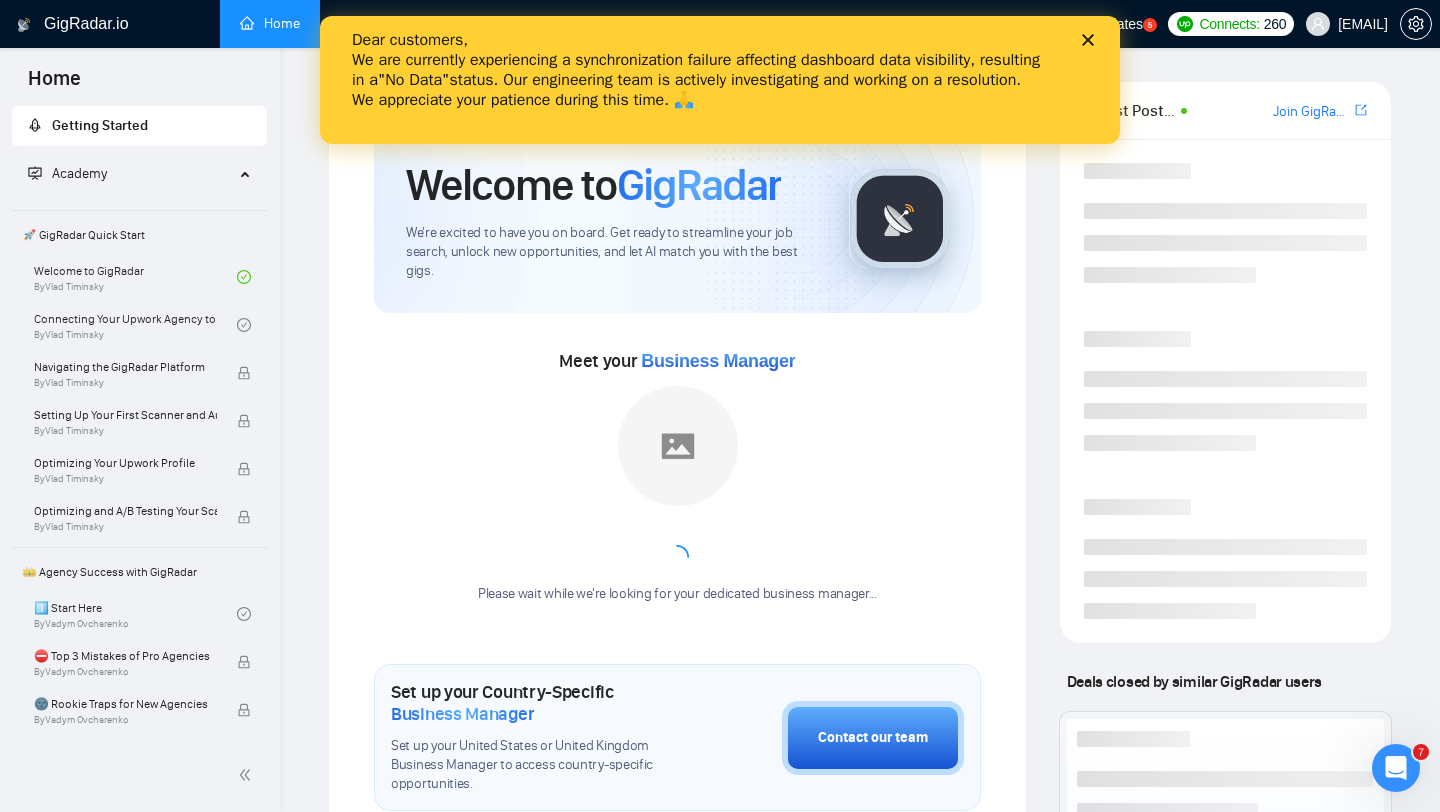 click 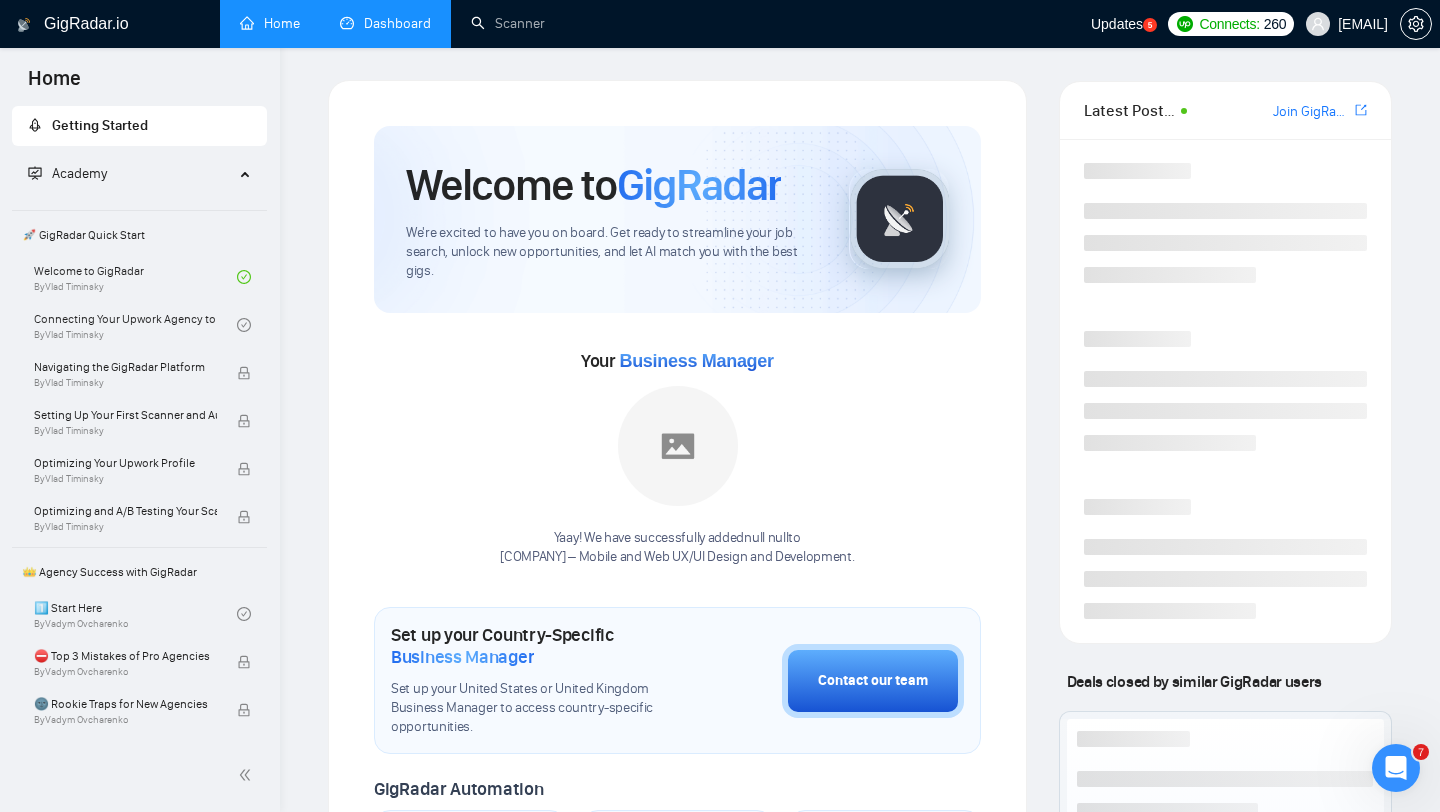 click on "Dashboard" at bounding box center [385, 23] 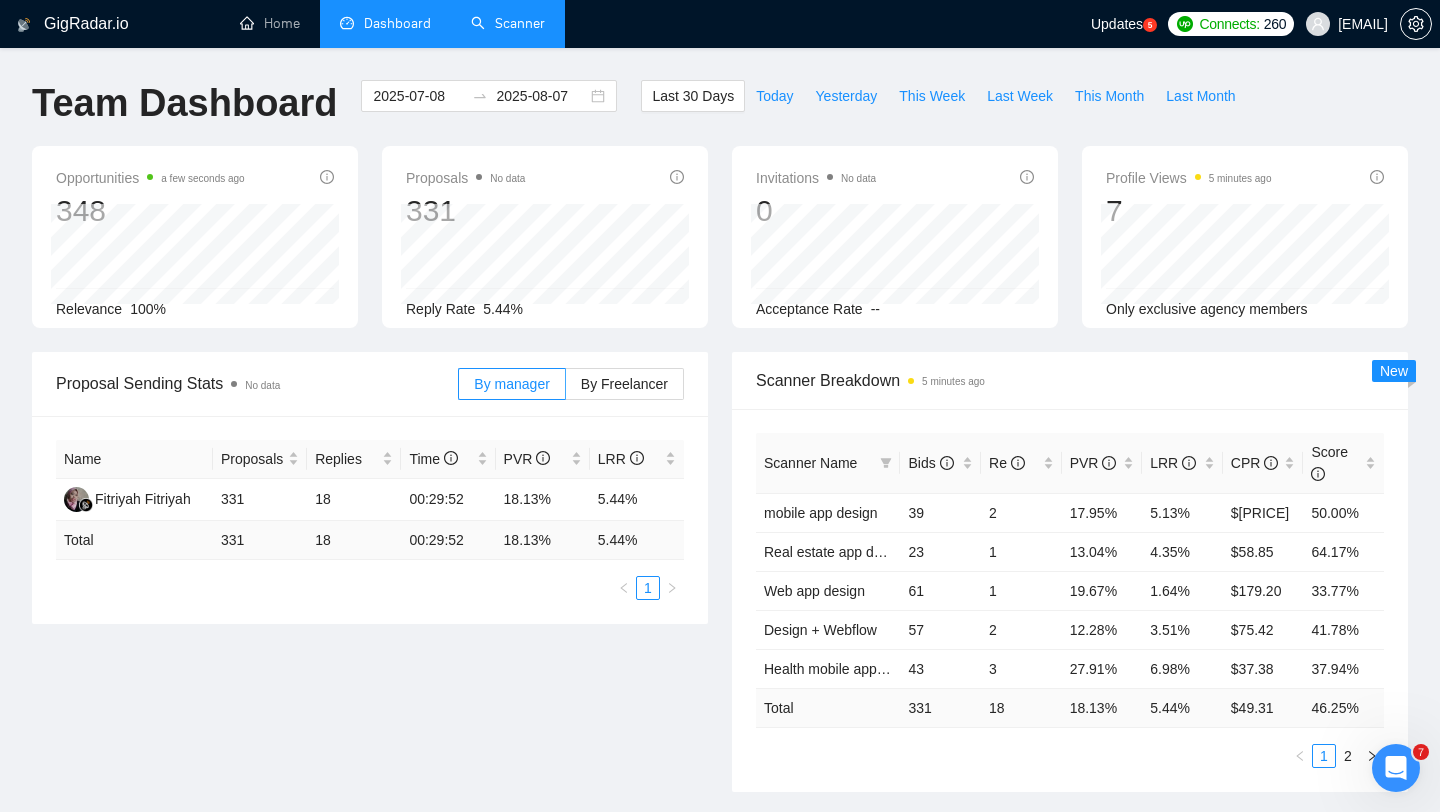 click on "Scanner" at bounding box center [508, 23] 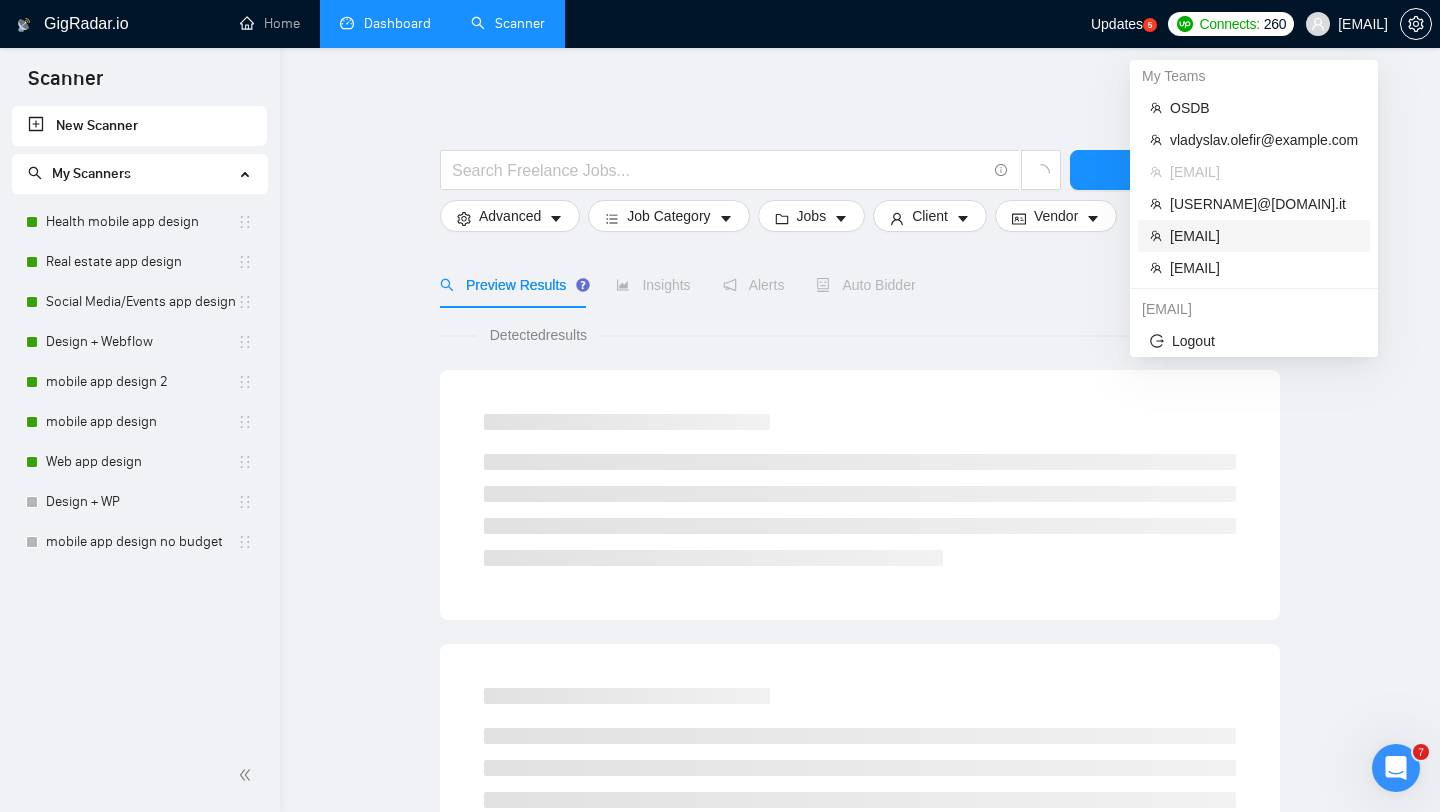 click on "[EMAIL]" at bounding box center (1264, 236) 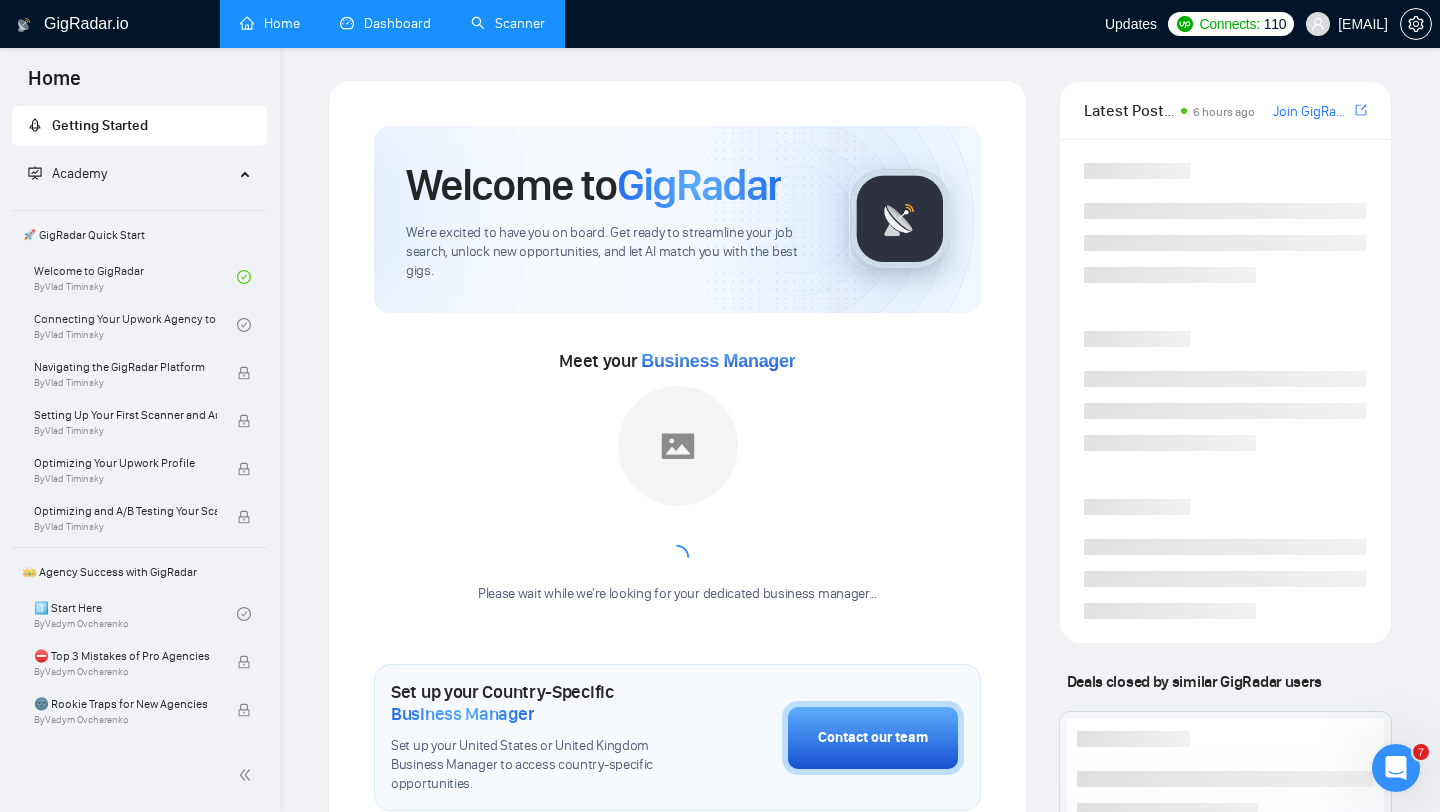 click on "Dashboard" at bounding box center (385, 23) 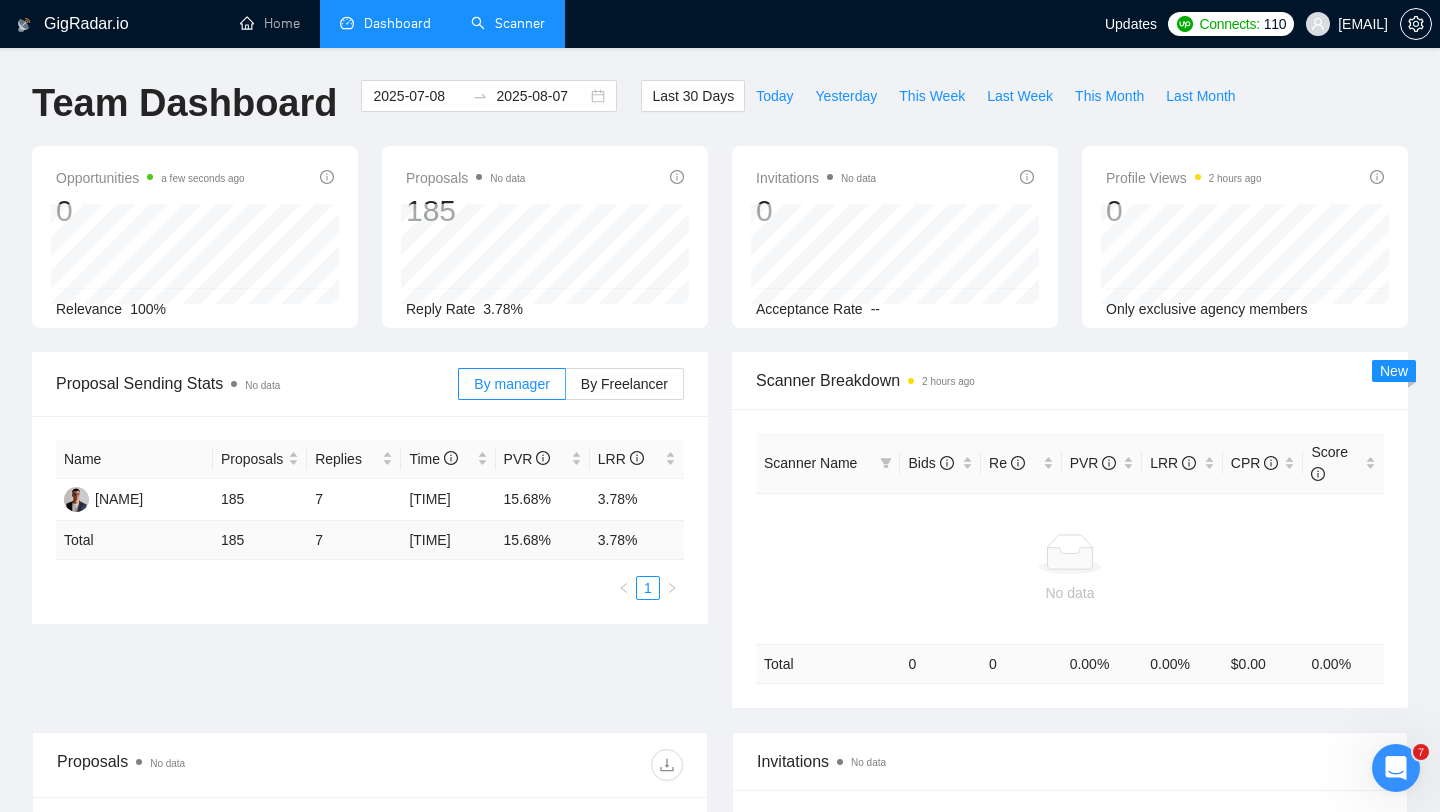 click on "Scanner" at bounding box center [508, 23] 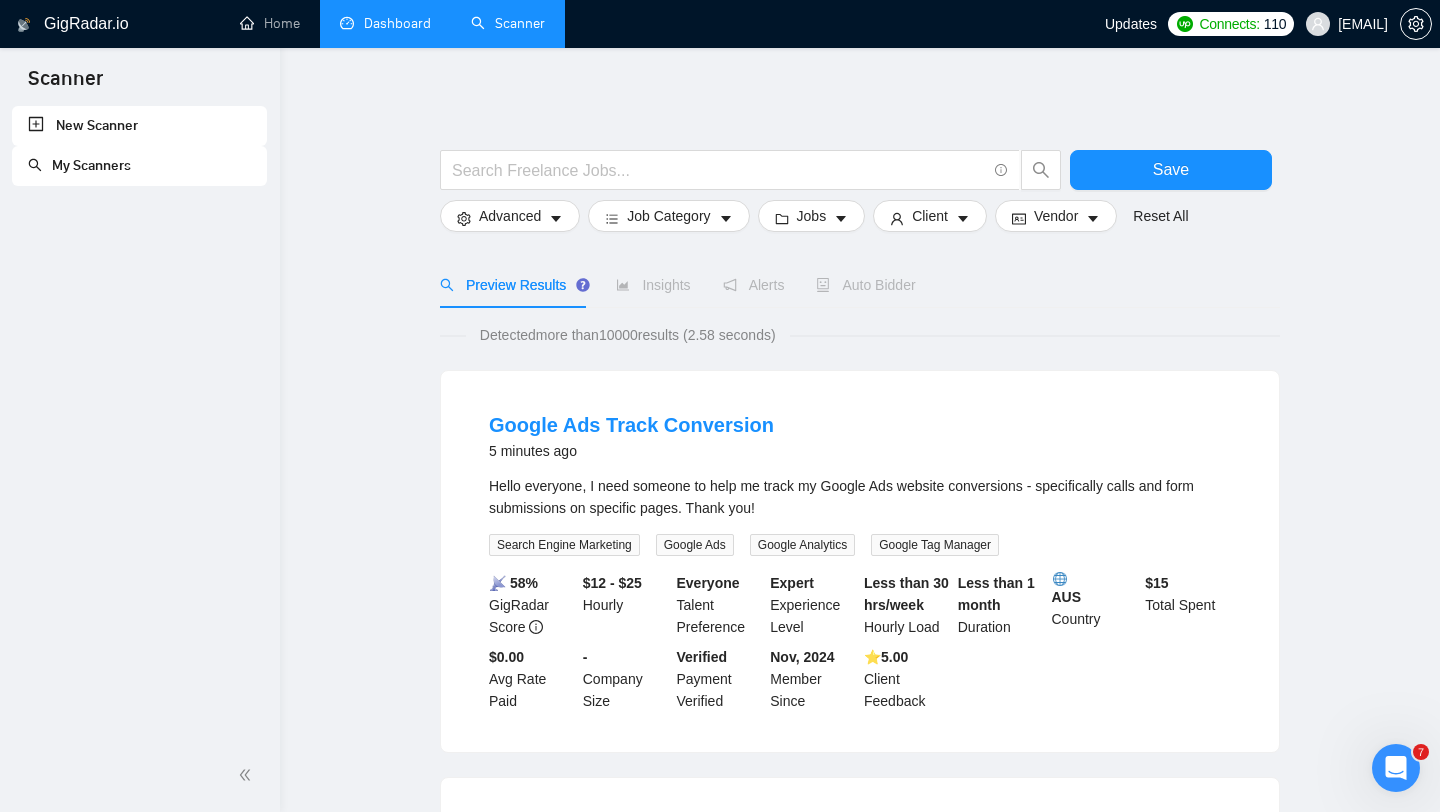 click on "New Scanner" at bounding box center [139, 126] 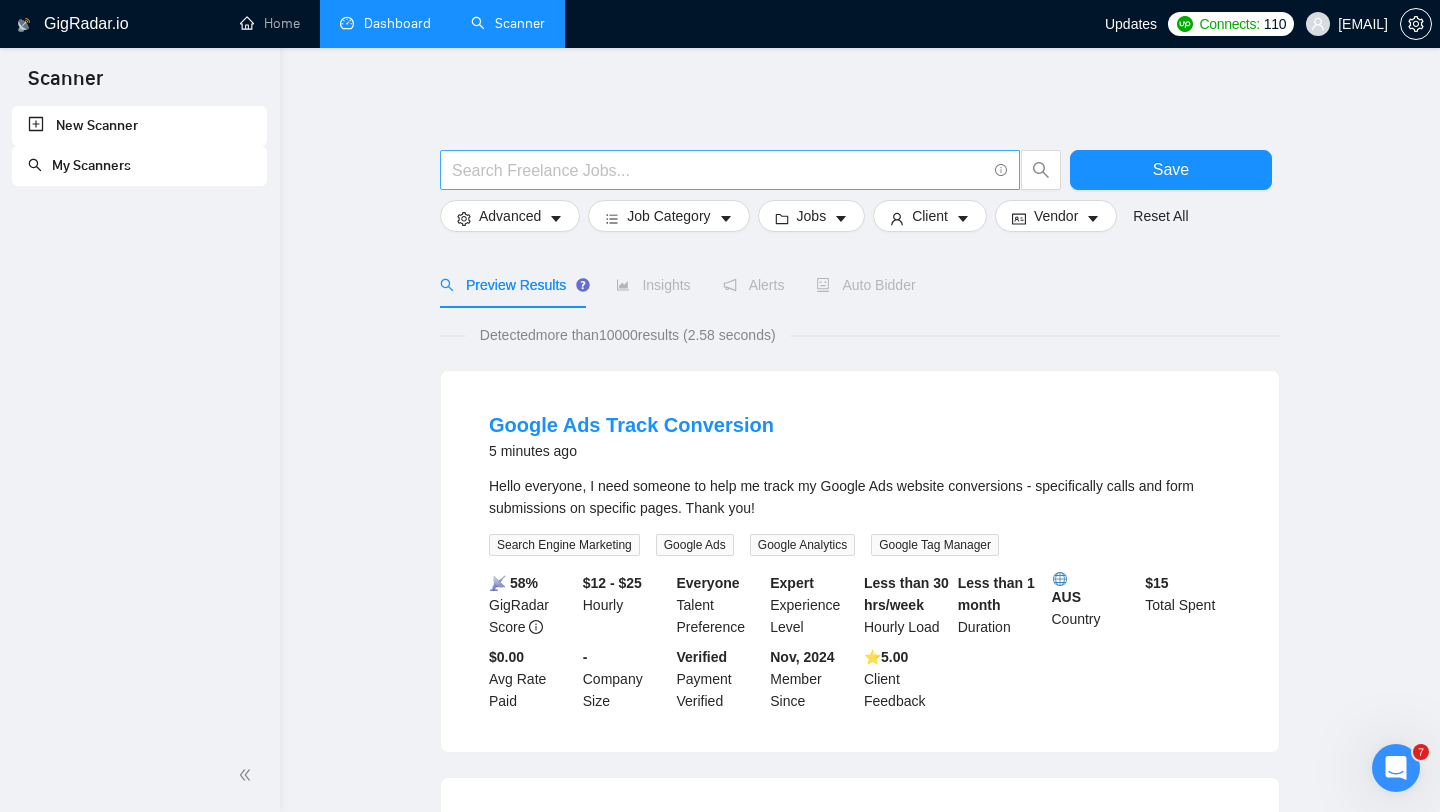 click at bounding box center (719, 170) 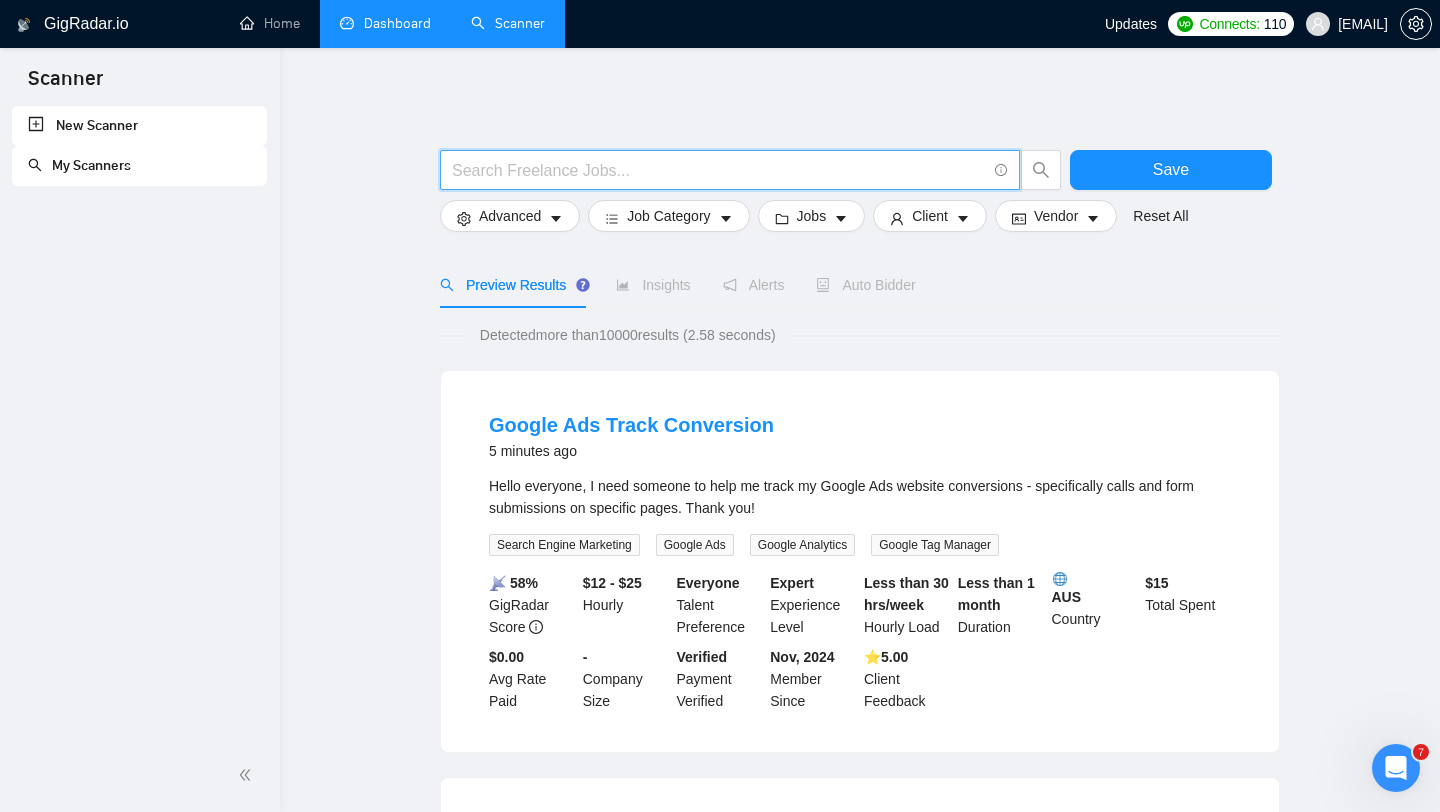 paste on "(Senior | Backend | Developer | Engineer) (Node.js | "Node JS" | Express | NestJSnode* | "(node)" | nodejs | "node js" | "node.js" | "(node.js)"| "(nodejs)" | "(node.js" | "node.js)" | "/node" | "node/" | "node.js/"  | "/node.js")" 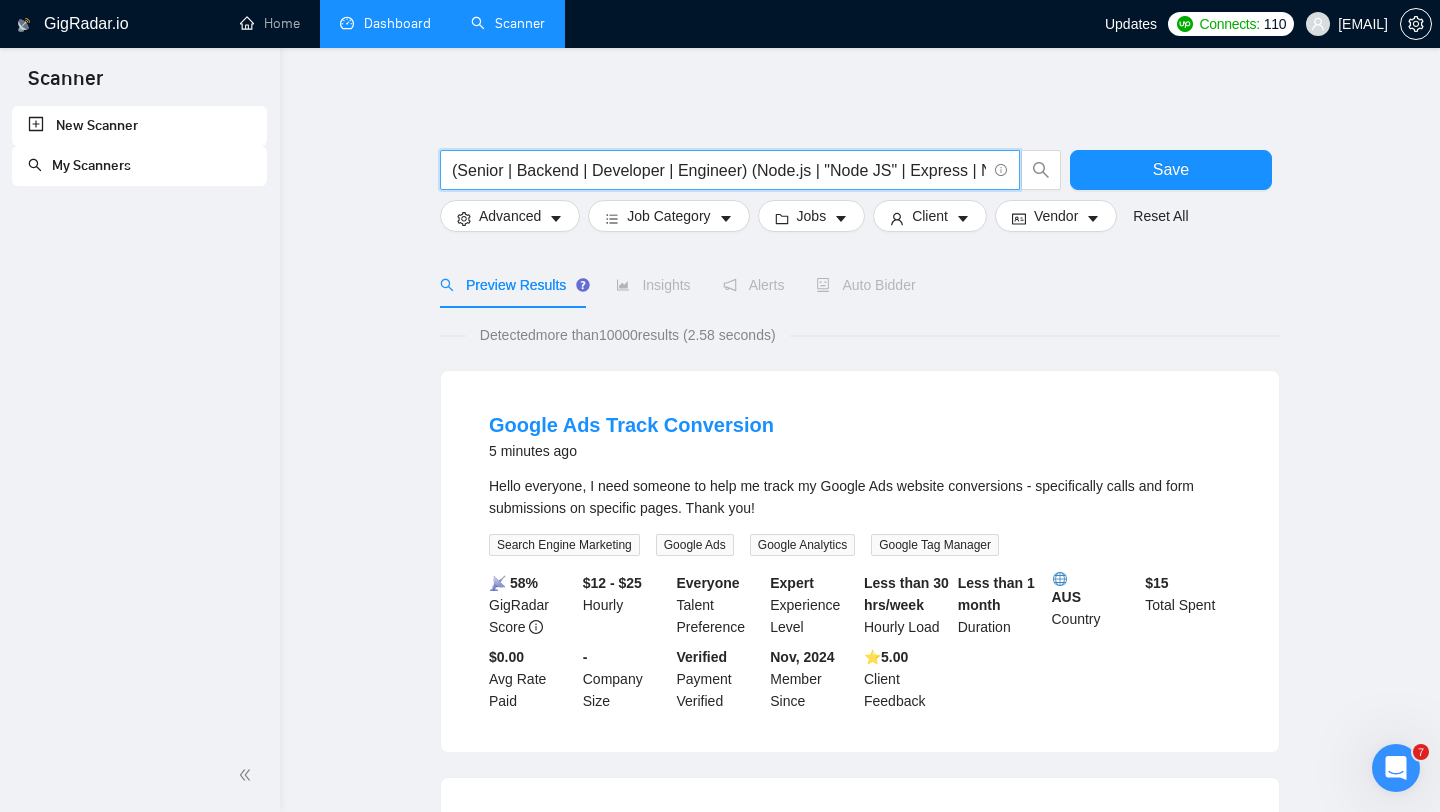 scroll, scrollTop: 0, scrollLeft: 1047, axis: horizontal 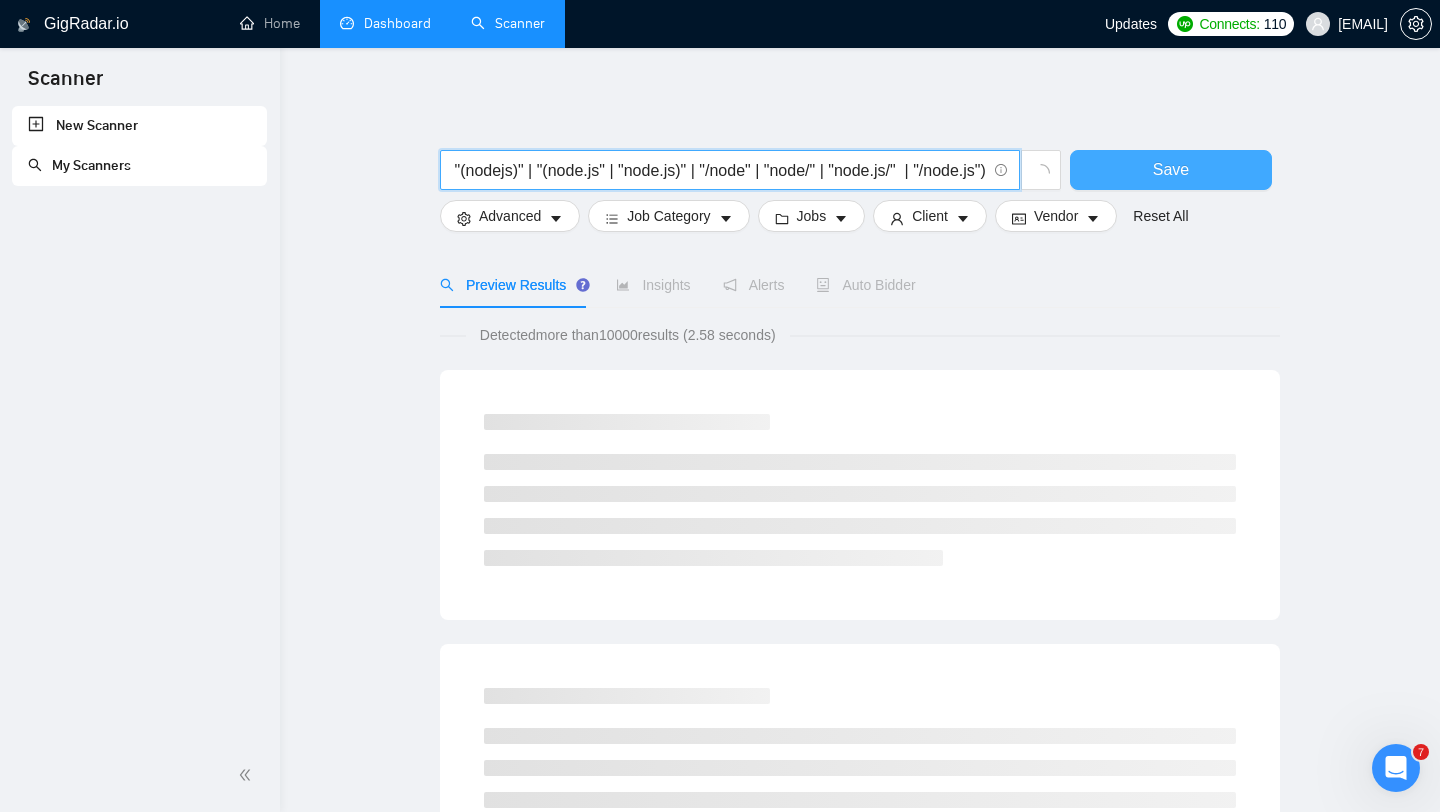 type on "(Senior | Backend | Developer | Engineer) (Node.js | "Node JS" | Express | NestJSnode* | "(node)" | nodejs | "node js" | "node.js" | "(node.js)"| "(nodejs)" | "(node.js" | "node.js)" | "/node" | "node/" | "node.js/"  | "/node.js")" 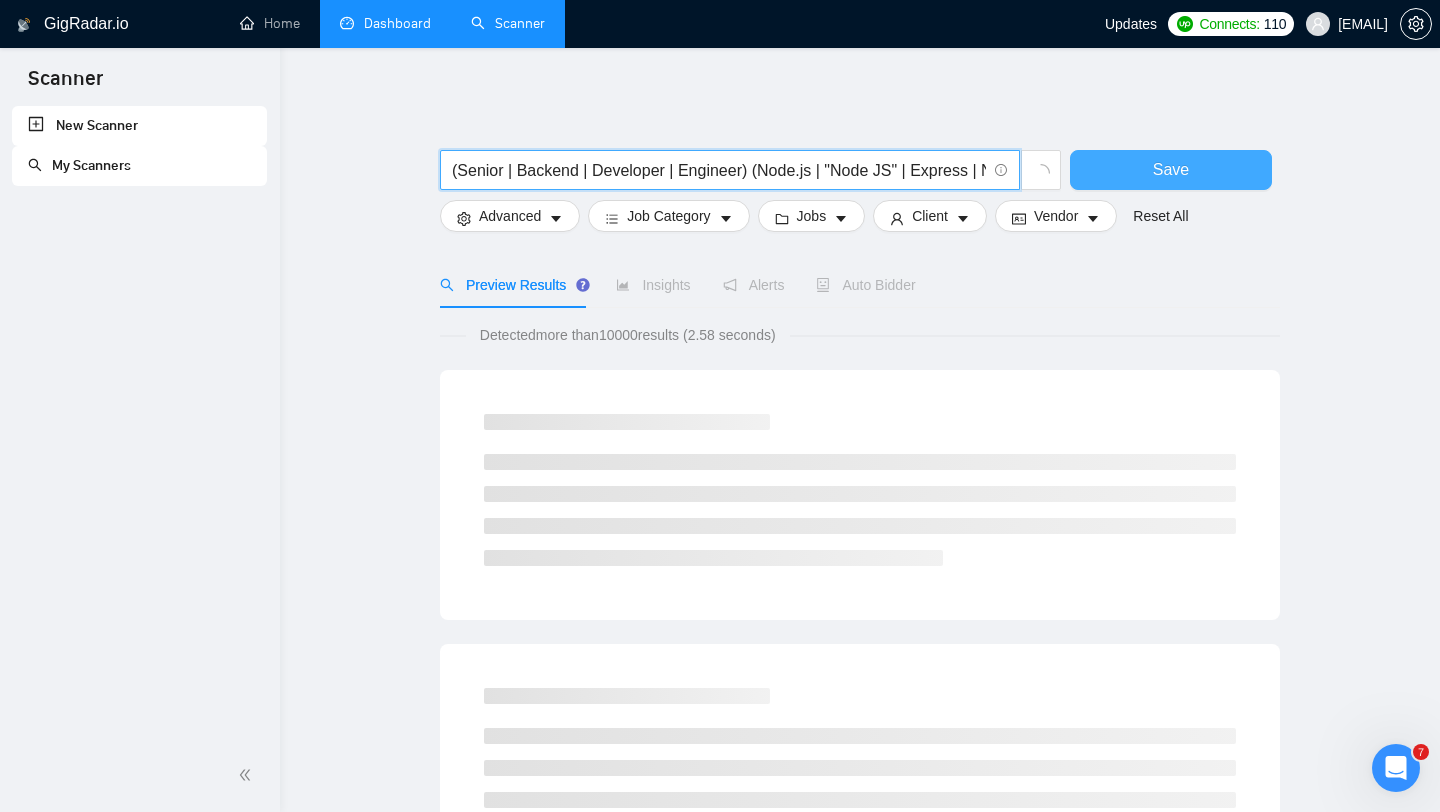 click on "Save" at bounding box center [1171, 169] 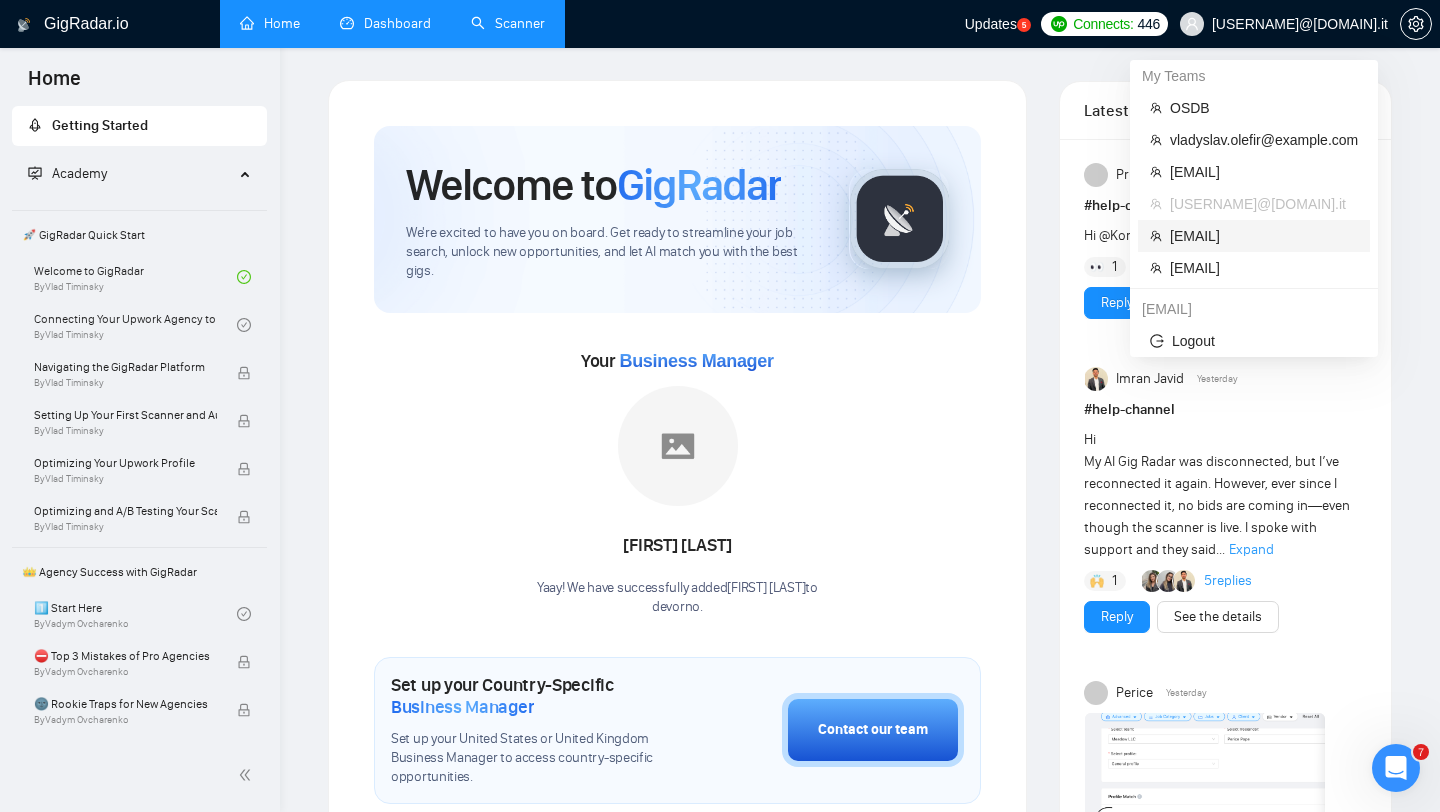 click on "[USERNAME]@[DOMAIN].it" at bounding box center [1300, 24] 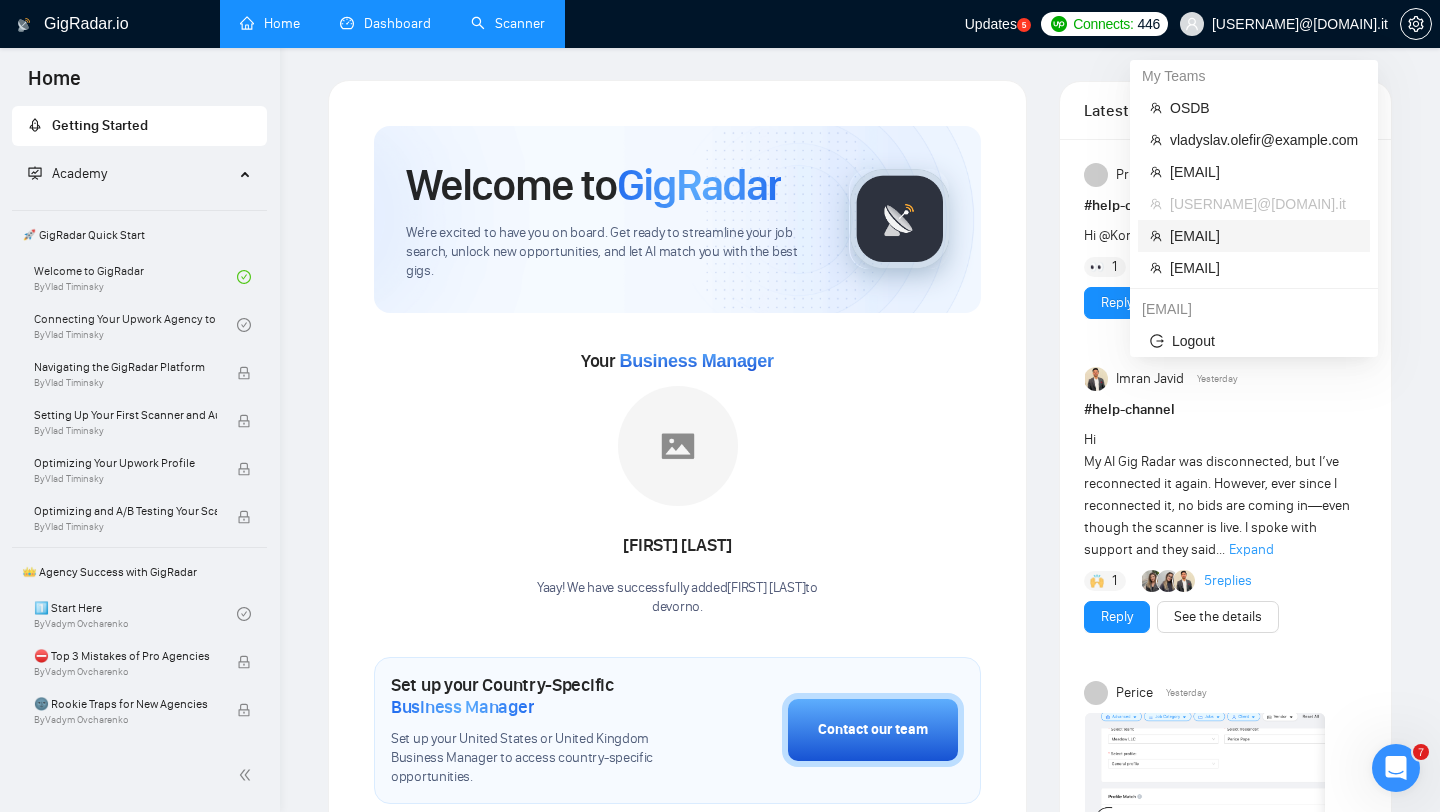 click on "[EMAIL]" at bounding box center (1264, 236) 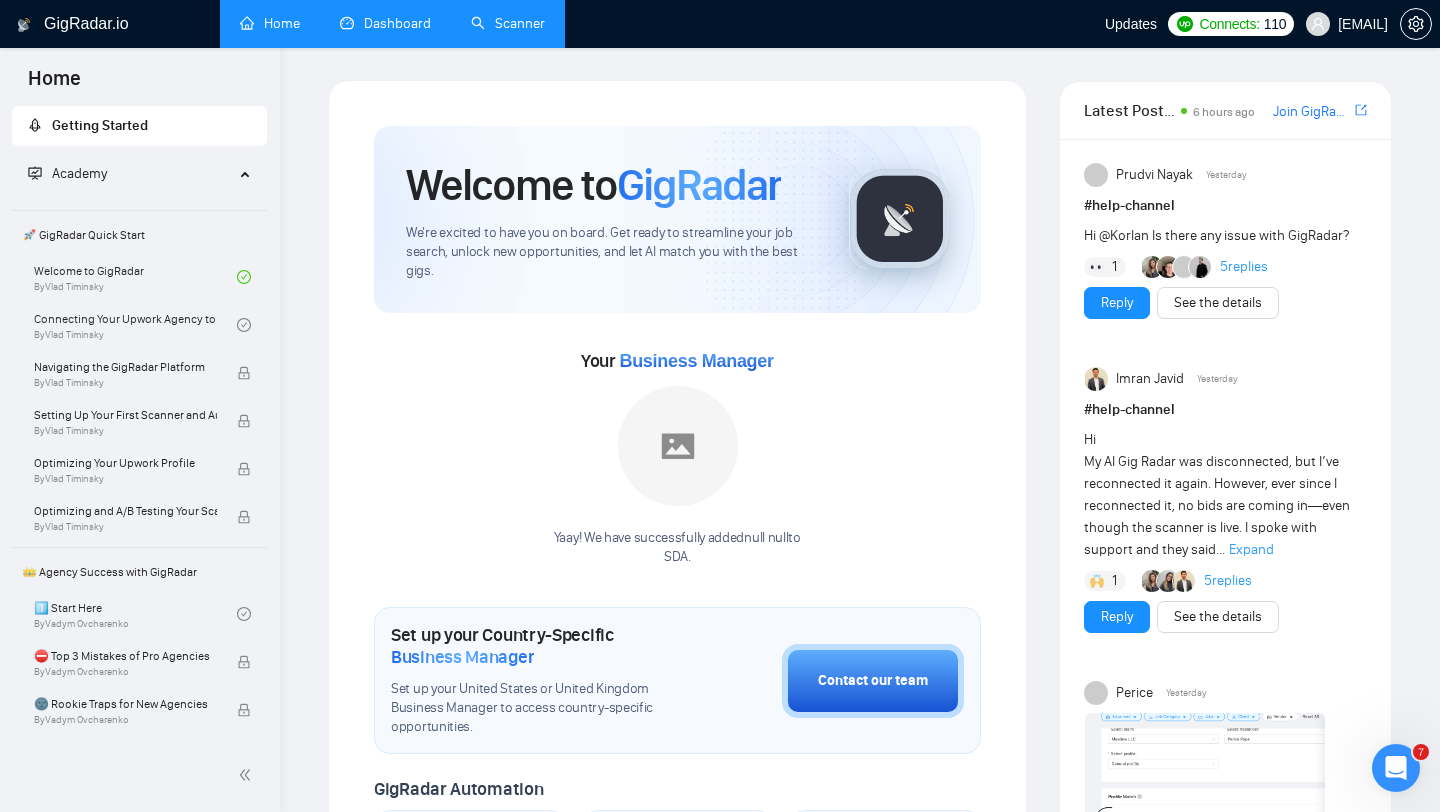 click on "Home Dashboard Scanner" at bounding box center [619, 24] 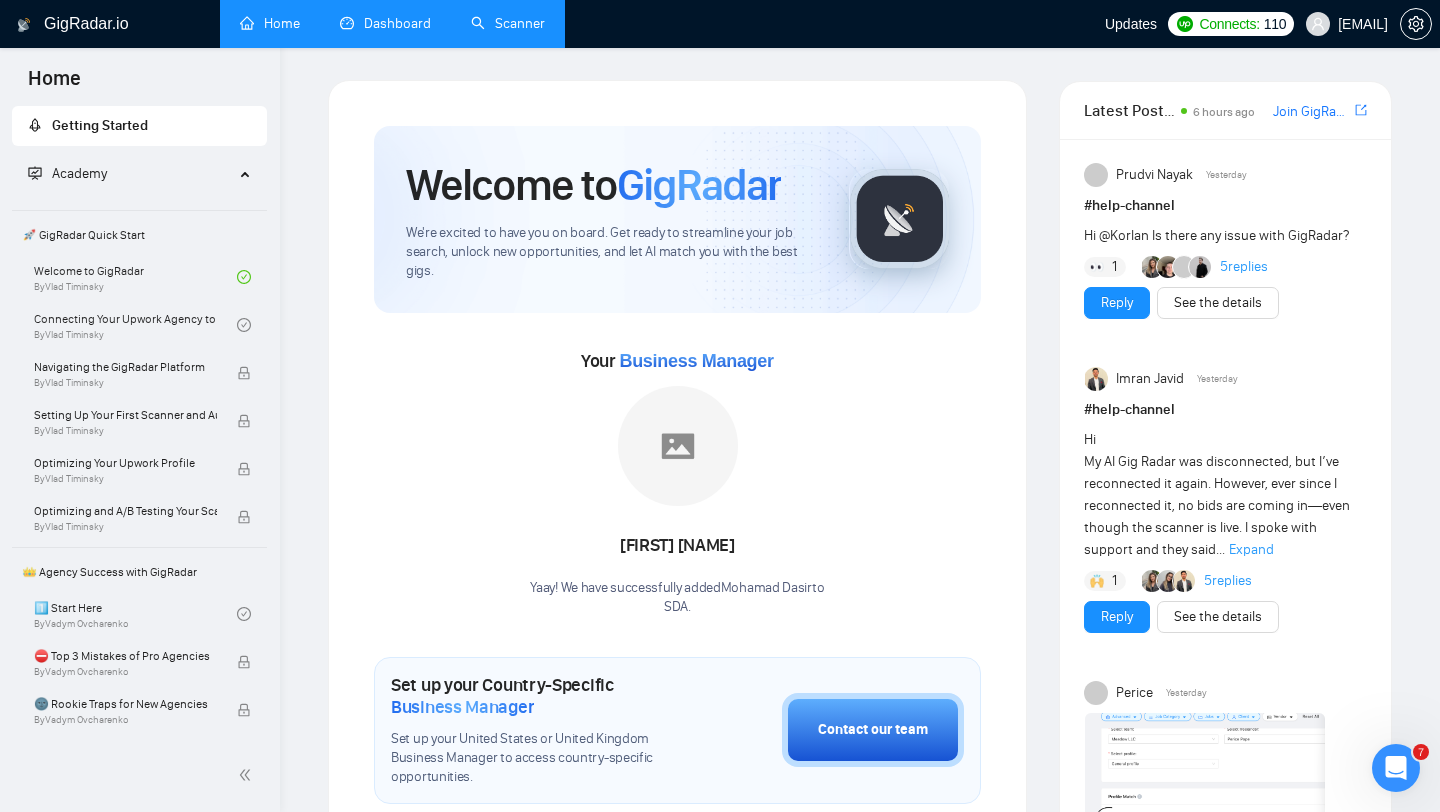 click on "Scanner" at bounding box center (508, 23) 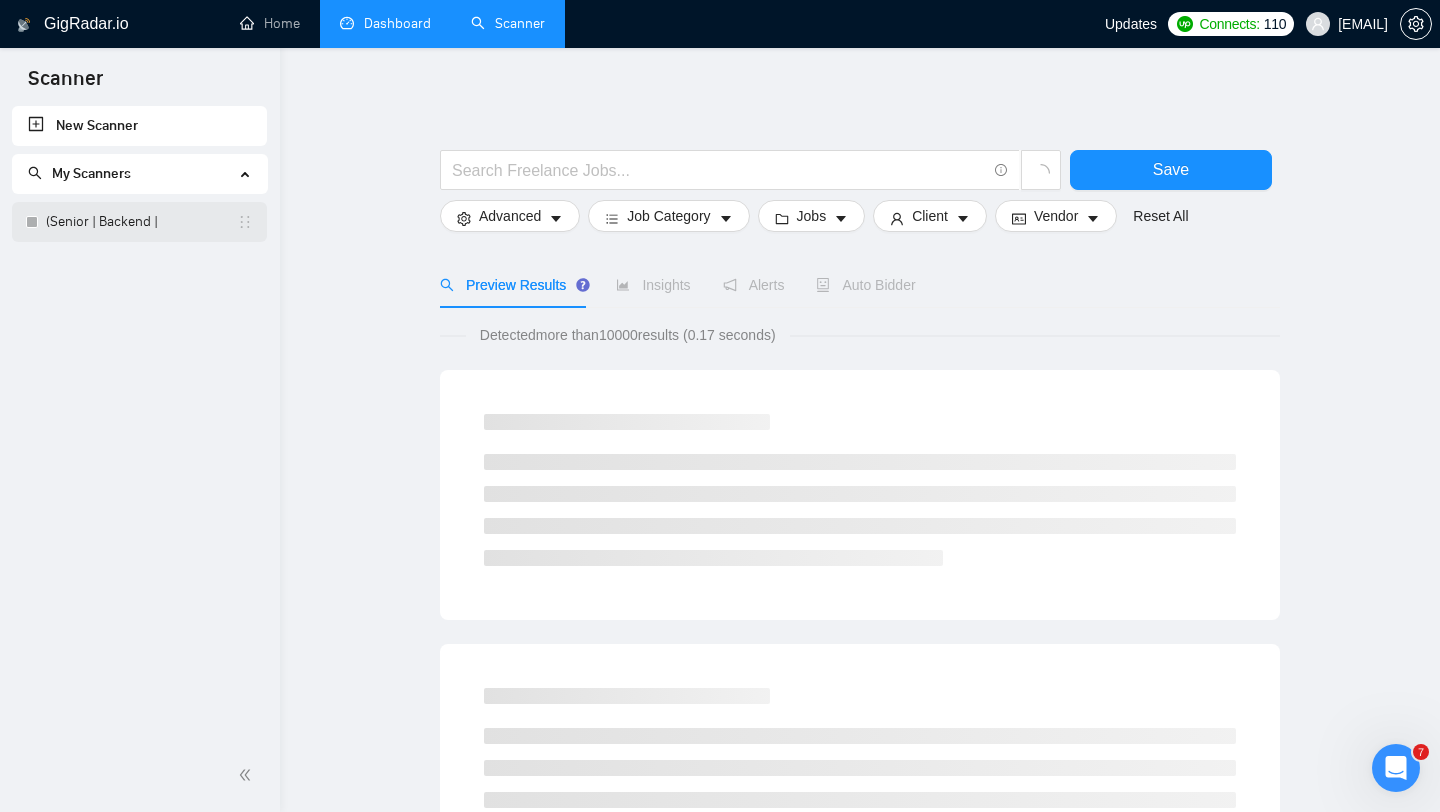 click on "(Senior | Backend |" at bounding box center [141, 222] 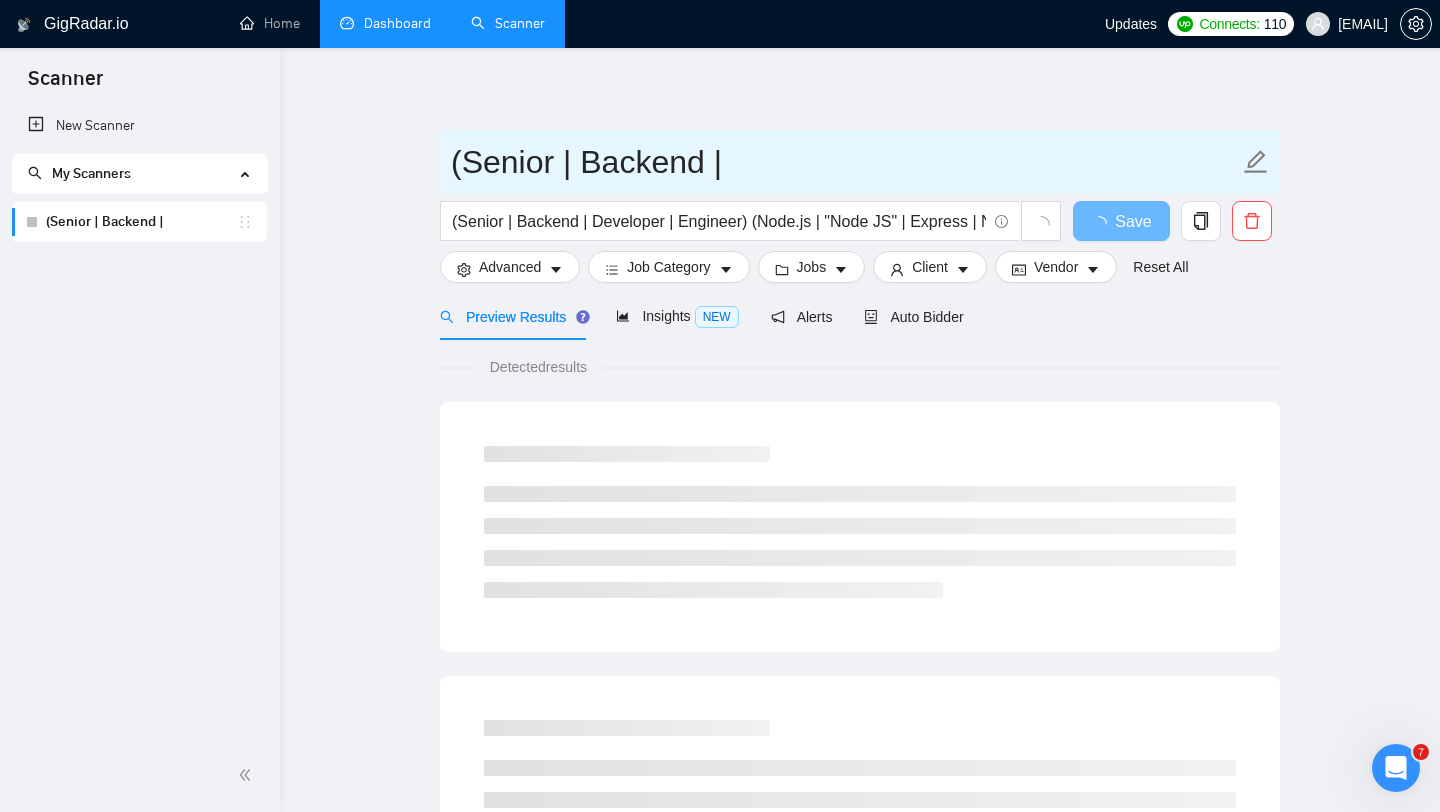 drag, startPoint x: 762, startPoint y: 165, endPoint x: 445, endPoint y: 149, distance: 317.40353 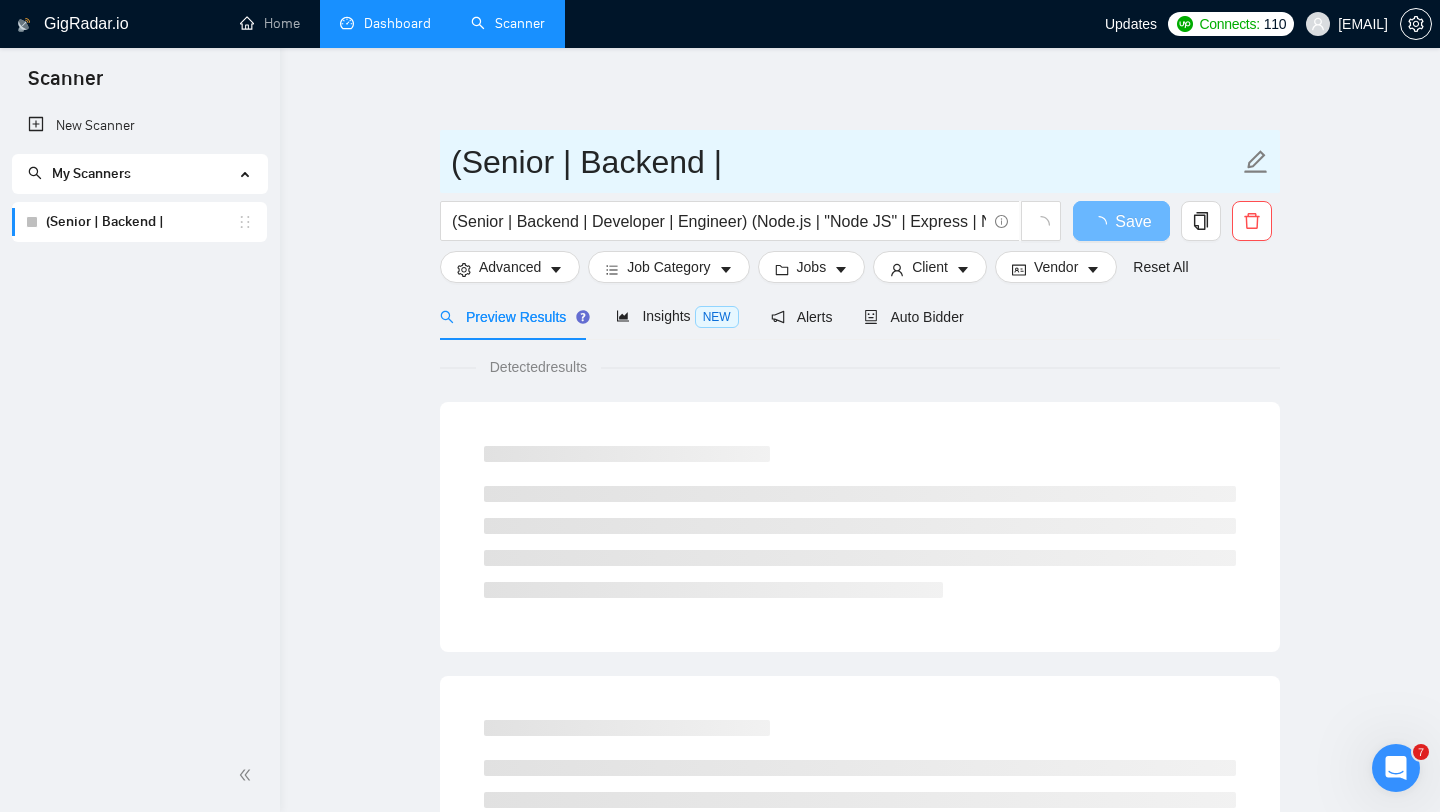 click on "(Senior | Backend |" at bounding box center [860, 161] 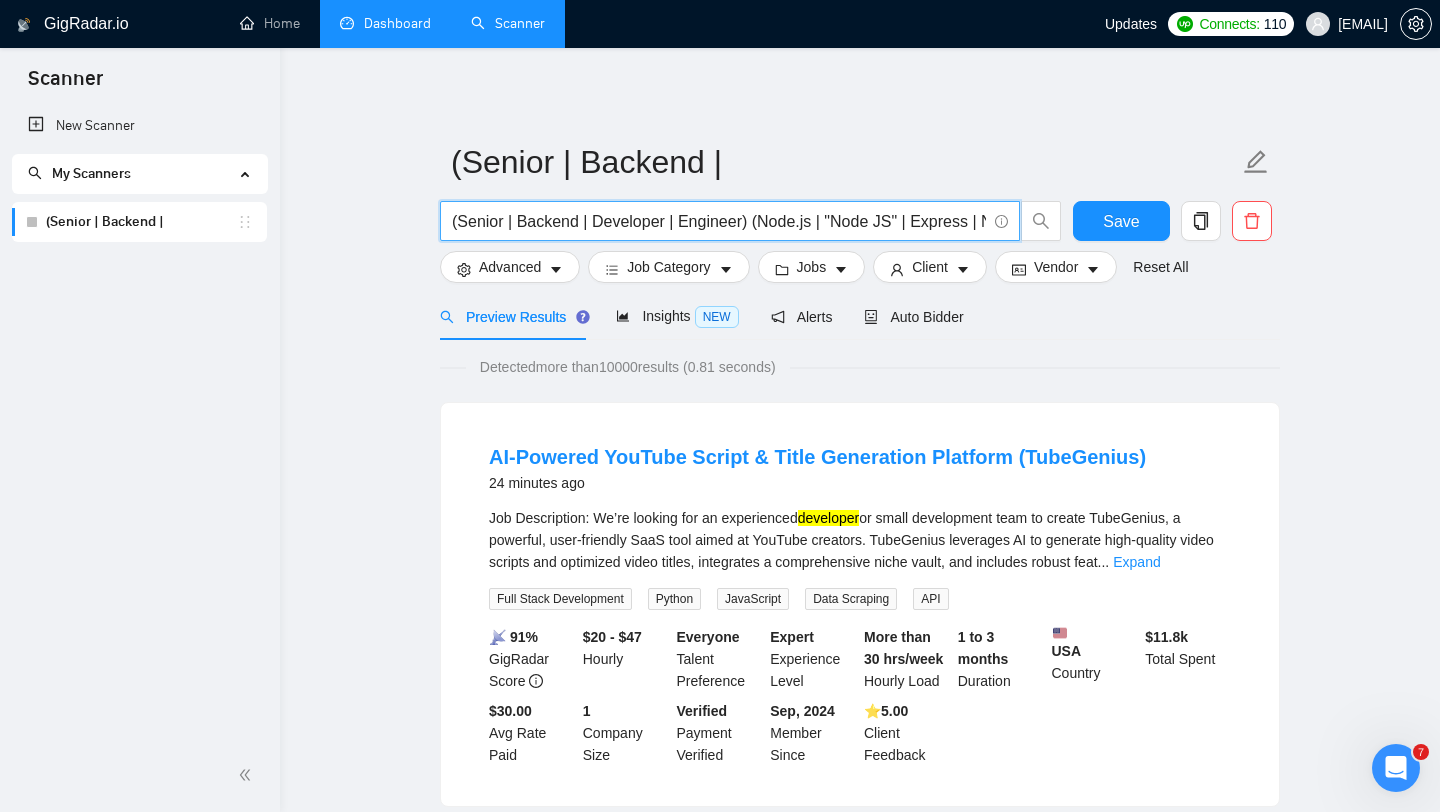 drag, startPoint x: 752, startPoint y: 224, endPoint x: 290, endPoint y: 208, distance: 462.27698 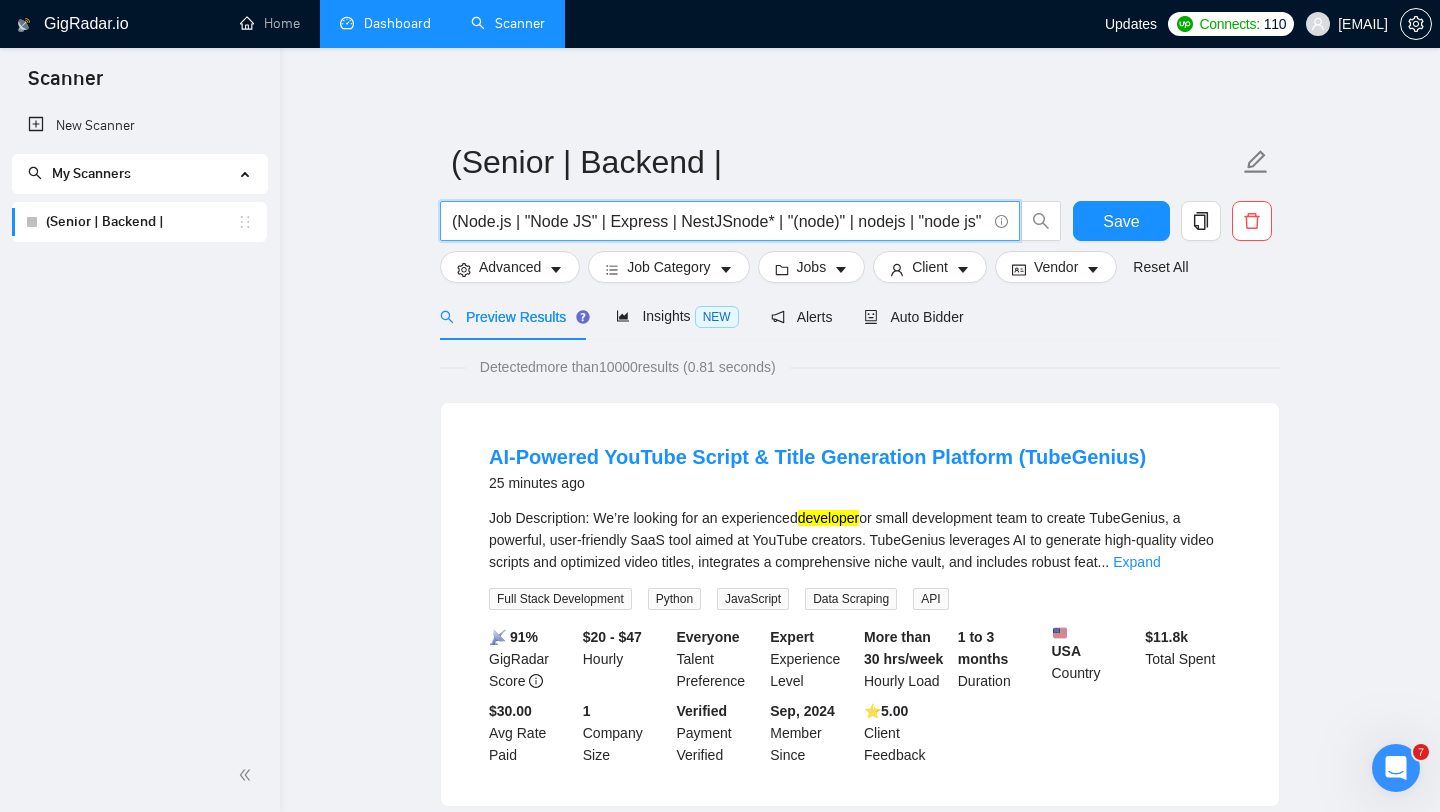 scroll, scrollTop: 0, scrollLeft: 749, axis: horizontal 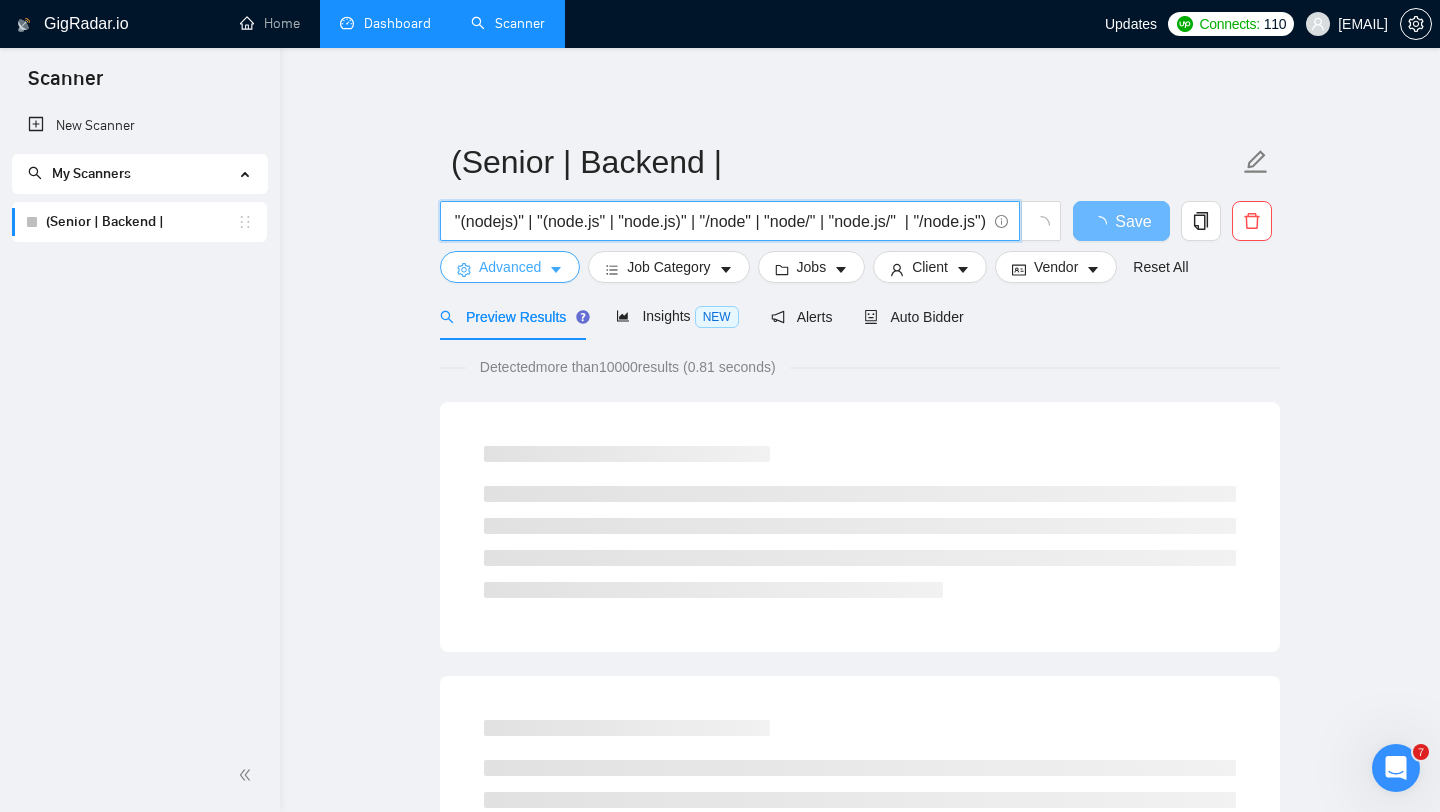 type on "(Node.js | "Node JS" | Express | NestJSnode* | "(node)" | nodejs | "node js" | "node.js" | "(node.js)"| "(nodejs)" | "(node.js" | "node.js)" | "/node" | "node/" | "node.js/"  | "/node.js")" 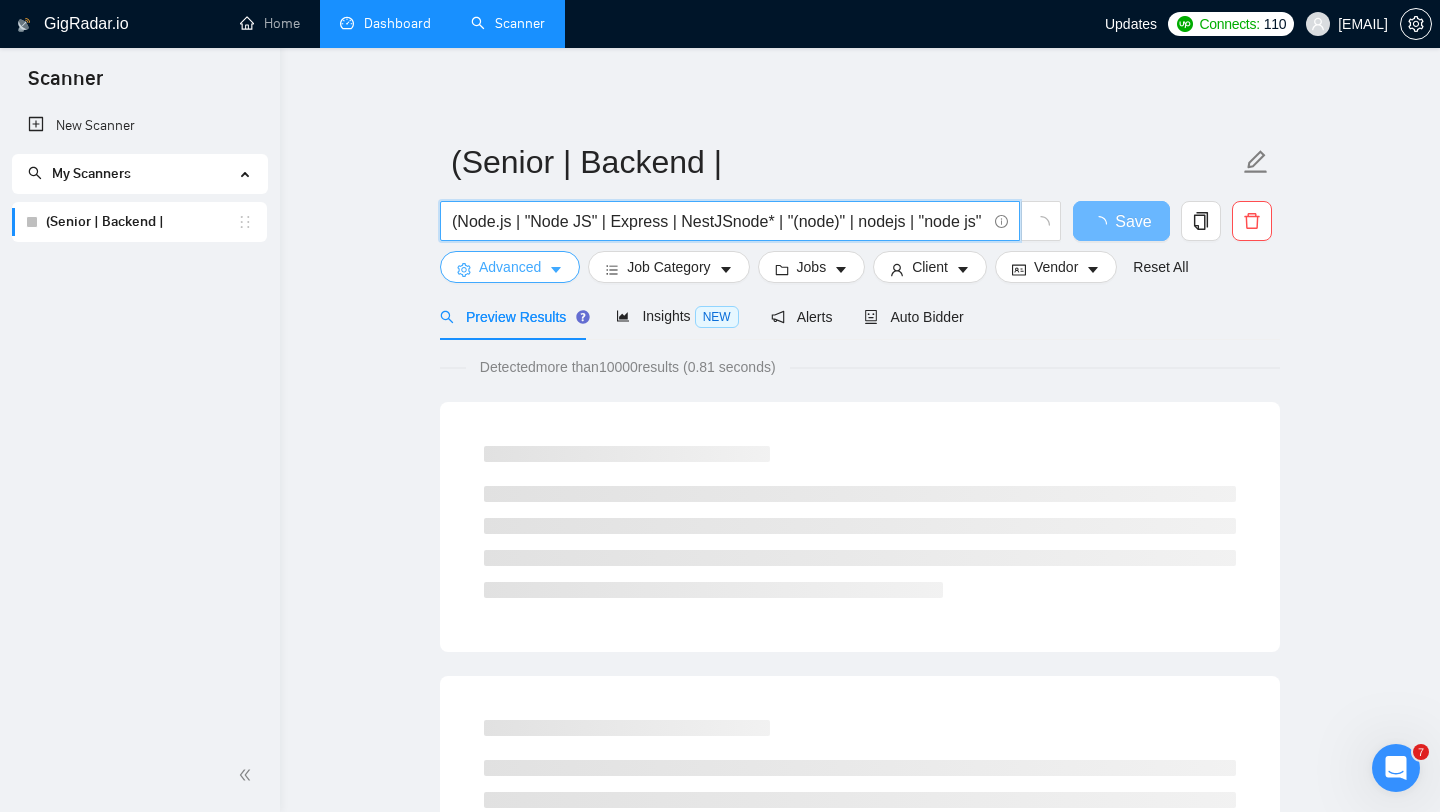 click on "Advanced" at bounding box center (510, 267) 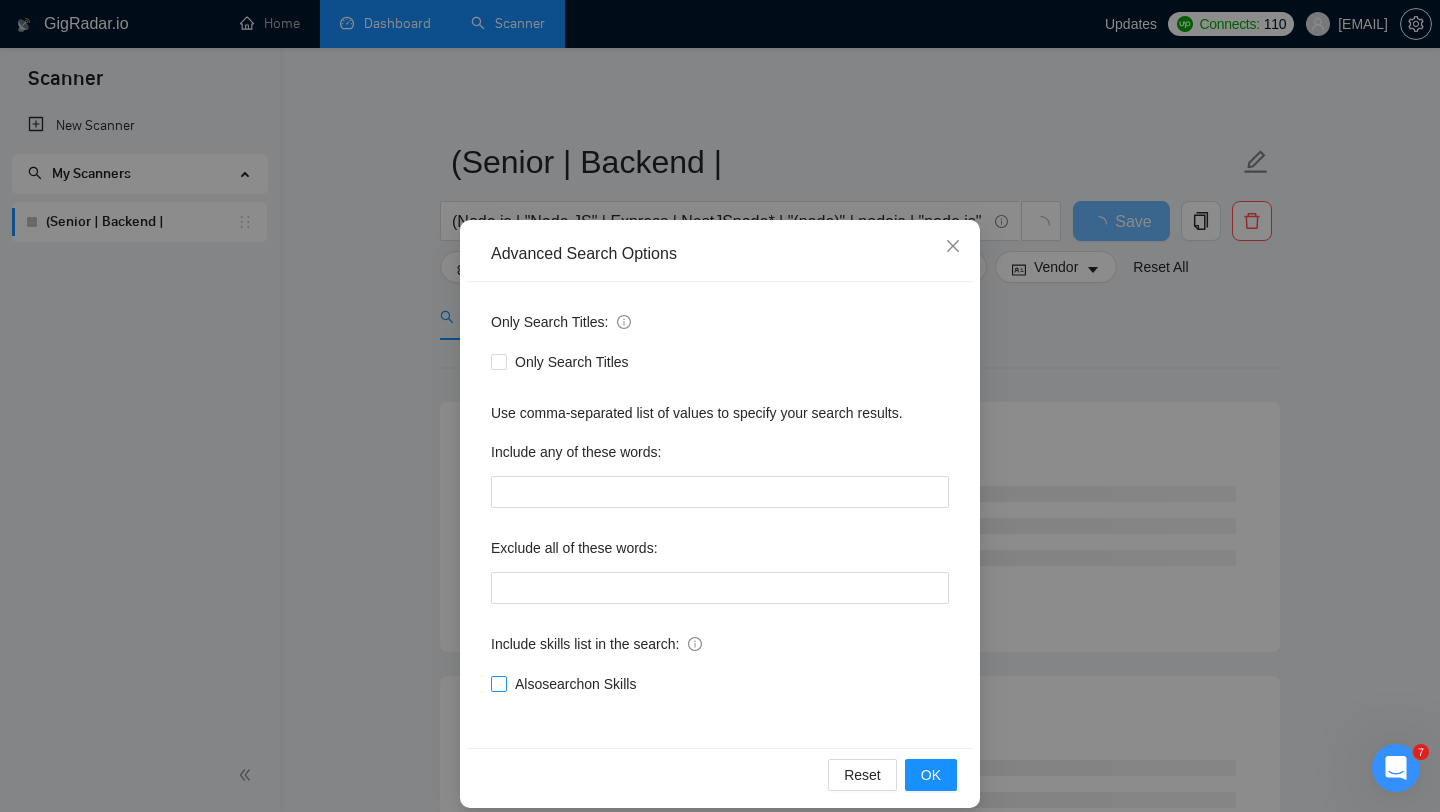 click on "Also  search  on Skills" at bounding box center (498, 683) 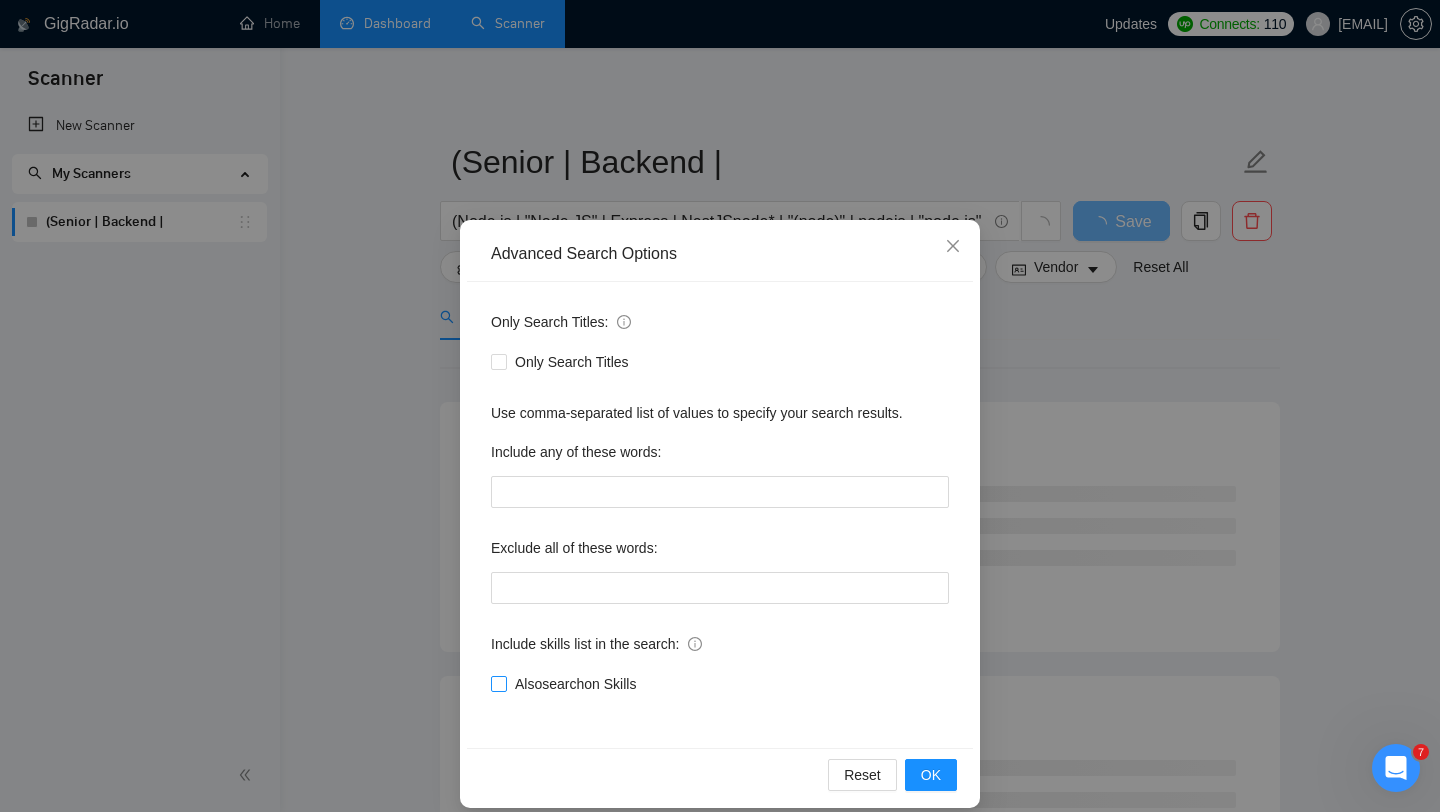 checkbox on "true" 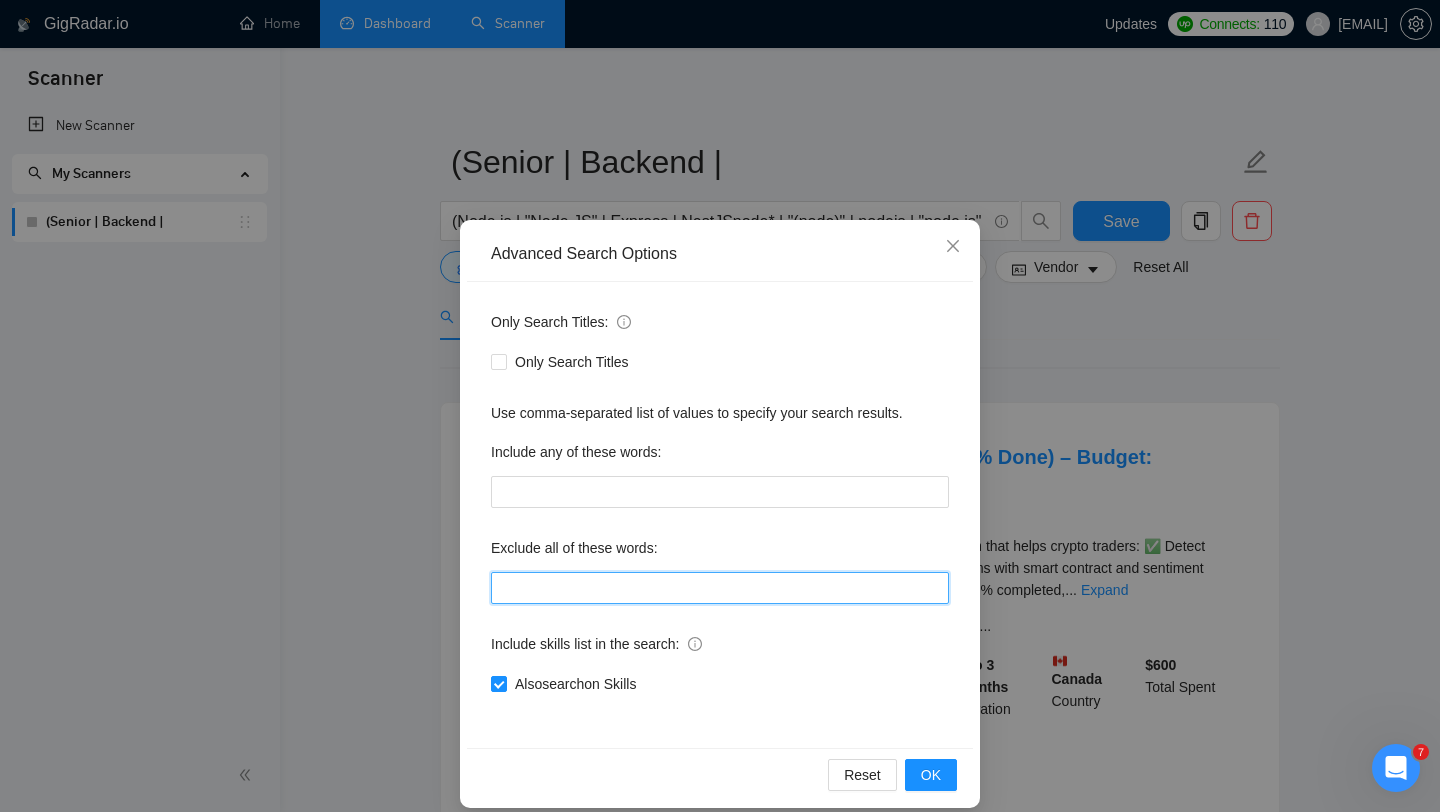 click at bounding box center (720, 588) 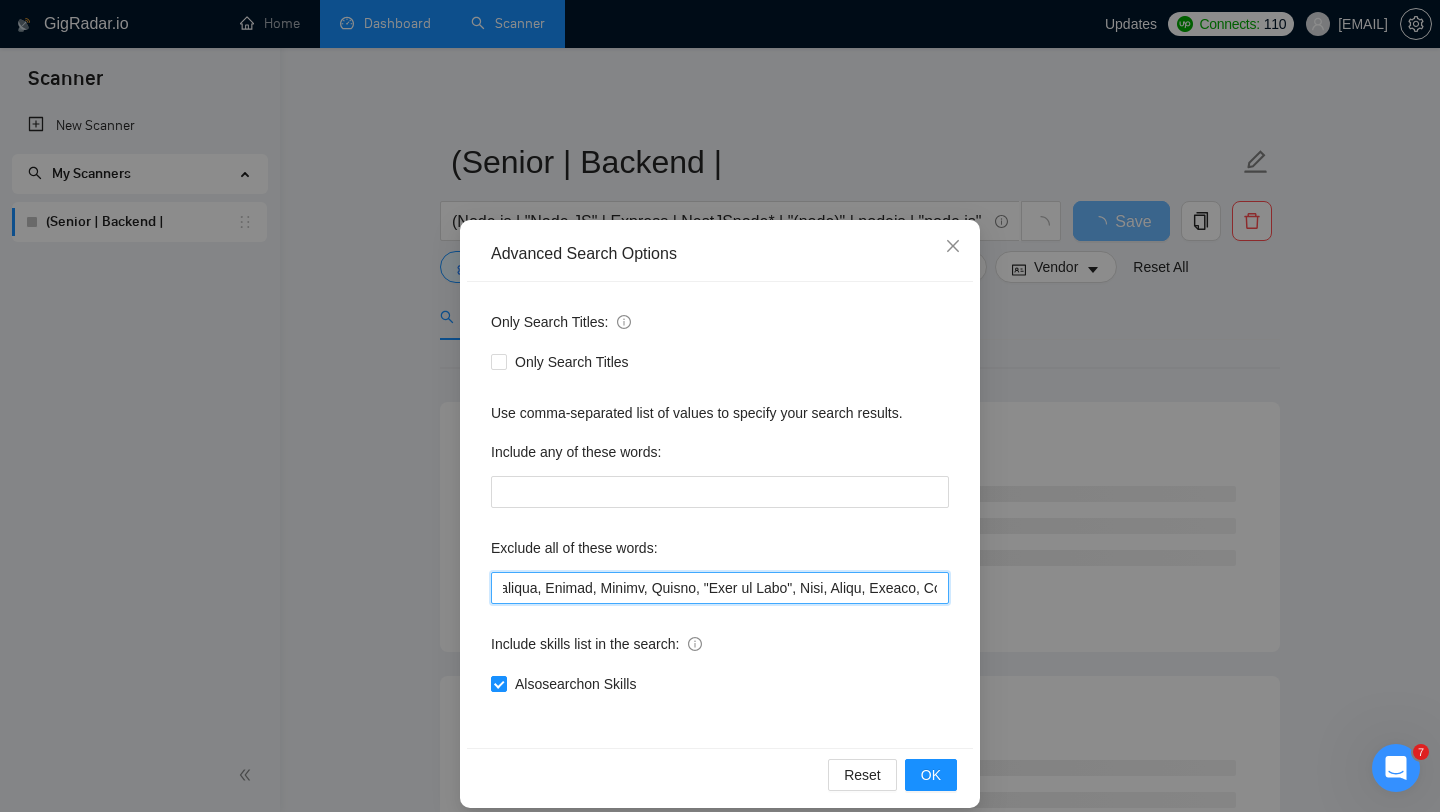 scroll, scrollTop: 0, scrollLeft: 0, axis: both 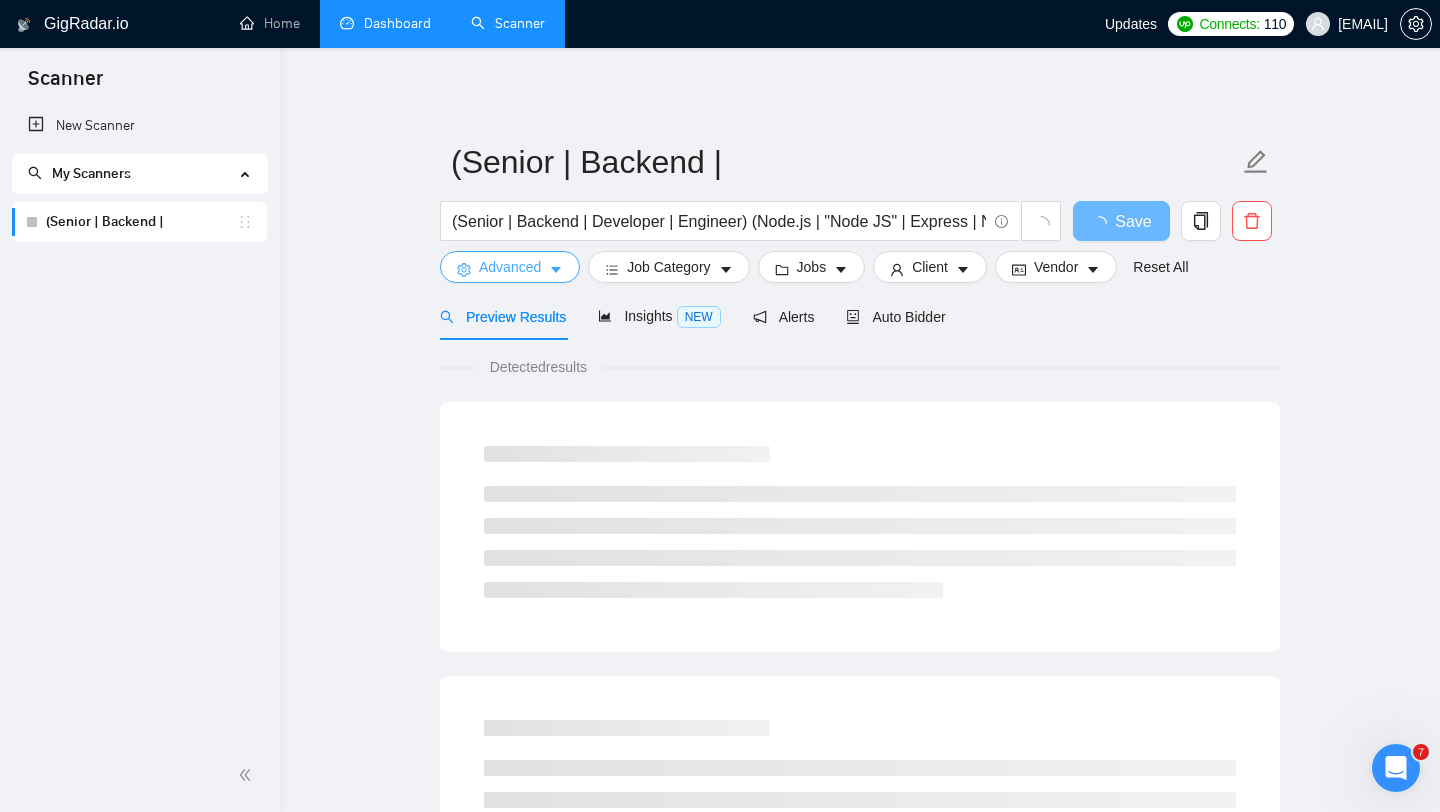click on "Advanced" at bounding box center (510, 267) 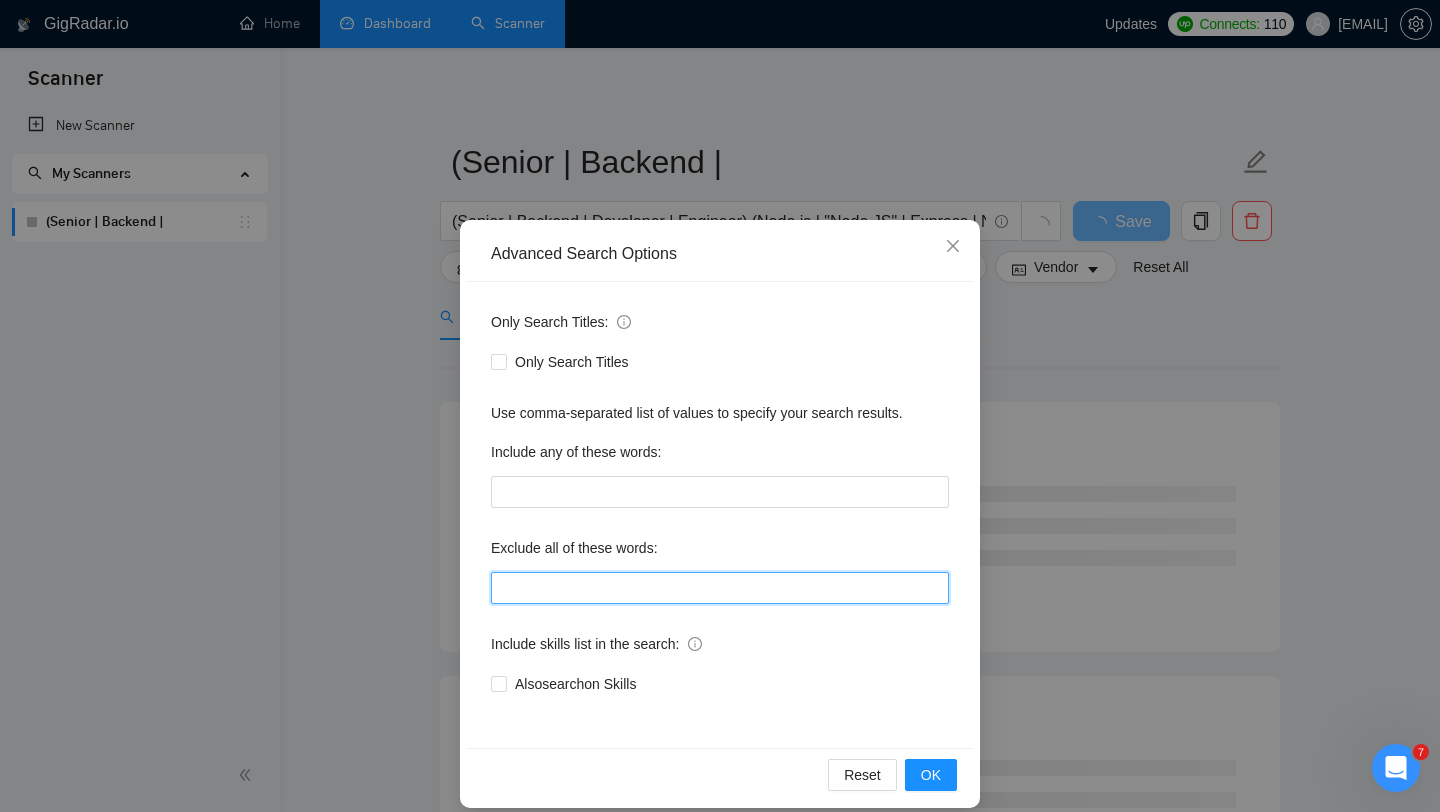 click at bounding box center [720, 588] 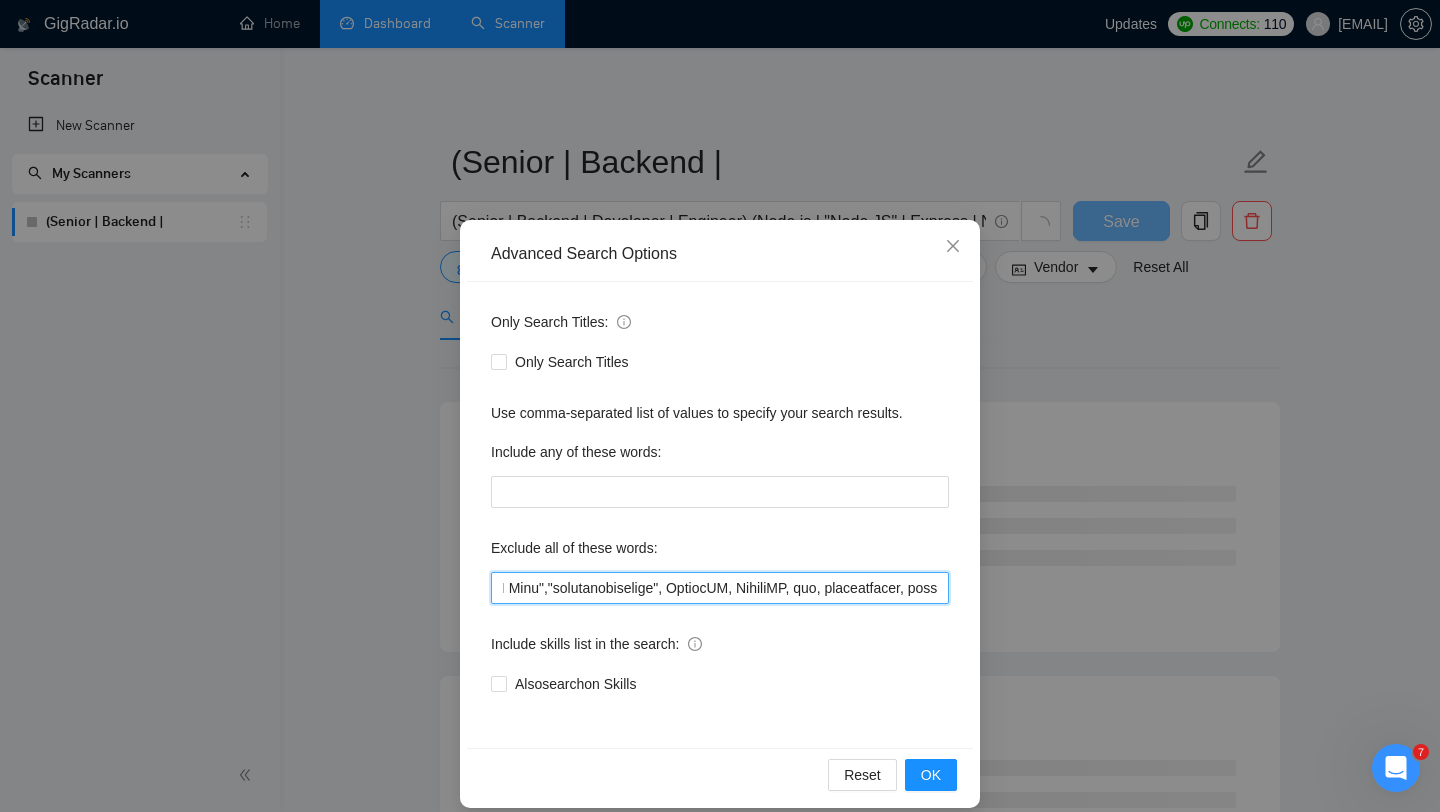 scroll, scrollTop: 0, scrollLeft: 10878, axis: horizontal 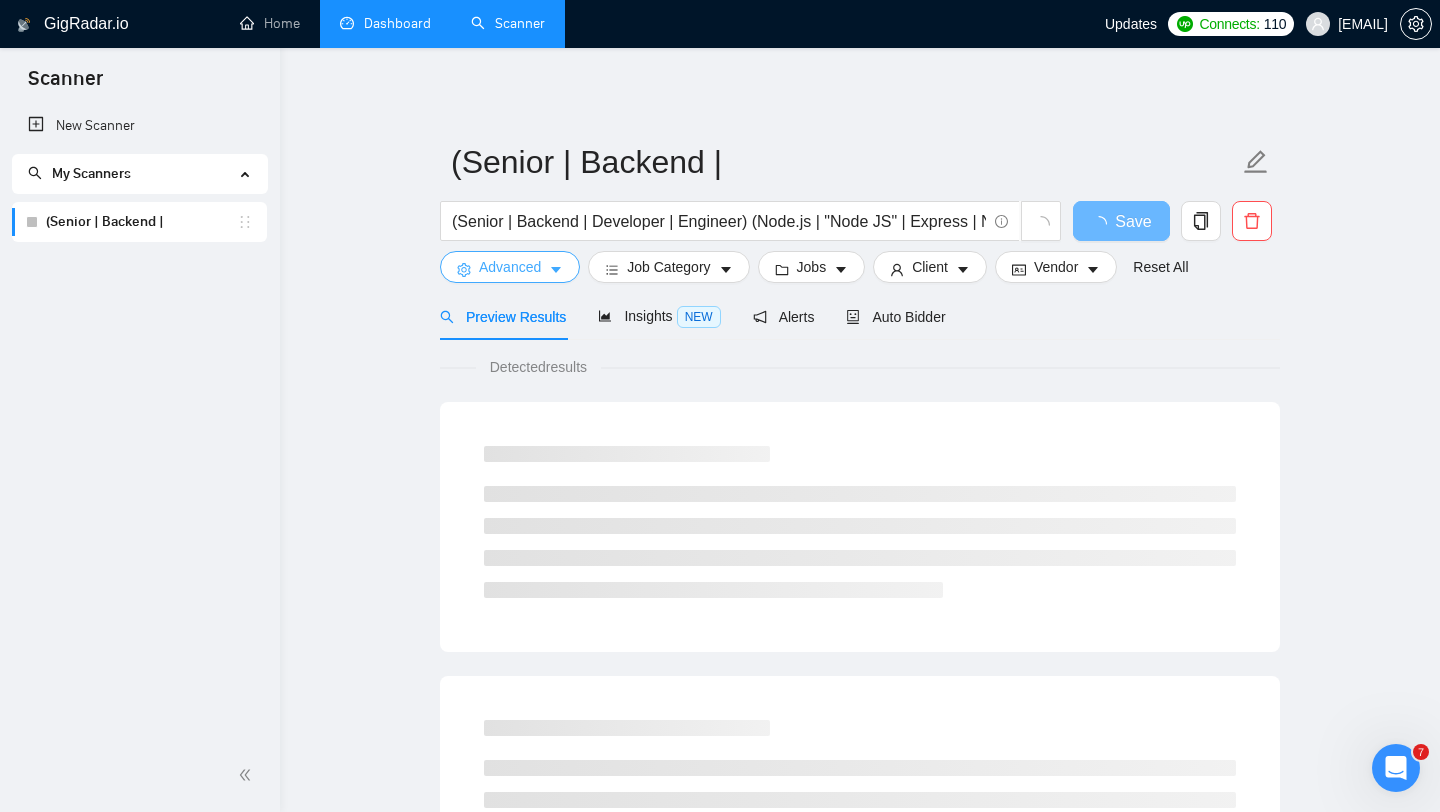 click on "Advanced" at bounding box center [510, 267] 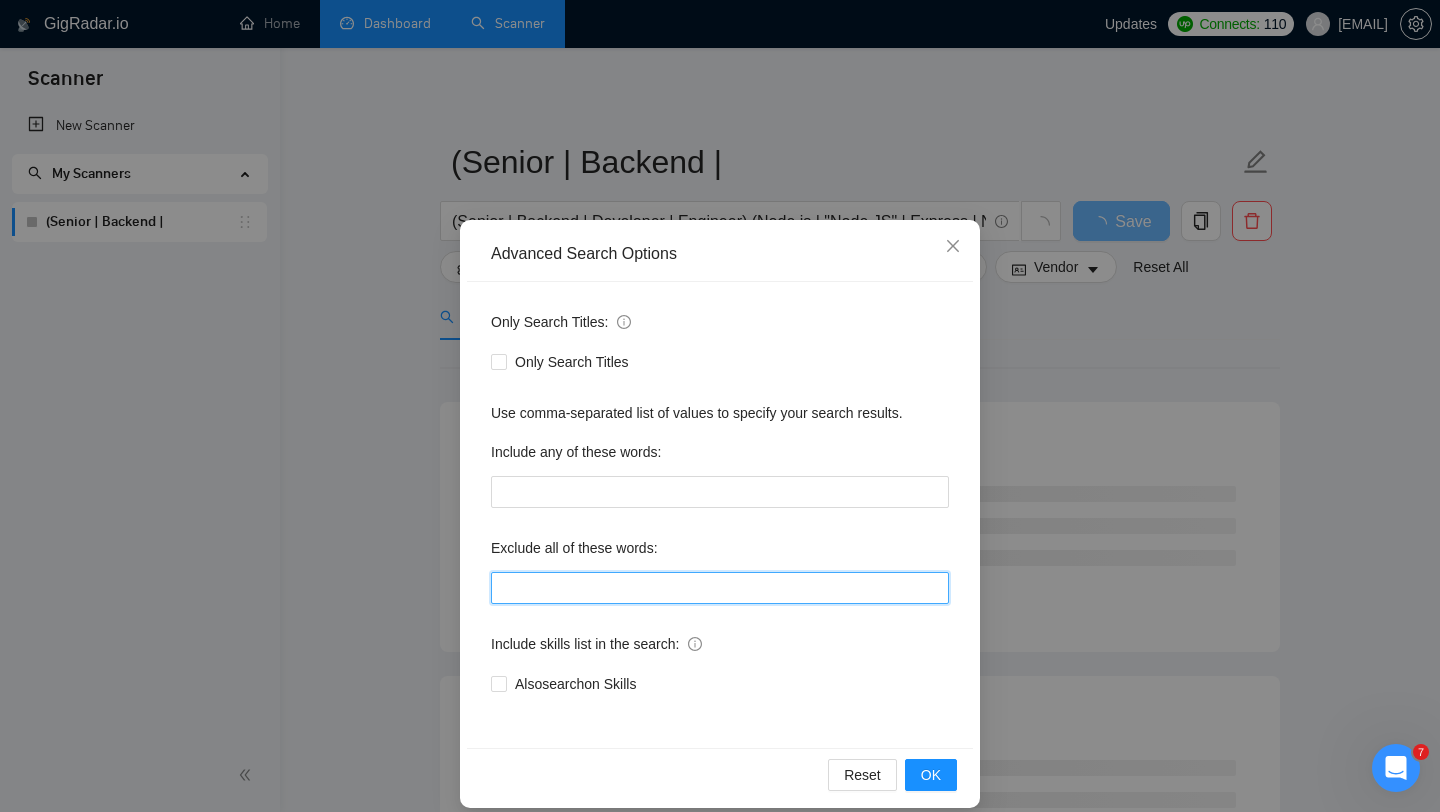 click at bounding box center [720, 588] 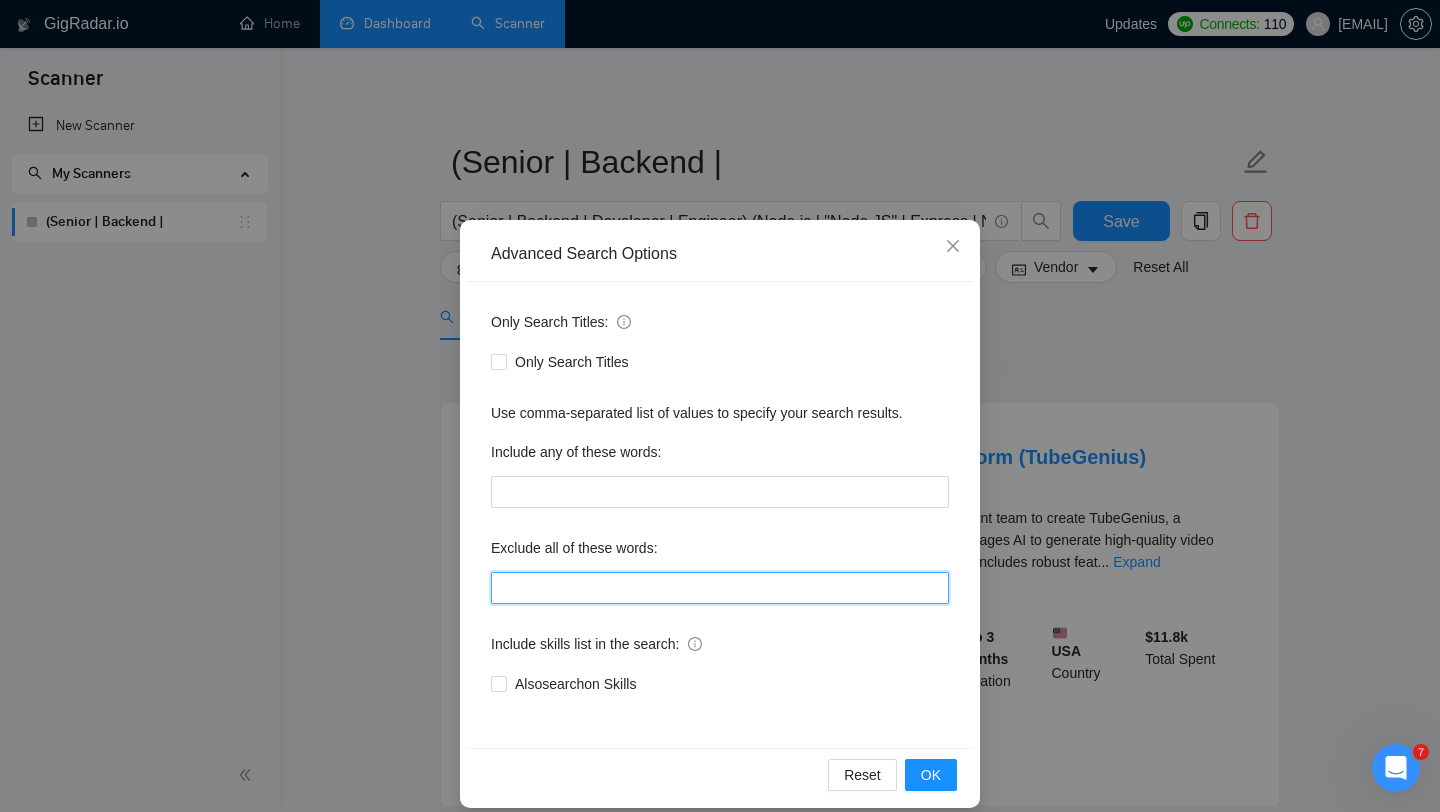 paste on "prematch, "Front End", Front-End, "3D Modeling", Lead, WP, Wordpress, Tilda, WooCommerce, Joomla, Python, Django, "Ruby on Rail", Ruby, Flask, Kajabi, Rust, Magento, (.Net), C, C#, C++, ".NET Framework", Java, "Java Spring", Springboot, "Spring boot", Oracle, Sanity, Drupal, Caddy, "Go High Level", GoHighLevel, Webflow, Wix, "Bubble.io", Bubble, Azure, Pixel, fb, facebook, Supabase,  UTM, AR, C++, "Nuxt.js", Magento, Flutter, Flutterflow, "Flutter flow", web3, Shopify, tutor, tutors, tutoring, consultation, consultant, trainer, trainers, cofounder, "co-founder", "co founder", "React Native", Kotlin, iOS, Android, Netlify, Dart, "no agency", "no agencies", Okta,  Ghost, Golang, "Go lang", NLP, "Natural language processing", "Machine Learning", MachineLearning, ML, RoR, Blockchain, Solana, Redis, Squarespace, Buildship, "Square space", Go, "Java Spring boot", "web 3", Sharetribe, Sharepoint, QA, tester, Framer, Selenium, FastAPI, "Quality Assurance", "mobile app", "mobile apps", "mobile application", "mobile..." 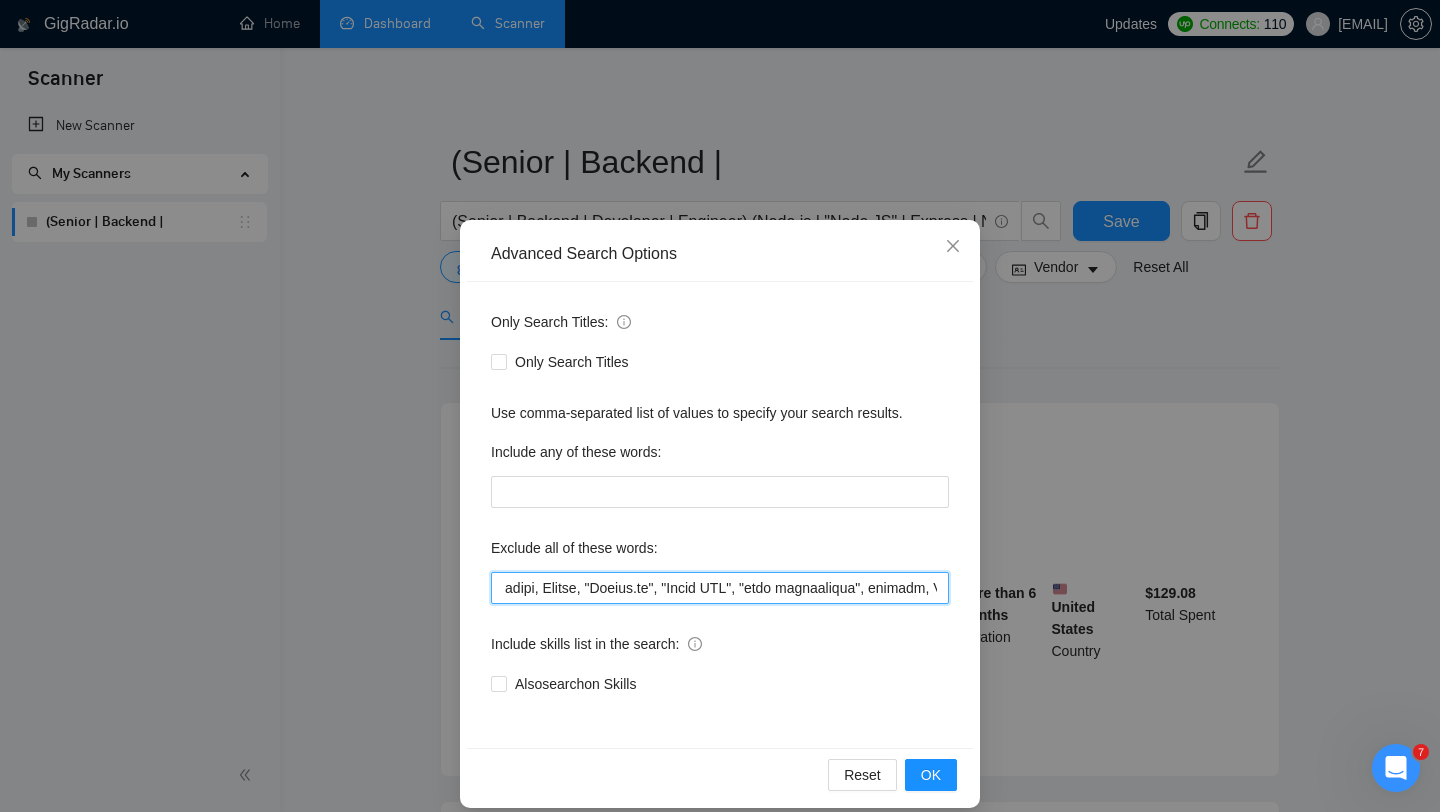 scroll, scrollTop: 0, scrollLeft: 6945, axis: horizontal 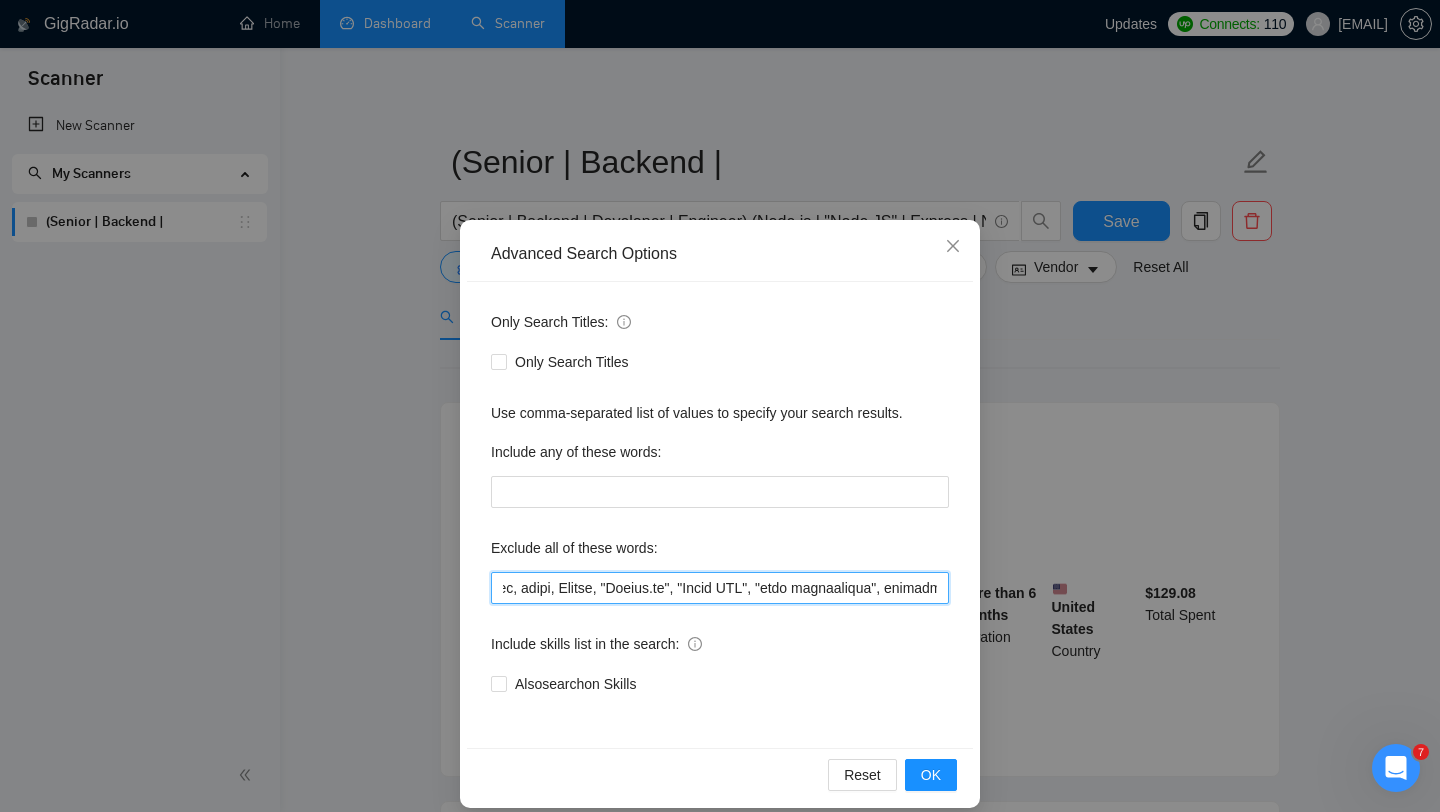 drag, startPoint x: 833, startPoint y: 595, endPoint x: 744, endPoint y: 595, distance: 89 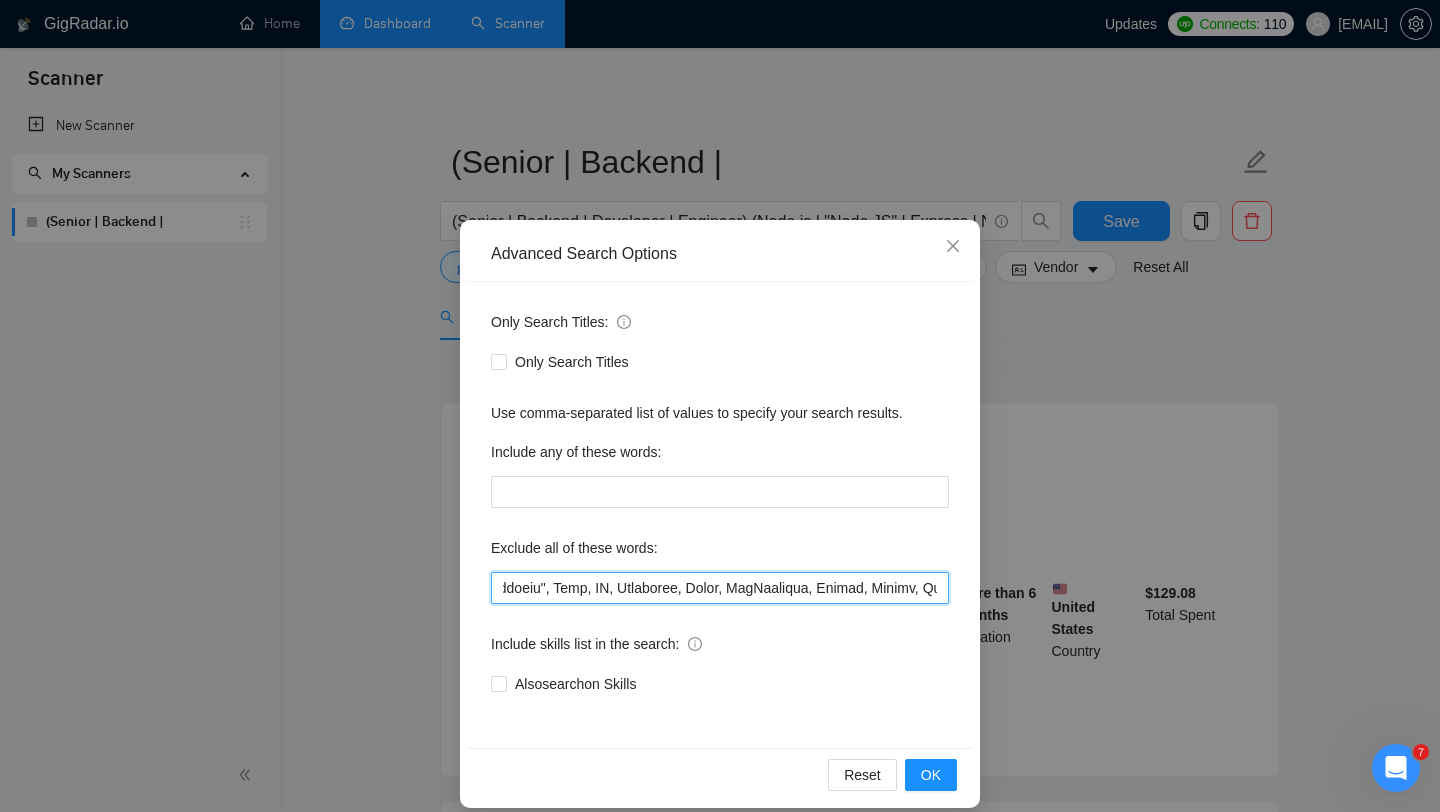 scroll, scrollTop: 0, scrollLeft: 0, axis: both 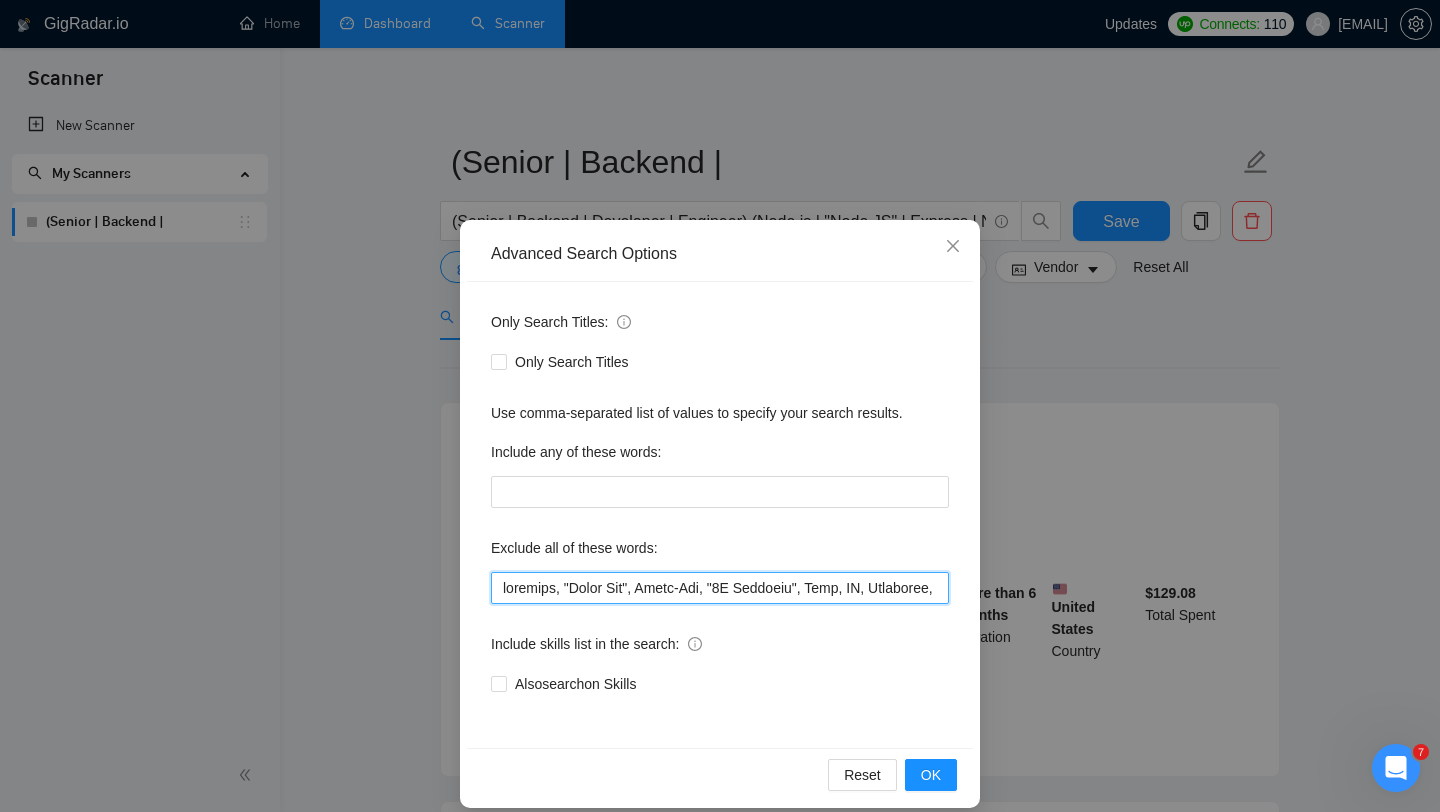 drag, startPoint x: 722, startPoint y: 586, endPoint x: 417, endPoint y: 591, distance: 305.041 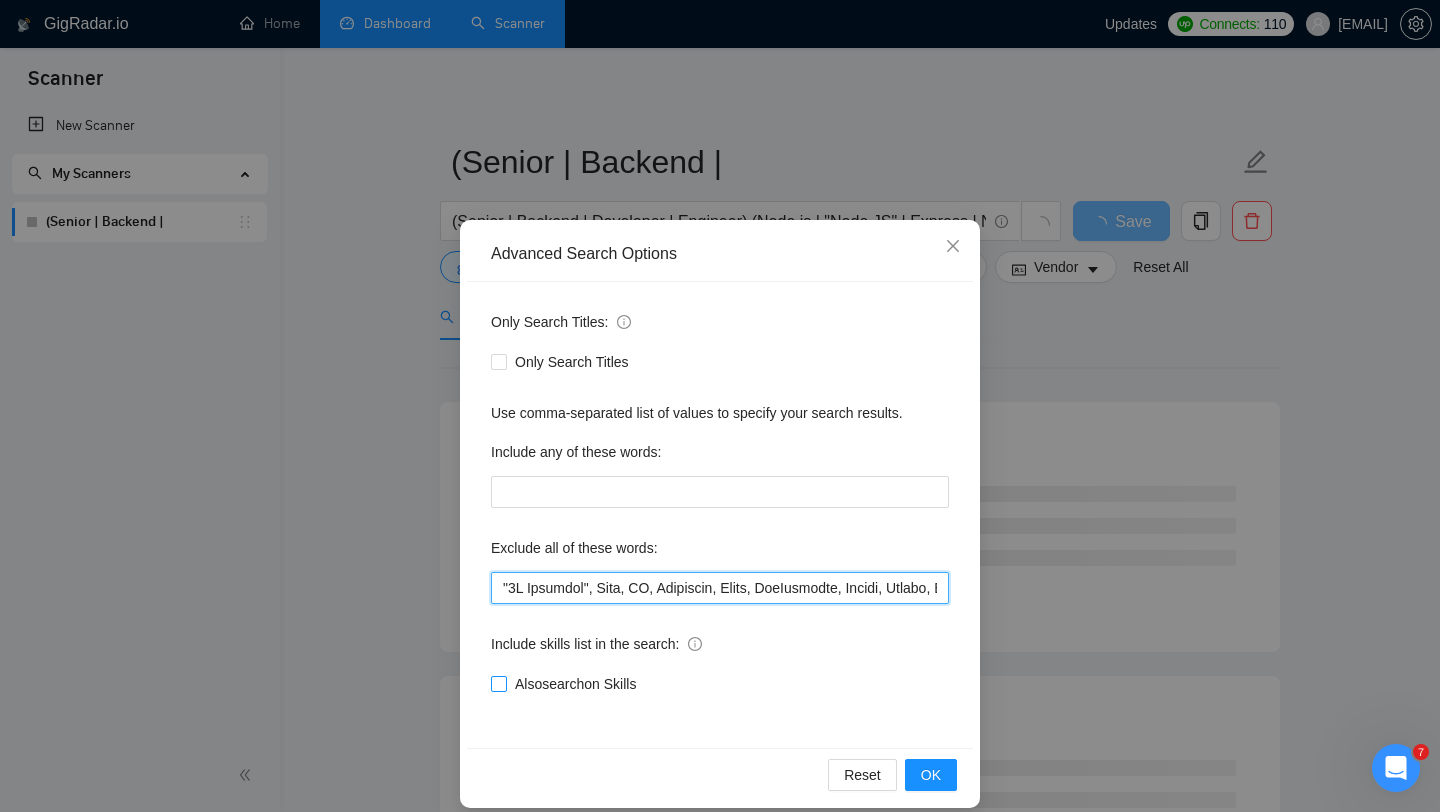 type on ""3D Modeling", Lead, WP, Wordpress, Tilda, WooCommerce, Joomla, Python, Django, "Ruby on Rail", Ruby, Flask, Kajabi, Rust, Magento, (.Net), C, C#, C++, ".NET Framework", Java, "Java Spring", Springboot, "Spring boot", Oracle, Sanity, Drupal, Caddy, "Go High Level", GoHighLevel, Webflow, Wix, "Bubble.io", Bubble, Azure, Pixel, fb, facebook, Supabase,  UTM, AR, C++, "Nuxt.js", Magento, Flutter, Flutterflow, "Flutter flow", web3, Shopify, tutor, tutors, tutoring, consultation, consultant, trainer, trainers, cofounder, "co-founder", "co founder", "React Native", Kotlin, iOS, Android, Netlify, Dart, "no agency", "no agencies", Okta,  Ghost, Golang, "Go lang", NLP, "Natural language processing", "Machine Learning", MachineLearning, ML, RoR, Blockchain, Solana, Redis, Squarespace, Buildship, "Square space", Go, "Java Spring boot", "web 3", Sharetribe, Sharepoint, QA, tester, Framer, Selenium, FastAPI, "Quality Assurance", "mobile app", "mobile apps", "mobile application", "mobile applications", Cloudflare, Hono, ..." 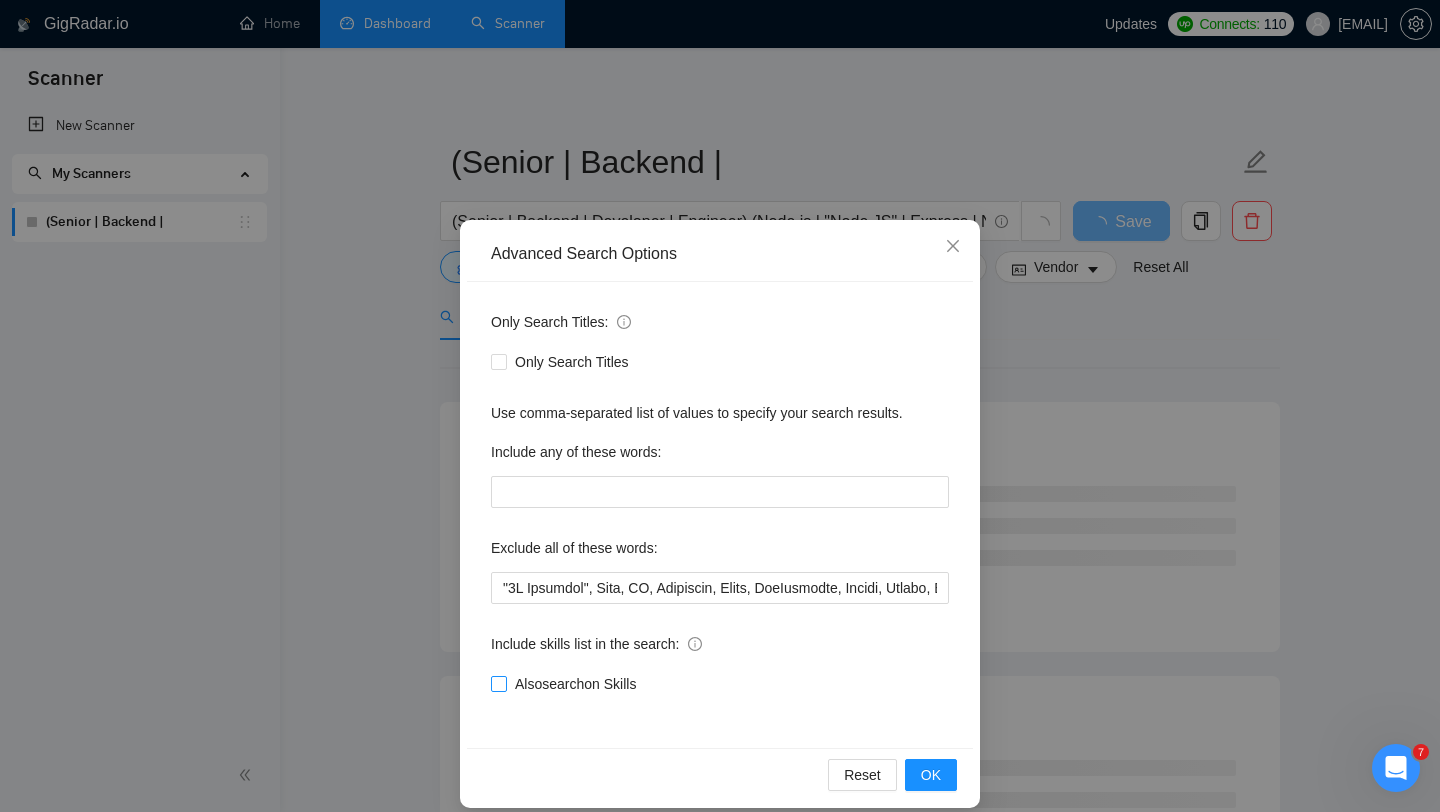 click on "Also  search  on Skills" at bounding box center (575, 684) 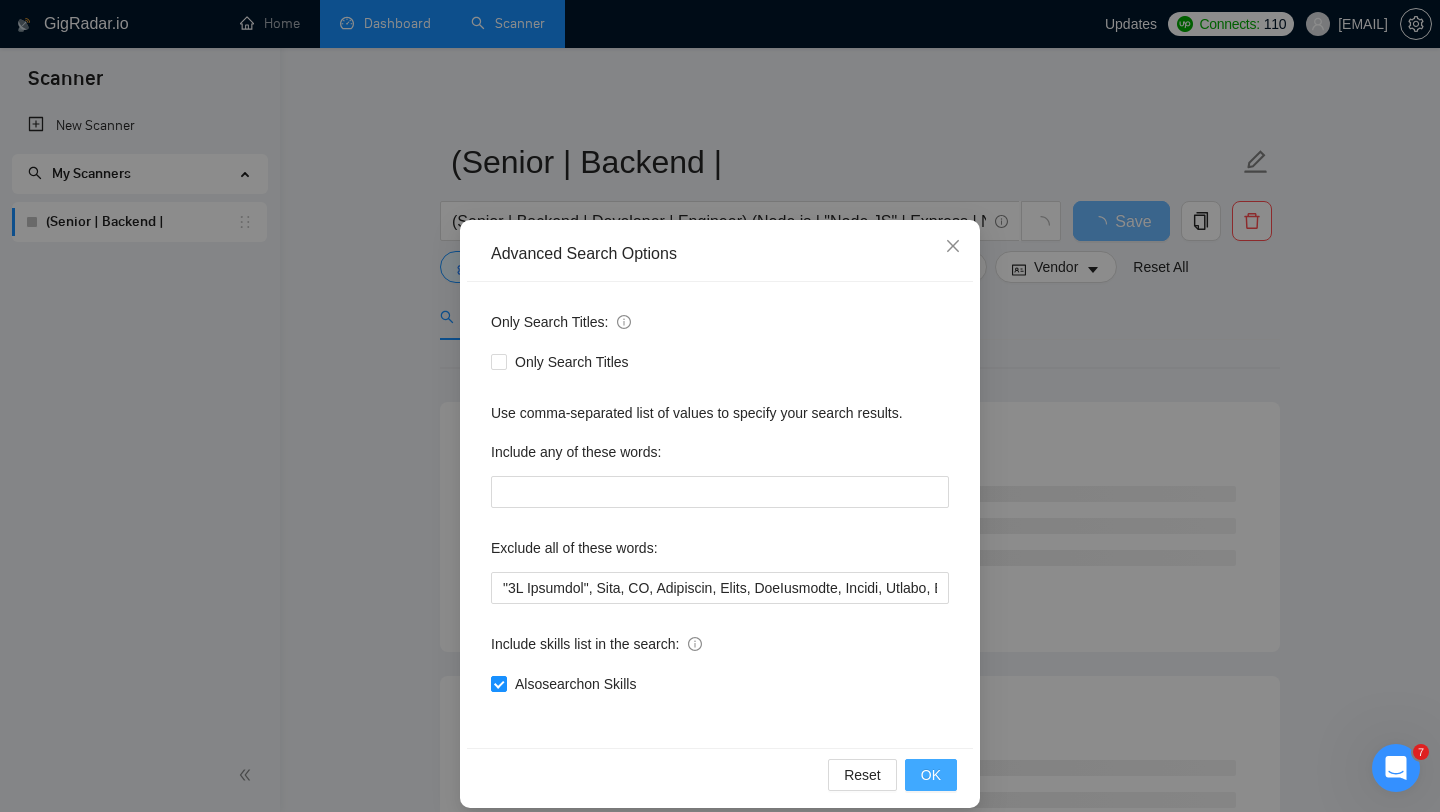 click on "OK" at bounding box center [931, 775] 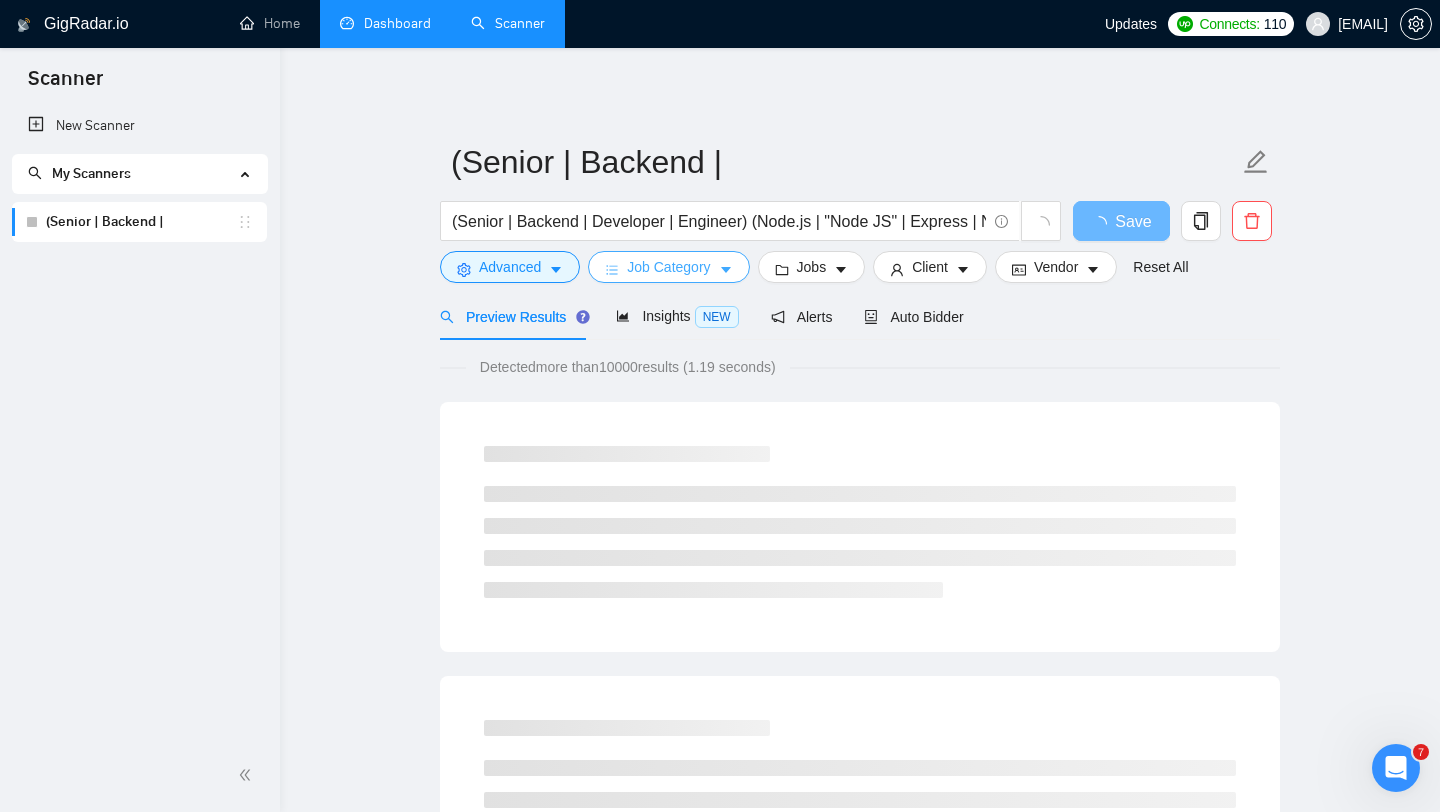 click on "Job Category" at bounding box center [668, 267] 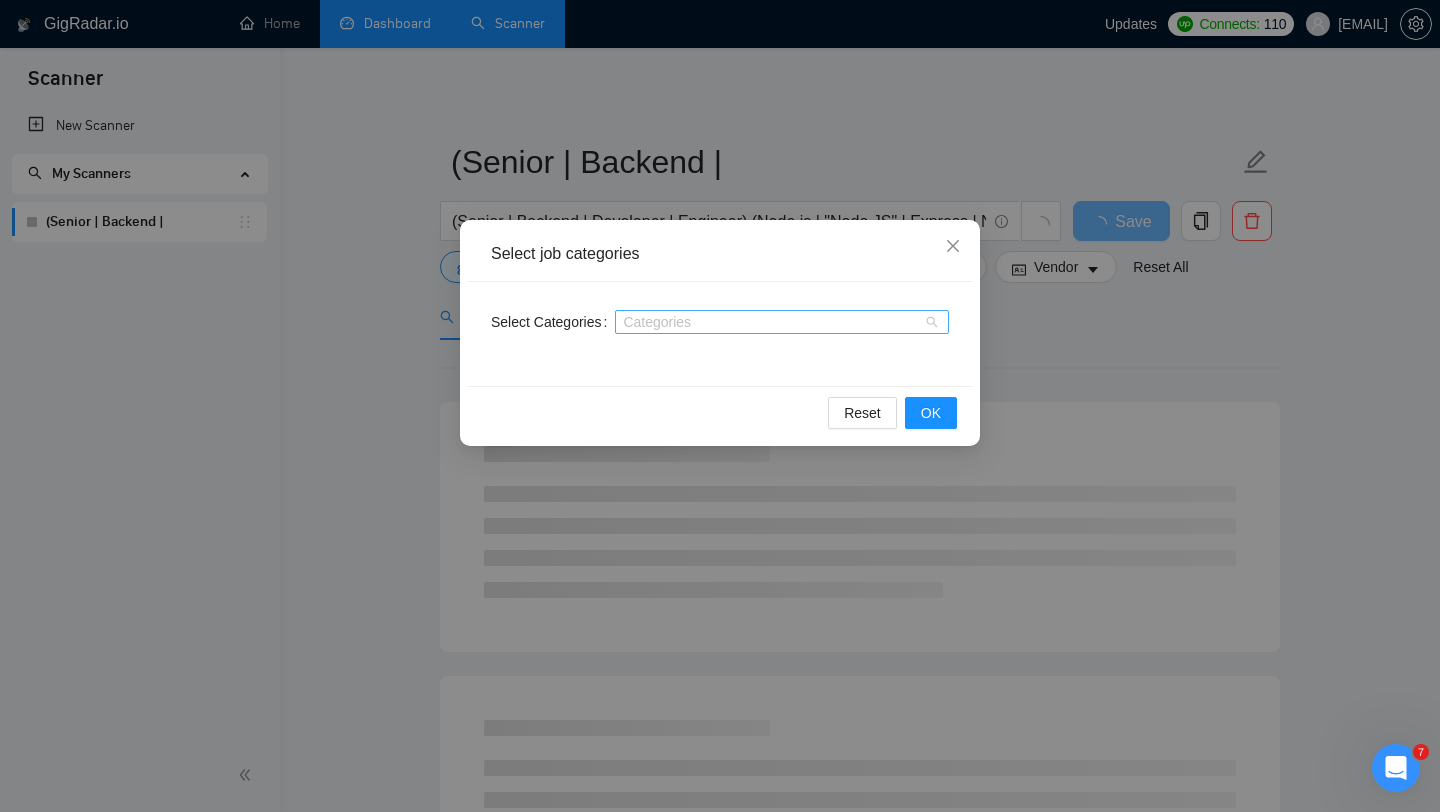 click at bounding box center (772, 322) 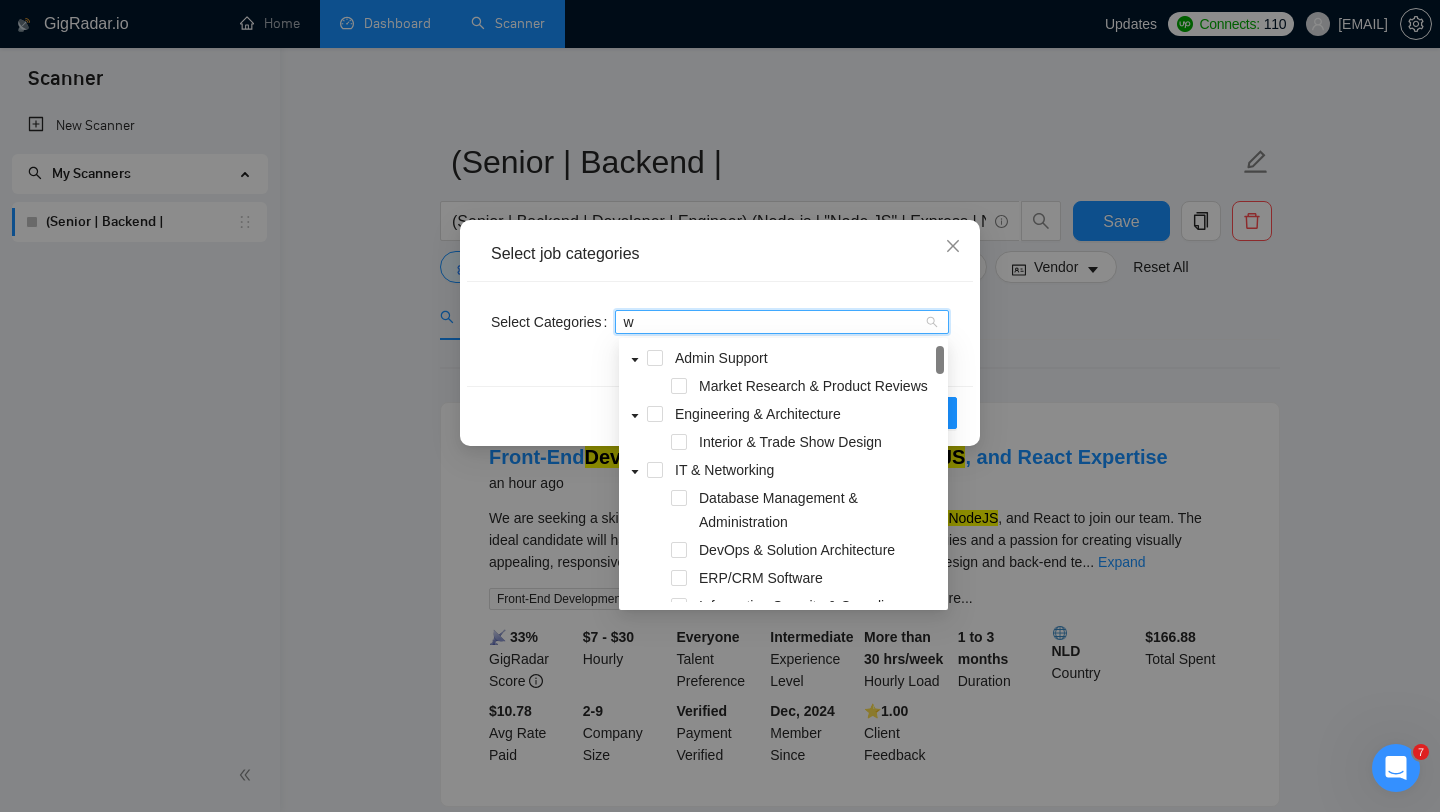 type on "we" 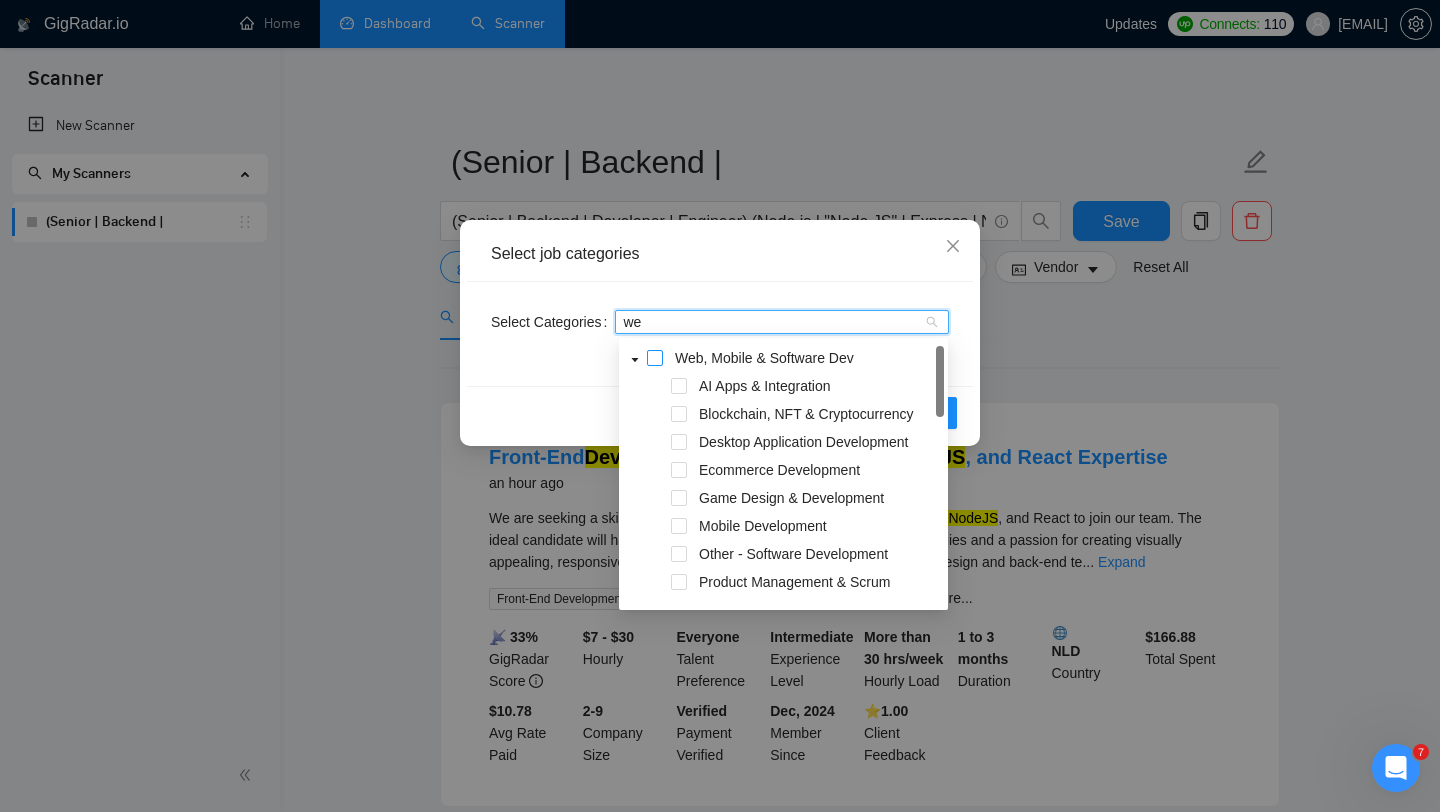click at bounding box center [655, 358] 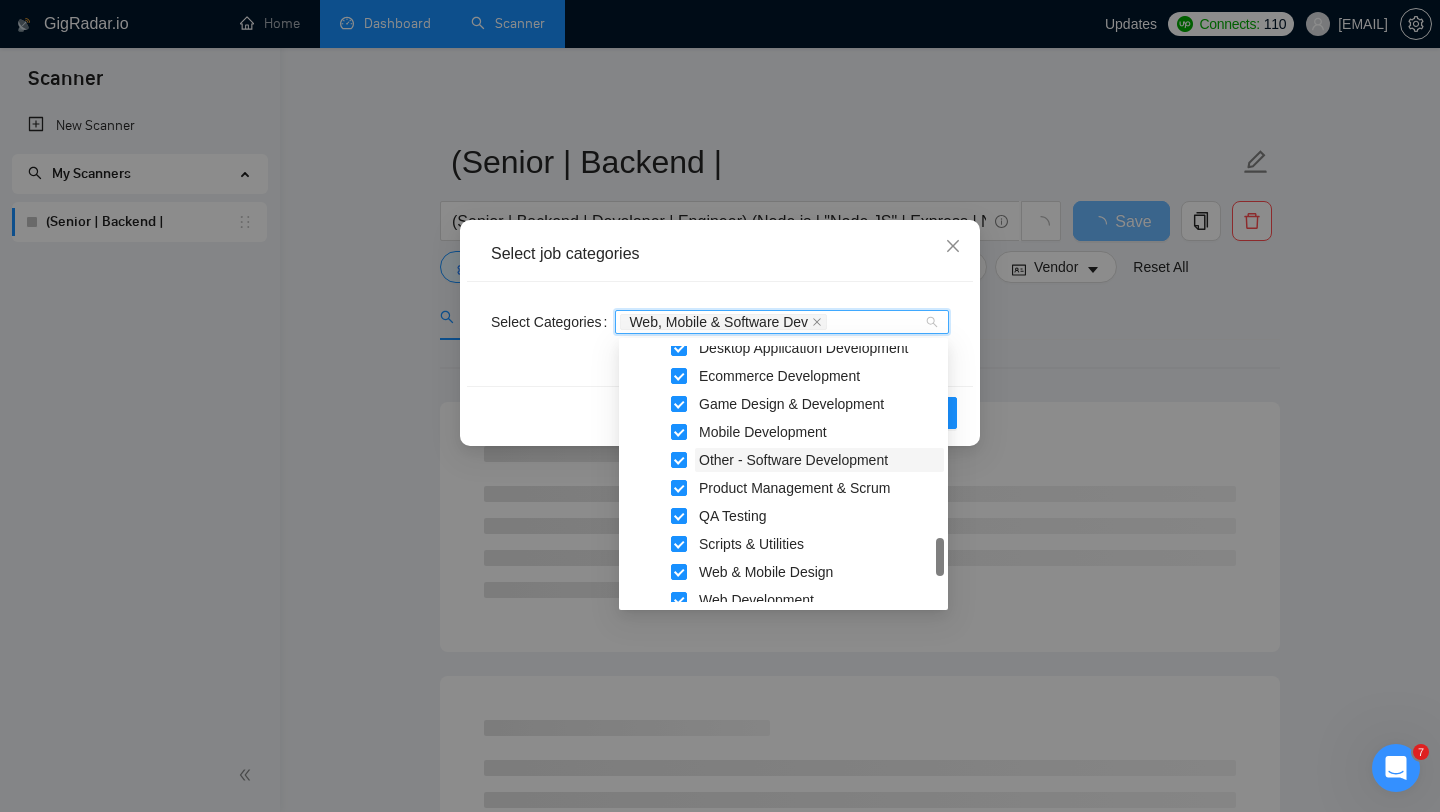 scroll, scrollTop: 367, scrollLeft: 0, axis: vertical 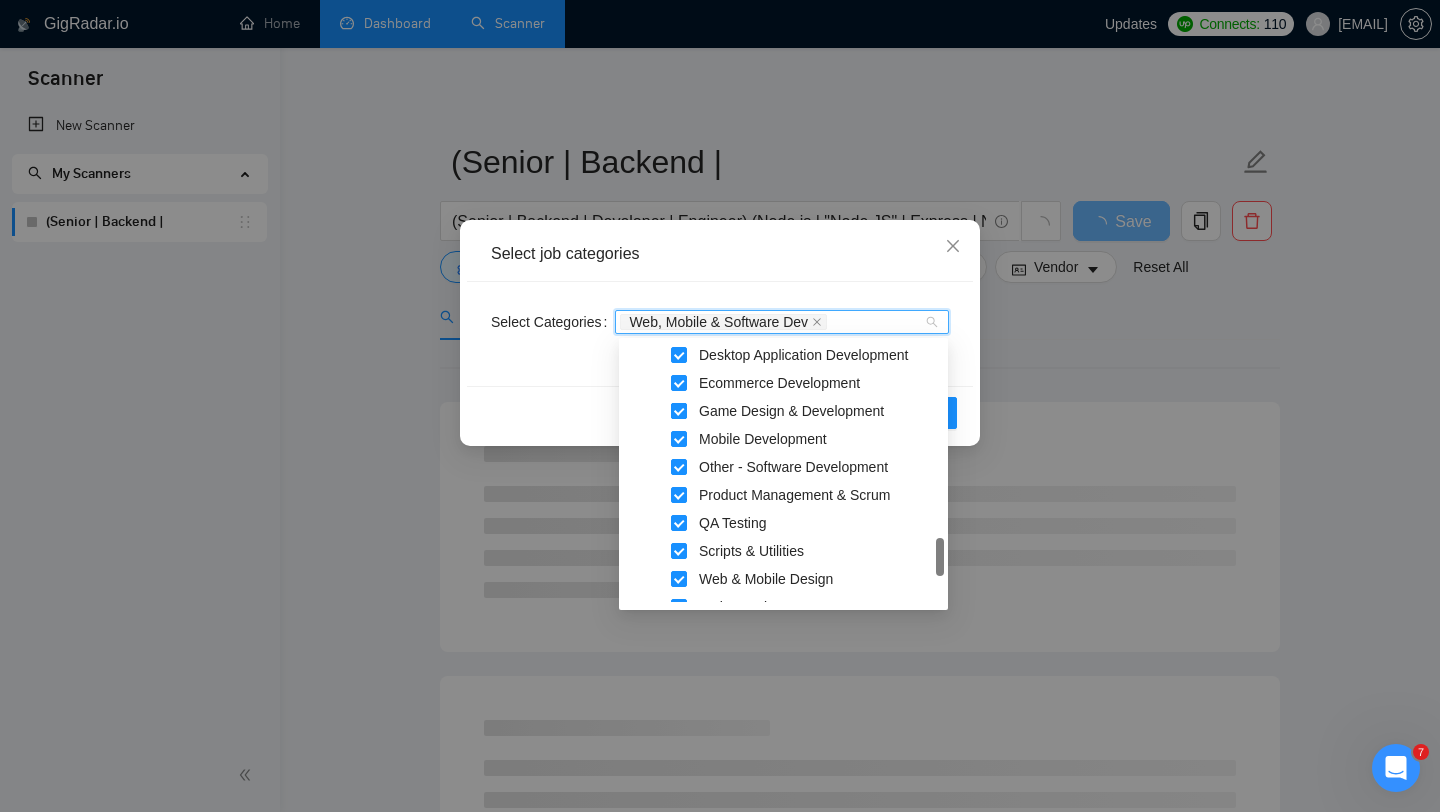 click at bounding box center (679, 411) 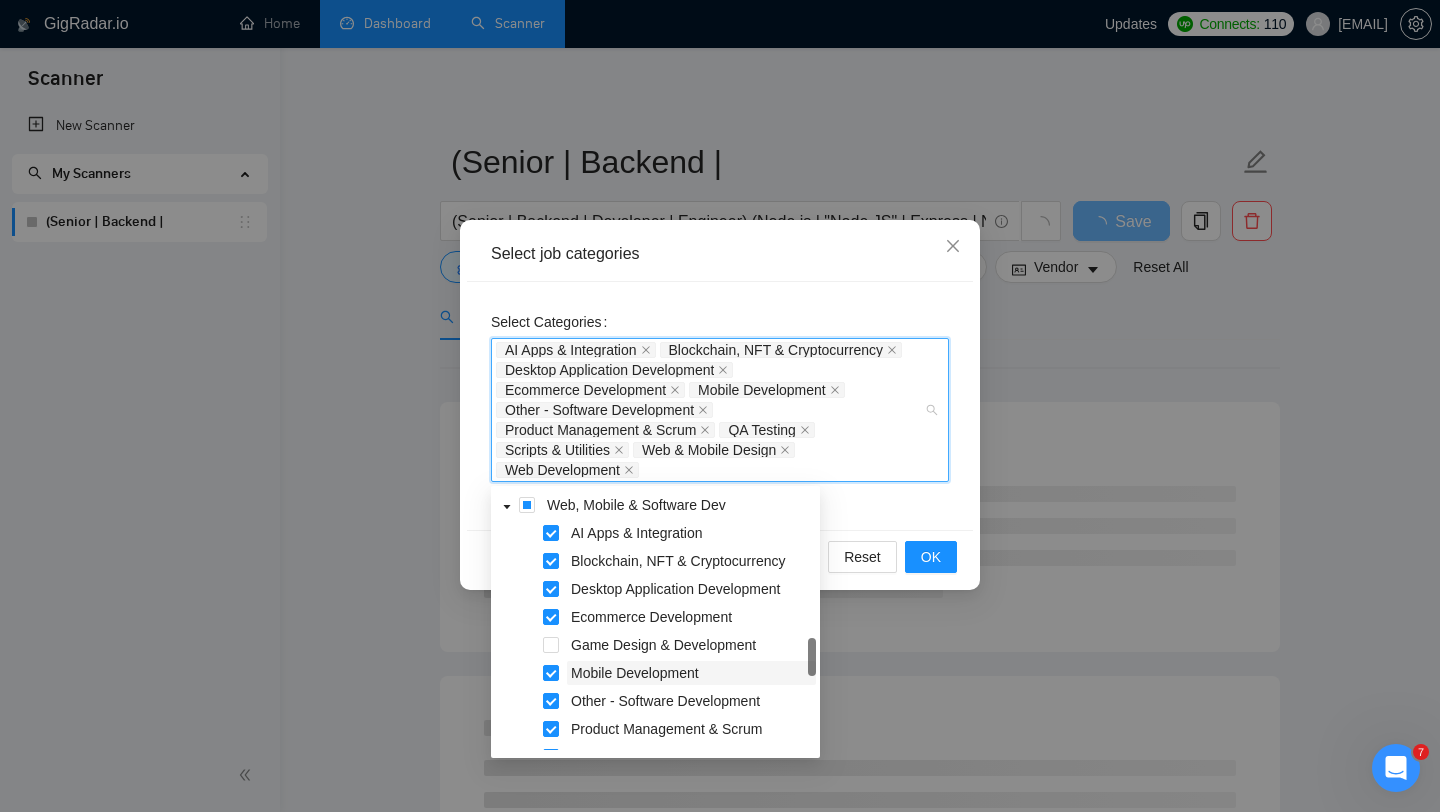 scroll, scrollTop: 267, scrollLeft: 0, axis: vertical 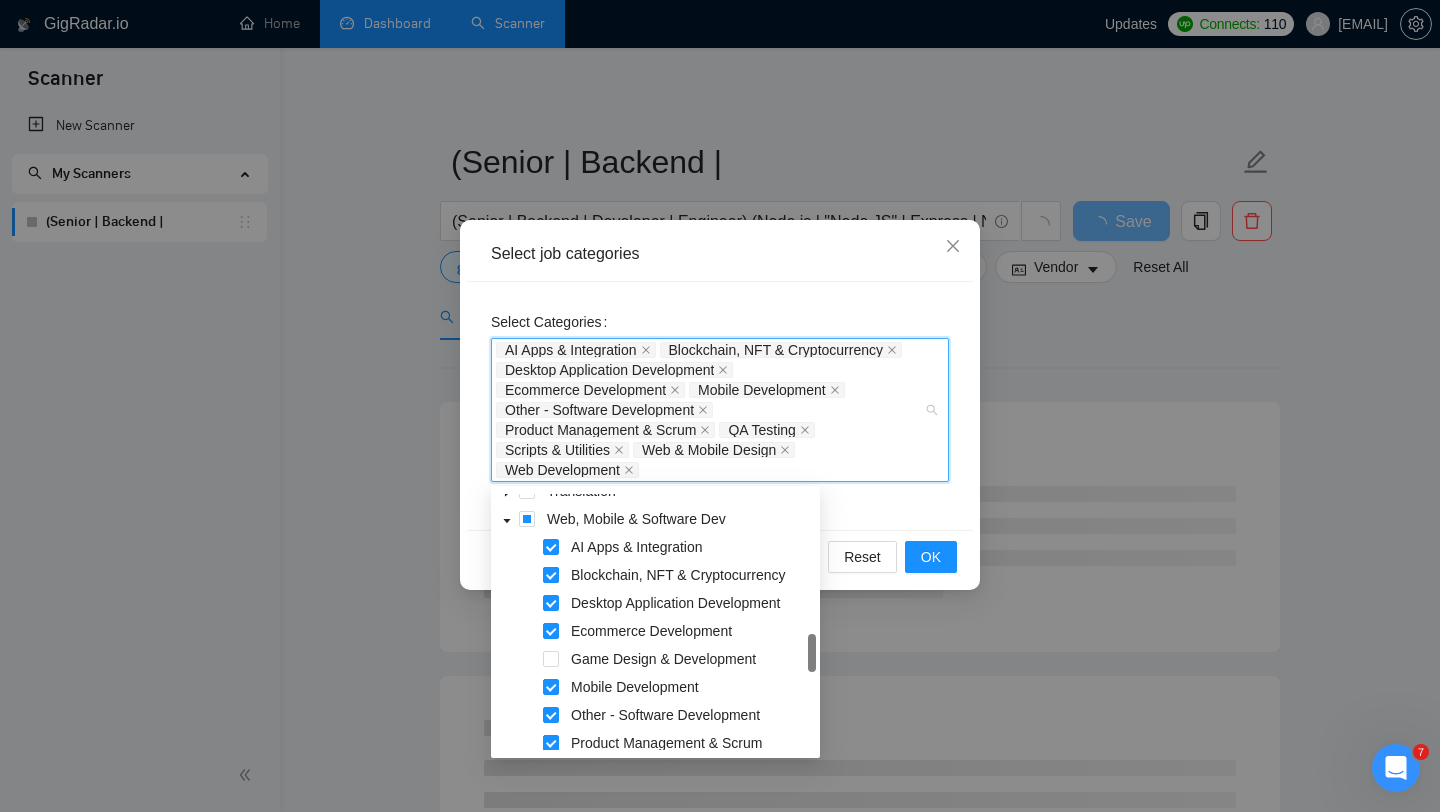 click at bounding box center (551, 575) 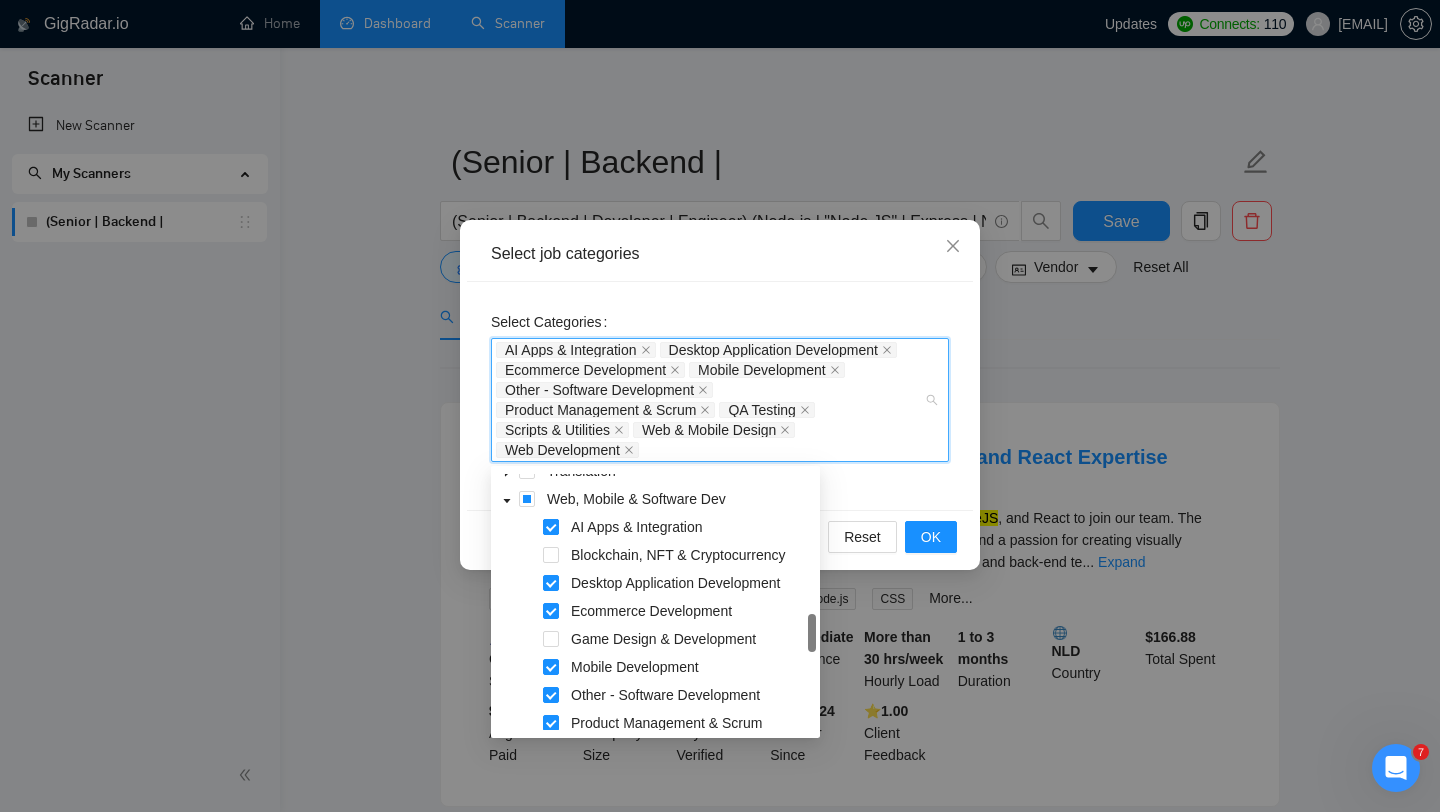 click at bounding box center (551, 527) 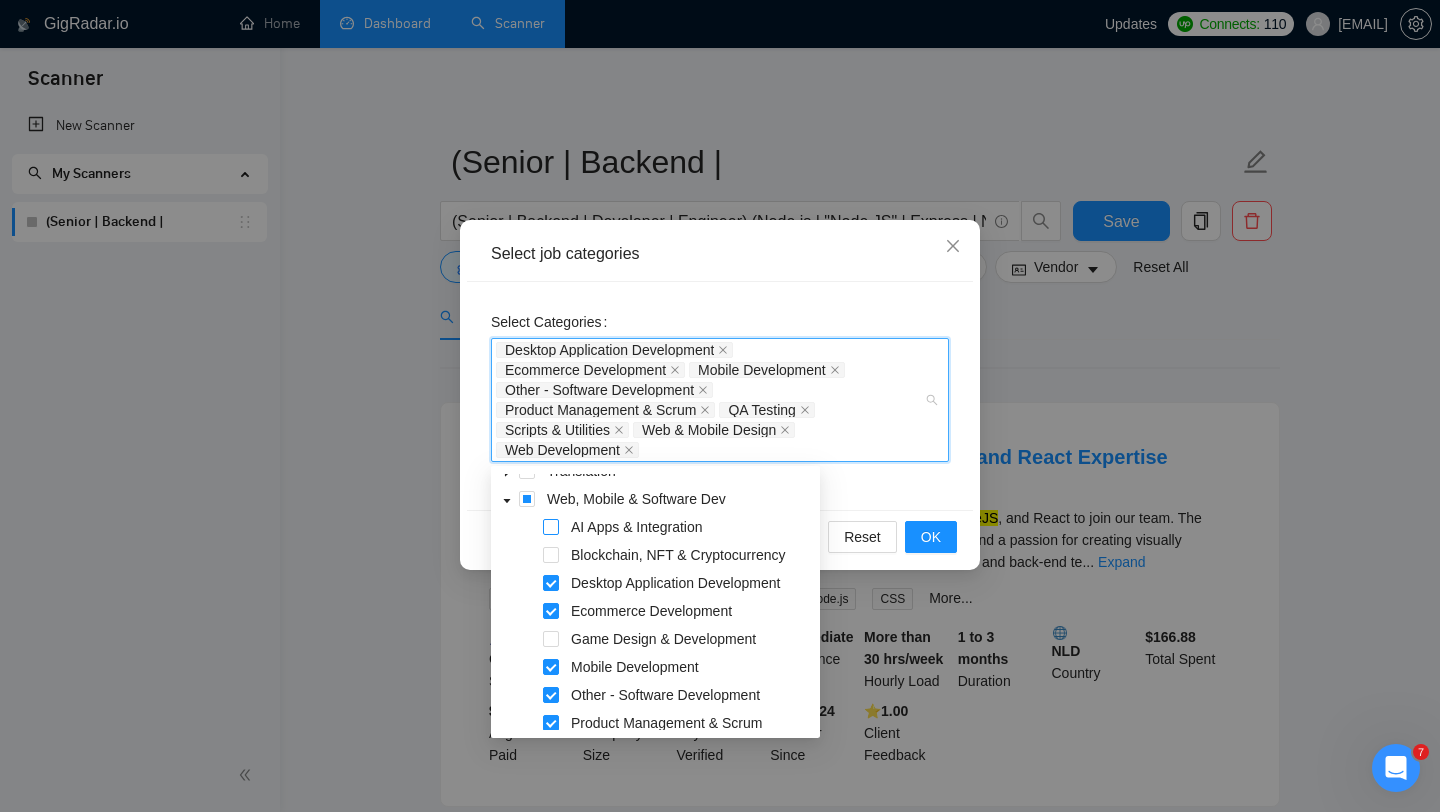 click at bounding box center (551, 527) 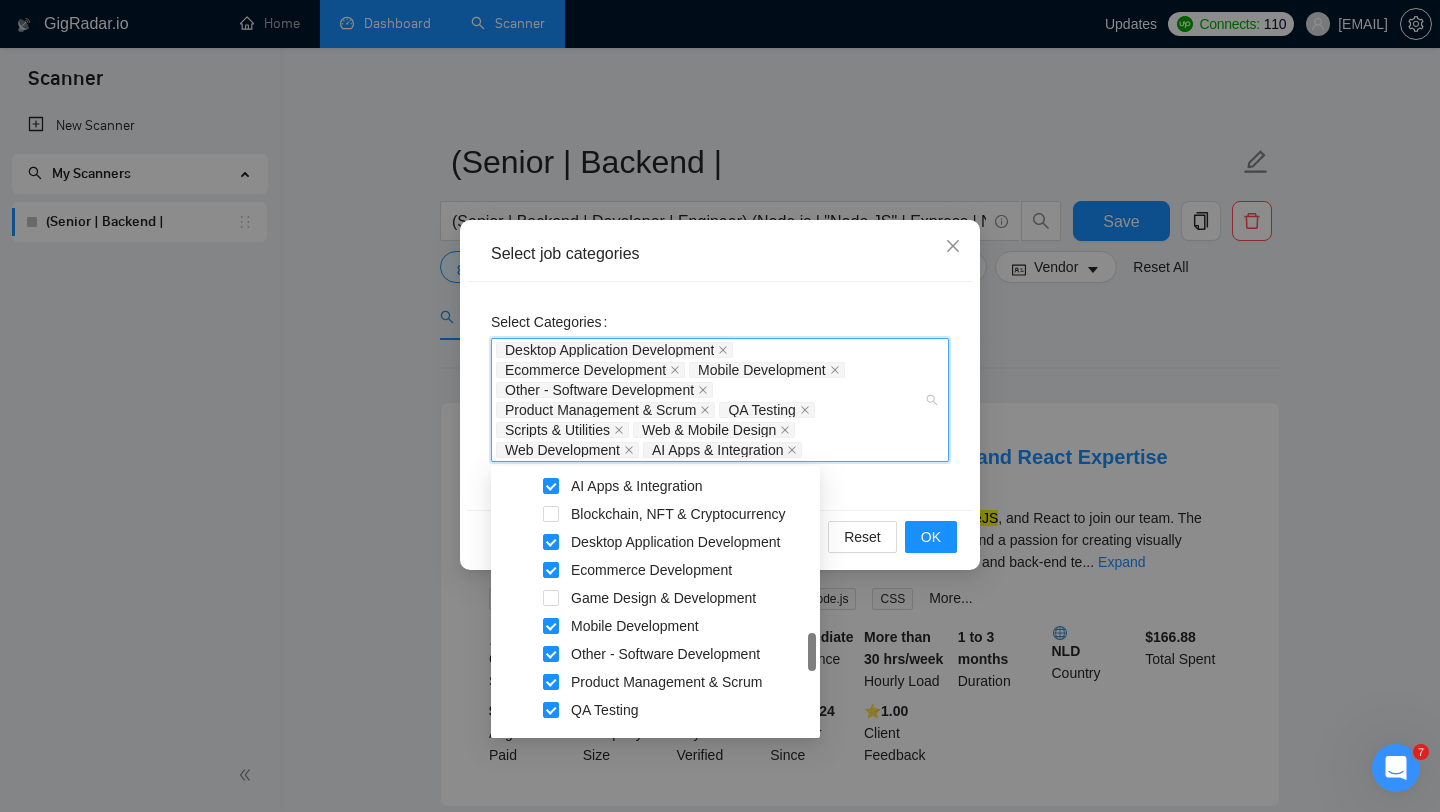 scroll, scrollTop: 318, scrollLeft: 0, axis: vertical 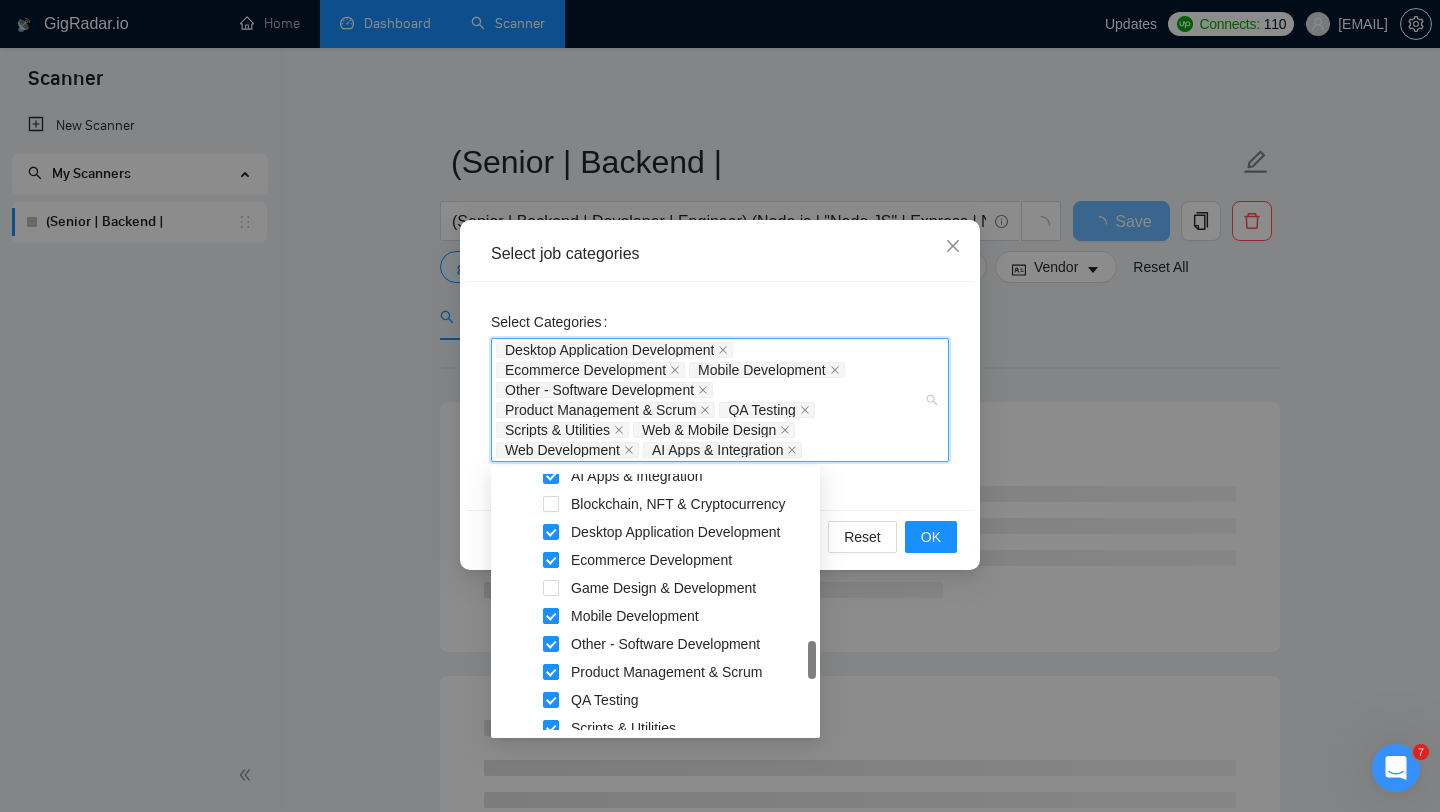 click at bounding box center [551, 616] 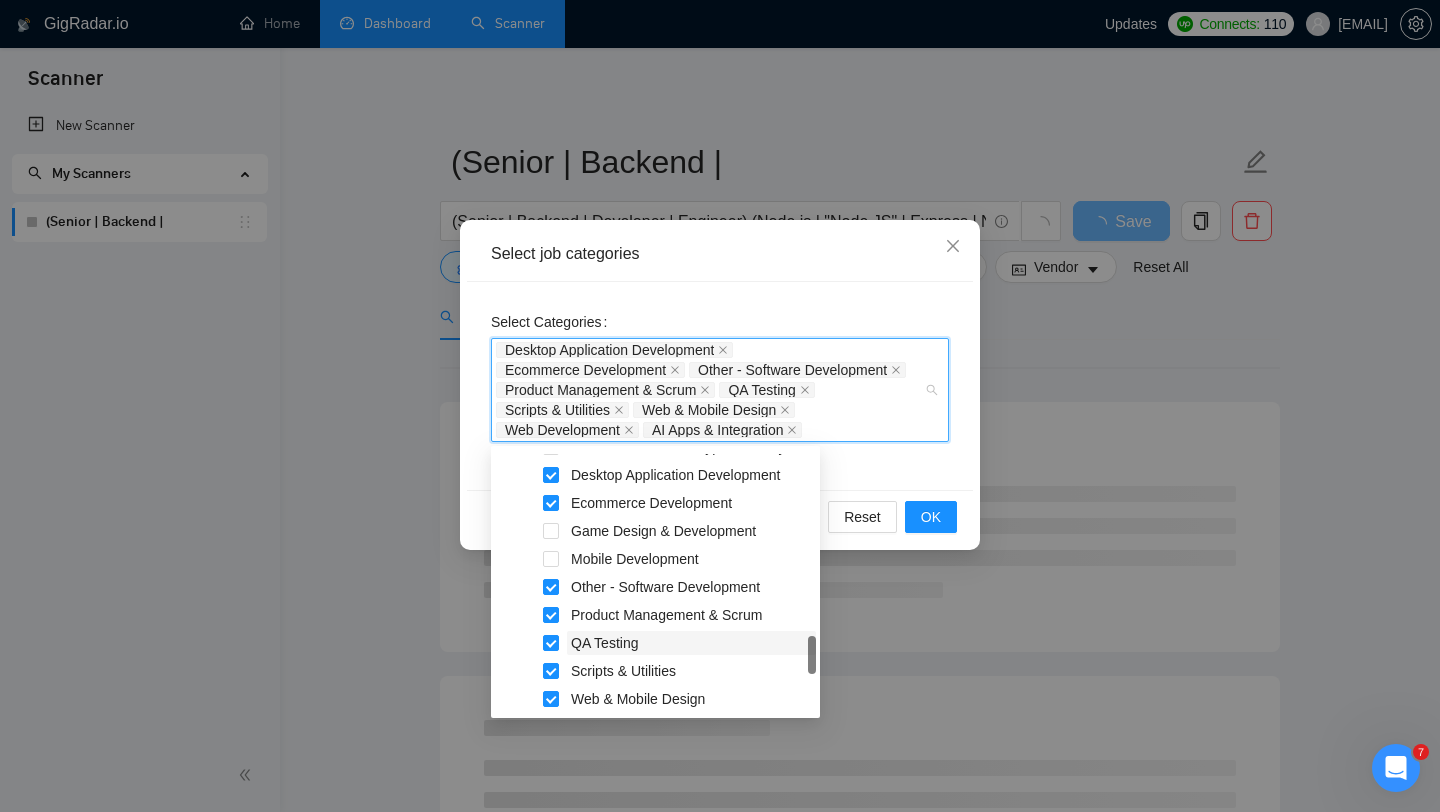 scroll, scrollTop: 360, scrollLeft: 0, axis: vertical 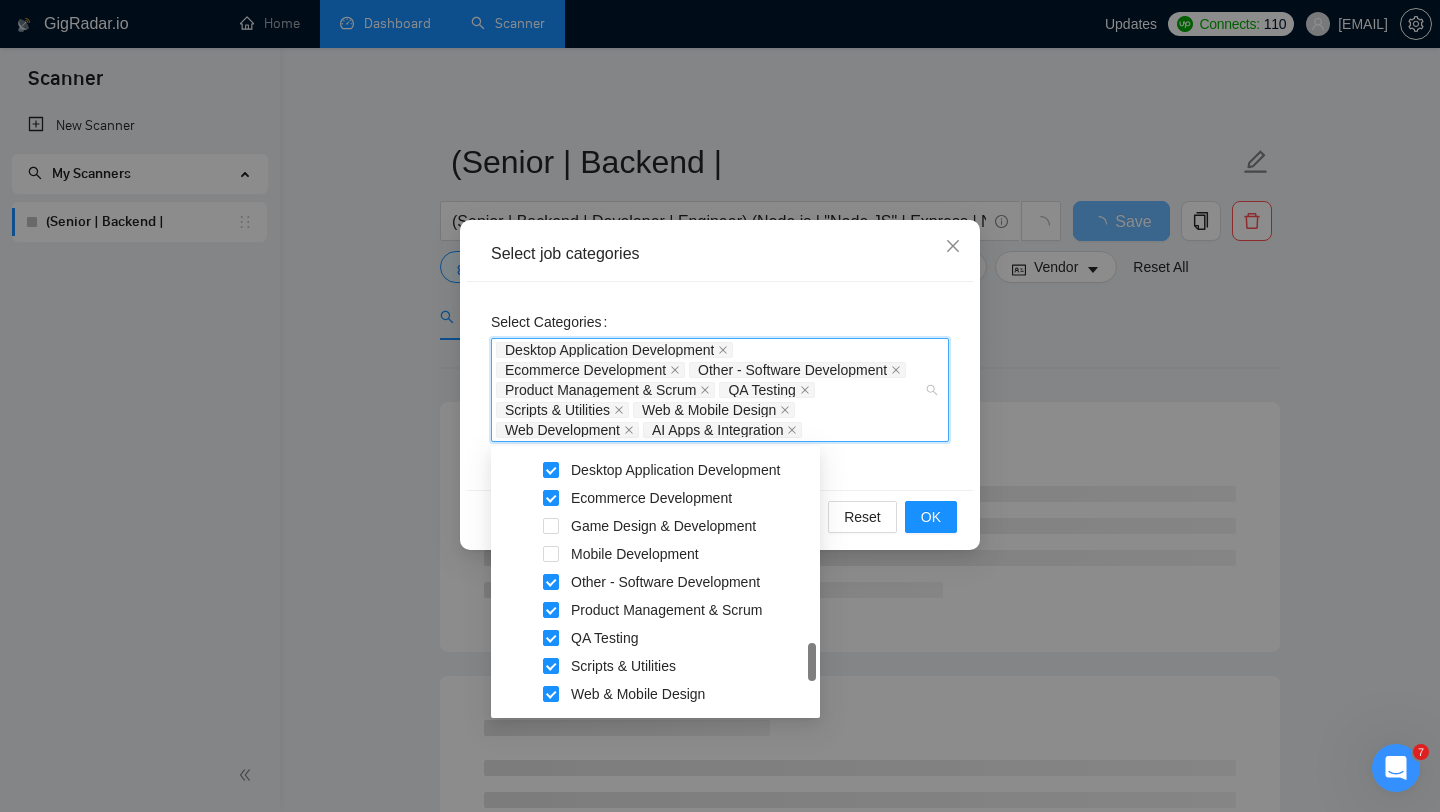 click at bounding box center (551, 638) 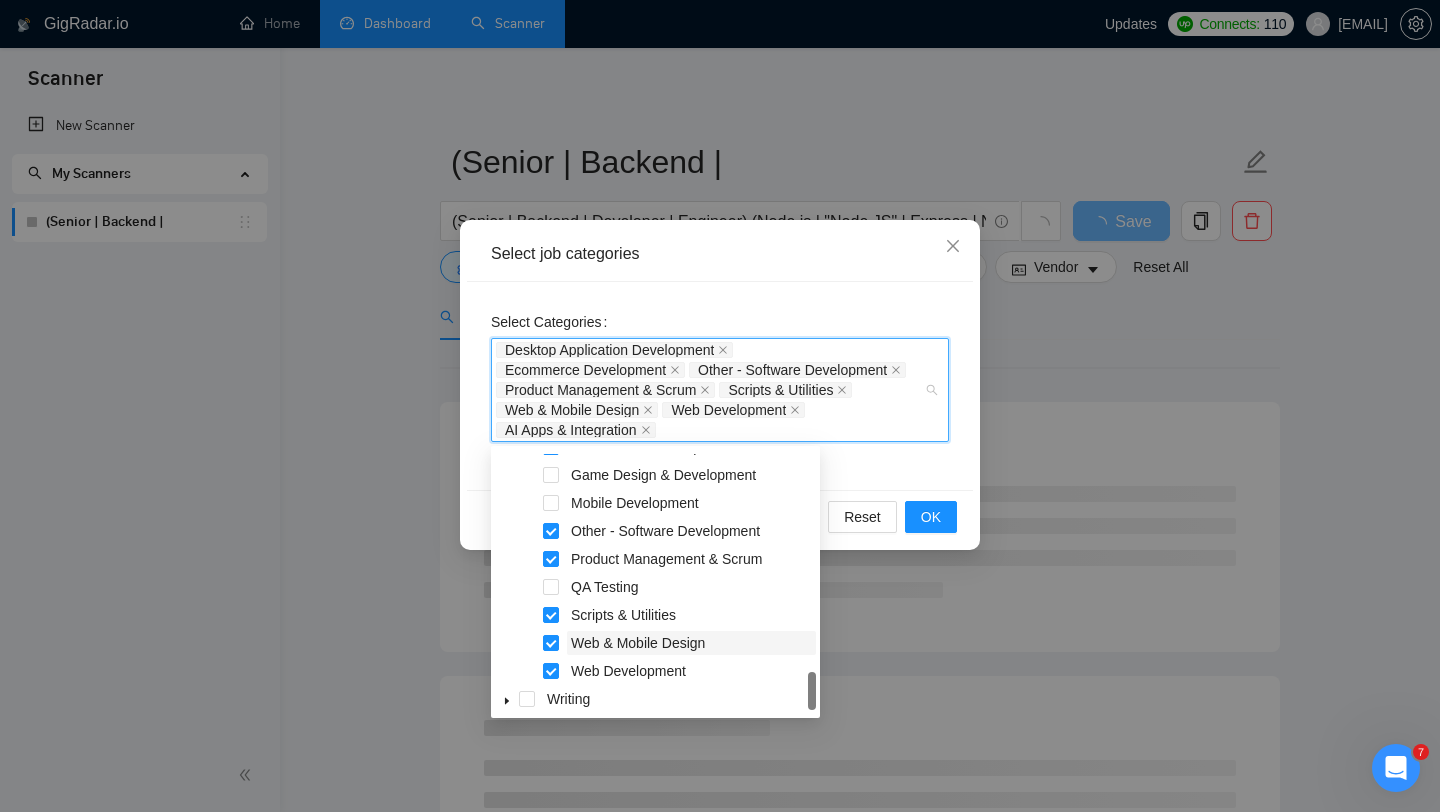 scroll, scrollTop: 416, scrollLeft: 0, axis: vertical 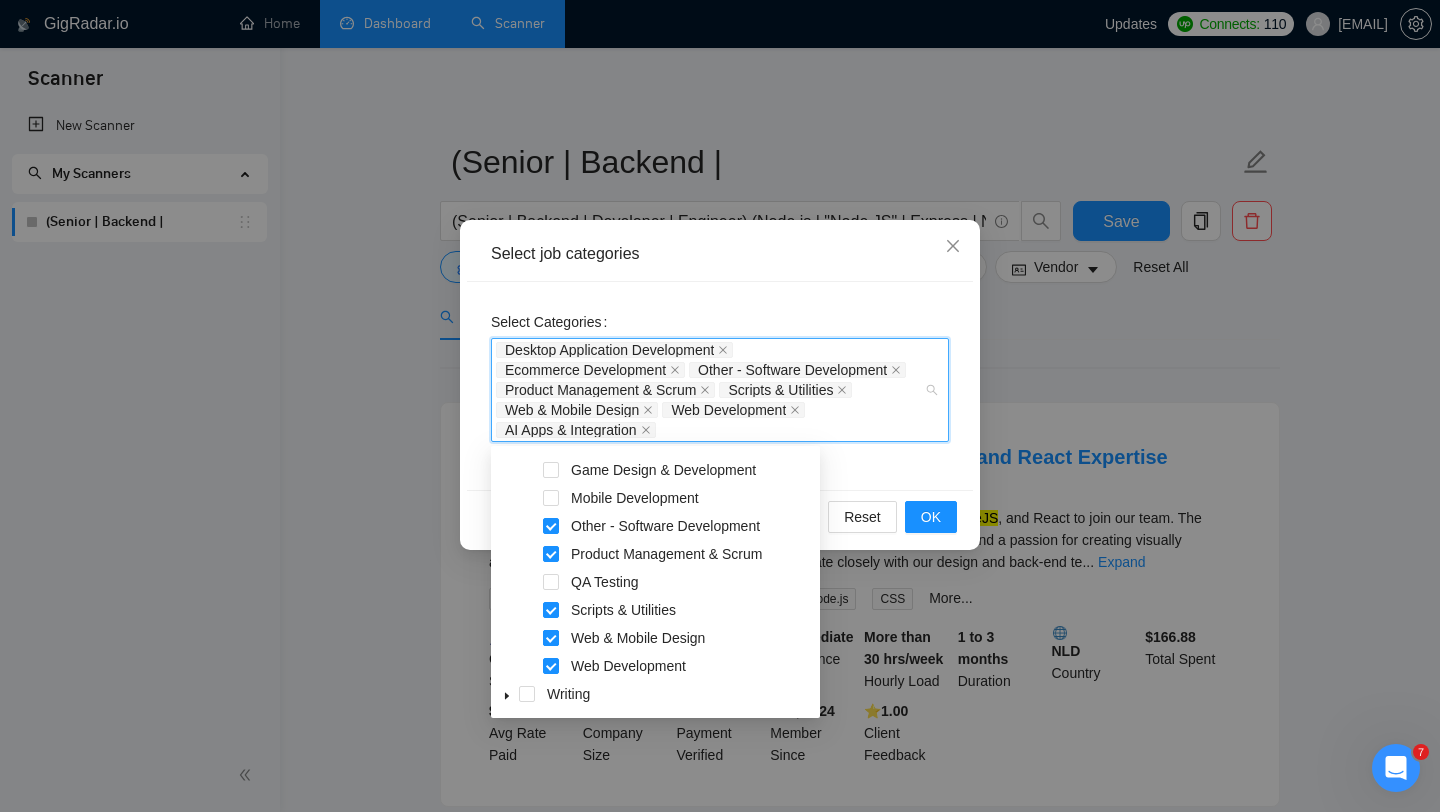 click at bounding box center [551, 638] 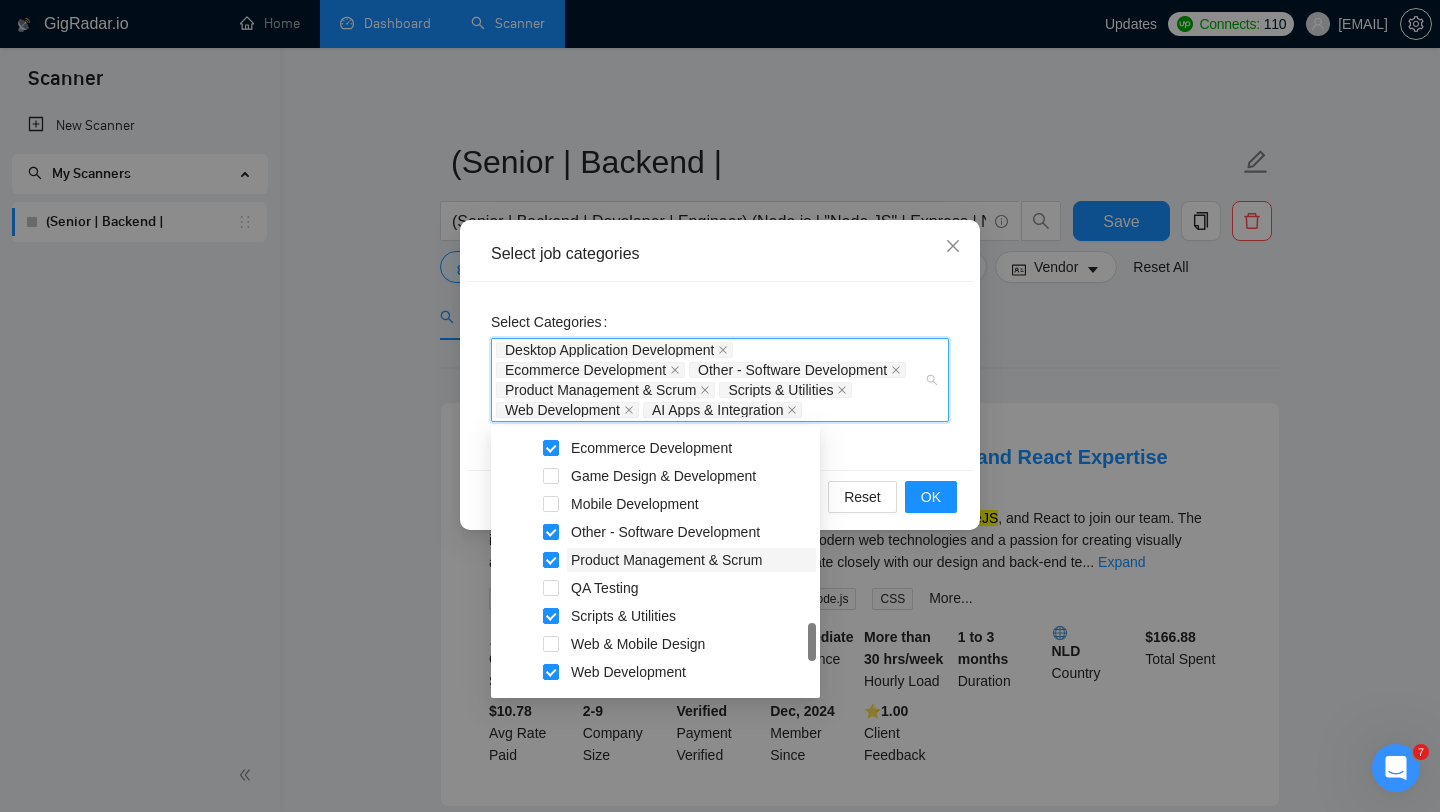 scroll, scrollTop: 334, scrollLeft: 0, axis: vertical 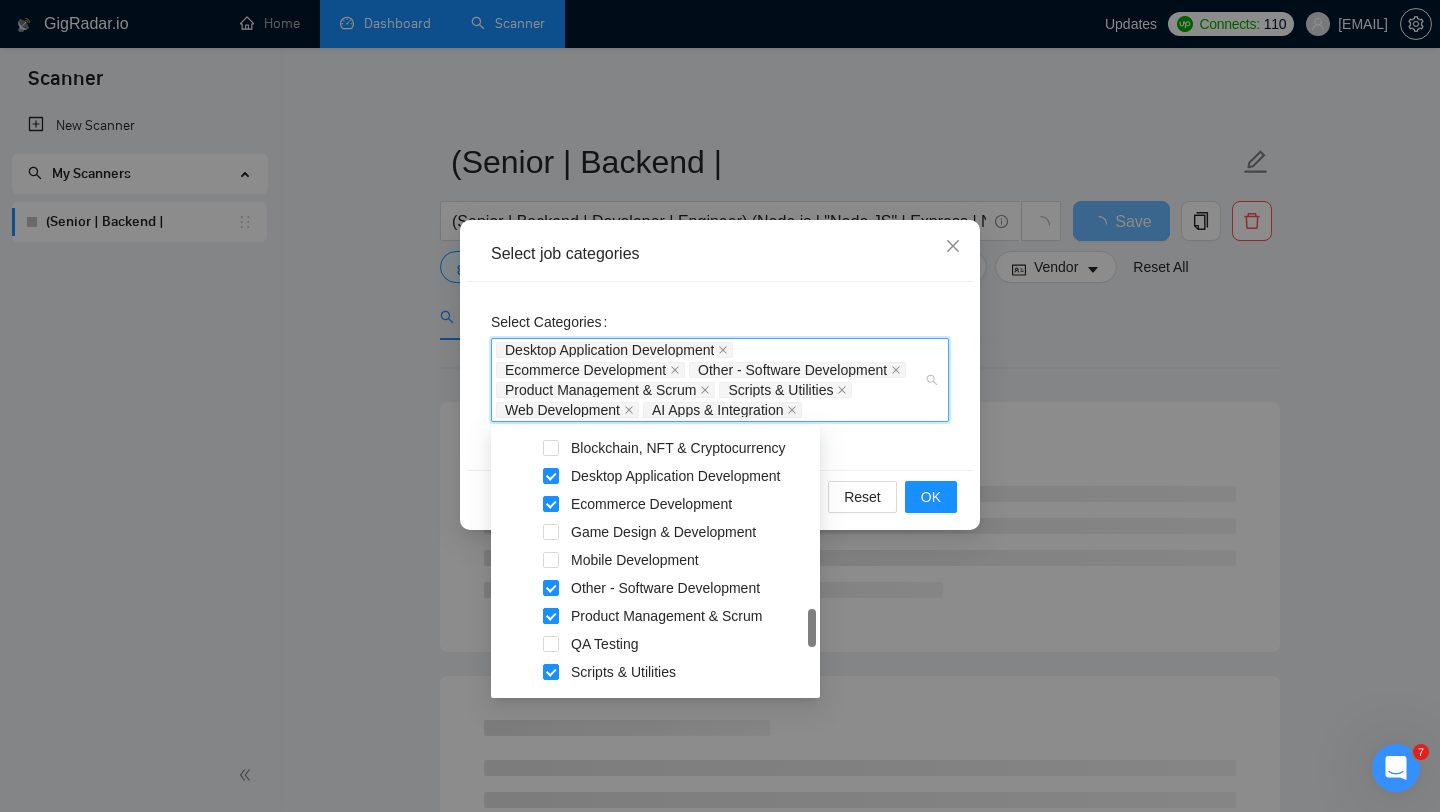 click at bounding box center [551, 616] 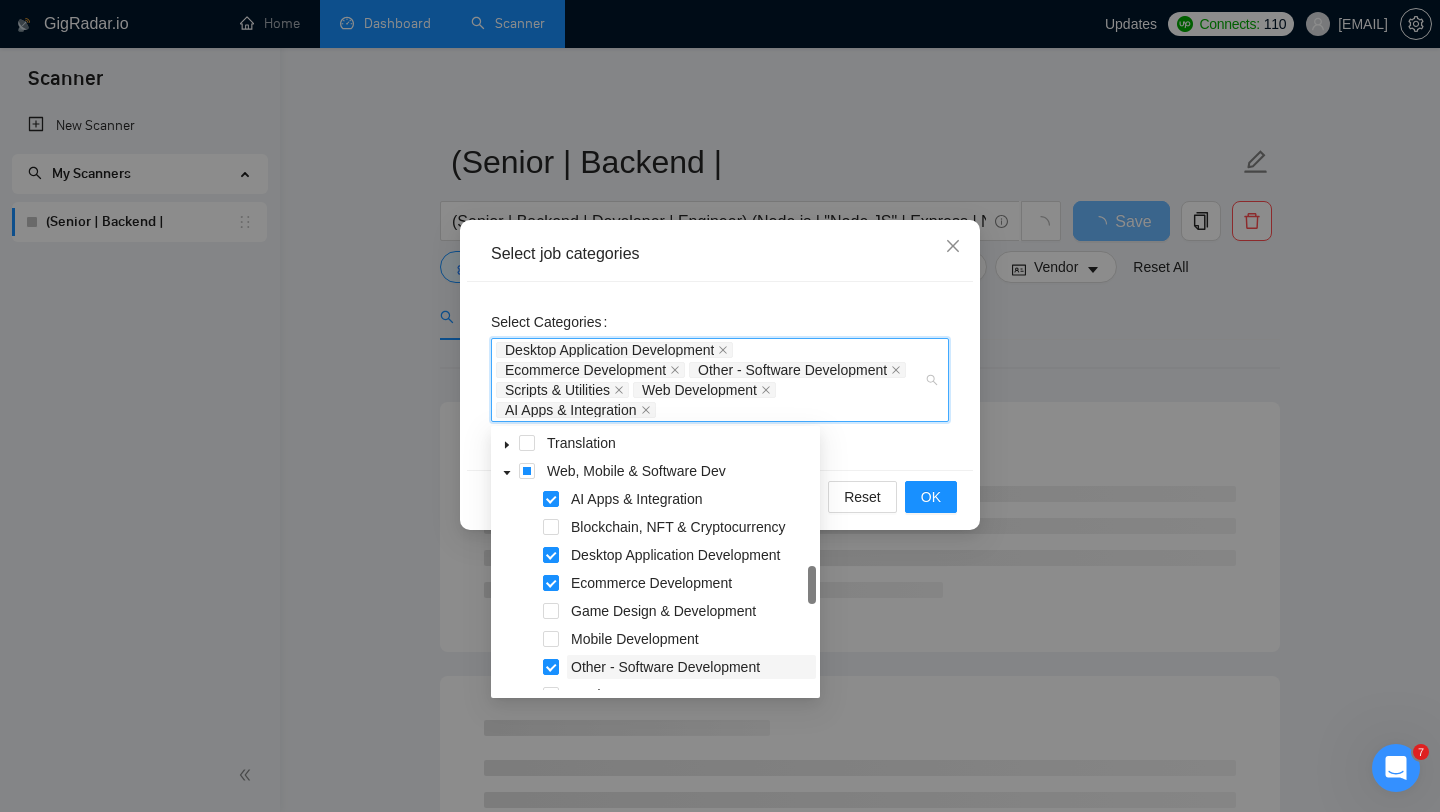 scroll, scrollTop: 251, scrollLeft: 0, axis: vertical 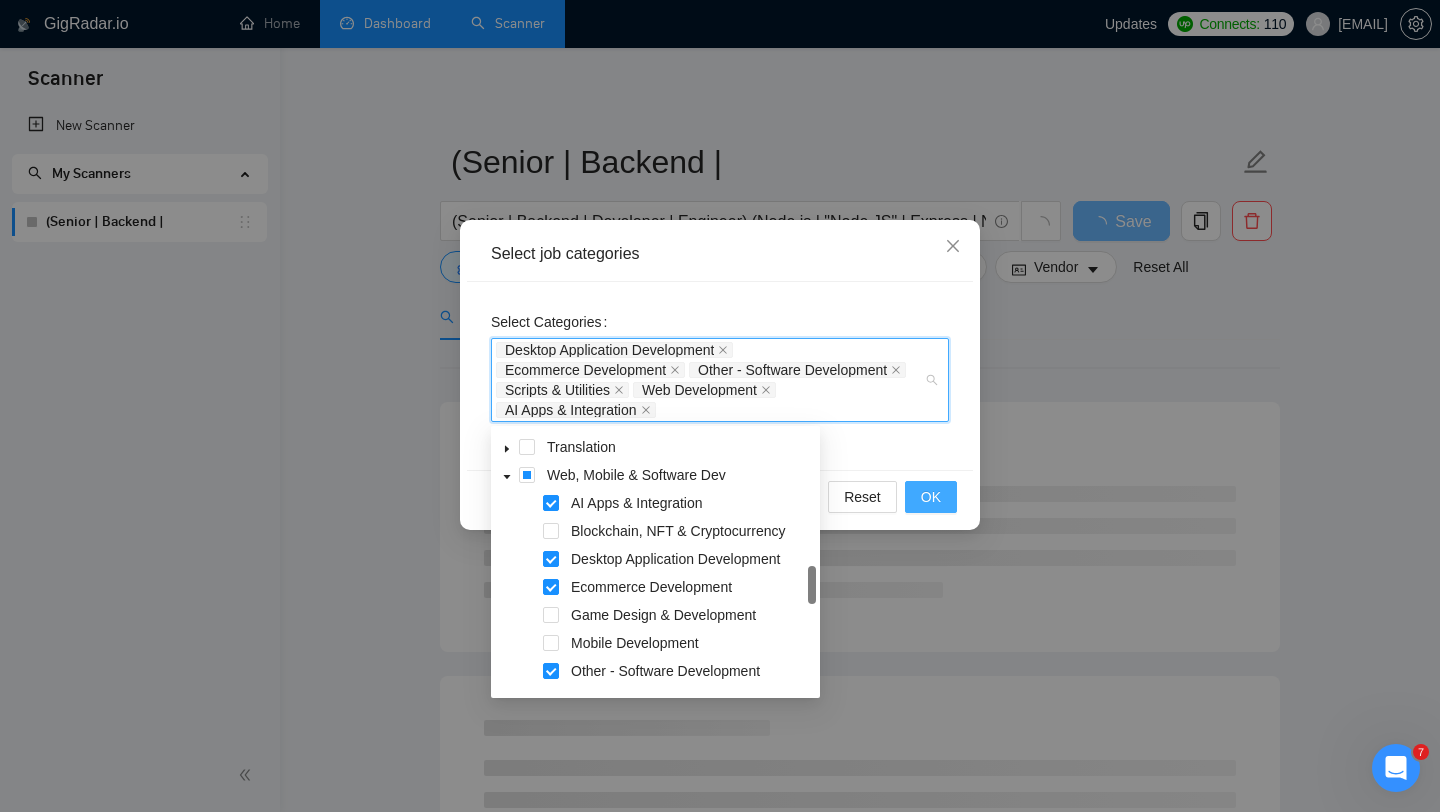 click on "OK" at bounding box center [931, 497] 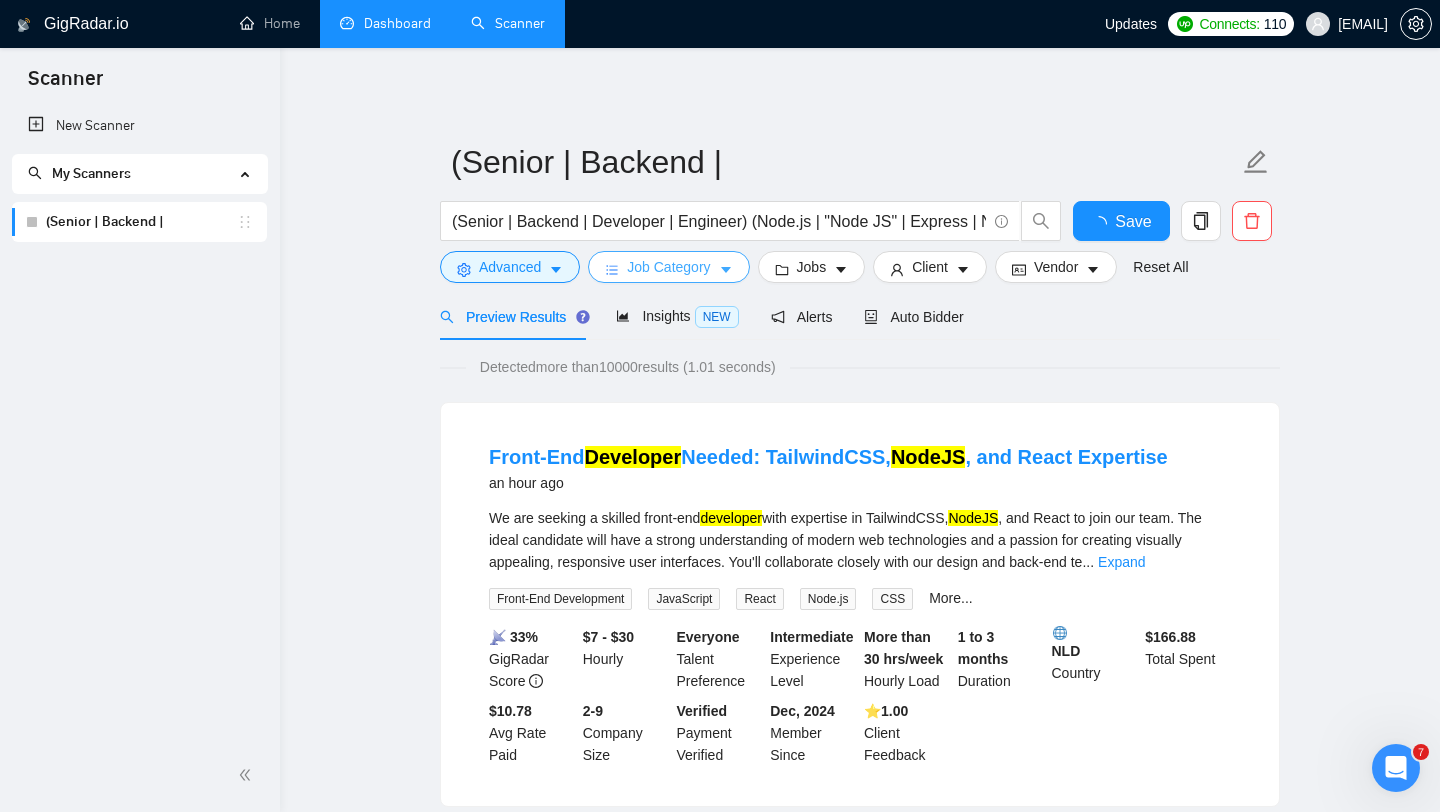 click on "Job Category" at bounding box center (668, 267) 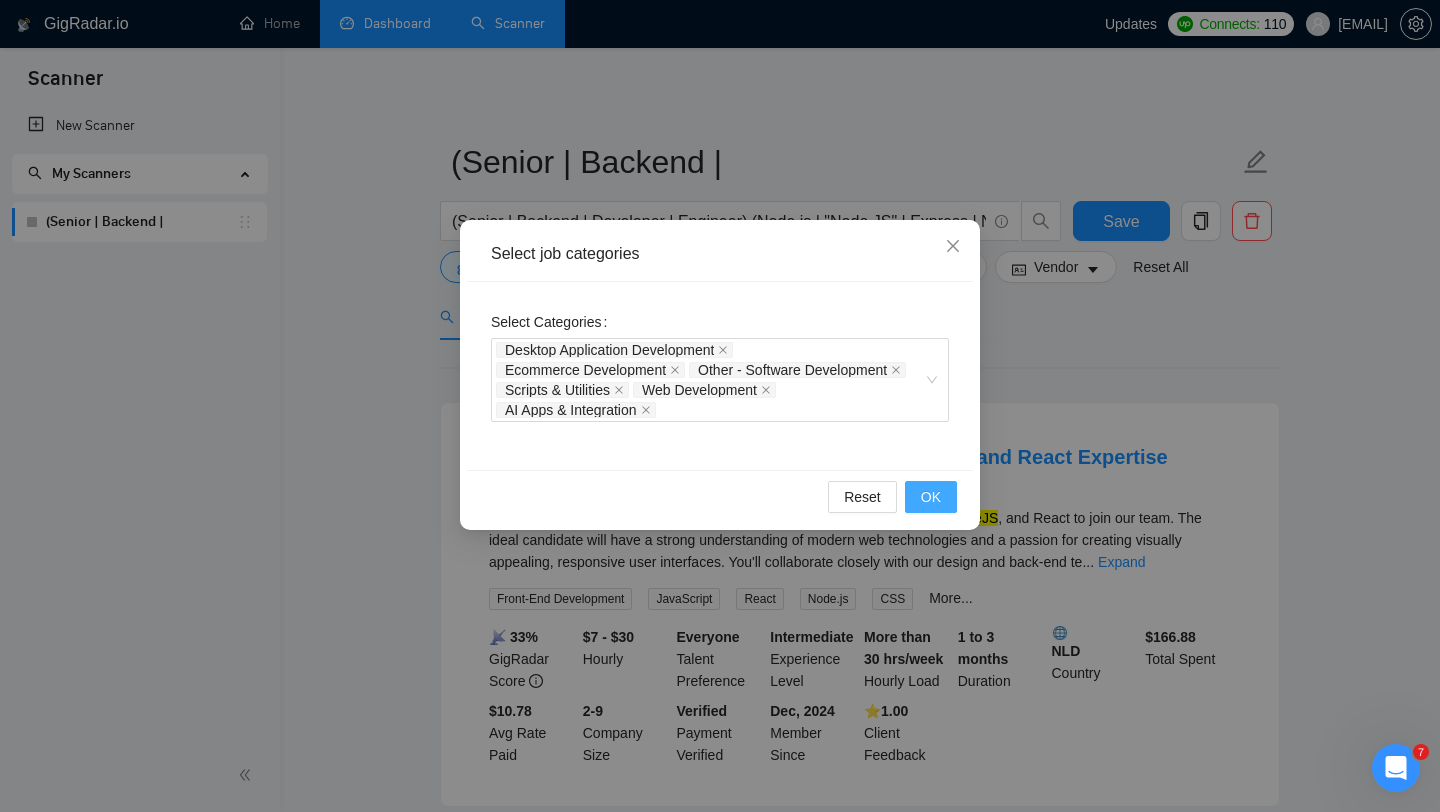 click on "OK" at bounding box center (931, 497) 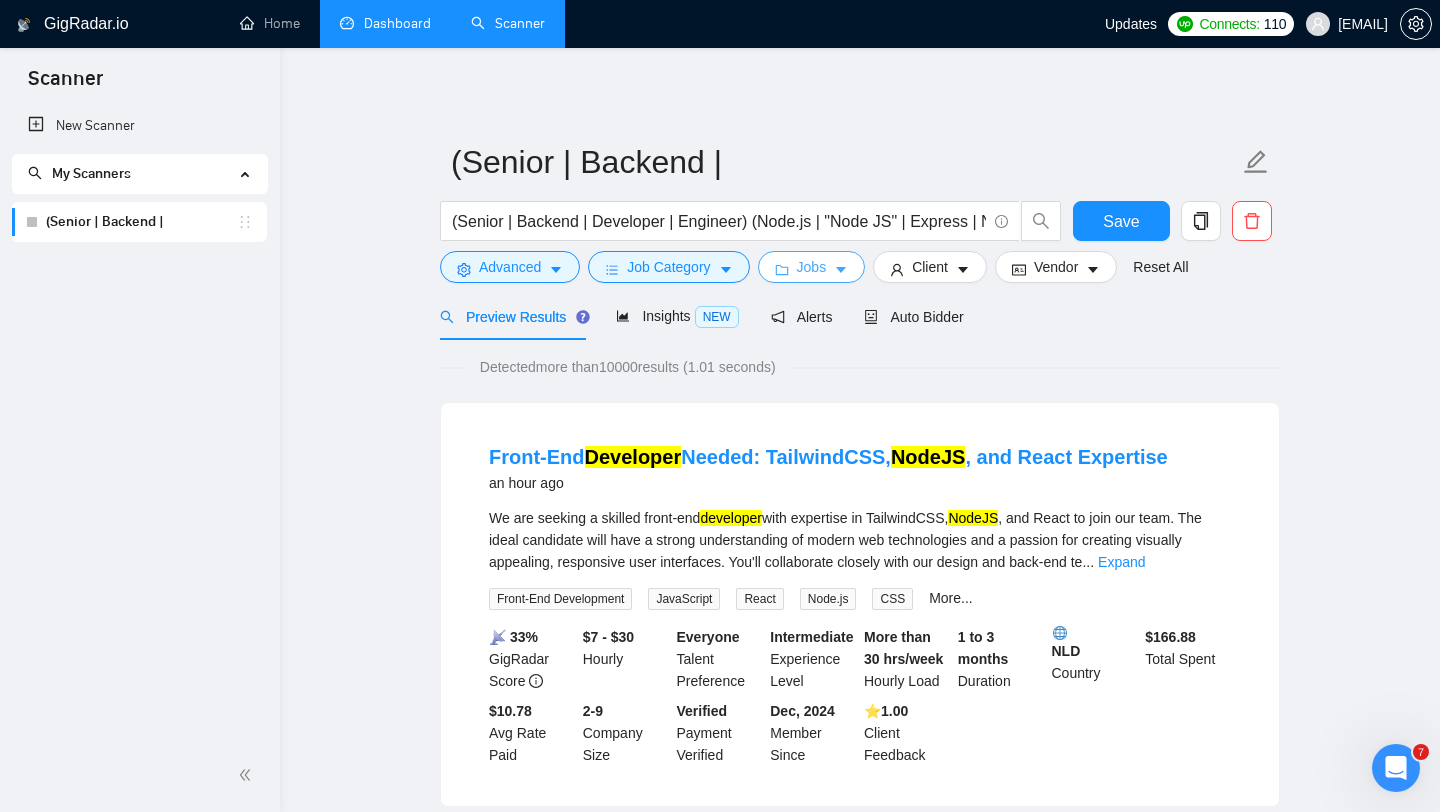 click 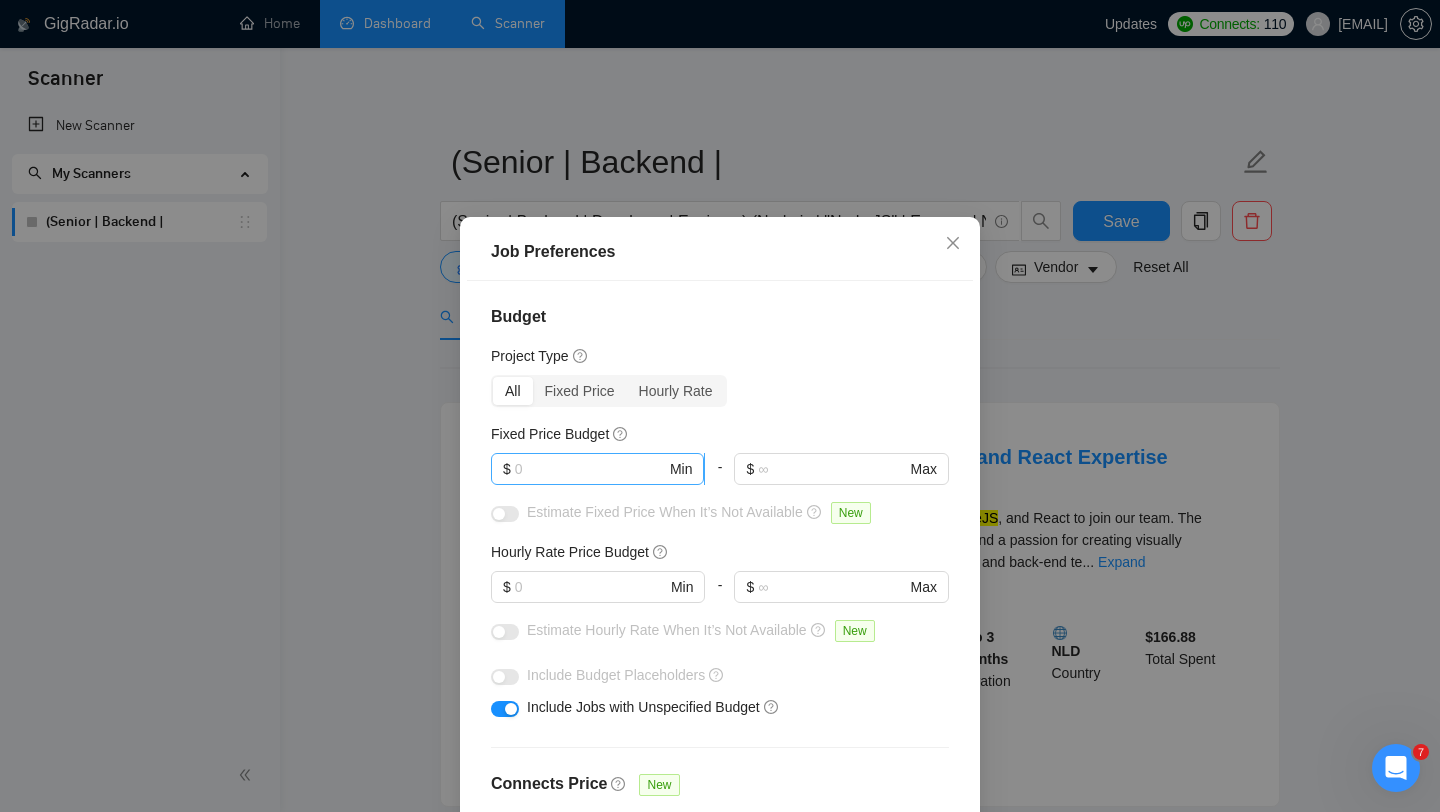 click at bounding box center [590, 469] 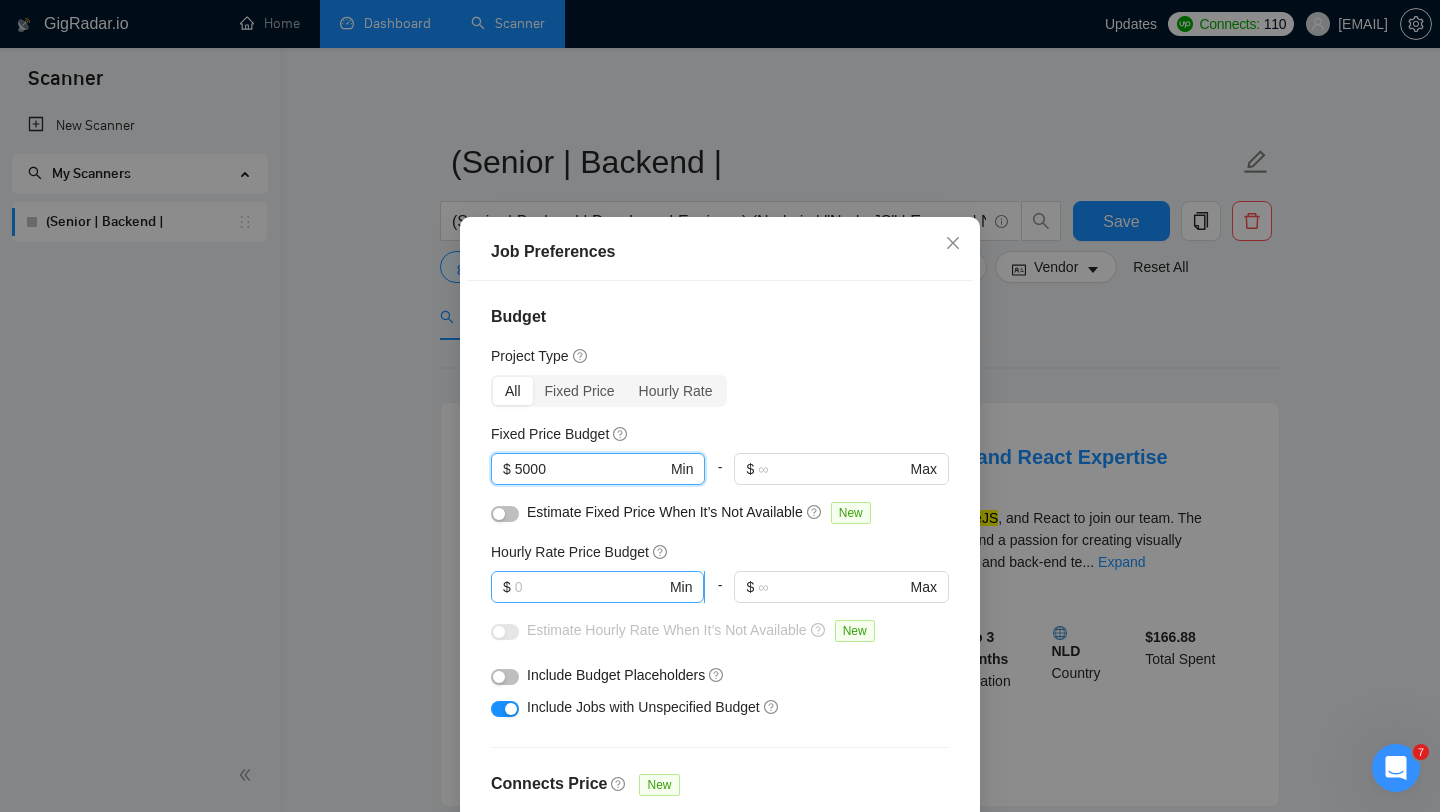 type on "5000" 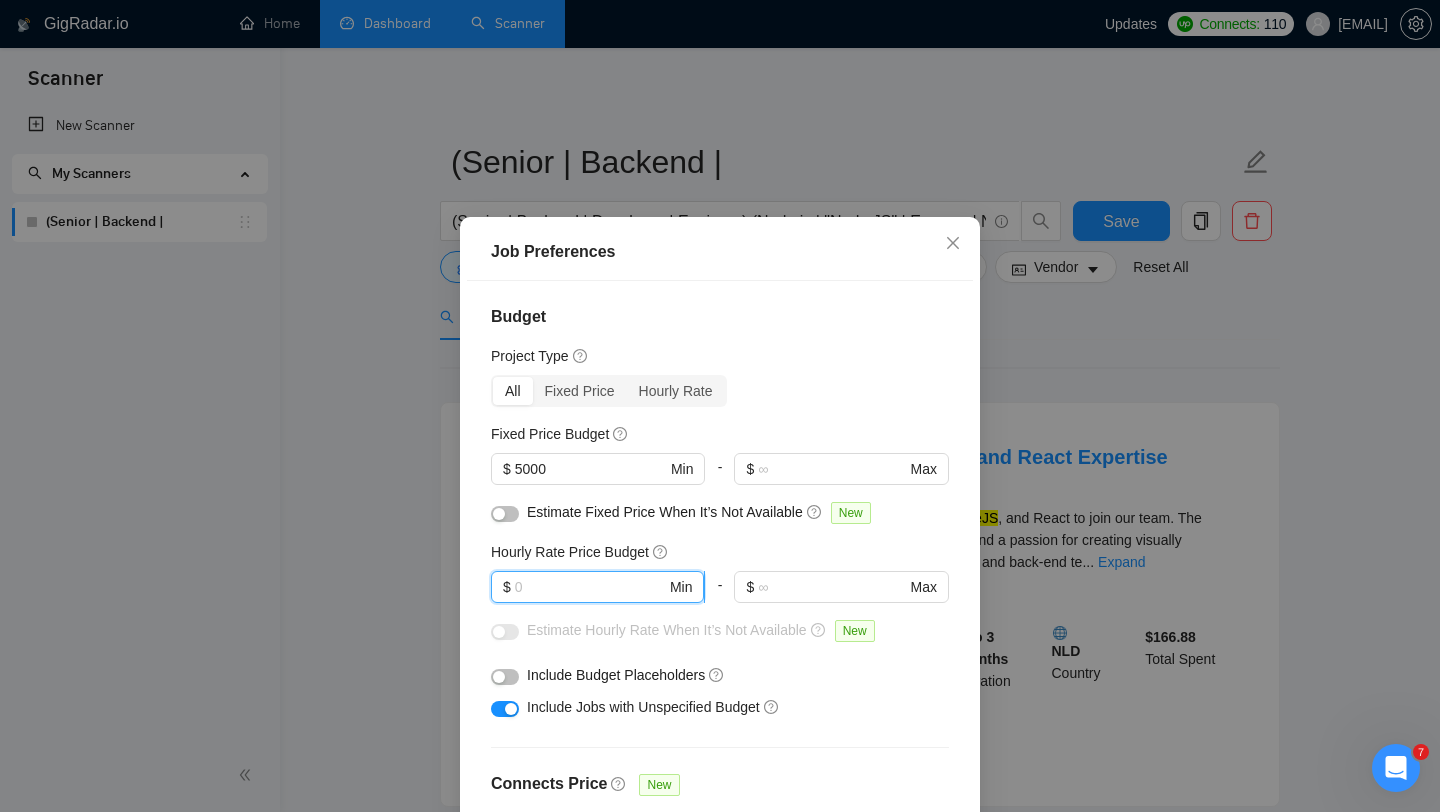 click at bounding box center [590, 587] 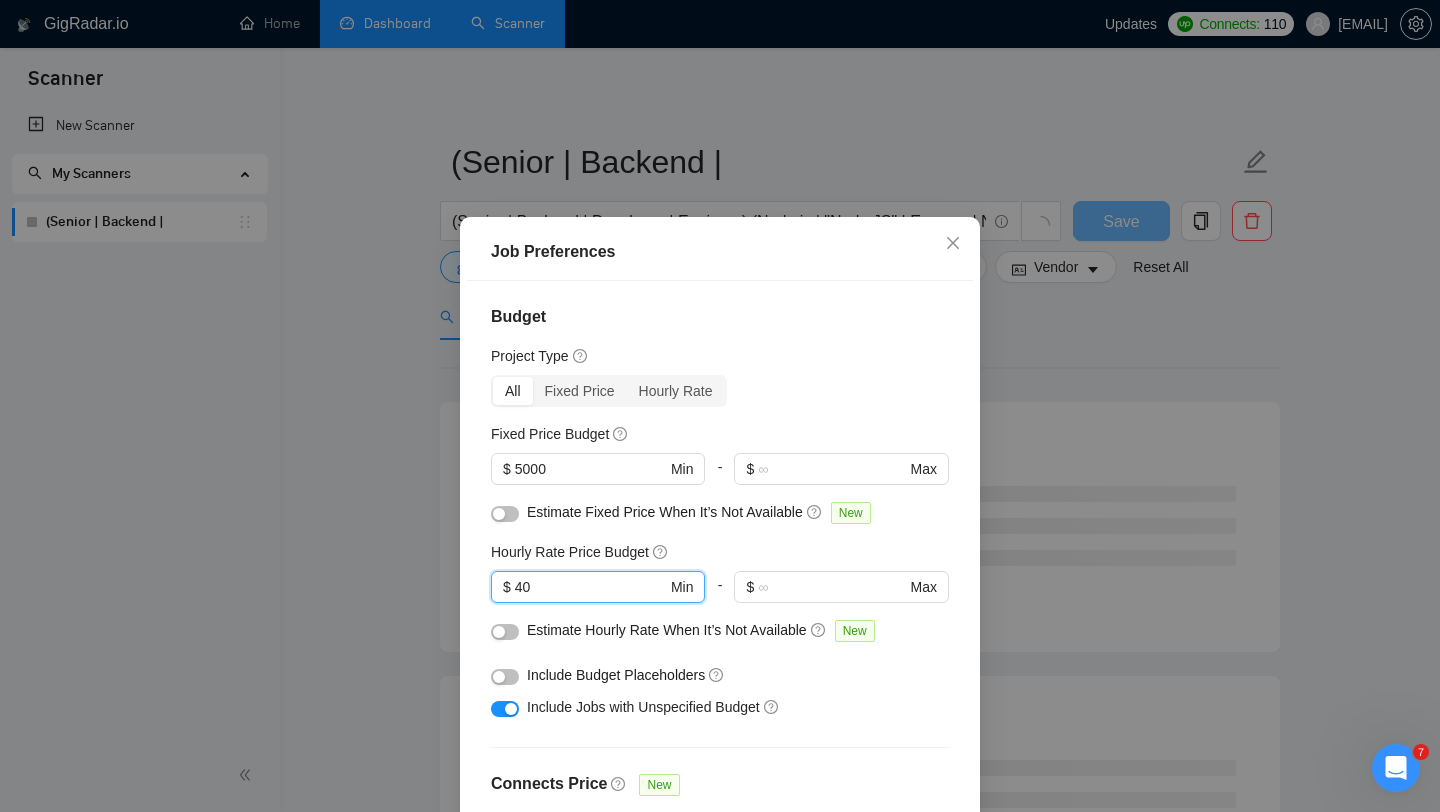 type on "40" 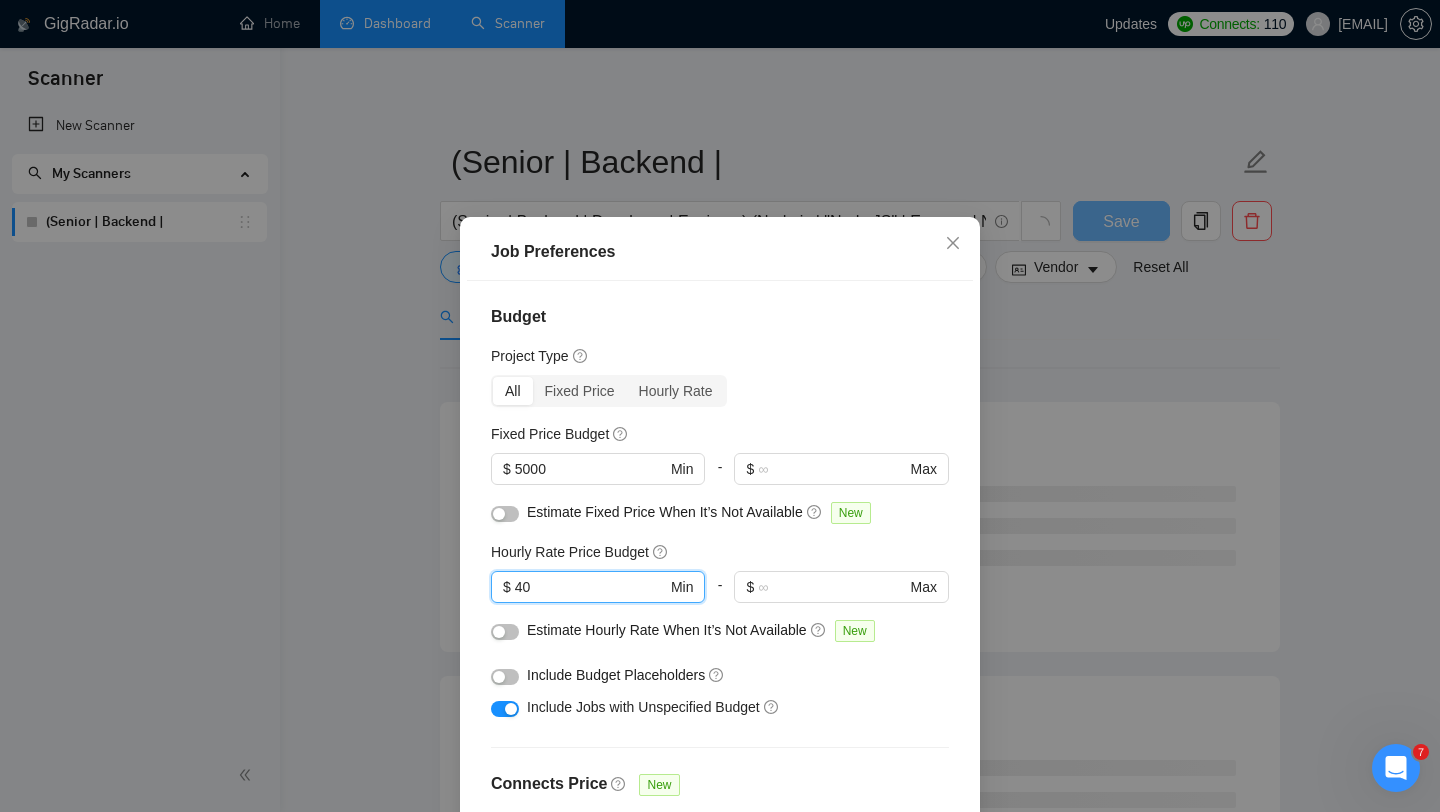 click at bounding box center [505, 677] 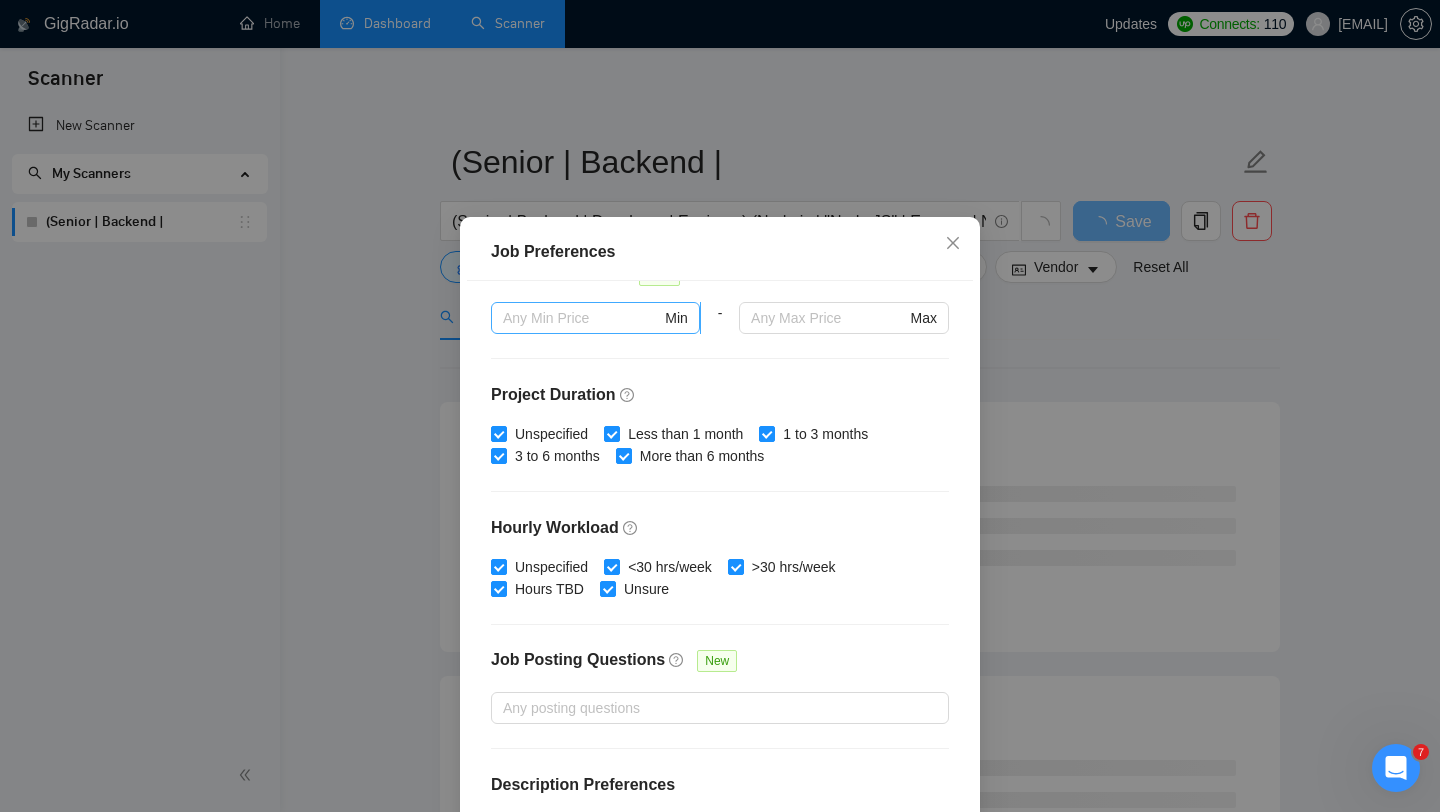 scroll, scrollTop: 559, scrollLeft: 0, axis: vertical 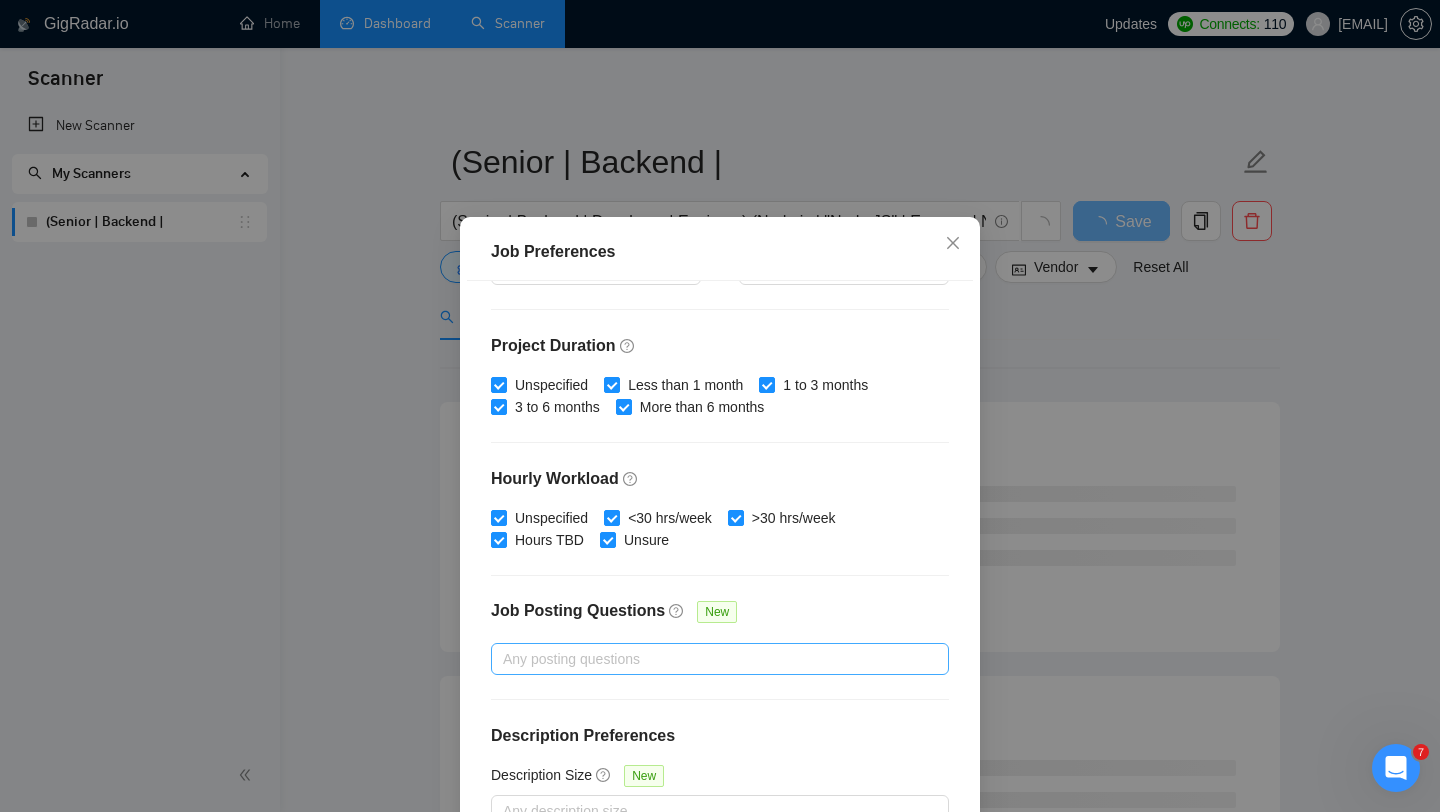 click at bounding box center (710, 659) 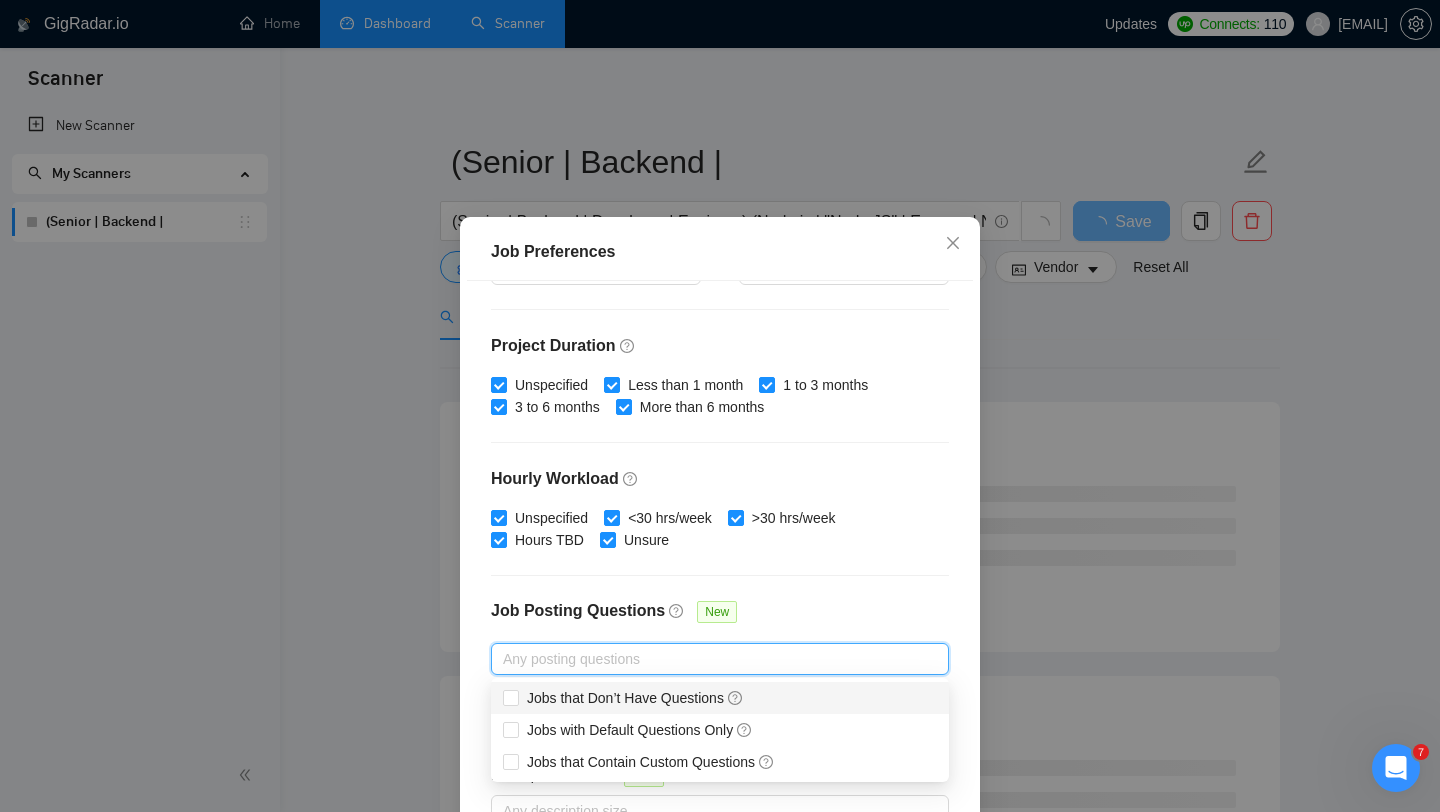 click on "Job Posting Questions" at bounding box center [578, 611] 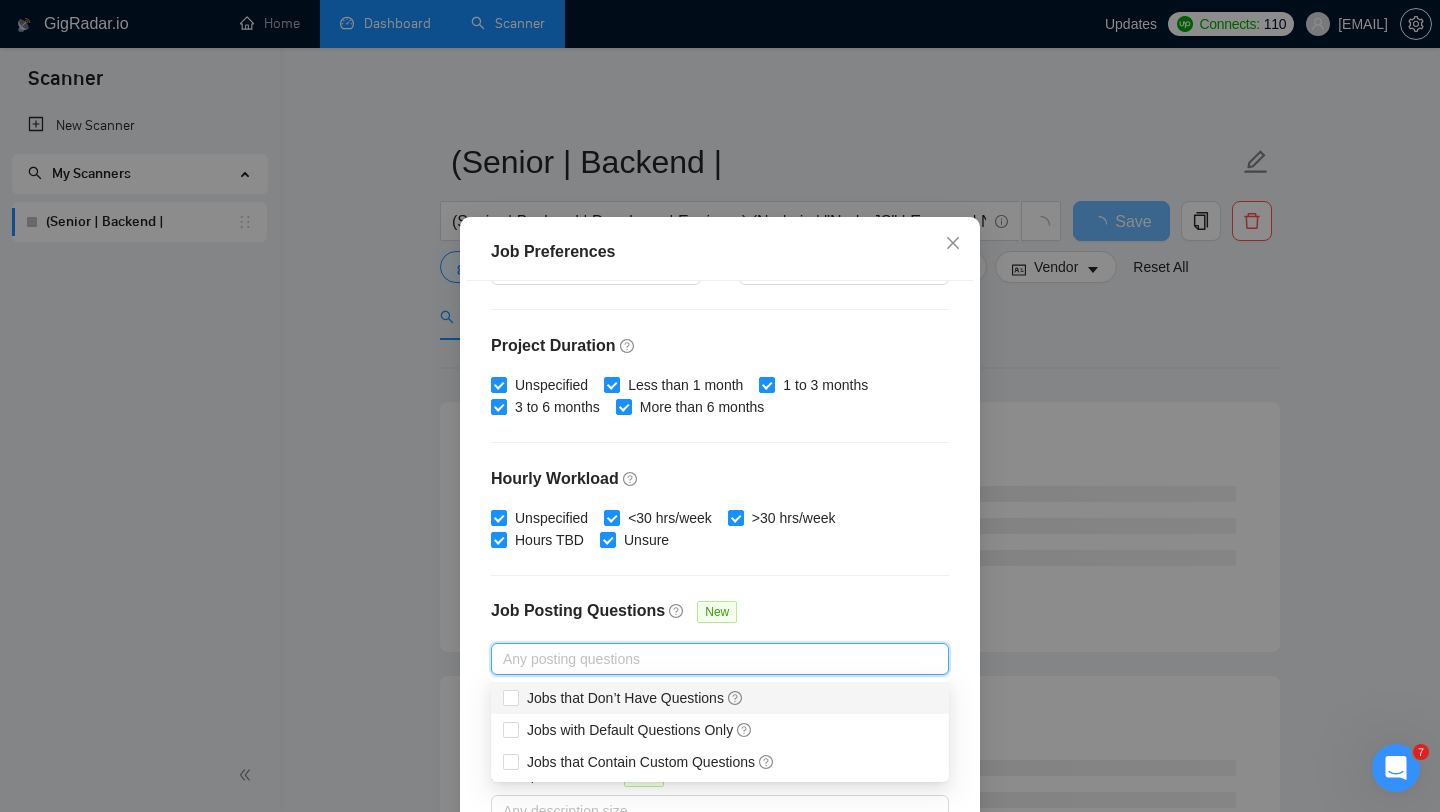 click on "Job Posting Questions New" at bounding box center (505, 659) 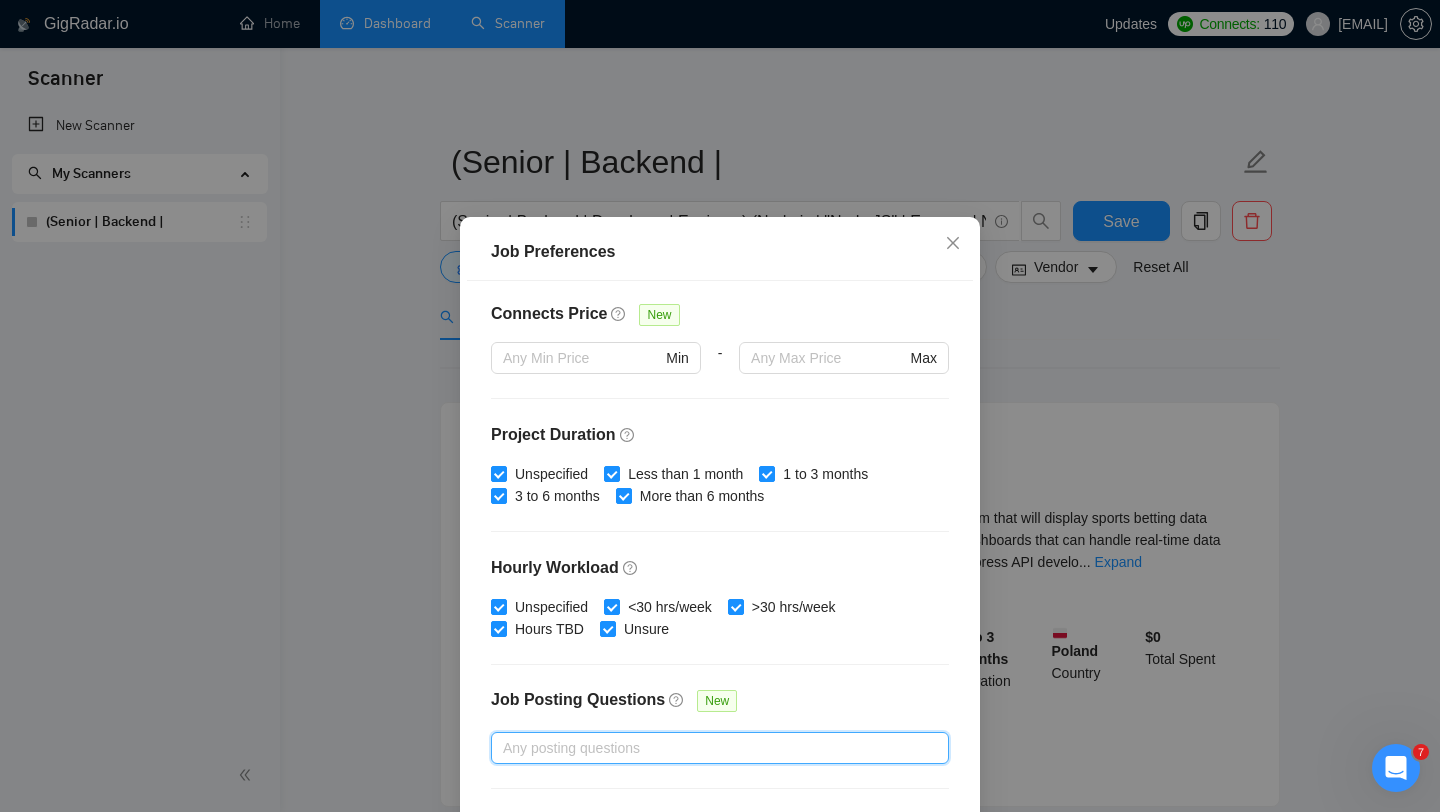 scroll, scrollTop: 559, scrollLeft: 0, axis: vertical 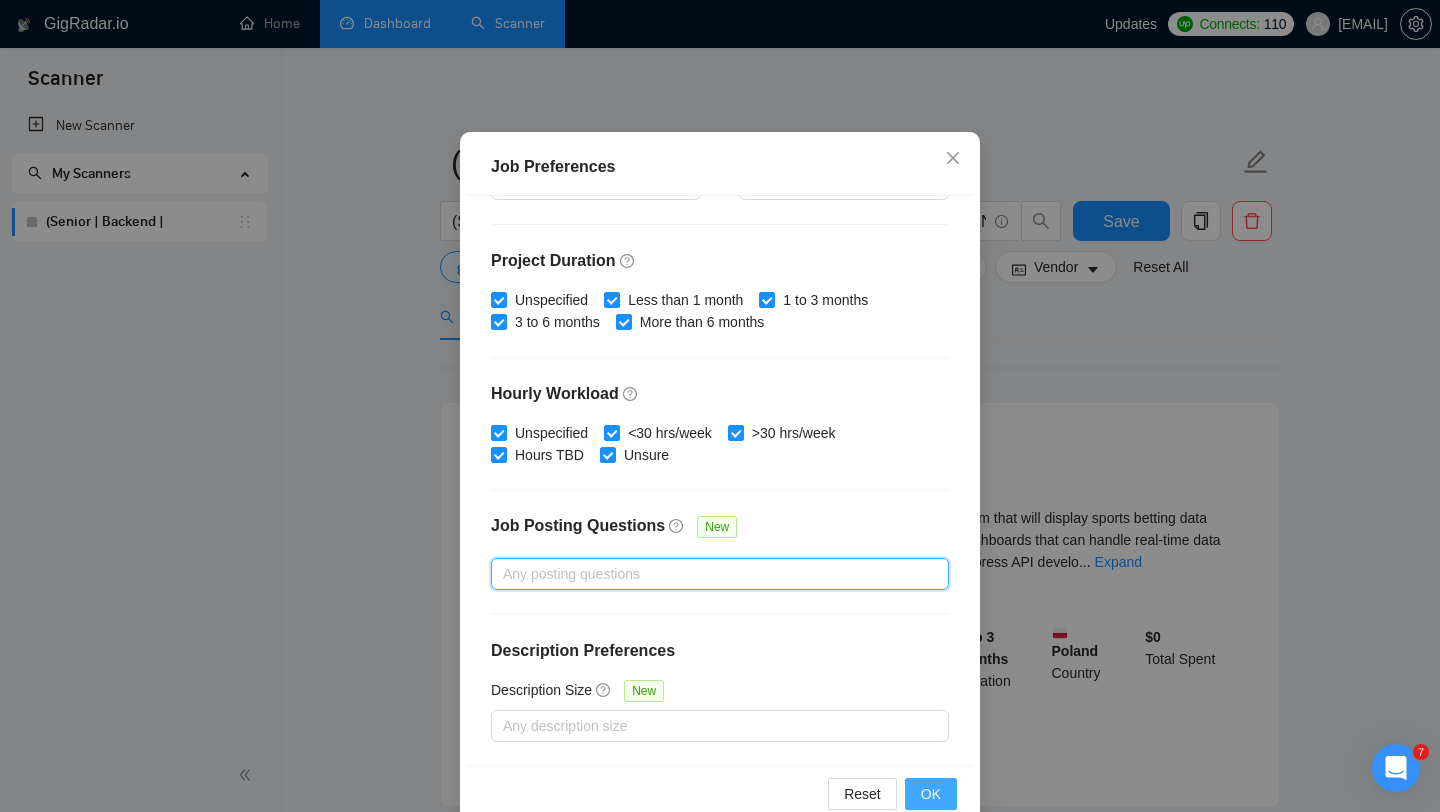 click on "OK" at bounding box center (931, 794) 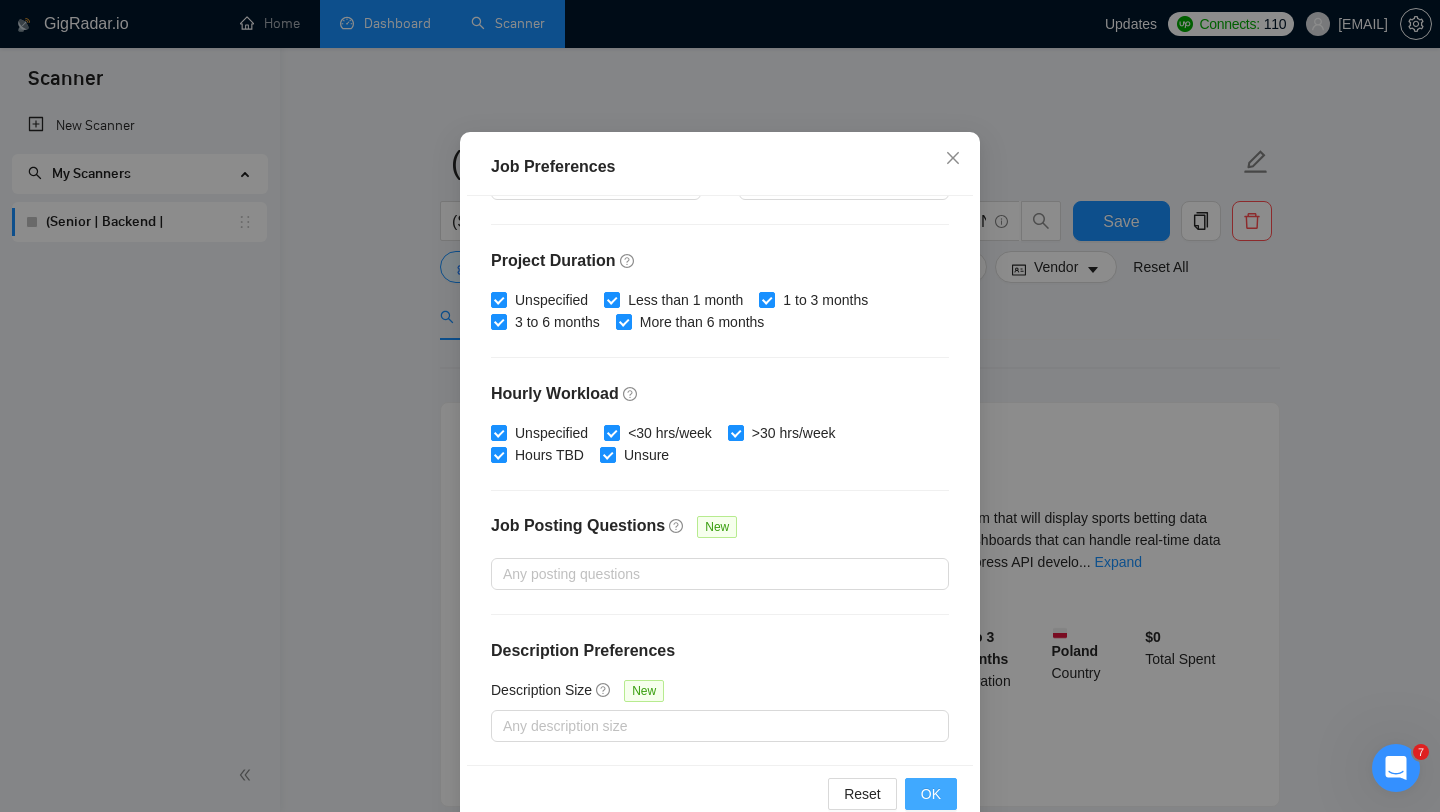 scroll, scrollTop: 28, scrollLeft: 0, axis: vertical 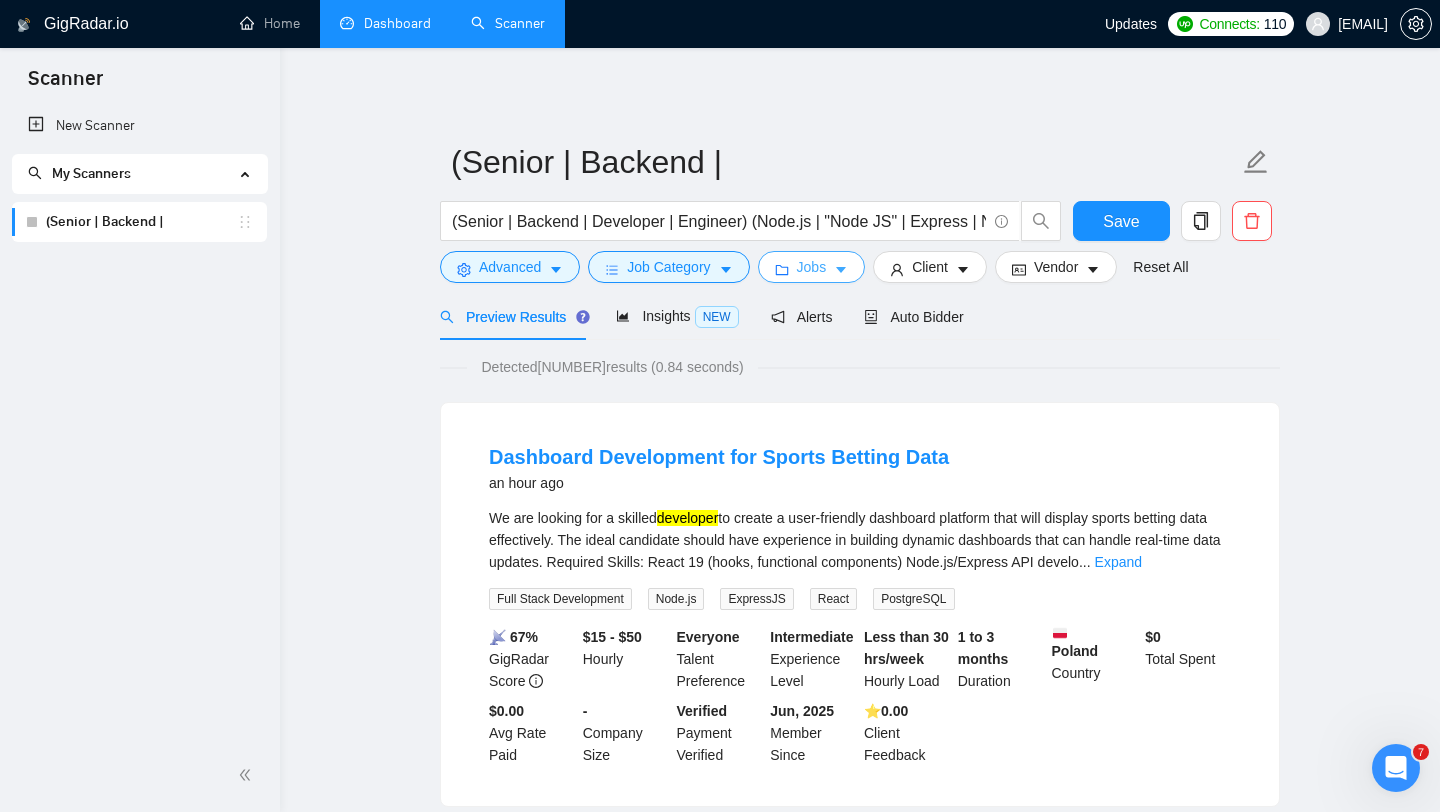 click on "Jobs" at bounding box center [812, 267] 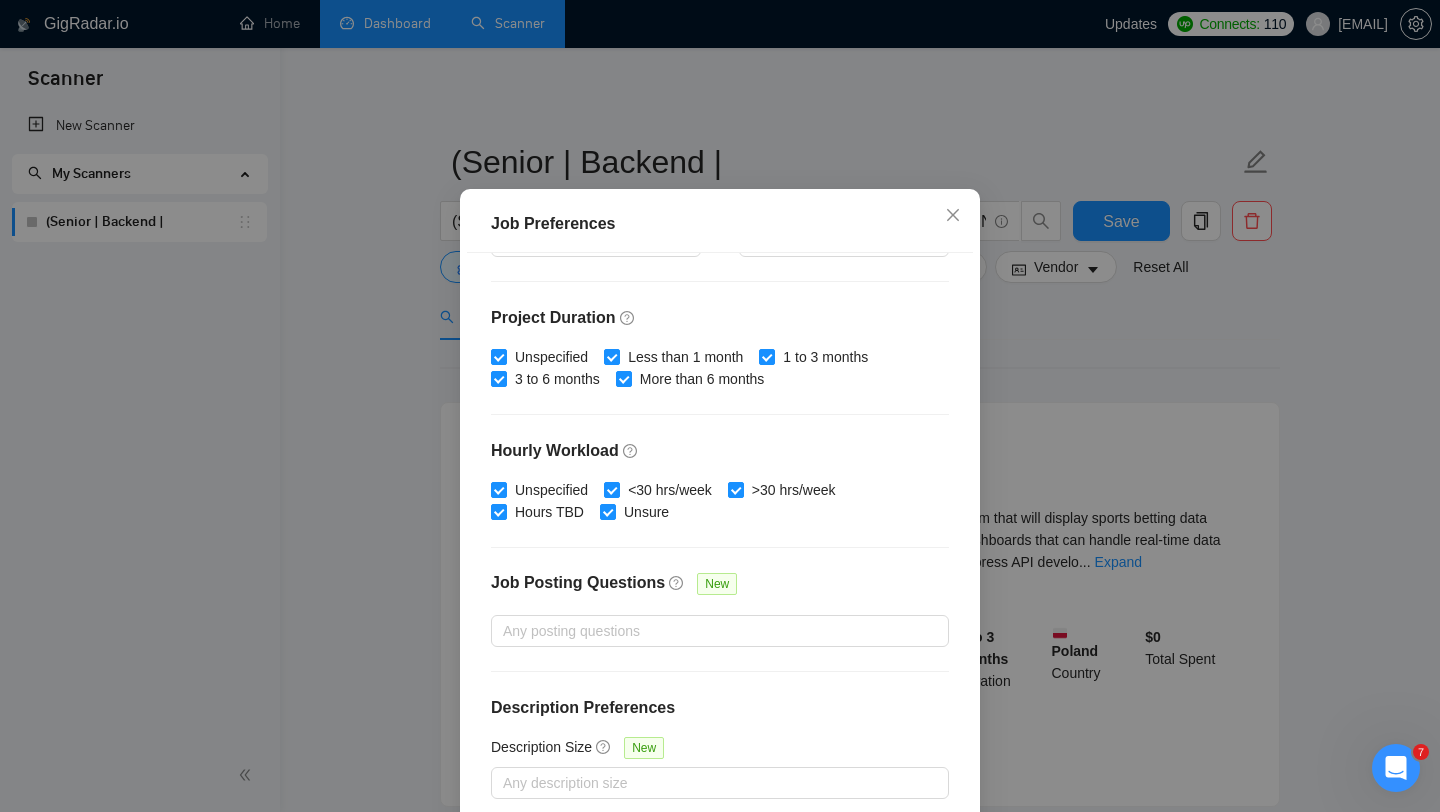 click on "Job Preferences Budget Project Type All Fixed Price Hourly Rate   Fixed Price Budget $ 5000 Min - $ Max Estimate Fixed Price When It’s Not Available New   Hourly Rate Price Budget $ 40 Min - $ Max Estimate Hourly Rate When It’s Not Available New Include Budget Placeholders Include Jobs with Unspecified Budget   Connects Price New Min - Max Project Duration   Unspecified Less than 1 month 1 to 3 months 3 to 6 months More than 6 months Hourly Workload   Unspecified <30 hrs/week >30 hrs/week Hours TBD Unsure Job Posting Questions New   Any posting questions Description Preferences Description Size New   Any description size Reset OK" at bounding box center [720, 406] 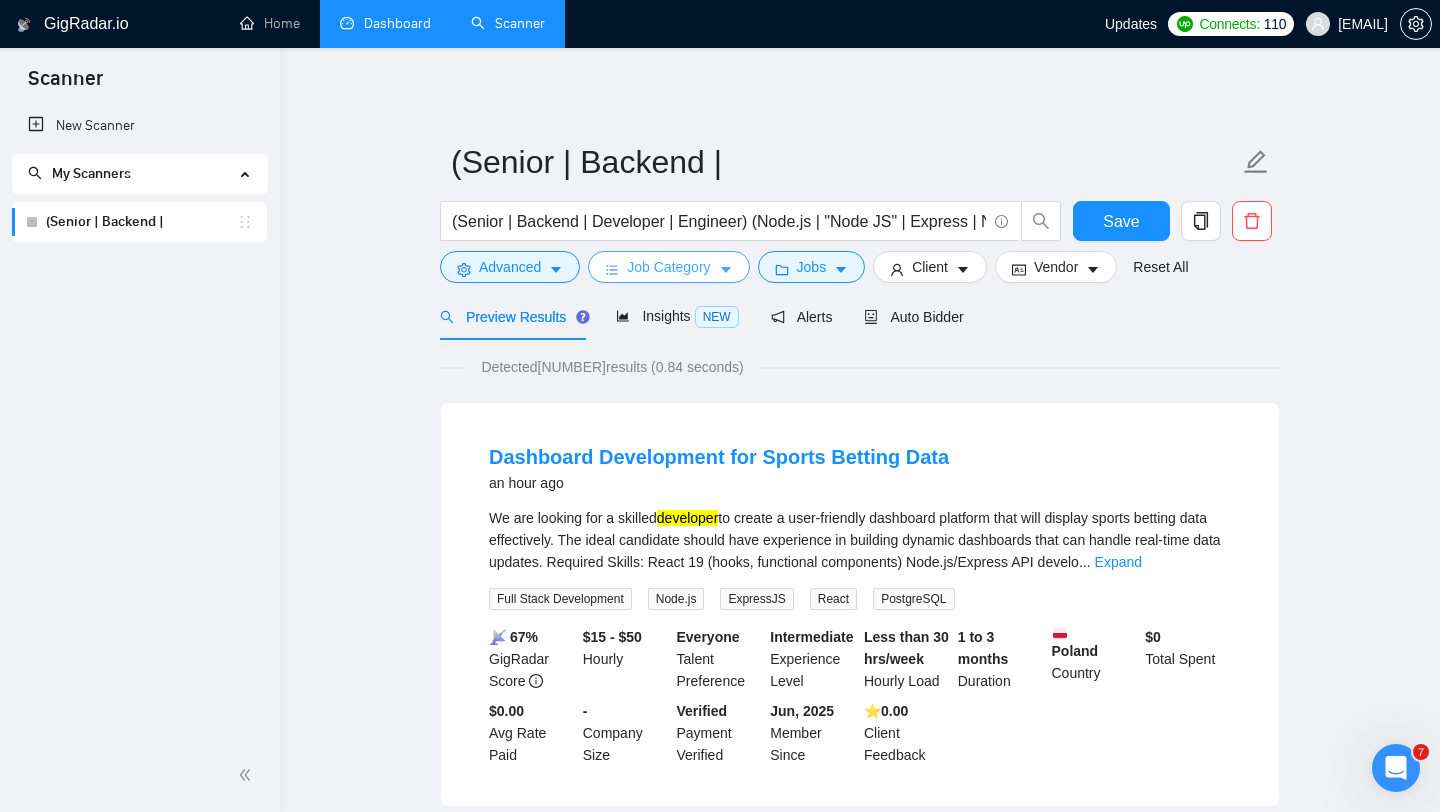 click on "Job Category" at bounding box center [668, 267] 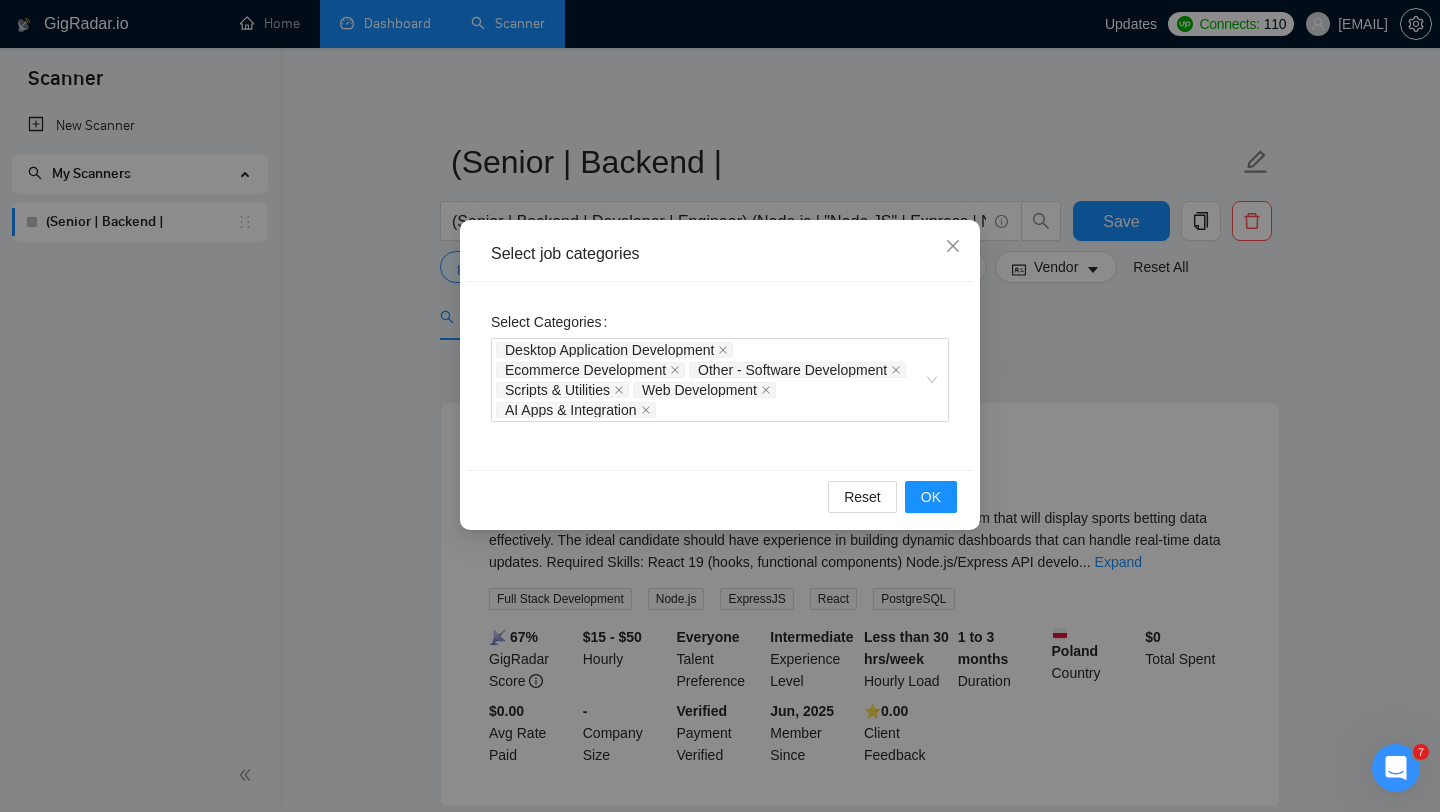 click on "Select job categories Select Categories Desktop Application Development Ecommerce Development Other - Software Development Scripts & Utilities Web Development AI Apps & Integration   Reset OK" at bounding box center (720, 406) 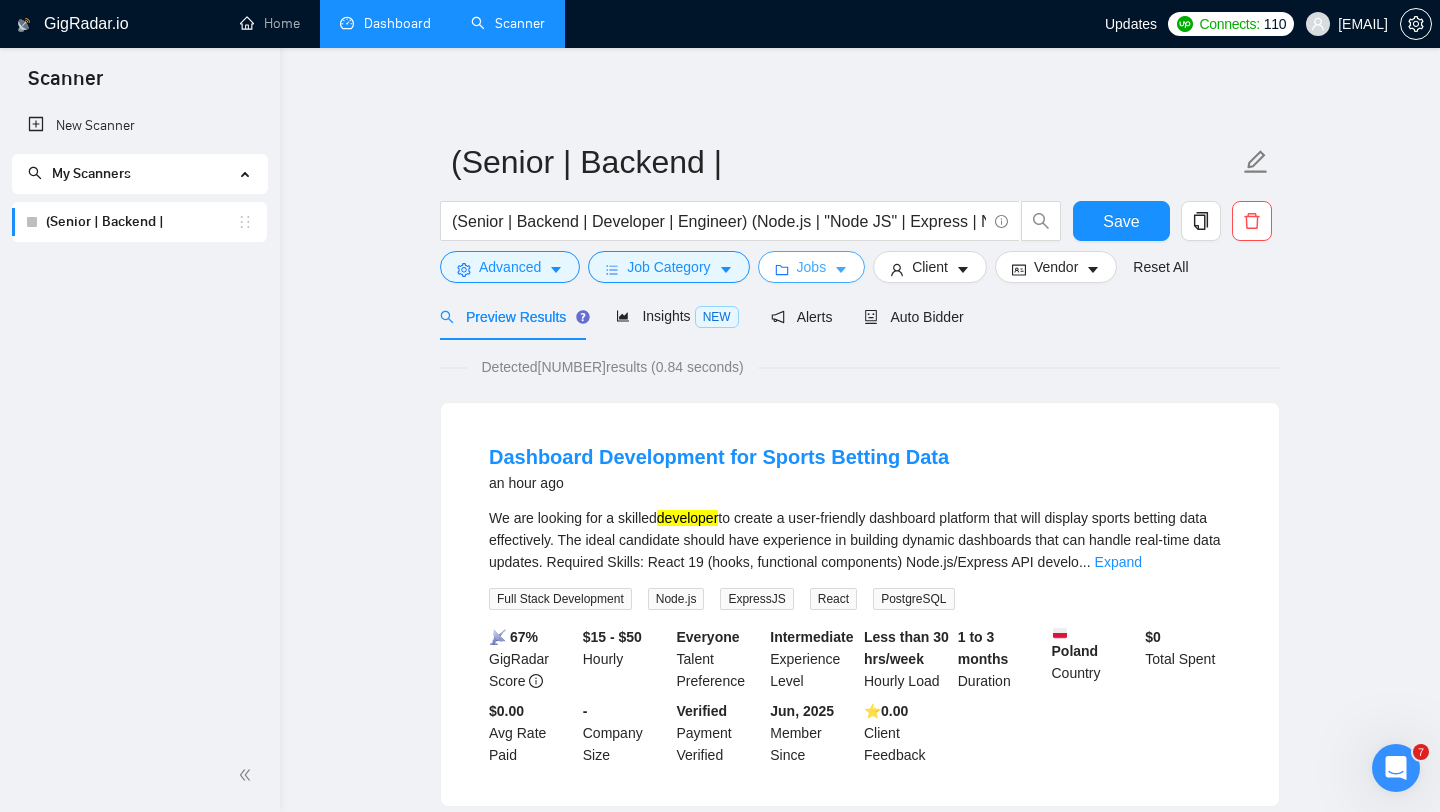 click on "Jobs" at bounding box center (812, 267) 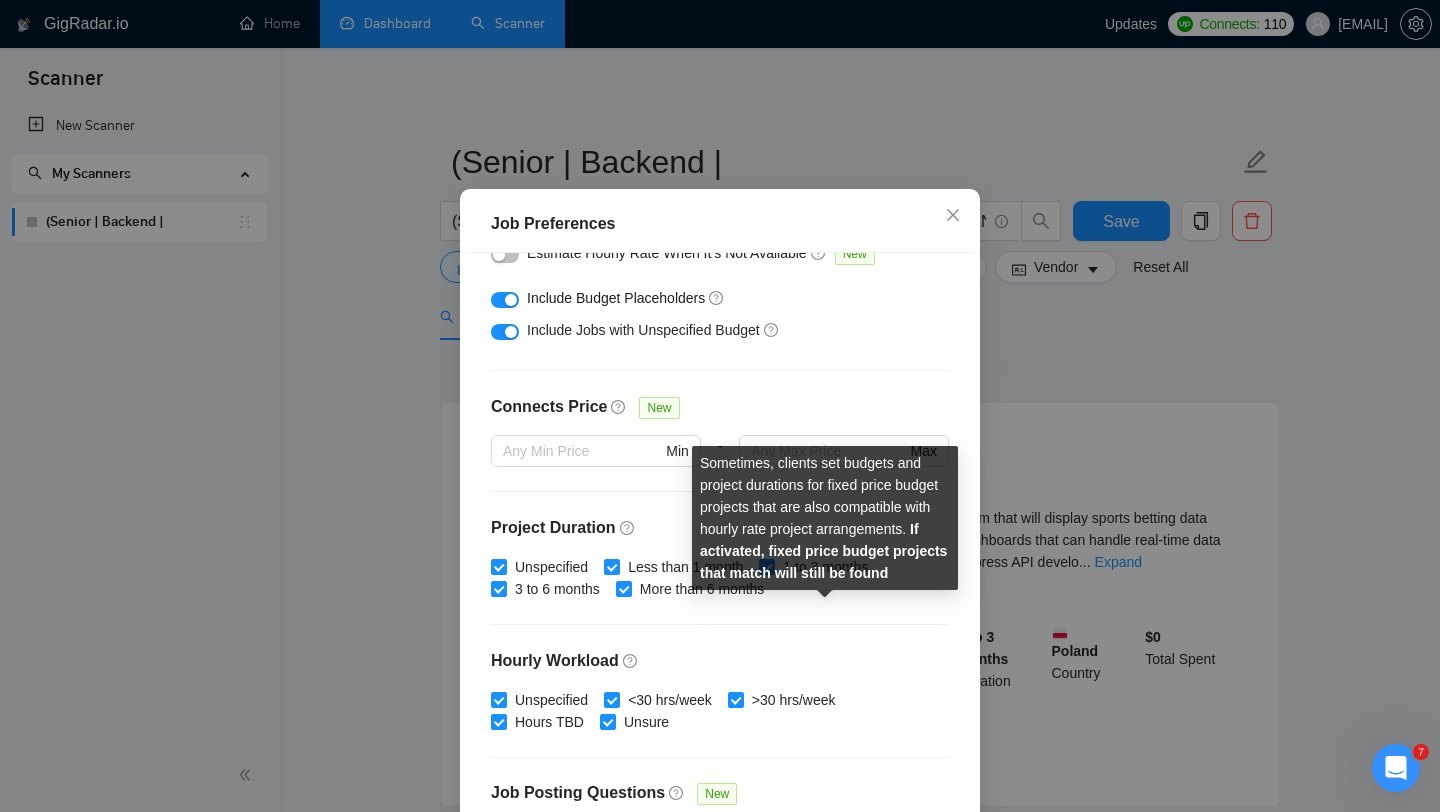 scroll, scrollTop: 559, scrollLeft: 0, axis: vertical 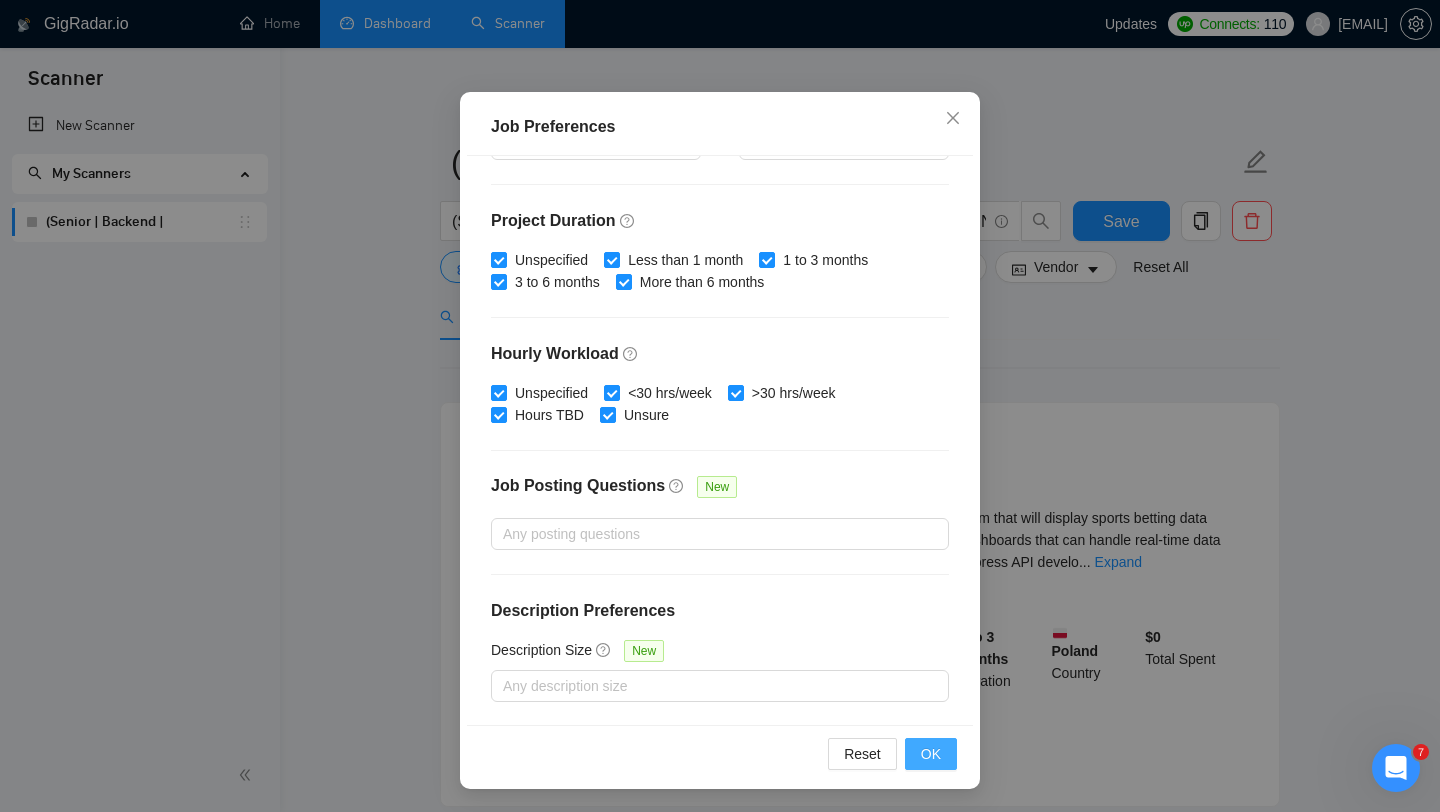 click on "OK" at bounding box center (931, 754) 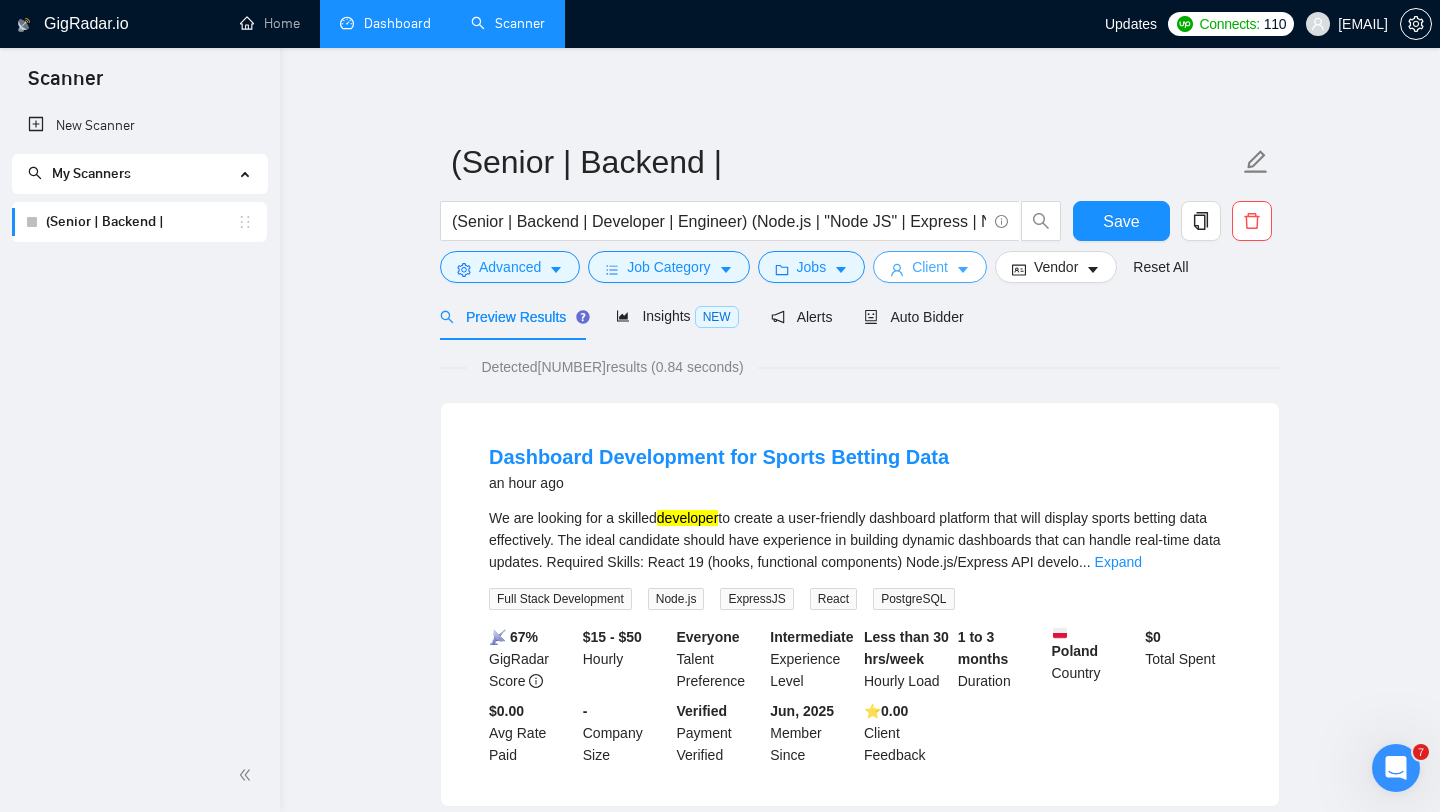 click on "Client" at bounding box center [930, 267] 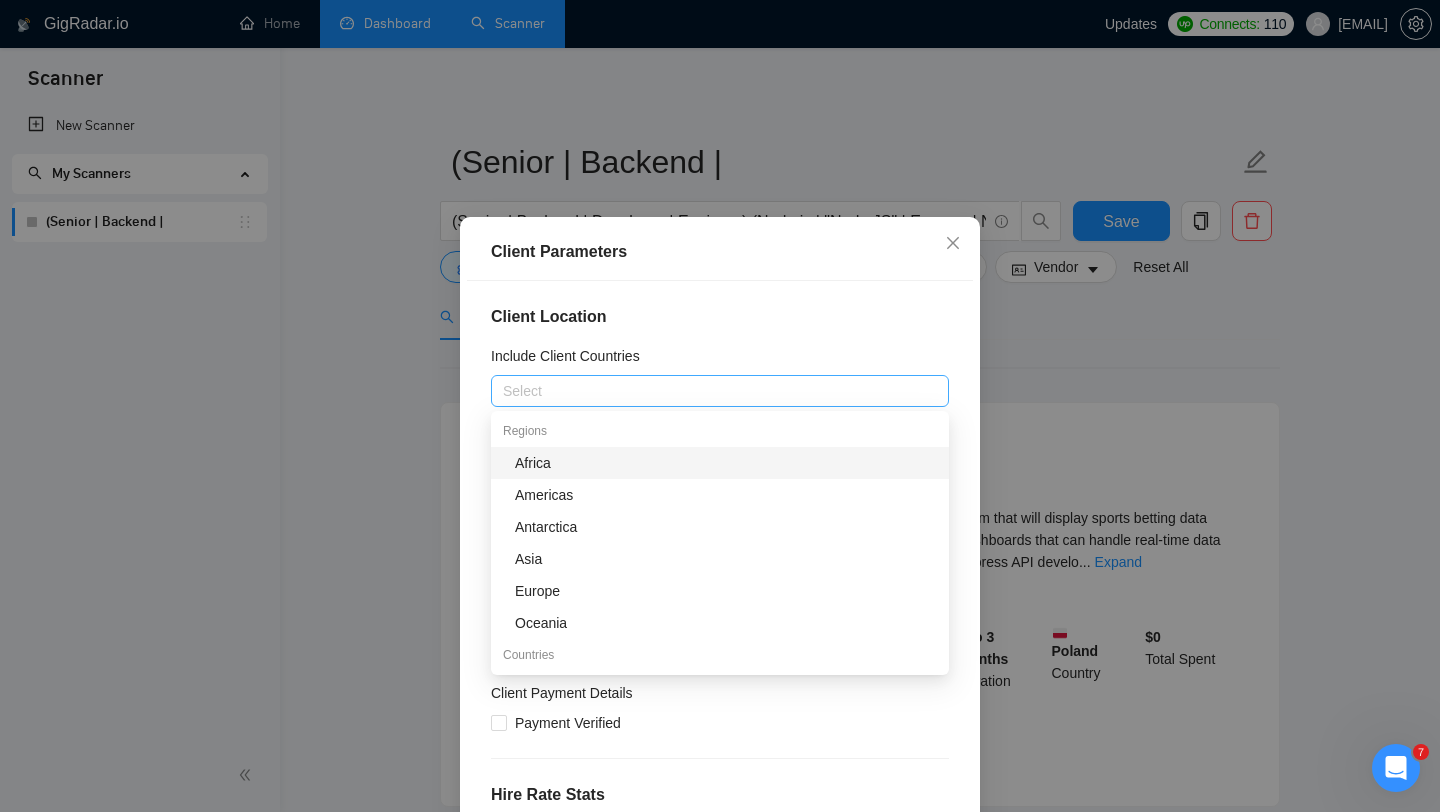 click at bounding box center (710, 391) 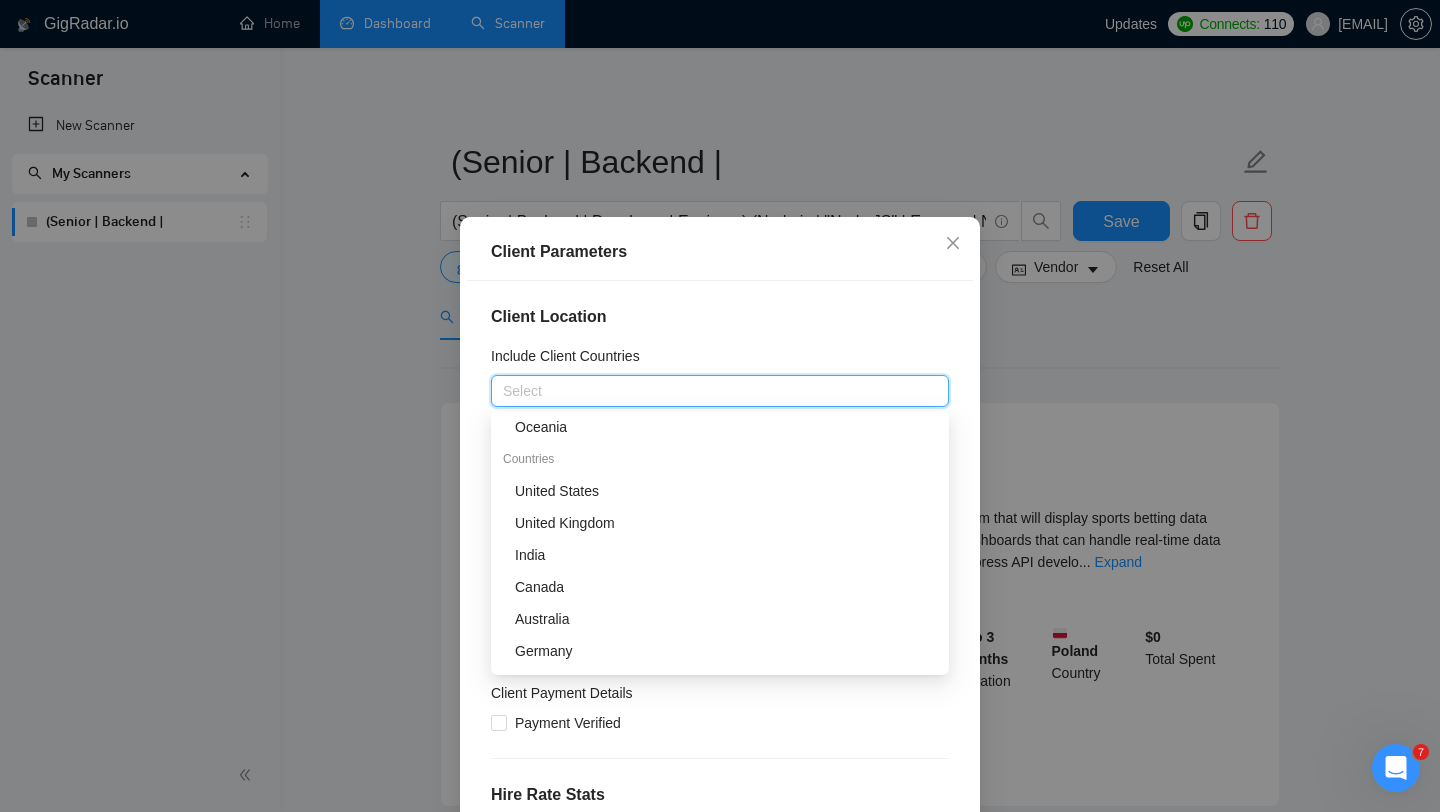 scroll, scrollTop: 224, scrollLeft: 0, axis: vertical 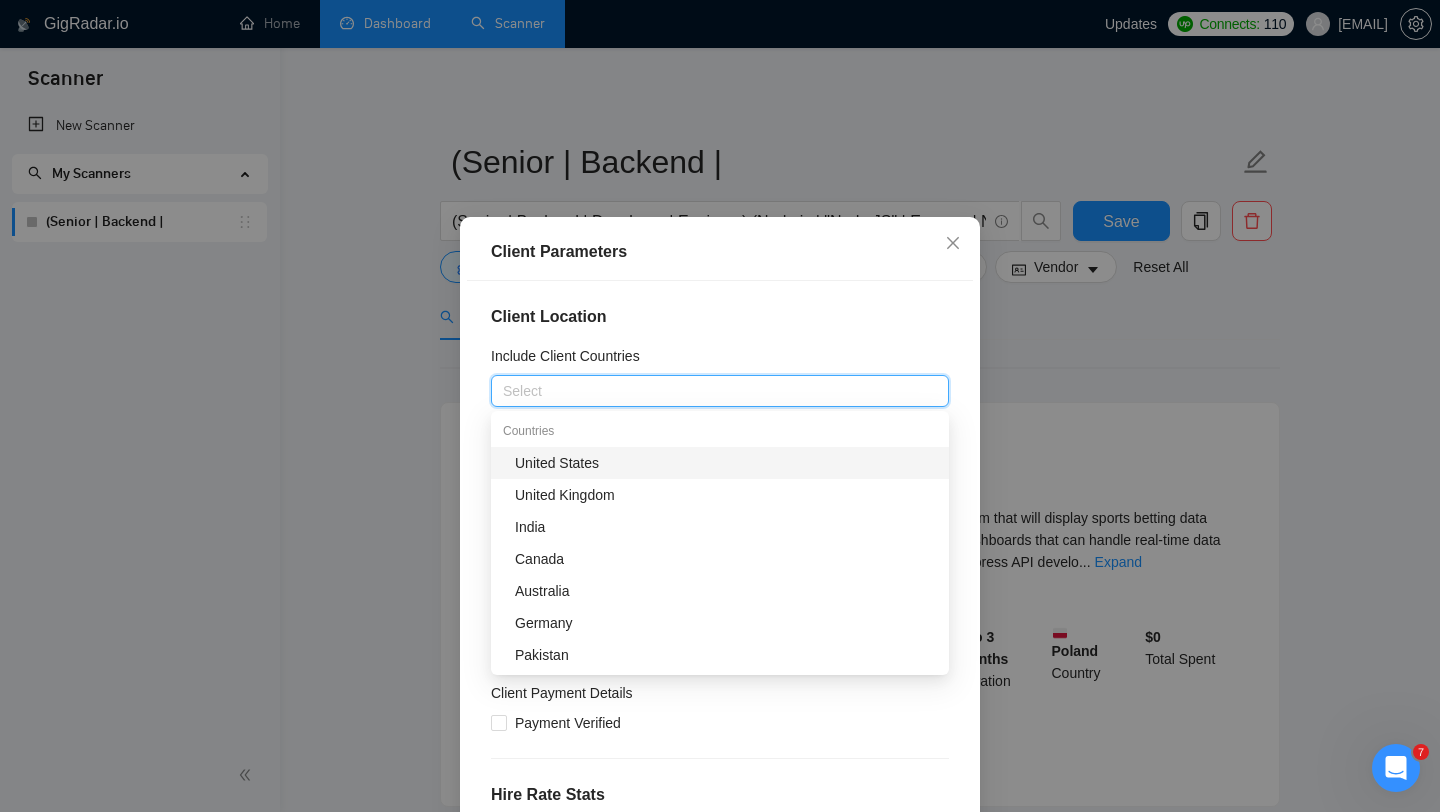 click on "United States" at bounding box center (726, 463) 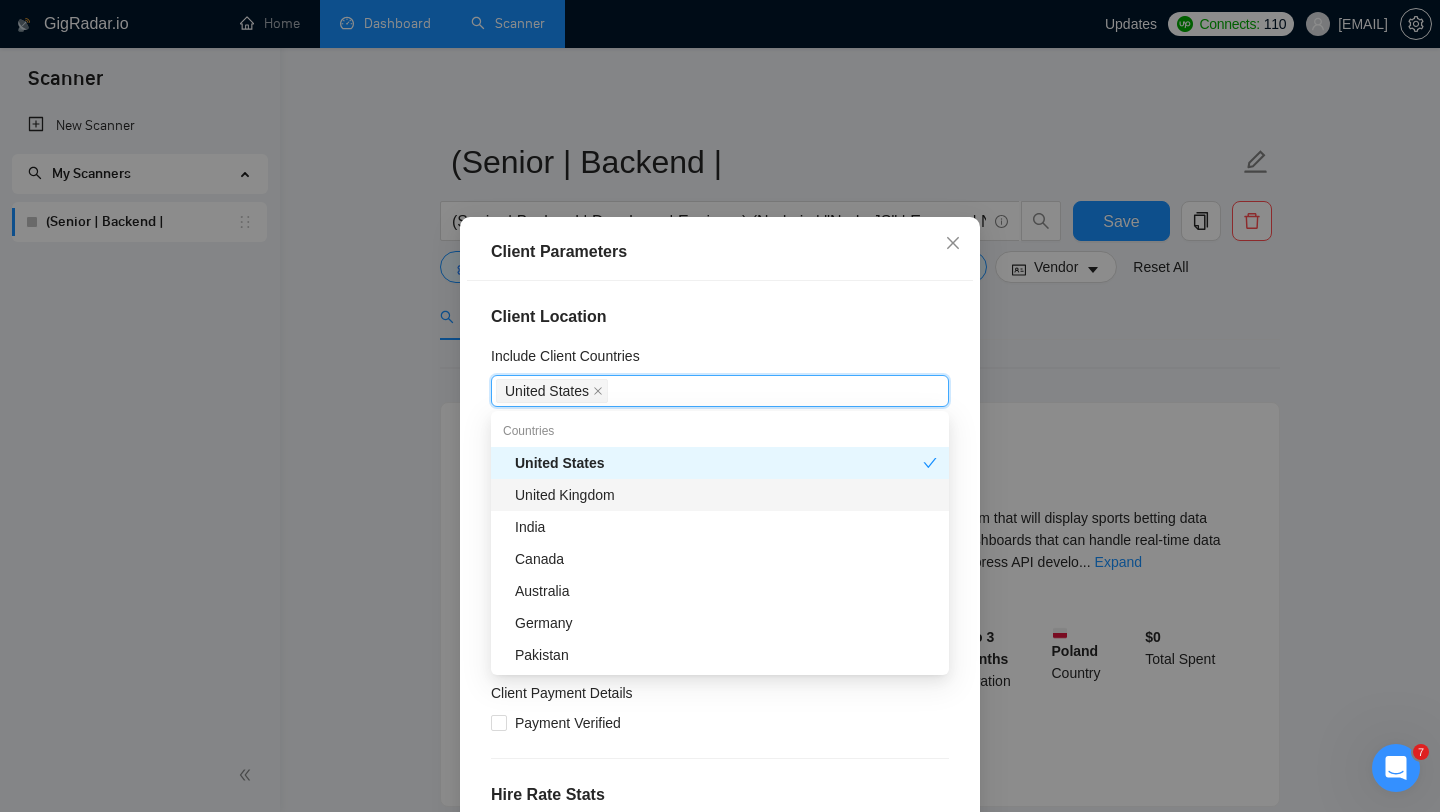 click on "United Kingdom" at bounding box center [726, 495] 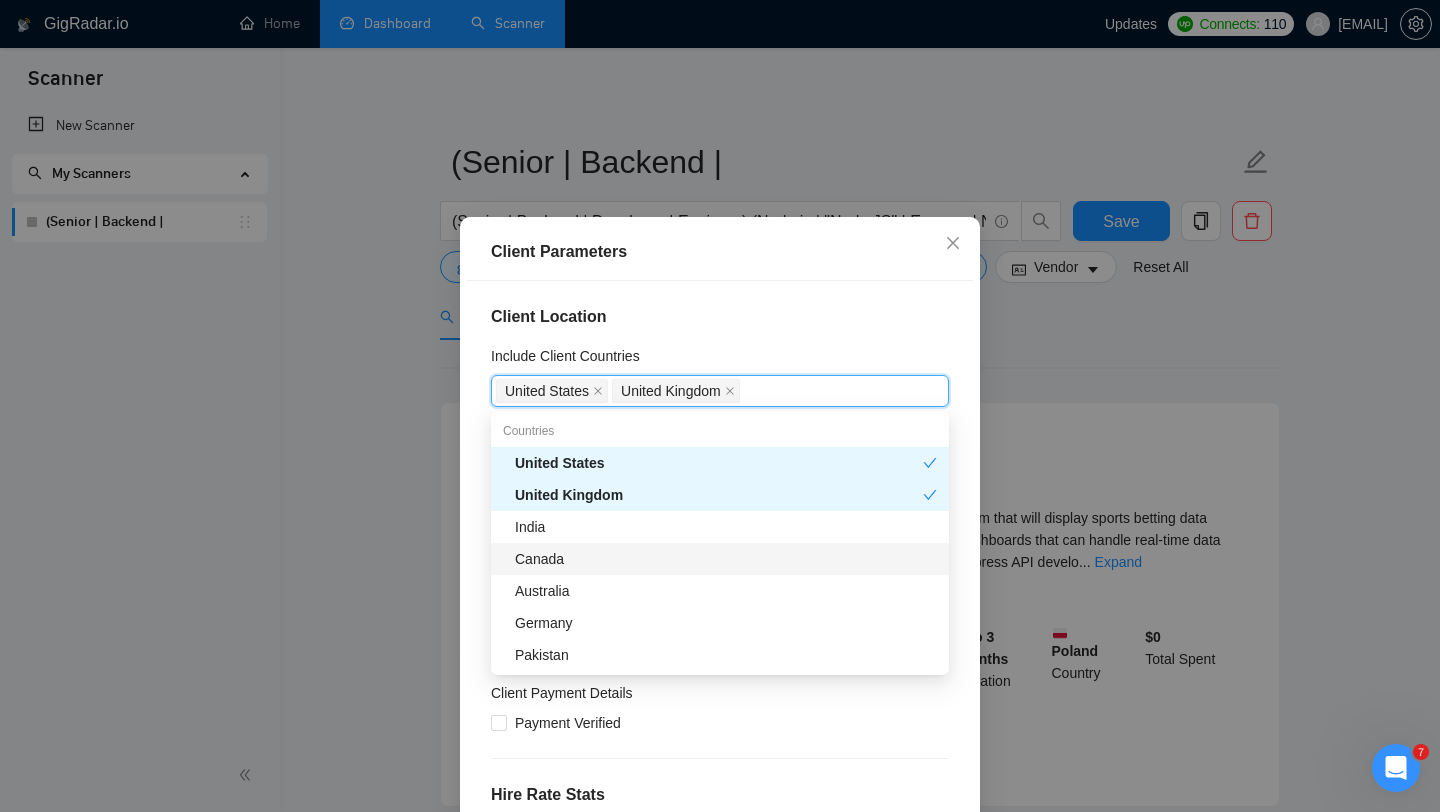 click on "Canada" at bounding box center (726, 559) 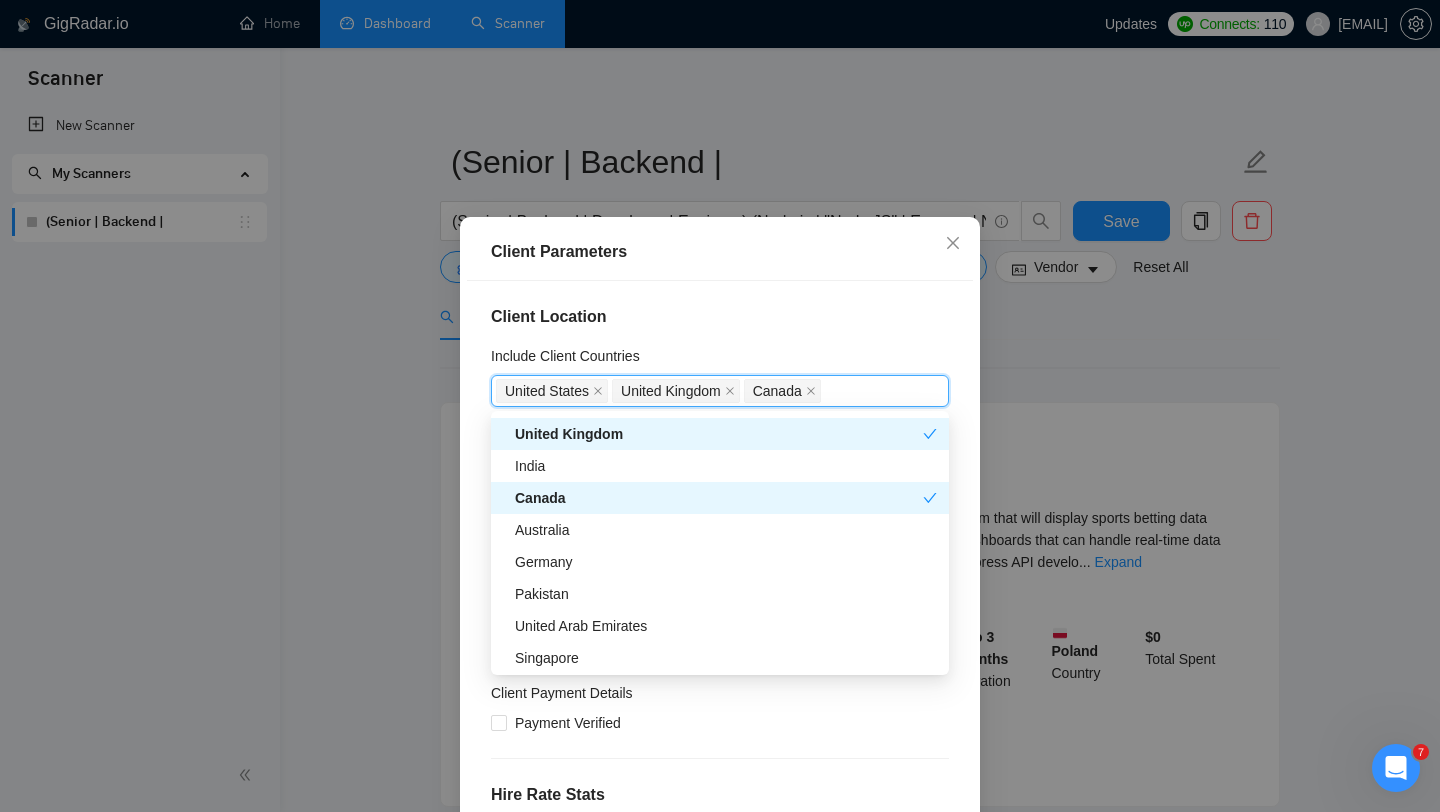 scroll, scrollTop: 297, scrollLeft: 0, axis: vertical 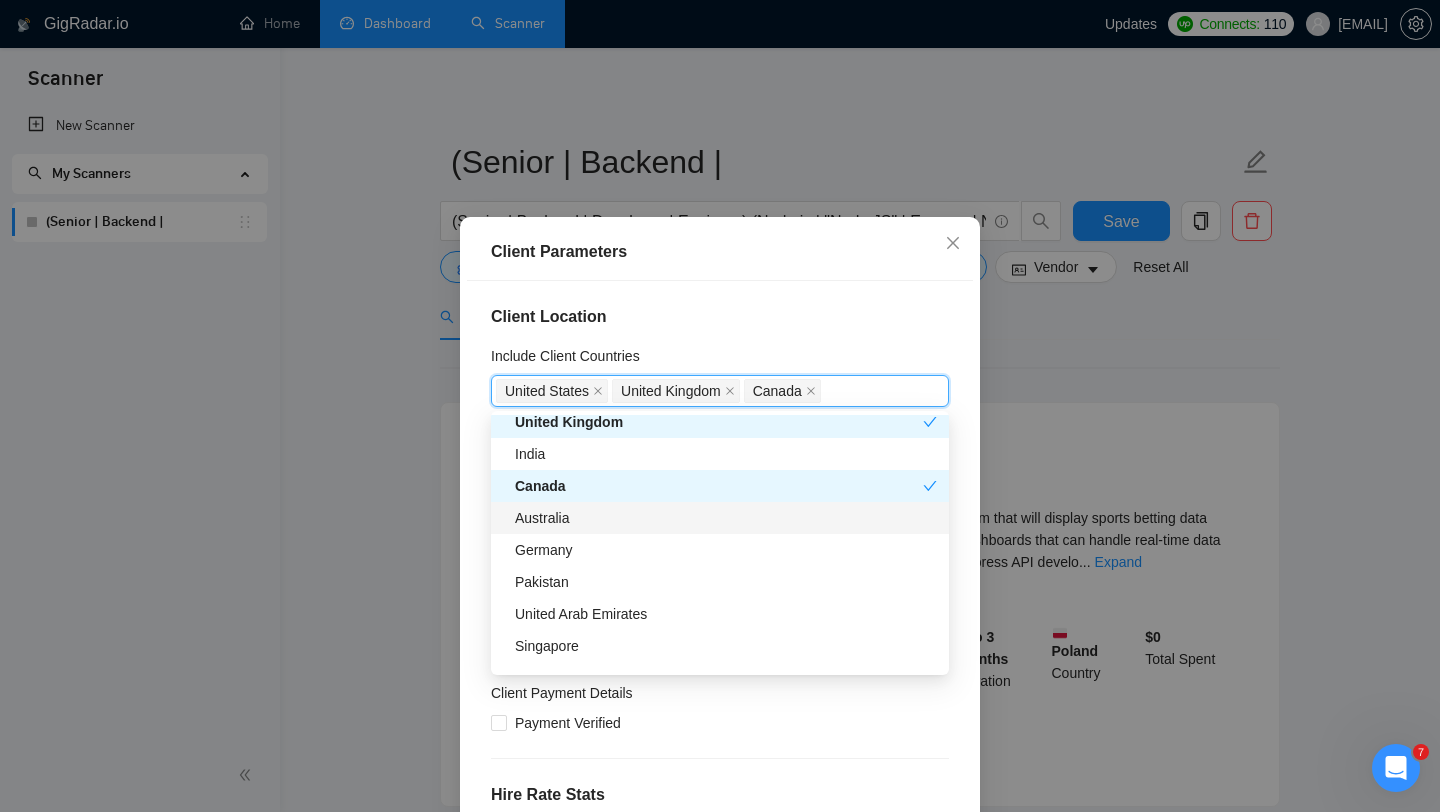click on "Australia" at bounding box center (726, 518) 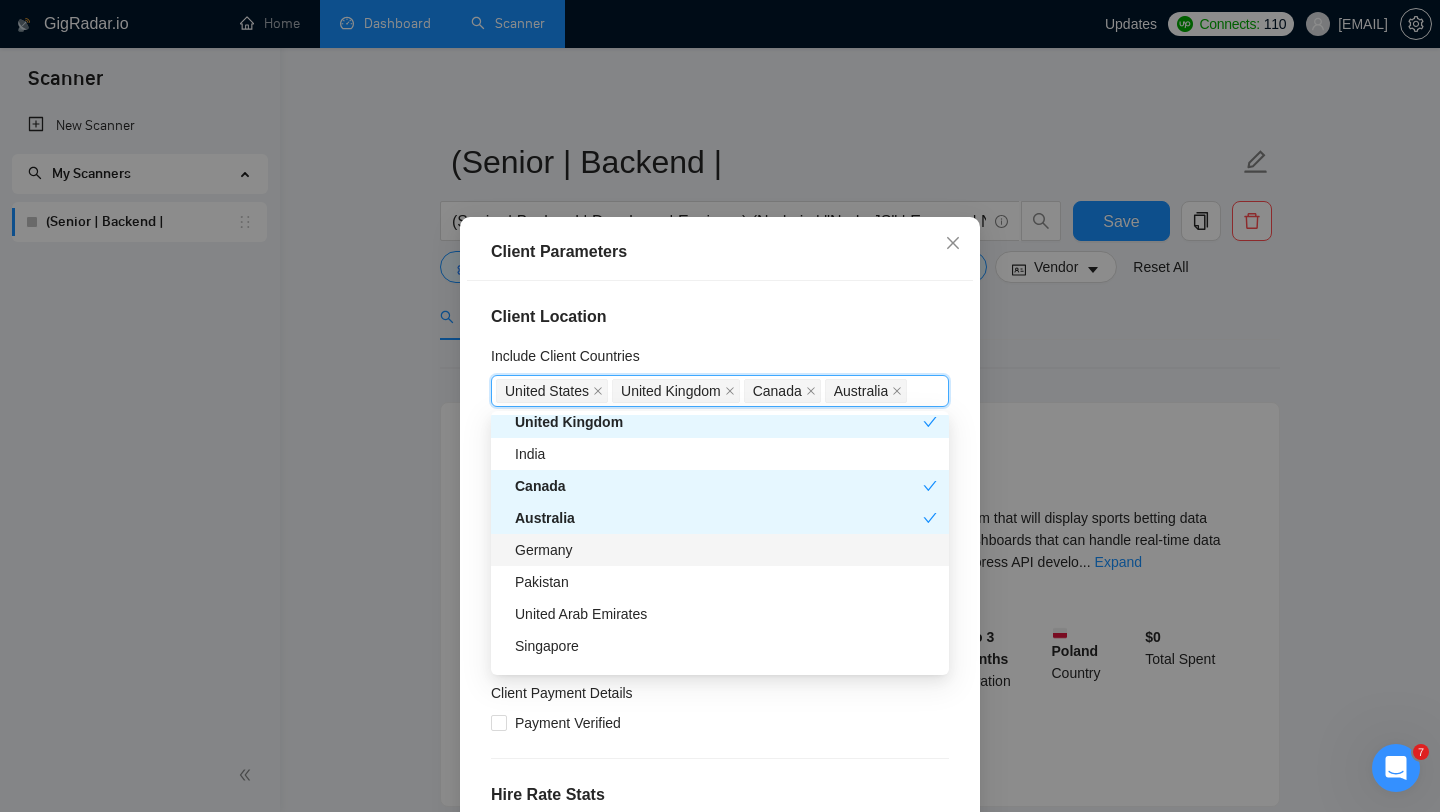 click on "Germany" at bounding box center [726, 550] 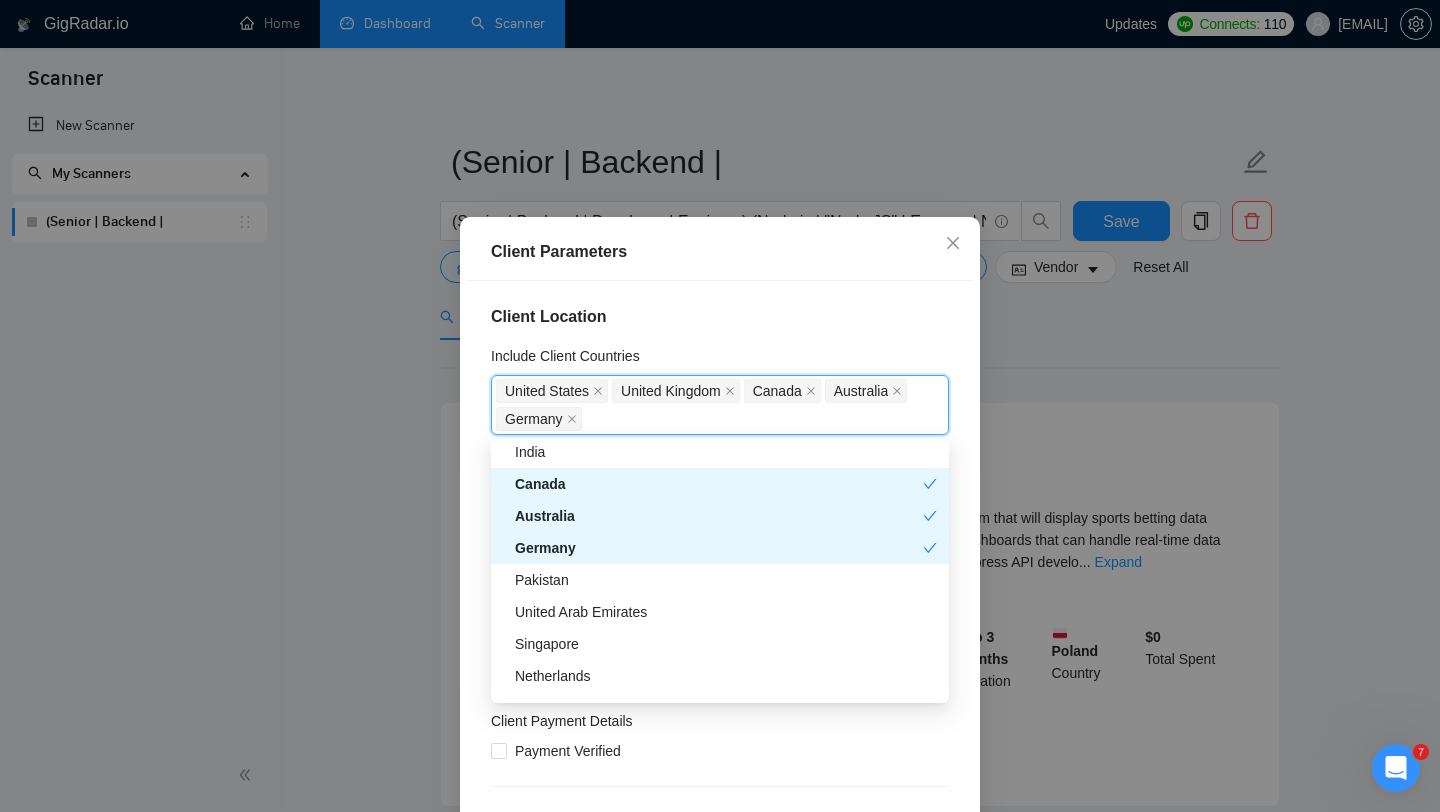 scroll, scrollTop: 338, scrollLeft: 0, axis: vertical 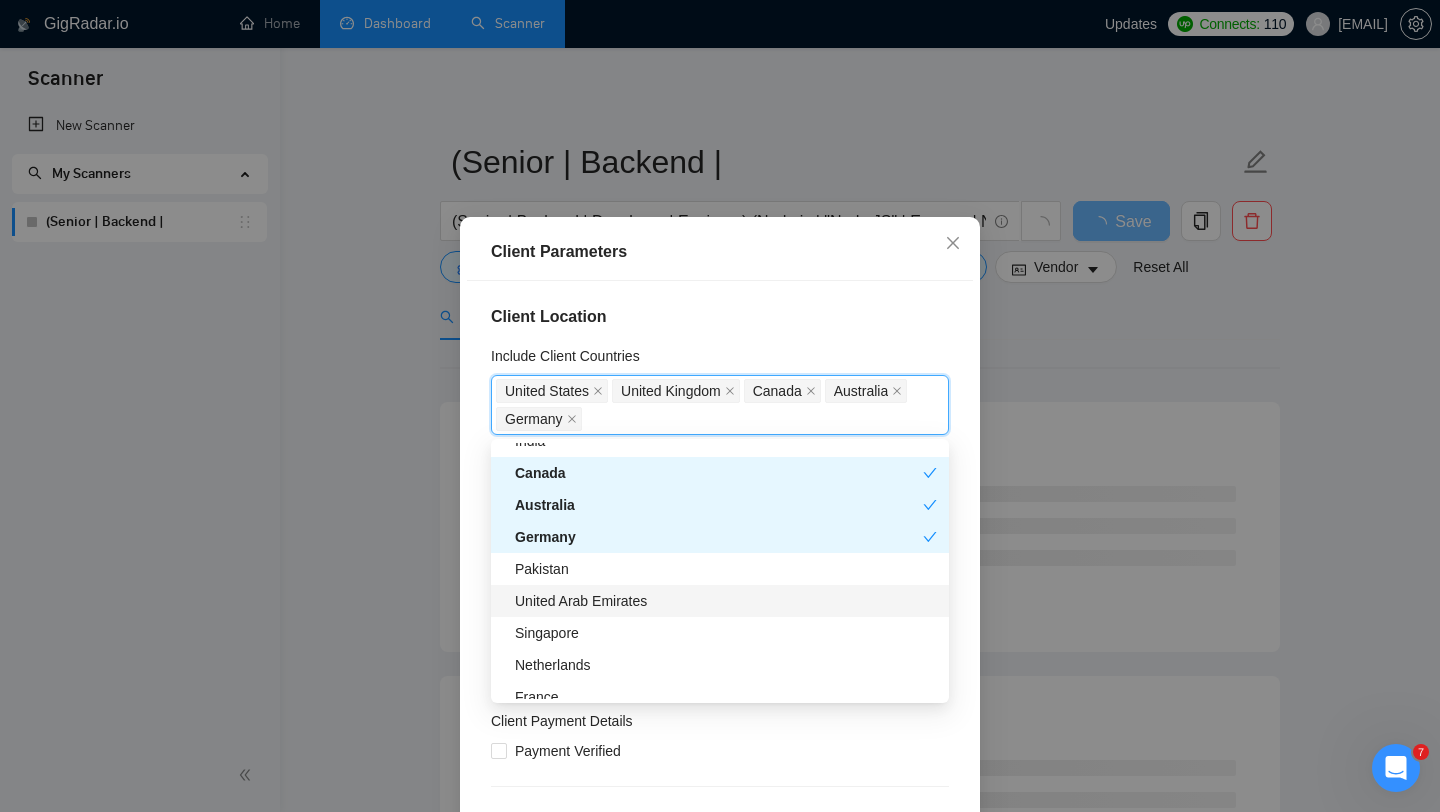 click on "United Arab Emirates" at bounding box center [726, 601] 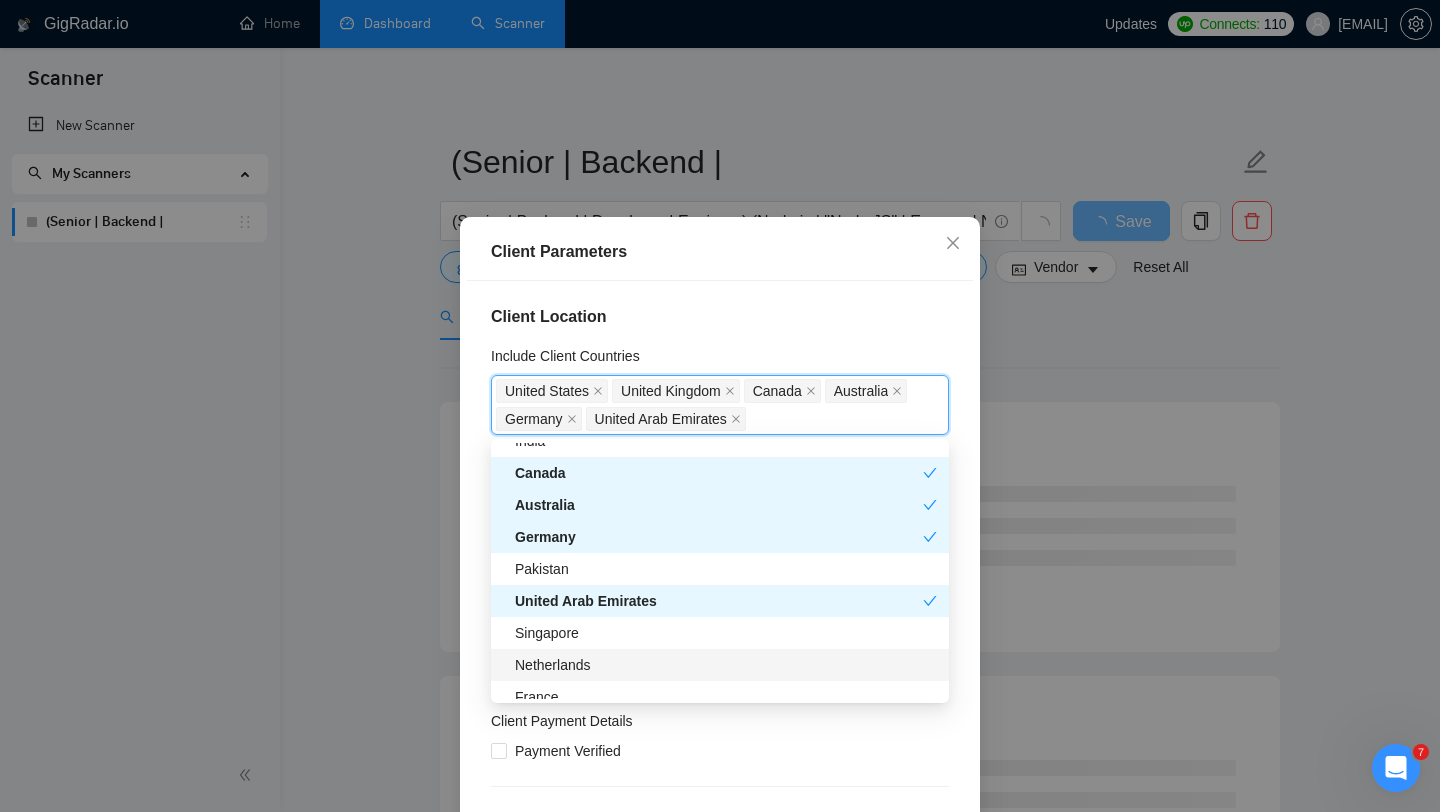 click on "Netherlands" at bounding box center (726, 665) 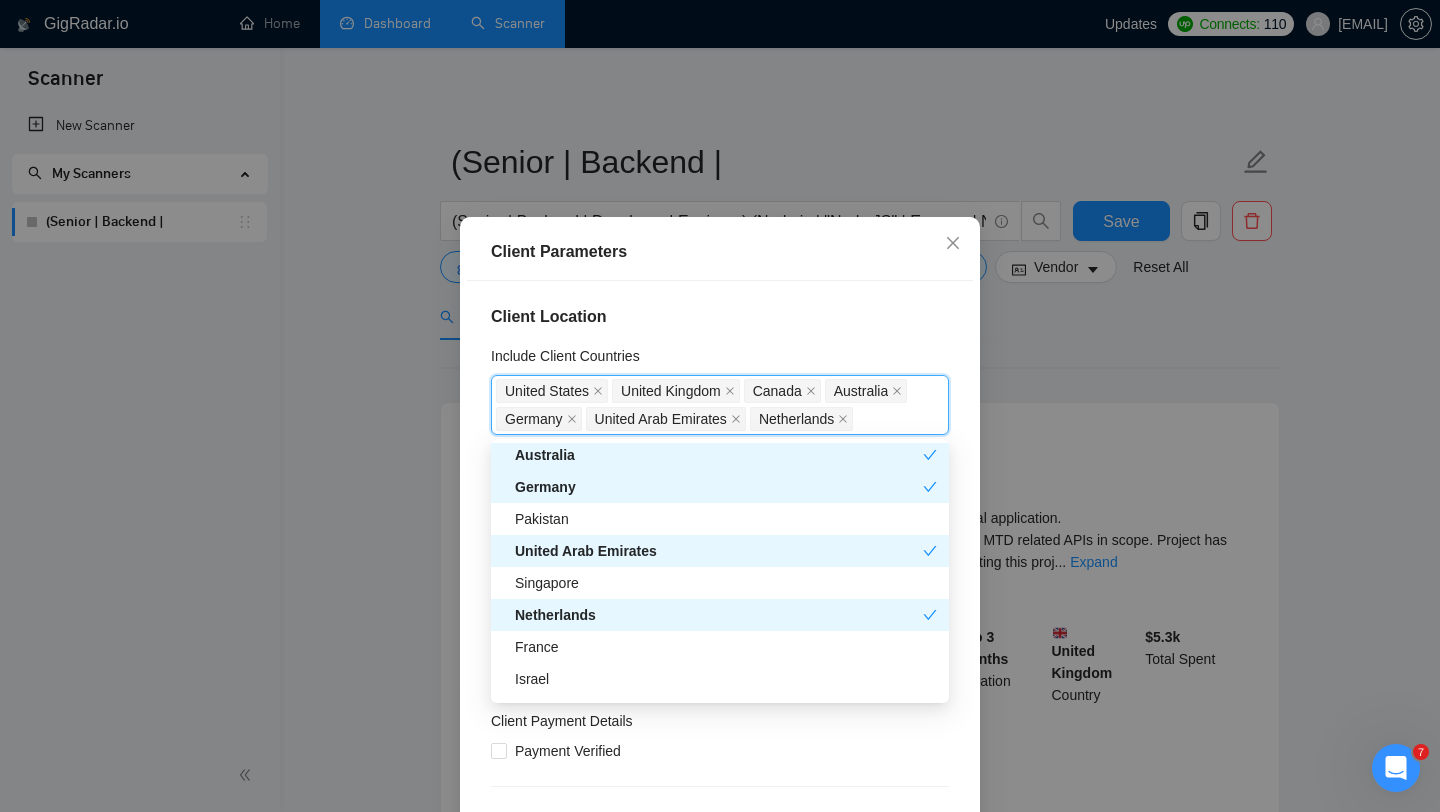 scroll, scrollTop: 400, scrollLeft: 0, axis: vertical 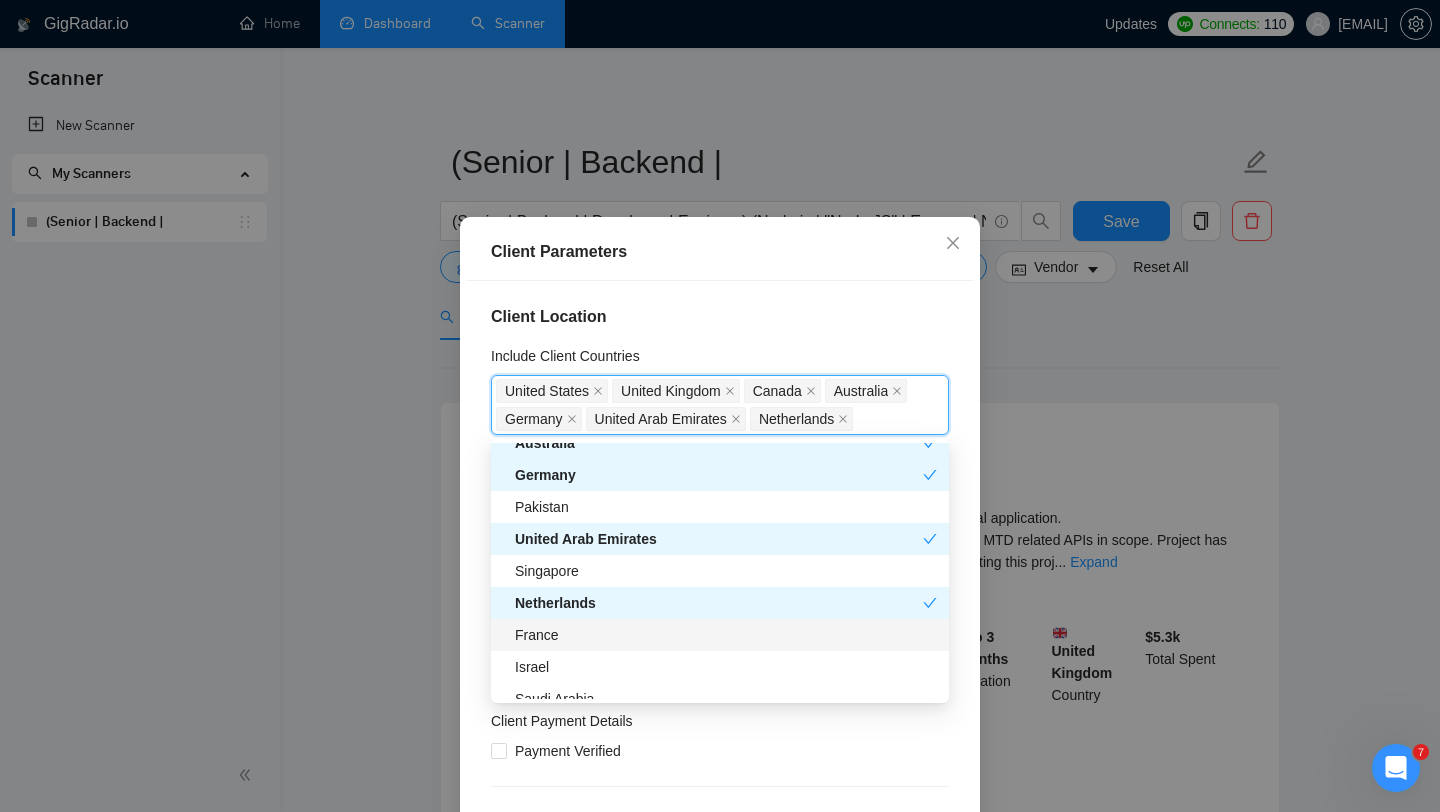 click on "France" at bounding box center [726, 635] 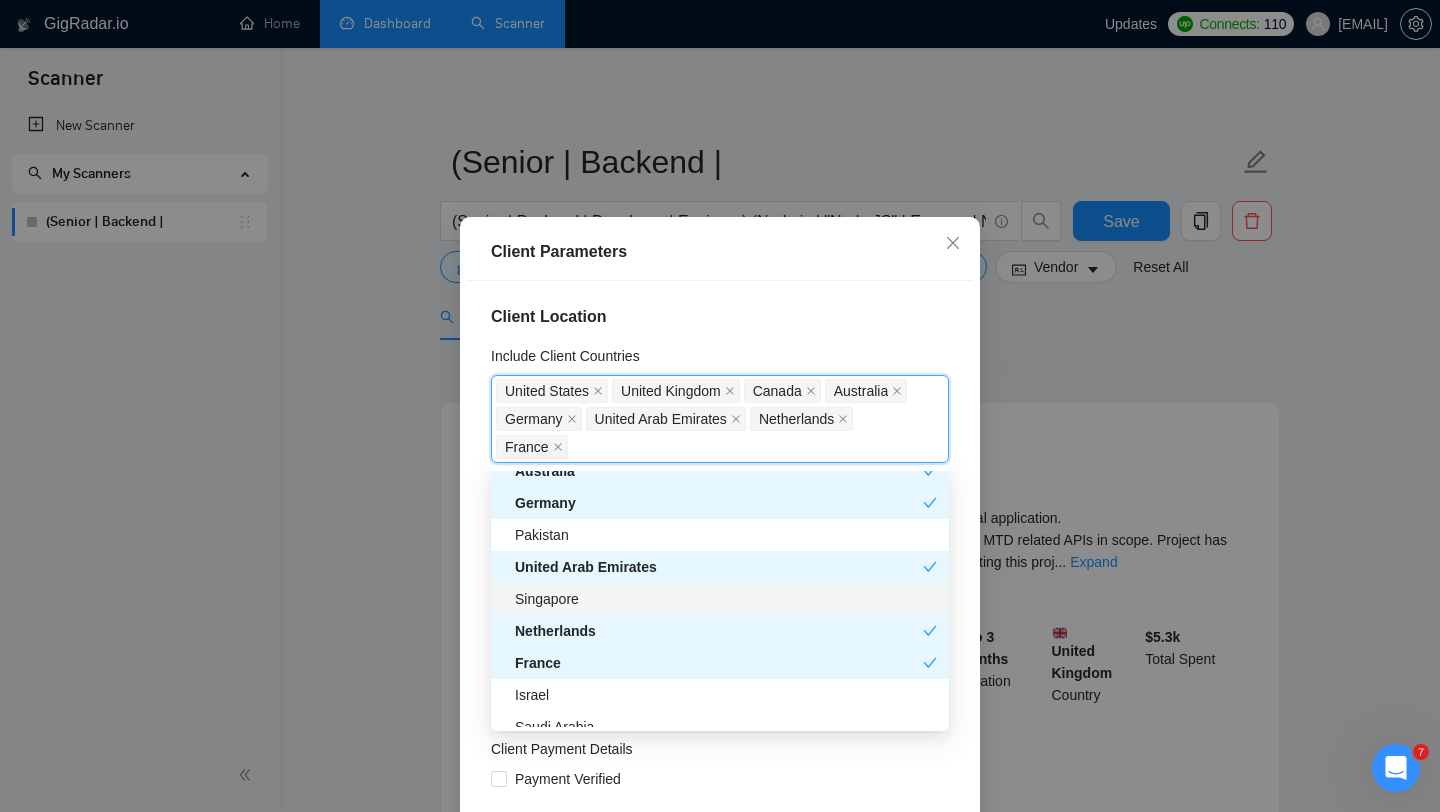 click on "Singapore" at bounding box center [726, 599] 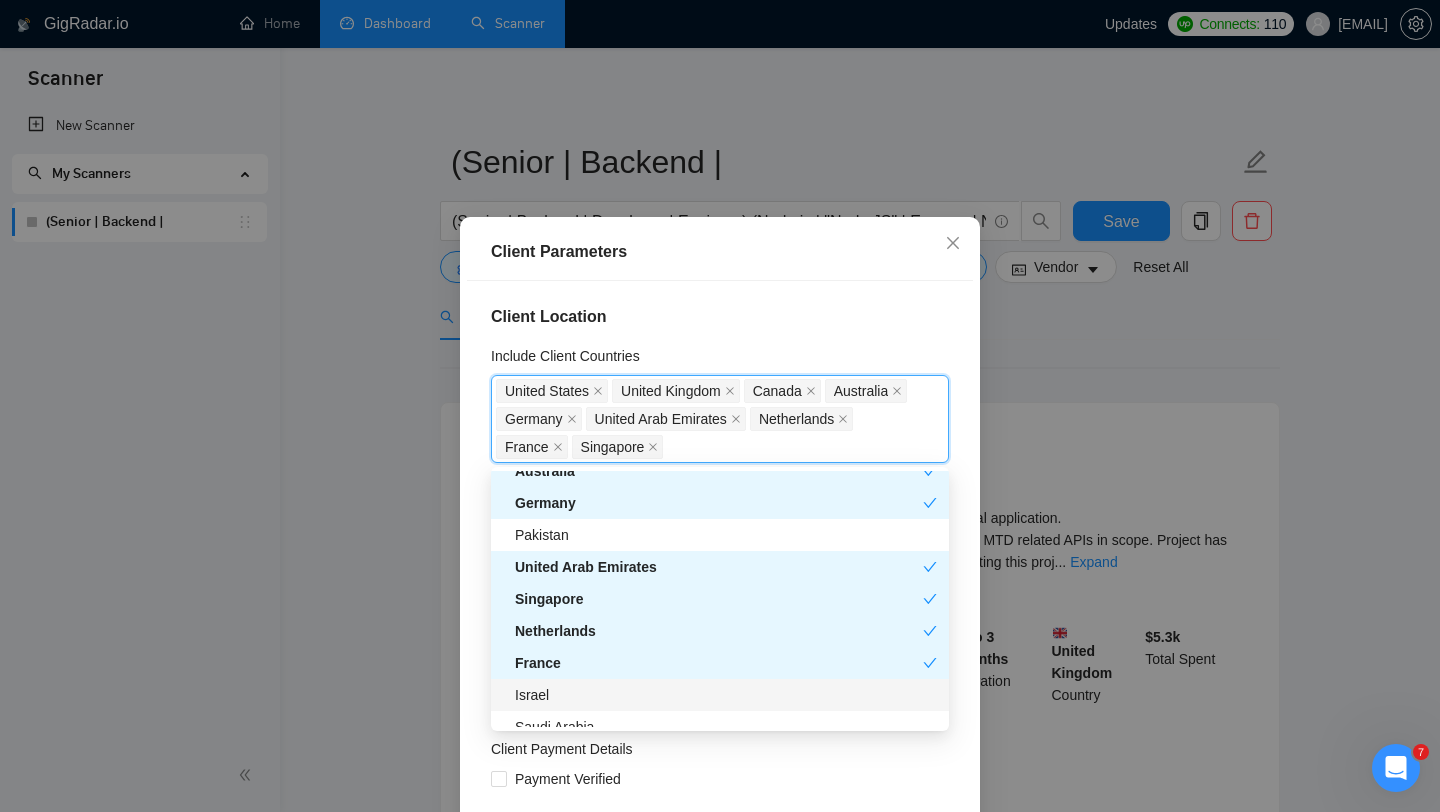 click on "Israel" at bounding box center [726, 695] 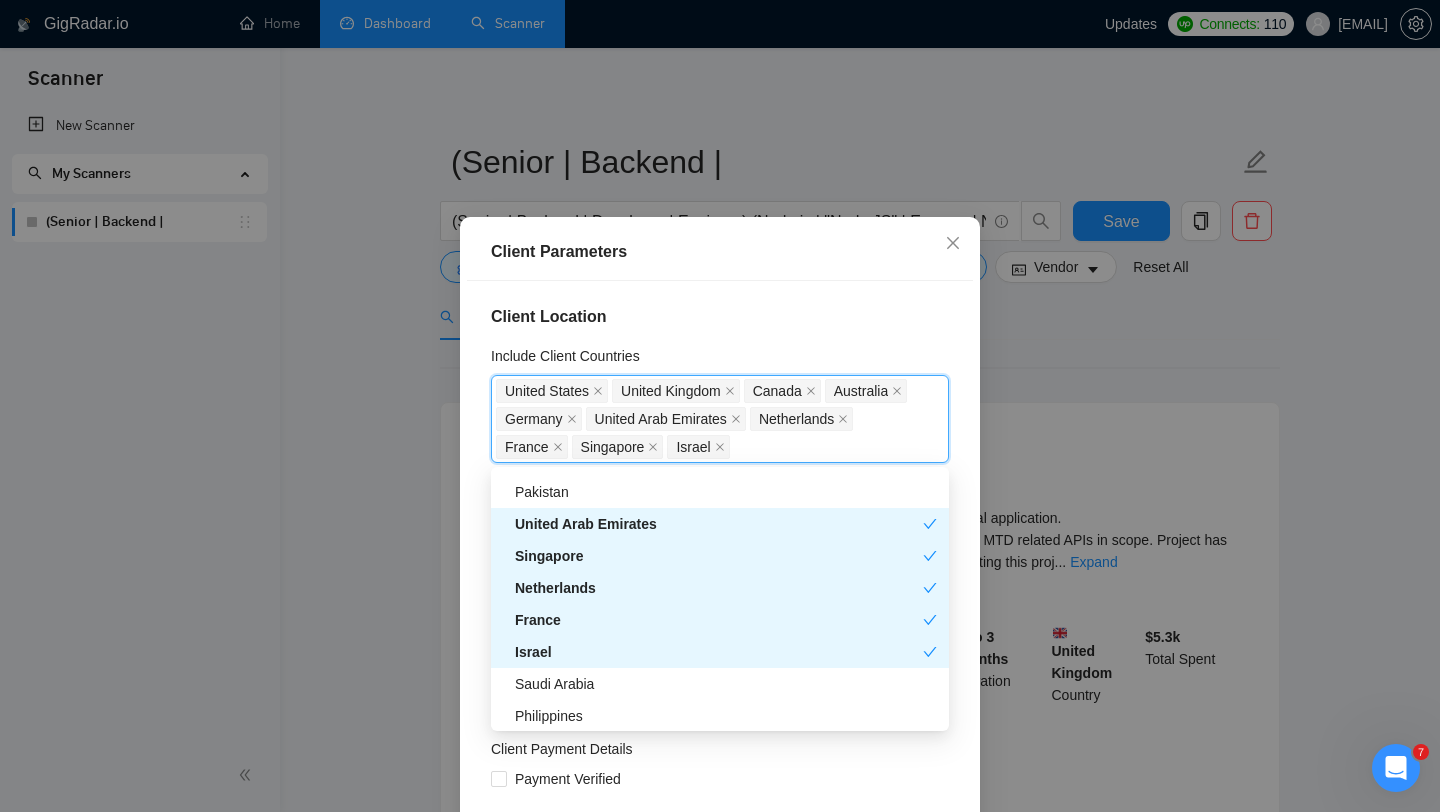 scroll, scrollTop: 460, scrollLeft: 0, axis: vertical 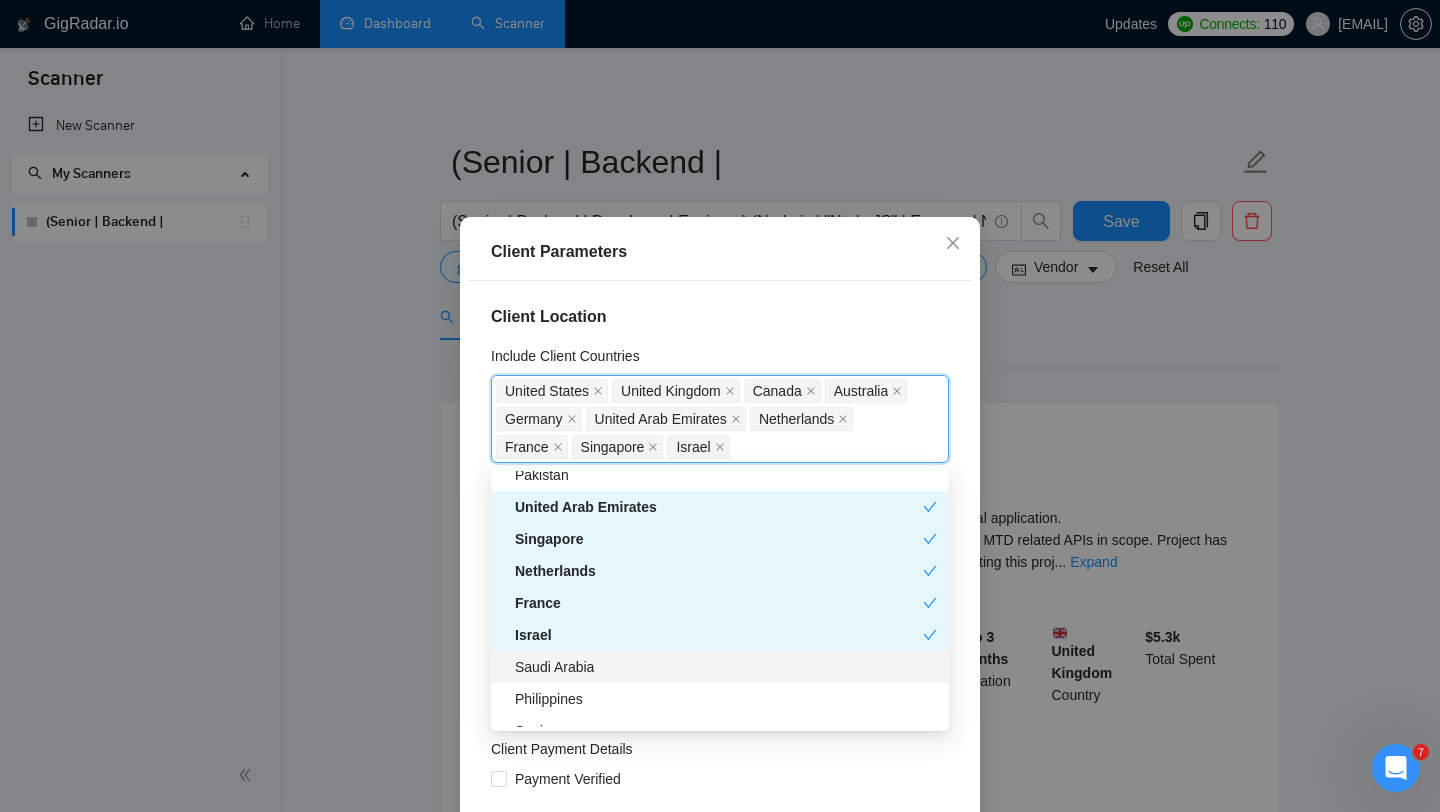 click on "Saudi Arabia" at bounding box center (726, 667) 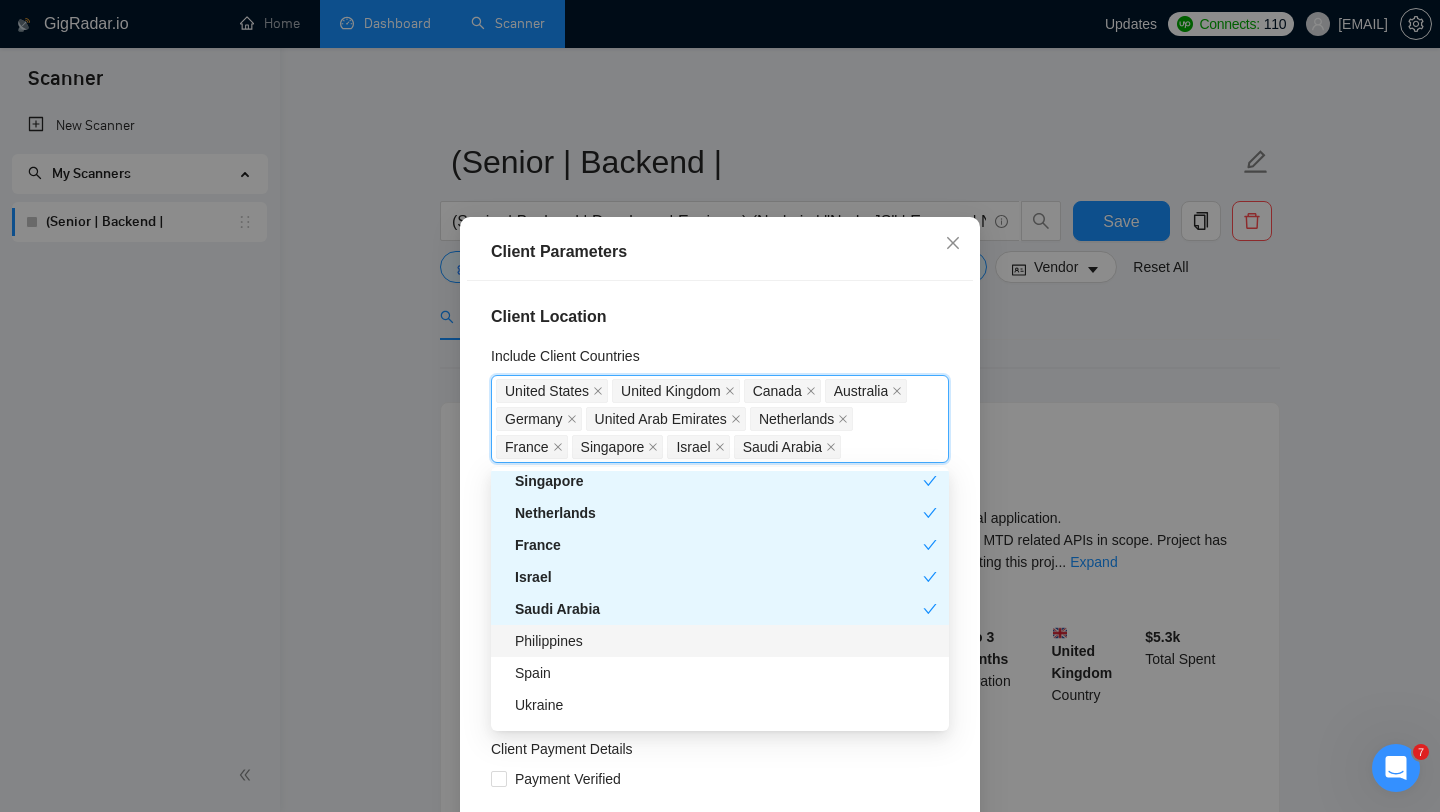 scroll, scrollTop: 519, scrollLeft: 0, axis: vertical 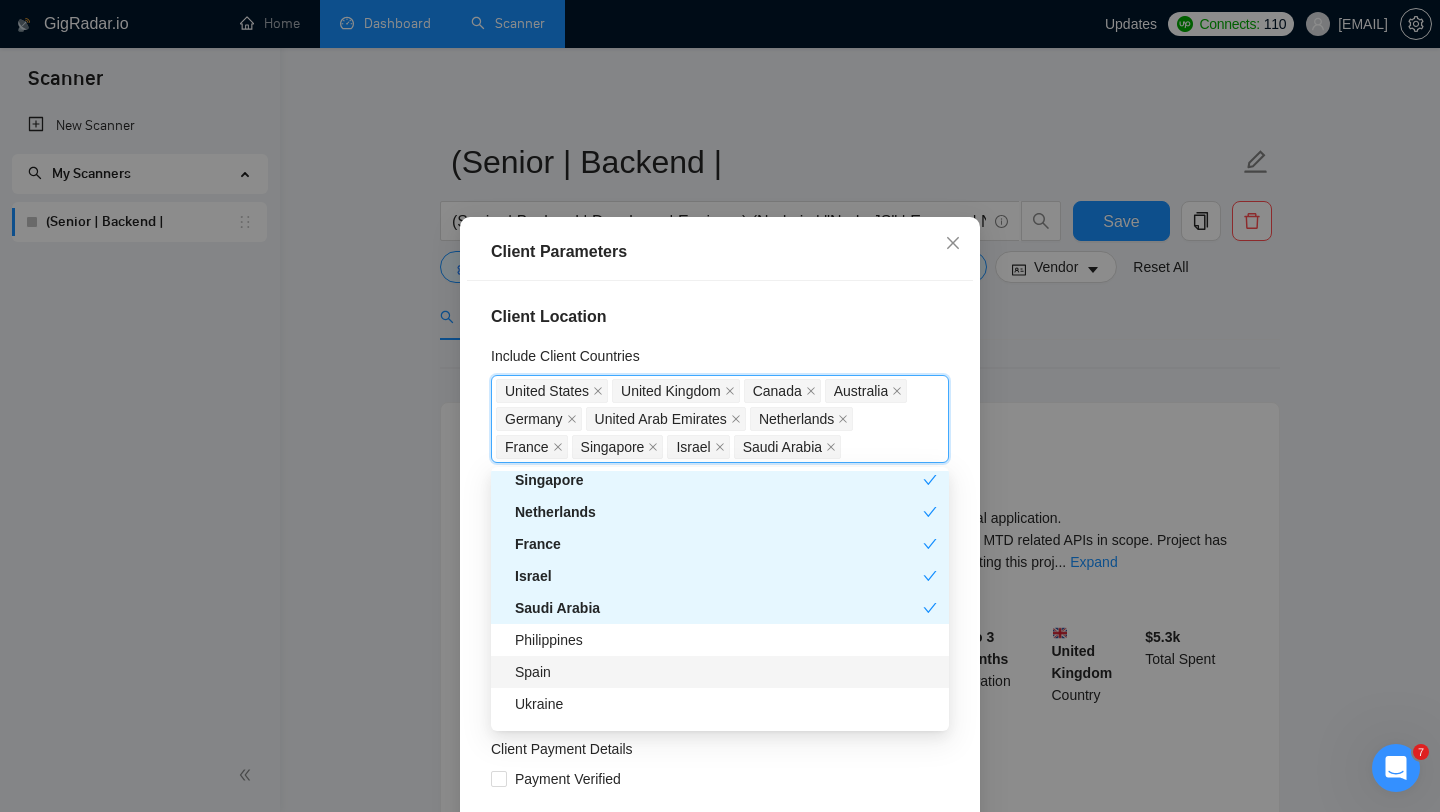 click on "Spain" at bounding box center (726, 672) 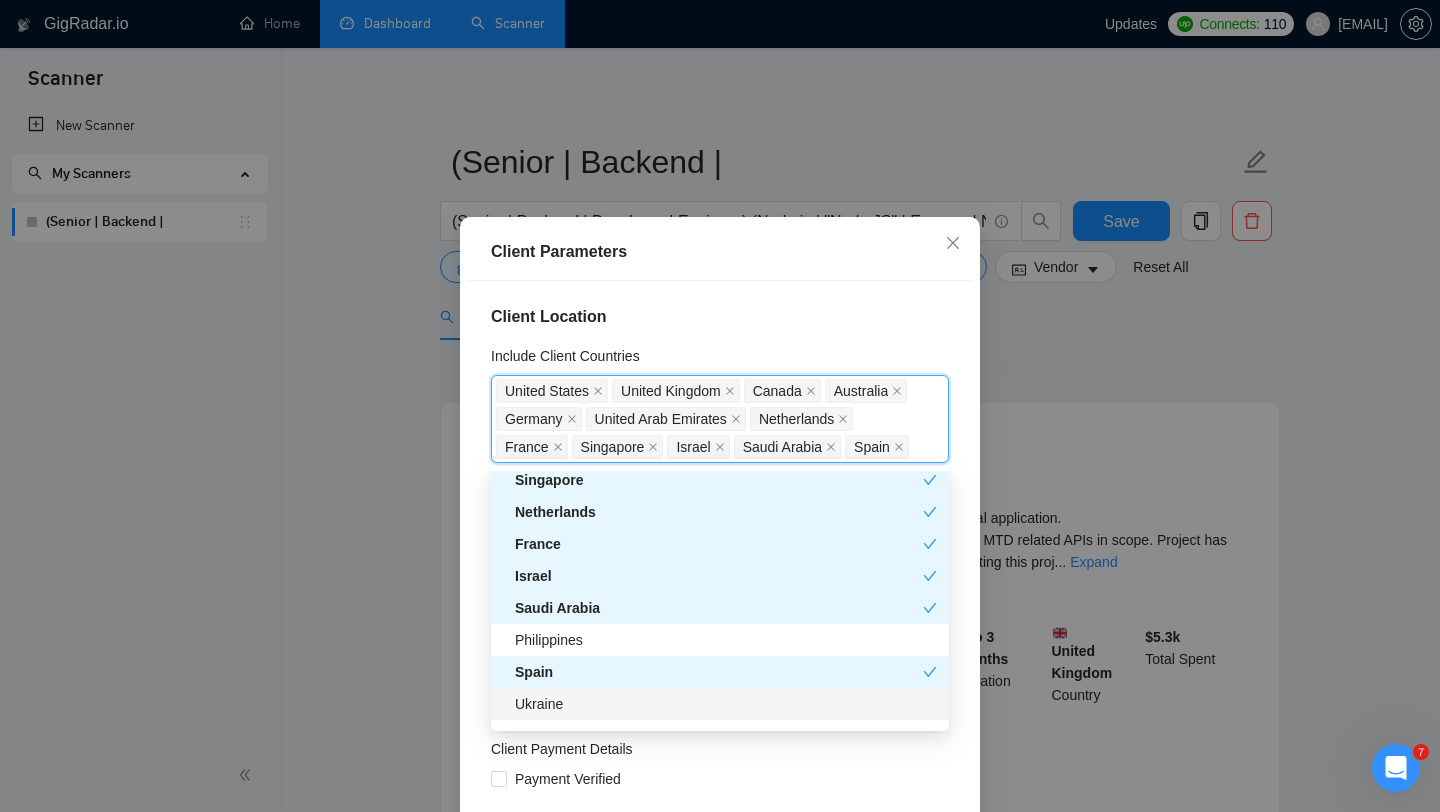 click on "Ukraine" at bounding box center (726, 704) 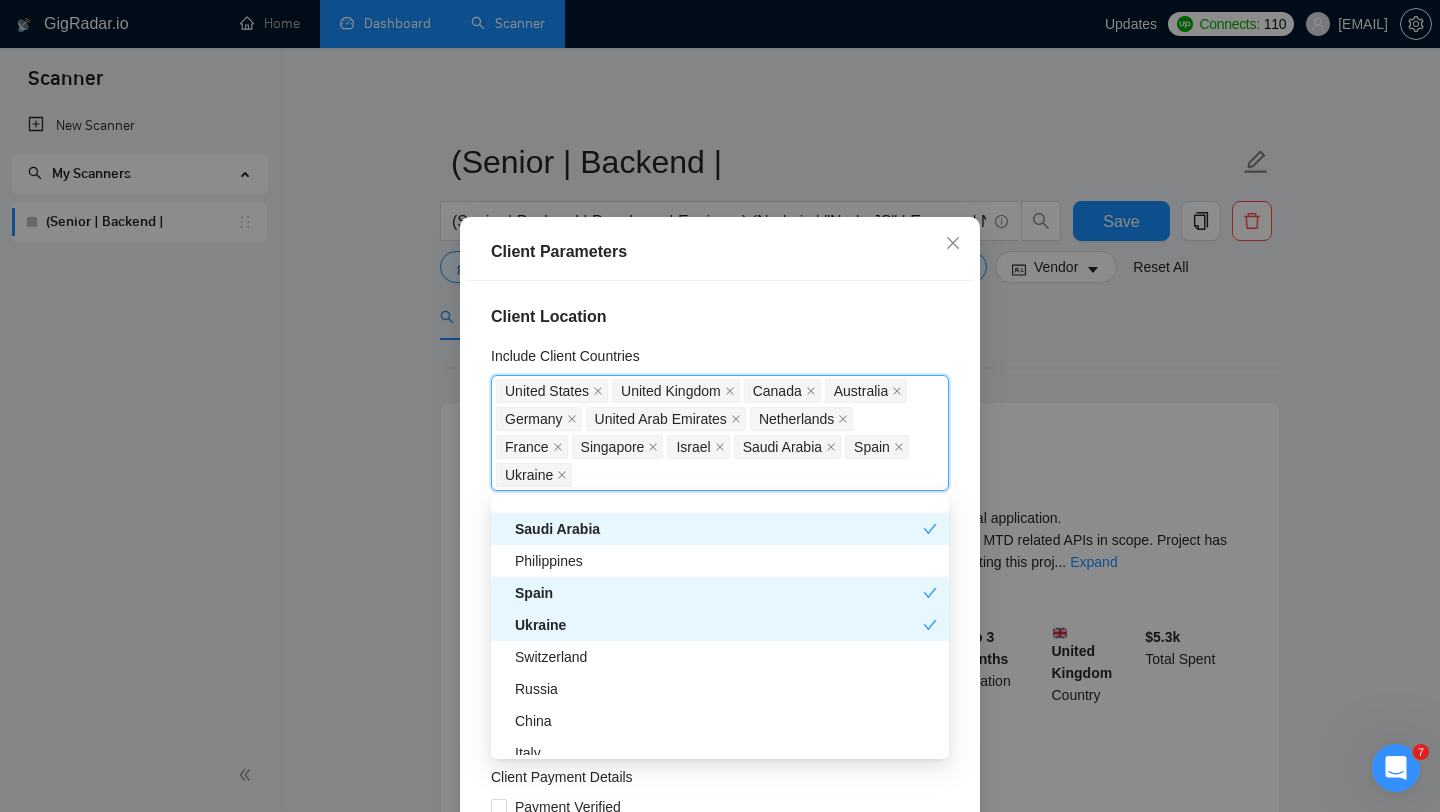 scroll, scrollTop: 655, scrollLeft: 0, axis: vertical 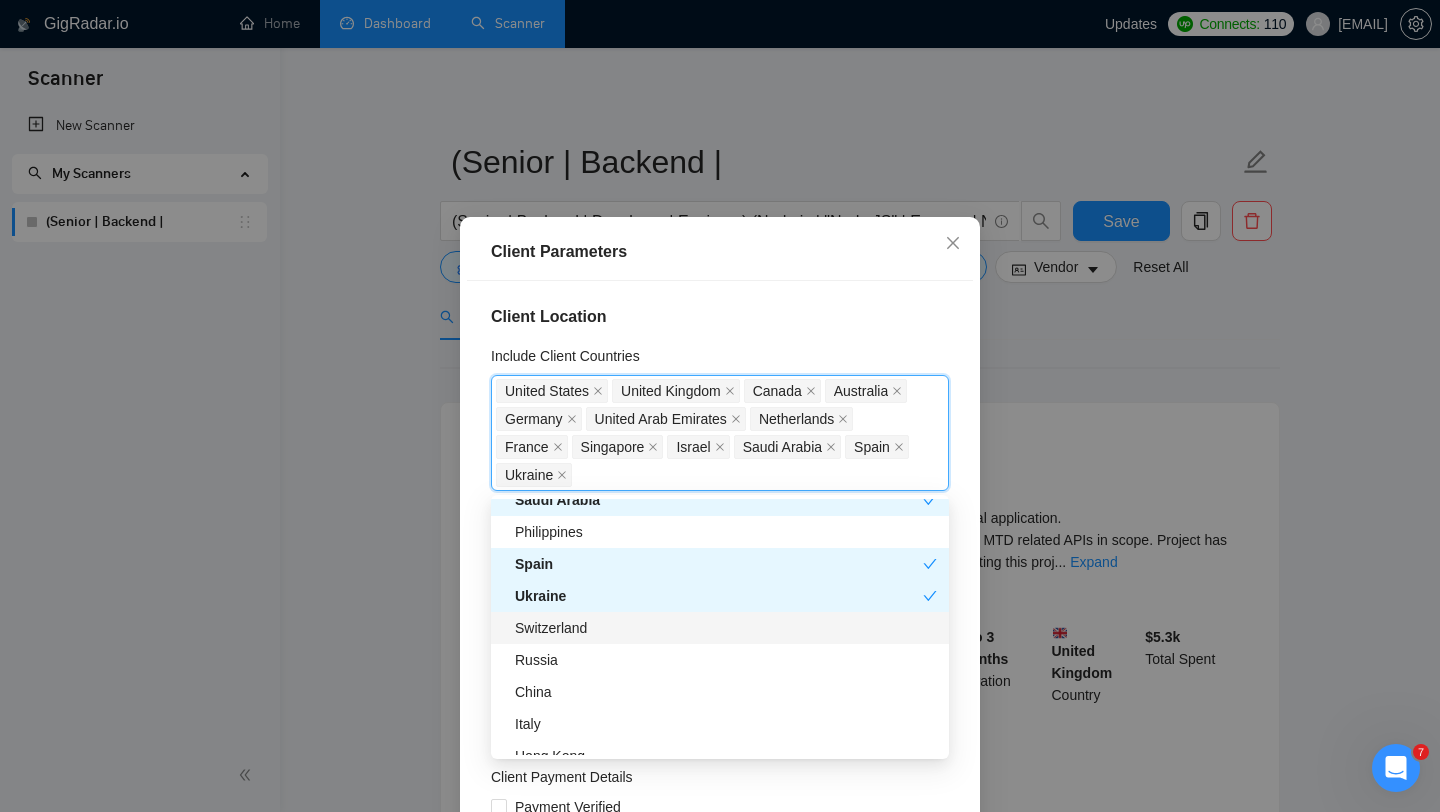 click on "Switzerland" at bounding box center (726, 628) 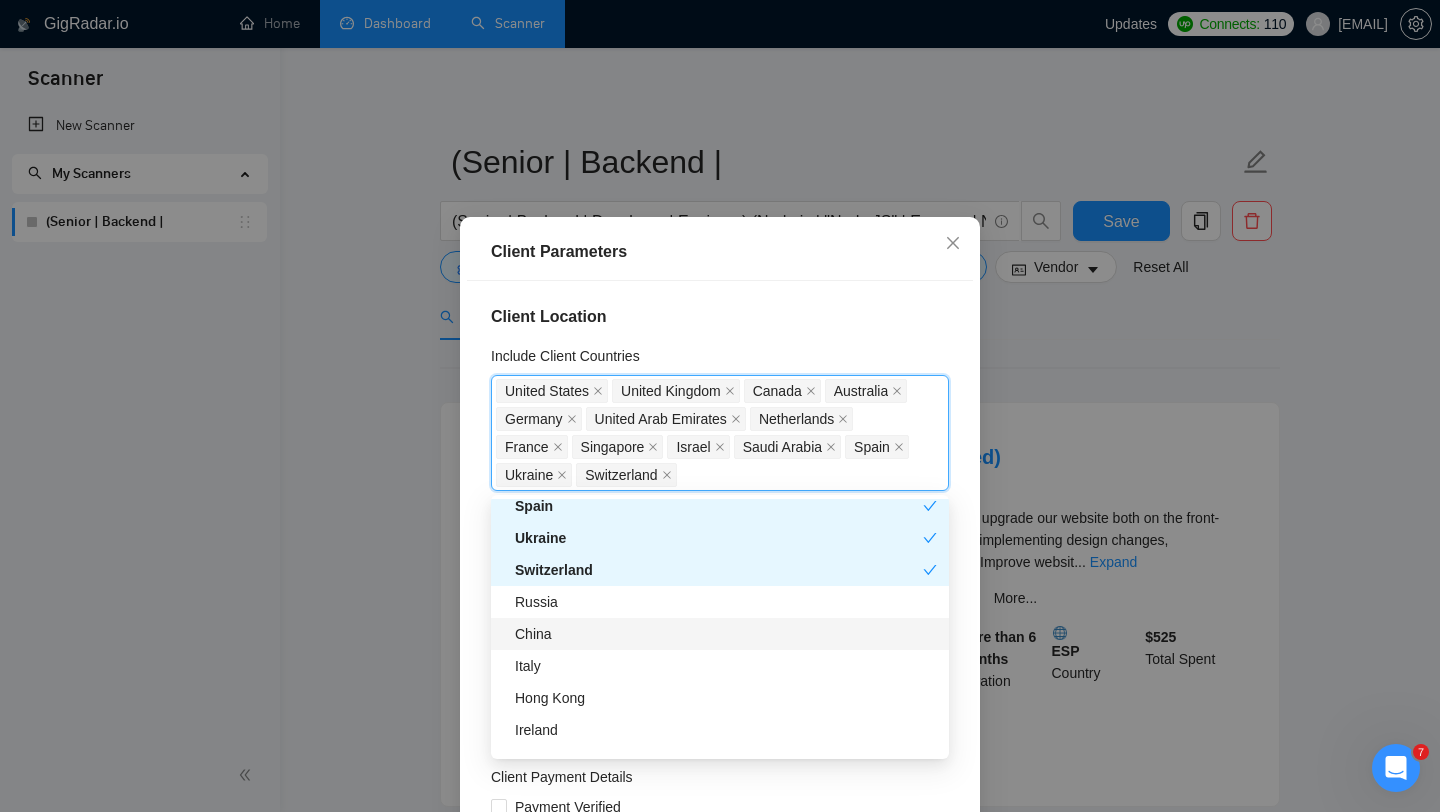scroll, scrollTop: 723, scrollLeft: 0, axis: vertical 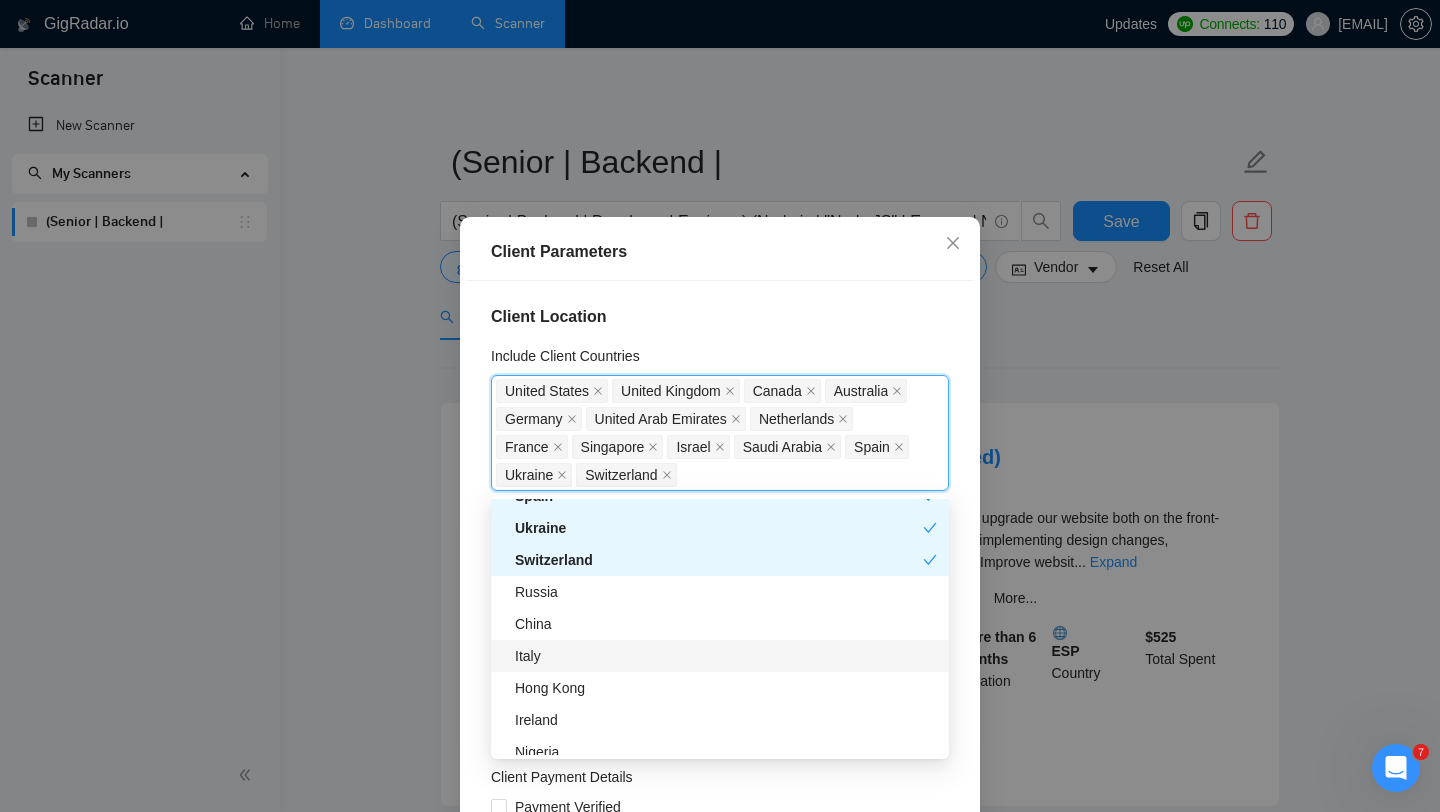 click on "Italy" at bounding box center (726, 656) 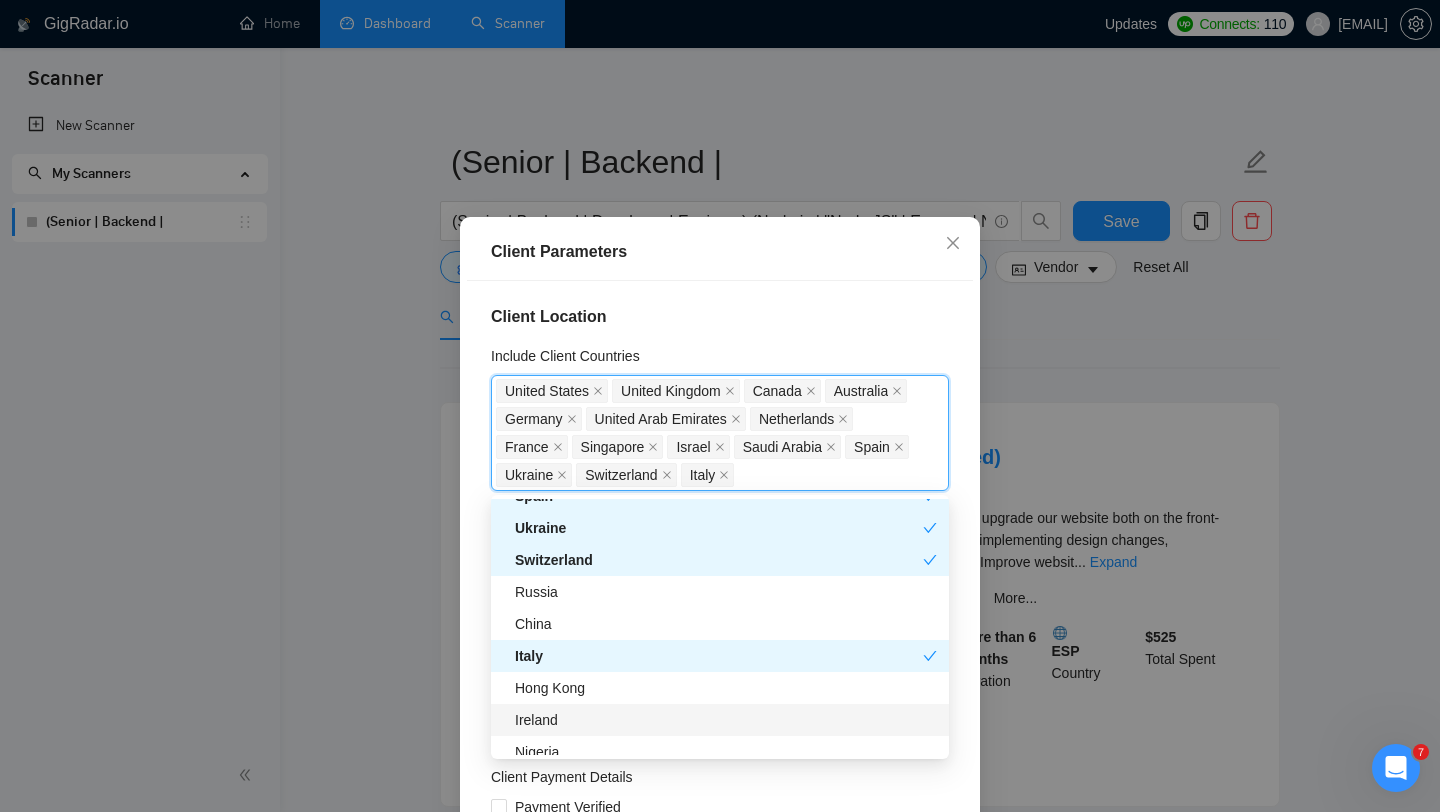 click on "Ireland" at bounding box center (726, 720) 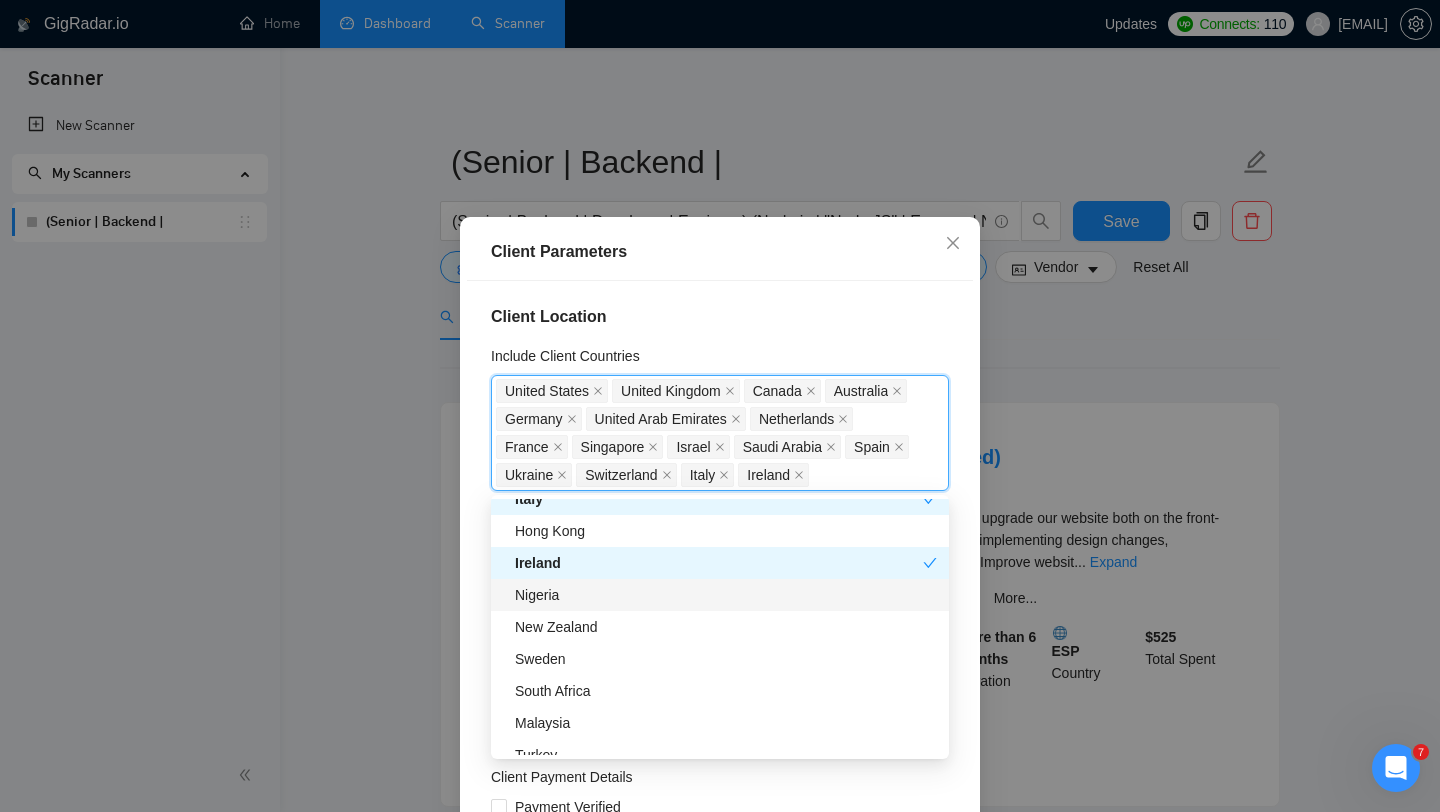 scroll, scrollTop: 886, scrollLeft: 0, axis: vertical 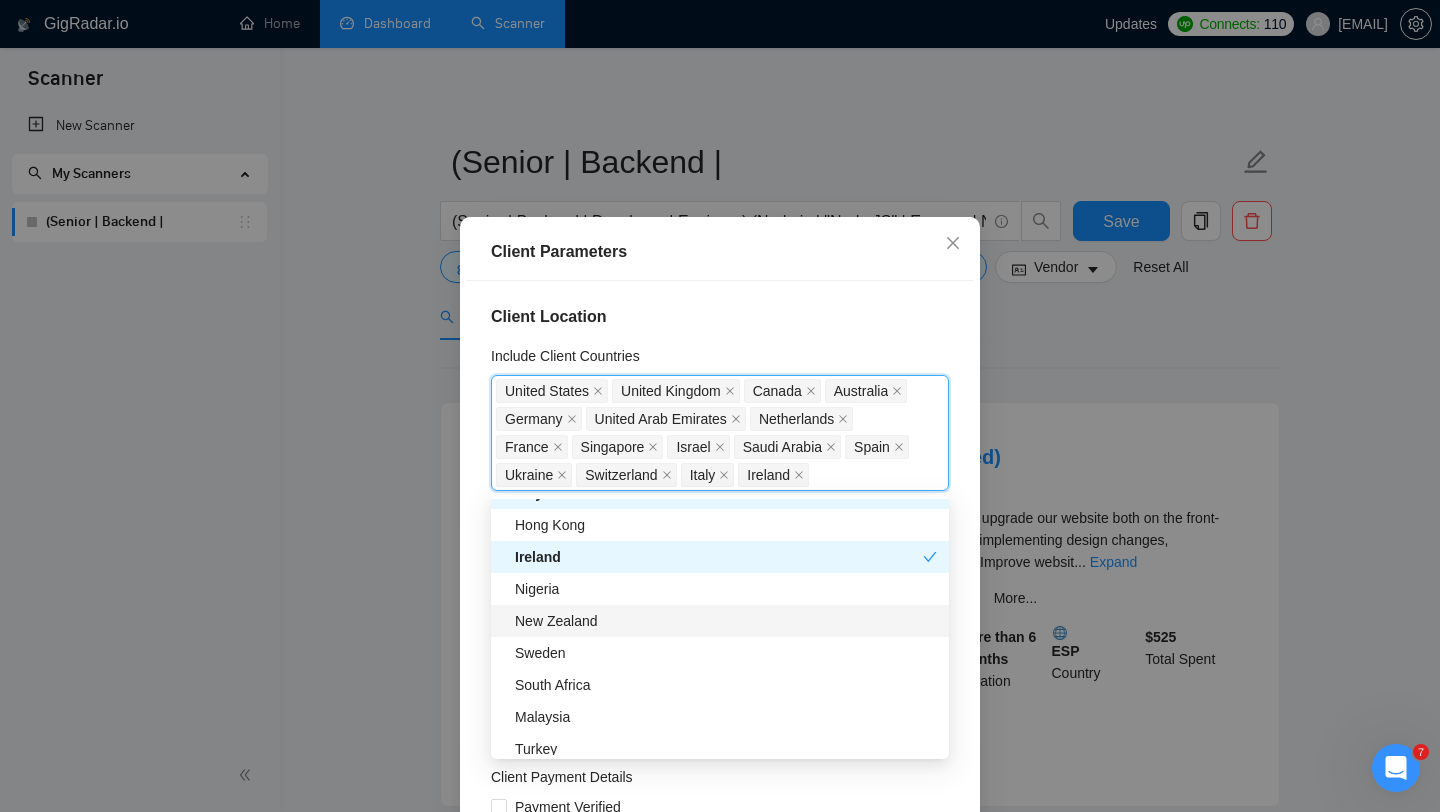 click on "New Zealand" at bounding box center [726, 621] 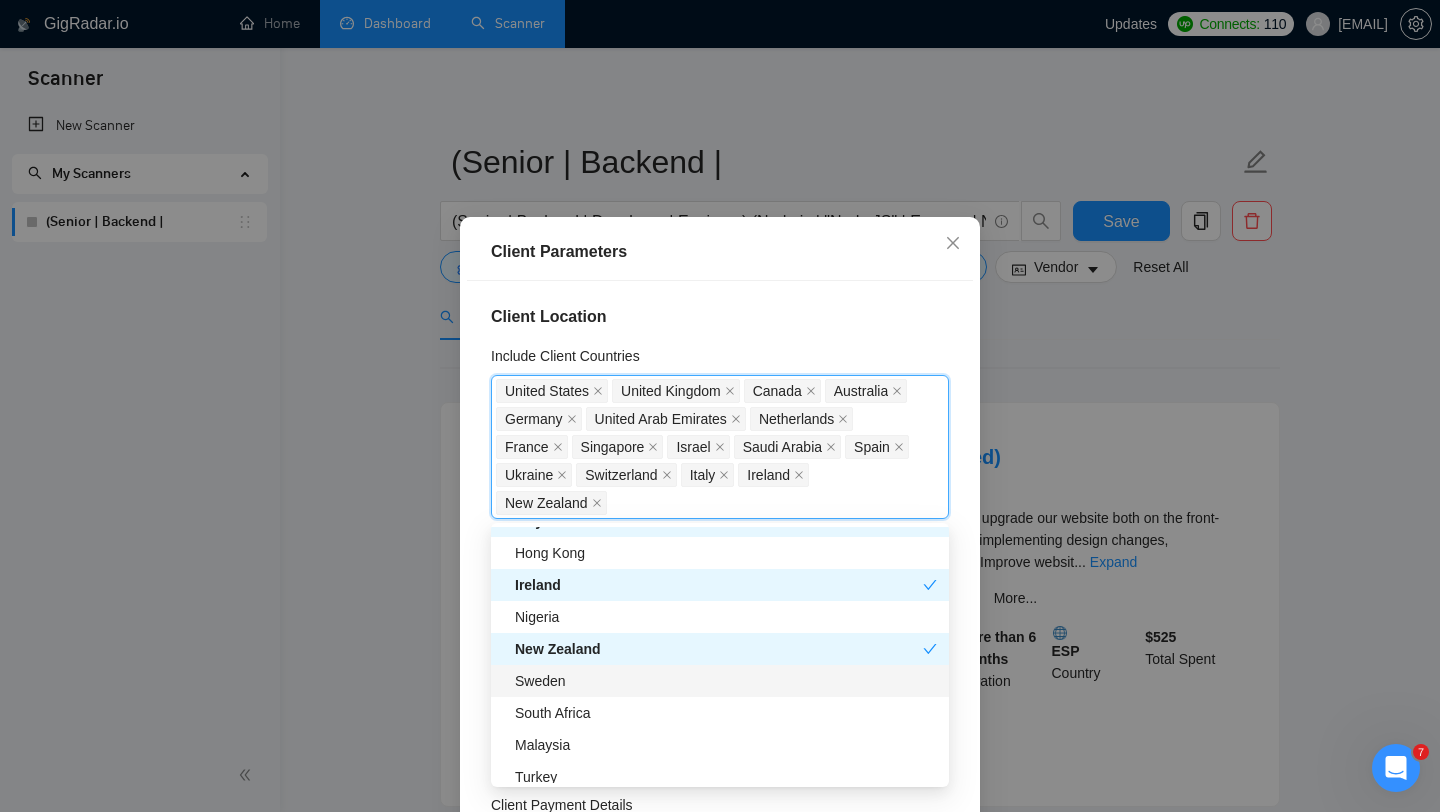 click on "Sweden" at bounding box center (726, 681) 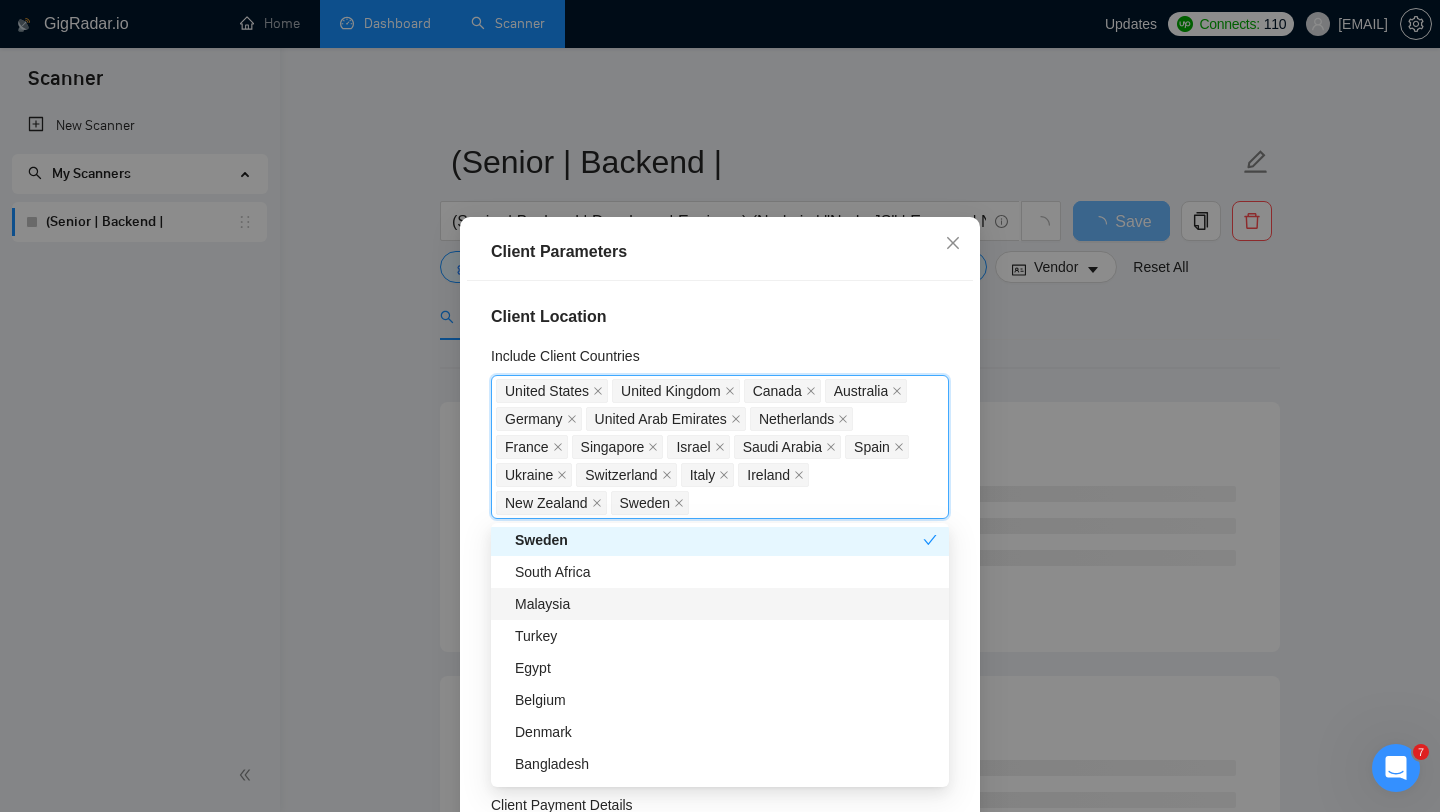 scroll, scrollTop: 1028, scrollLeft: 0, axis: vertical 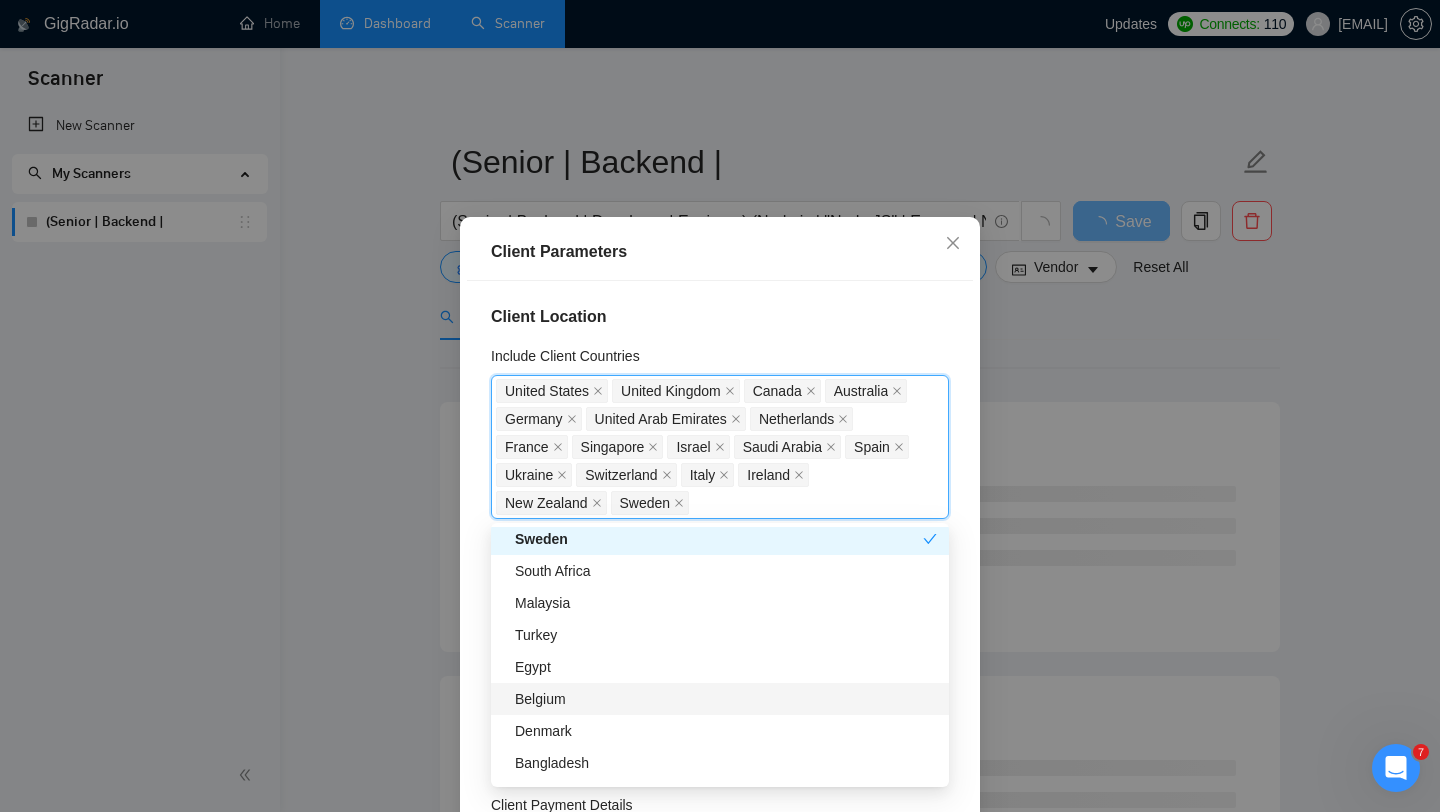 click on "Belgium" at bounding box center [726, 699] 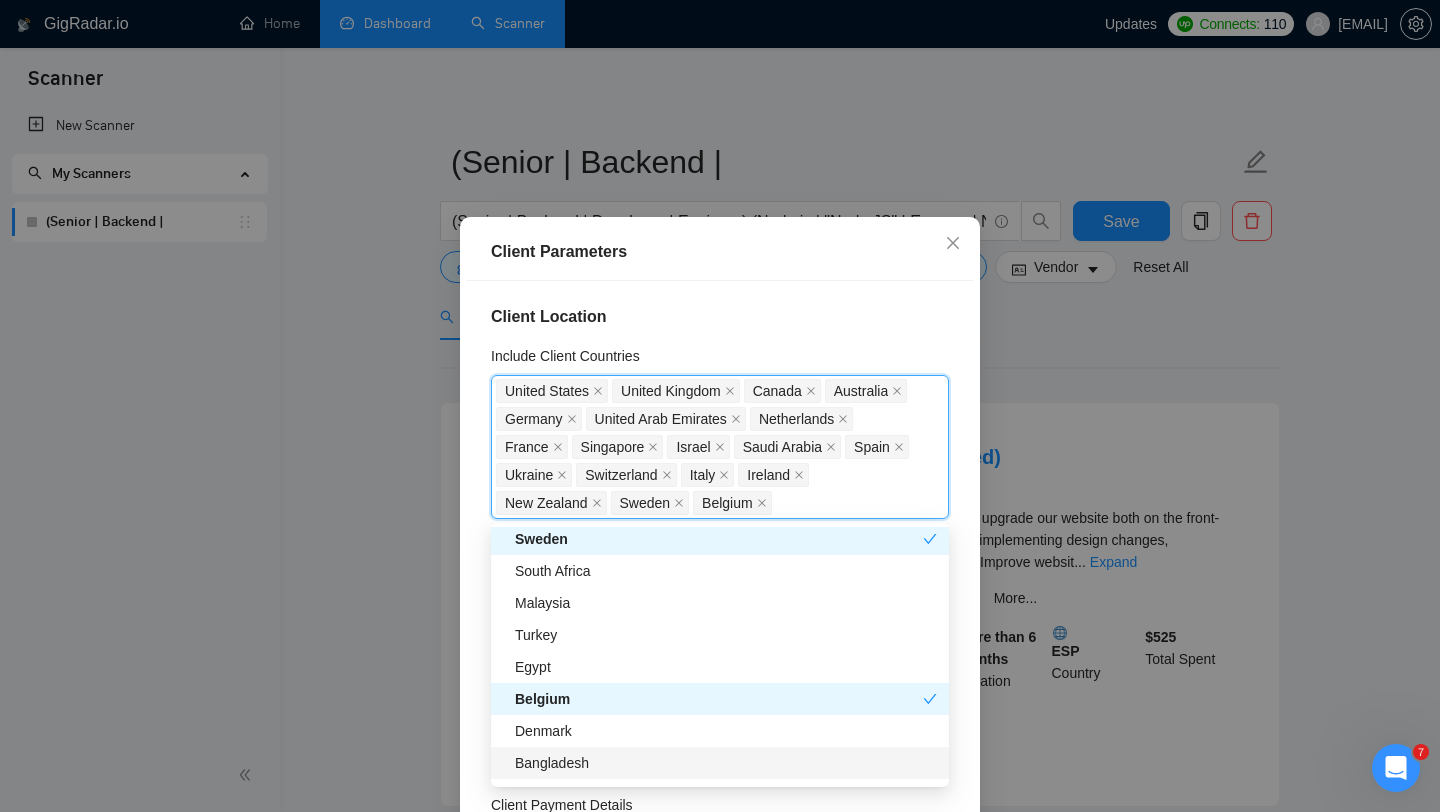 click on "Bangladesh" at bounding box center [720, 763] 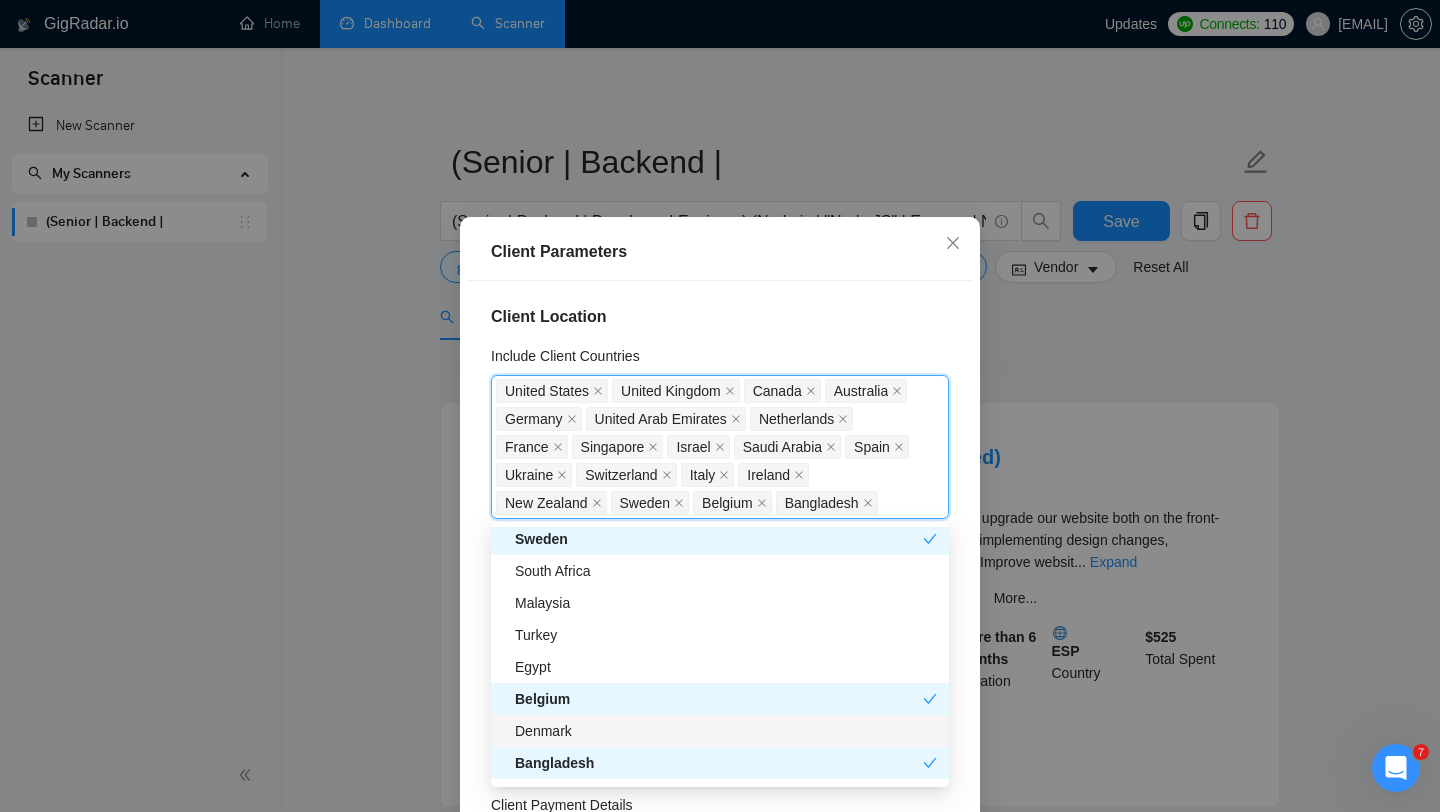 click on "Denmark" at bounding box center (726, 731) 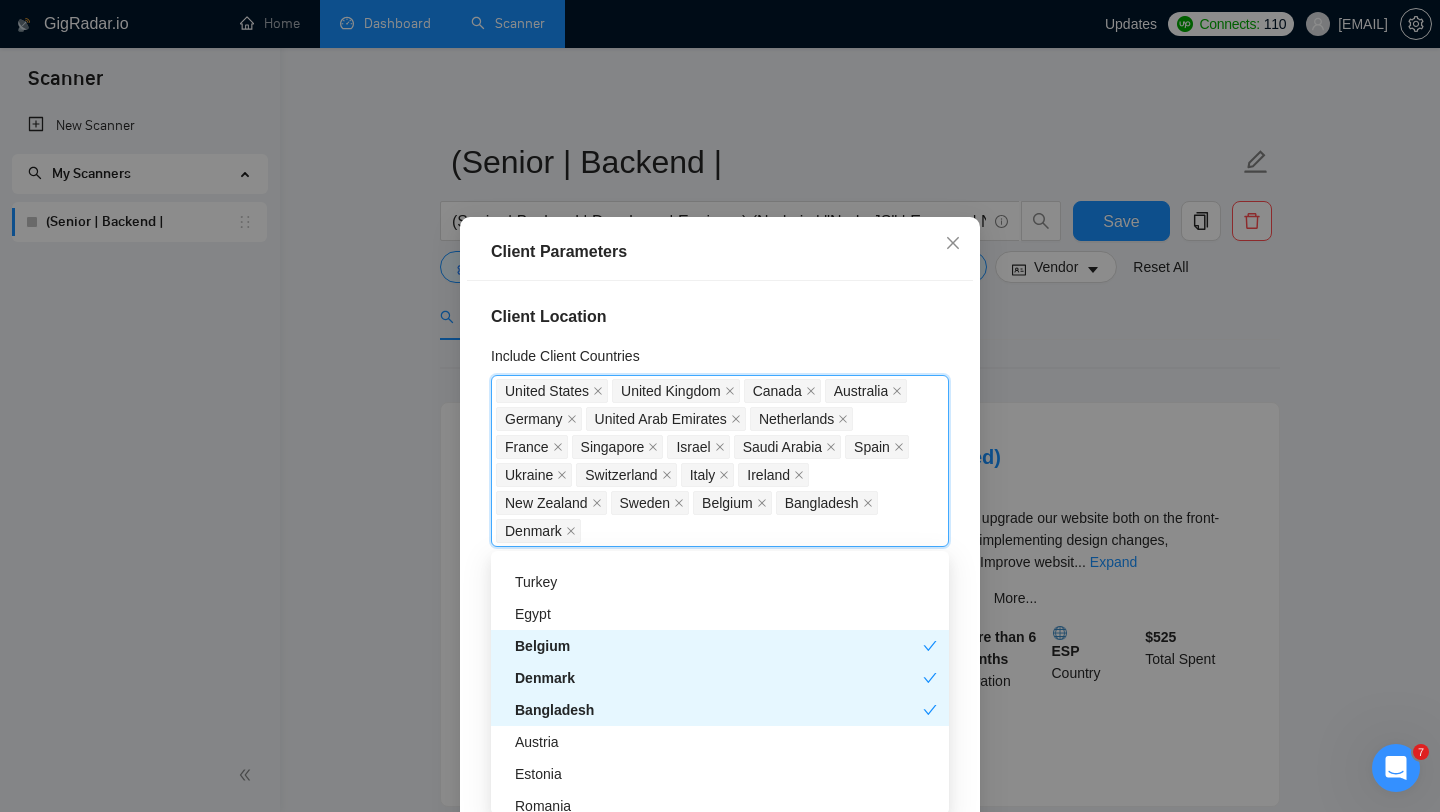 scroll, scrollTop: 1128, scrollLeft: 0, axis: vertical 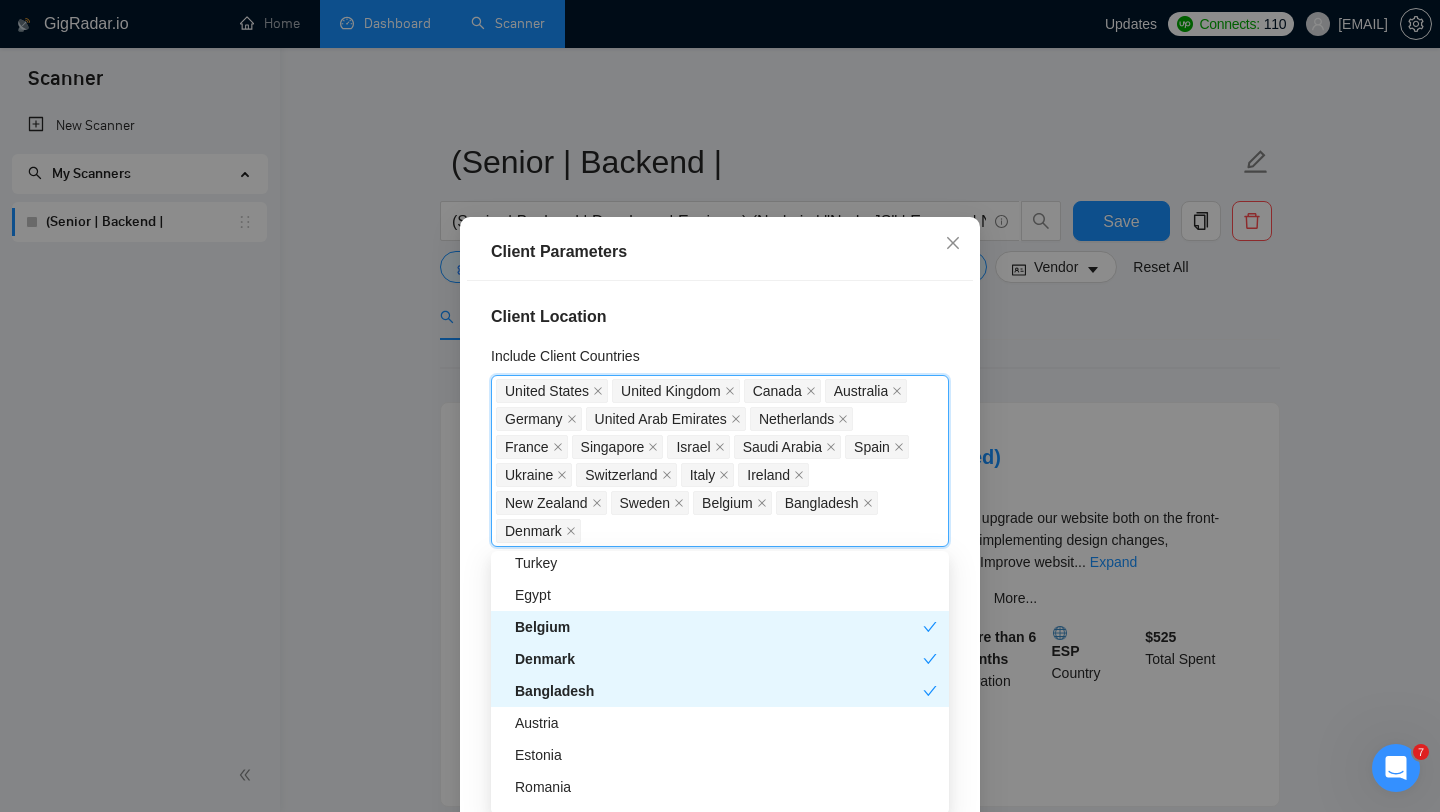 click on "Bangladesh" at bounding box center (719, 691) 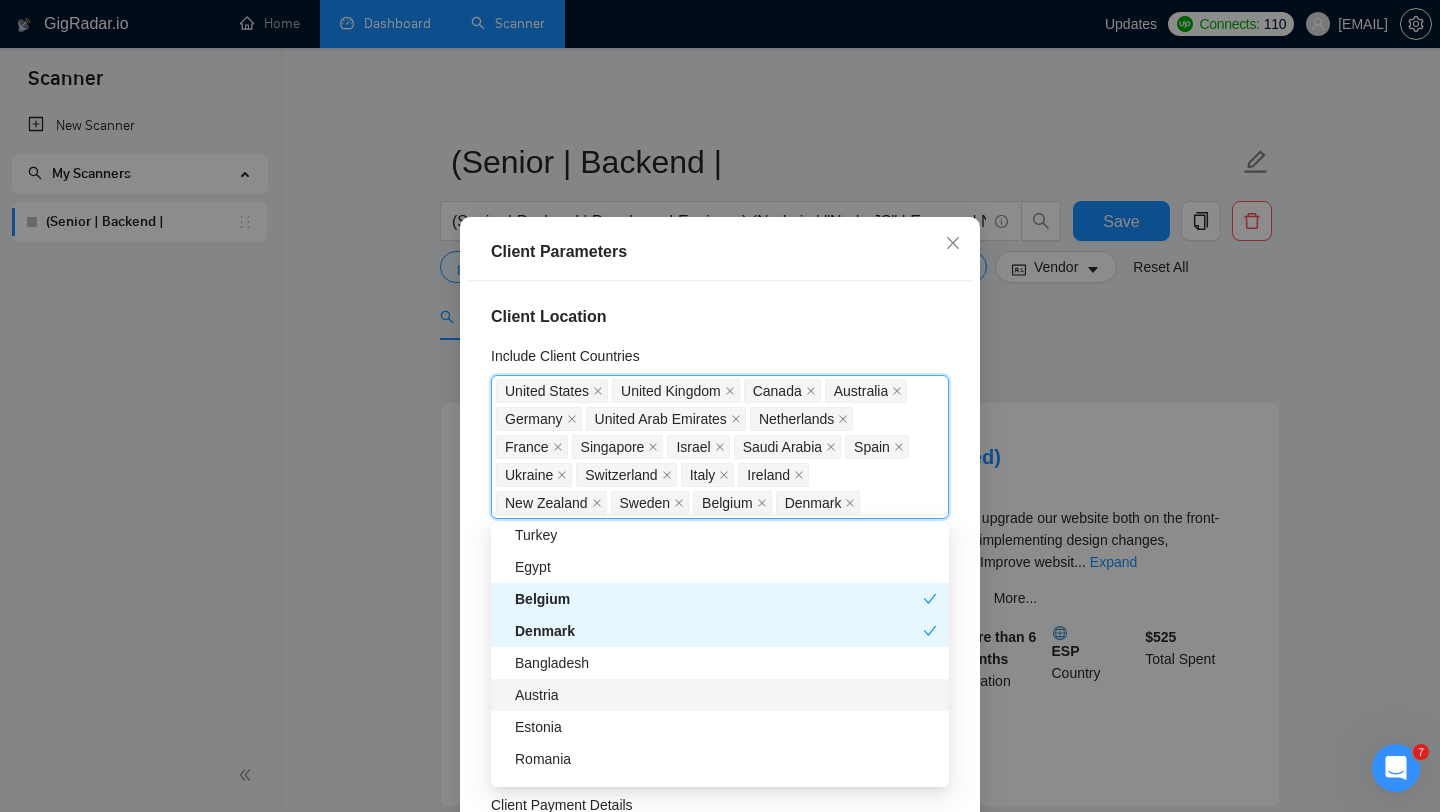 click on "Austria" at bounding box center (726, 695) 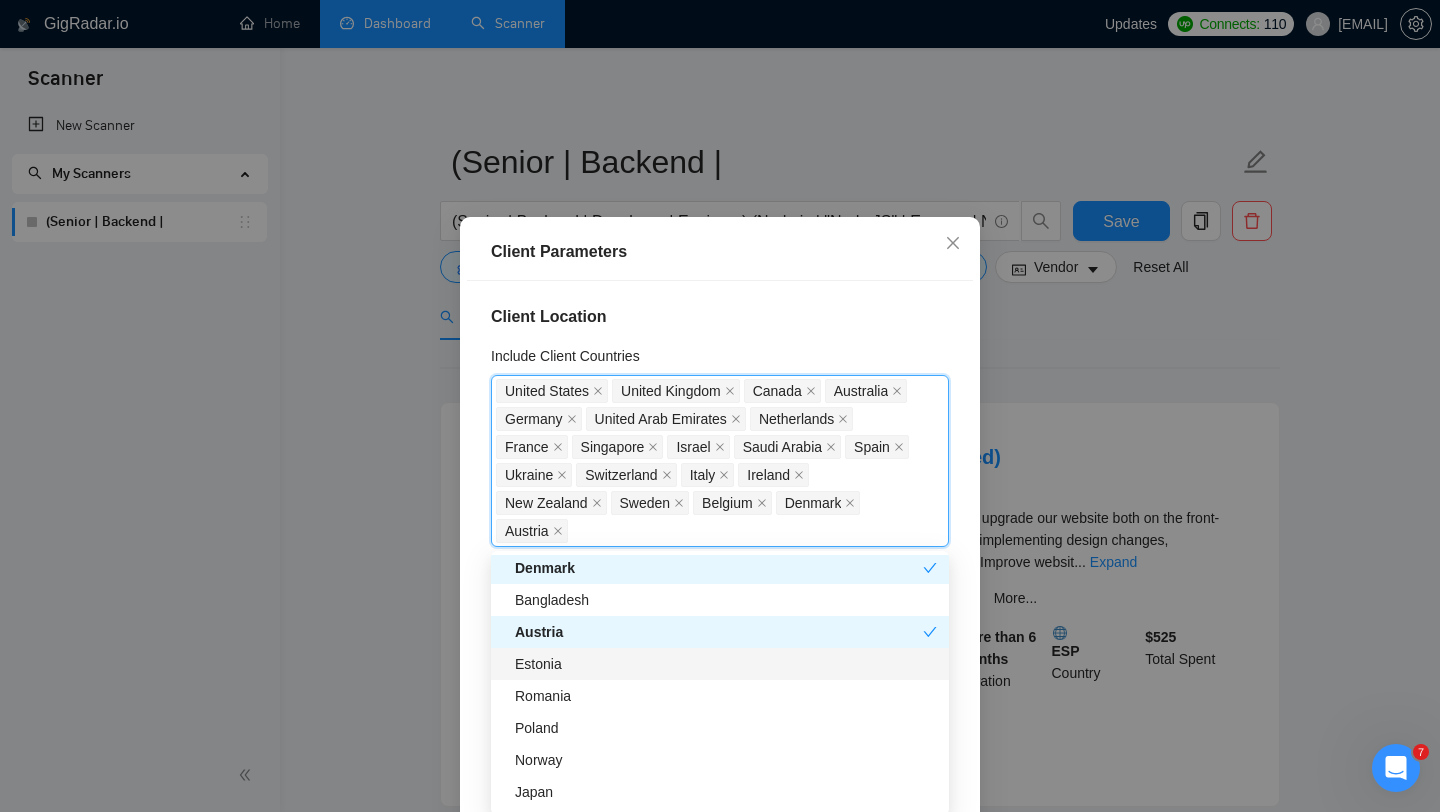 scroll, scrollTop: 1236, scrollLeft: 0, axis: vertical 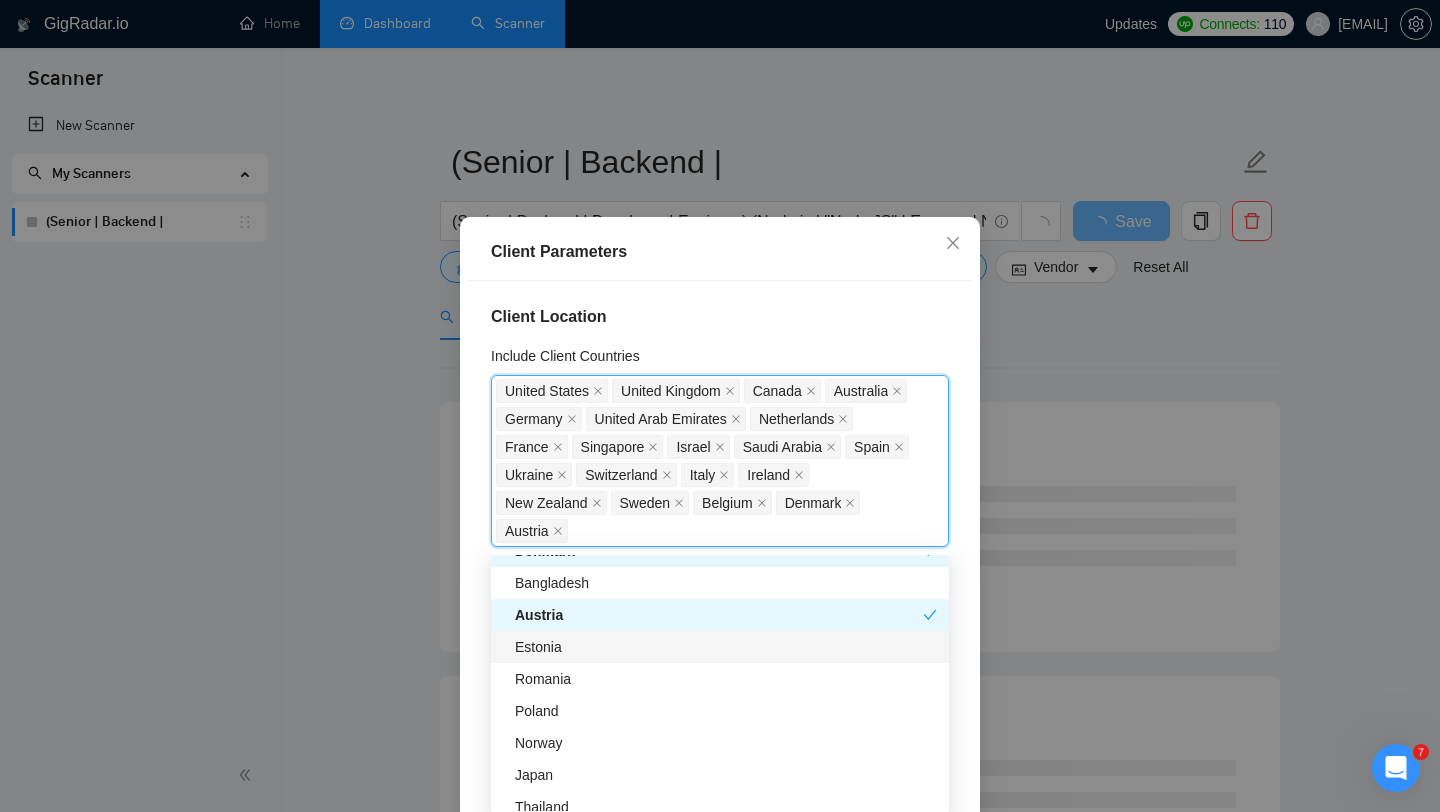 click on "Estonia" at bounding box center [720, 647] 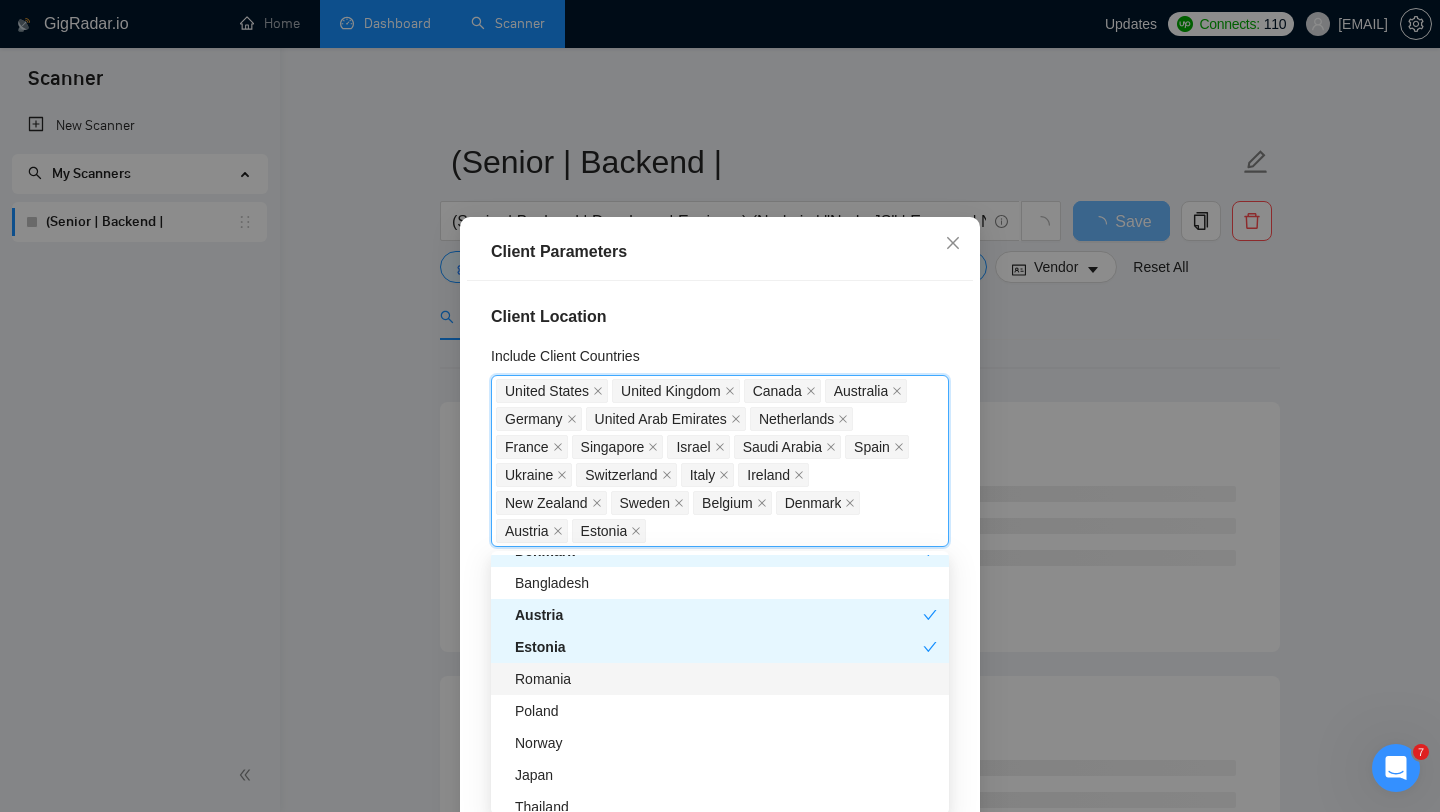 click on "Romania" at bounding box center [726, 679] 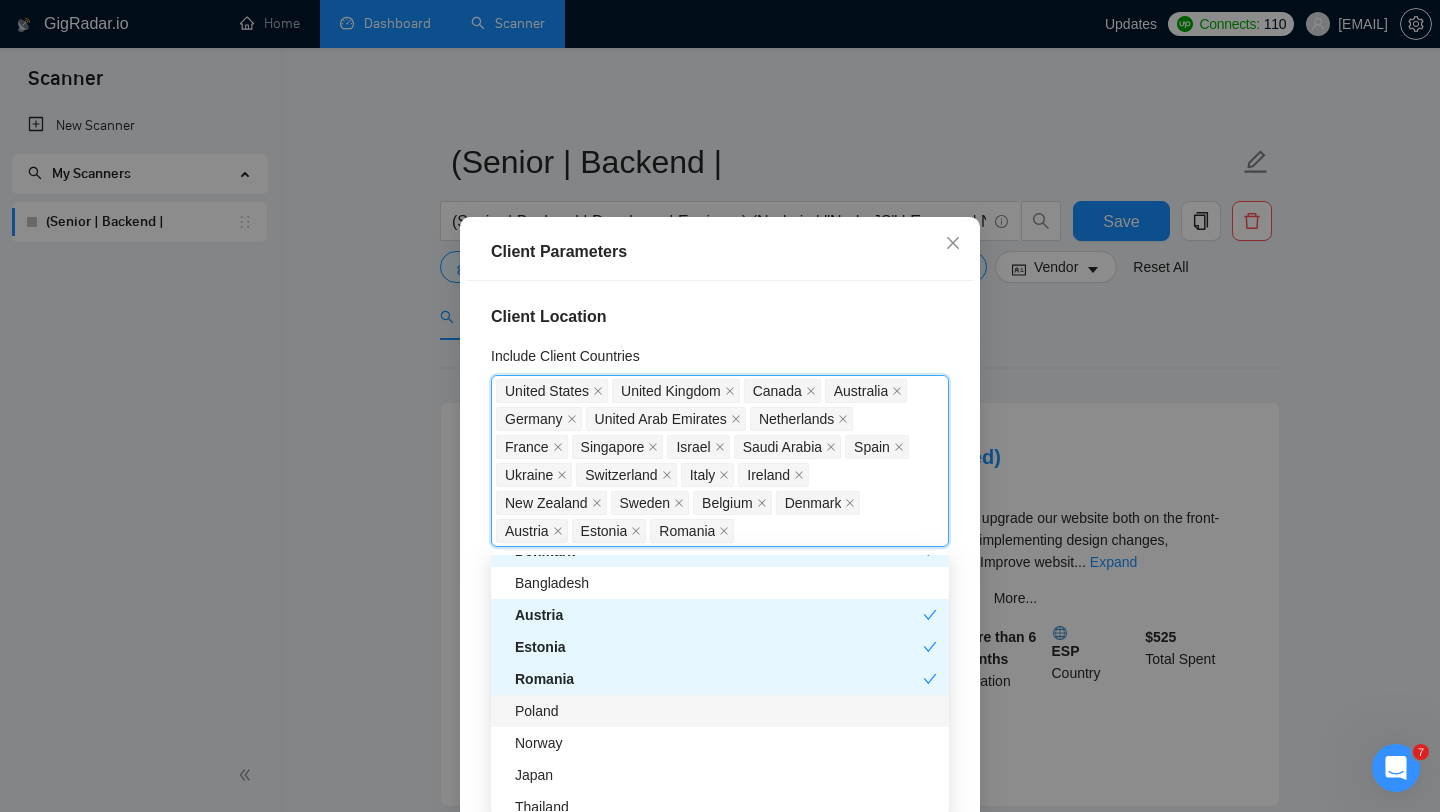 click on "Poland" at bounding box center (726, 711) 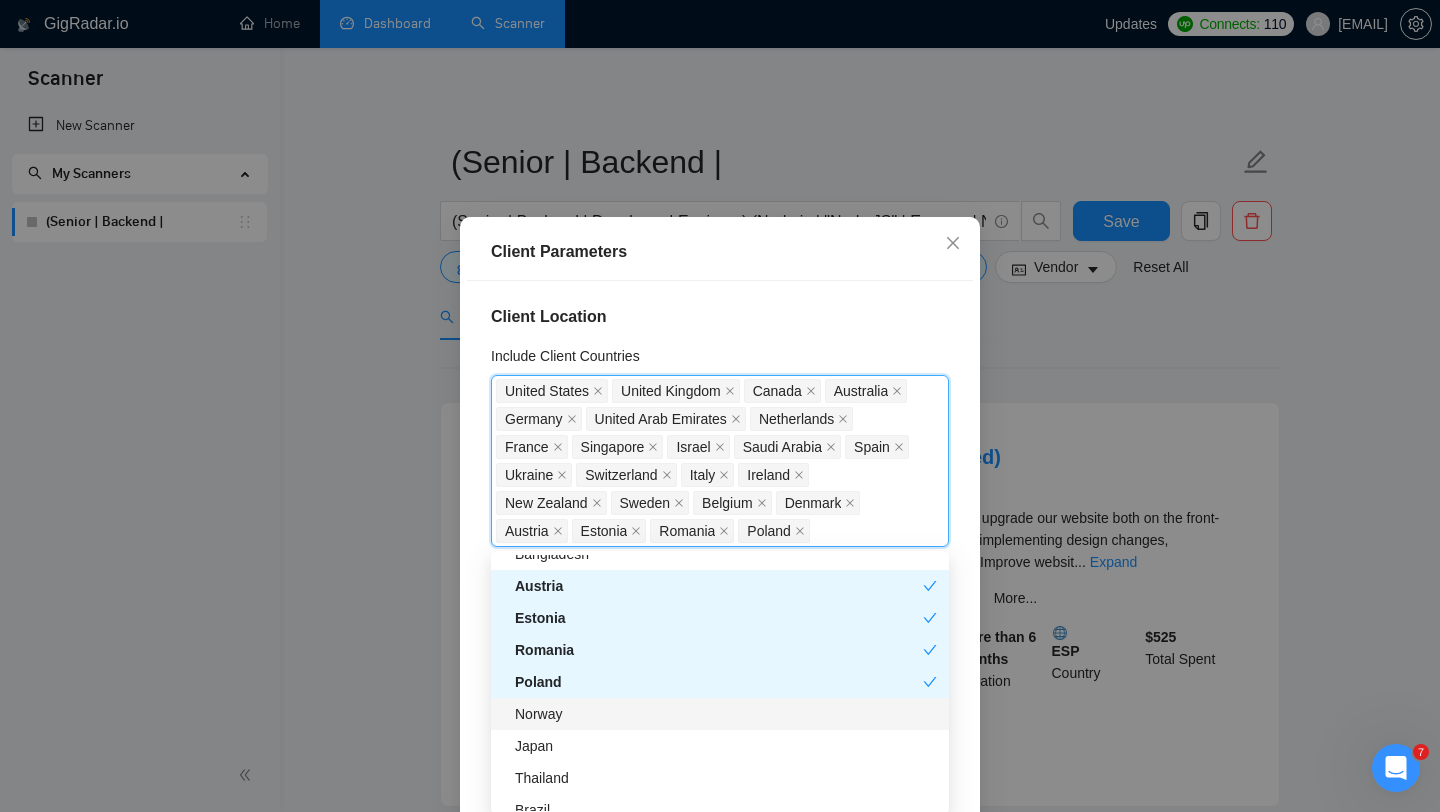 scroll, scrollTop: 1295, scrollLeft: 0, axis: vertical 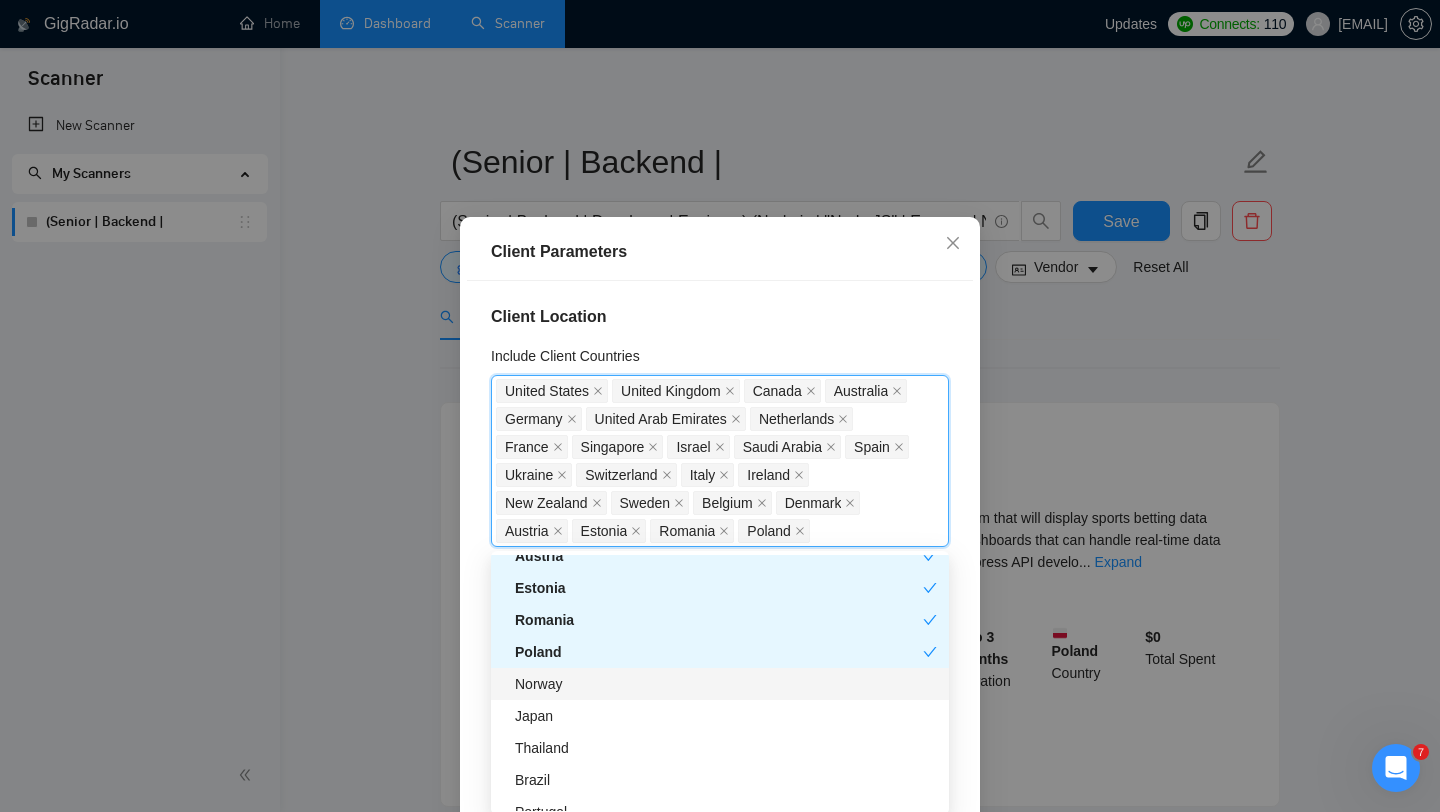 click on "Norway" at bounding box center (726, 684) 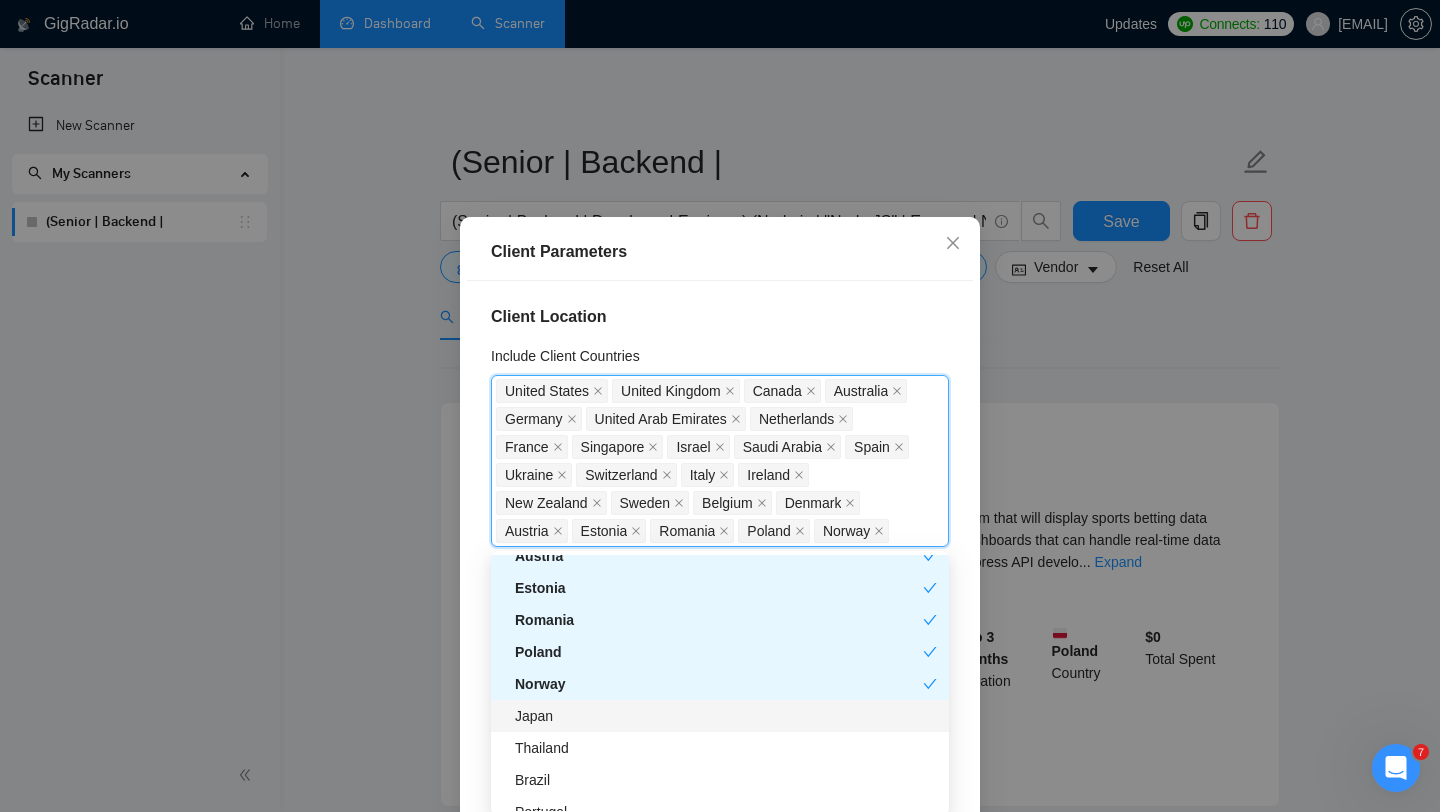 click on "Japan" at bounding box center [726, 716] 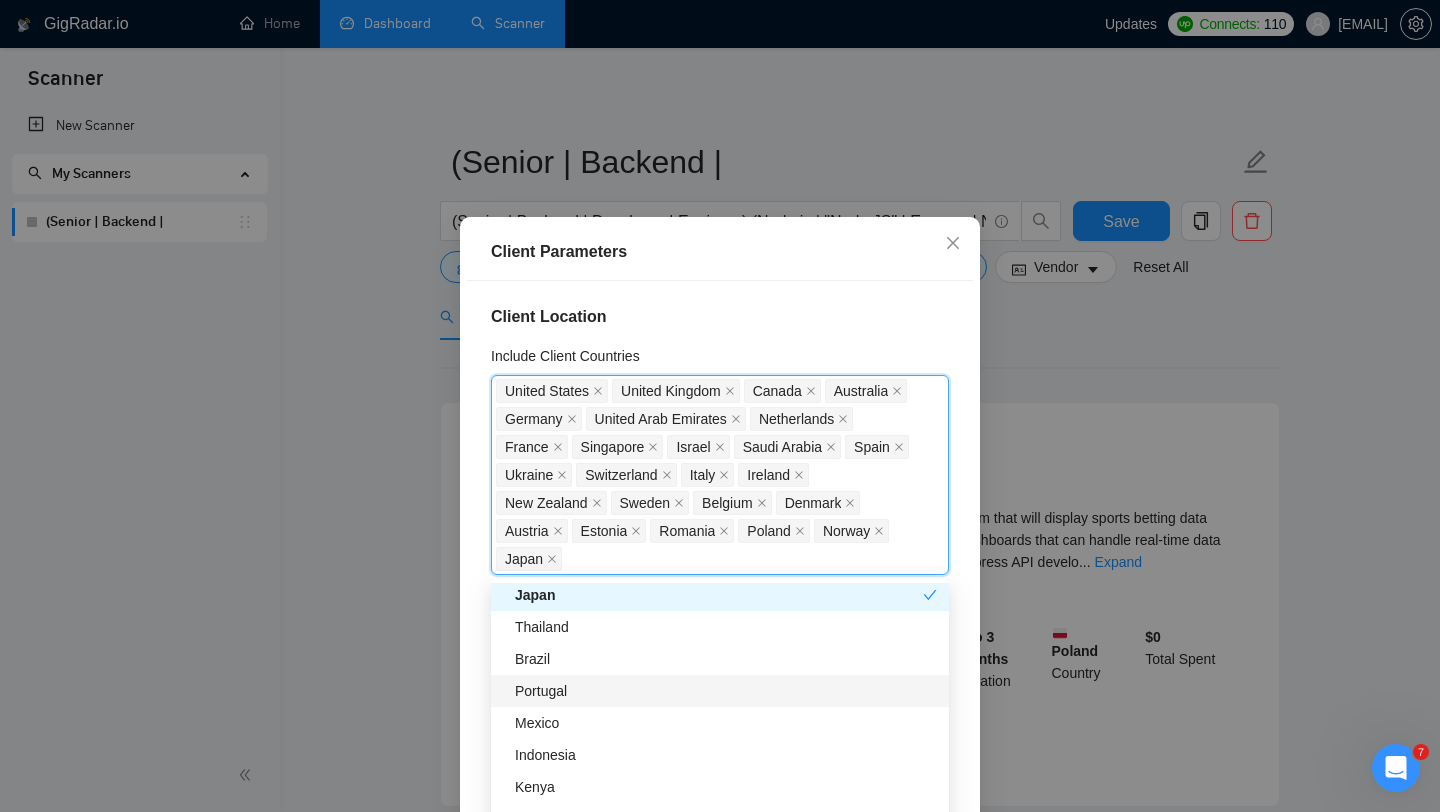 scroll, scrollTop: 1446, scrollLeft: 0, axis: vertical 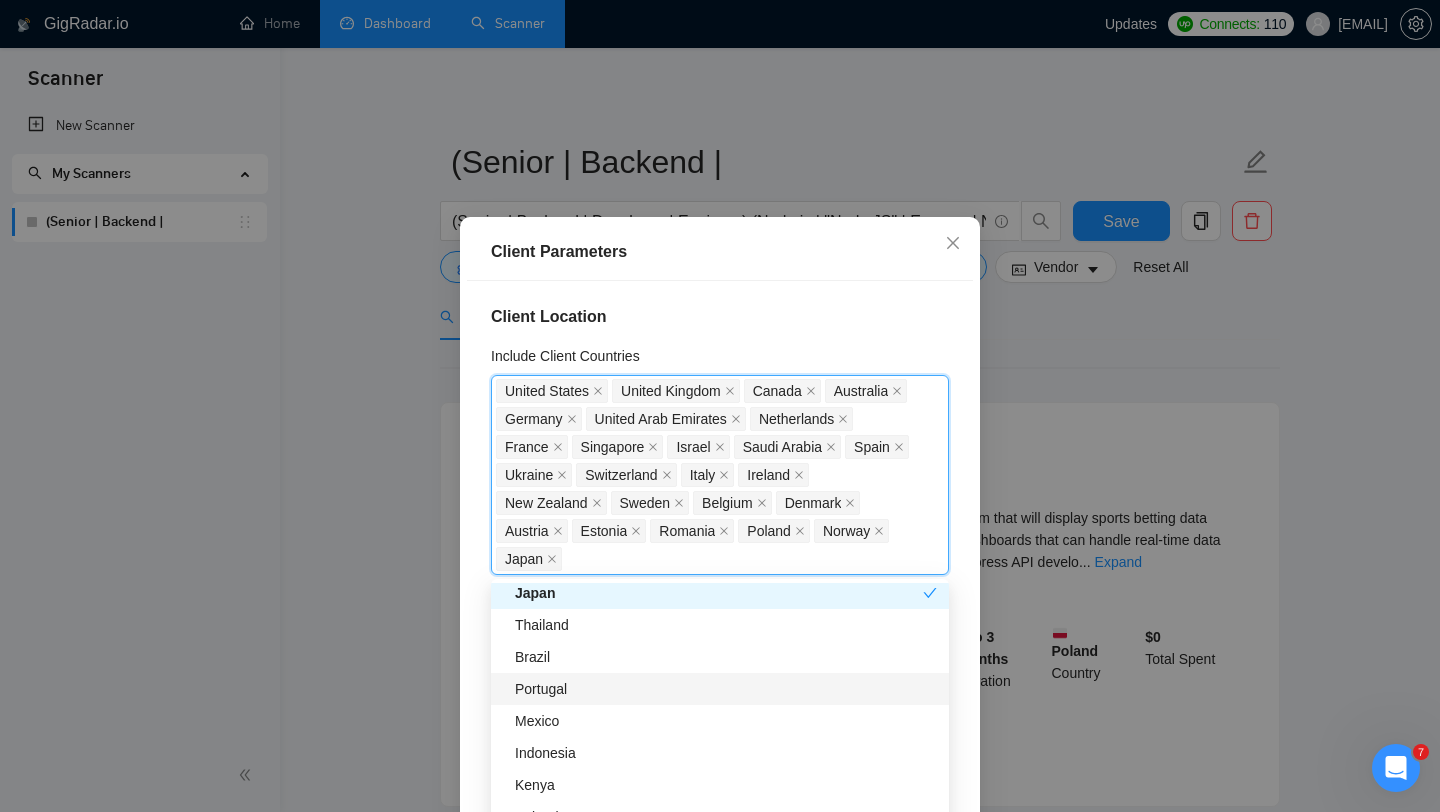 click on "Portugal" at bounding box center (720, 689) 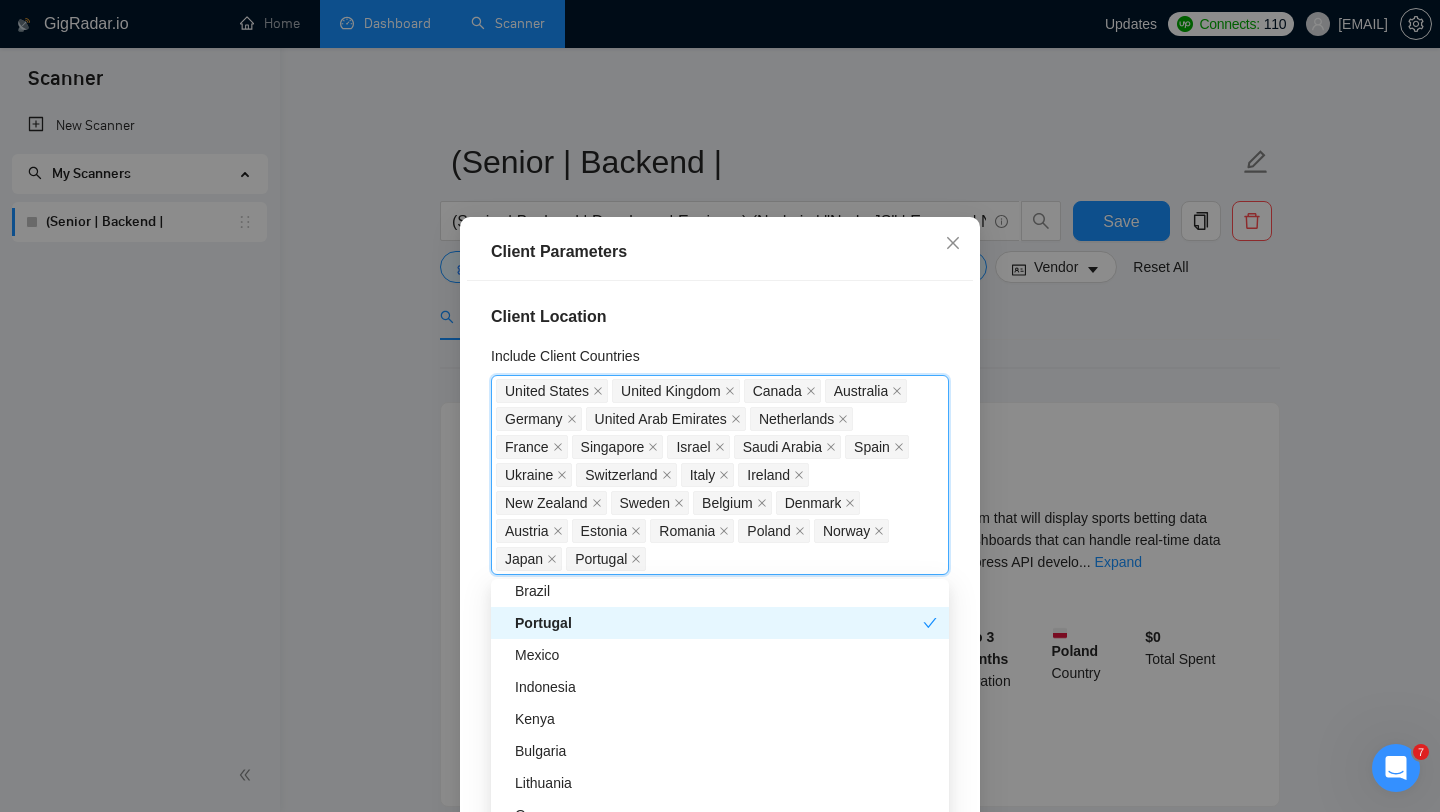 scroll, scrollTop: 1516, scrollLeft: 0, axis: vertical 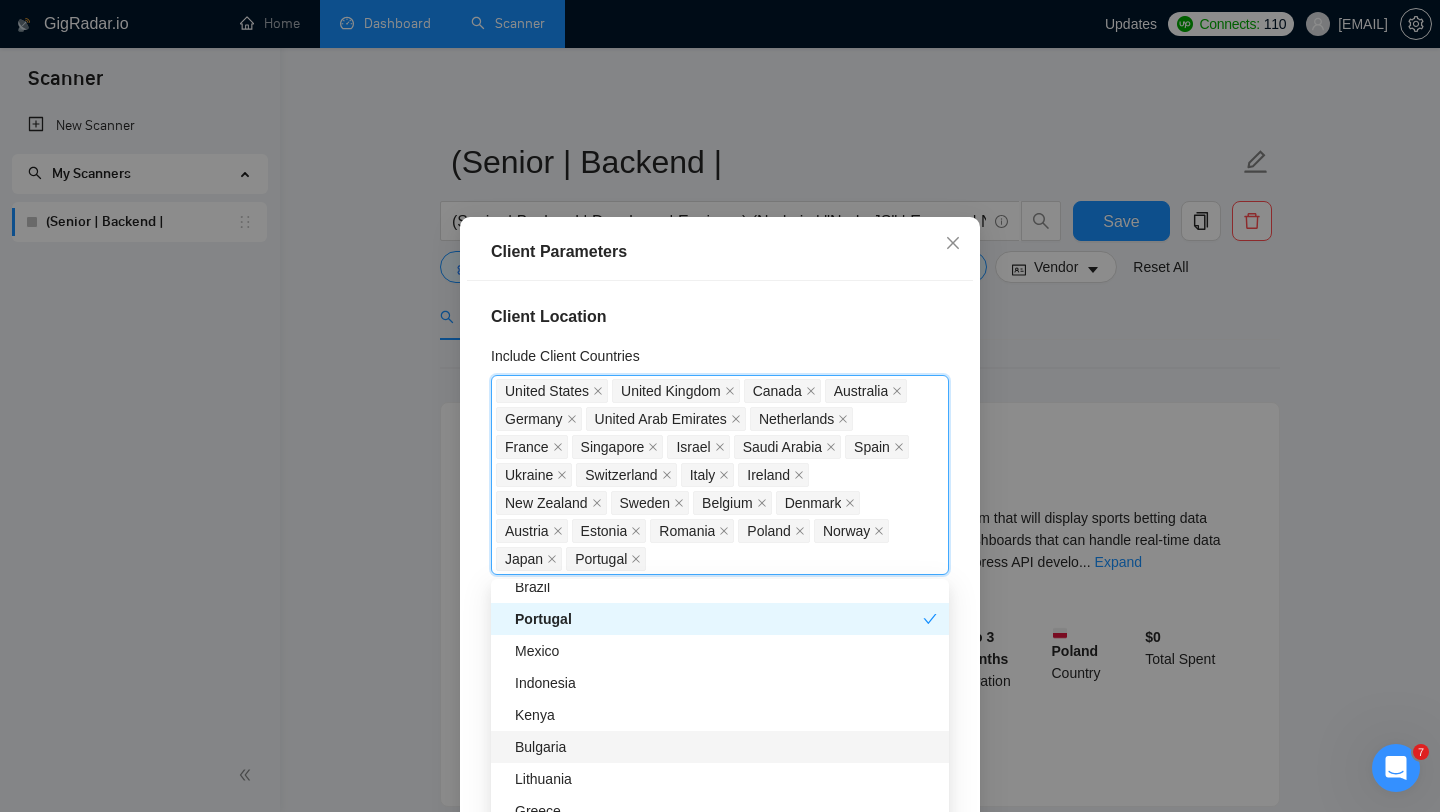 click on "Bulgaria" at bounding box center (726, 747) 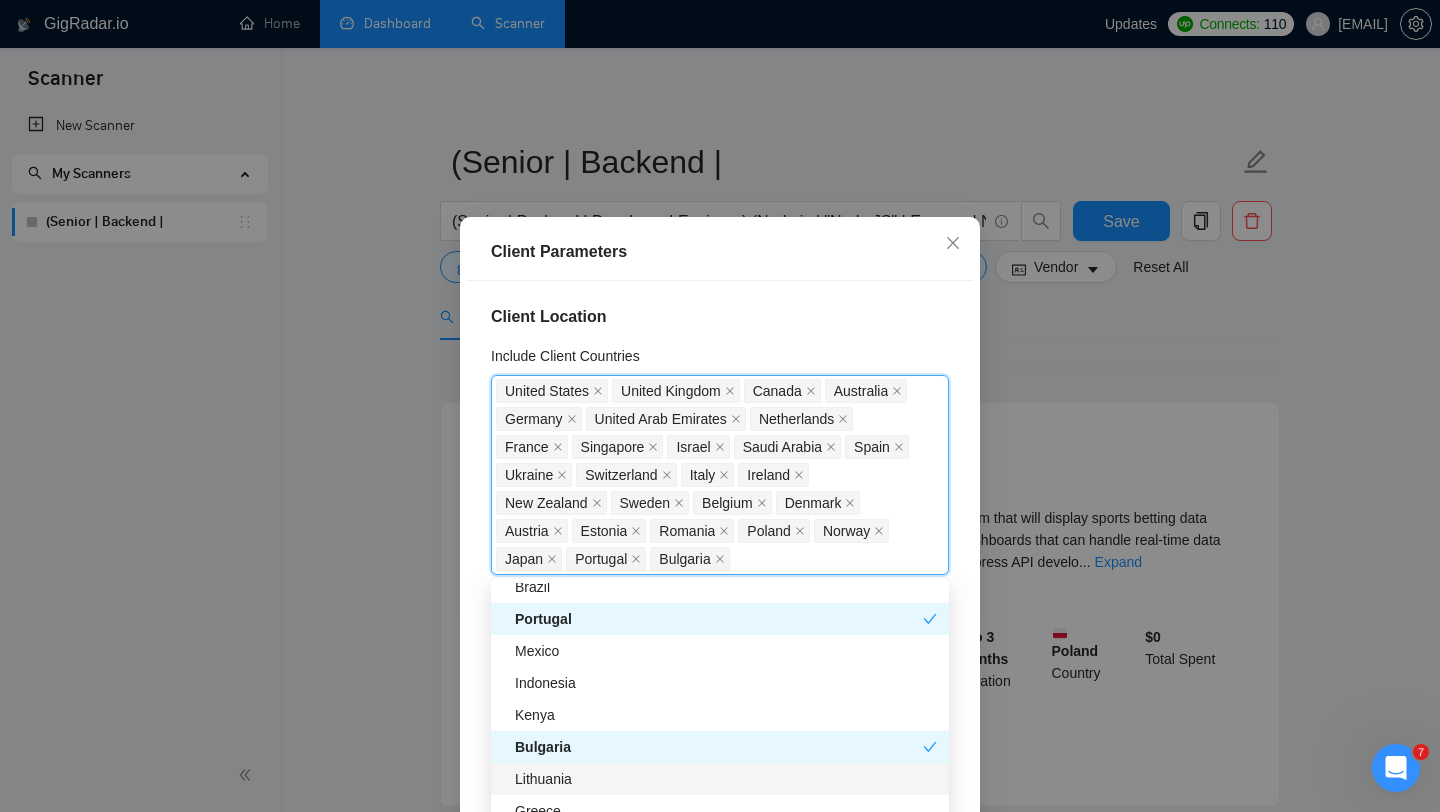 click on "Lithuania" at bounding box center [726, 779] 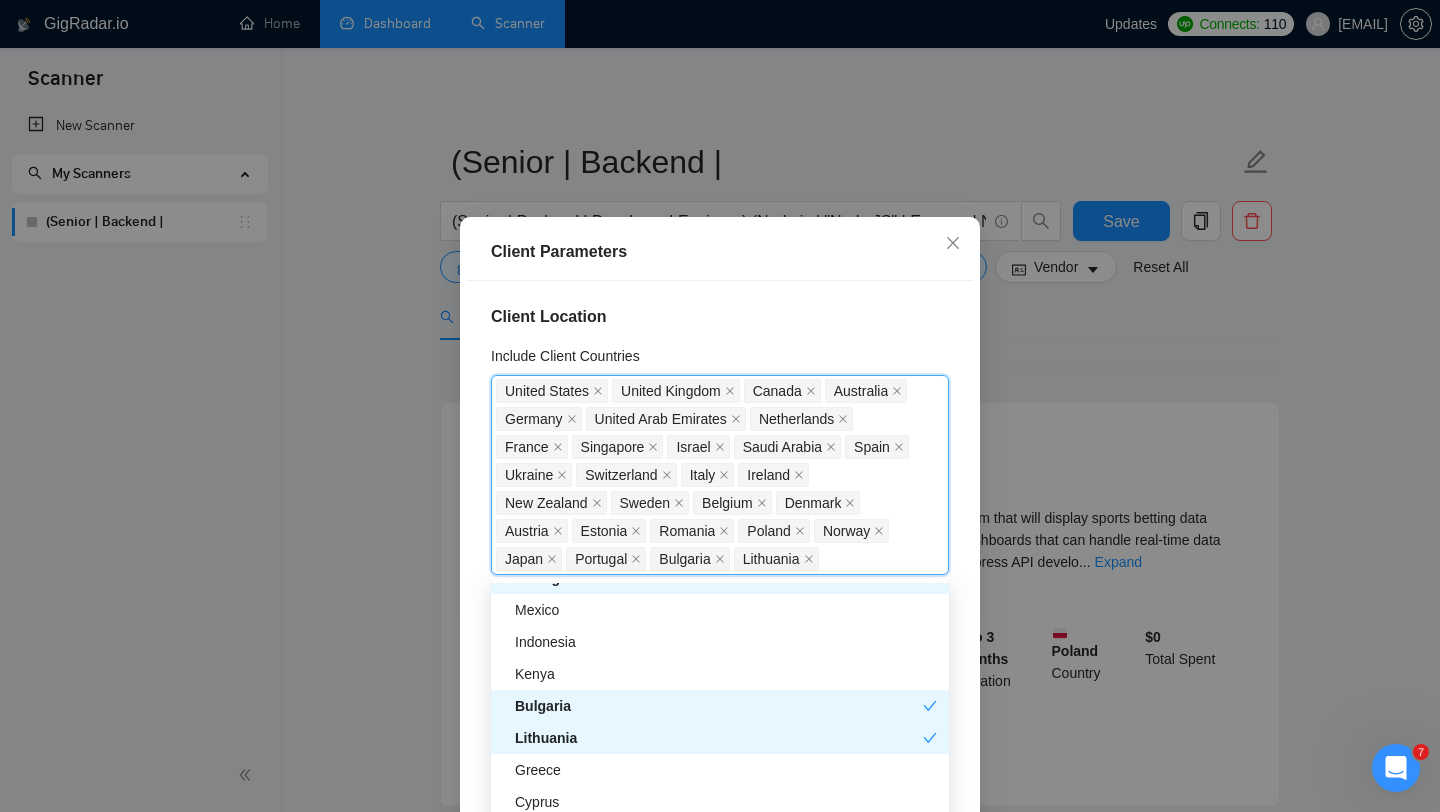 scroll, scrollTop: 1559, scrollLeft: 0, axis: vertical 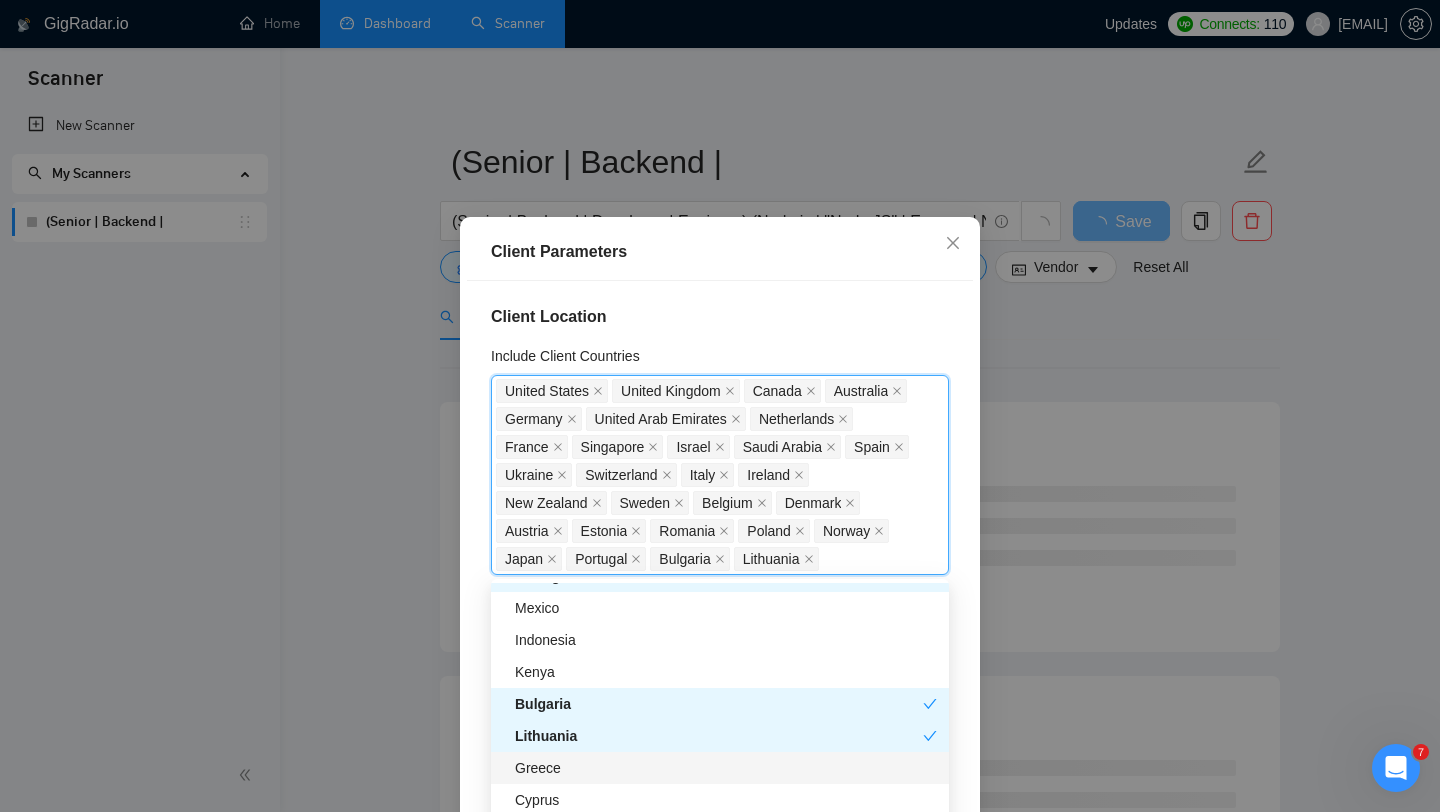 click on "Greece" at bounding box center (726, 768) 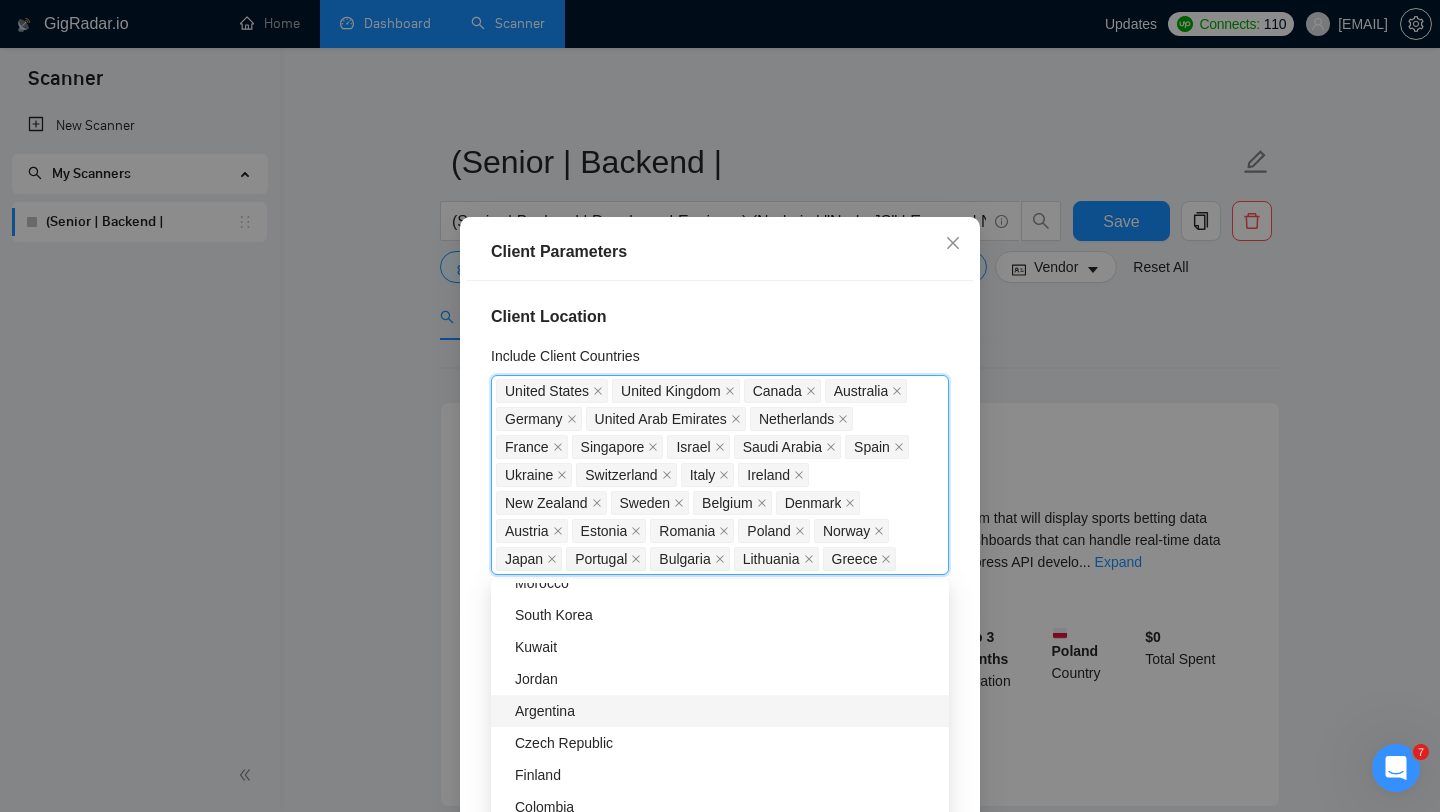 scroll, scrollTop: 1845, scrollLeft: 0, axis: vertical 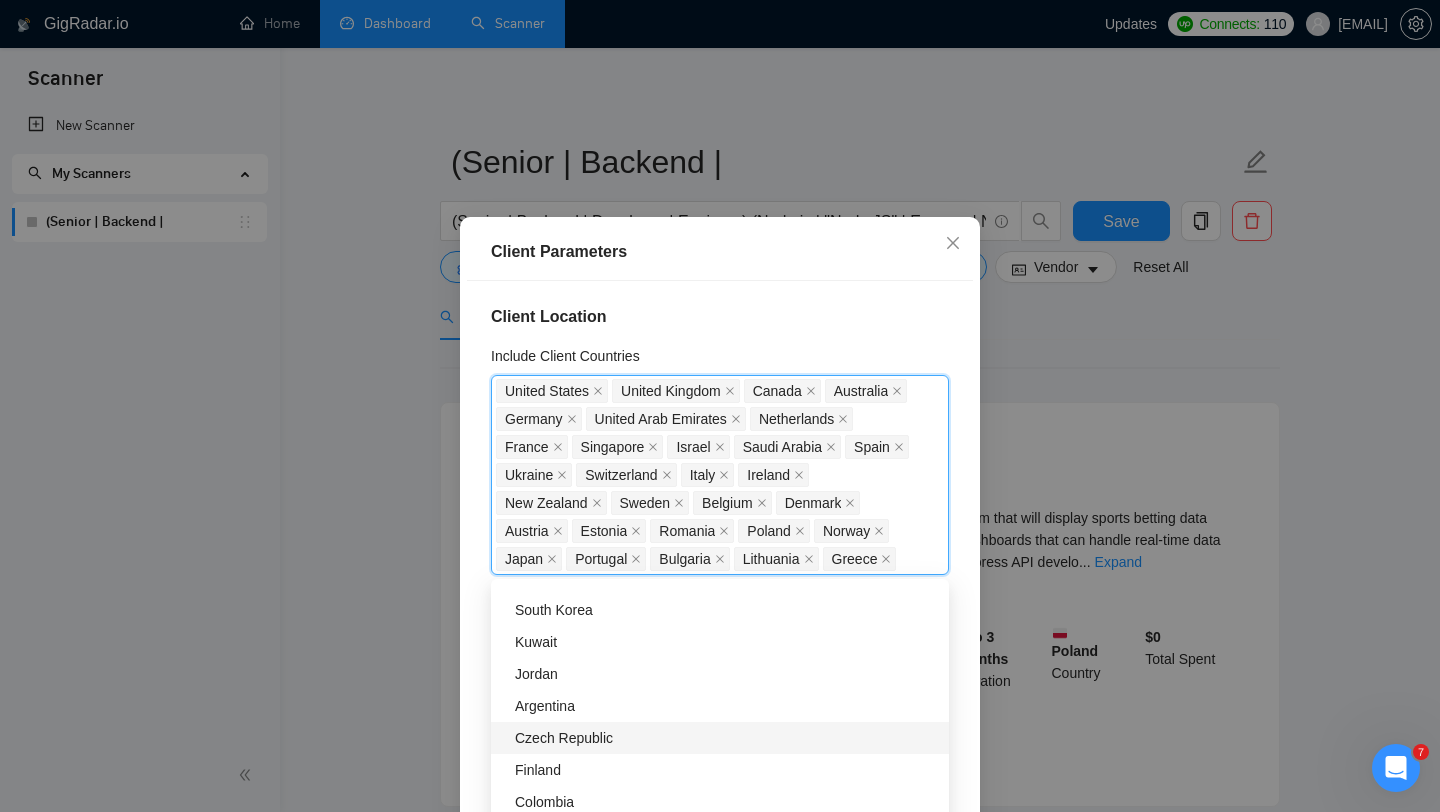 click on "Czech Republic" at bounding box center (726, 738) 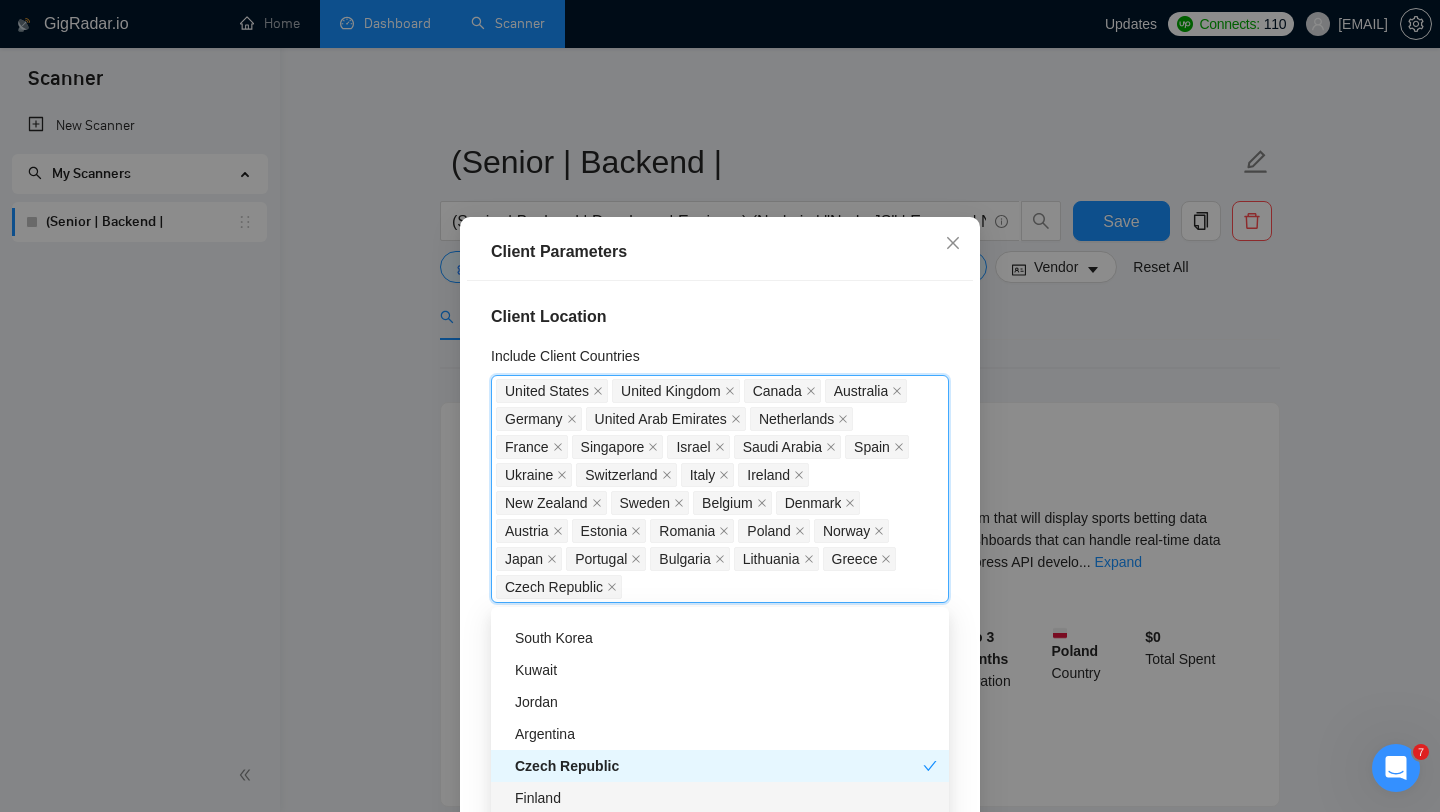 click on "Finland" at bounding box center [720, 798] 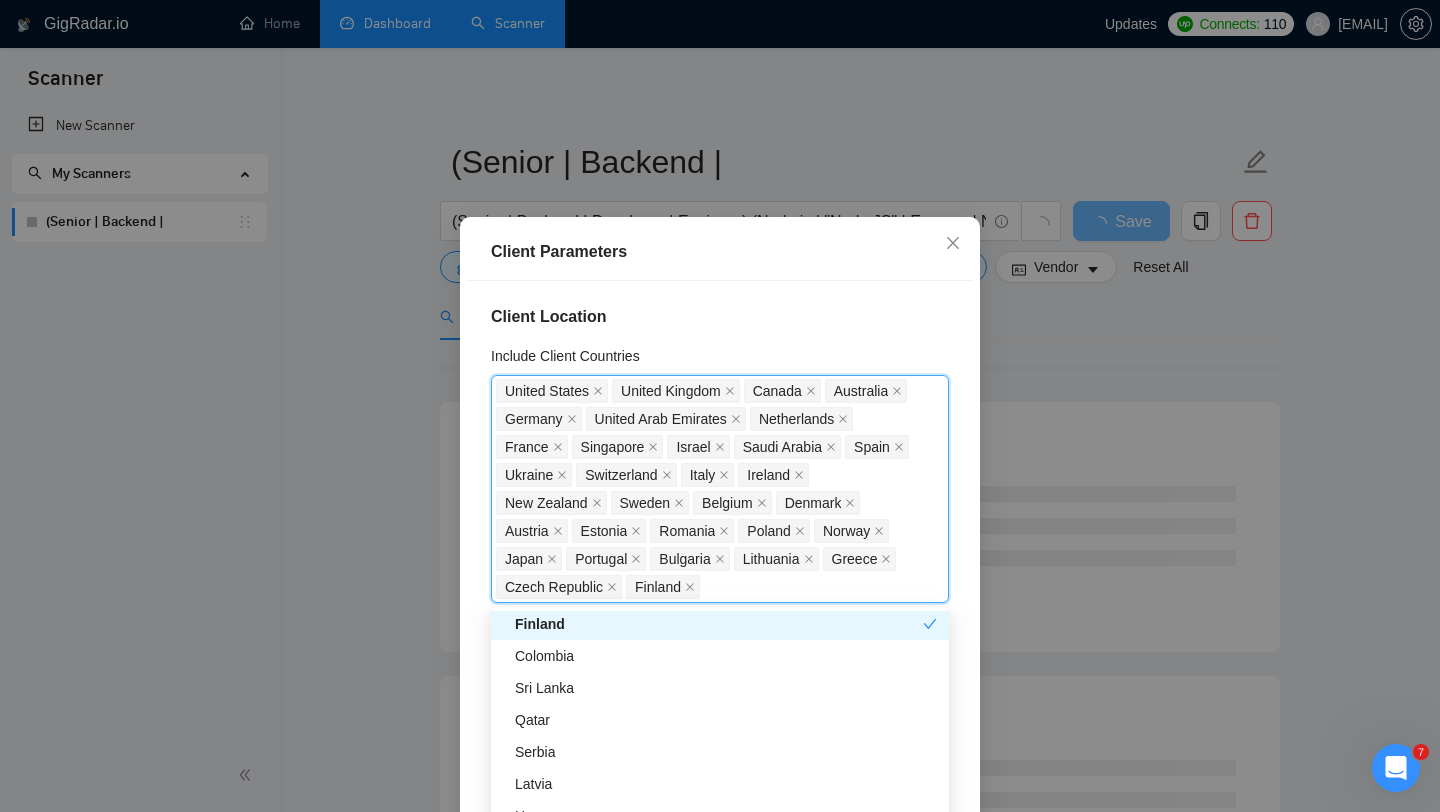 scroll, scrollTop: 2025, scrollLeft: 0, axis: vertical 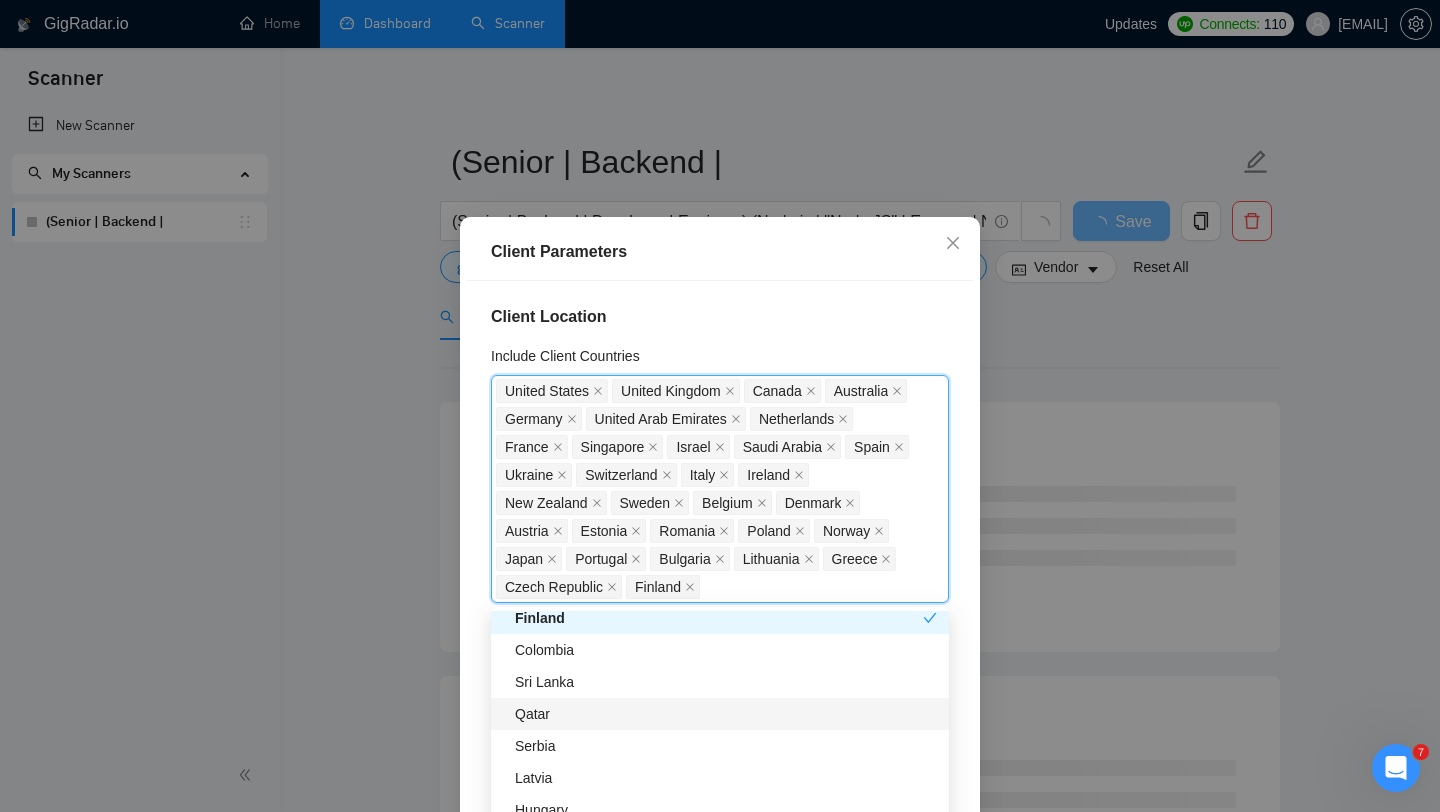 click on "Qatar" at bounding box center (726, 714) 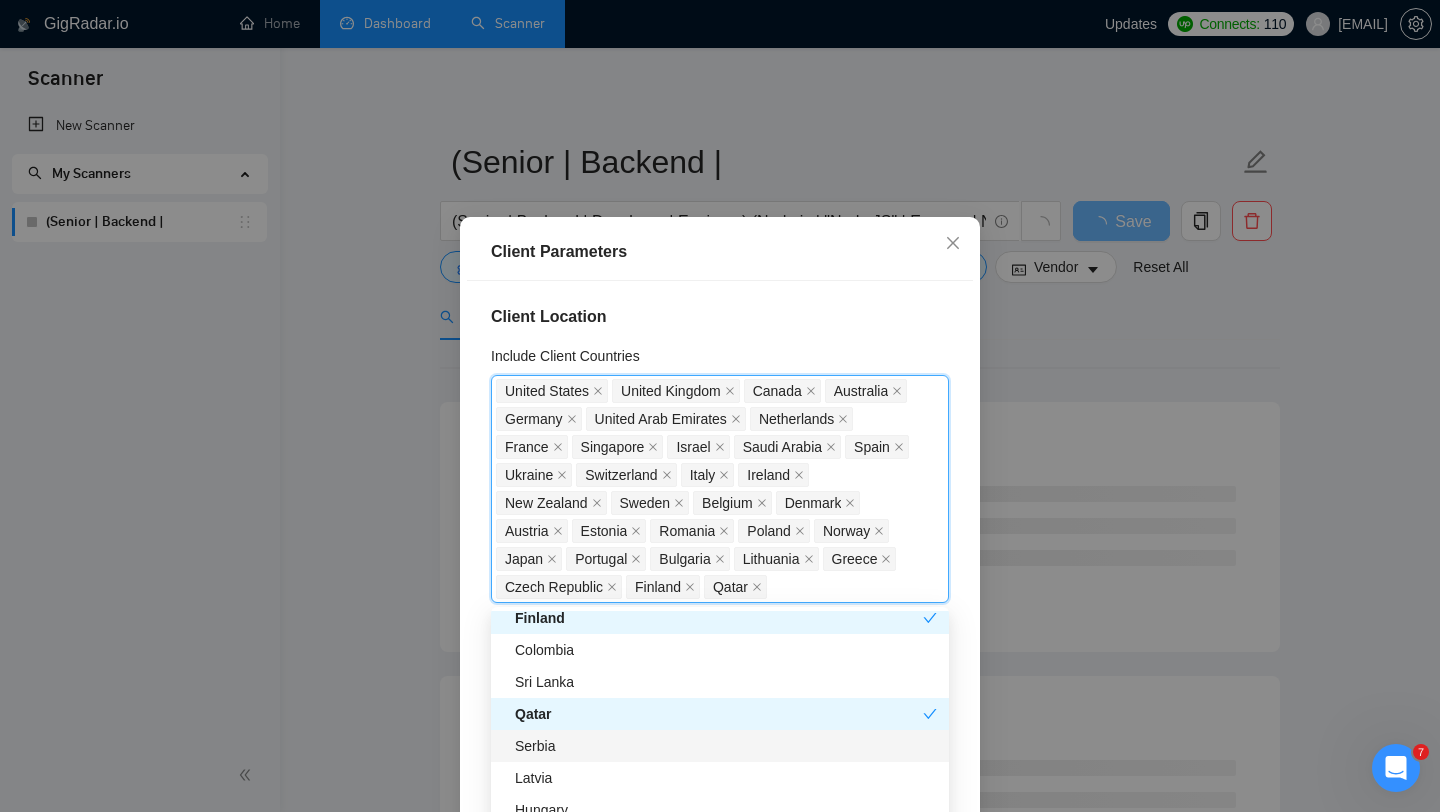 click on "Serbia" at bounding box center [726, 746] 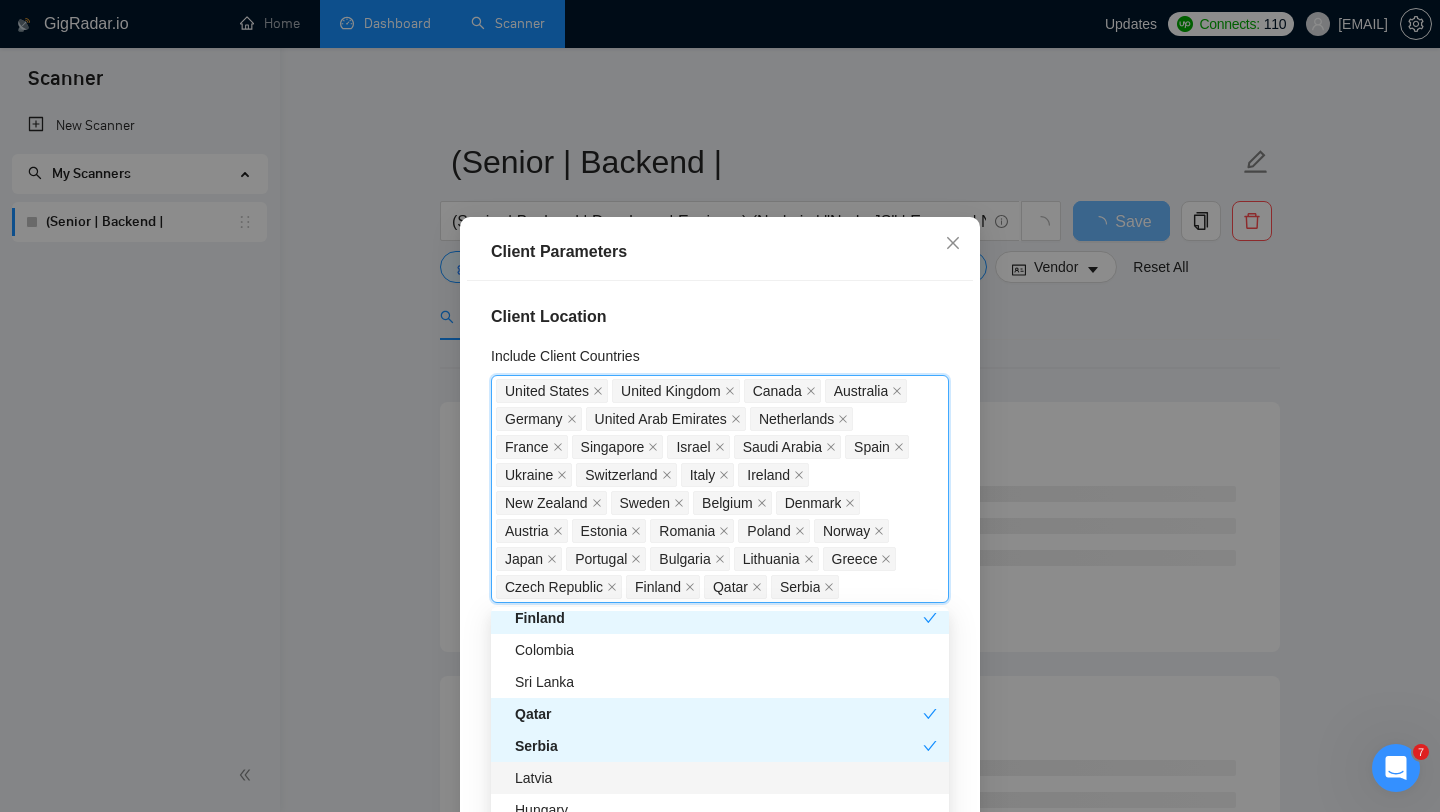 click on "Latvia" at bounding box center (726, 778) 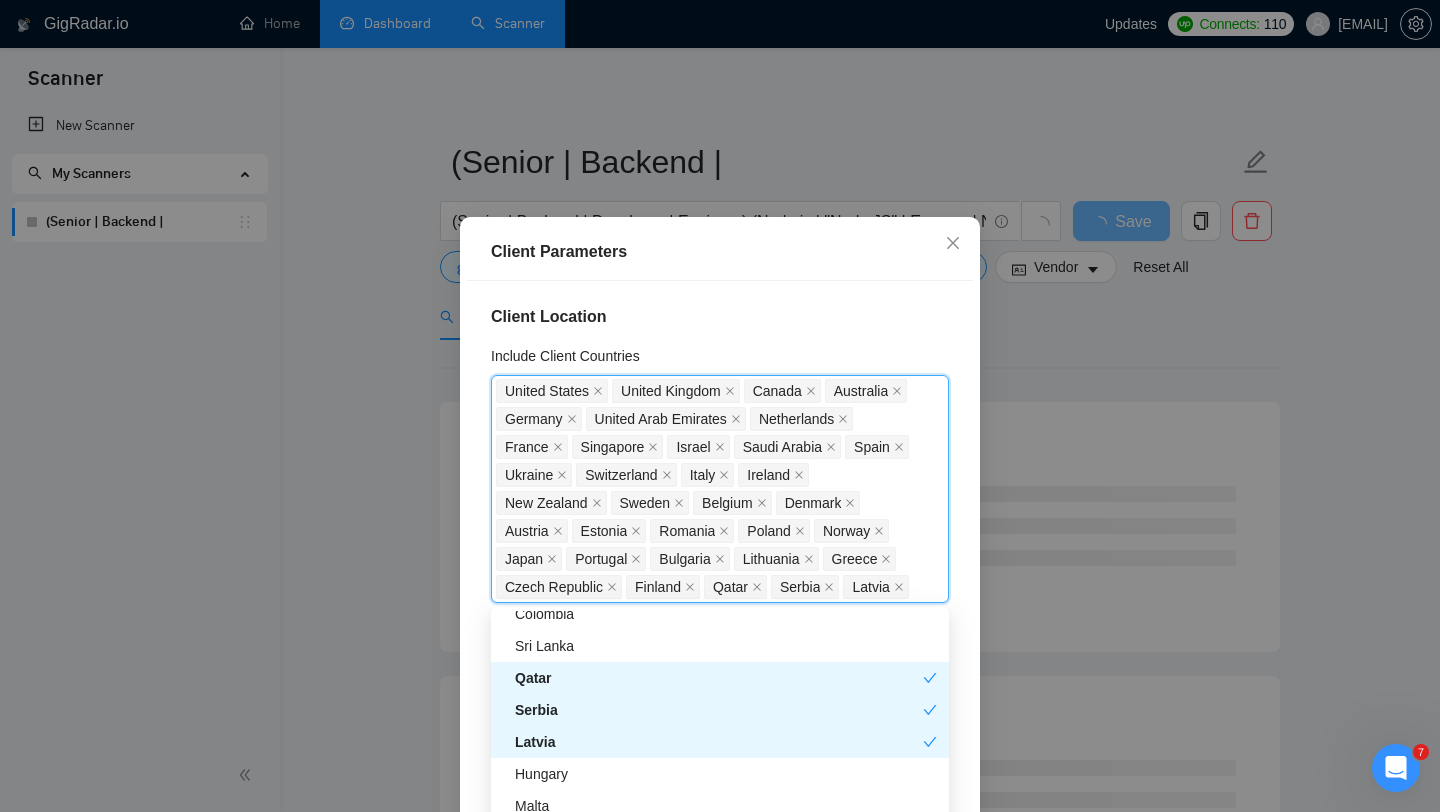 scroll, scrollTop: 2078, scrollLeft: 0, axis: vertical 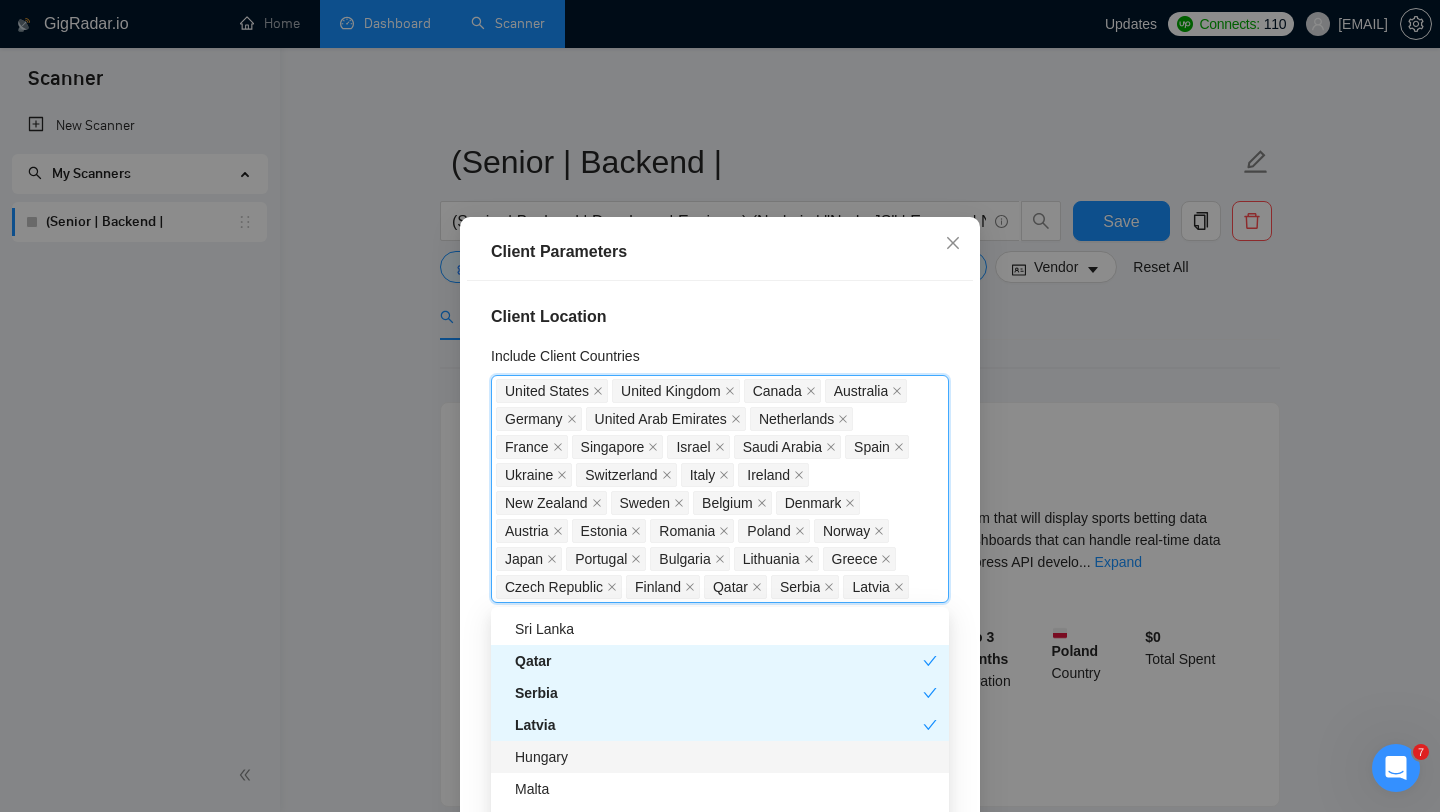 click on "Hungary" at bounding box center [726, 757] 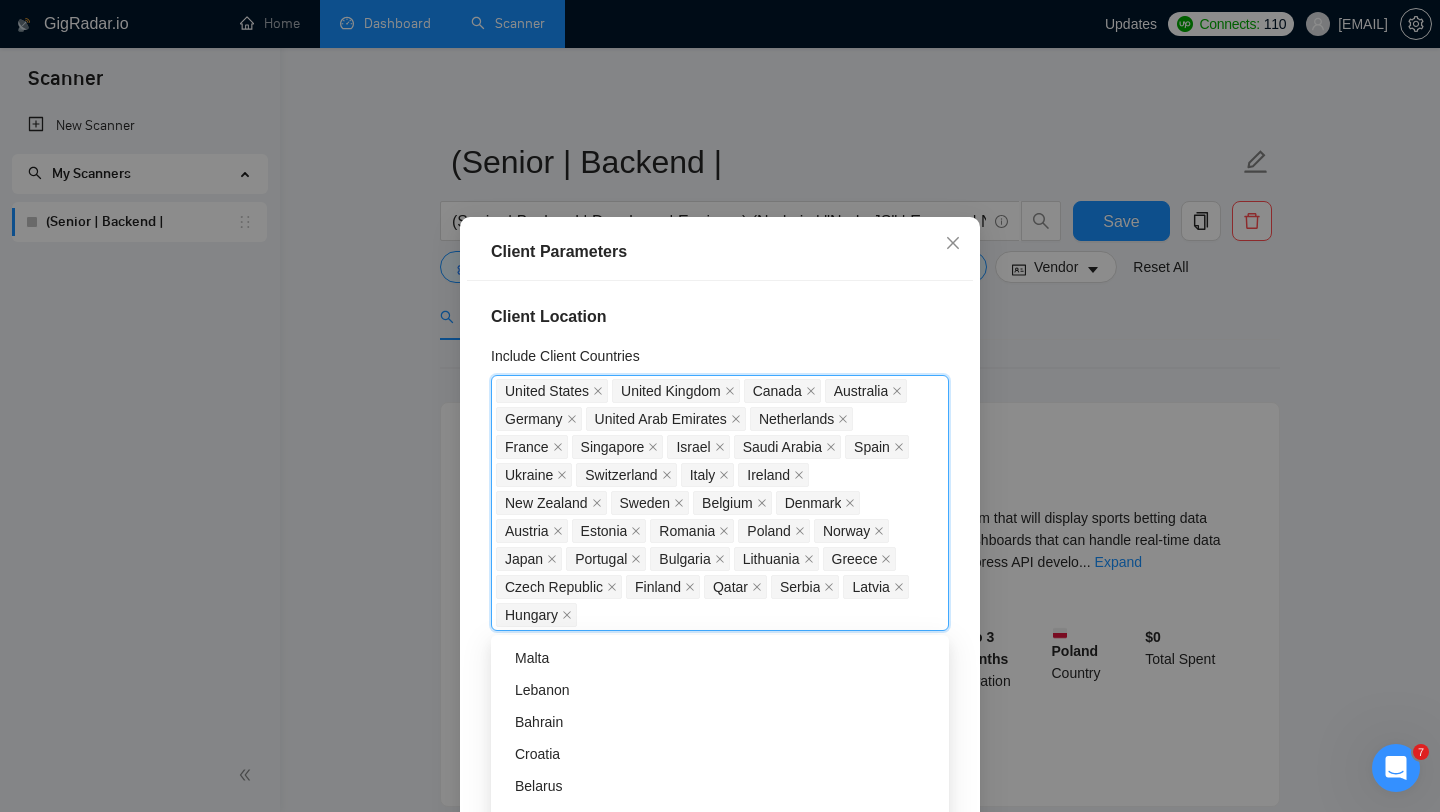 scroll, scrollTop: 2241, scrollLeft: 0, axis: vertical 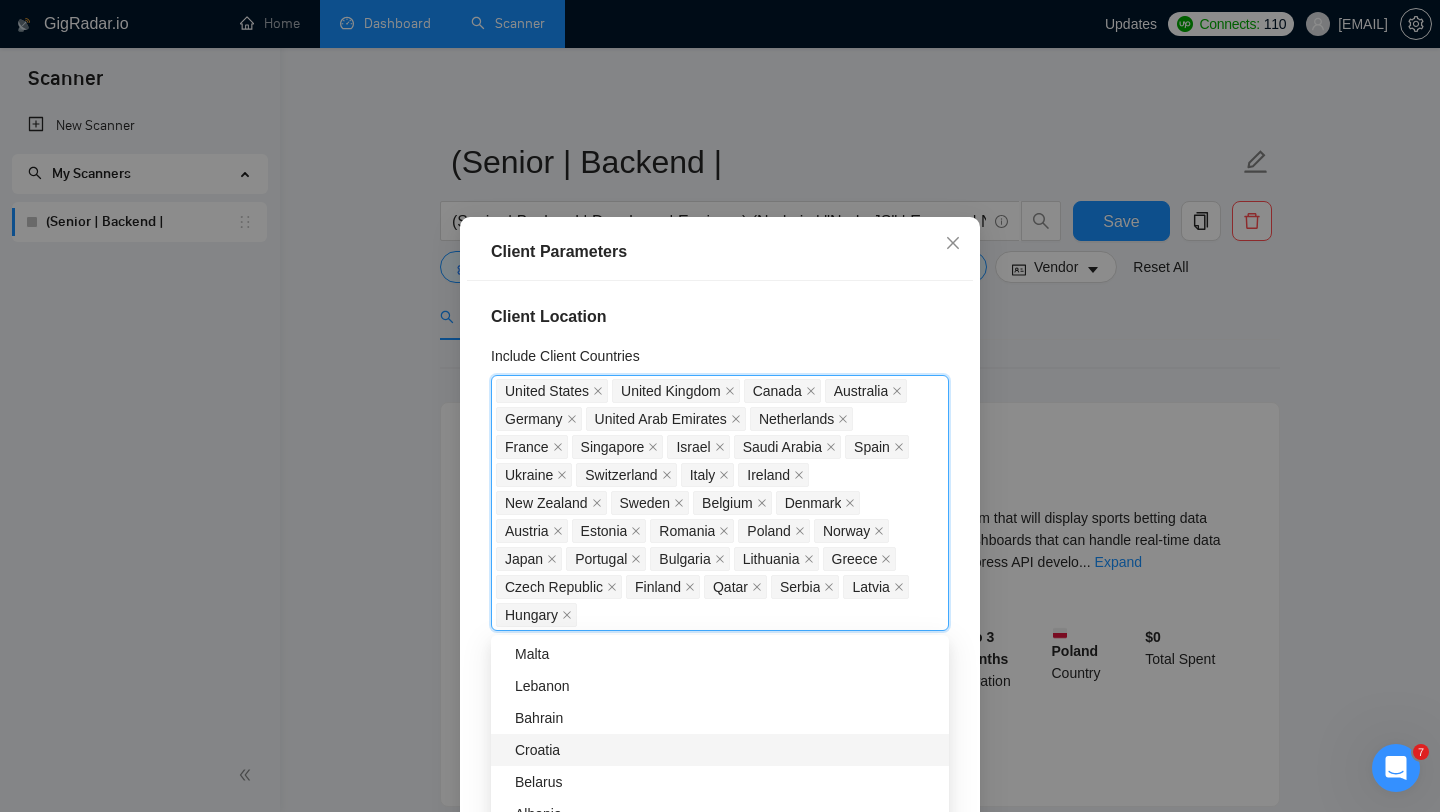 click on "Croatia" at bounding box center [726, 750] 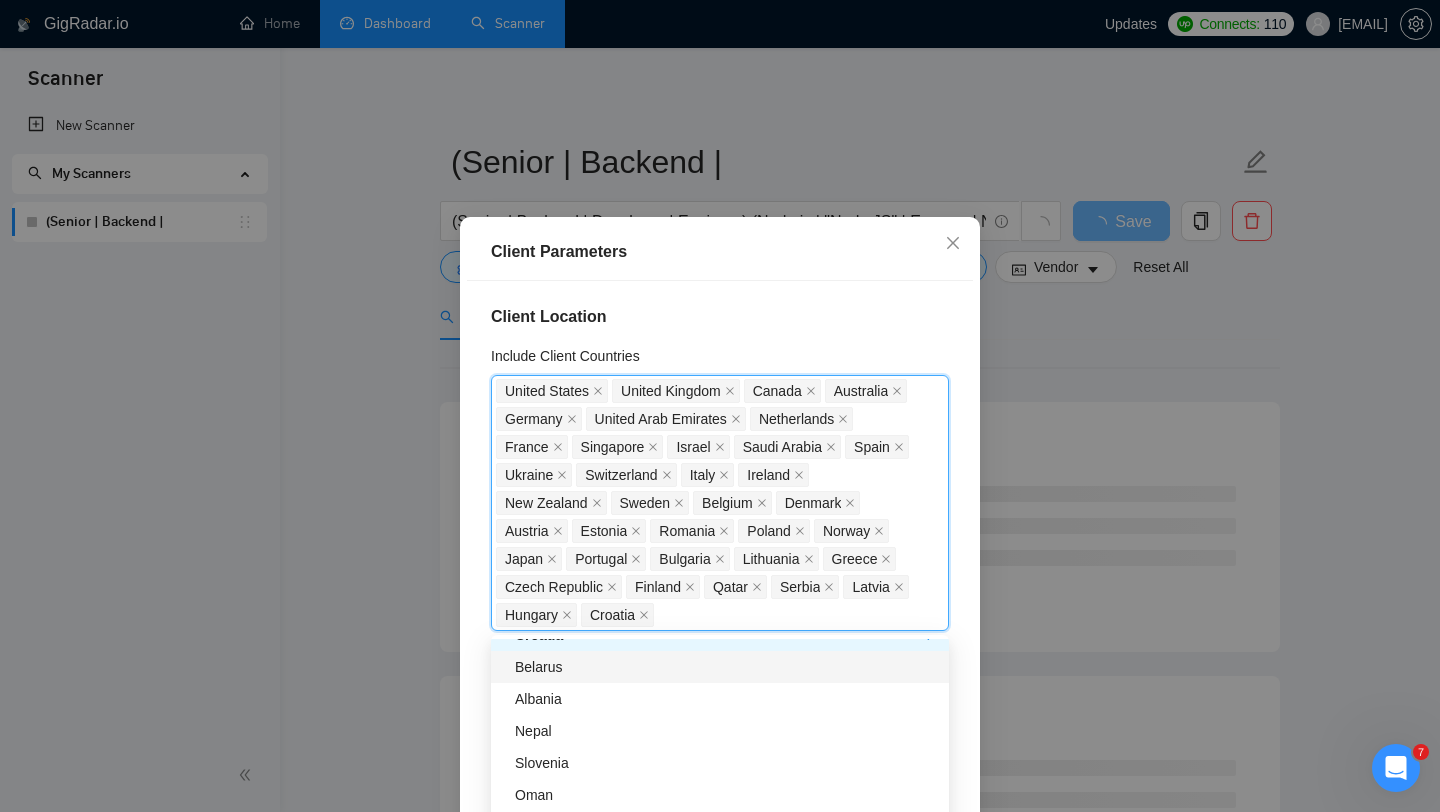 scroll, scrollTop: 2371, scrollLeft: 0, axis: vertical 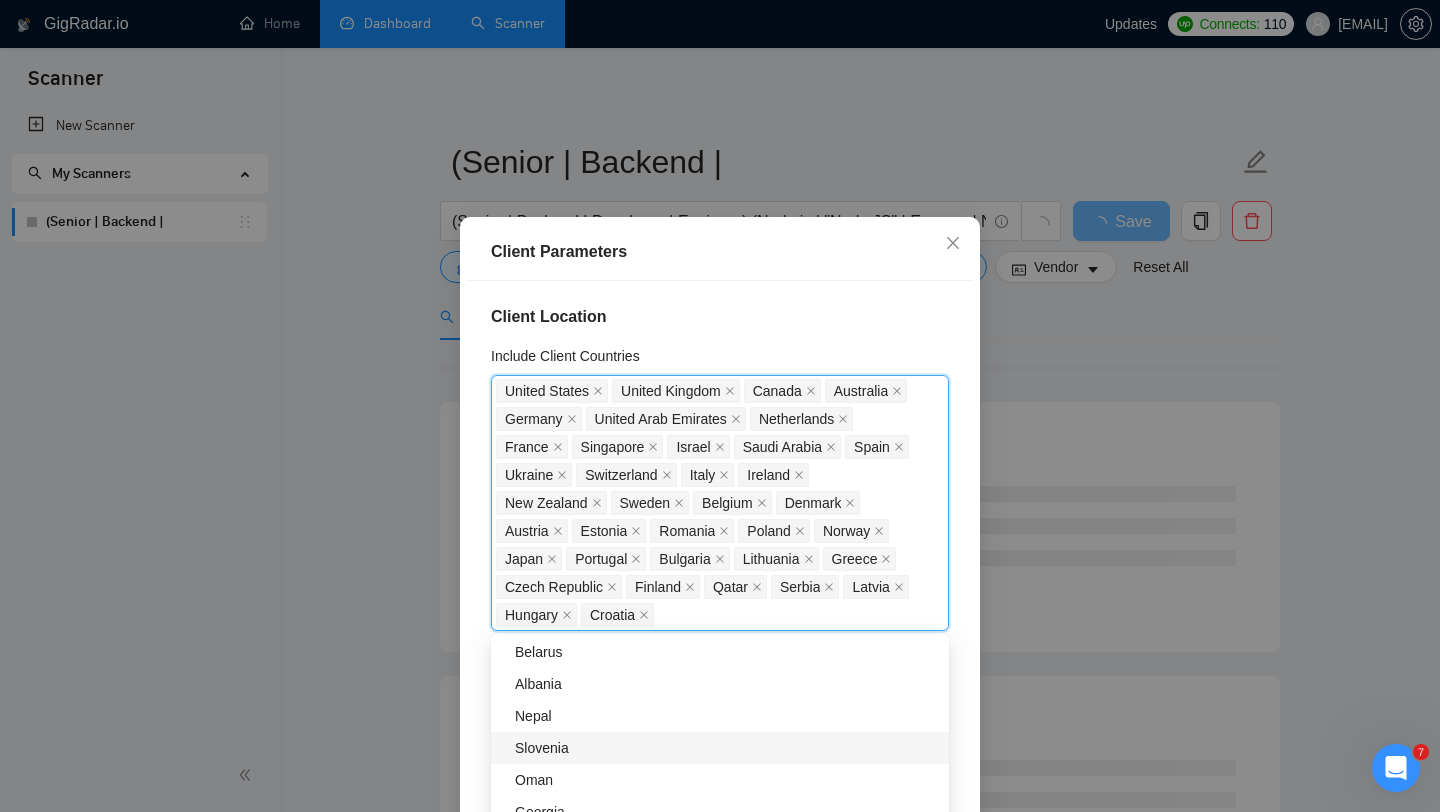 click on "Slovenia" at bounding box center [726, 748] 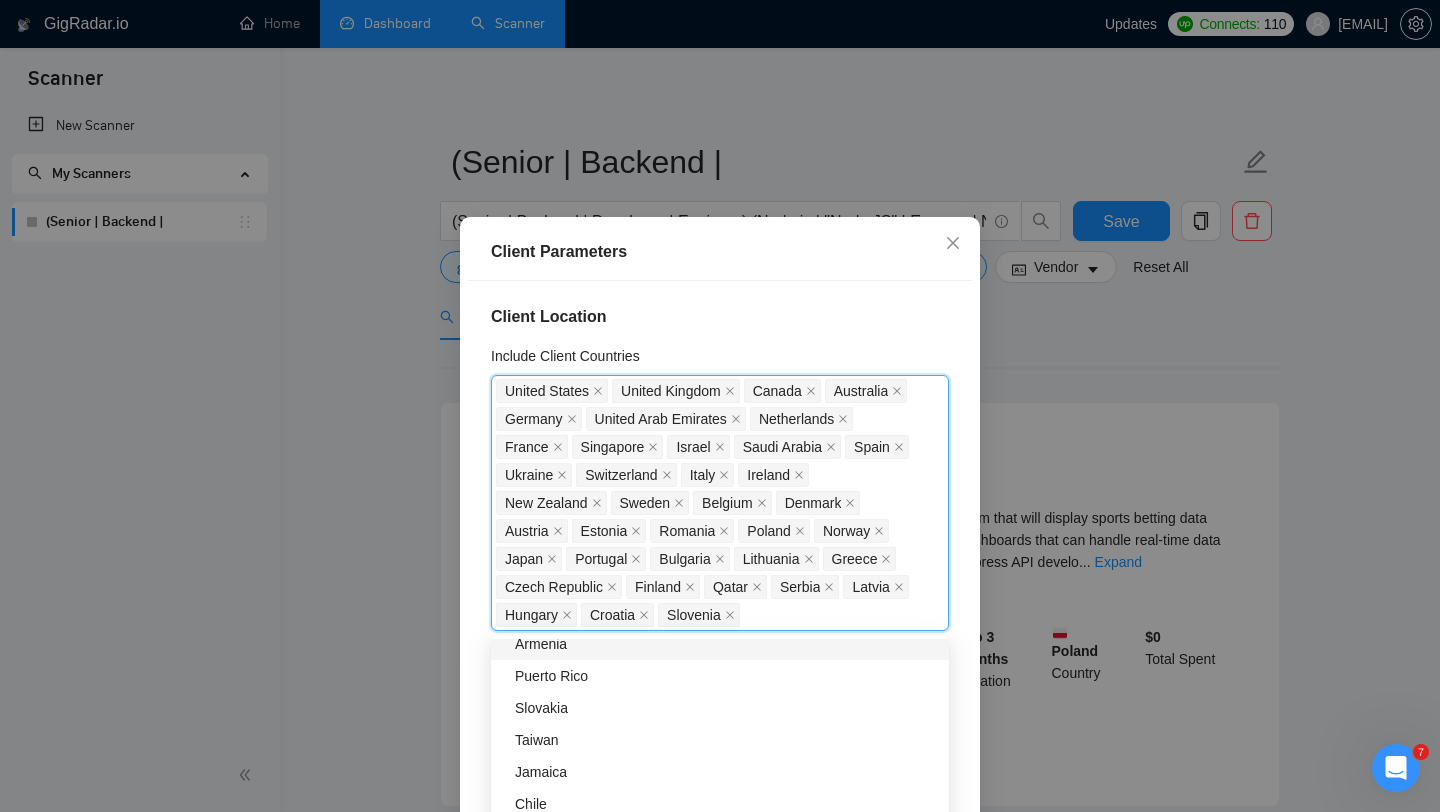 scroll, scrollTop: 2607, scrollLeft: 0, axis: vertical 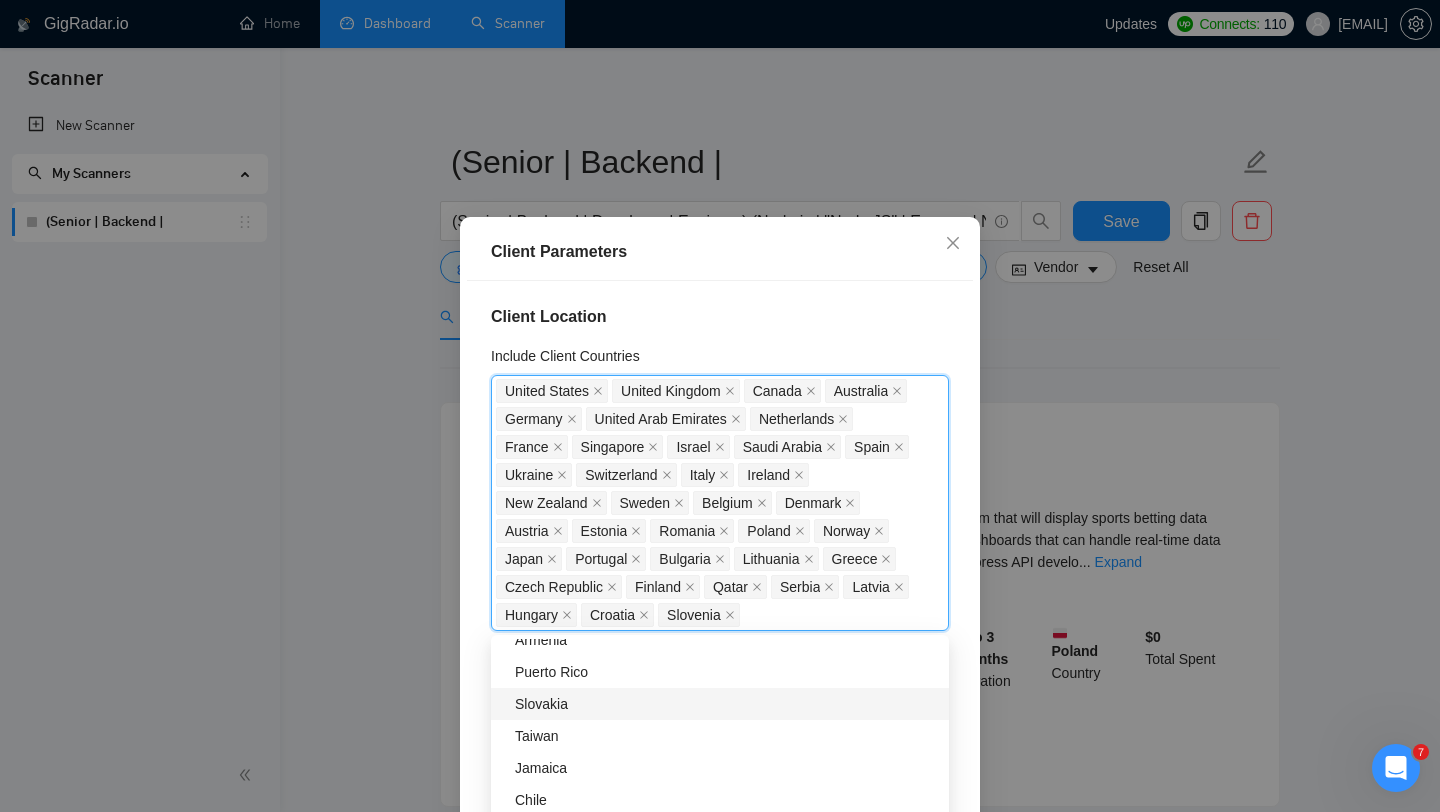 click on "Slovakia" at bounding box center [726, 704] 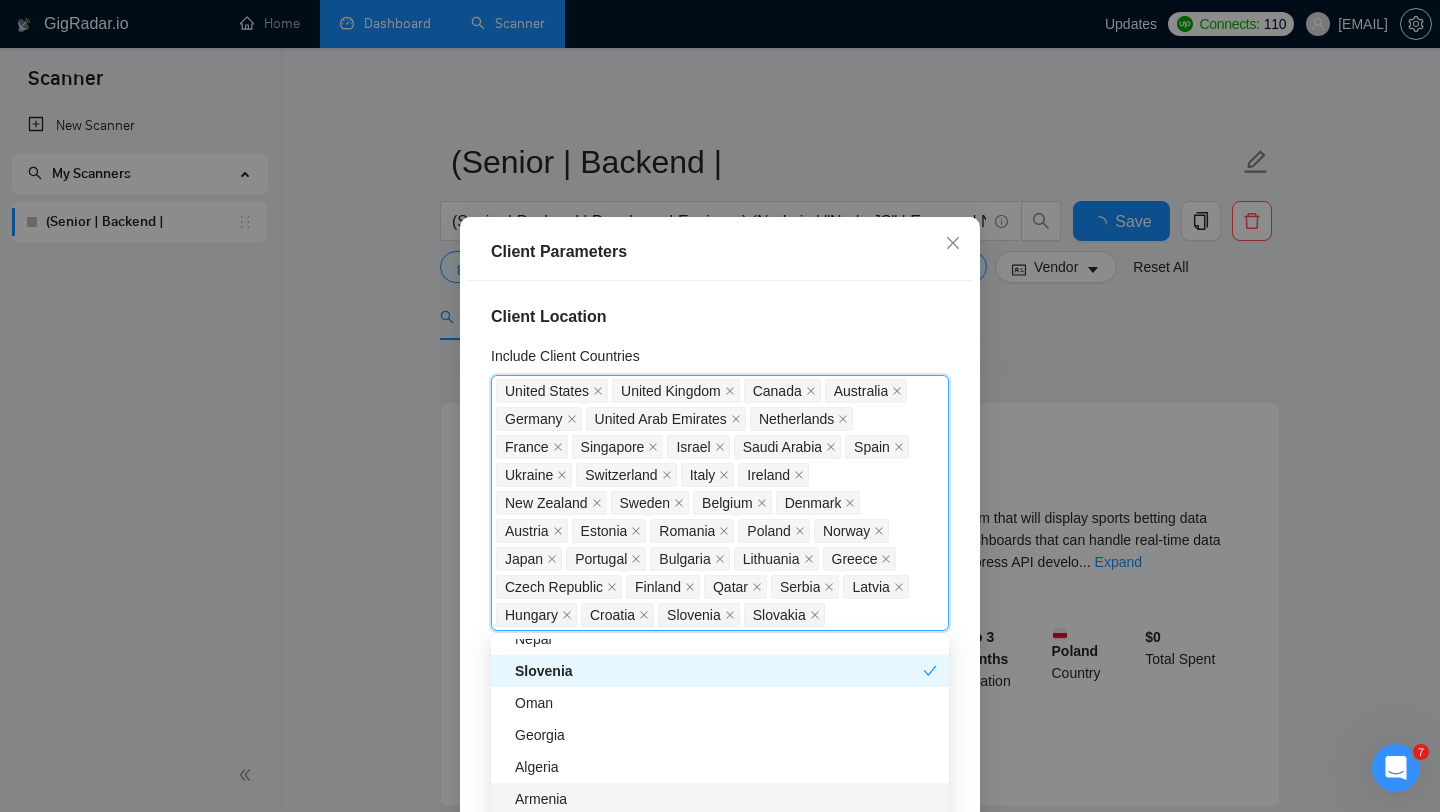 scroll, scrollTop: 2447, scrollLeft: 0, axis: vertical 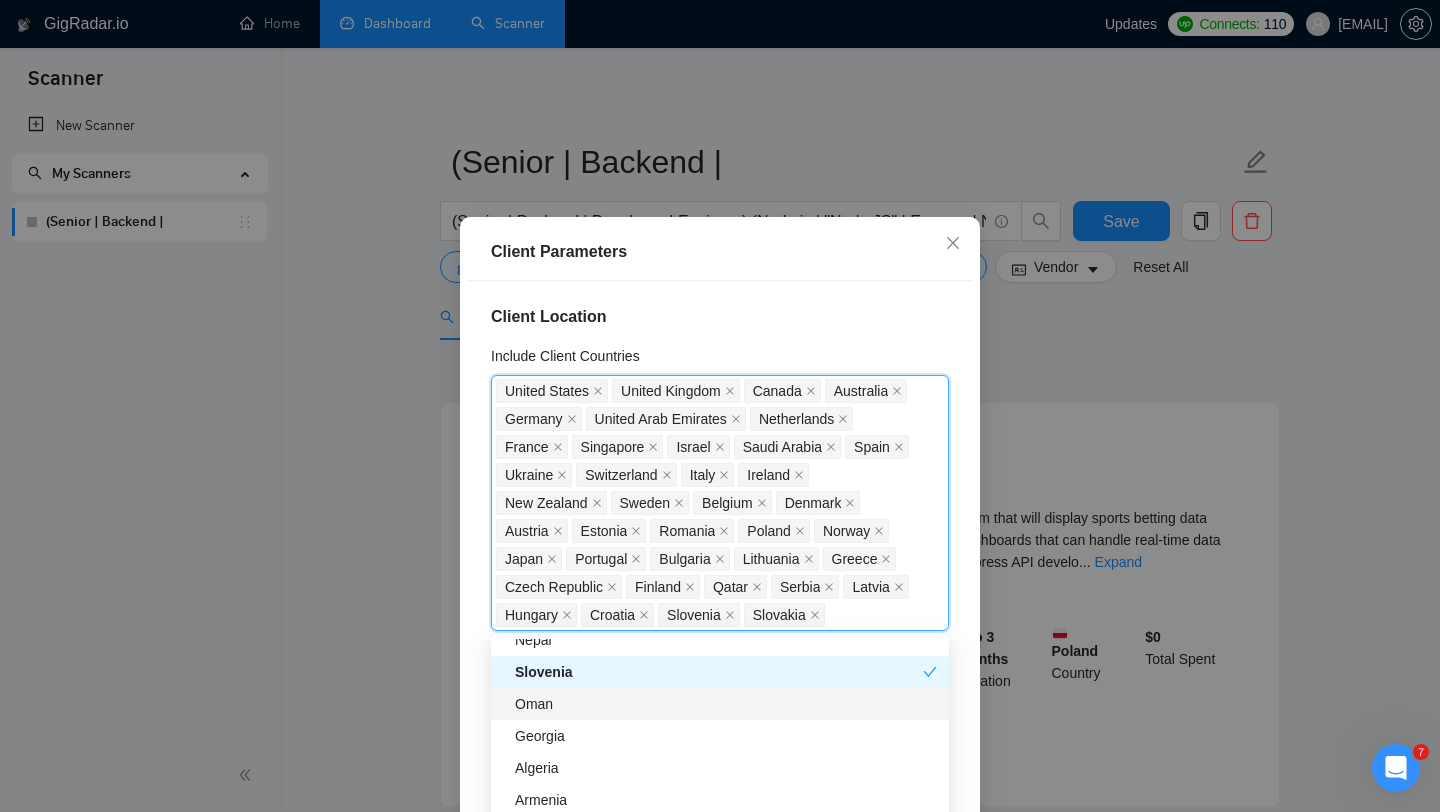 click on "Oman" at bounding box center [726, 704] 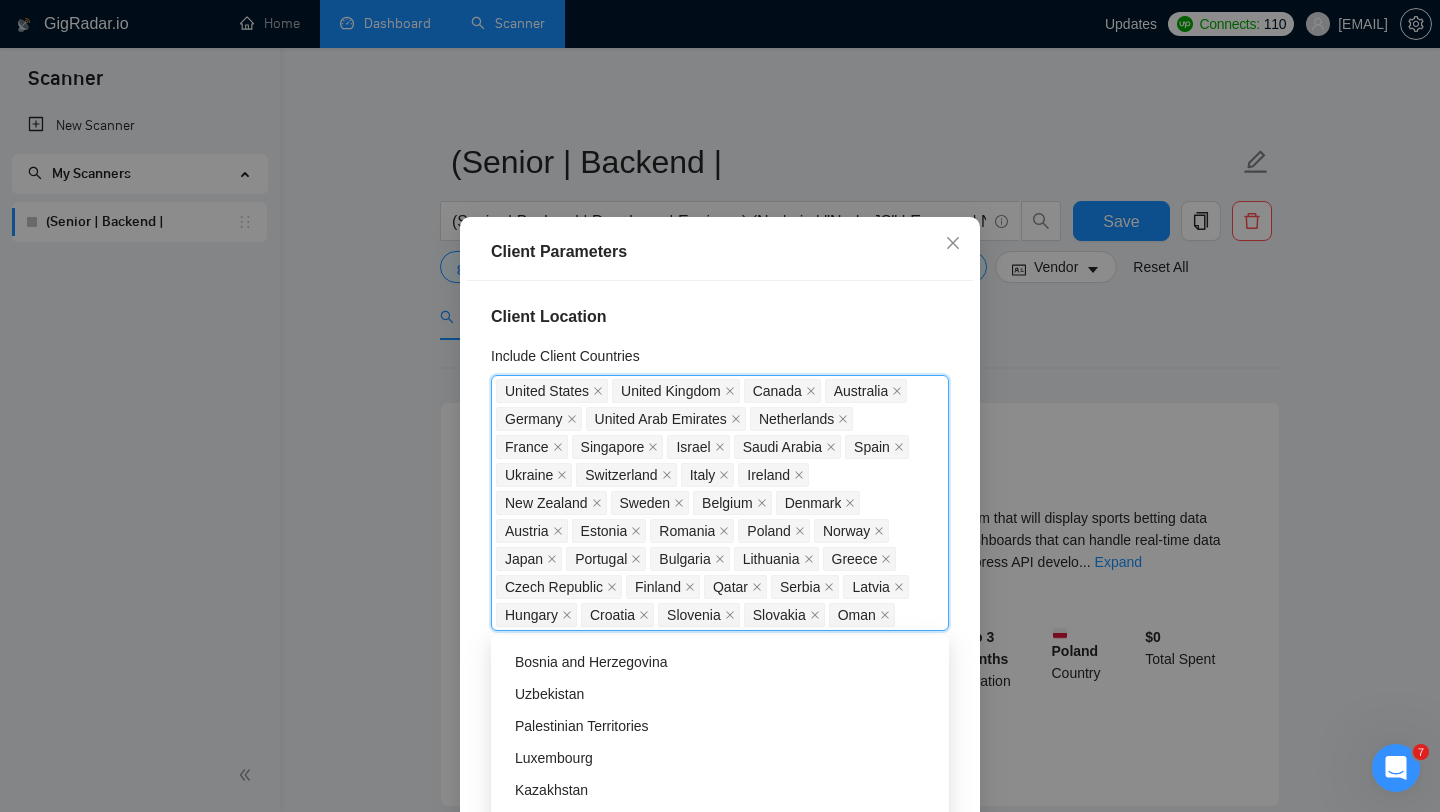 scroll, scrollTop: 3004, scrollLeft: 0, axis: vertical 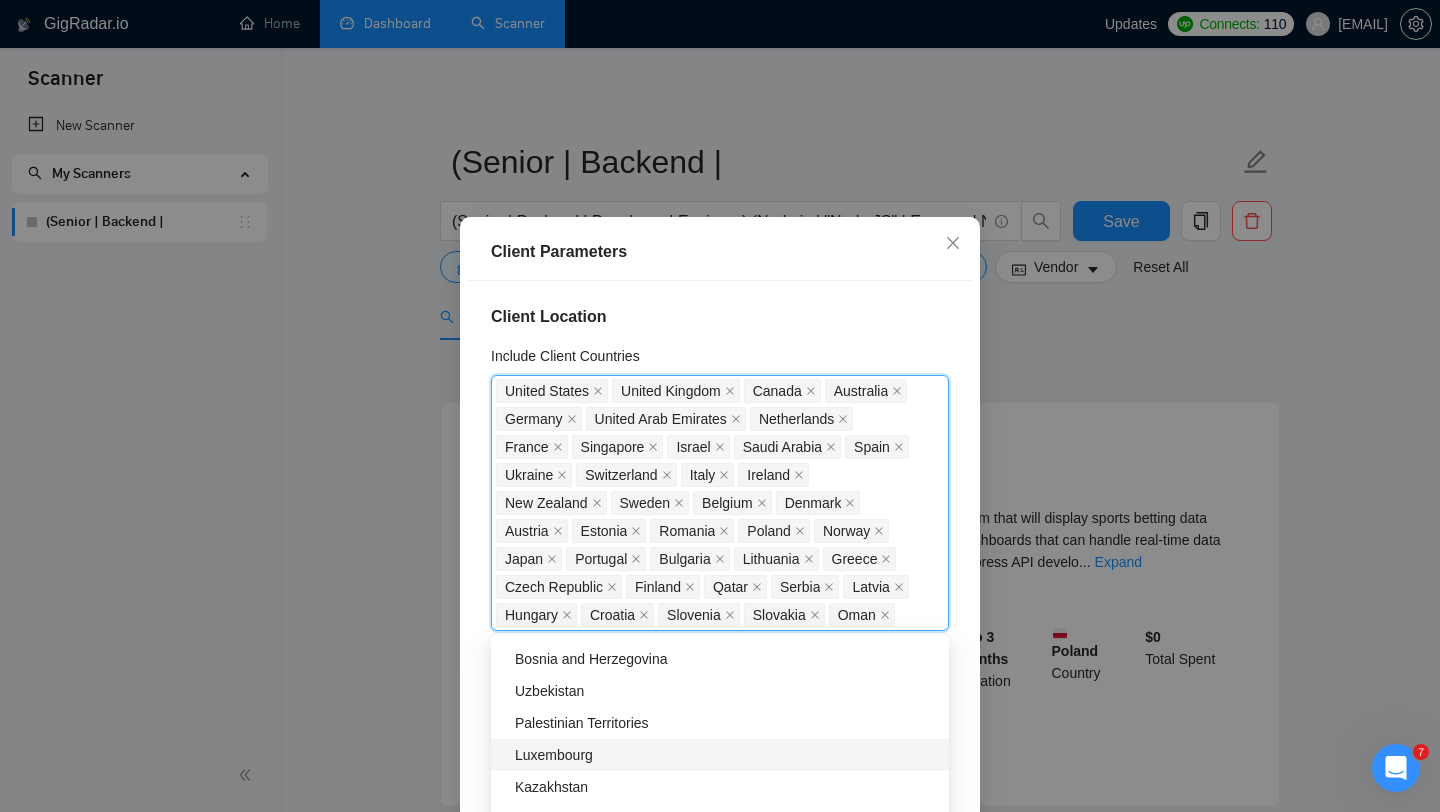 click on "Luxembourg" at bounding box center (726, 755) 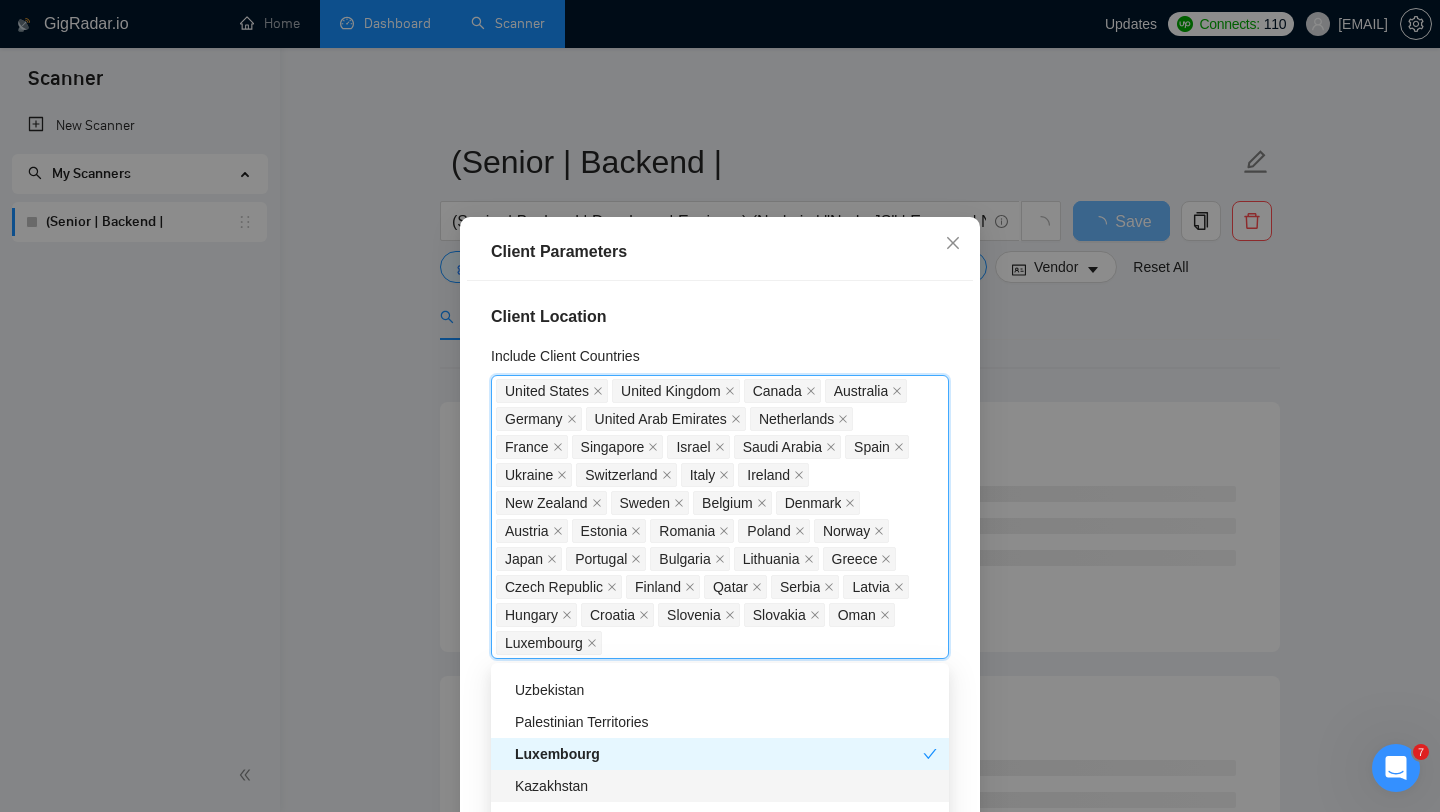 click on "Kazakhstan" at bounding box center [726, 786] 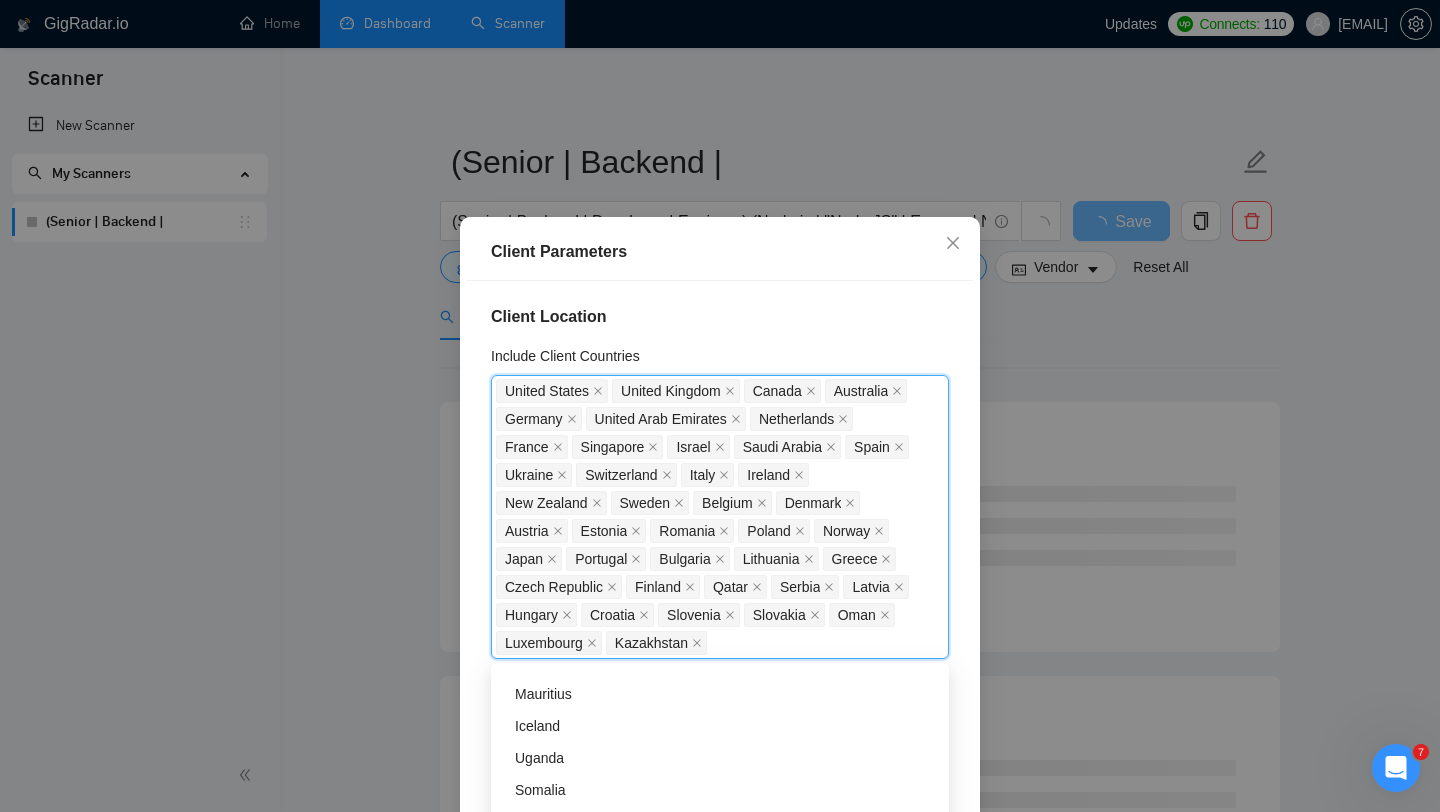 scroll, scrollTop: 3351, scrollLeft: 0, axis: vertical 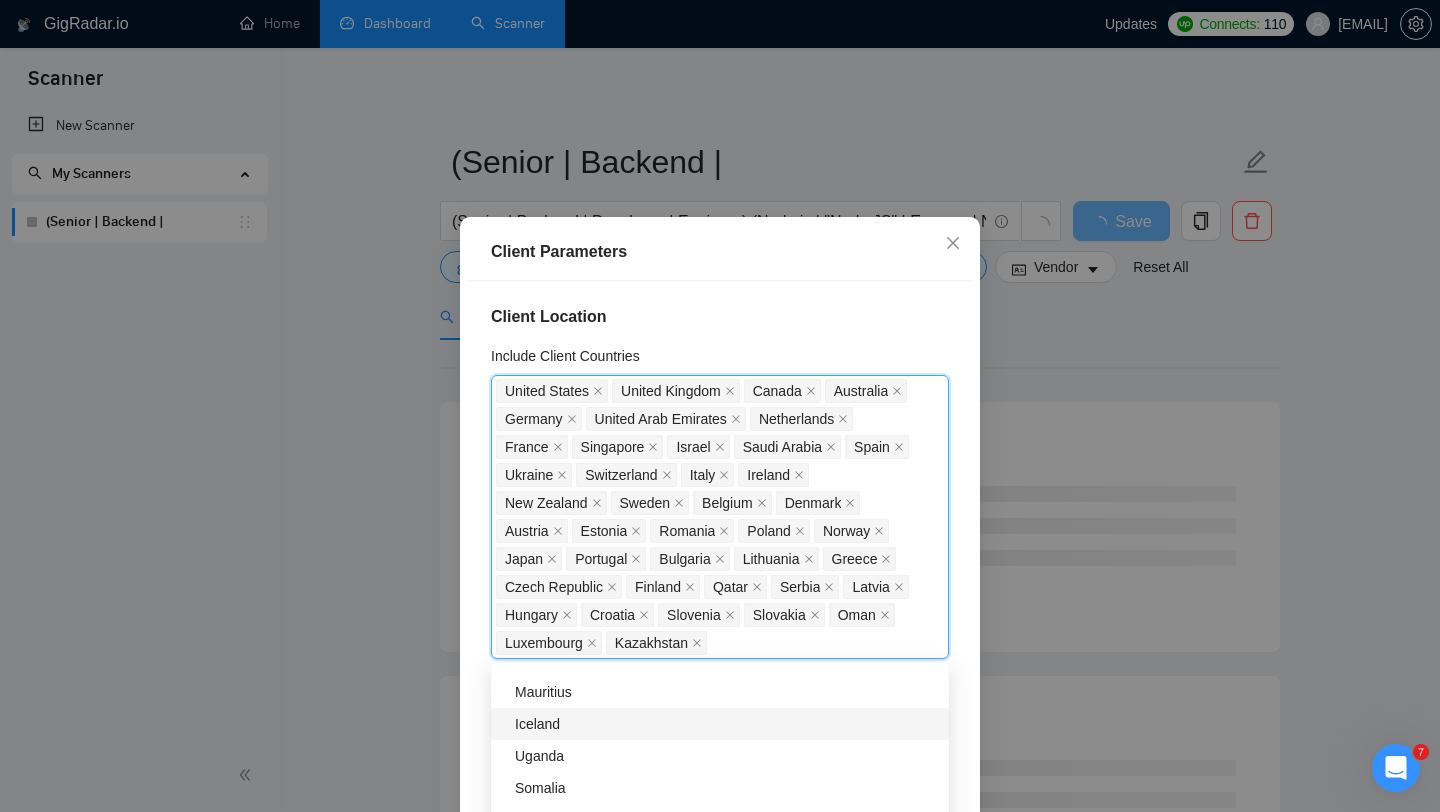 click on "Iceland" at bounding box center [726, 724] 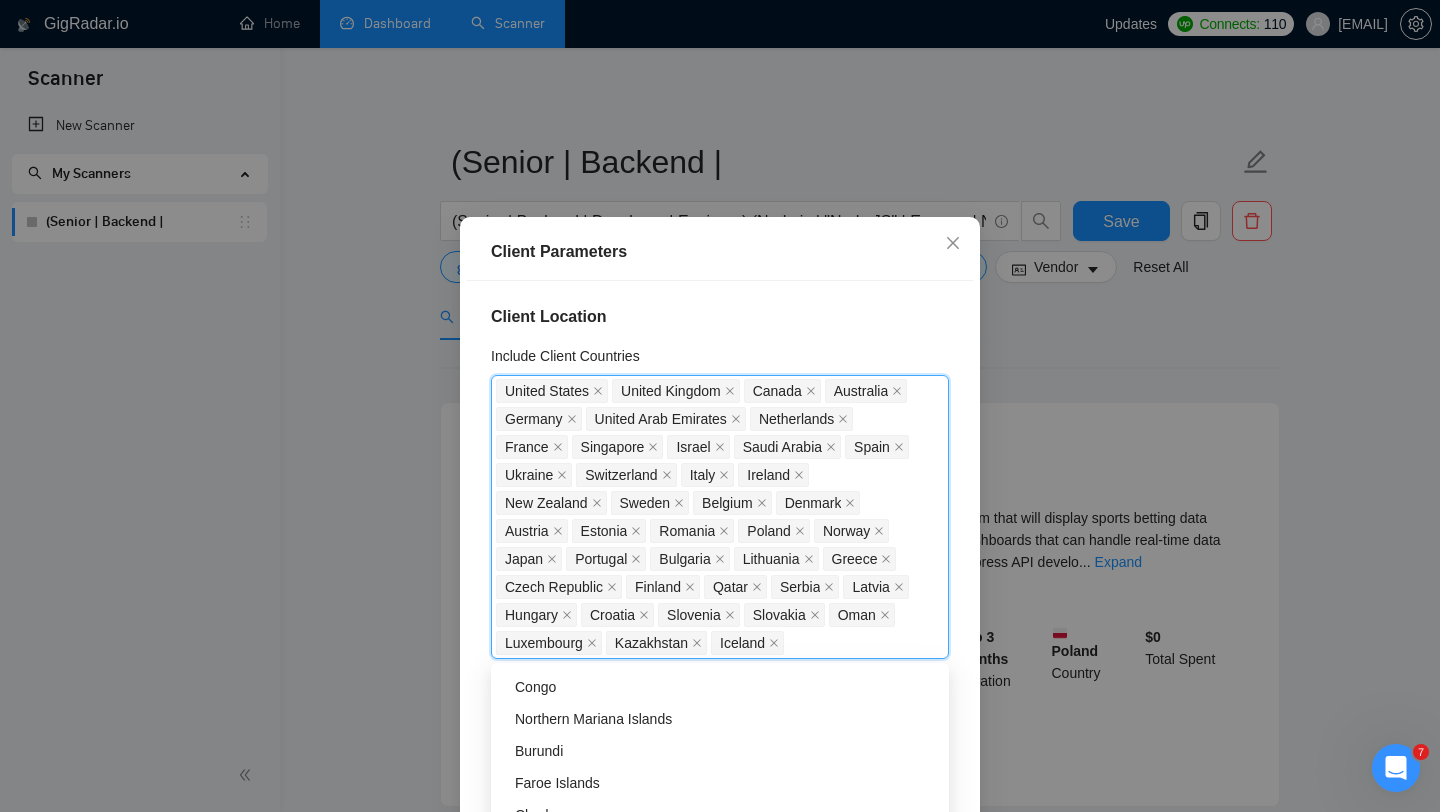 scroll, scrollTop: 6400, scrollLeft: 0, axis: vertical 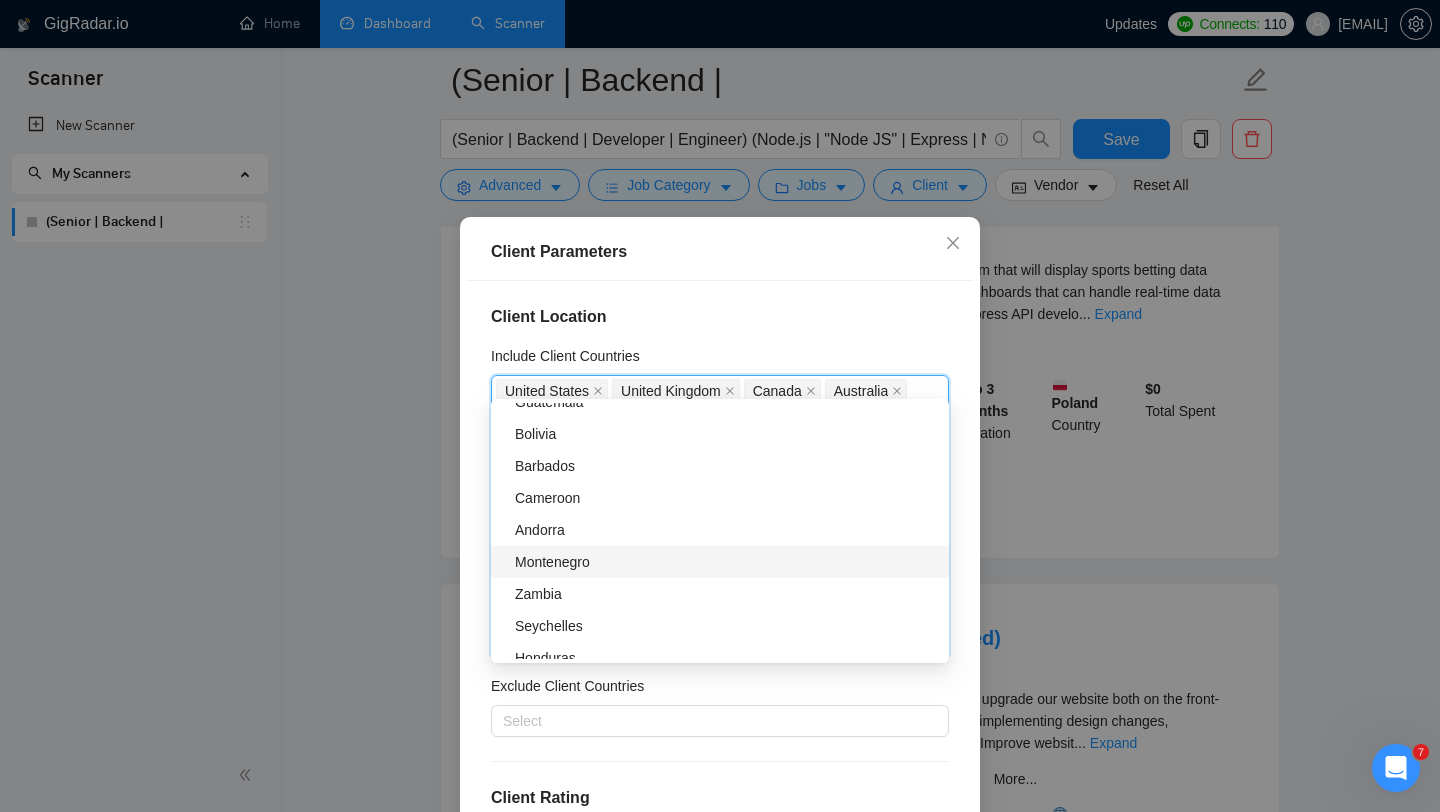 click on "Montenegro" at bounding box center (726, 562) 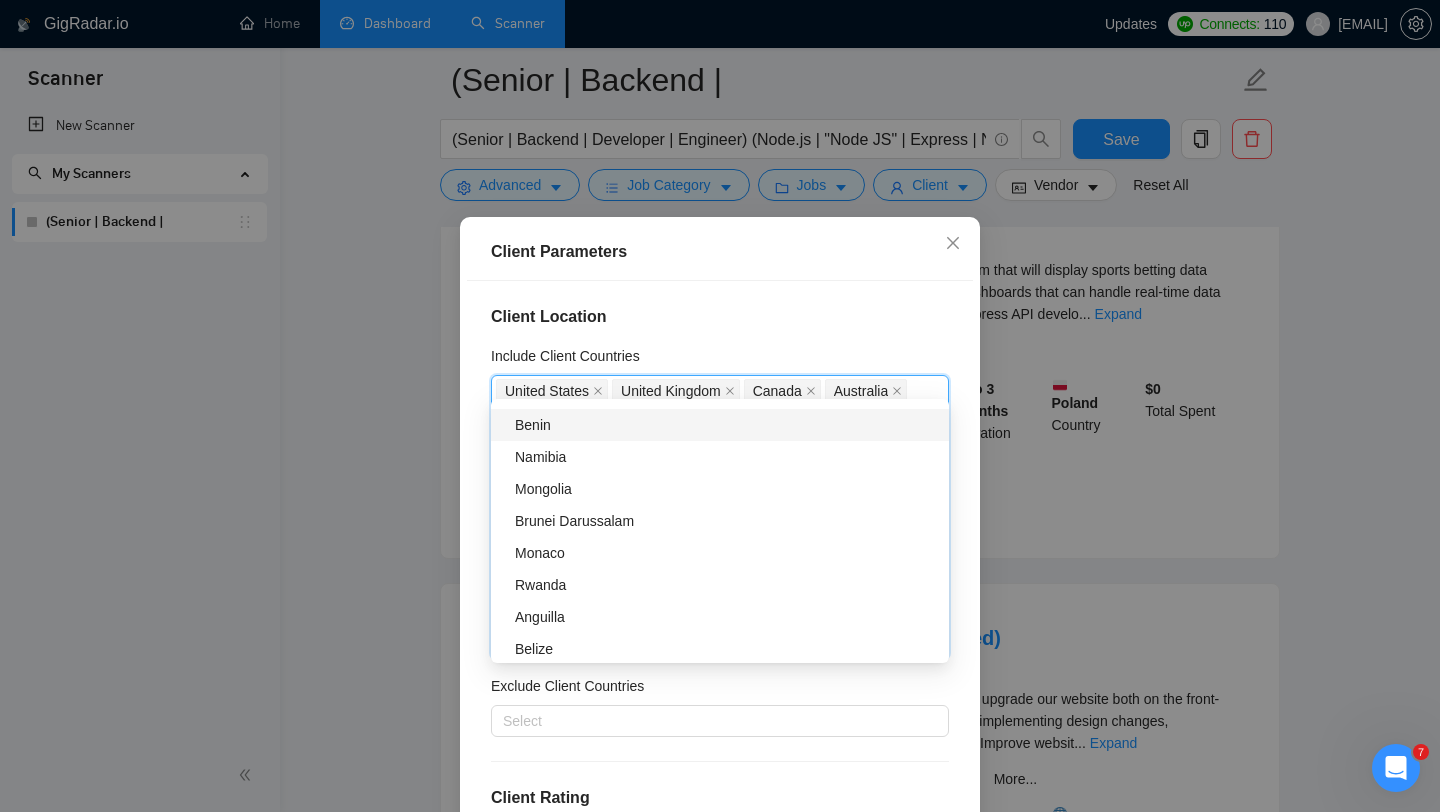 scroll, scrollTop: 4396, scrollLeft: 0, axis: vertical 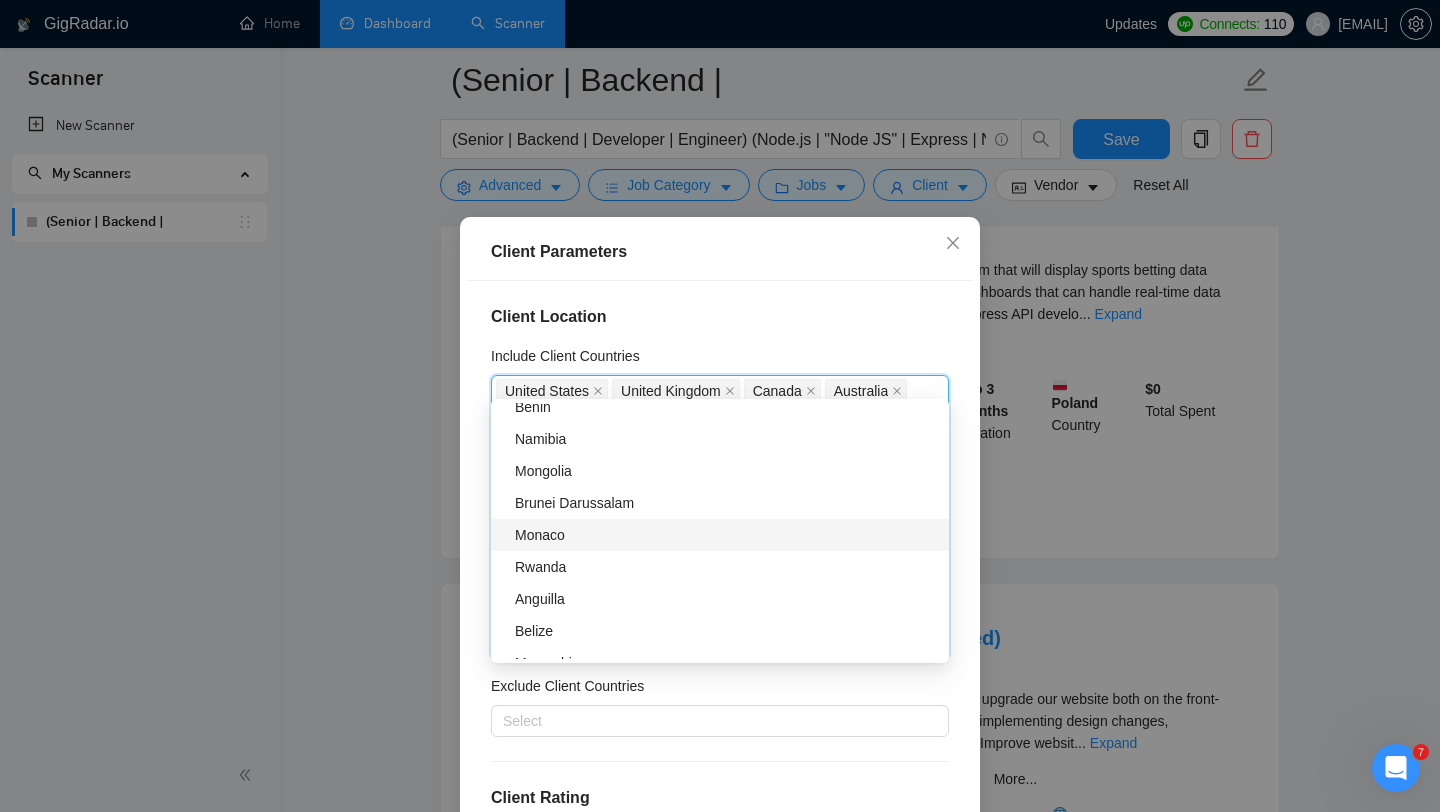 click on "Monaco" at bounding box center [726, 535] 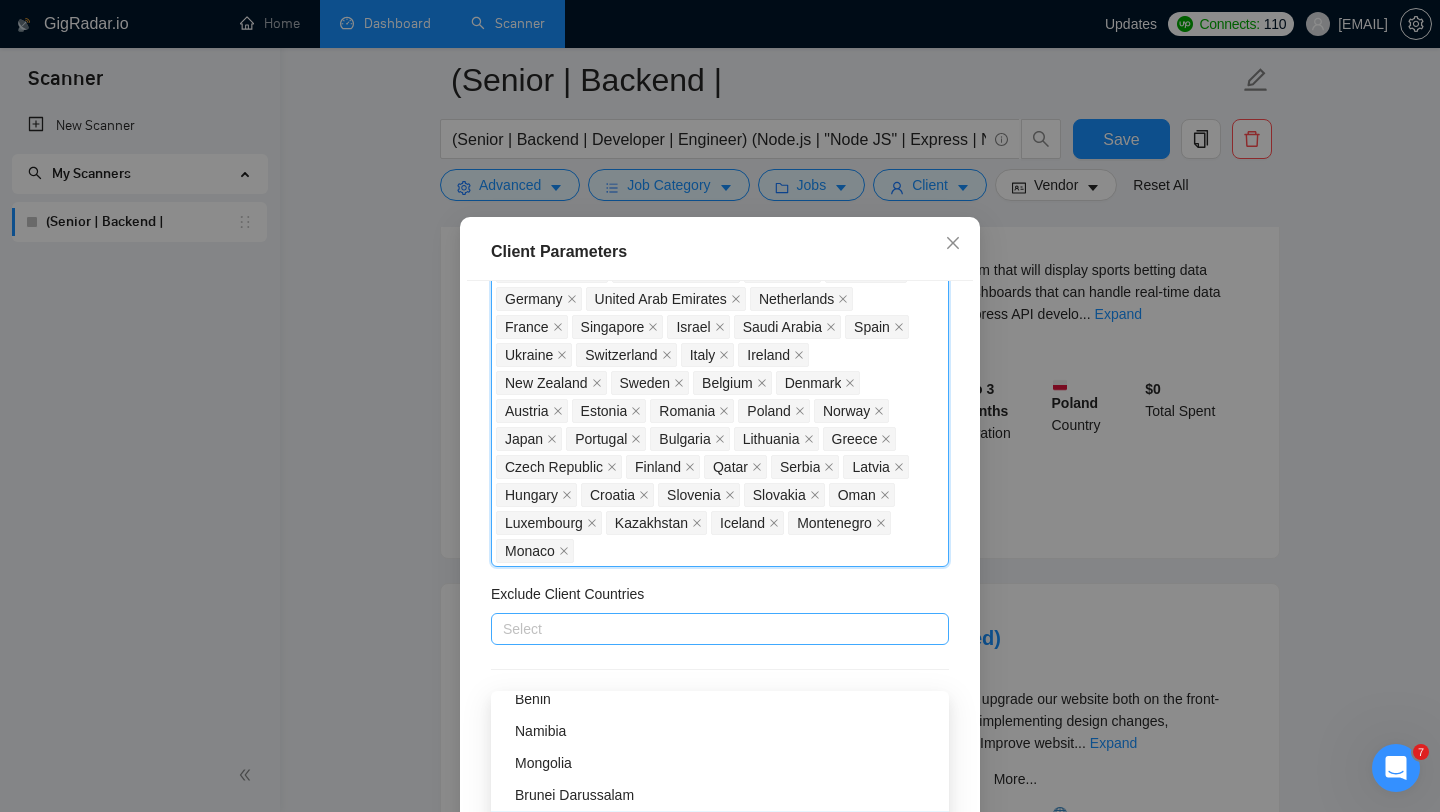 scroll, scrollTop: 164, scrollLeft: 0, axis: vertical 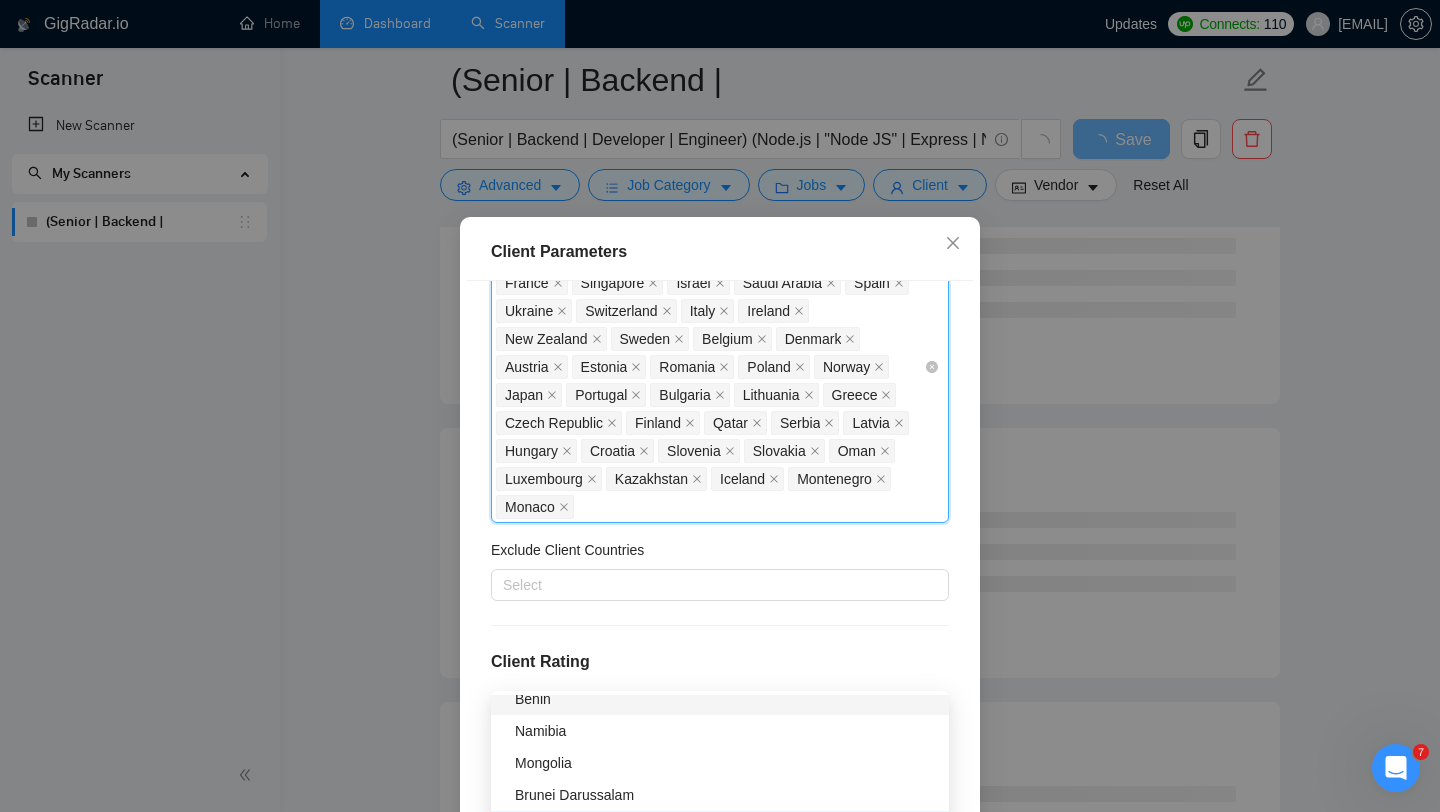 click on "United States United Kingdom Canada Australia Germany United Arab Emirates Netherlands France Singapore Israel Saudi Arabia Spain Ukraine Switzerland Italy Ireland New Zealand Sweden Belgium Denmark Austria Estonia Romania Poland Norway Japan Portugal Bulgaria Lithuania Greece Czech Republic Finland Qatar Serbia Latvia Hungary Croatia Slovenia Slovakia Oman Luxembourg Kazakhstan Iceland Montenegro Monaco" at bounding box center (710, 367) 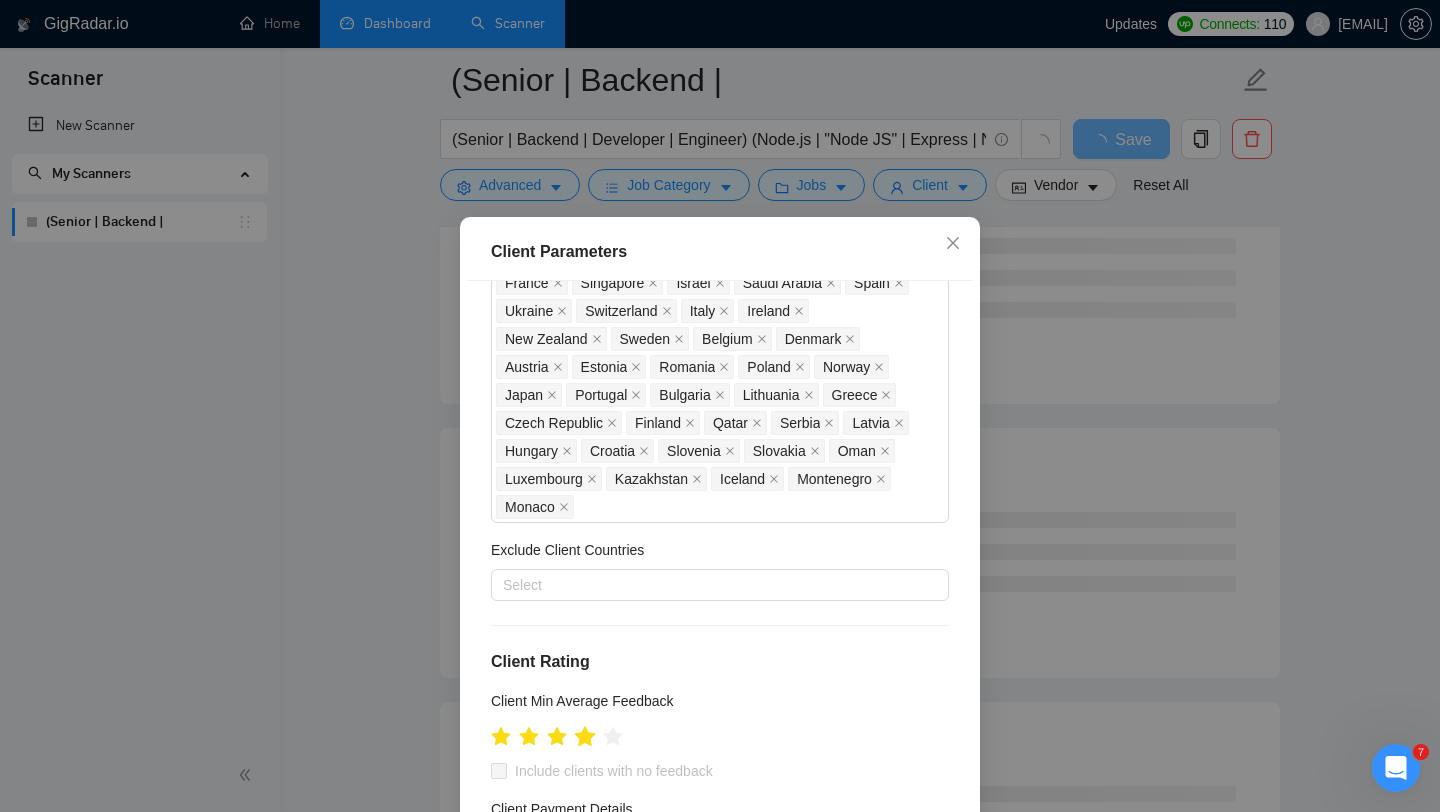 click 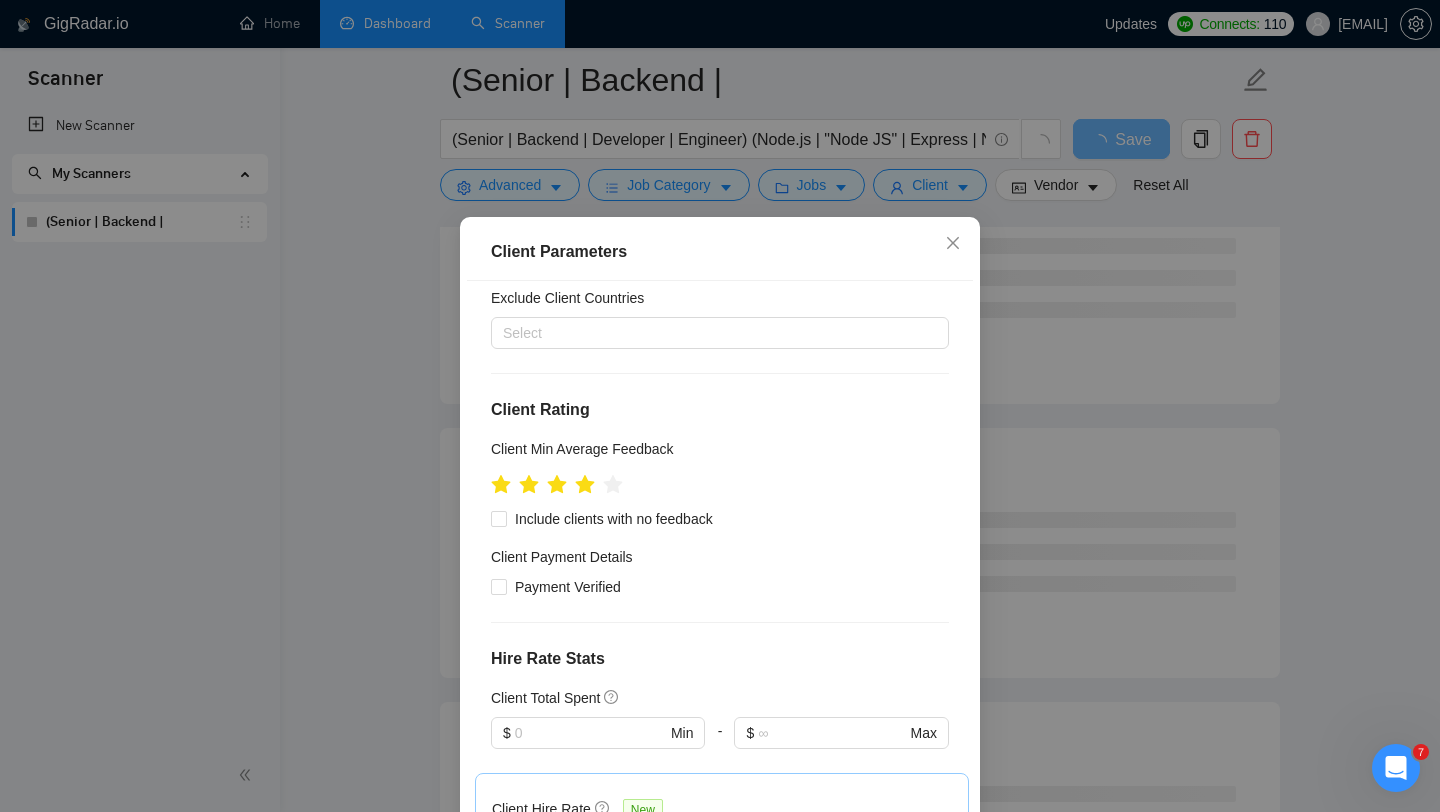 scroll, scrollTop: 419, scrollLeft: 0, axis: vertical 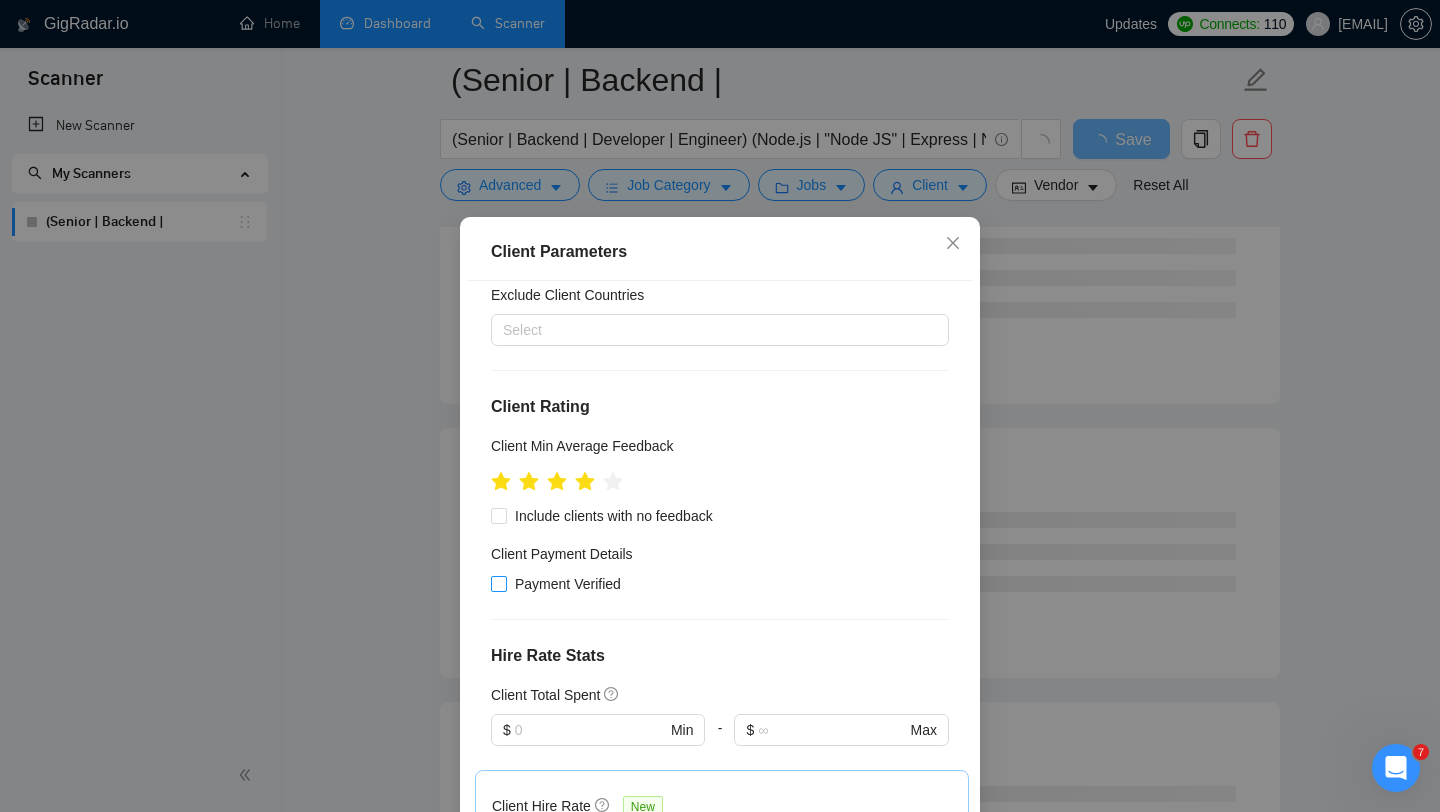 click on "Payment Verified" at bounding box center [498, 583] 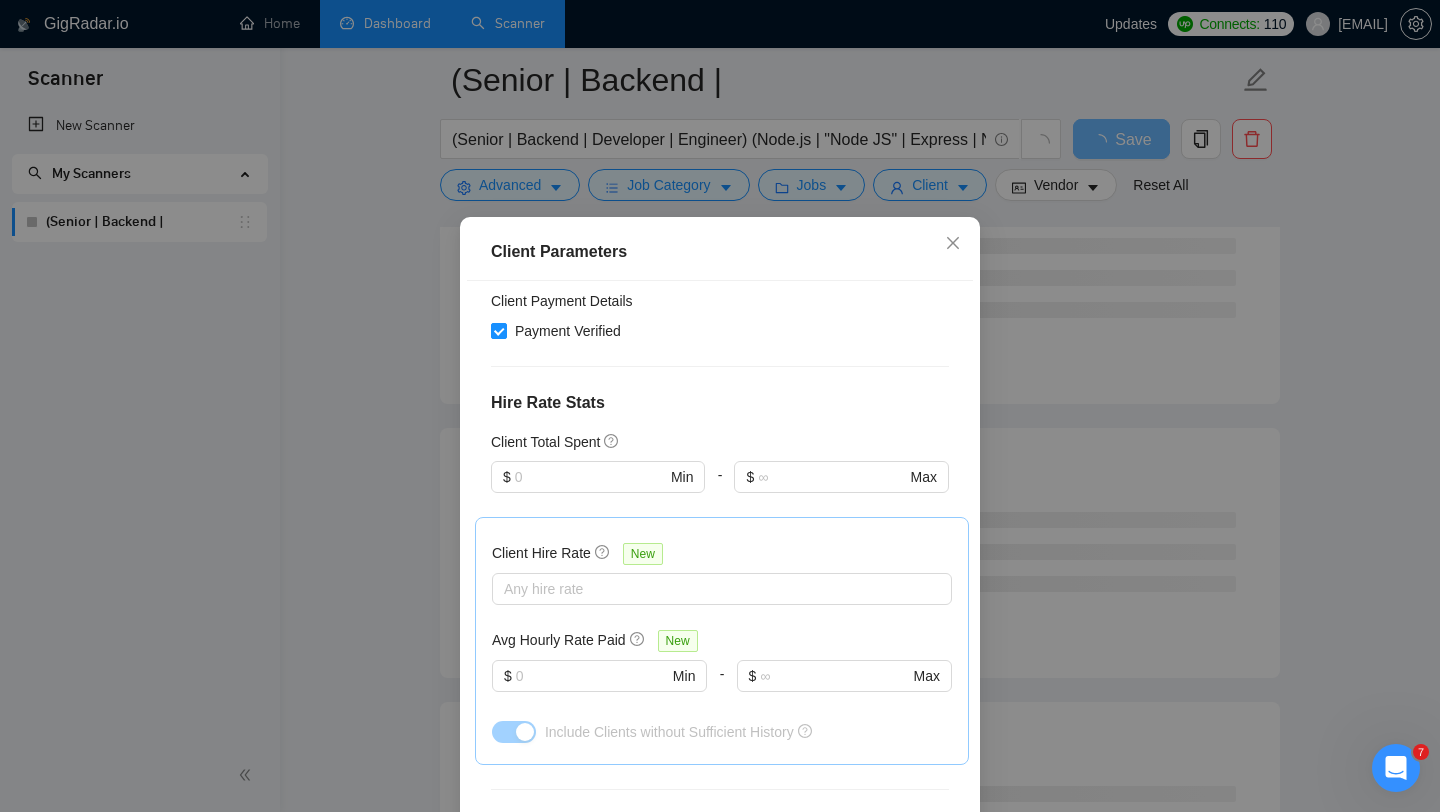 scroll, scrollTop: 677, scrollLeft: 0, axis: vertical 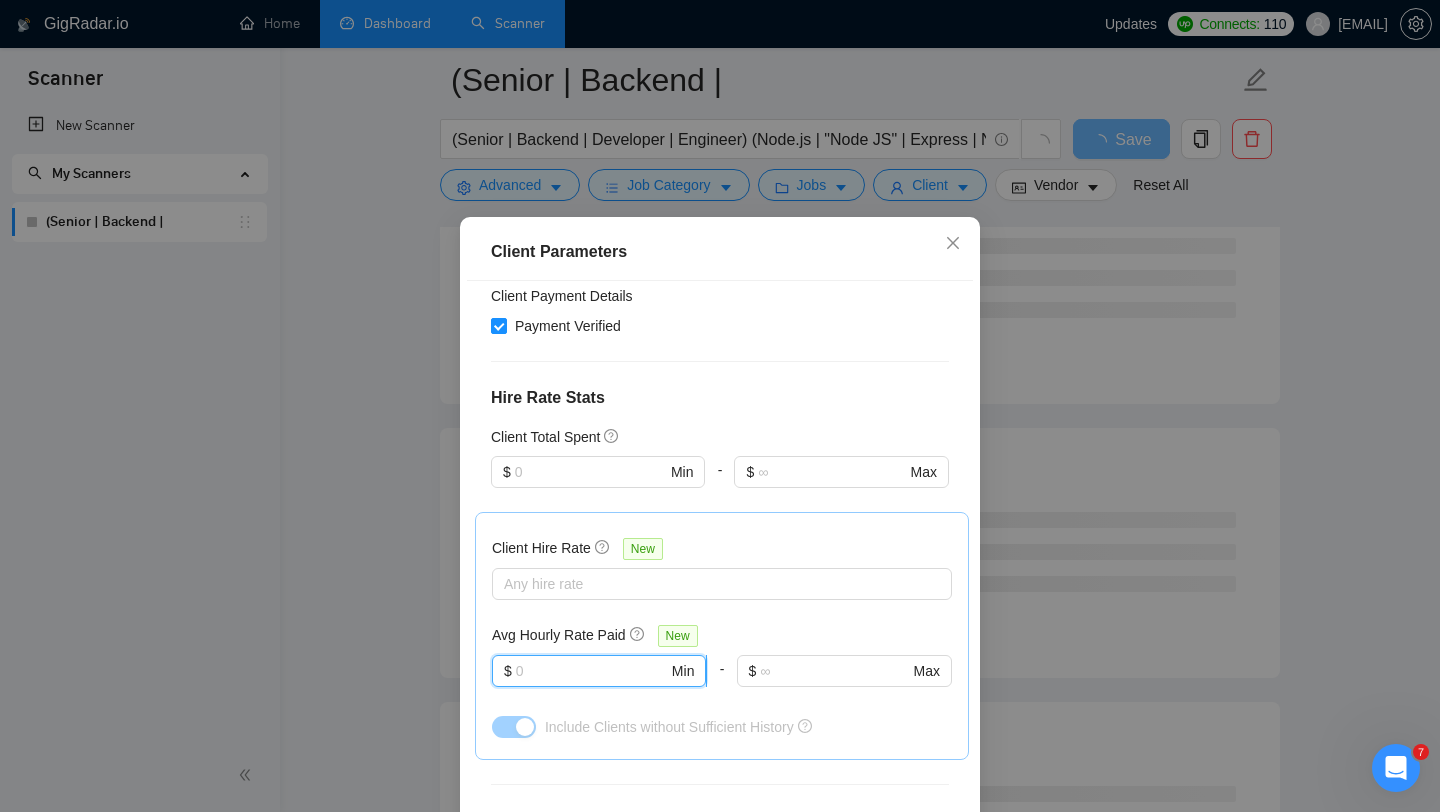 click at bounding box center [592, 671] 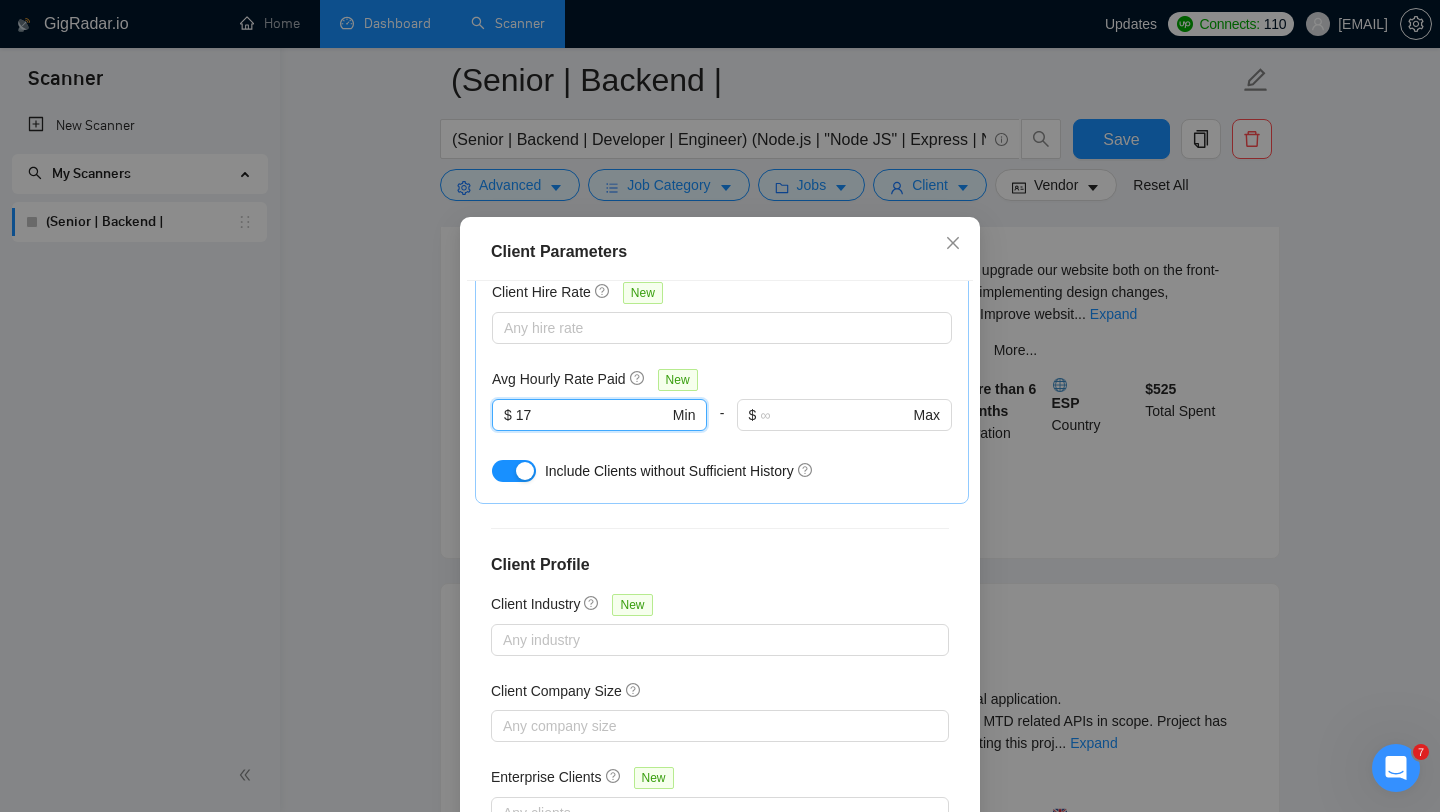 scroll, scrollTop: 958, scrollLeft: 0, axis: vertical 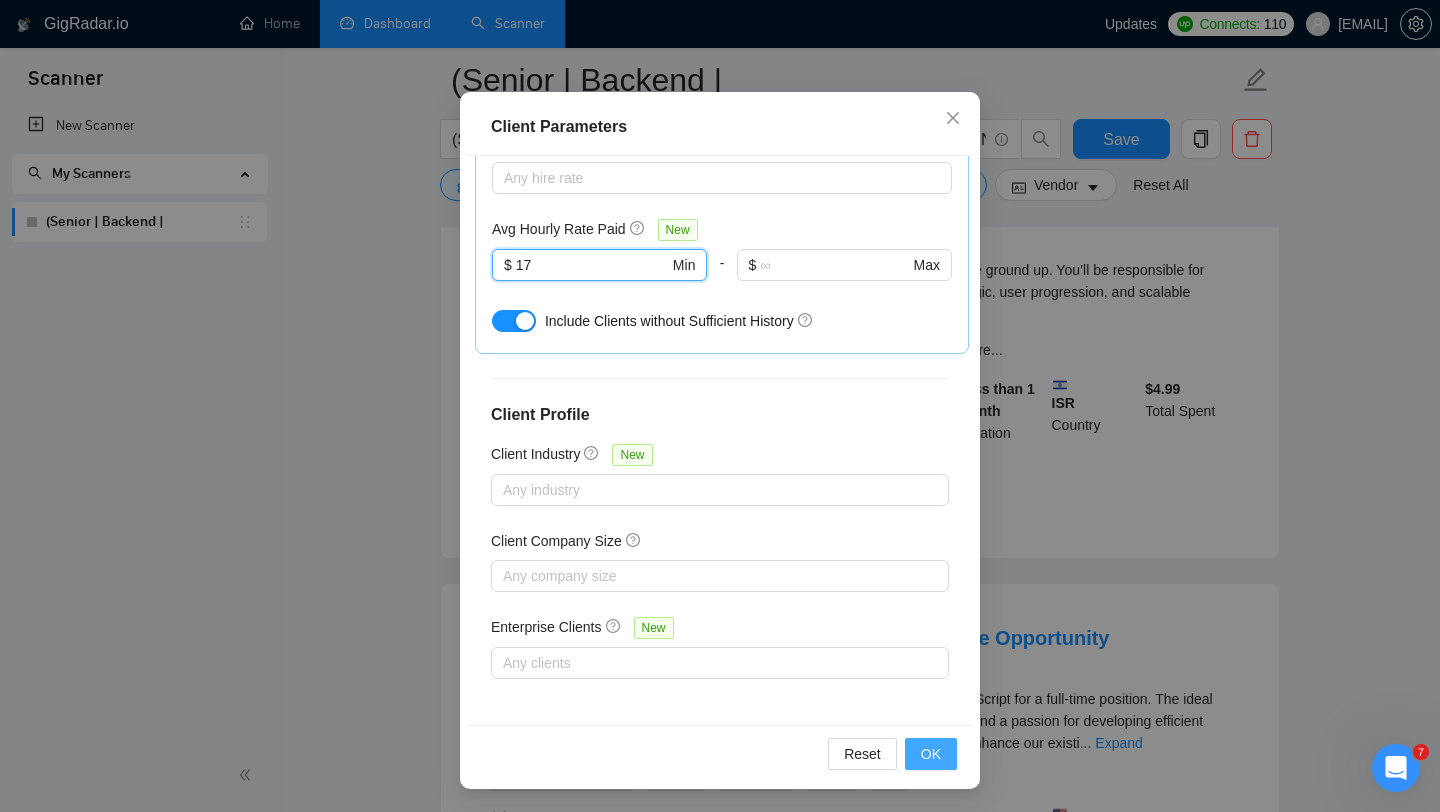 type on "17" 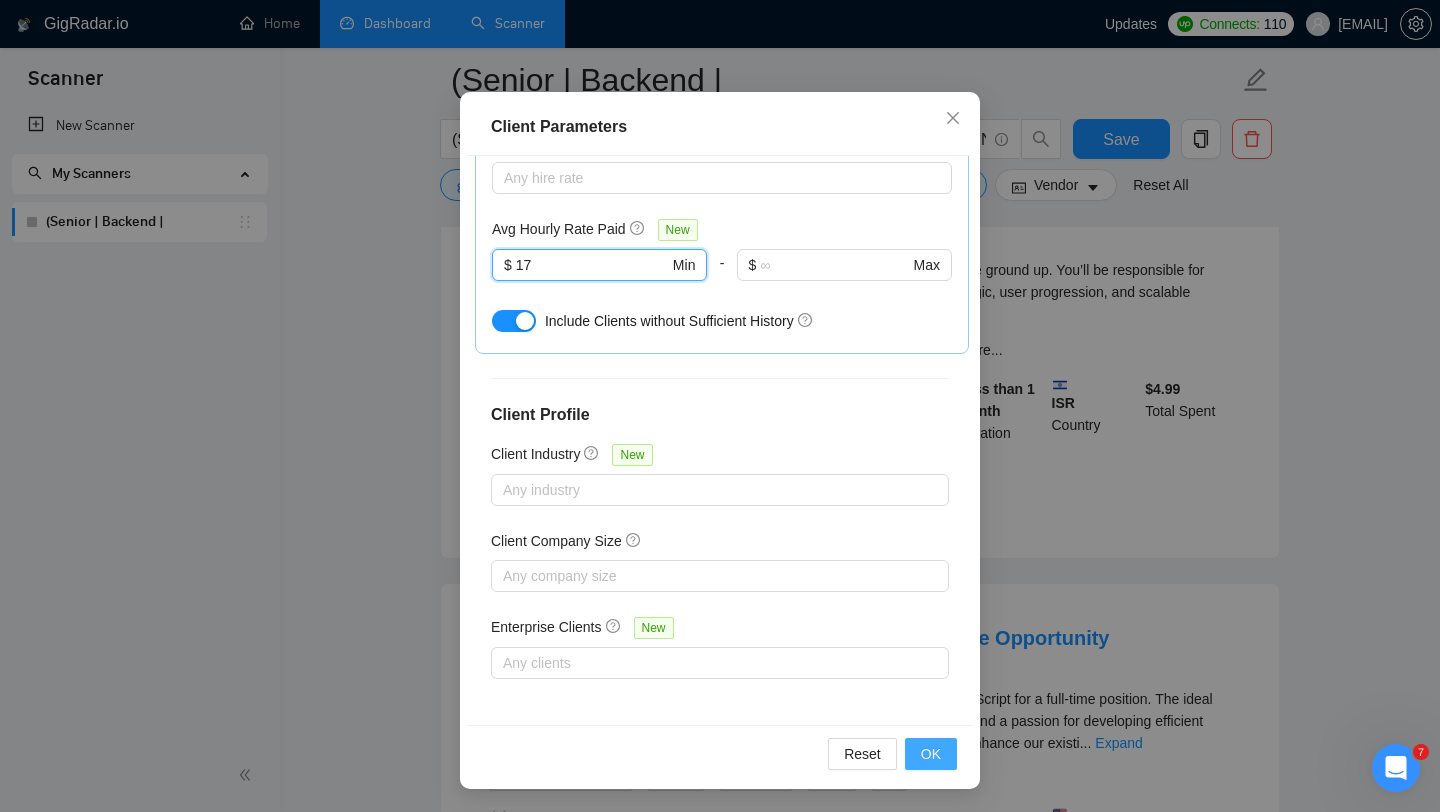 click on "OK" at bounding box center (931, 754) 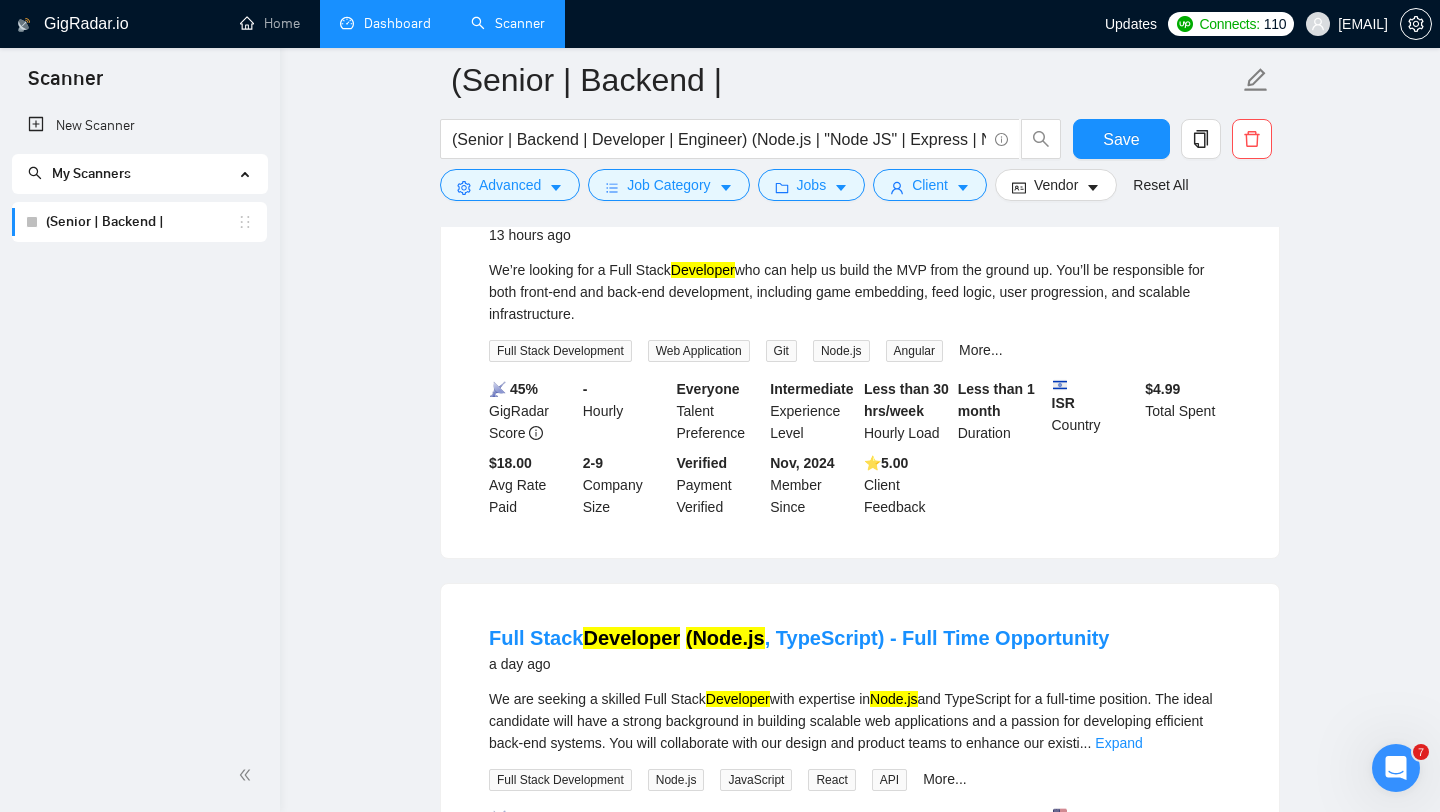 scroll, scrollTop: 28, scrollLeft: 0, axis: vertical 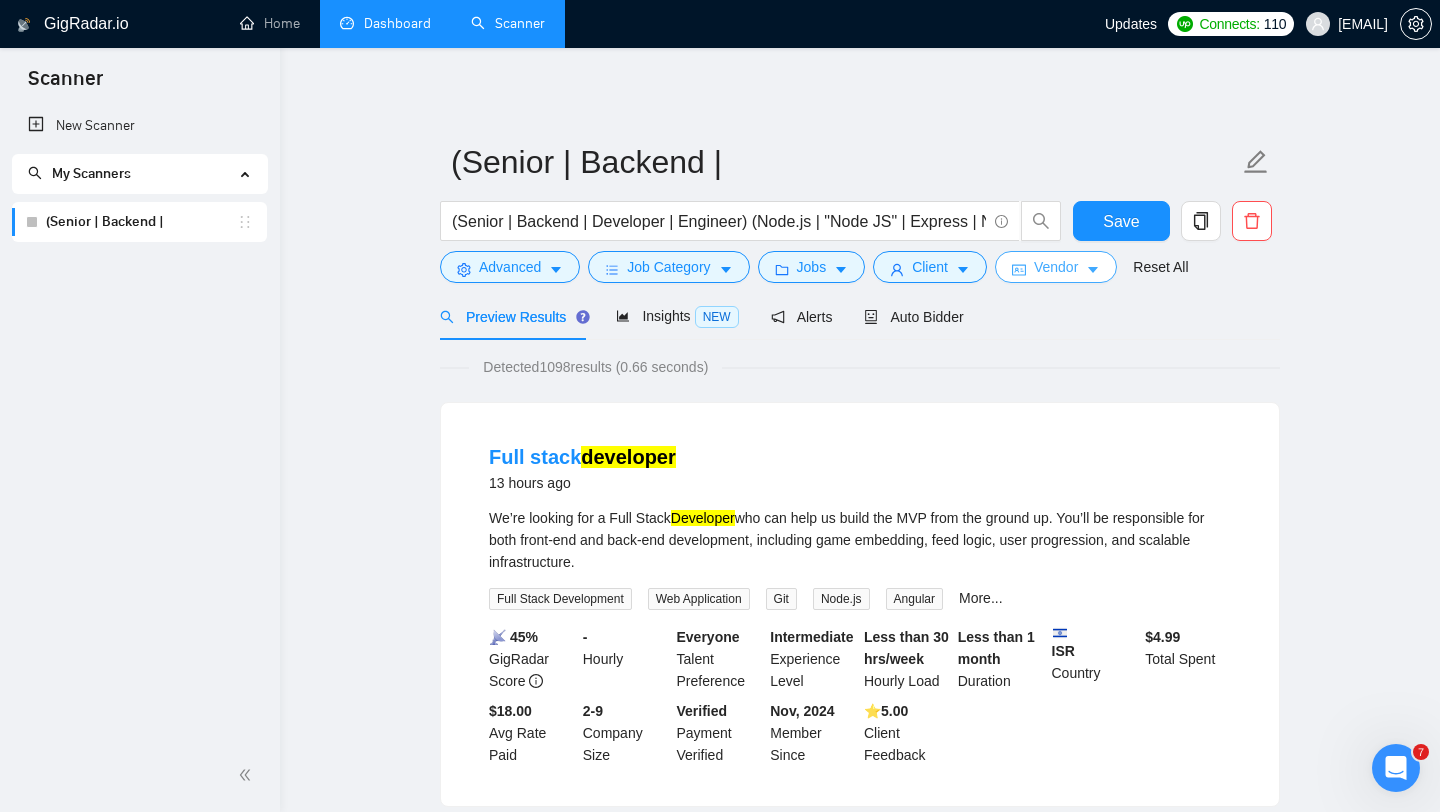 click on "Vendor" at bounding box center (1056, 267) 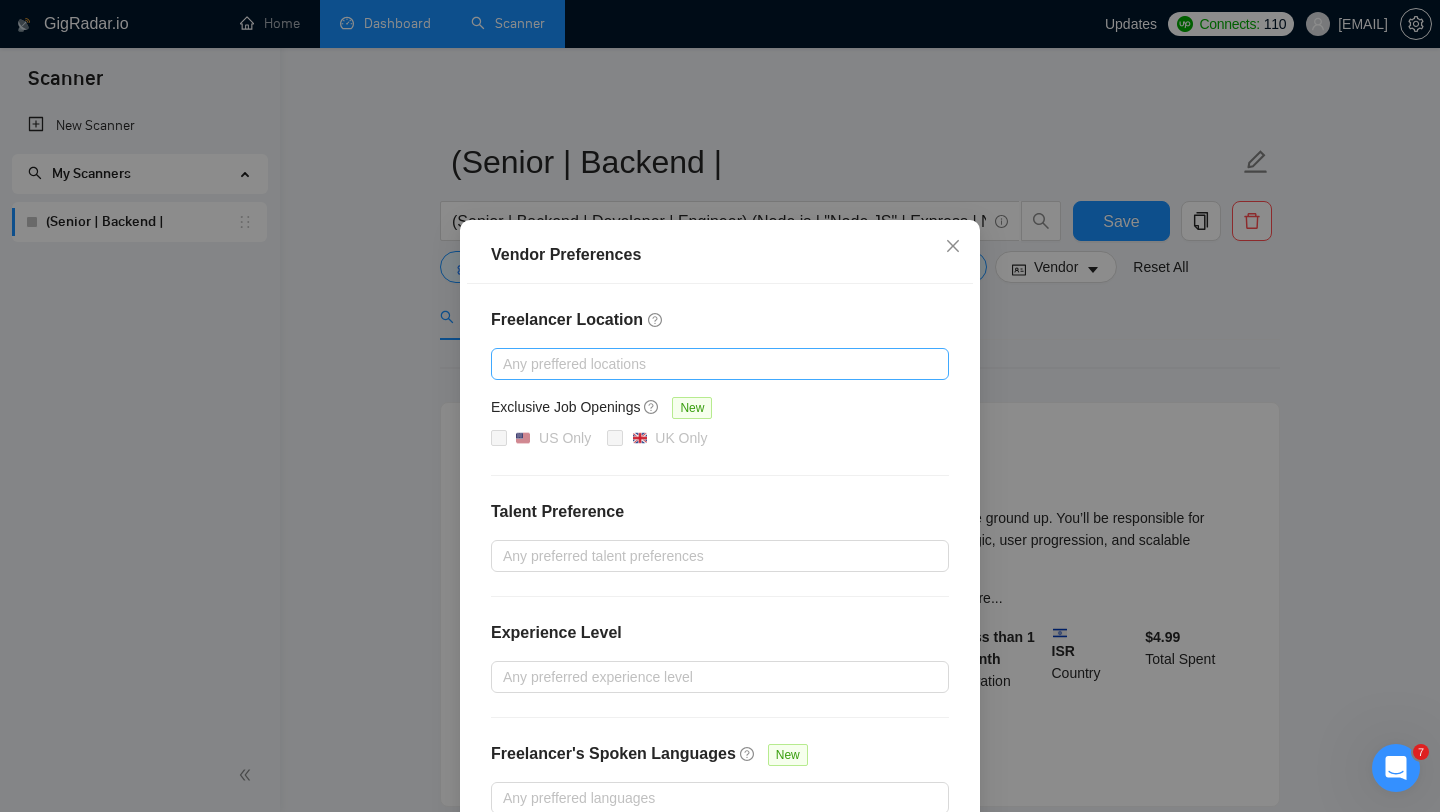 click at bounding box center (710, 364) 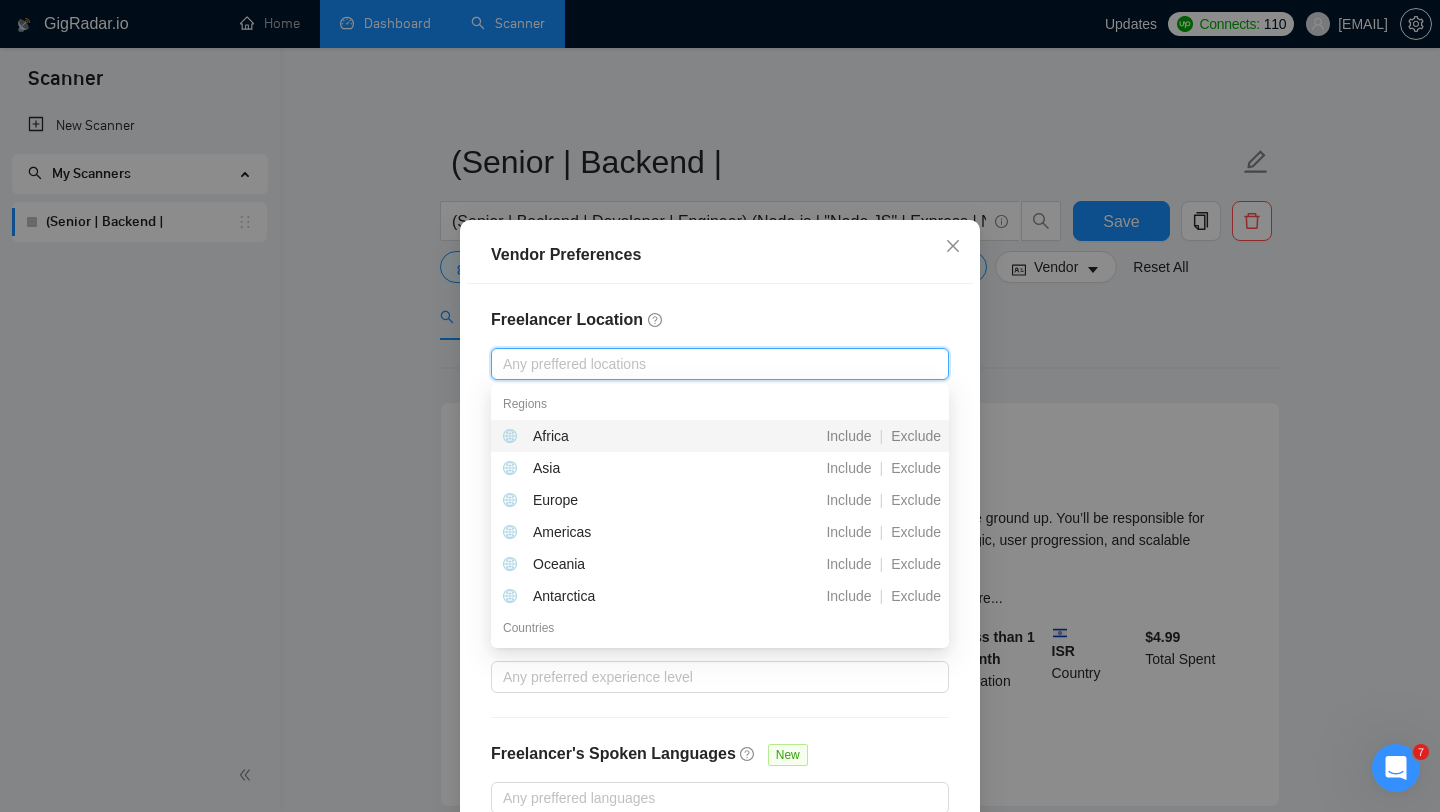 click on "Freelancer Location" at bounding box center (720, 320) 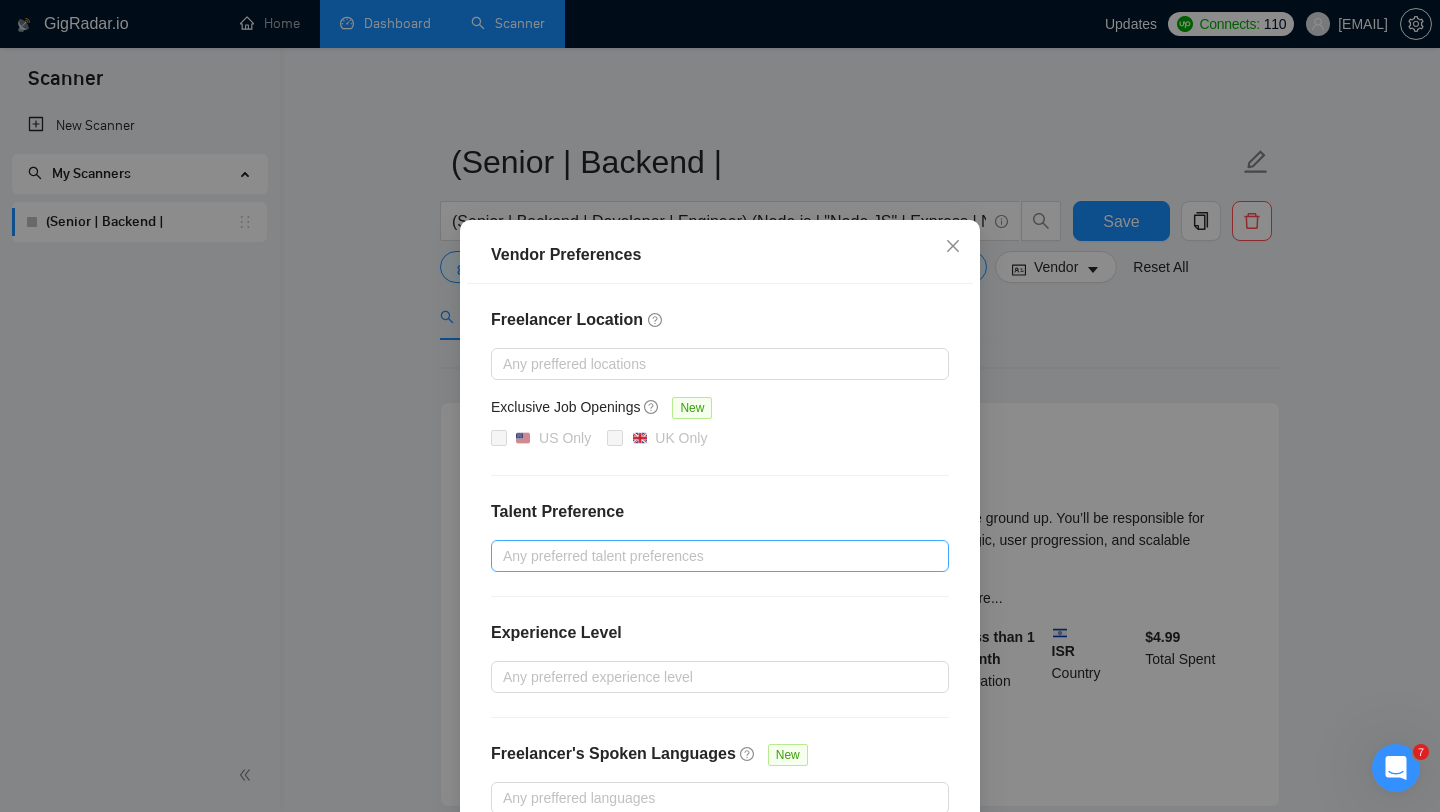click at bounding box center [710, 556] 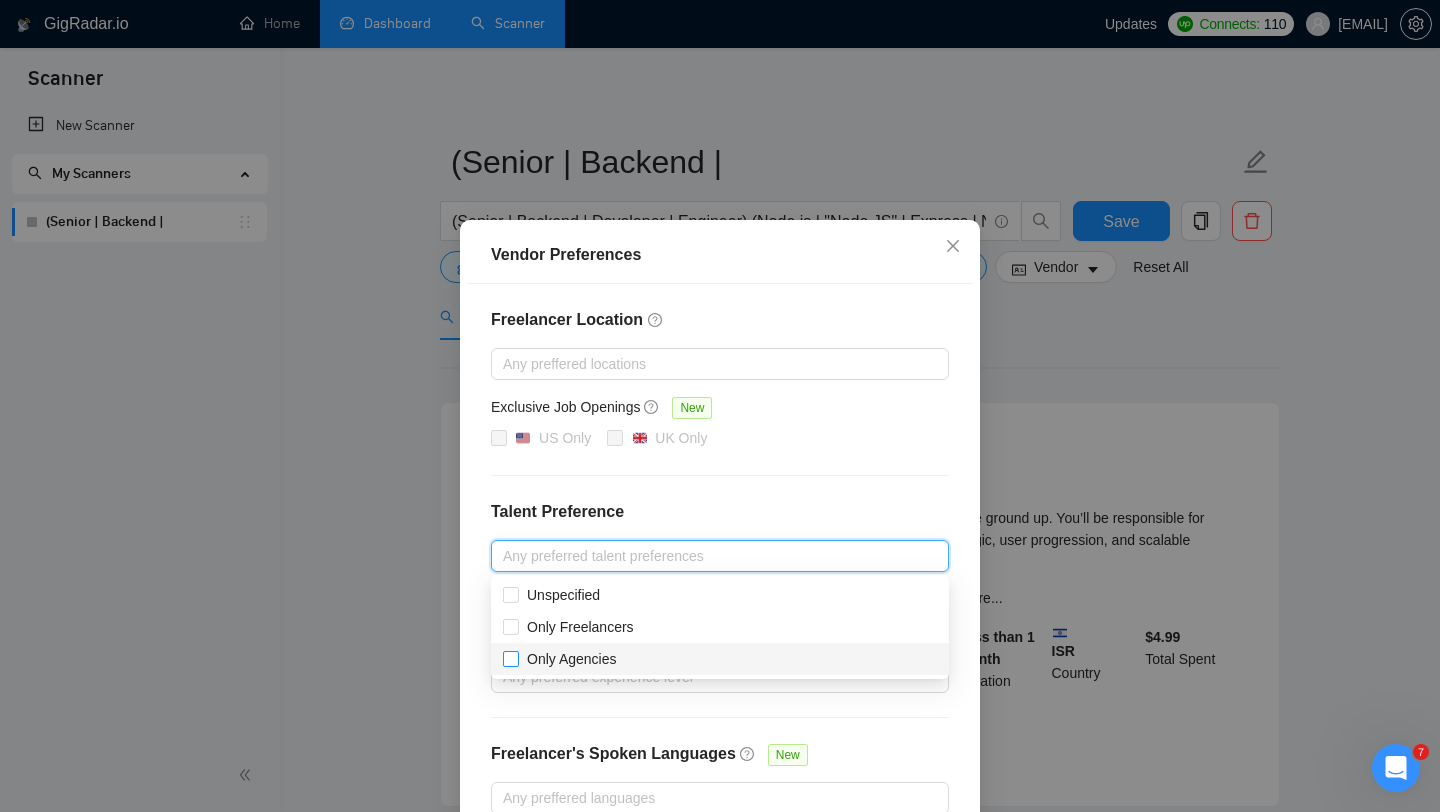 click on "Only Agencies" at bounding box center [572, 659] 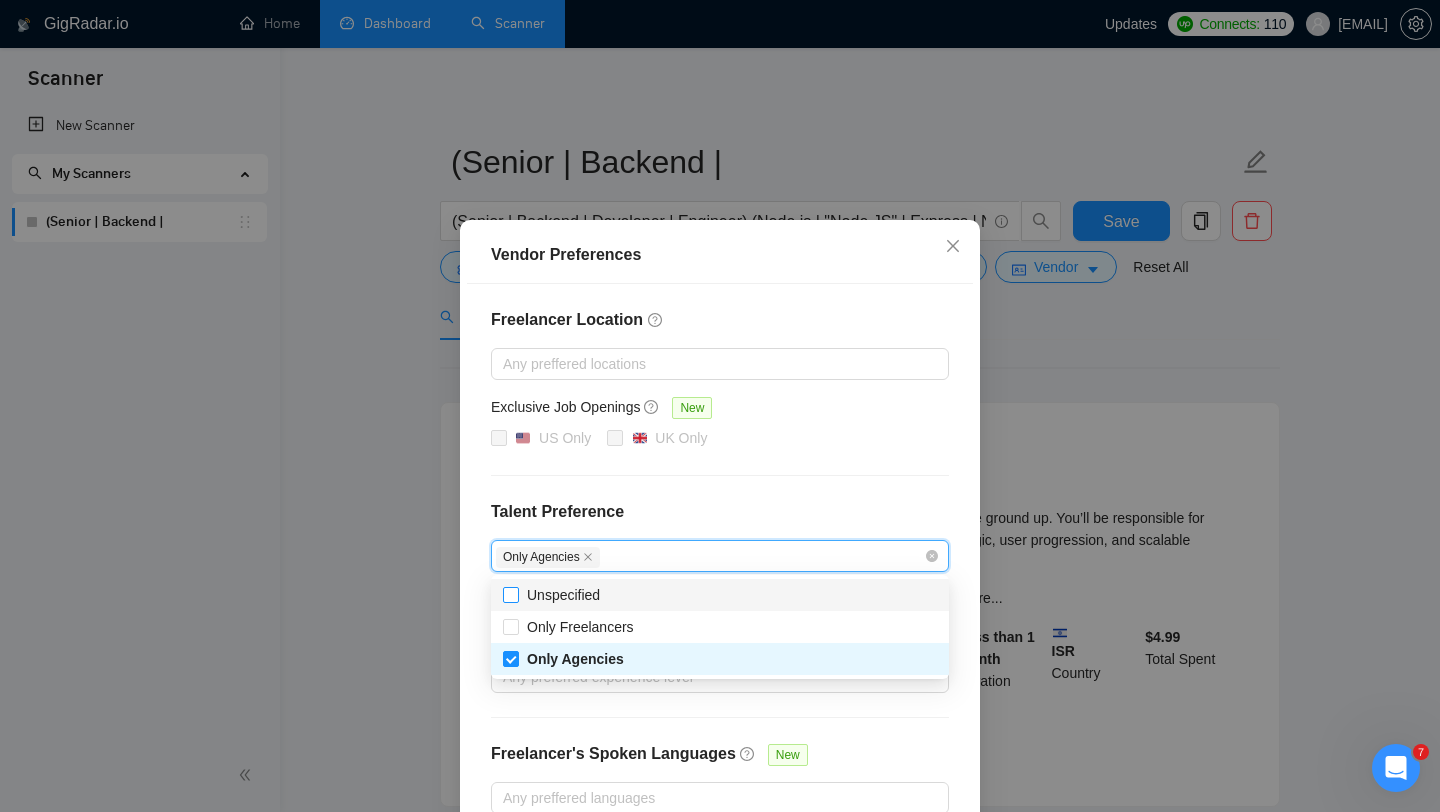click on "Unspecified" at bounding box center (563, 595) 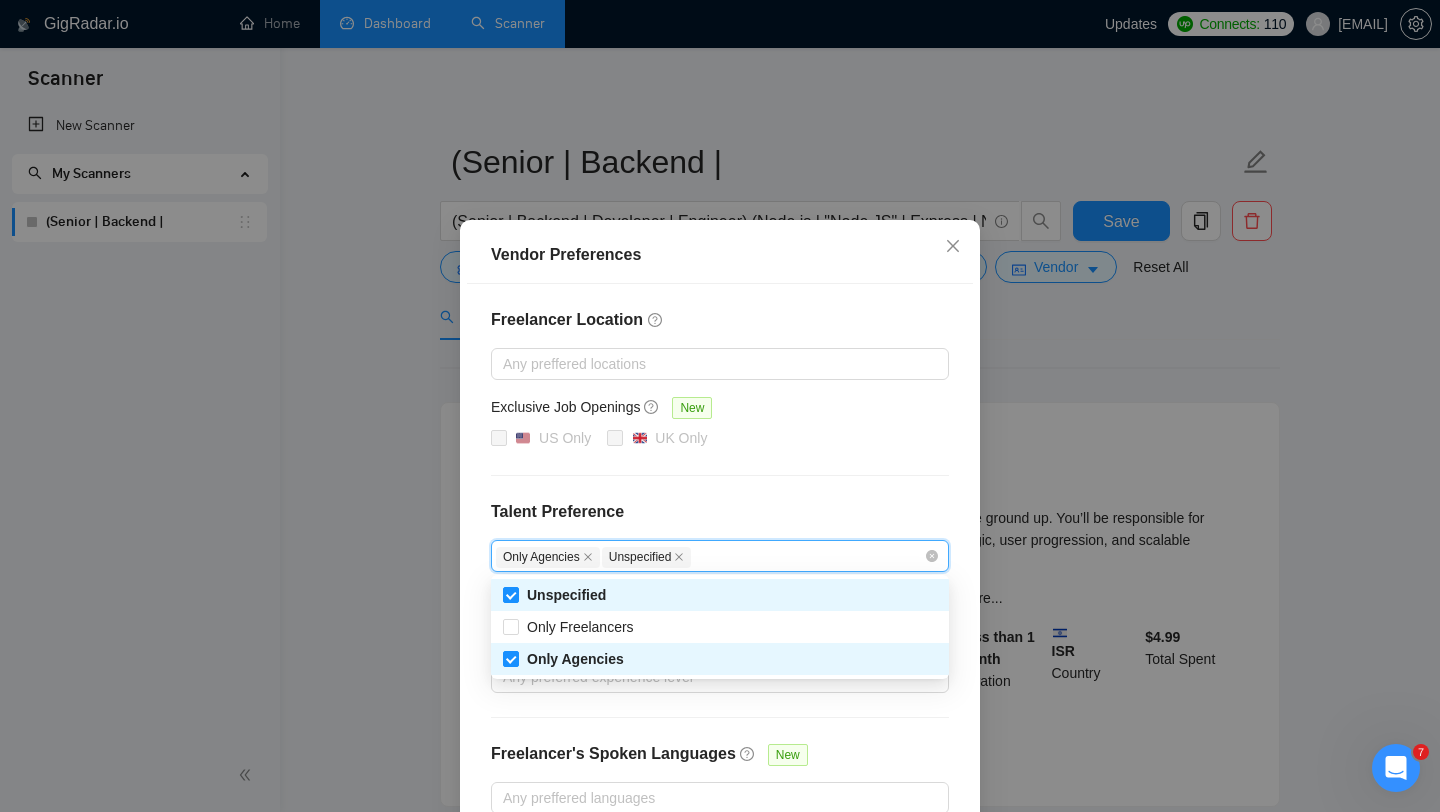 click on "Talent Preference" at bounding box center (720, 512) 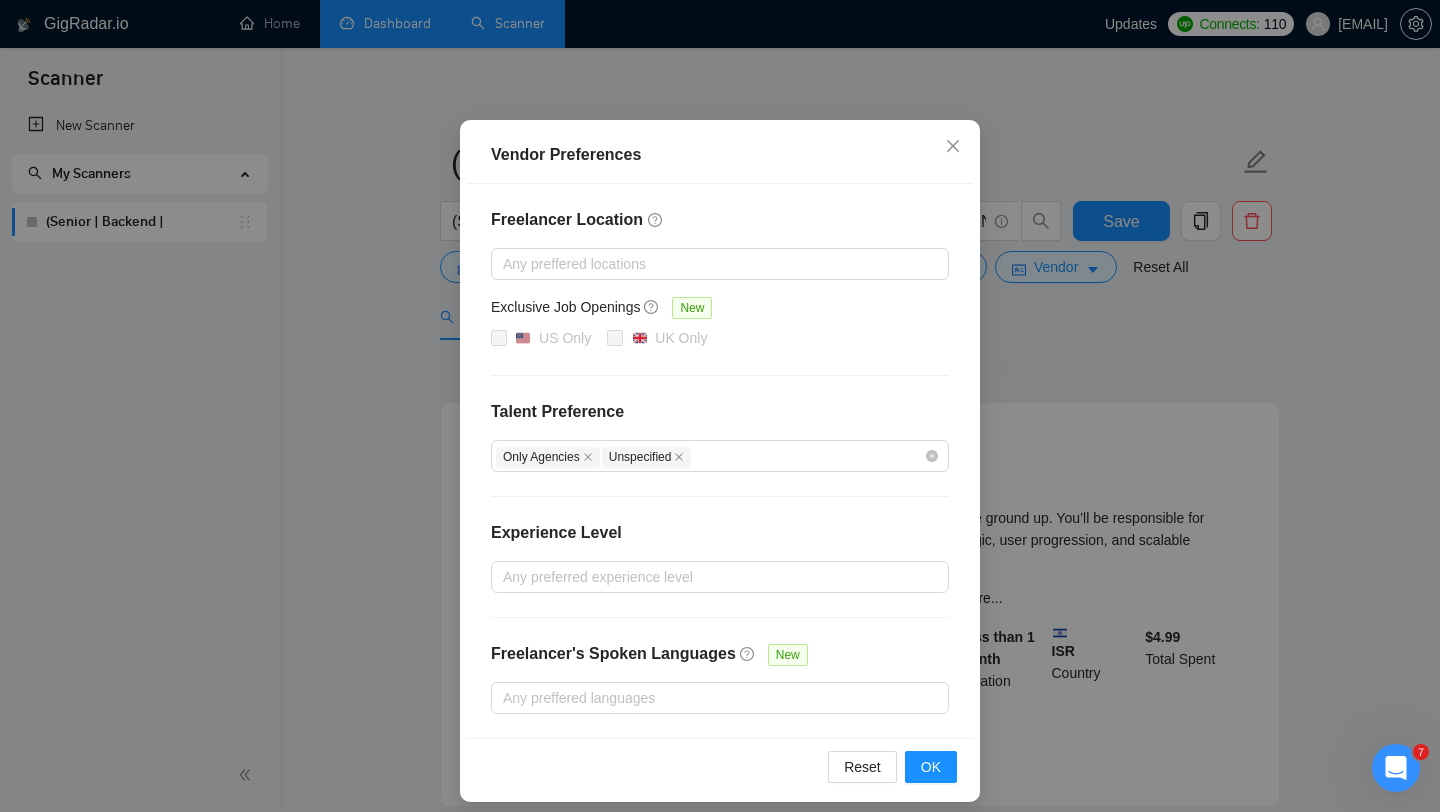 scroll, scrollTop: 113, scrollLeft: 0, axis: vertical 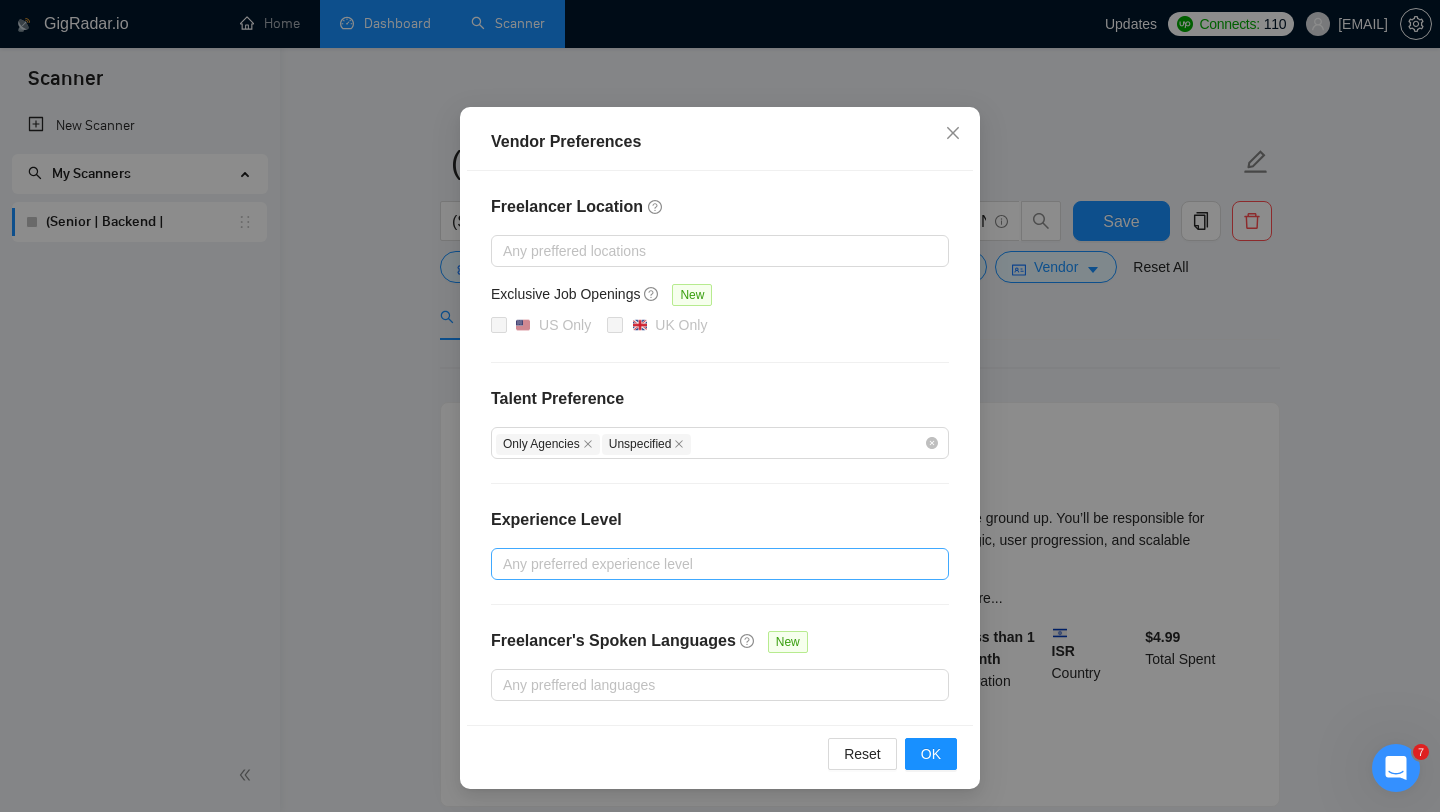 click at bounding box center (710, 564) 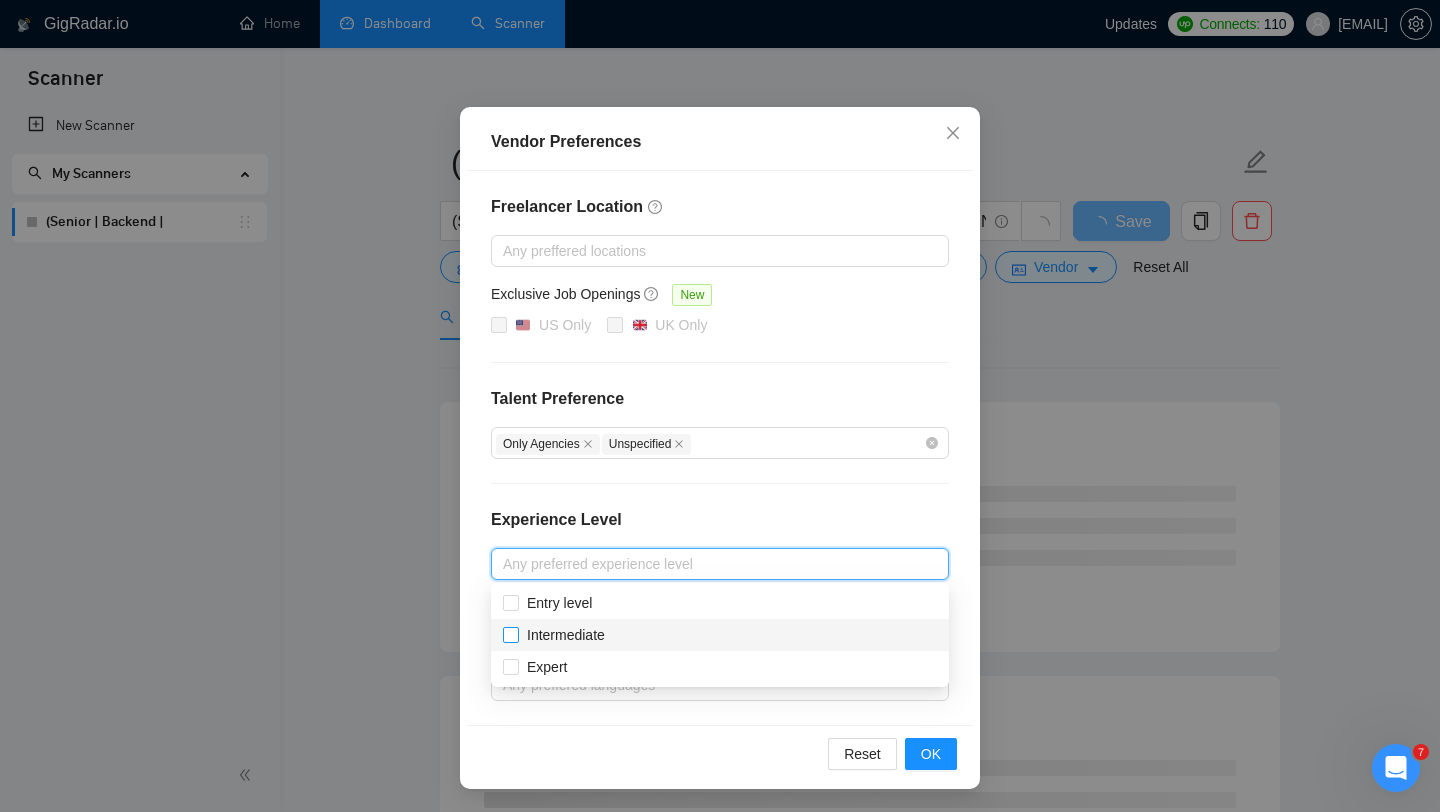 click on "Intermediate" at bounding box center [566, 635] 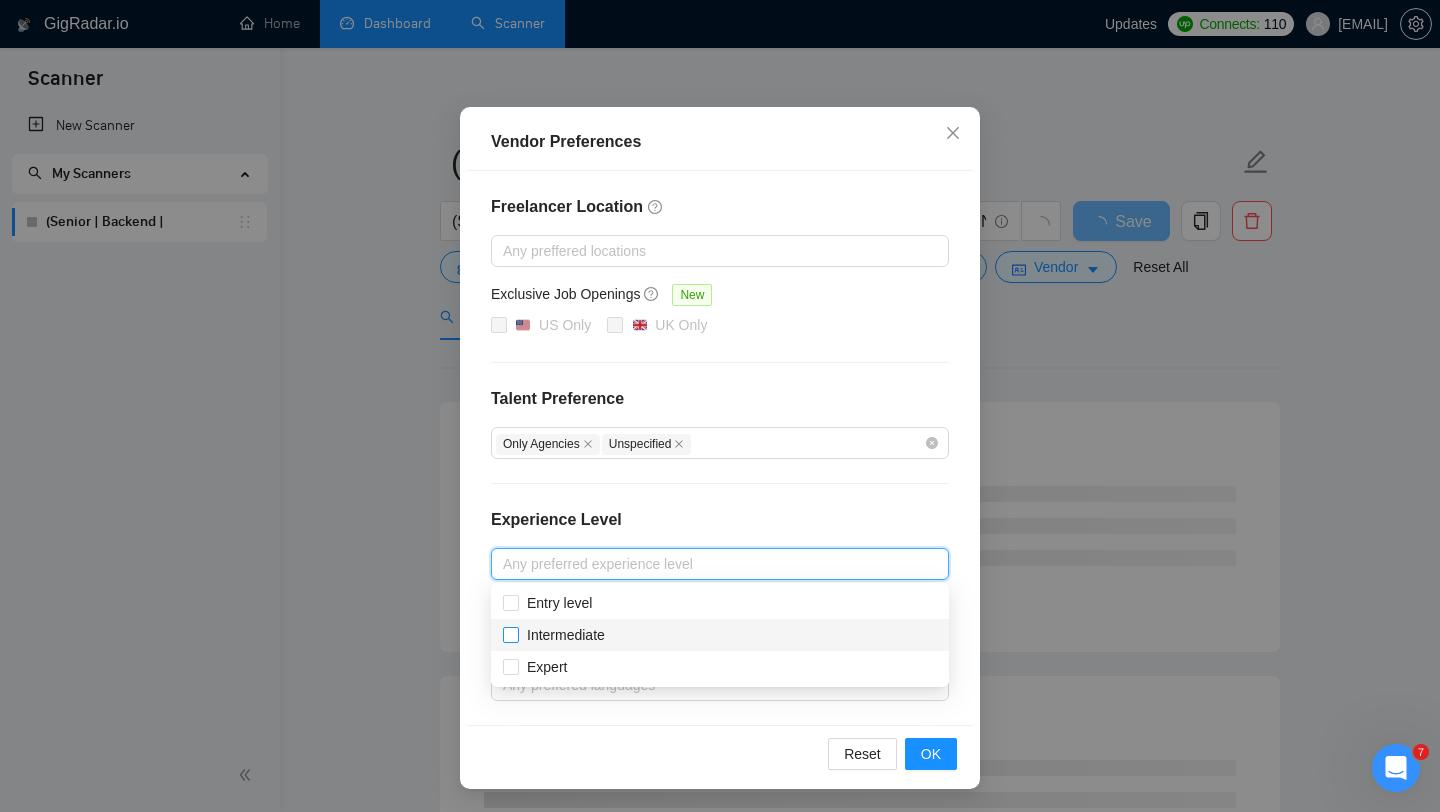 click on "Intermediate" at bounding box center [510, 634] 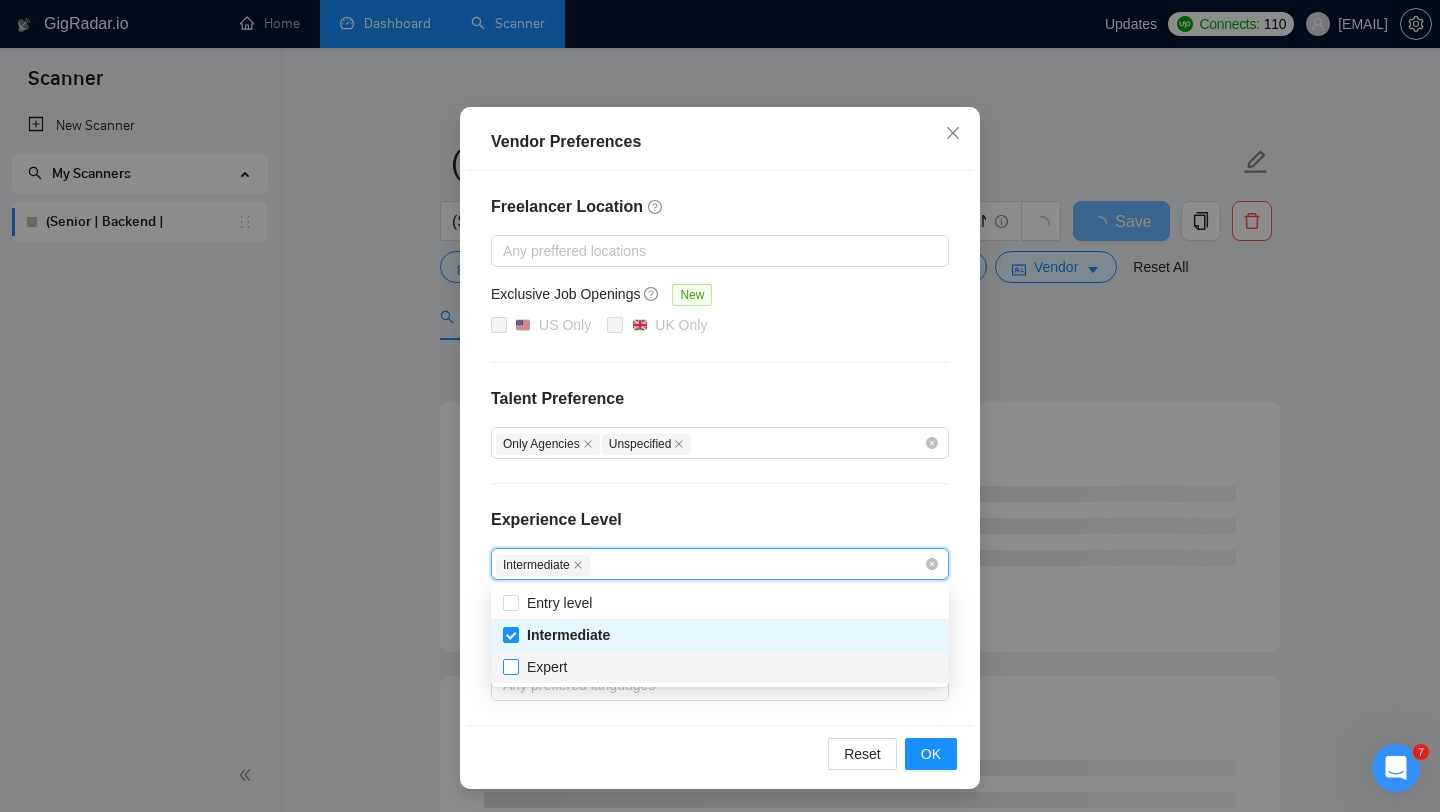 click on "Expert" at bounding box center [547, 667] 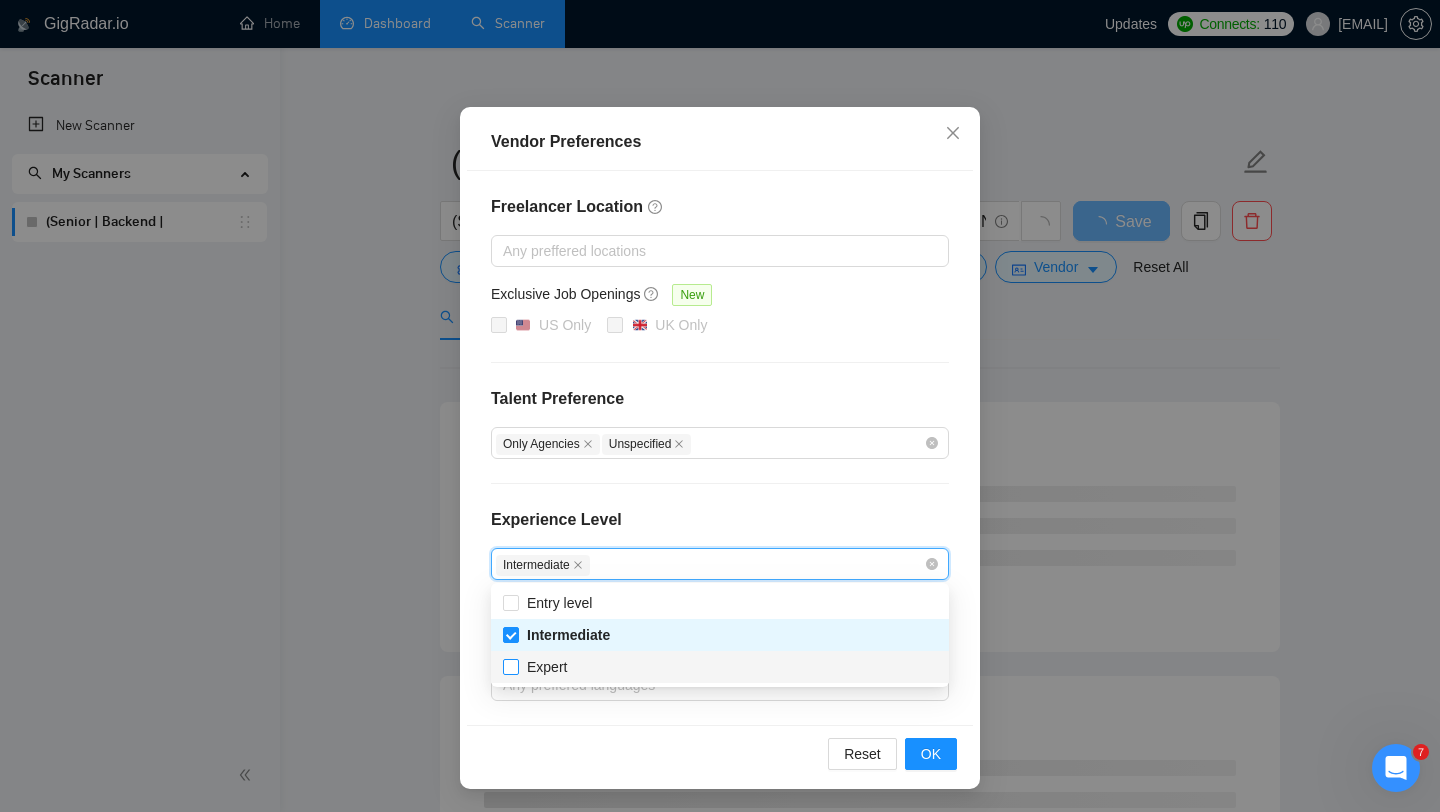 click on "Expert" at bounding box center (510, 666) 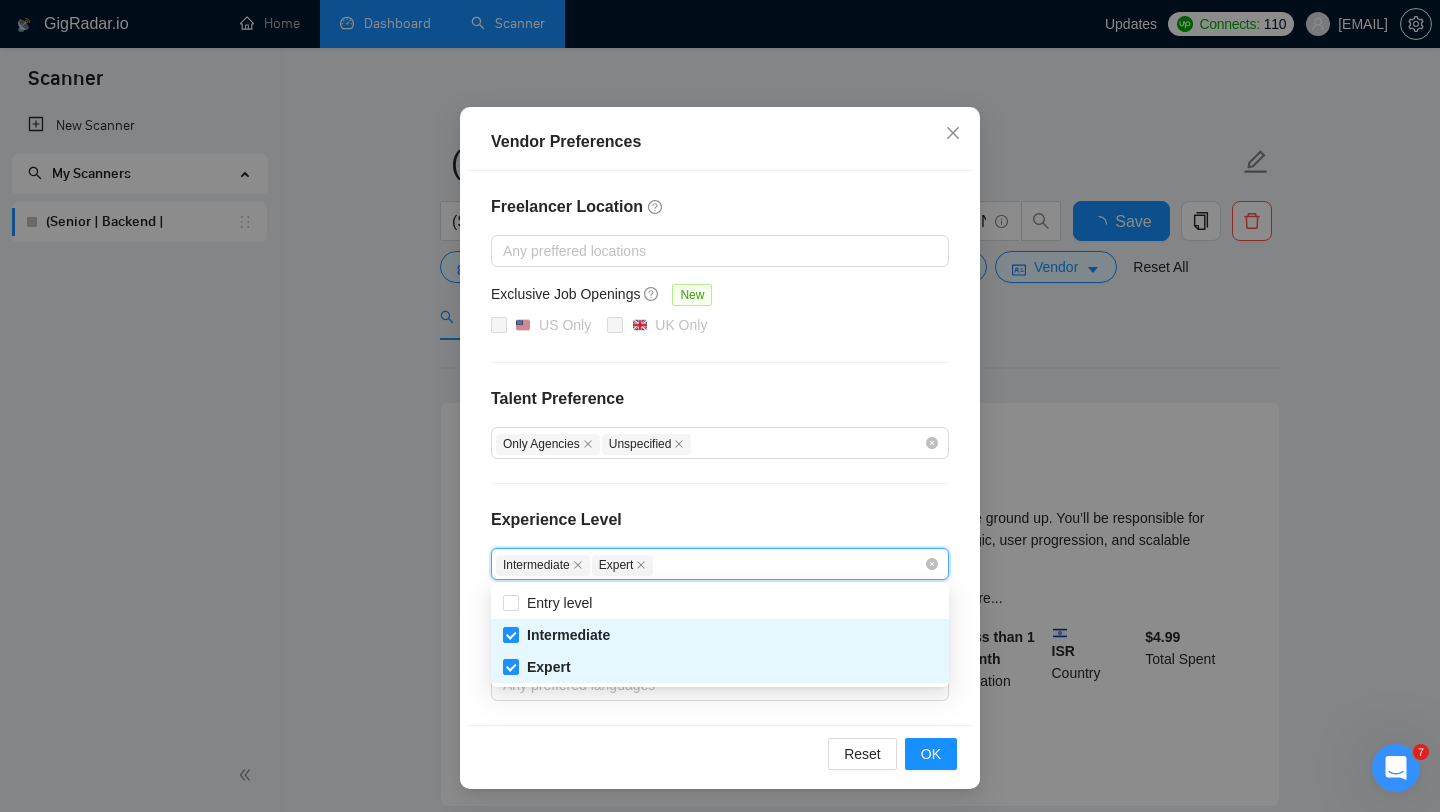 click on "Freelancer Location     Any preffered locations Exclusive Job Openings New US Only UK Only Talent Preference Only Agencies Unspecified   Experience Level Intermediate Expert   Freelancer's Spoken Languages New   Any preffered languages" at bounding box center (720, 448) 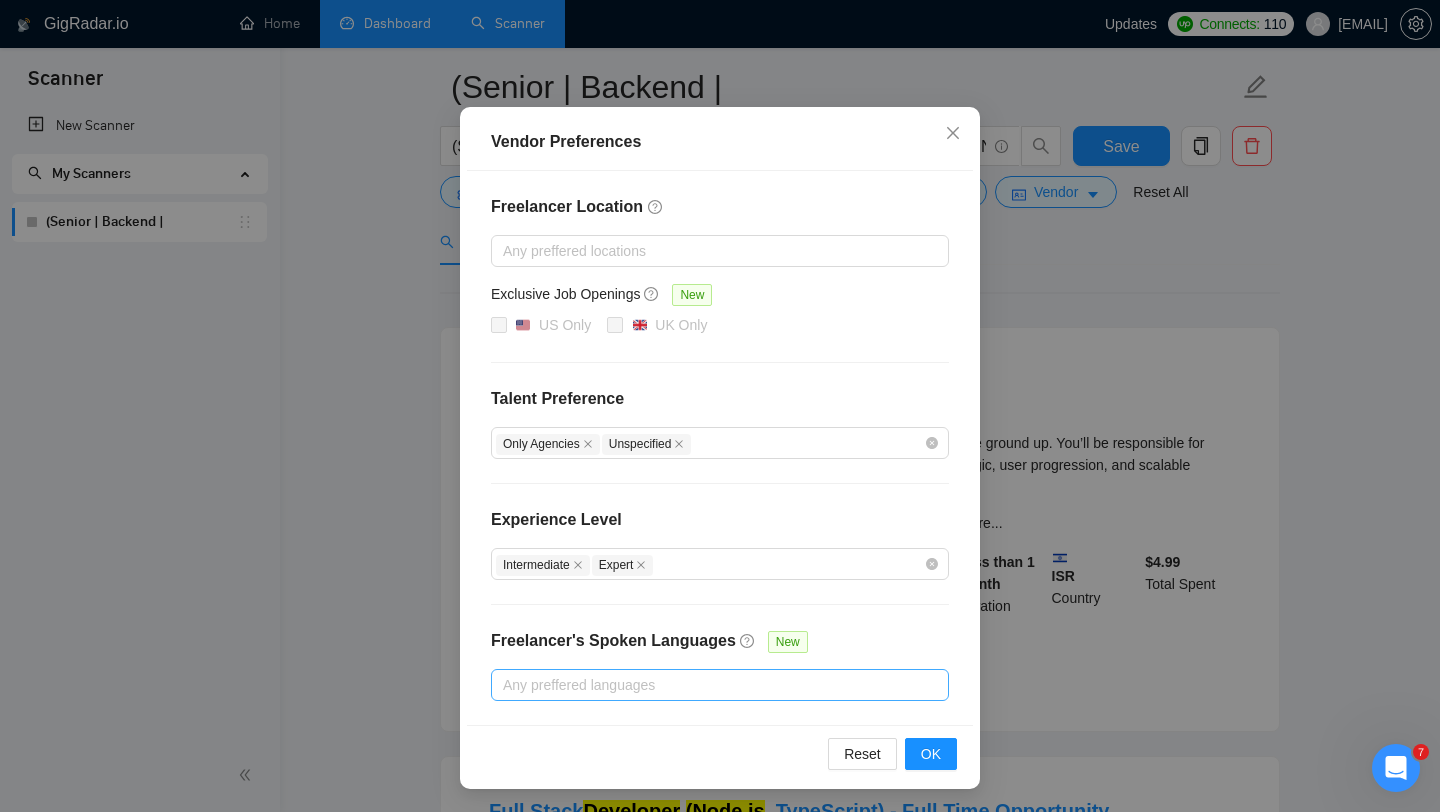 scroll, scrollTop: 224, scrollLeft: 0, axis: vertical 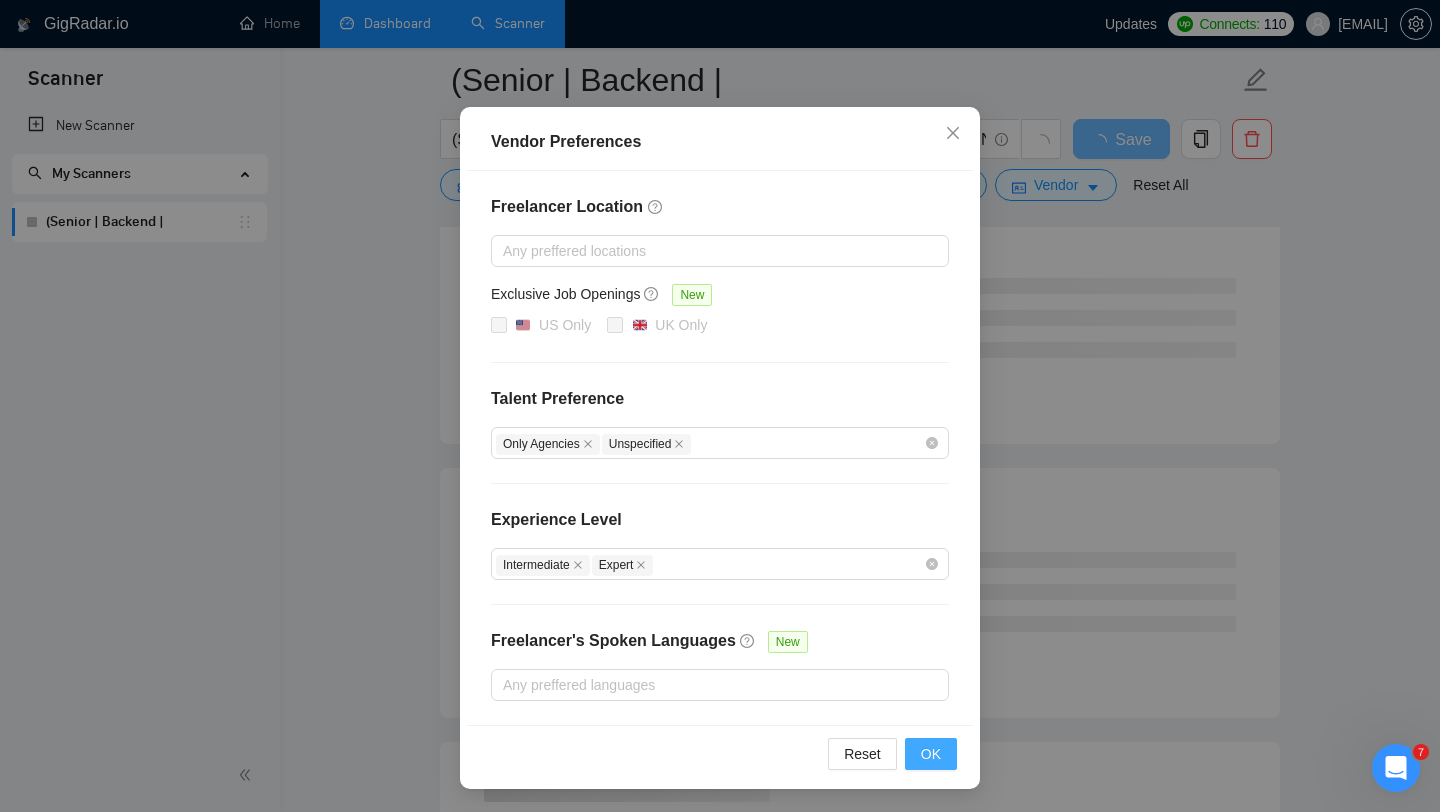 click on "OK" at bounding box center (931, 754) 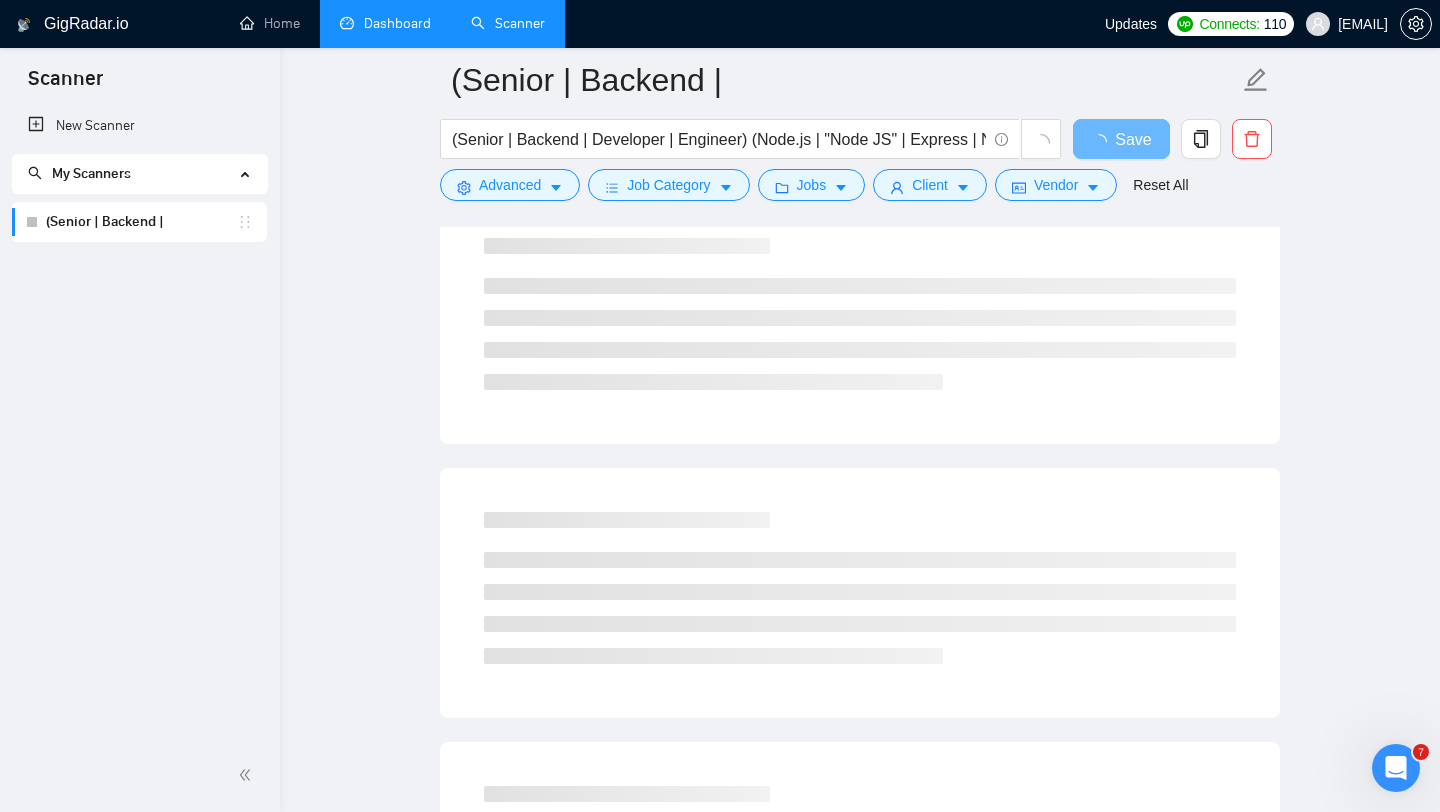 scroll, scrollTop: 13, scrollLeft: 0, axis: vertical 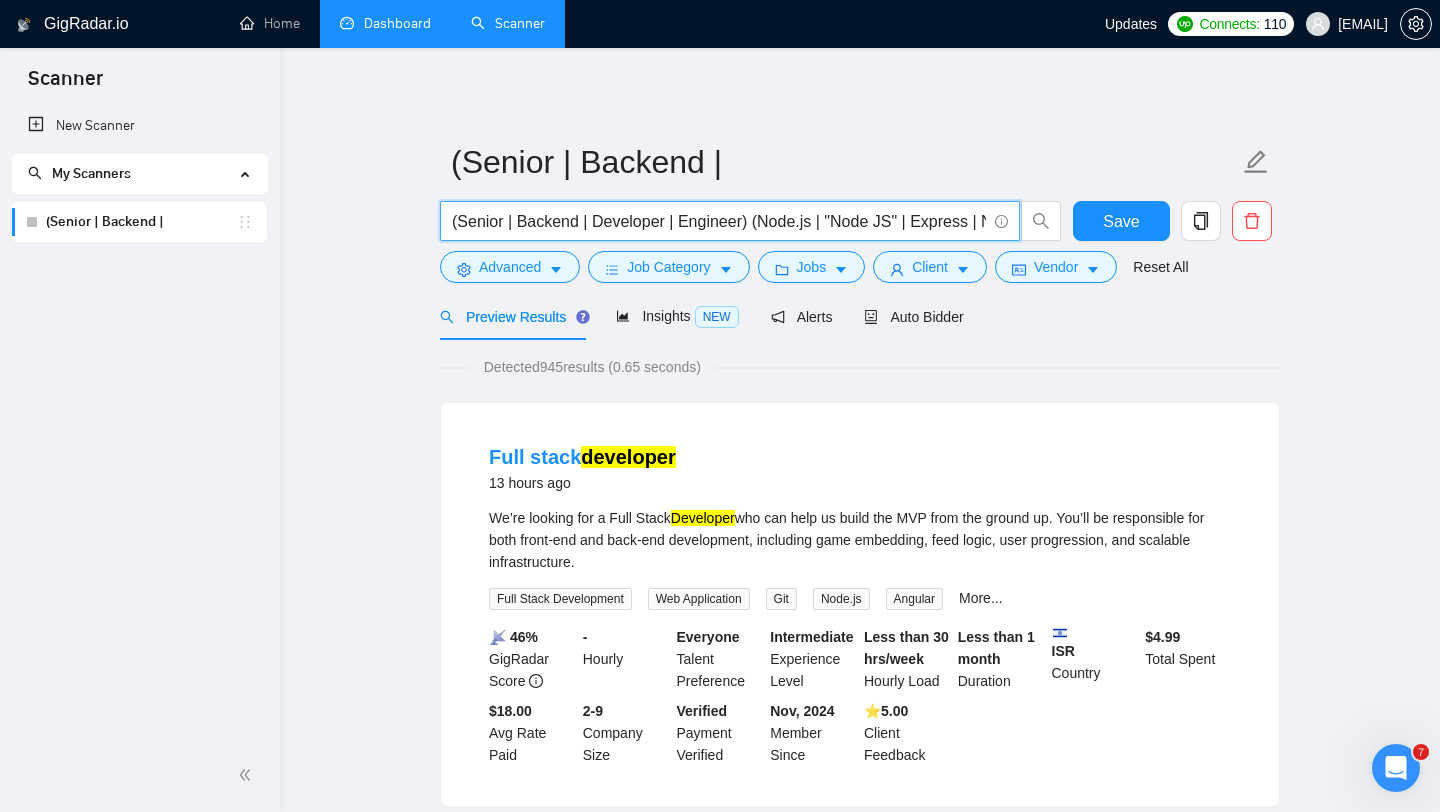 drag, startPoint x: 750, startPoint y: 227, endPoint x: 401, endPoint y: 193, distance: 350.65225 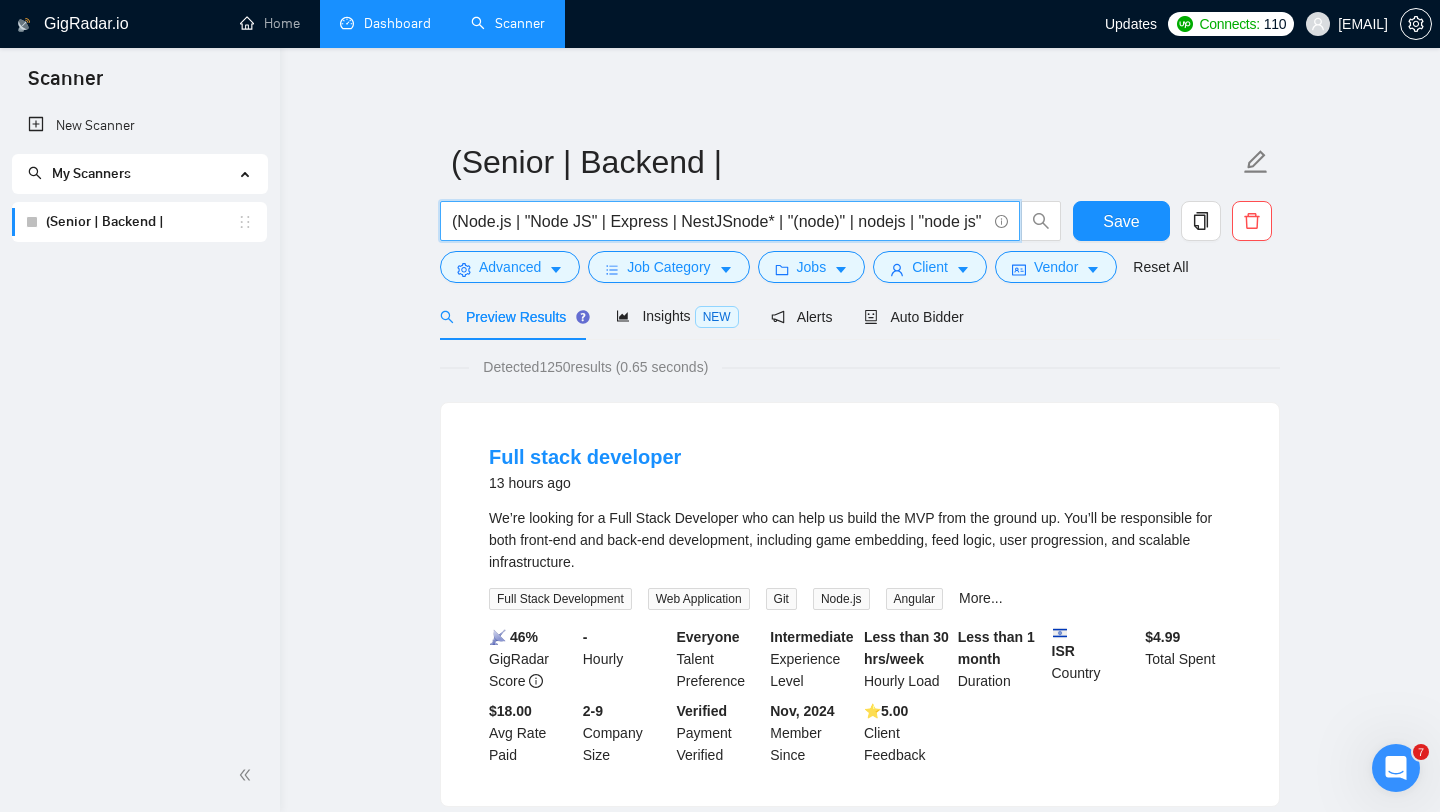 drag, startPoint x: 511, startPoint y: 225, endPoint x: 459, endPoint y: 226, distance: 52.009613 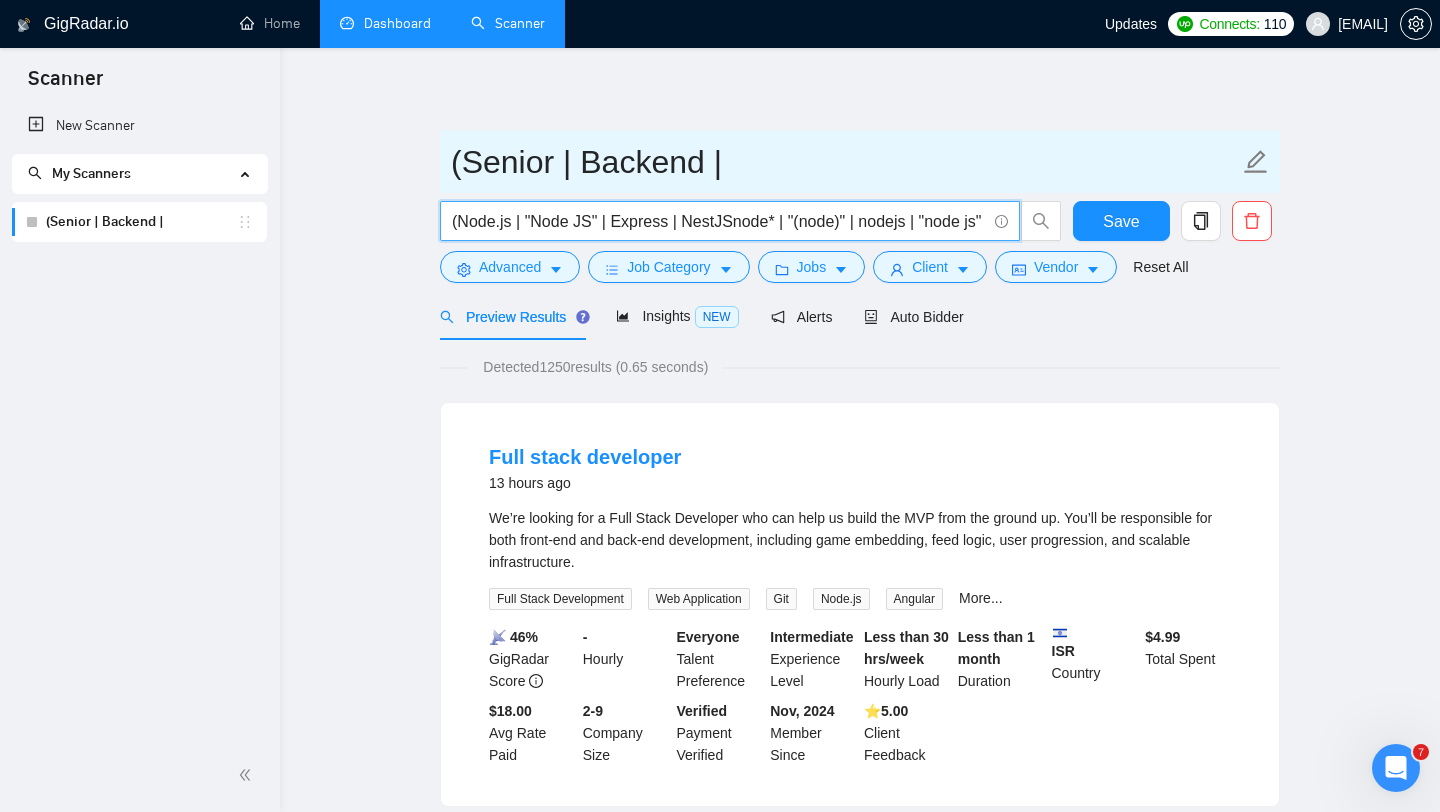 type on "(Node.js | "Node JS" | Express | NestJSnode* | "(node)" | nodejs | "node js" | "node.js" | "(node.js)"| "(nodejs)" | "(node.js" | "node.js)" | "/node" | "node/" | "node.js/"  | "/node.js")" 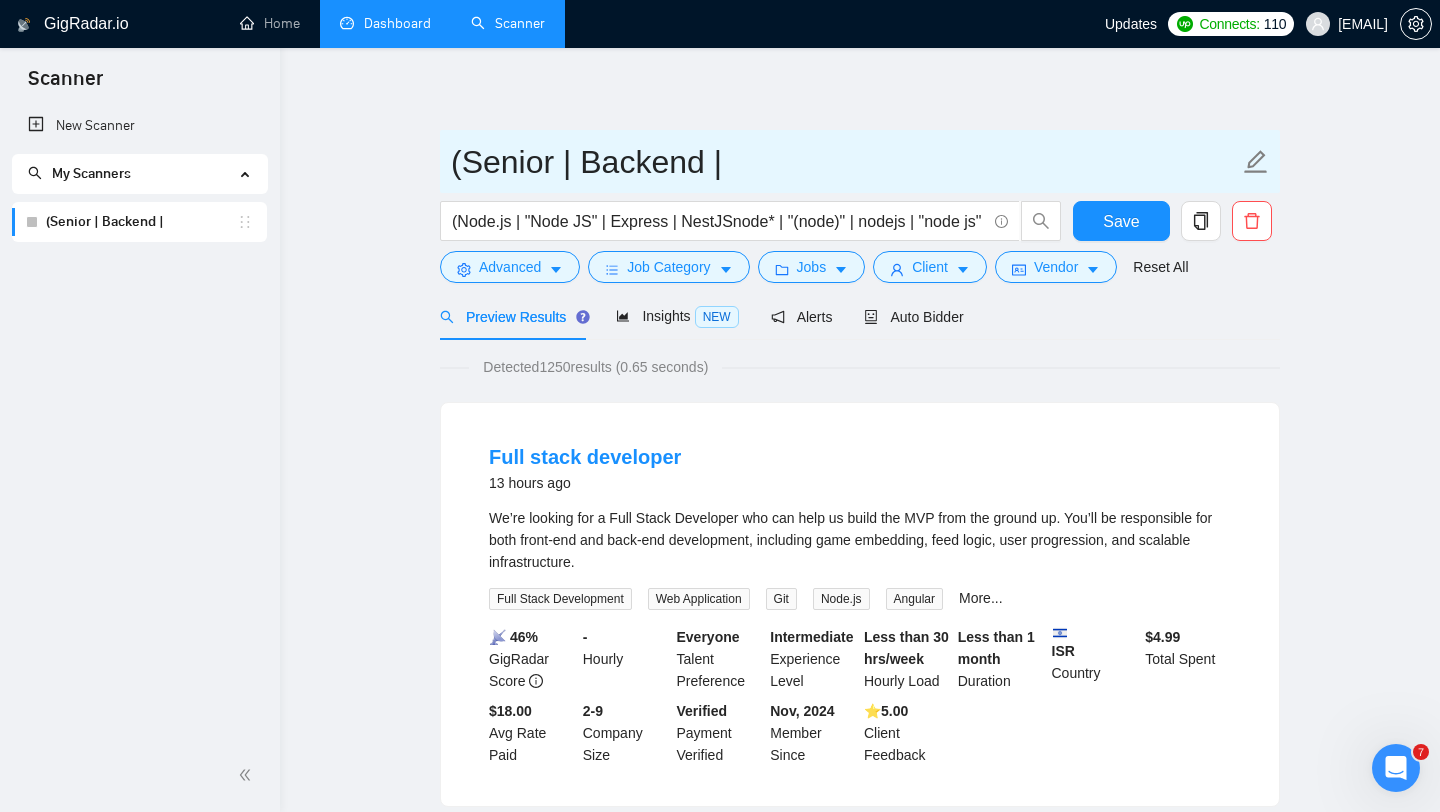 drag, startPoint x: 737, startPoint y: 155, endPoint x: 403, endPoint y: 154, distance: 334.0015 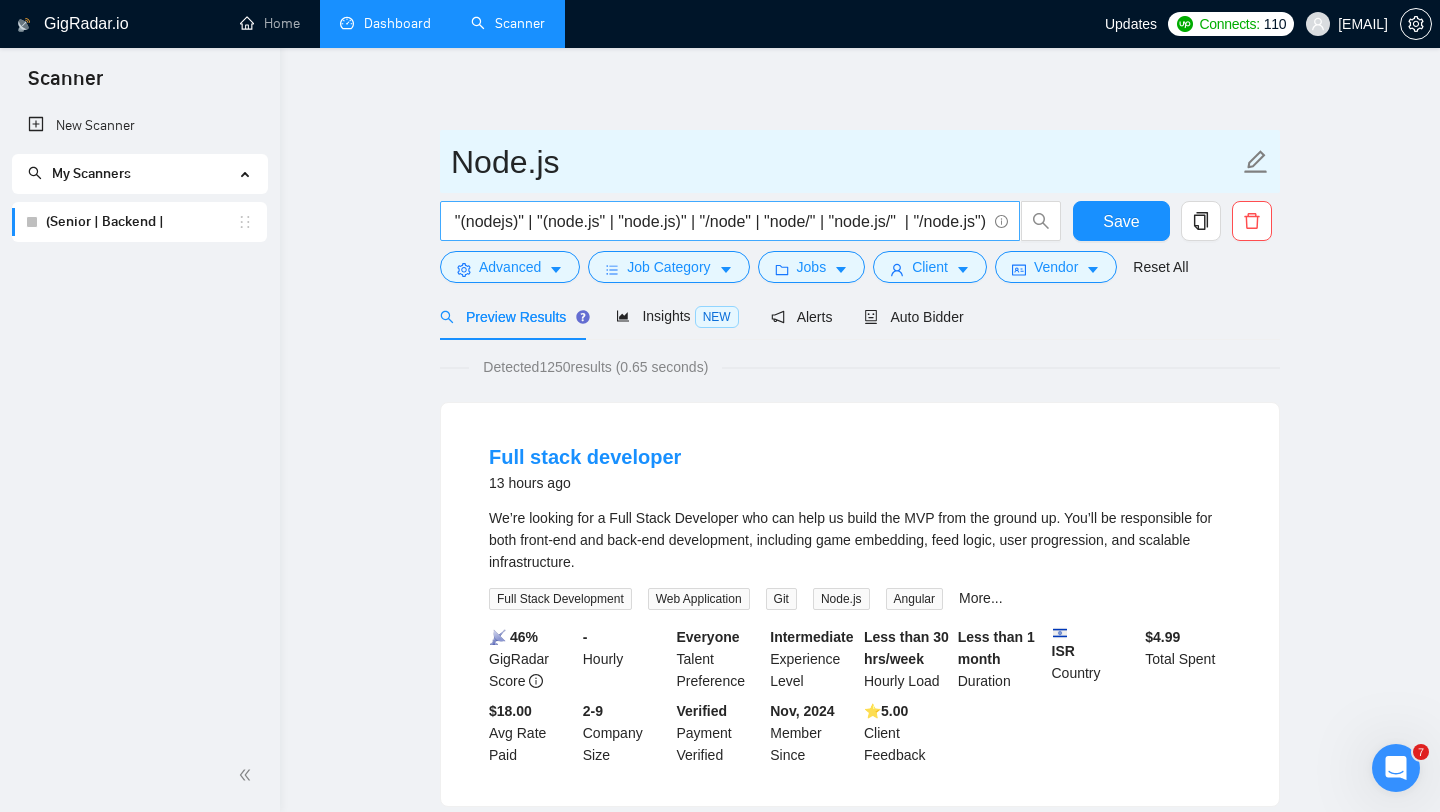 scroll, scrollTop: 0, scrollLeft: 749, axis: horizontal 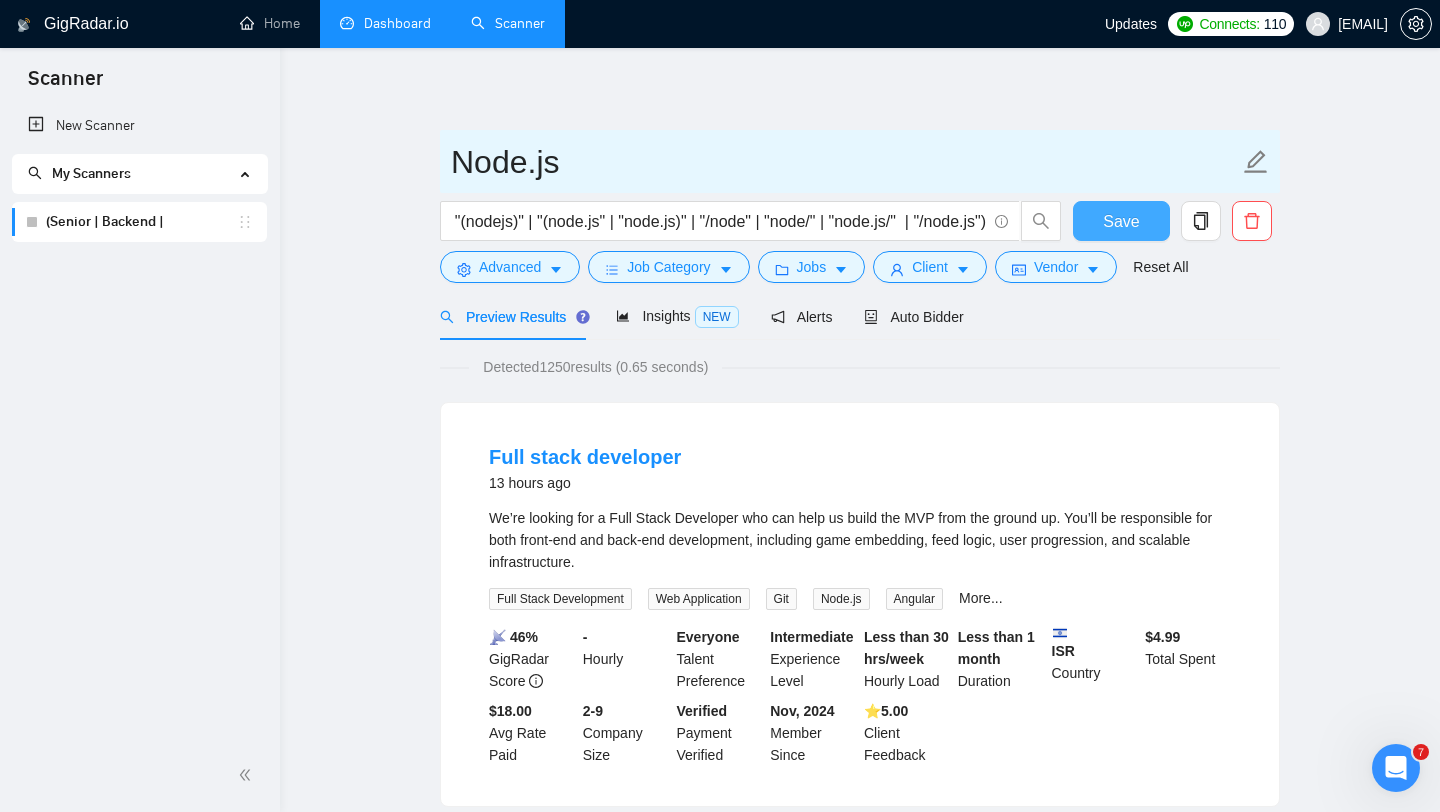 type on "Node.js" 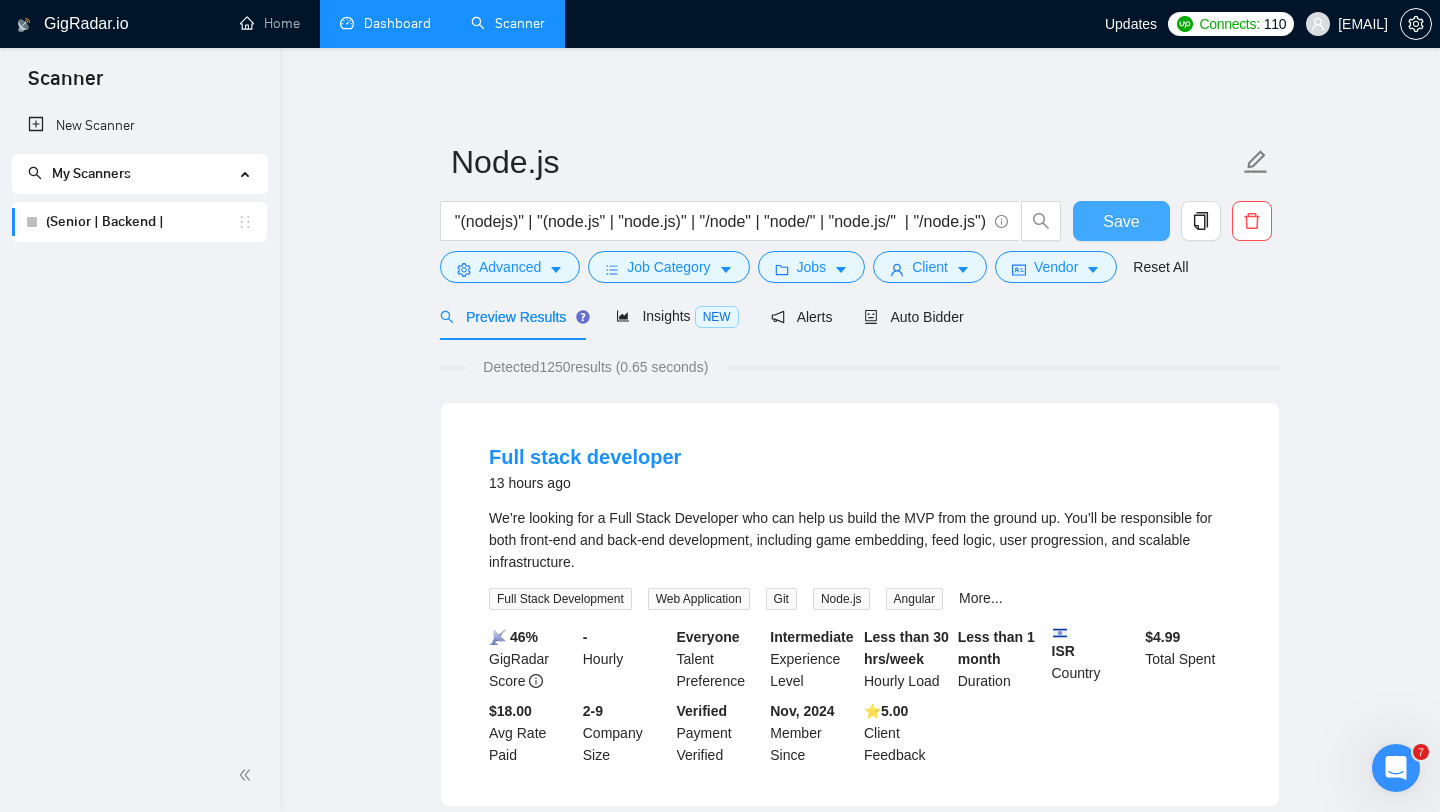 click on "Save" at bounding box center (1121, 221) 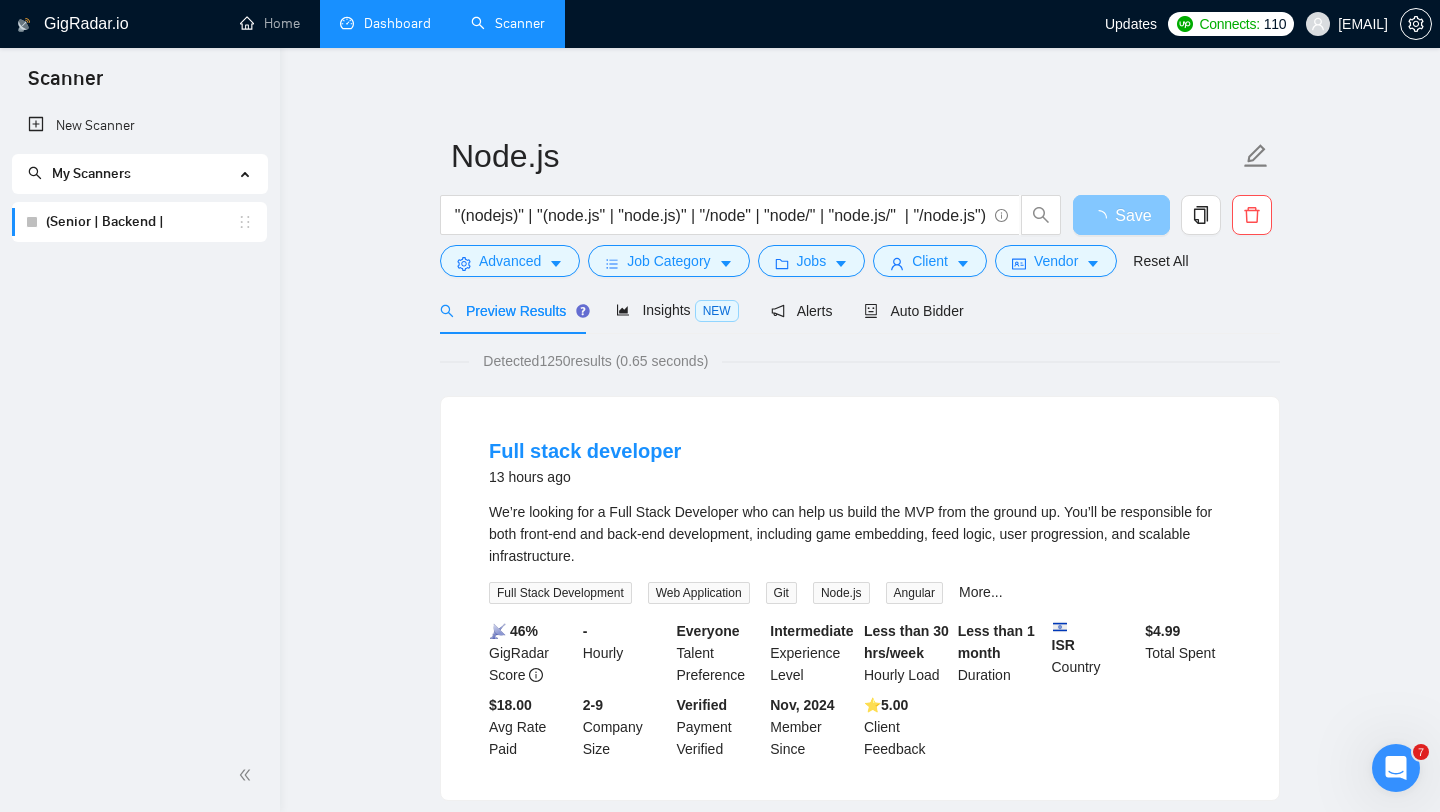 scroll, scrollTop: 0, scrollLeft: 0, axis: both 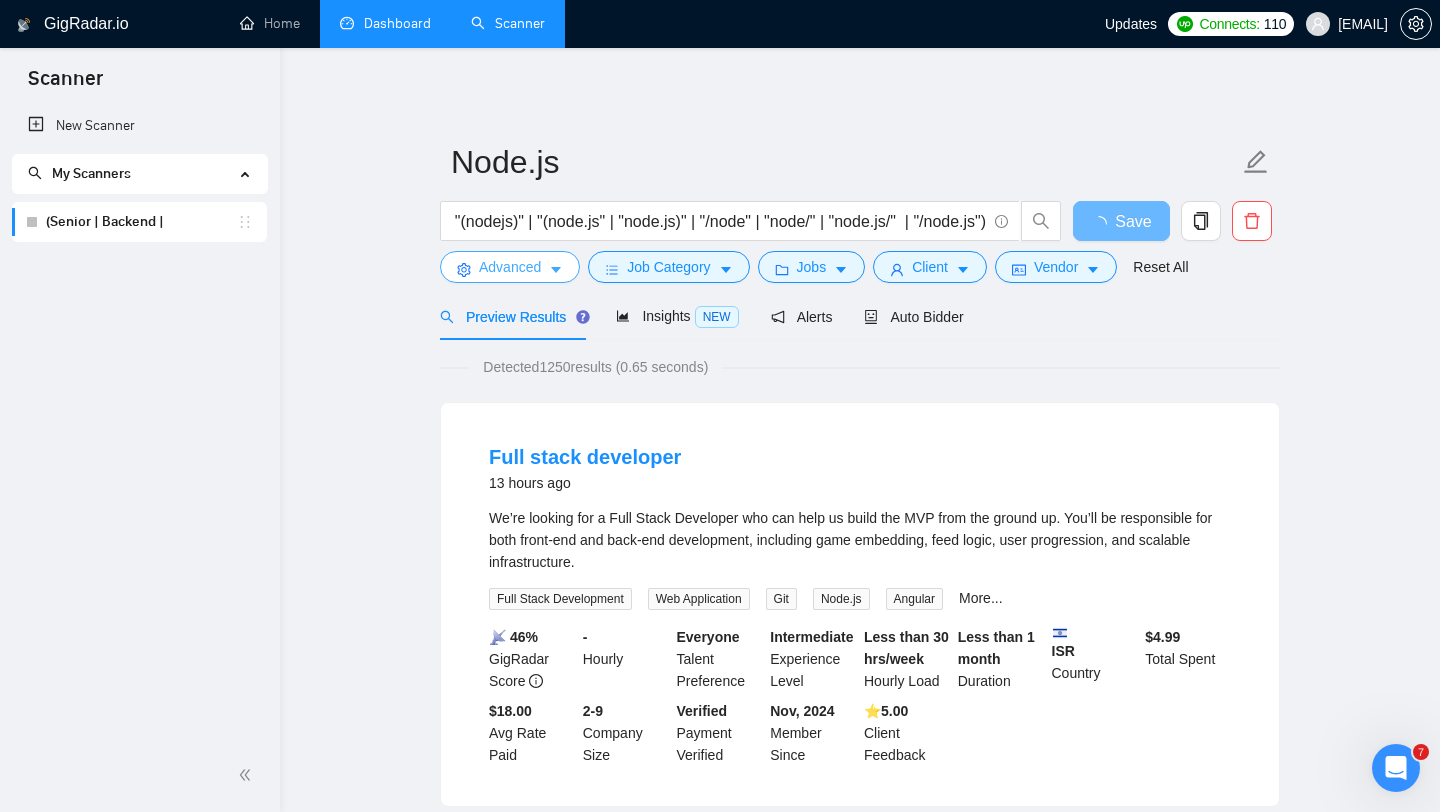 click on "Advanced" at bounding box center (510, 267) 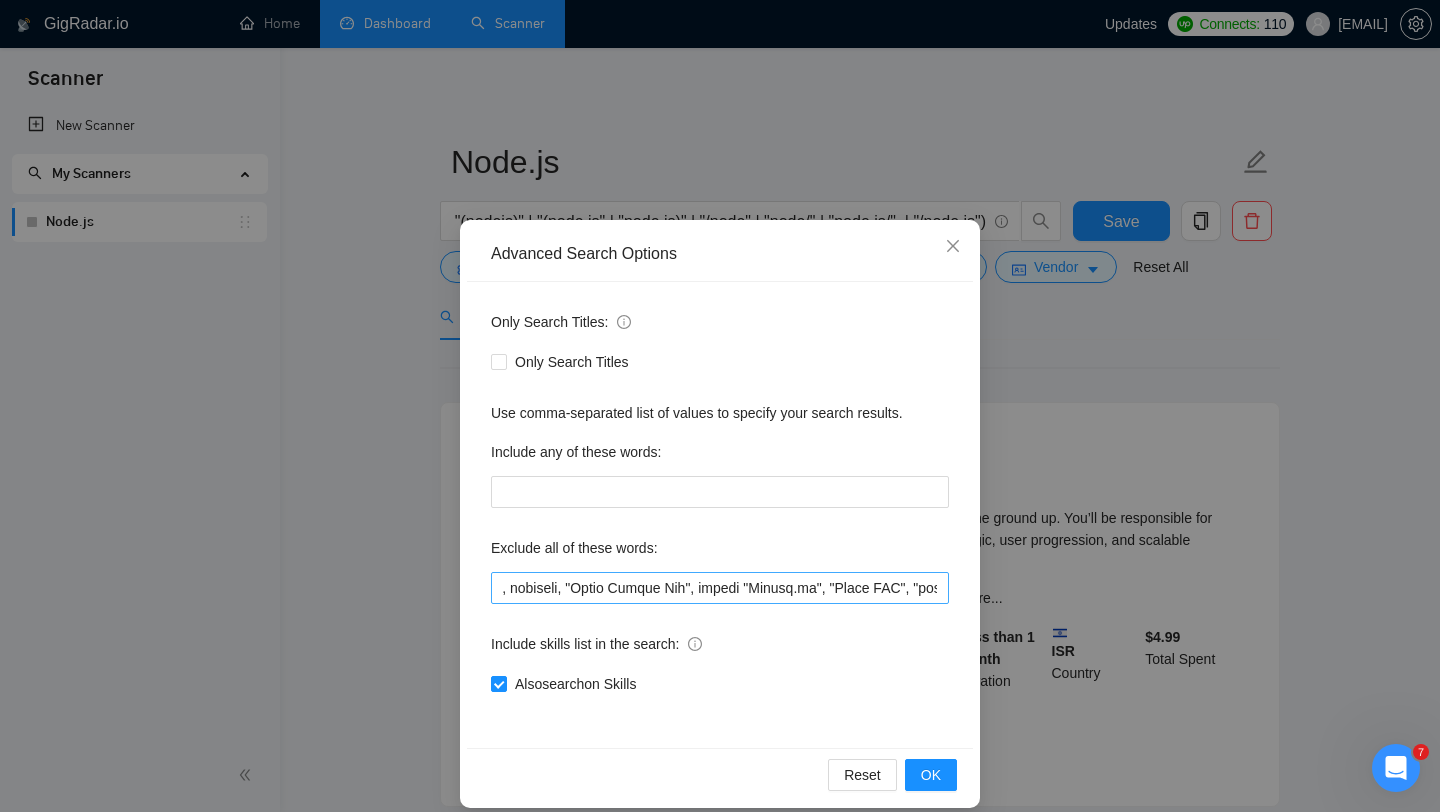 scroll, scrollTop: 0, scrollLeft: 6543, axis: horizontal 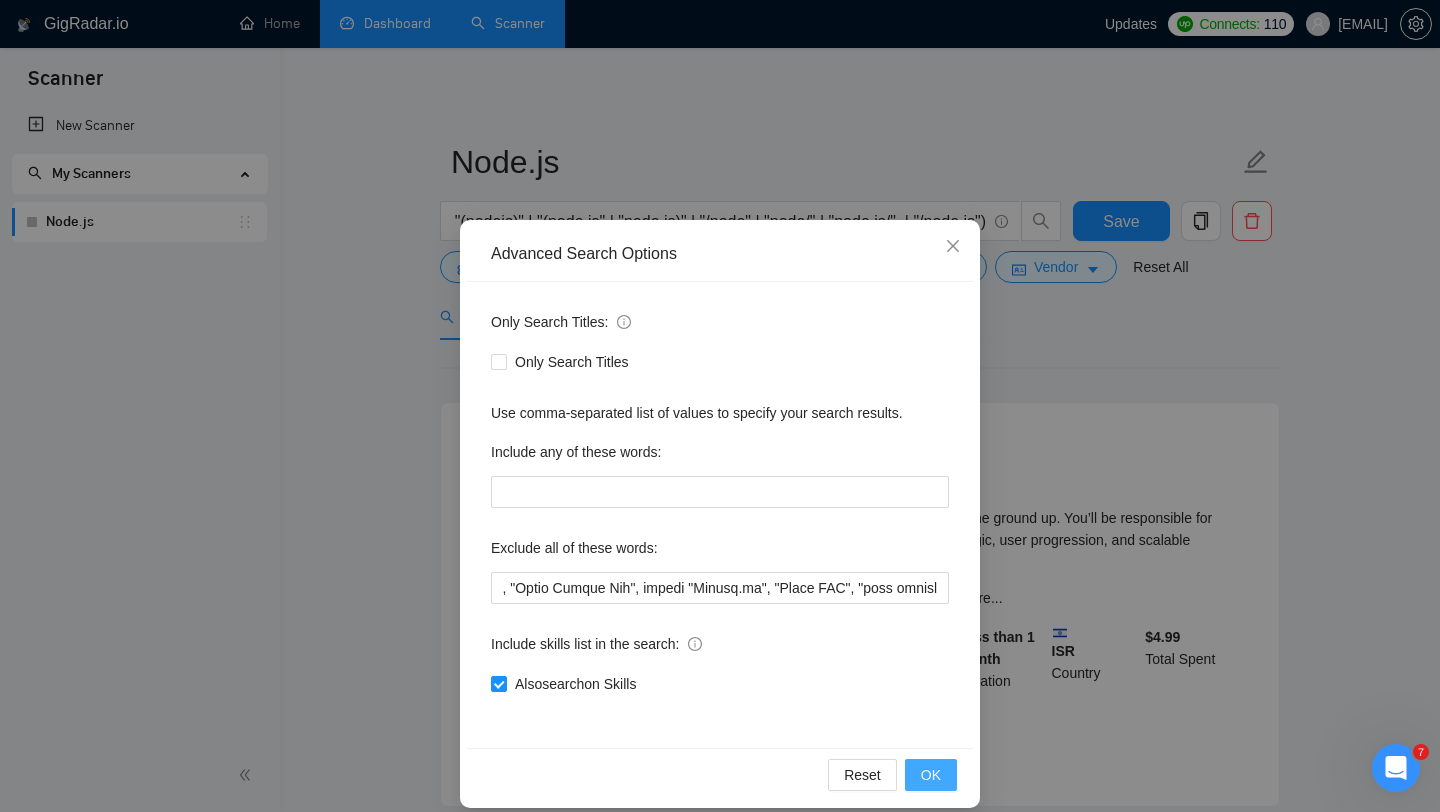 click on "OK" at bounding box center [931, 775] 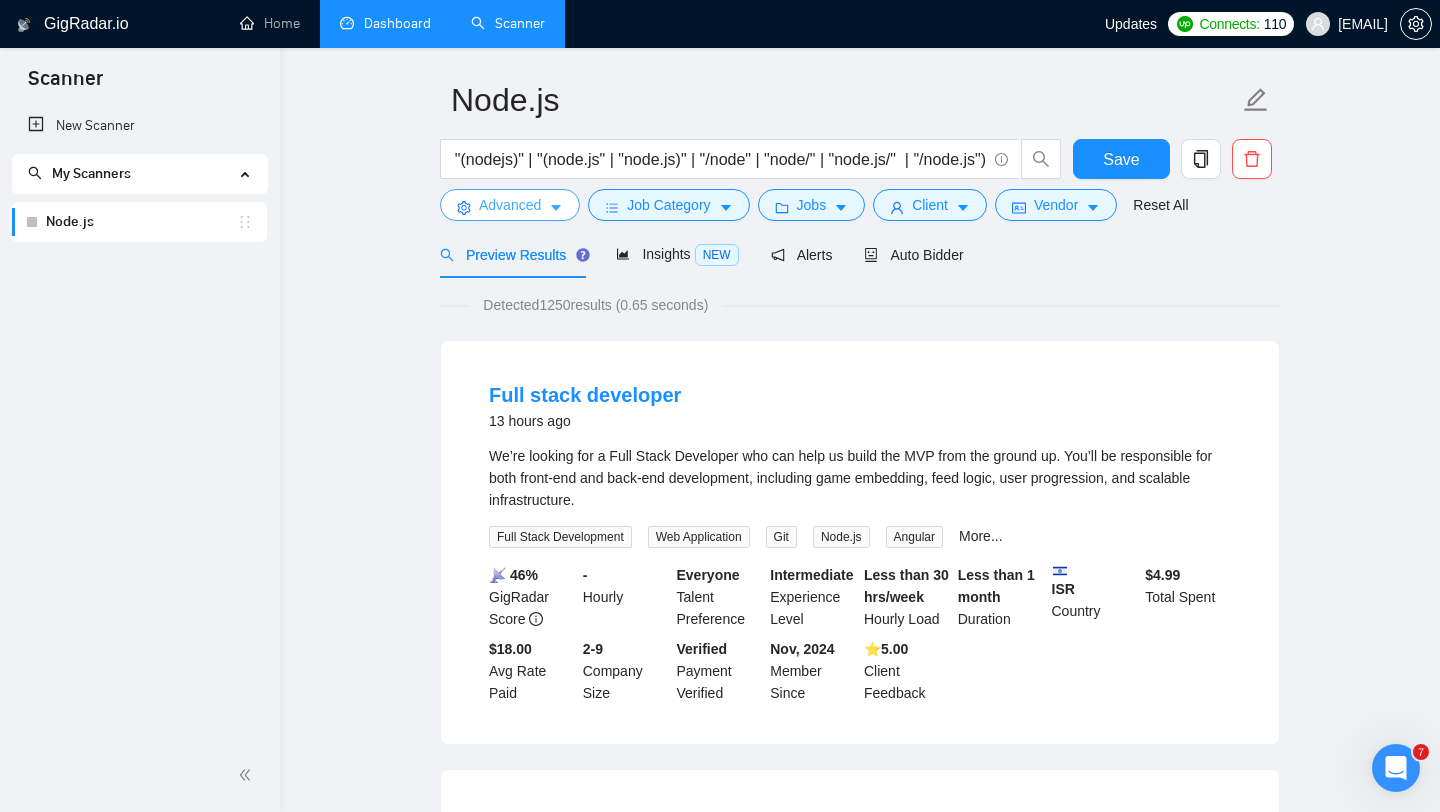 scroll, scrollTop: 0, scrollLeft: 0, axis: both 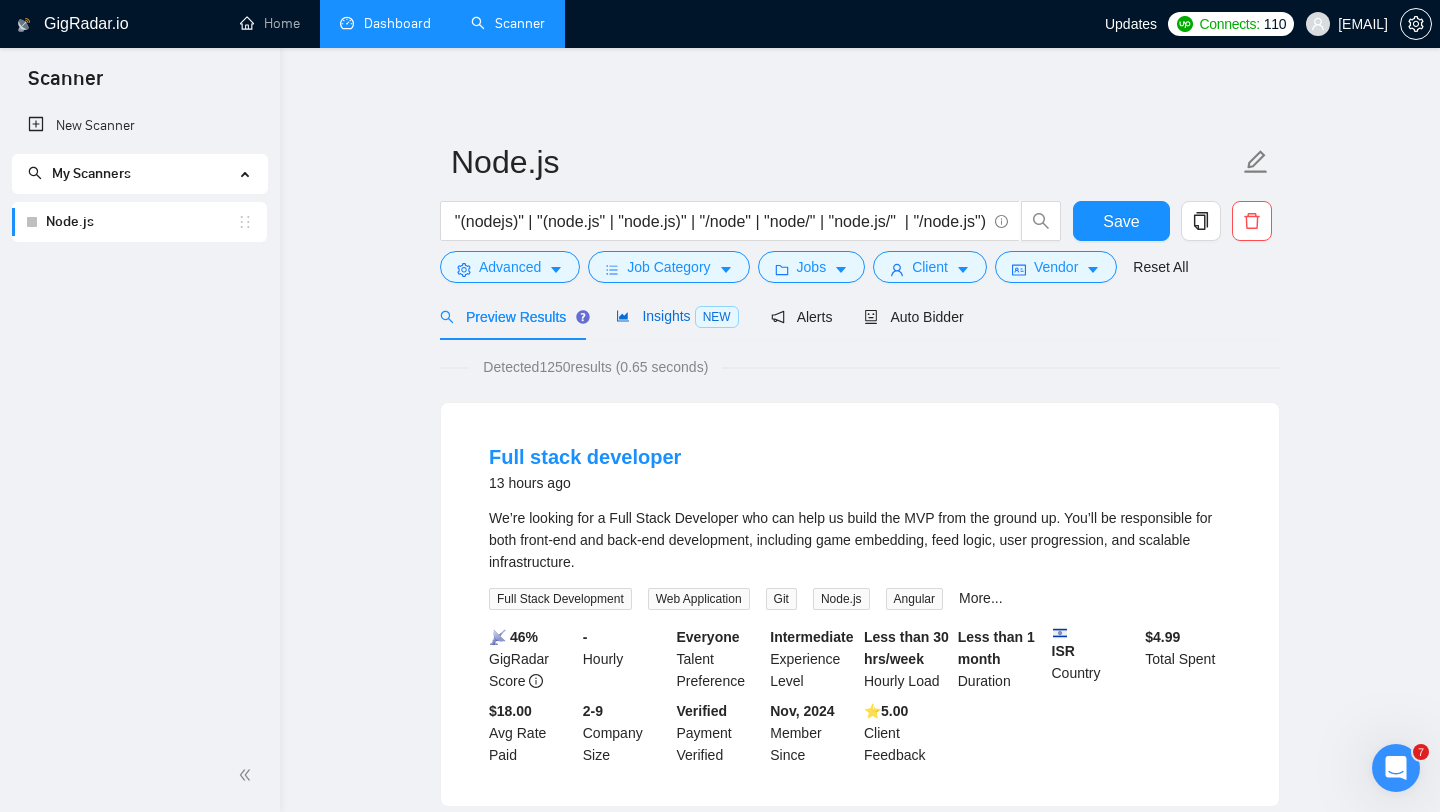 click on "Insights NEW" at bounding box center [677, 316] 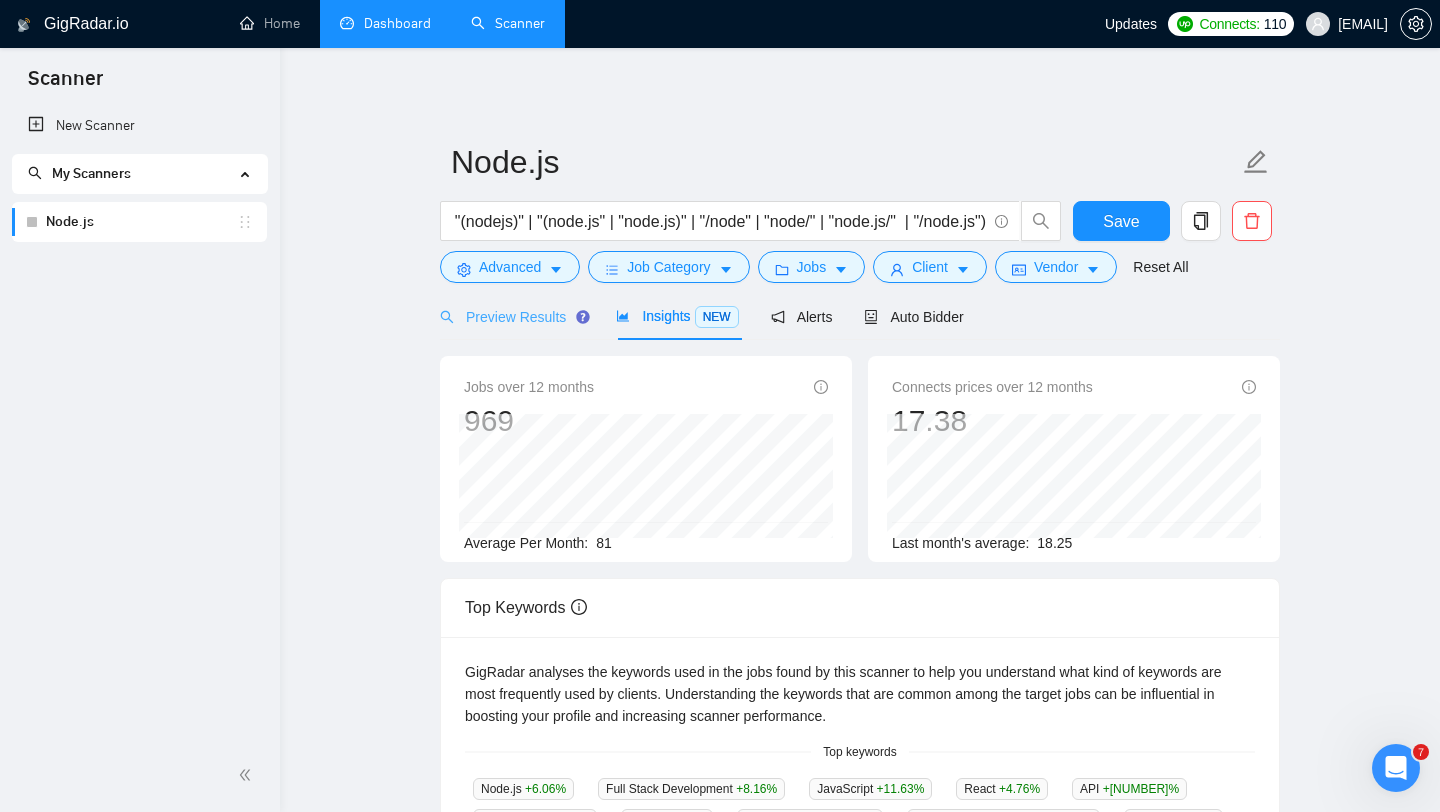 click on "Preview Results" at bounding box center (512, 316) 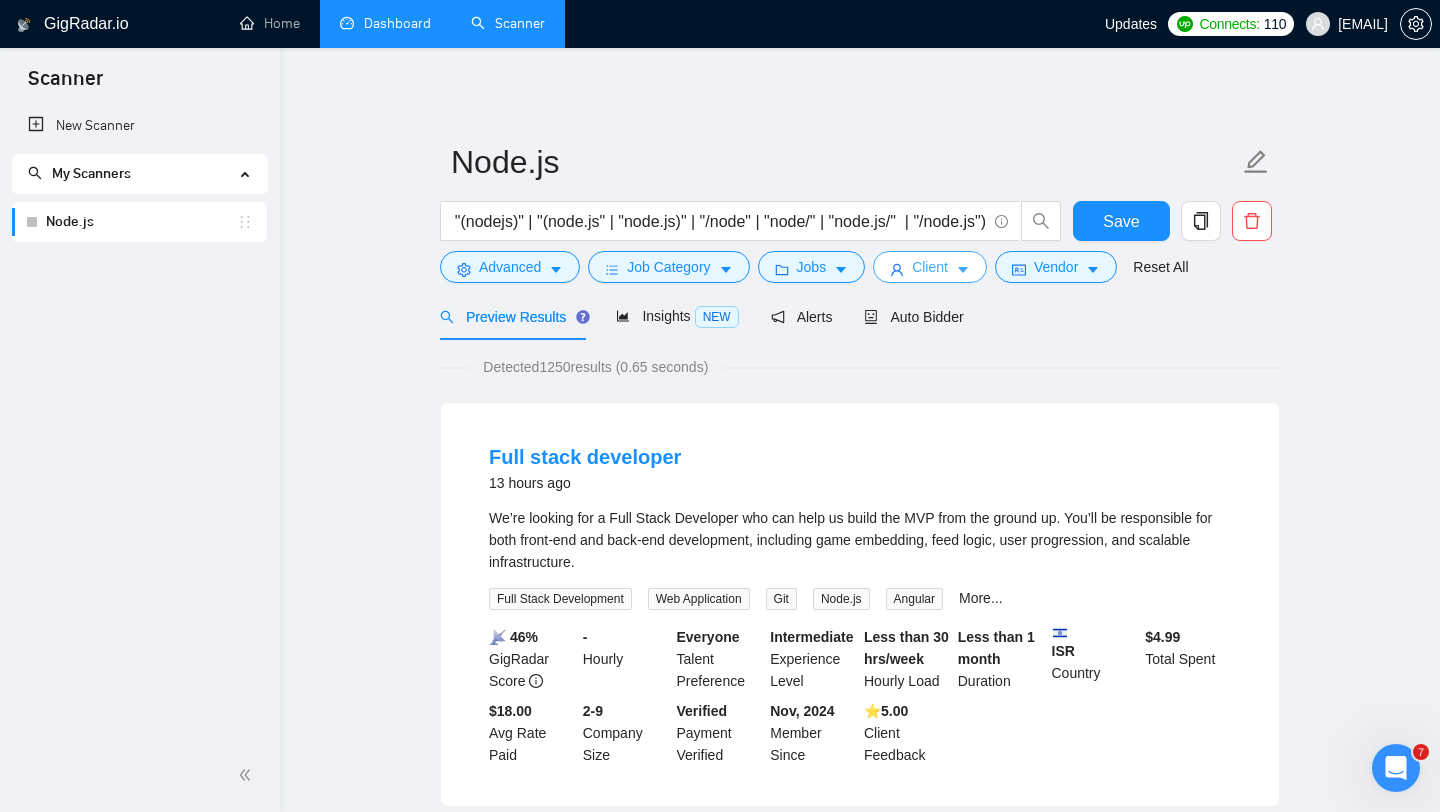 click on "Client" at bounding box center (930, 267) 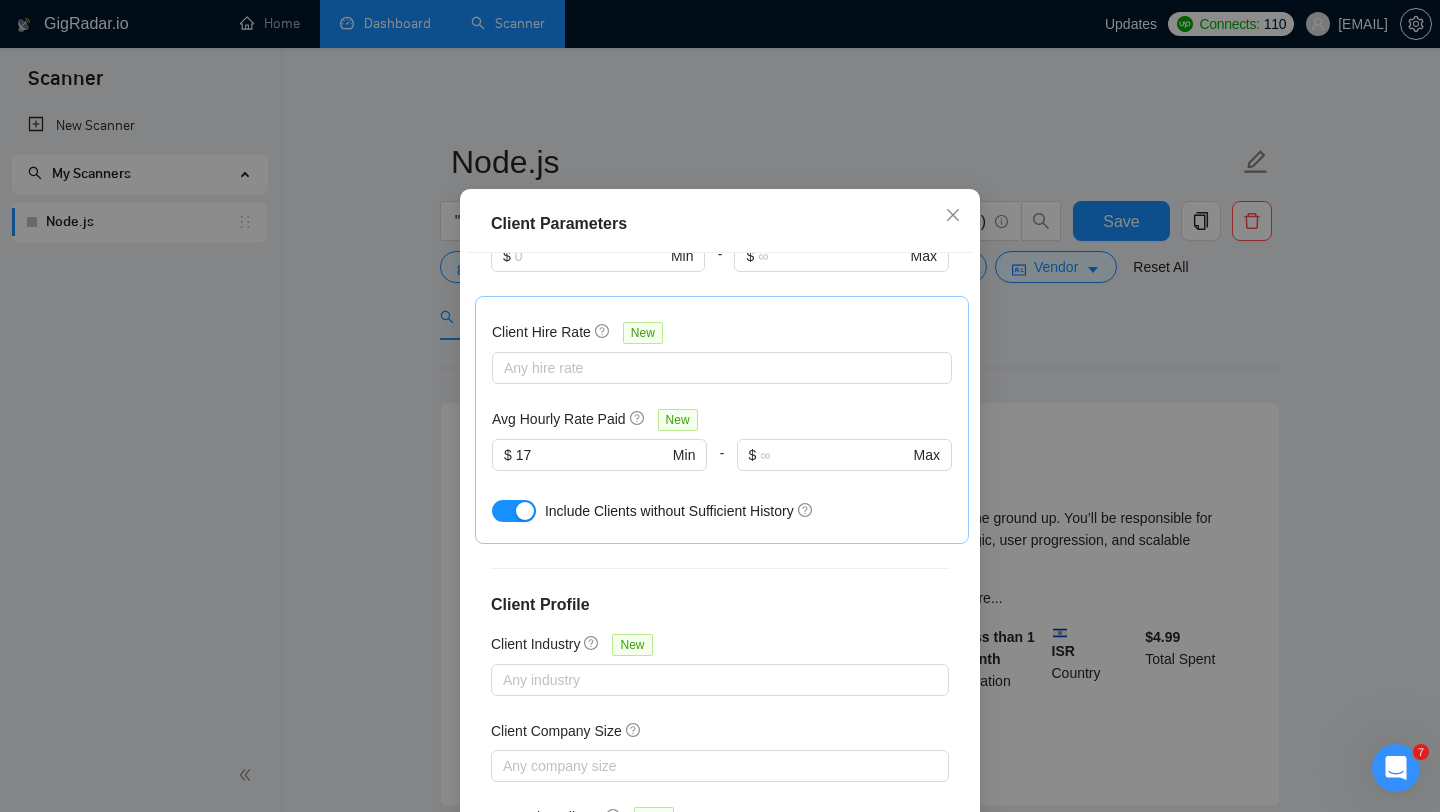 scroll, scrollTop: 958, scrollLeft: 0, axis: vertical 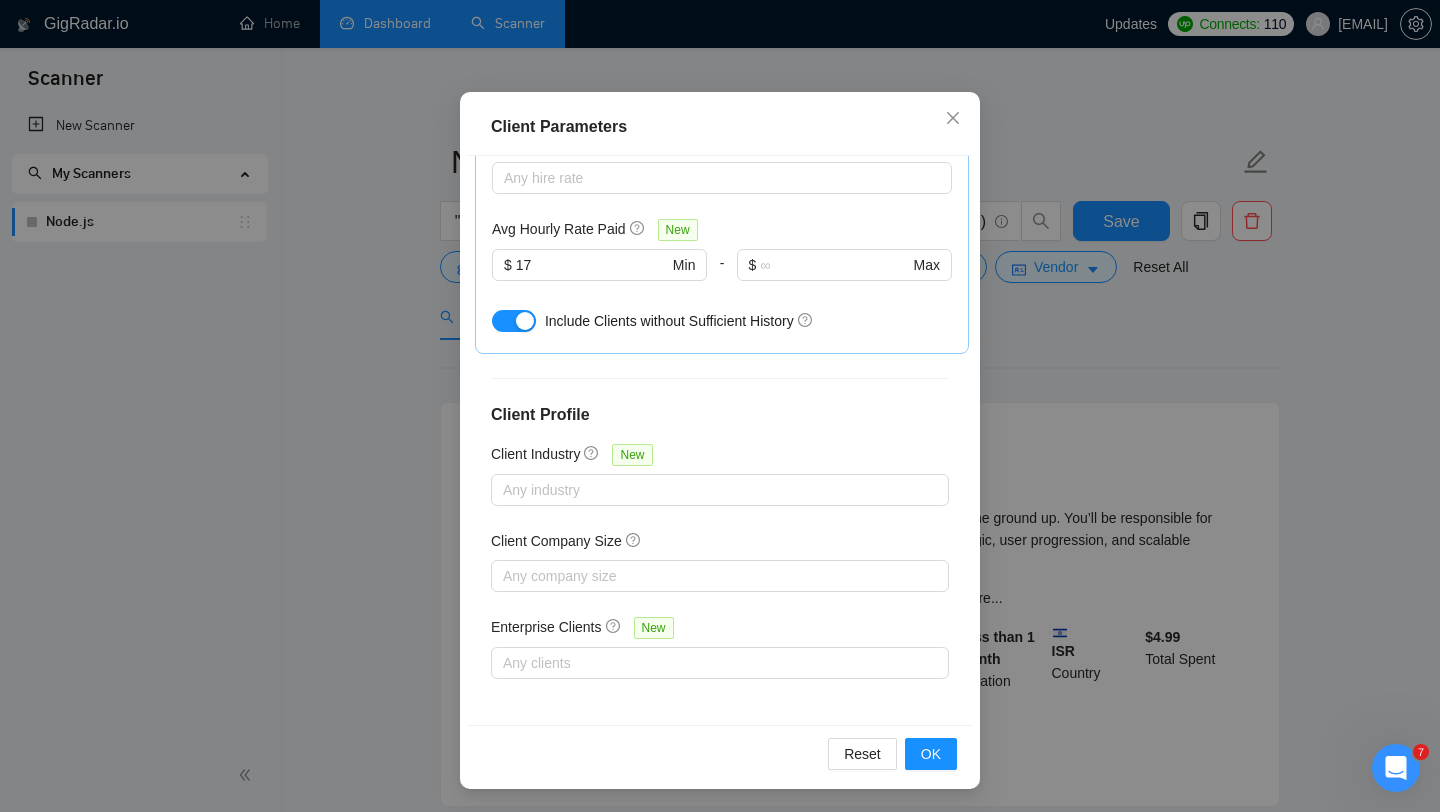 click on "Client Parameters Client Location Include Client Countries United States United Kingdom Canada Australia Germany United Arab Emirates Netherlands France Singapore Israel Saudi Arabia Spain Ukraine Switzerland Italy Ireland New Zealand Sweden Belgium Denmark Austria Estonia Romania Poland Norway Japan Portugal Bulgaria Lithuania Greece Czech Republic Finland Qatar Serbia Latvia Hungary Croatia Slovenia Slovakia Oman Luxembourg Kazakhstan Iceland Montenegro Monaco   Exclude Client Countries   Select Client Rating Client Min Average Feedback Include clients with no feedback Client Payment Details Payment Verified Hire Rate Stats   Client Total Spent $ Min - $ Max Client Hire Rate New   Any hire rate   Avg Hourly Rate Paid New $ 17 Min - $ Max Include Clients without Sufficient History Client Profile Client Industry New   Any industry Client Company Size   Any company size Enterprise Clients New   Any clients Reset OK" at bounding box center [720, 406] 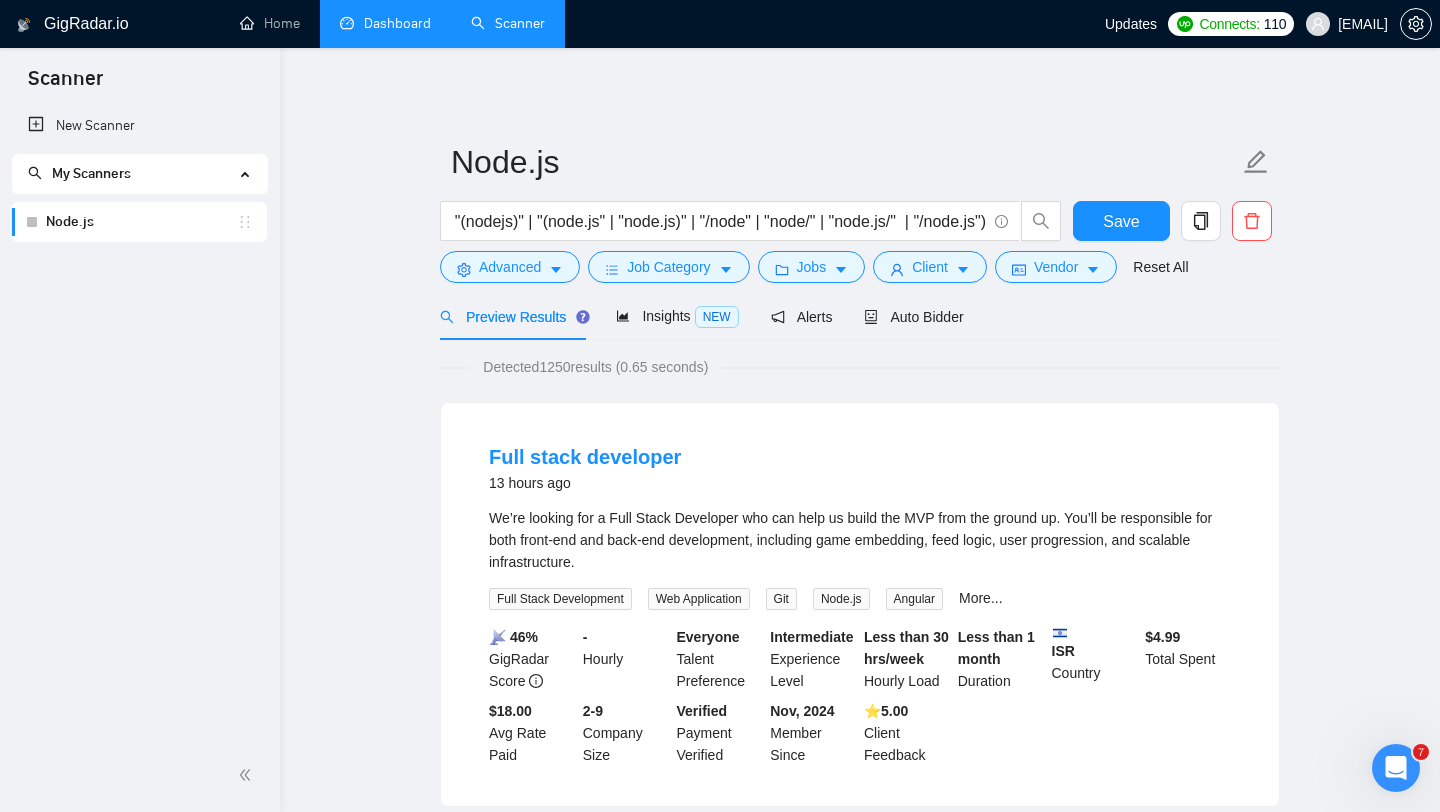 scroll, scrollTop: 28, scrollLeft: 0, axis: vertical 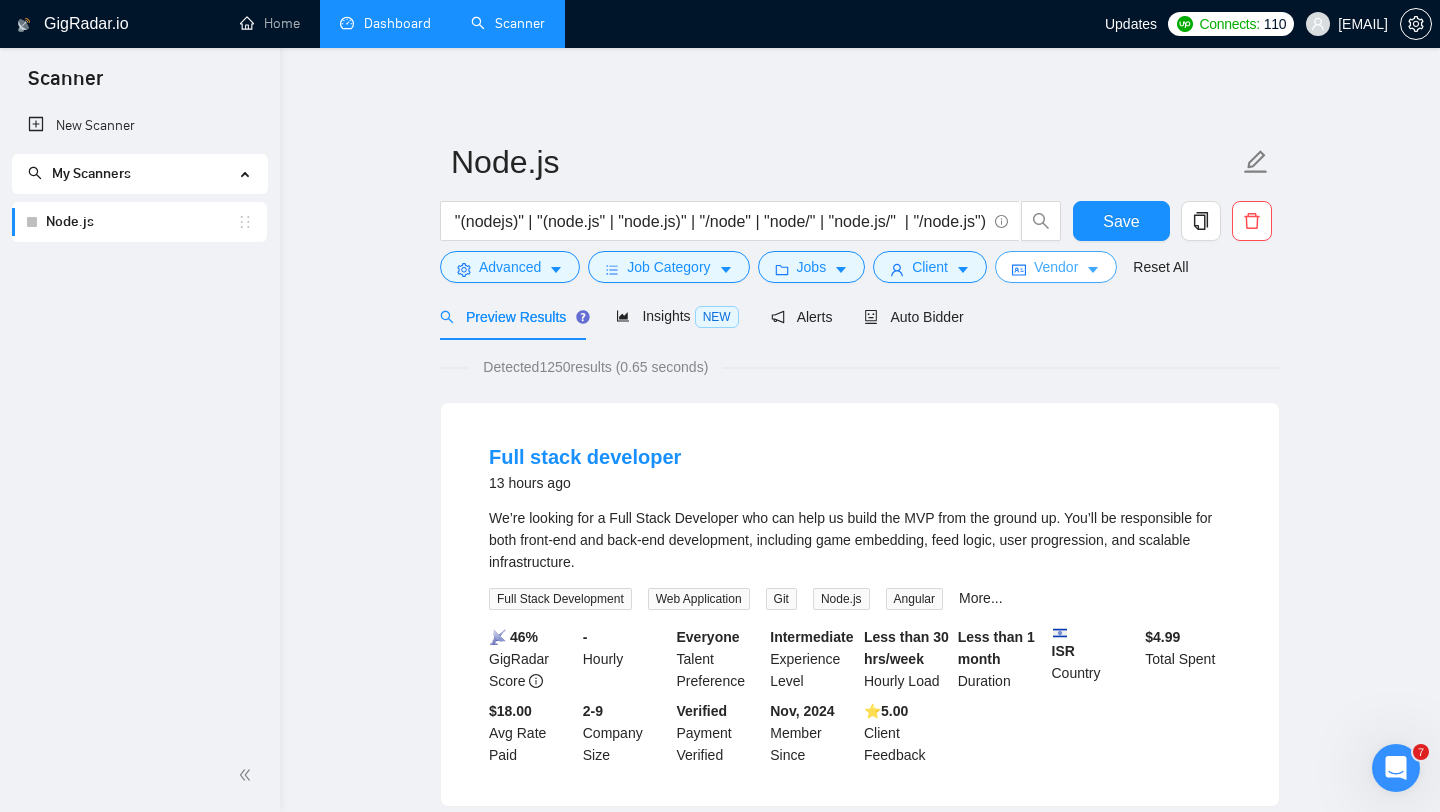click on "Vendor" at bounding box center (1056, 267) 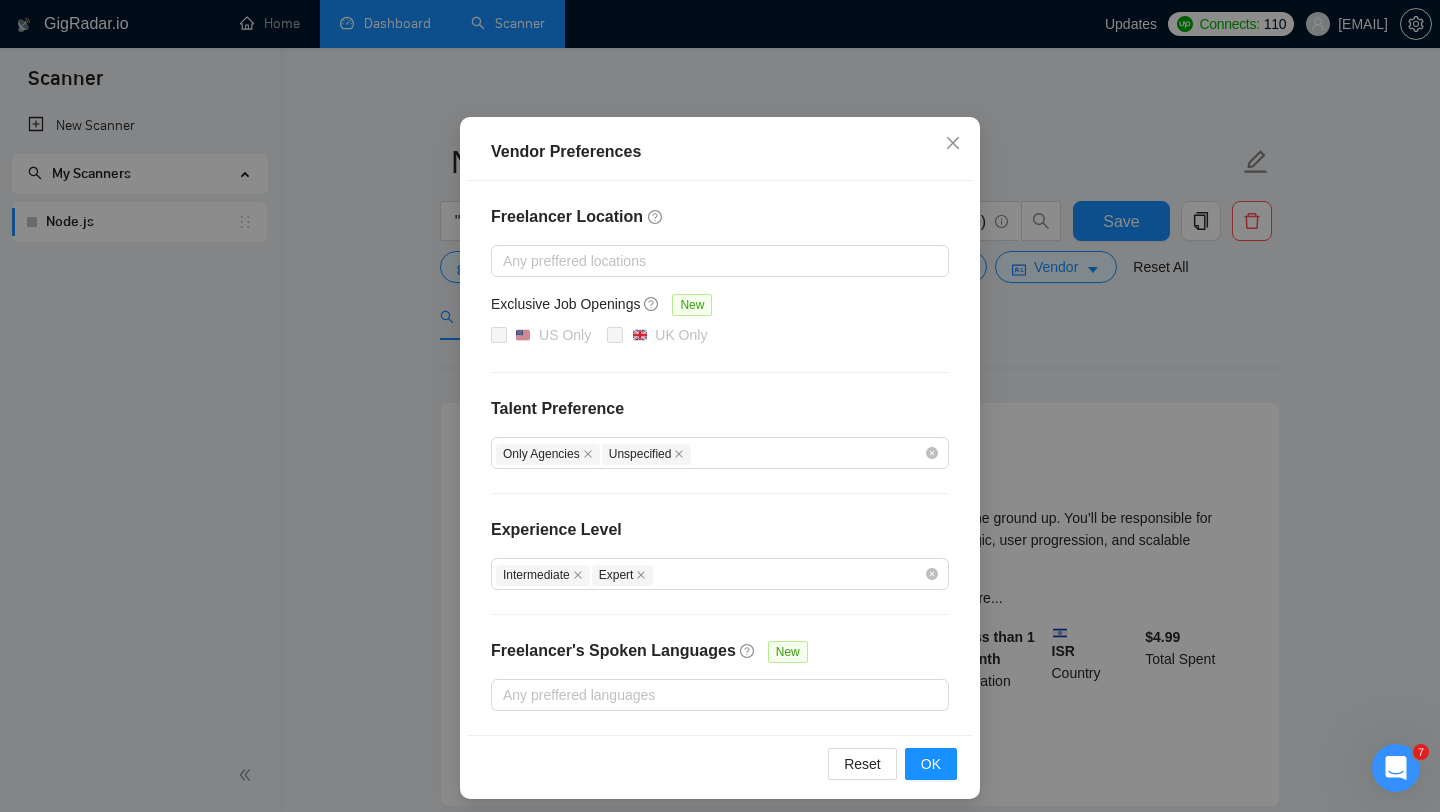 scroll, scrollTop: 113, scrollLeft: 0, axis: vertical 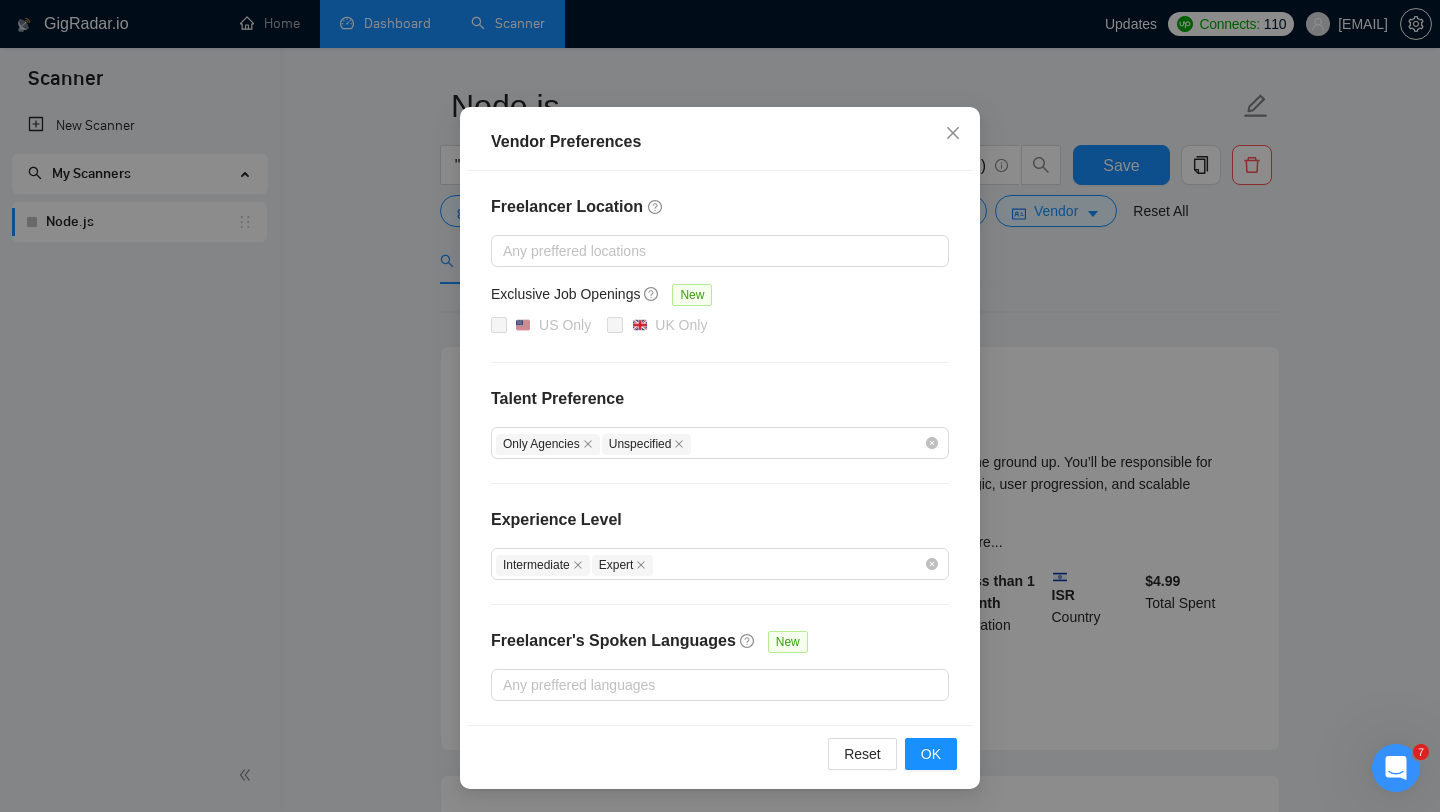 click on "Vendor Preferences Freelancer Location     Any preffered locations Exclusive Job Openings New US Only UK Only Talent Preference Only Agencies Unspecified   Experience Level Intermediate Expert   Freelancer's Spoken Languages New   Any preffered languages Reset OK" at bounding box center [720, 406] 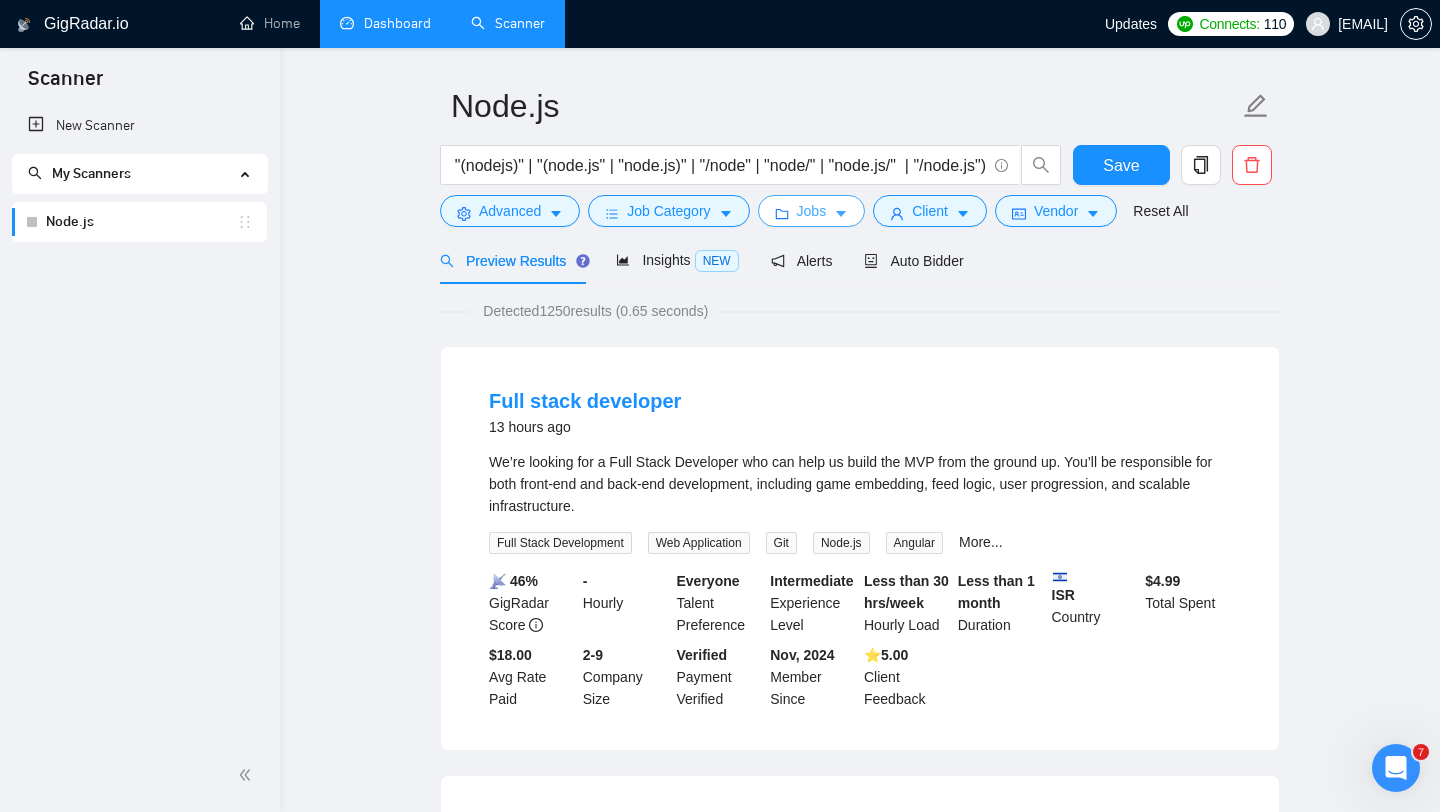 click on "Jobs" at bounding box center (812, 211) 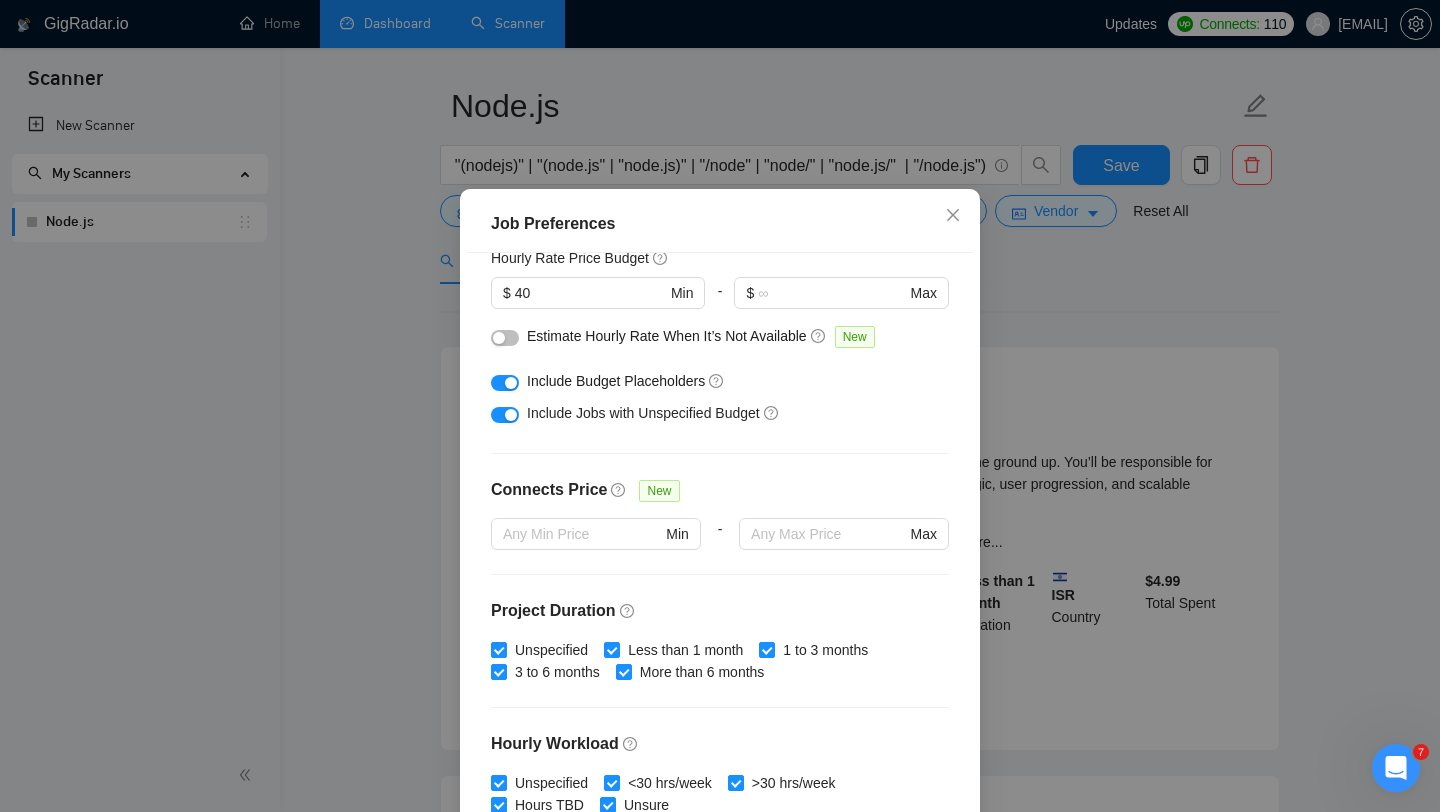 scroll, scrollTop: 559, scrollLeft: 0, axis: vertical 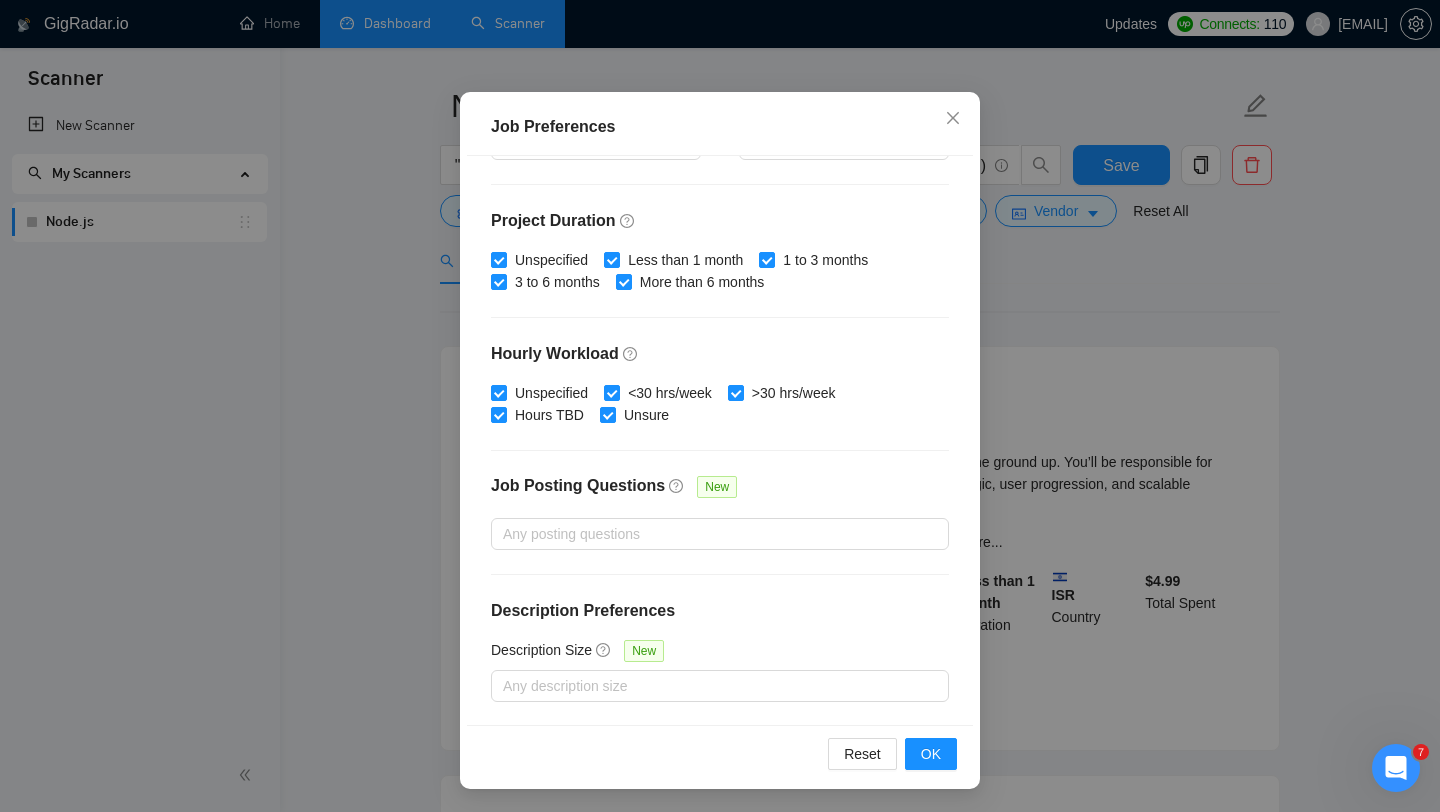 click on "Job Preferences Budget Project Type All Fixed Price Hourly Rate   Fixed Price Budget $ 5000 Min - $ Max Estimate Fixed Price When It’s Not Available New   Hourly Rate Price Budget $ 40 Min - $ Max Estimate Hourly Rate When It’s Not Available New Include Budget Placeholders Include Jobs with Unspecified Budget   Connects Price New Min - Max Project Duration   Unspecified Less than 1 month 1 to 3 months 3 to 6 months More than 6 months Hourly Workload   Unspecified <30 hrs/week >30 hrs/week Hours TBD Unsure Job Posting Questions New   Any posting questions Description Preferences Description Size New   Any description size Reset OK" at bounding box center [720, 406] 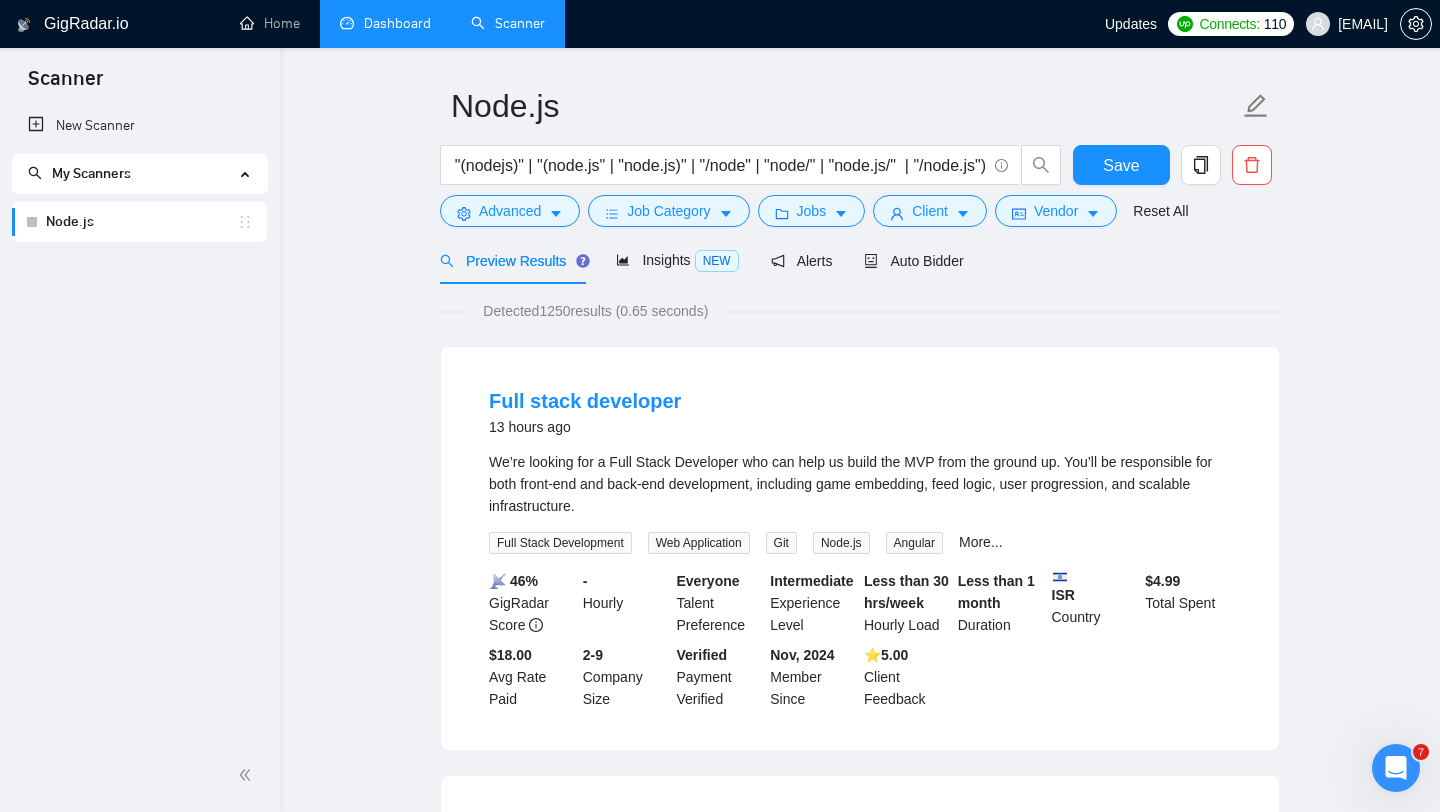 scroll, scrollTop: 28, scrollLeft: 0, axis: vertical 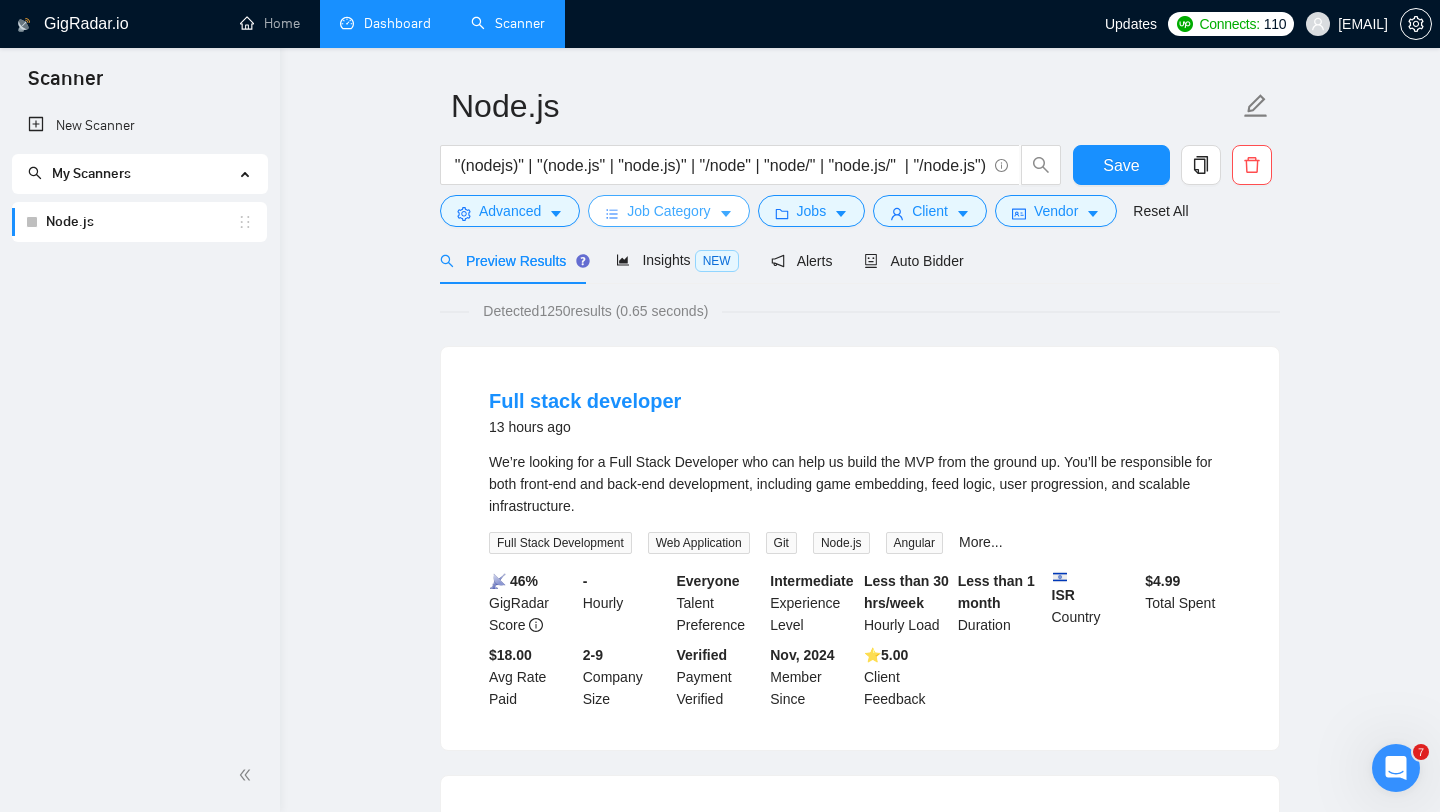 click on "Job Category" at bounding box center (668, 211) 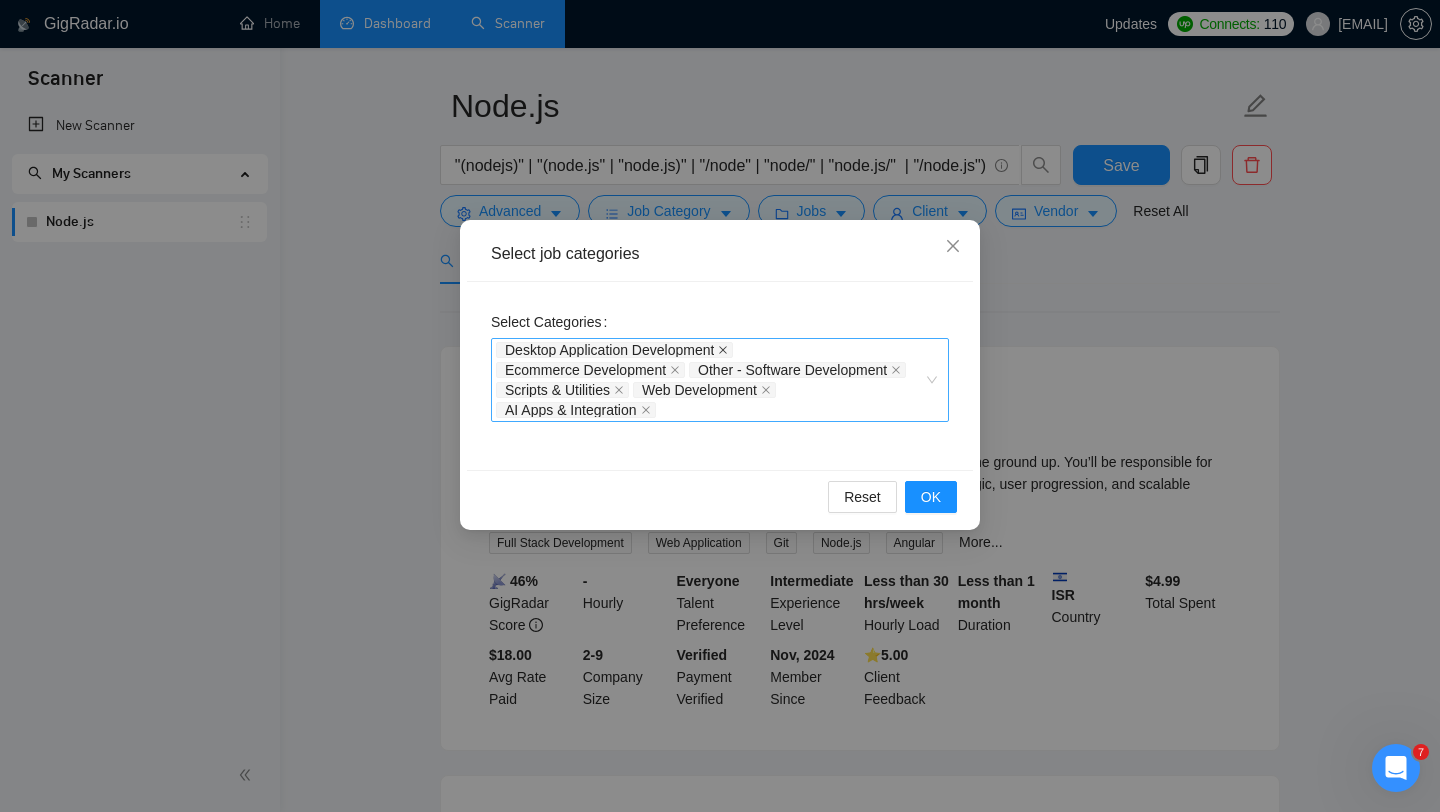 click 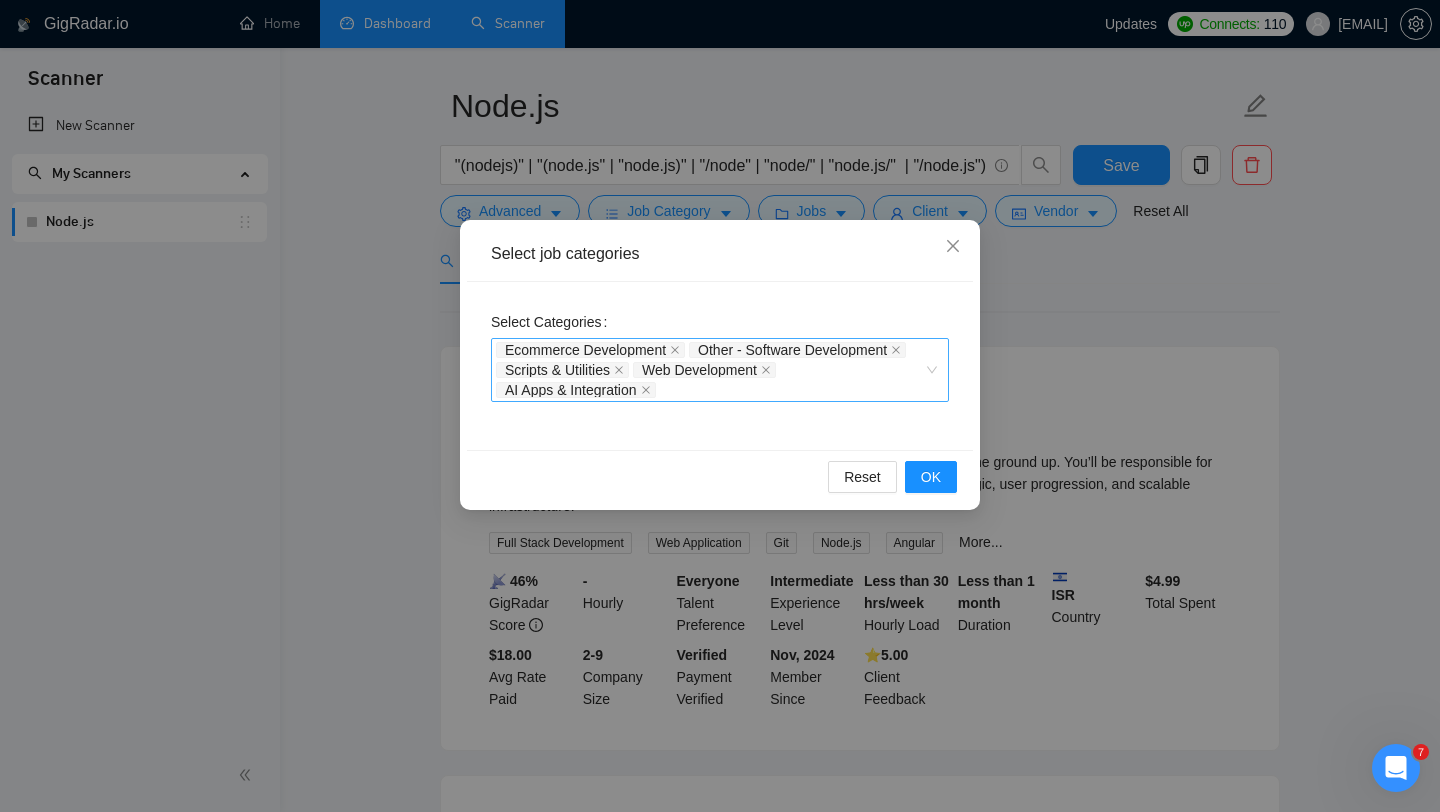 click on "Ecommerce Development Other - Software Development Scripts & Utilities Web Development AI Apps & Integration" at bounding box center (720, 370) 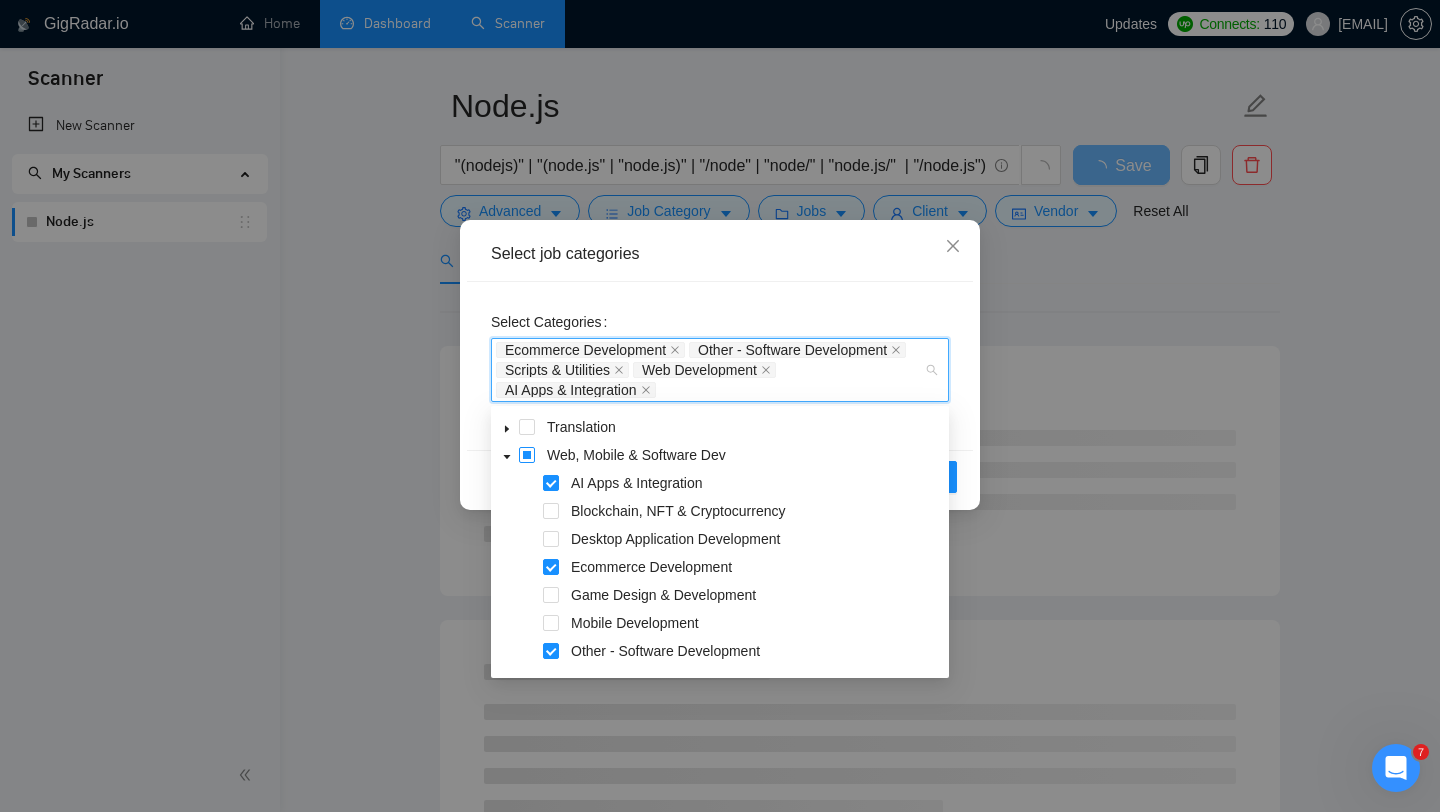 click at bounding box center (527, 455) 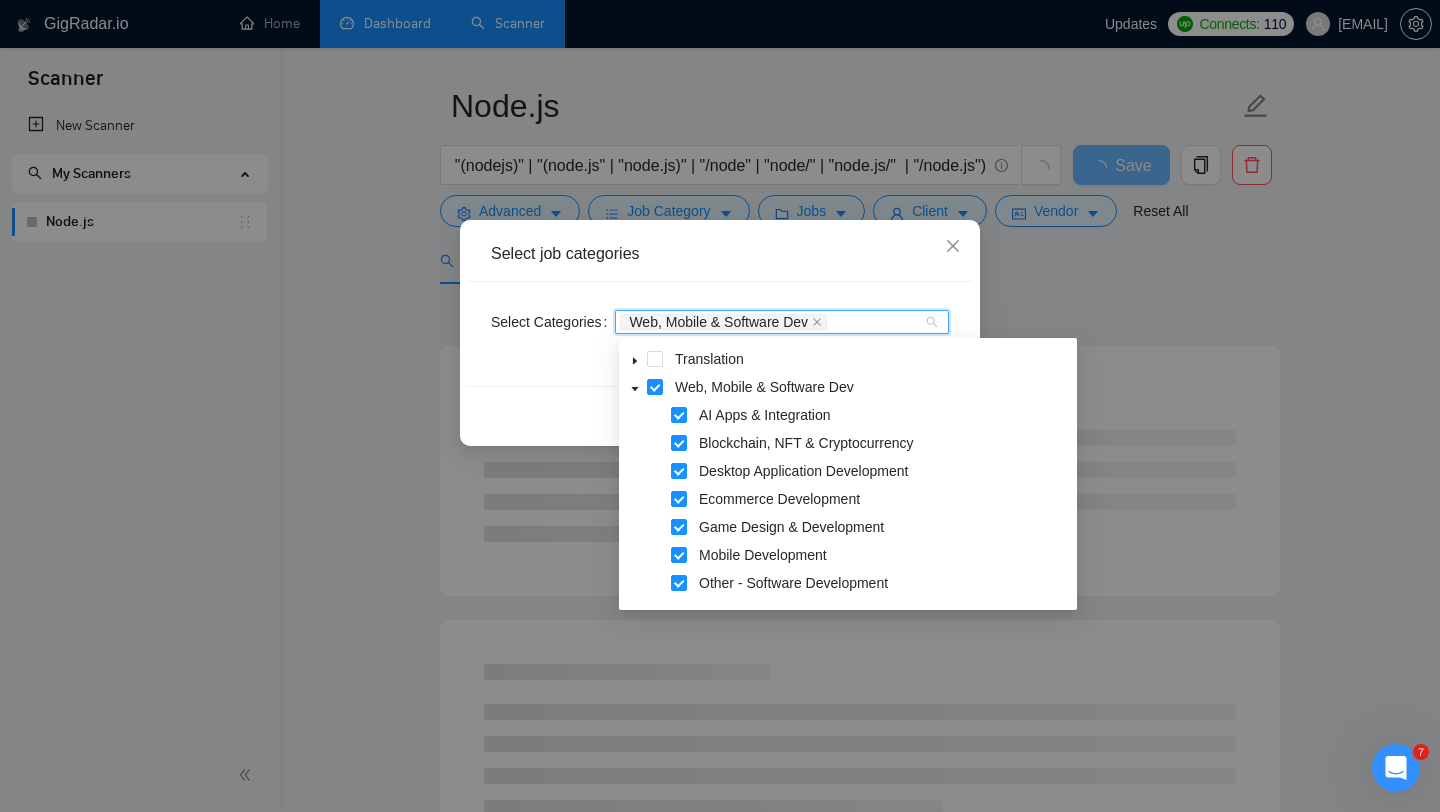 click on "Reset OK" at bounding box center [720, 412] 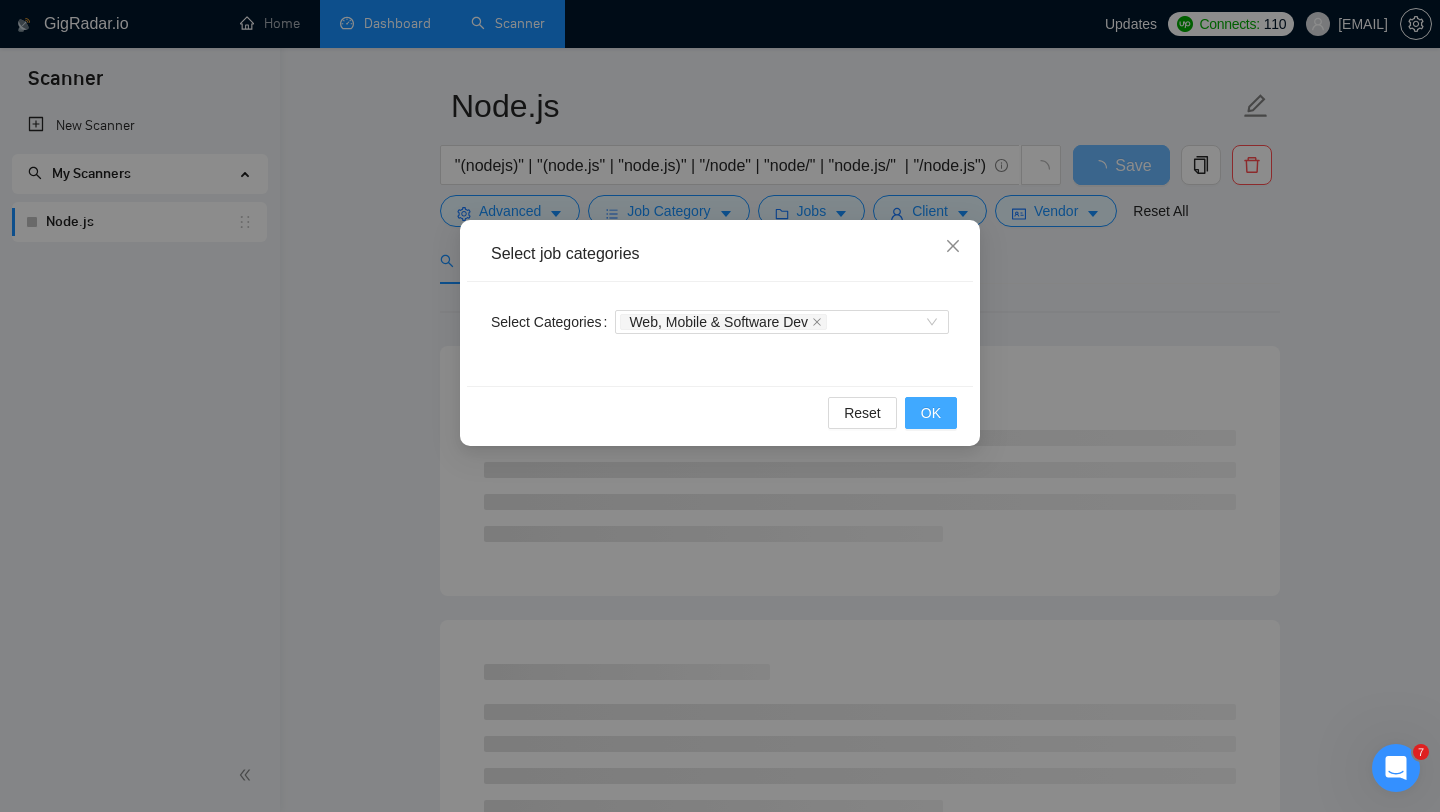 click on "OK" at bounding box center (931, 413) 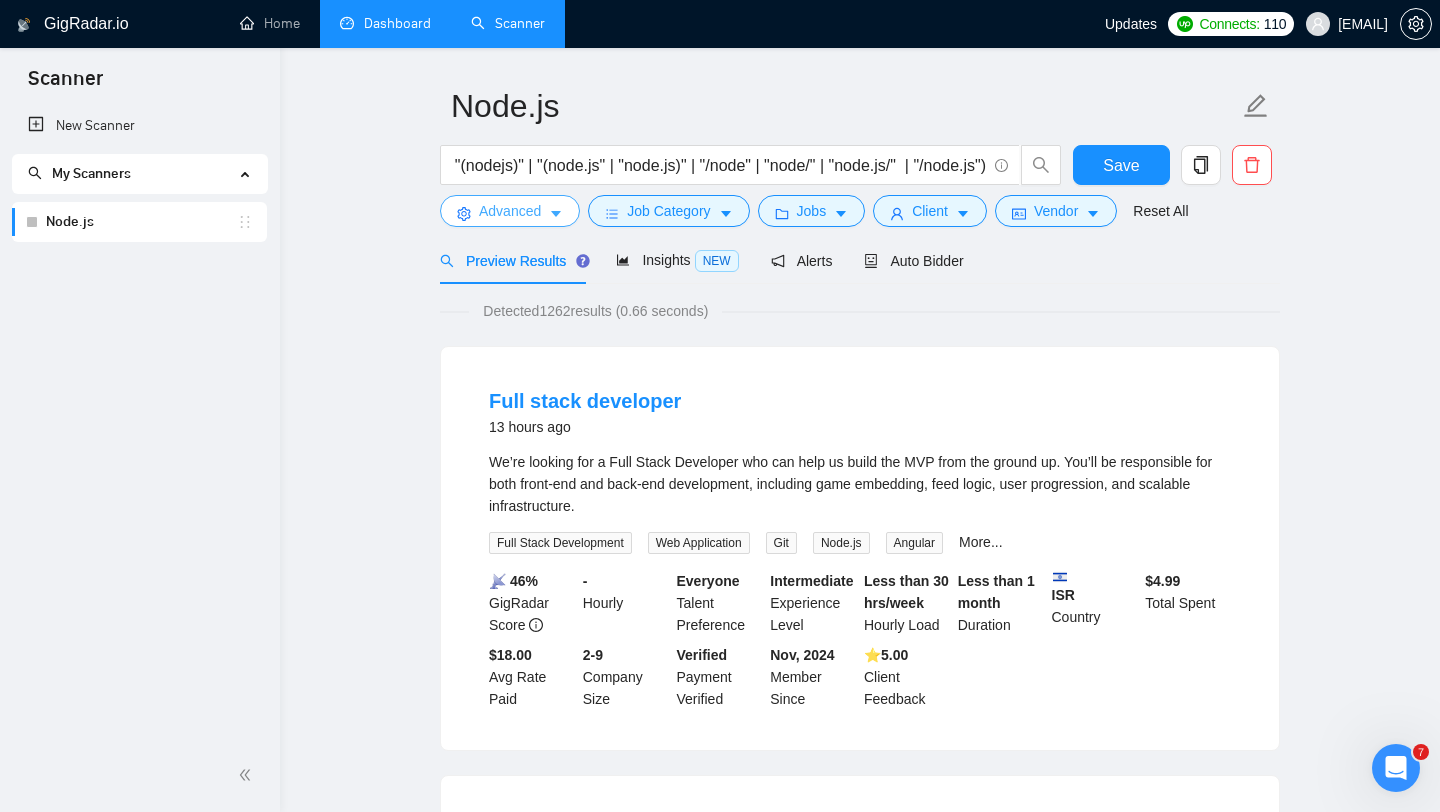 click on "Advanced" at bounding box center (510, 211) 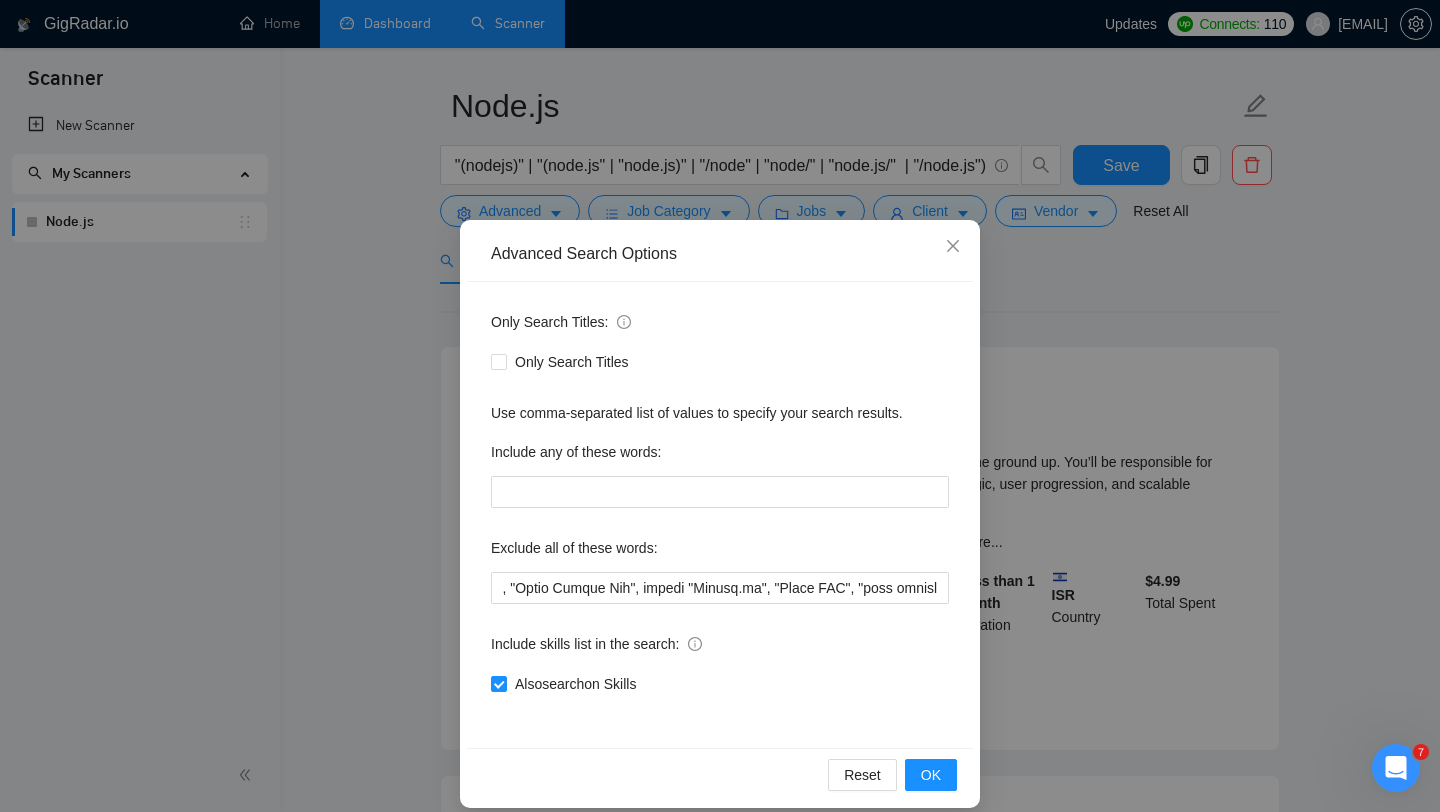 click on "Advanced Search Options Only Search Titles:   Only Search Titles Use comma-separated list of values to specify your search results. Include any of these words: Exclude all of these words: Include skills list in the search:   Also  search  on Skills Reset OK" at bounding box center (720, 406) 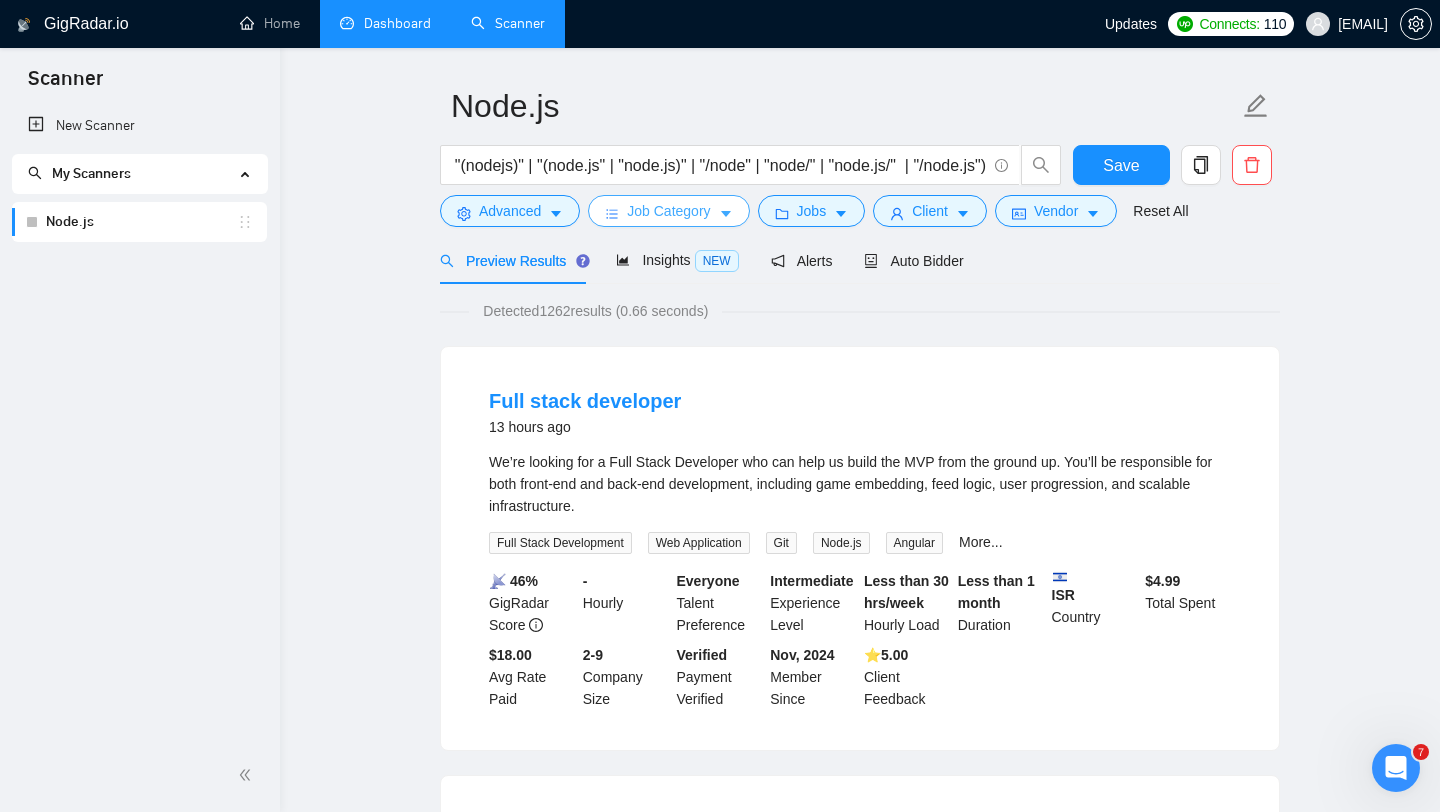 click on "Job Category" at bounding box center [668, 211] 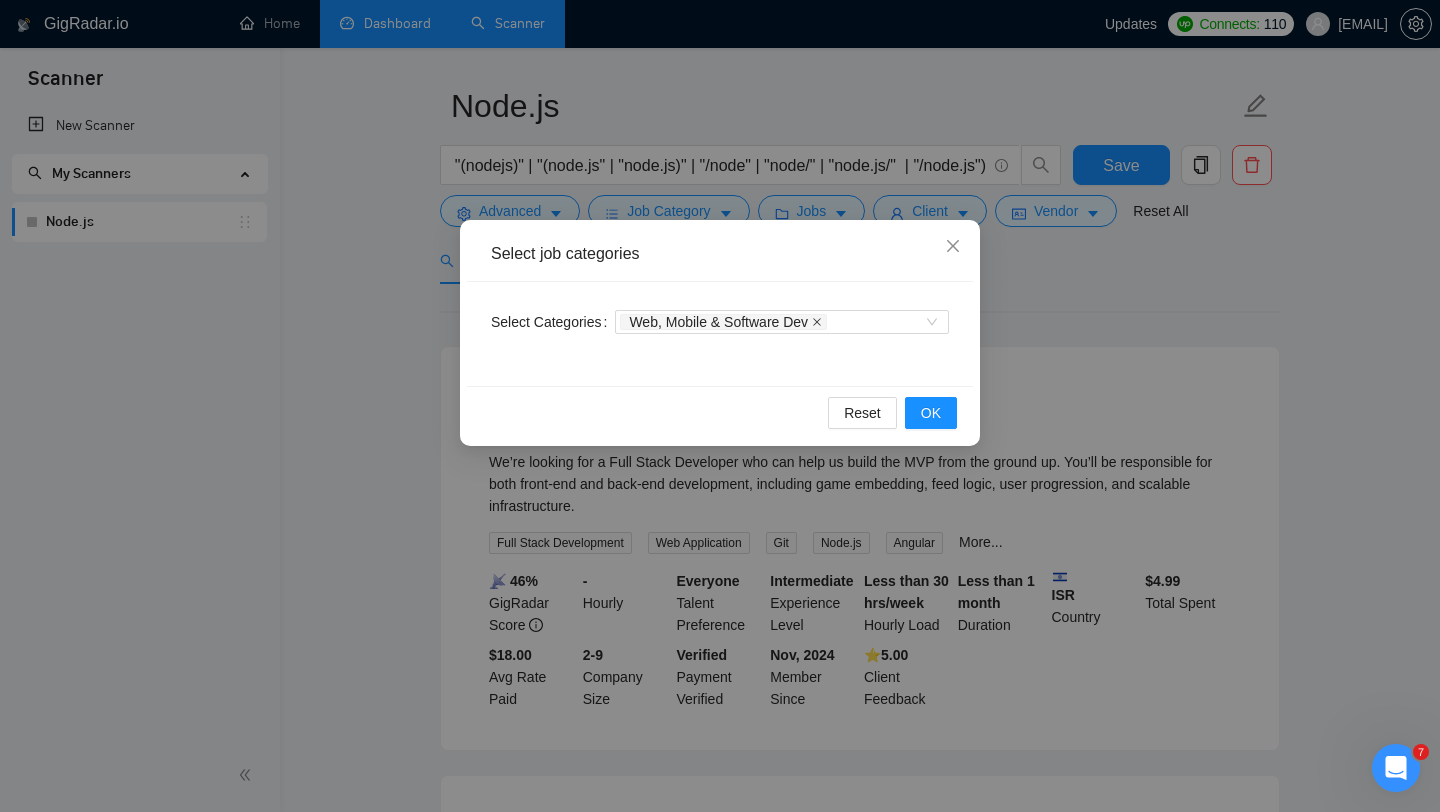 click 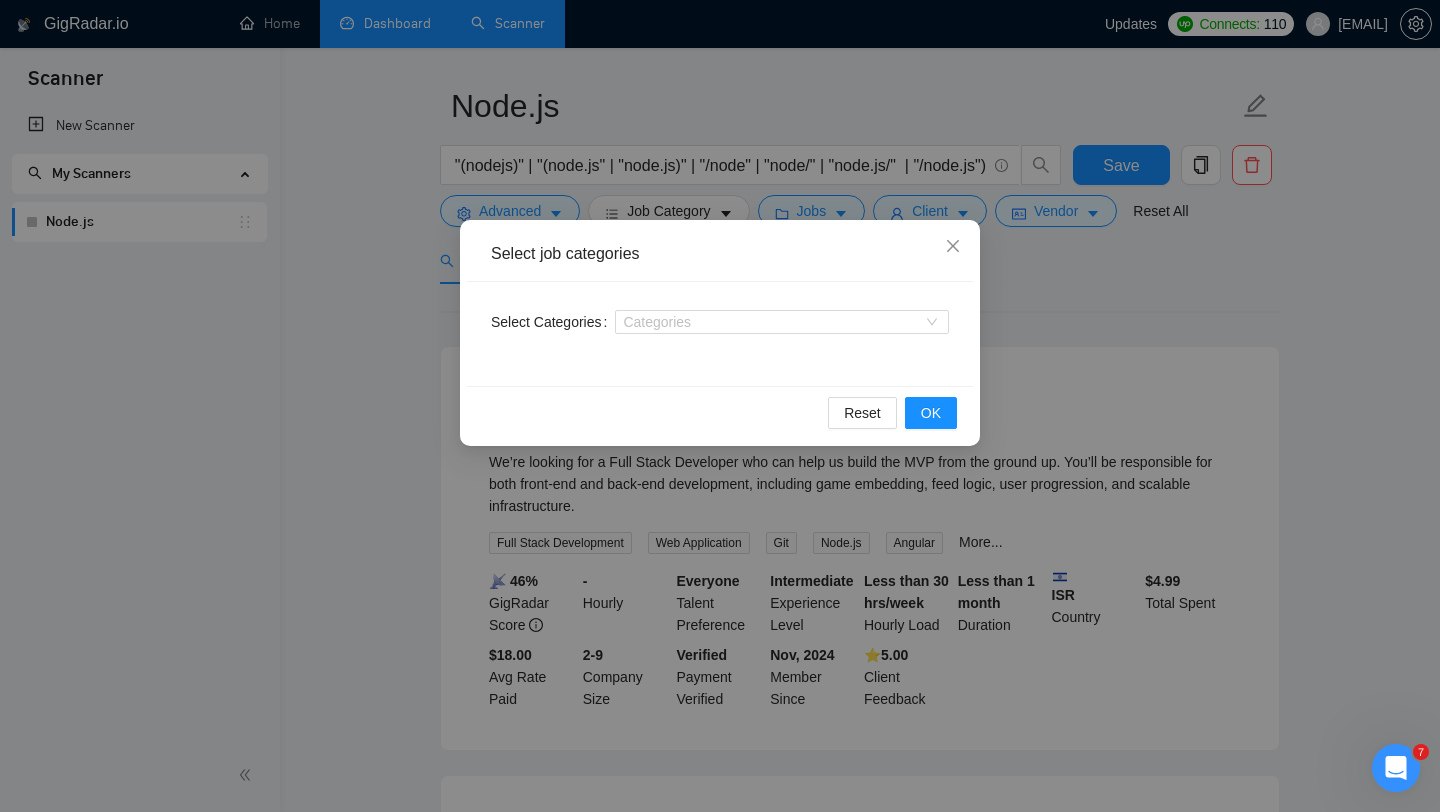 click on "Select job categories Select Categories   Categories Reset OK" at bounding box center [720, 406] 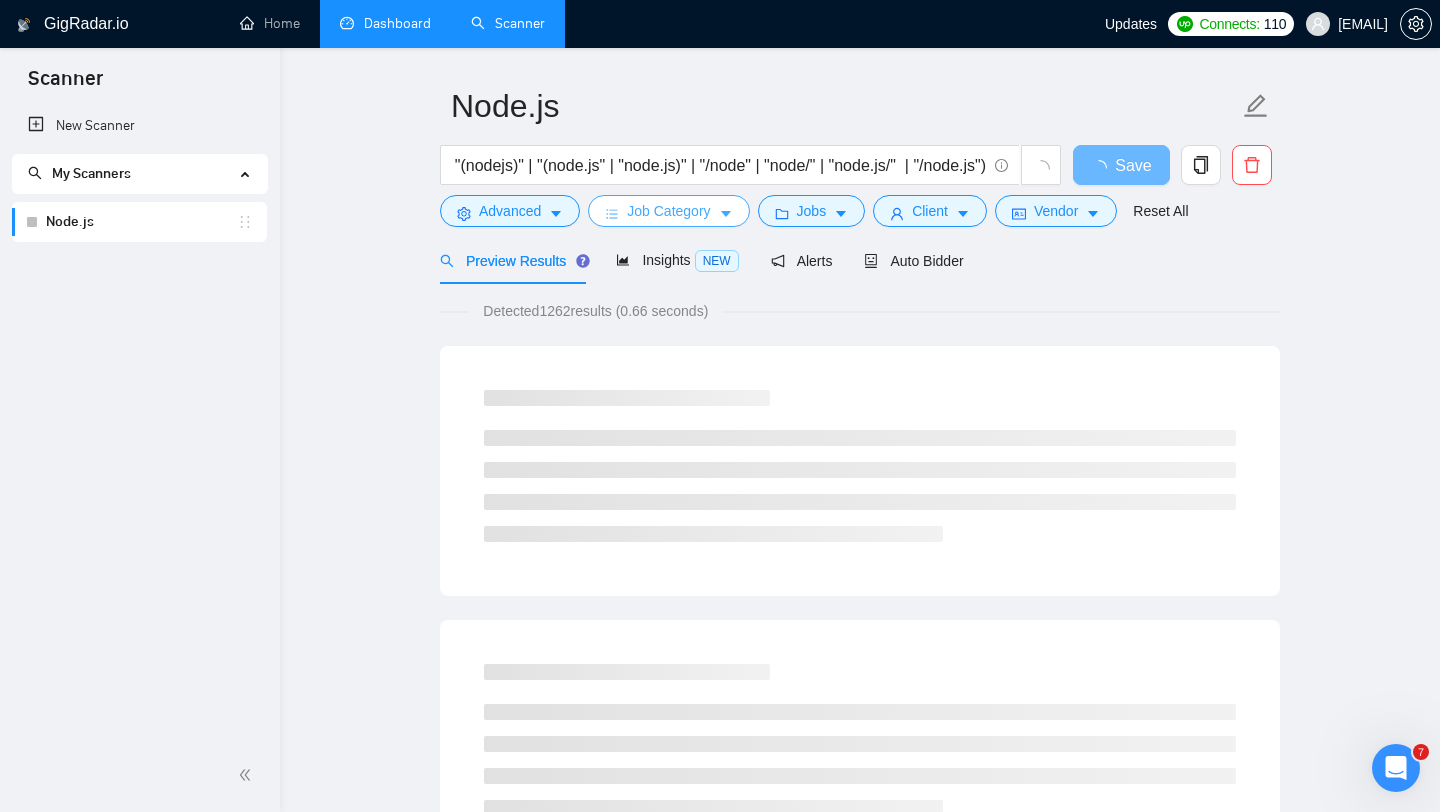 click on "Job Category" at bounding box center [668, 211] 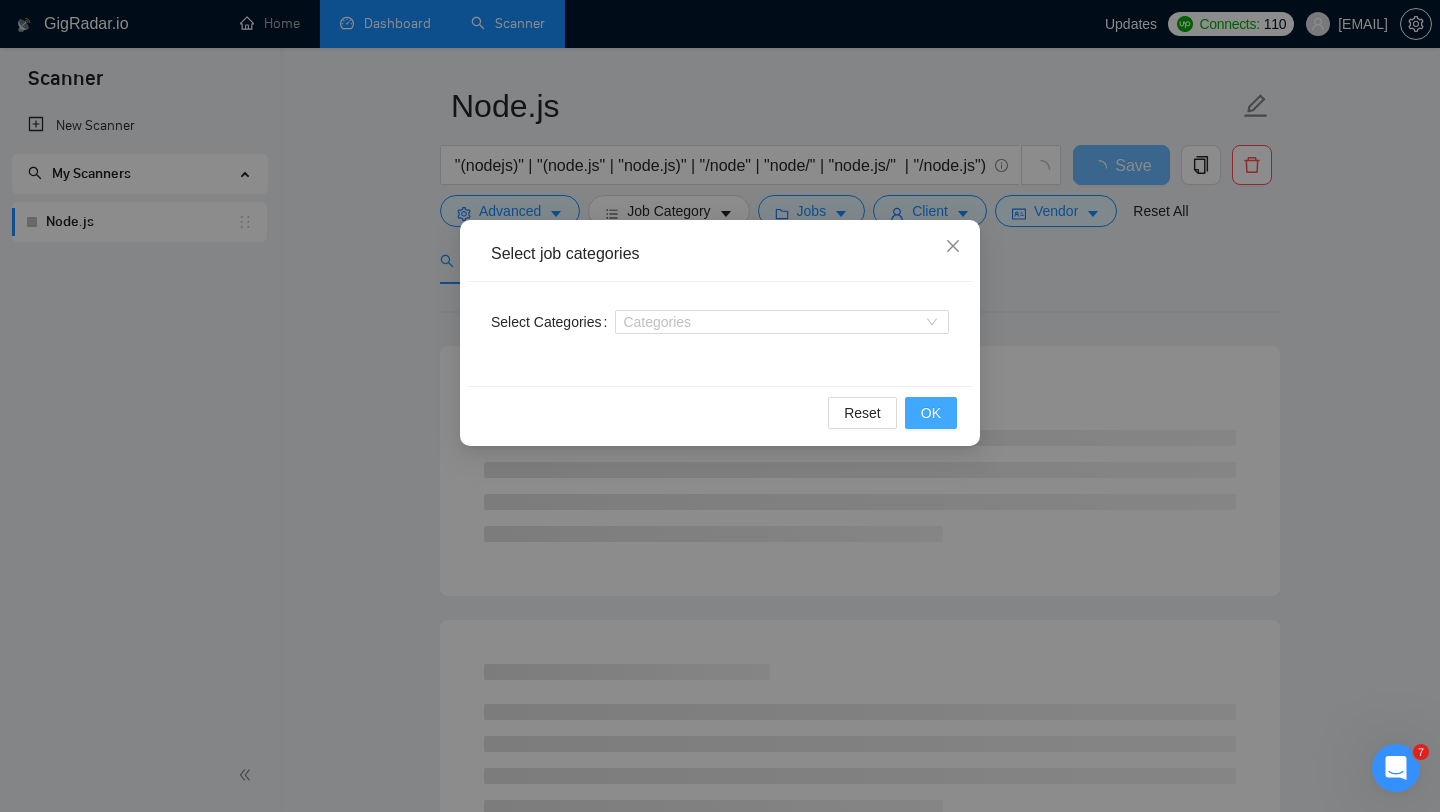 click on "OK" at bounding box center [931, 413] 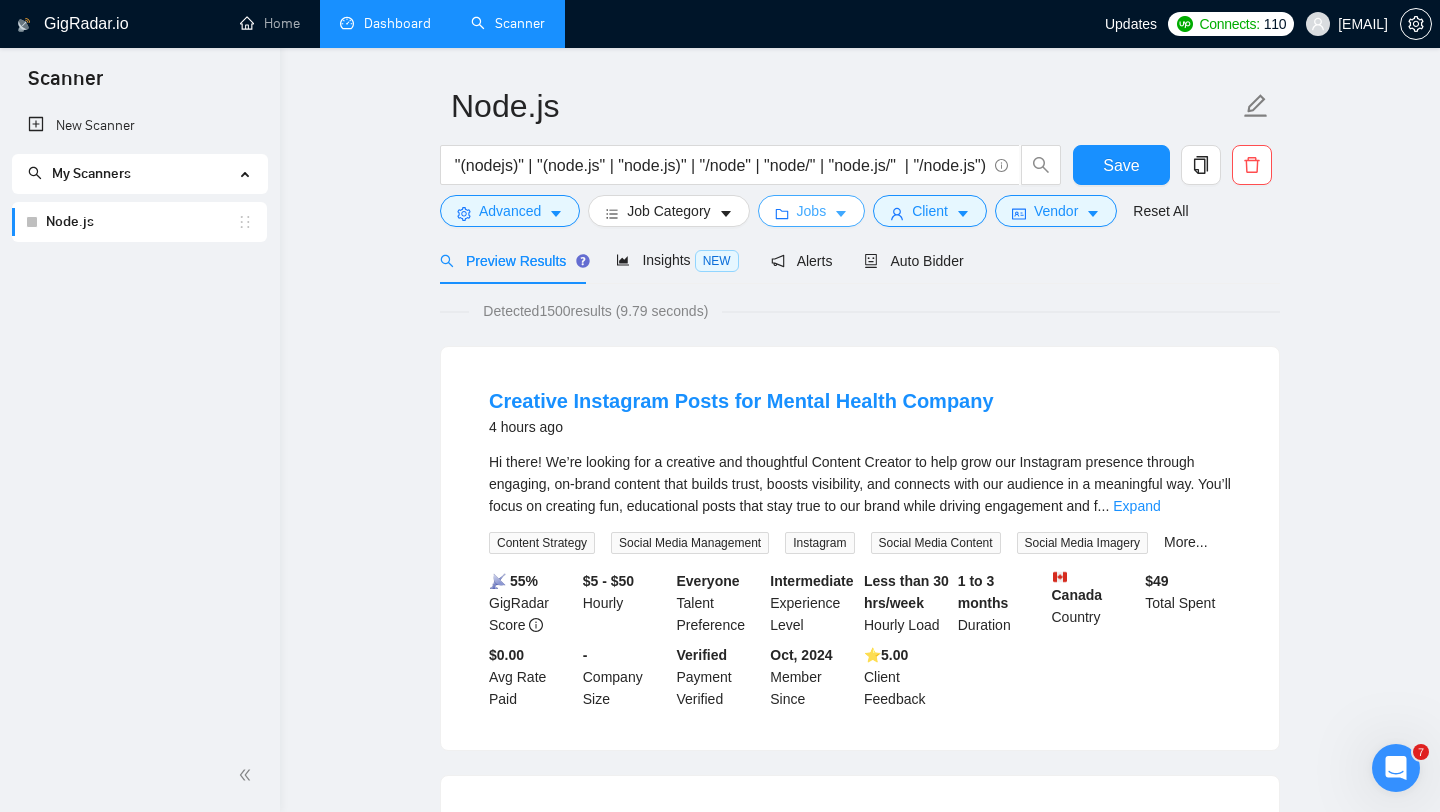 click on "Jobs" at bounding box center (812, 211) 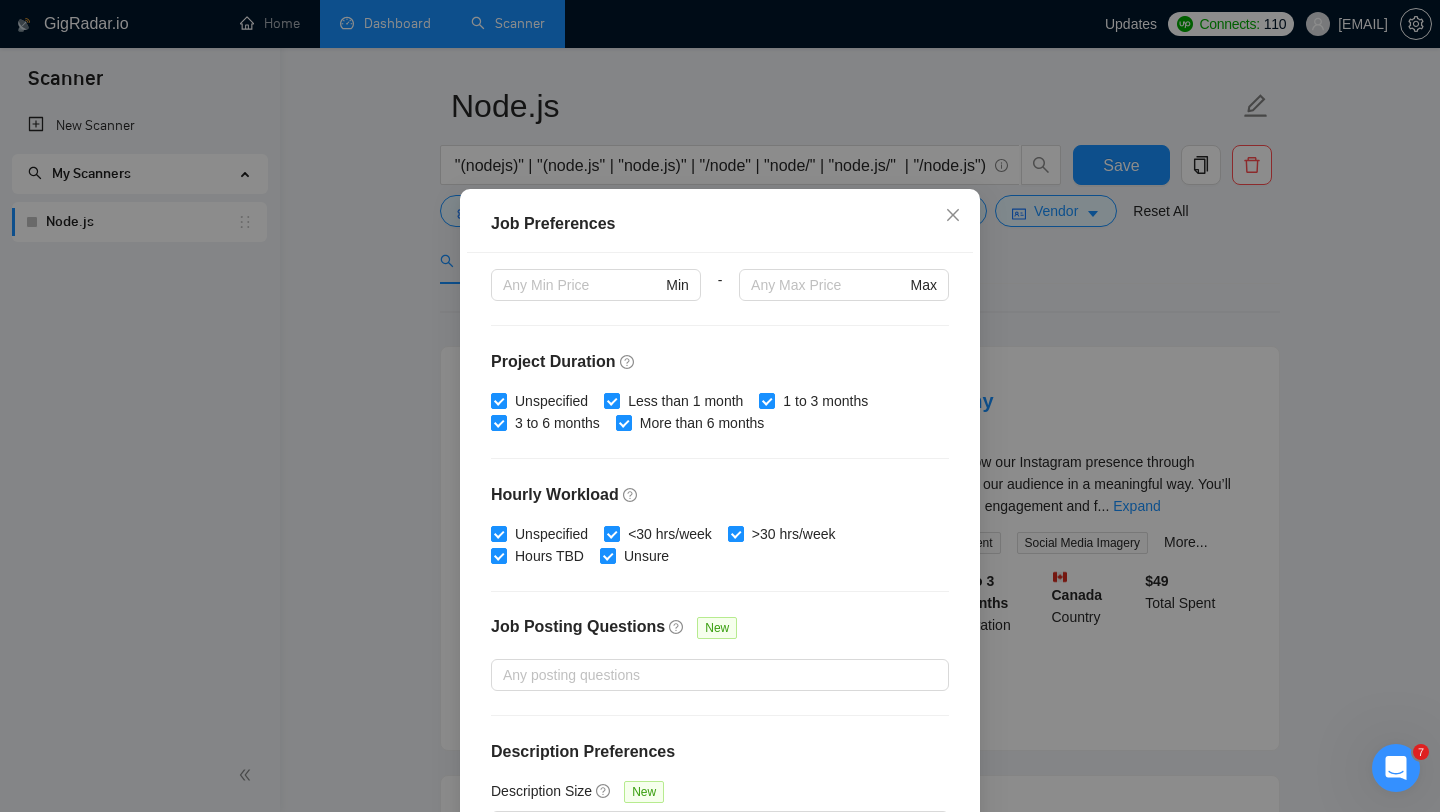 scroll, scrollTop: 559, scrollLeft: 0, axis: vertical 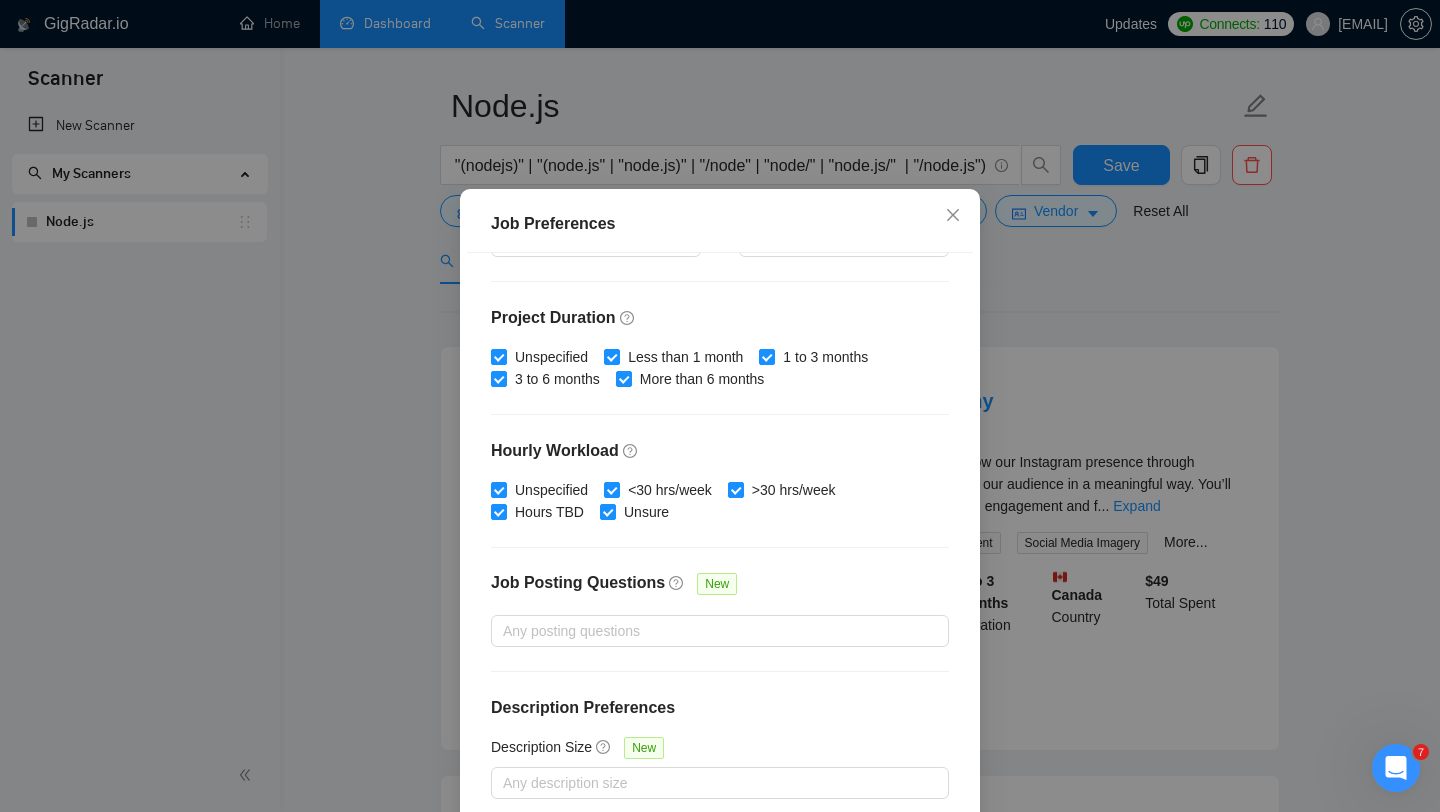 click on "Job Preferences Budget Project Type All Fixed Price Hourly Rate   Fixed Price Budget $ 5000 Min - $ Max Estimate Fixed Price When It’s Not Available New   Hourly Rate Price Budget $ 40 Min - $ Max Estimate Hourly Rate When It’s Not Available New Include Budget Placeholders Include Jobs with Unspecified Budget   Connects Price New Min - Max Project Duration   Unspecified Less than 1 month 1 to 3 months 3 to 6 months More than 6 months Hourly Workload   Unspecified <30 hrs/week >30 hrs/week Hours TBD Unsure Job Posting Questions New   Any posting questions Description Preferences Description Size New   Any description size Reset OK" at bounding box center (720, 406) 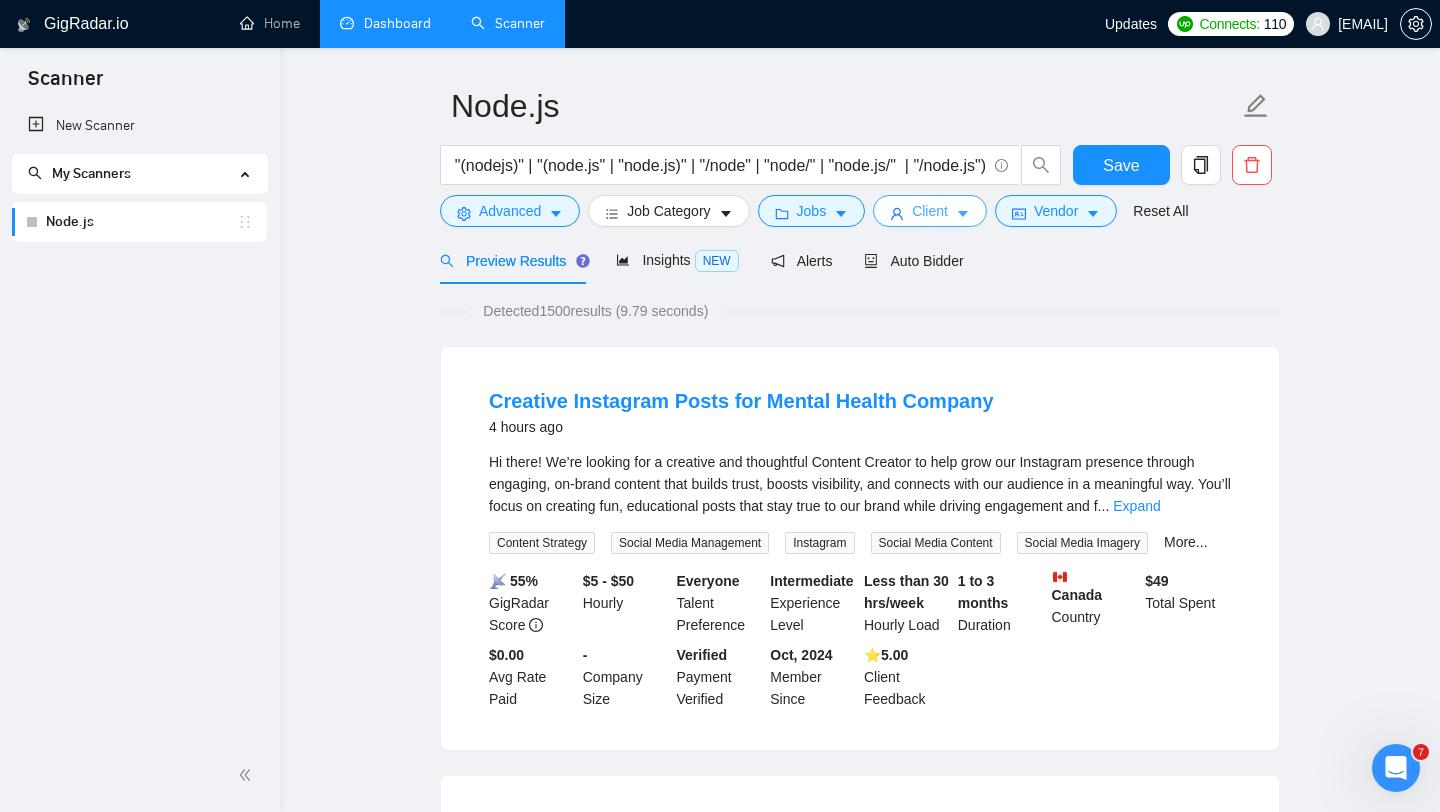 click 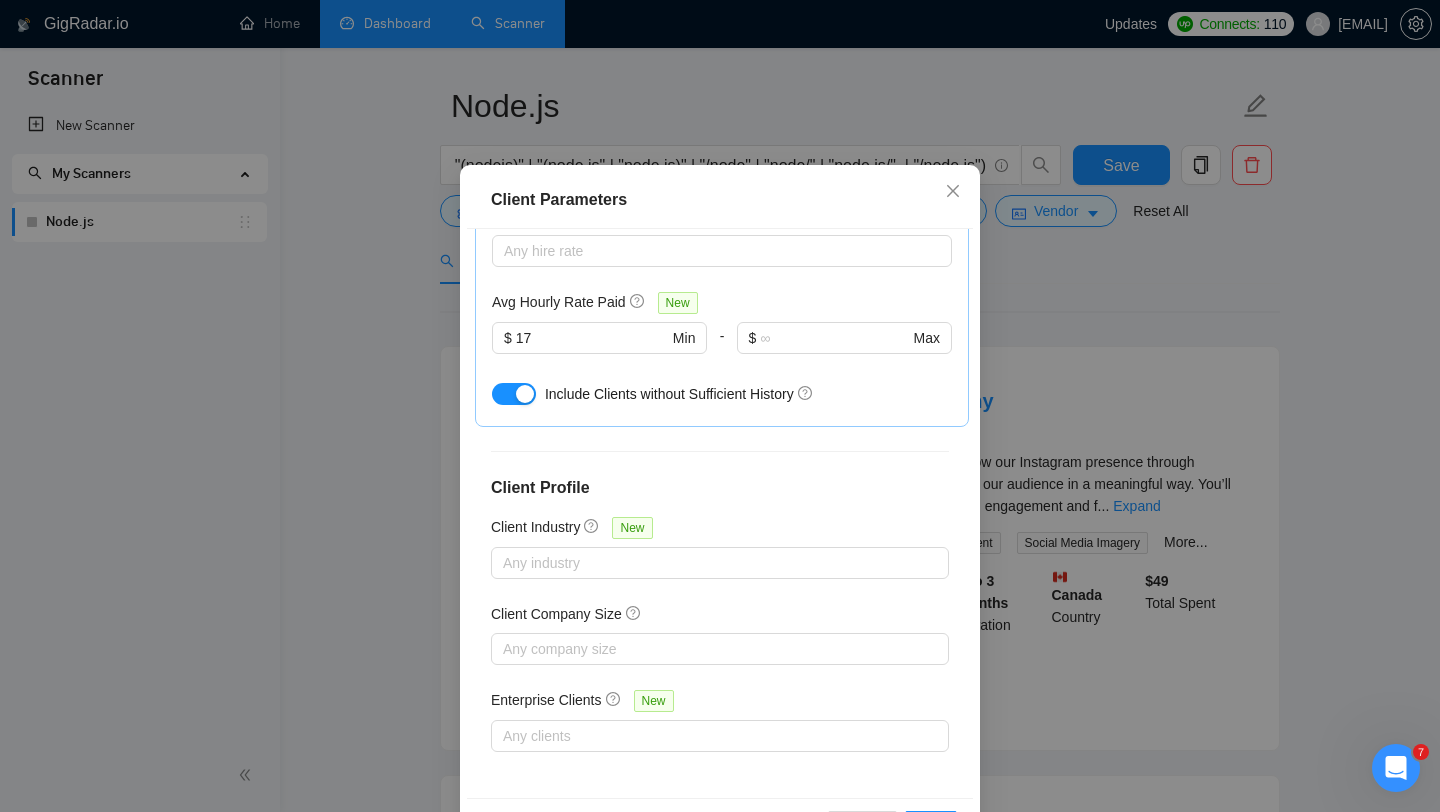 scroll, scrollTop: 125, scrollLeft: 0, axis: vertical 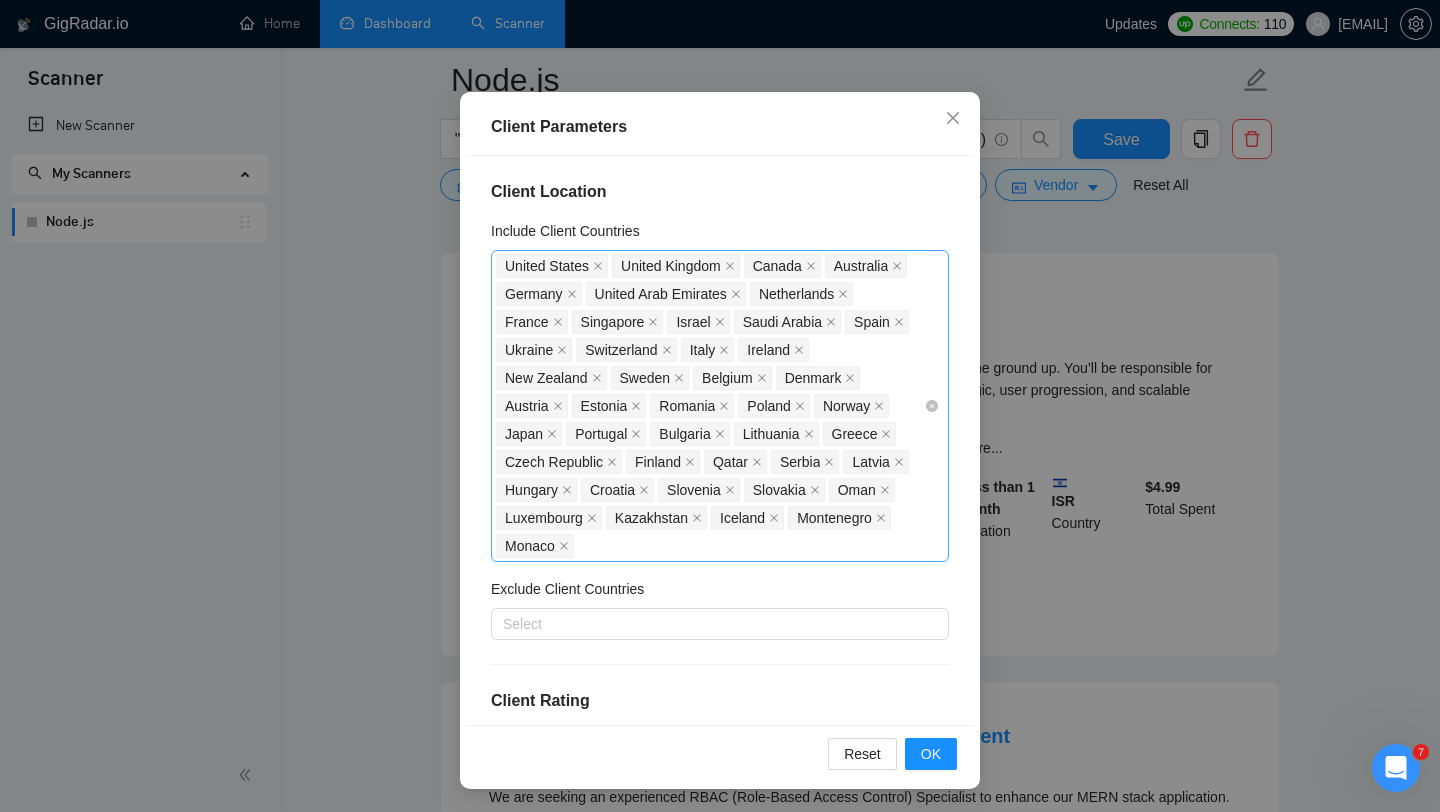 click on "United States United Kingdom Canada Australia Germany United Arab Emirates Netherlands France Singapore Israel Saudi Arabia Spain Ukraine Switzerland Italy Ireland New Zealand Sweden Belgium Denmark Austria Estonia Romania Poland Norway Japan Portugal Bulgaria Lithuania Greece Czech Republic Finland Qatar Serbia Latvia Hungary Croatia Slovenia Slovakia Oman Luxembourg Kazakhstan Iceland Montenegro Monaco" at bounding box center [710, 406] 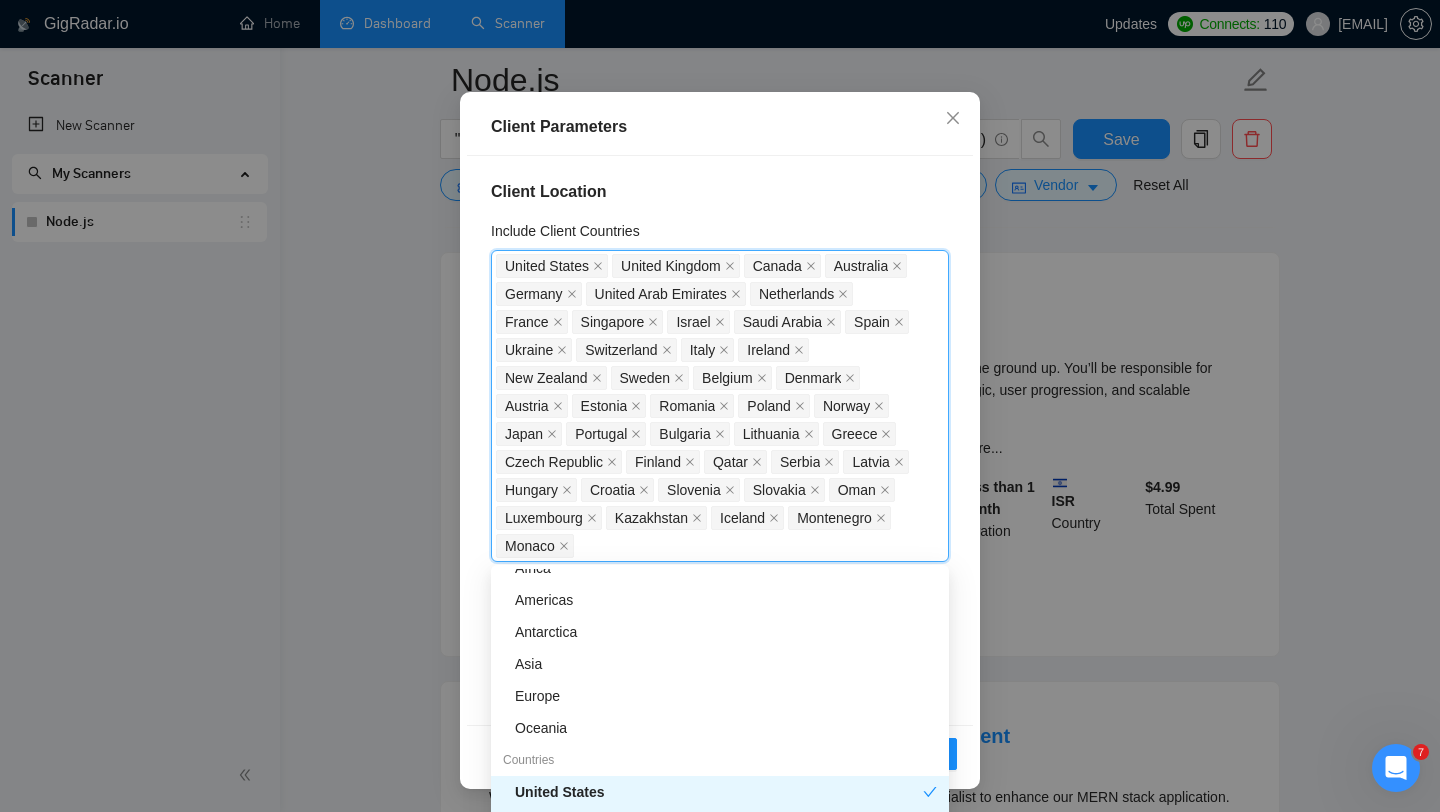 scroll, scrollTop: 0, scrollLeft: 0, axis: both 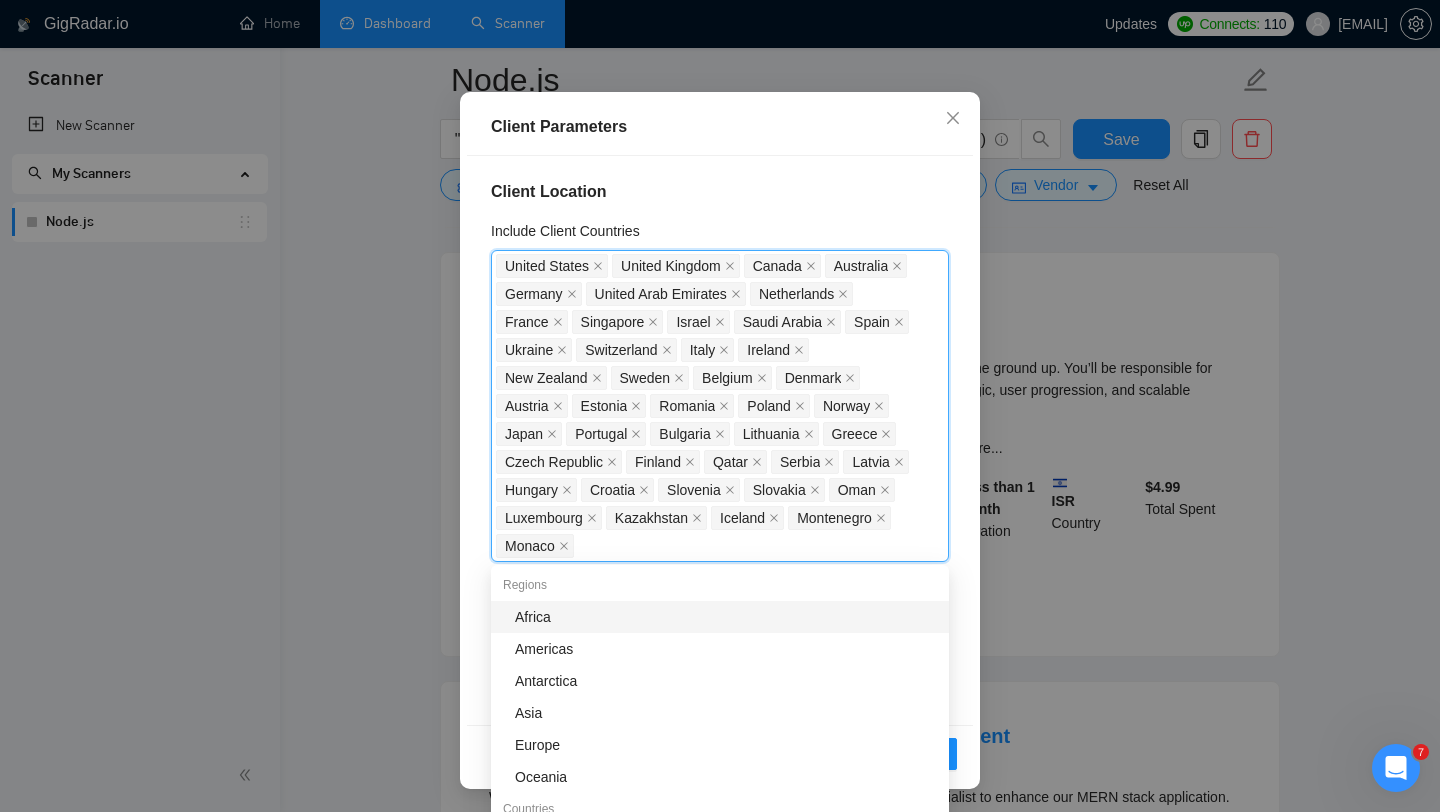 click on "Client Location Include Client Countries United States United Kingdom Canada Australia Germany United Arab Emirates Netherlands France Singapore Israel Saudi Arabia Spain Ukraine Switzerland Italy Ireland New Zealand Sweden Belgium Denmark Austria Estonia Romania Poland Norway Japan Portugal Bulgaria Lithuania Greece Czech Republic Finland Qatar Serbia Latvia Hungary Croatia Slovenia Slovakia Oman Luxembourg Kazakhstan Iceland Montenegro Monaco Exclude Client Countries Select Client Rating Client Min Average Feedback Include clients with no feedback Client Payment Details Payment Verified Hire Rate Stats Client Total Spent $ Min - $ Max Client Hire Rate New Any hire rate Avg Hourly Rate Paid New $ 17 Min - $ Max Include Clients without Sufficient History Client Profile Client Industry New Any industry Client Company Size Any company size Enterprise Clients New Any clients" at bounding box center [720, 440] 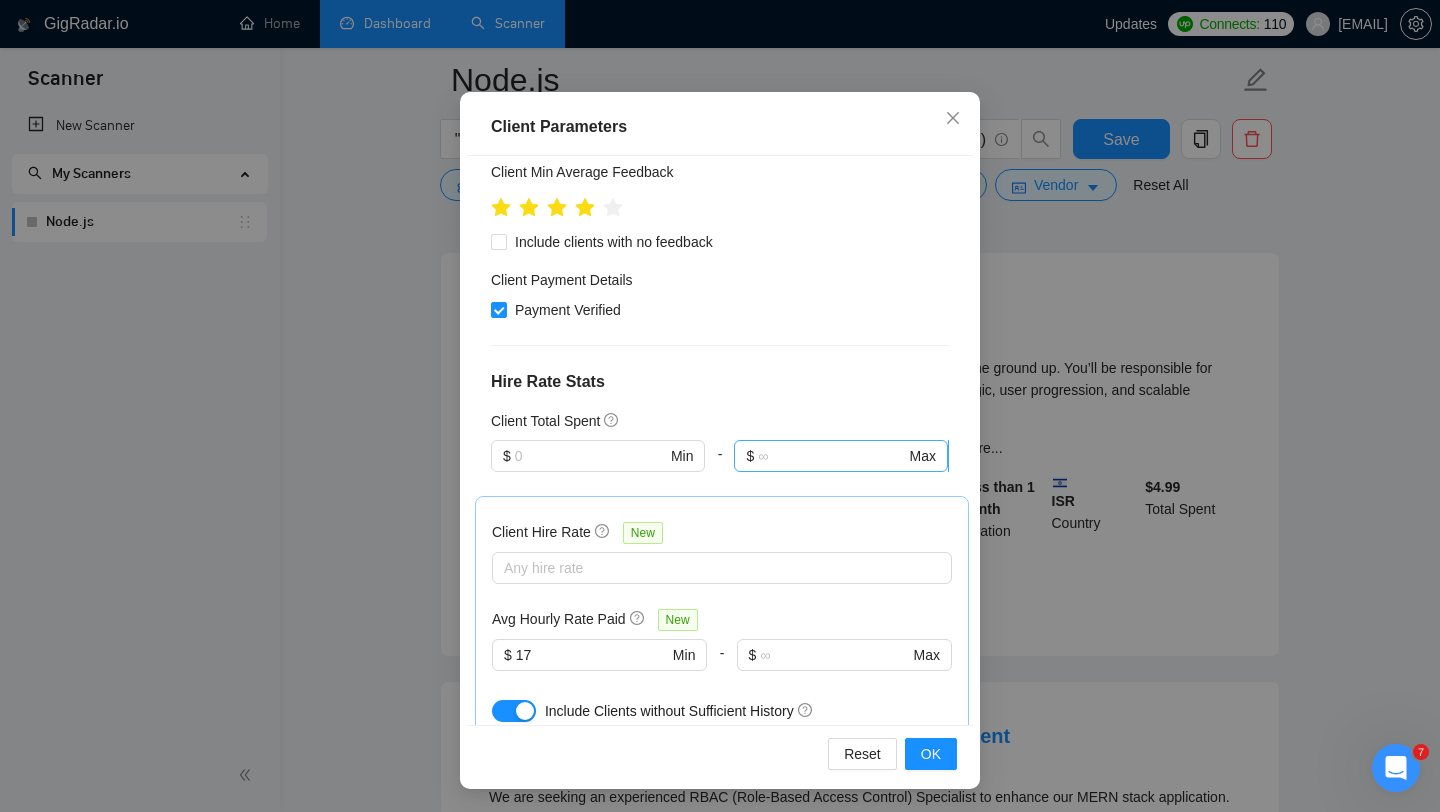 scroll, scrollTop: 569, scrollLeft: 0, axis: vertical 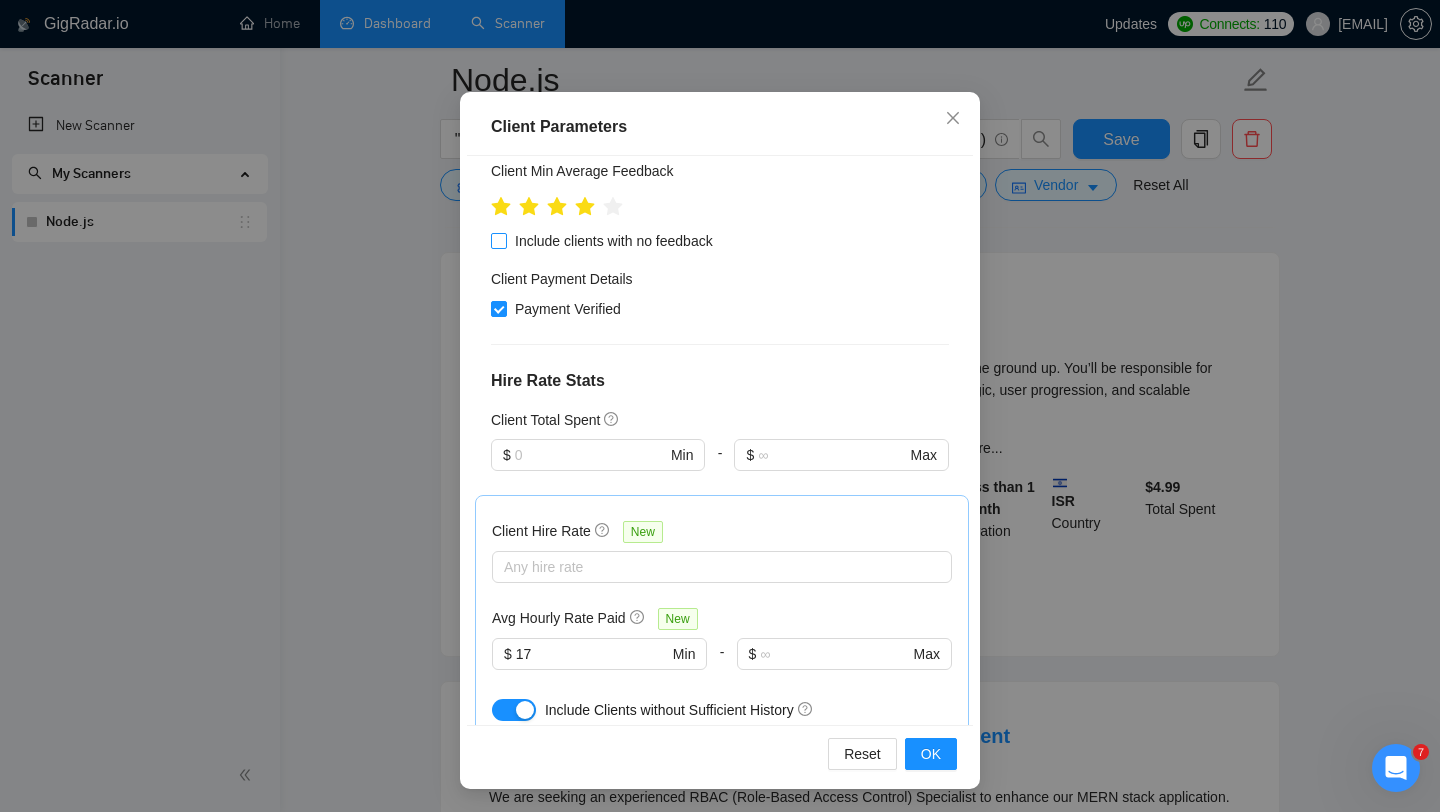 click on "Include clients with no feedback" at bounding box center (614, 241) 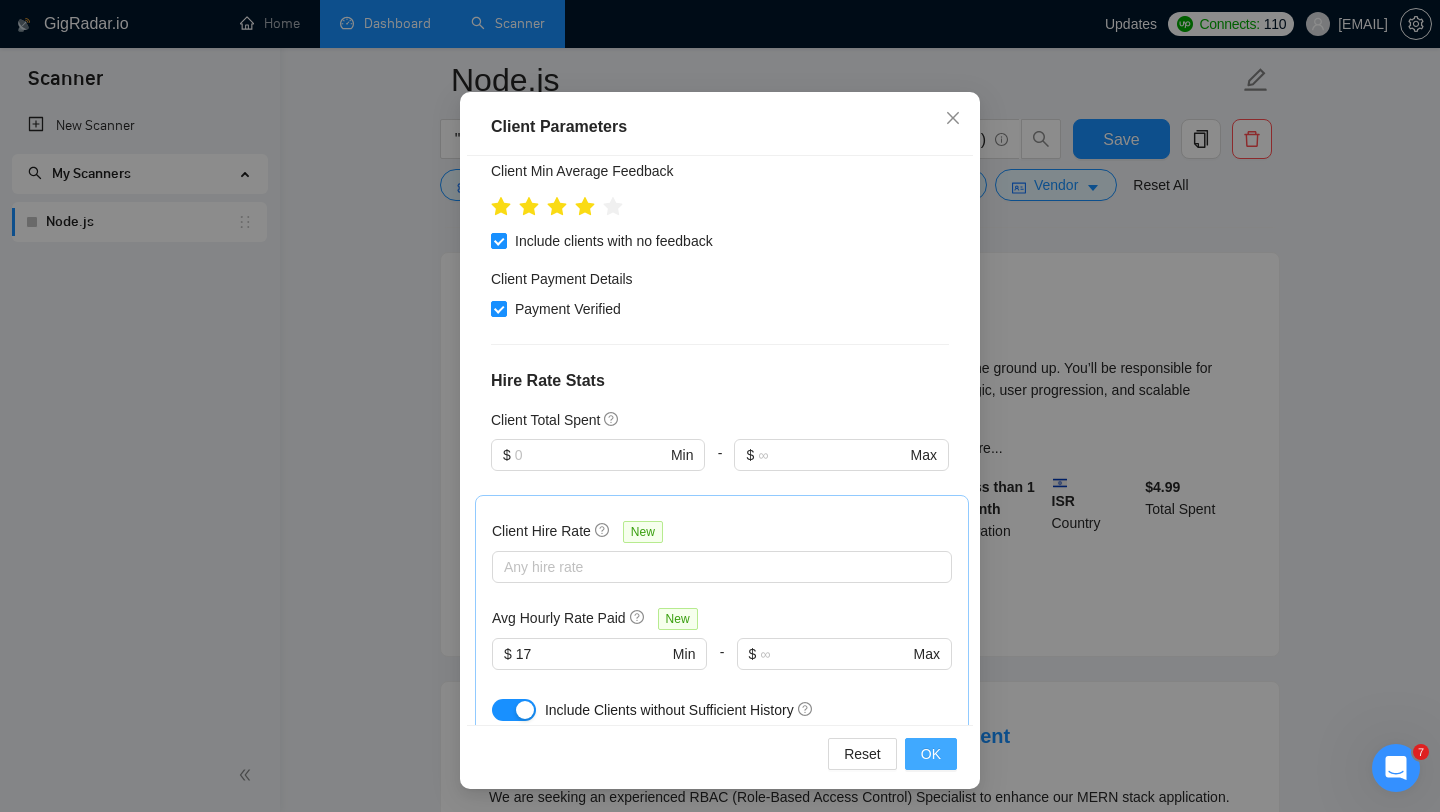 click on "OK" at bounding box center [931, 754] 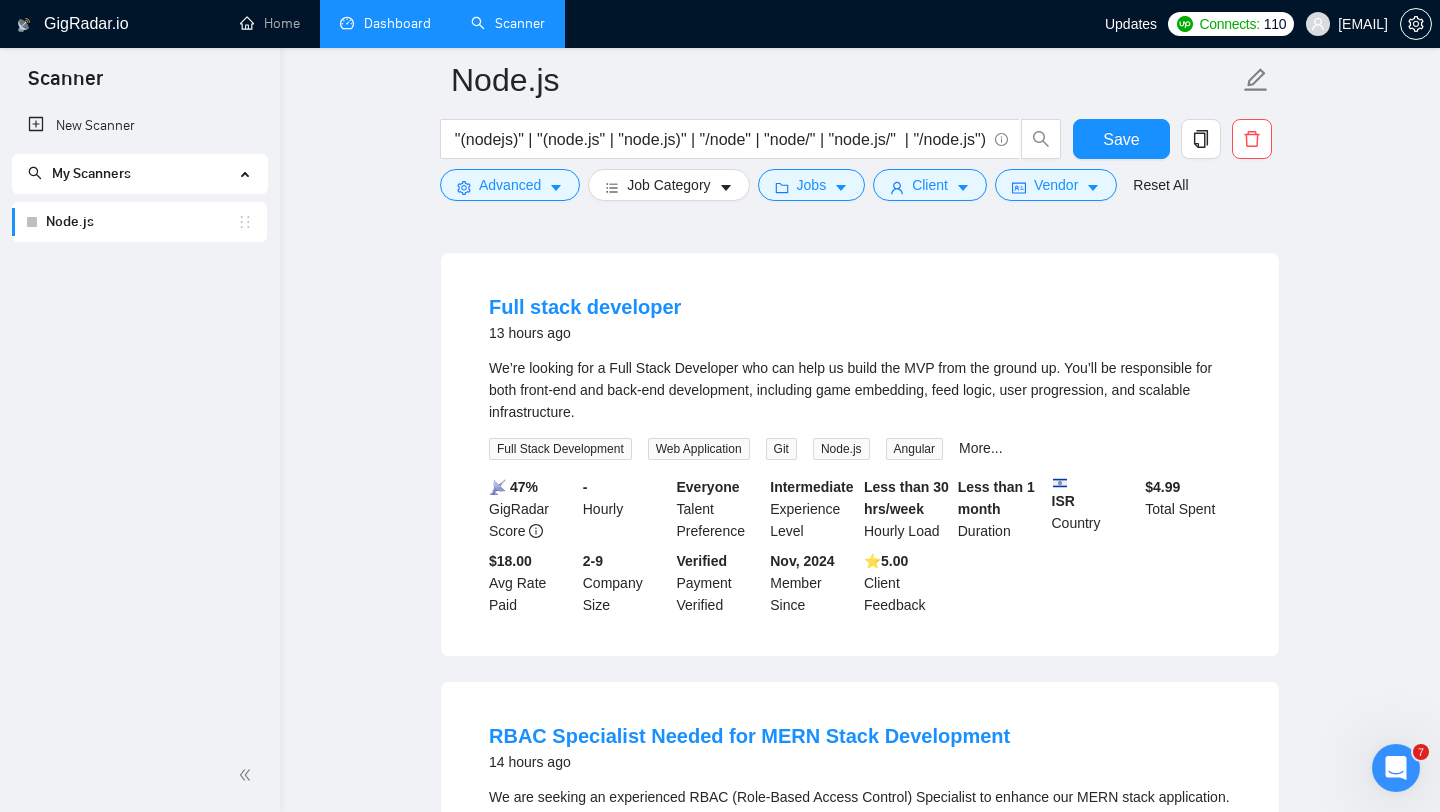 scroll, scrollTop: 28, scrollLeft: 0, axis: vertical 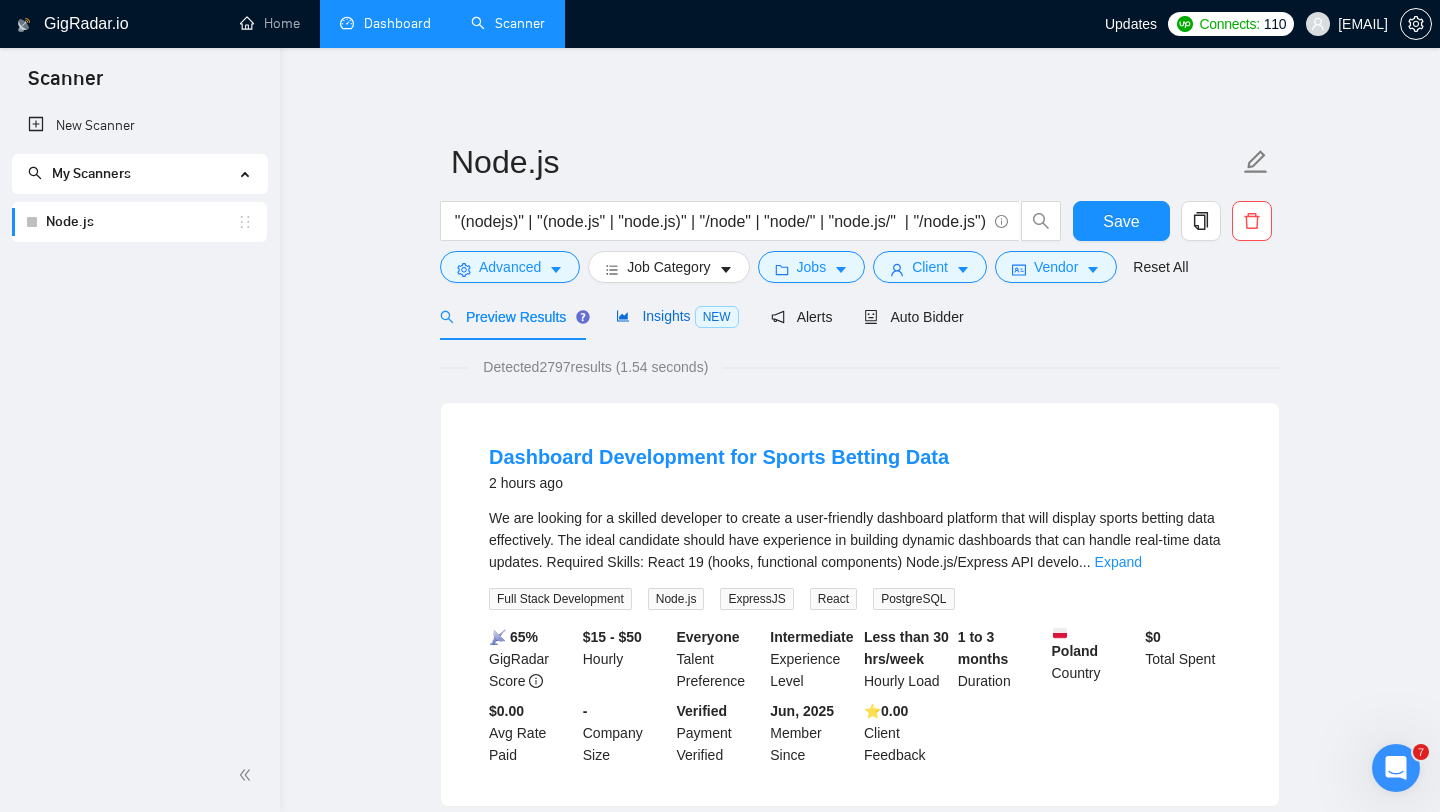 click on "Insights NEW" at bounding box center [677, 316] 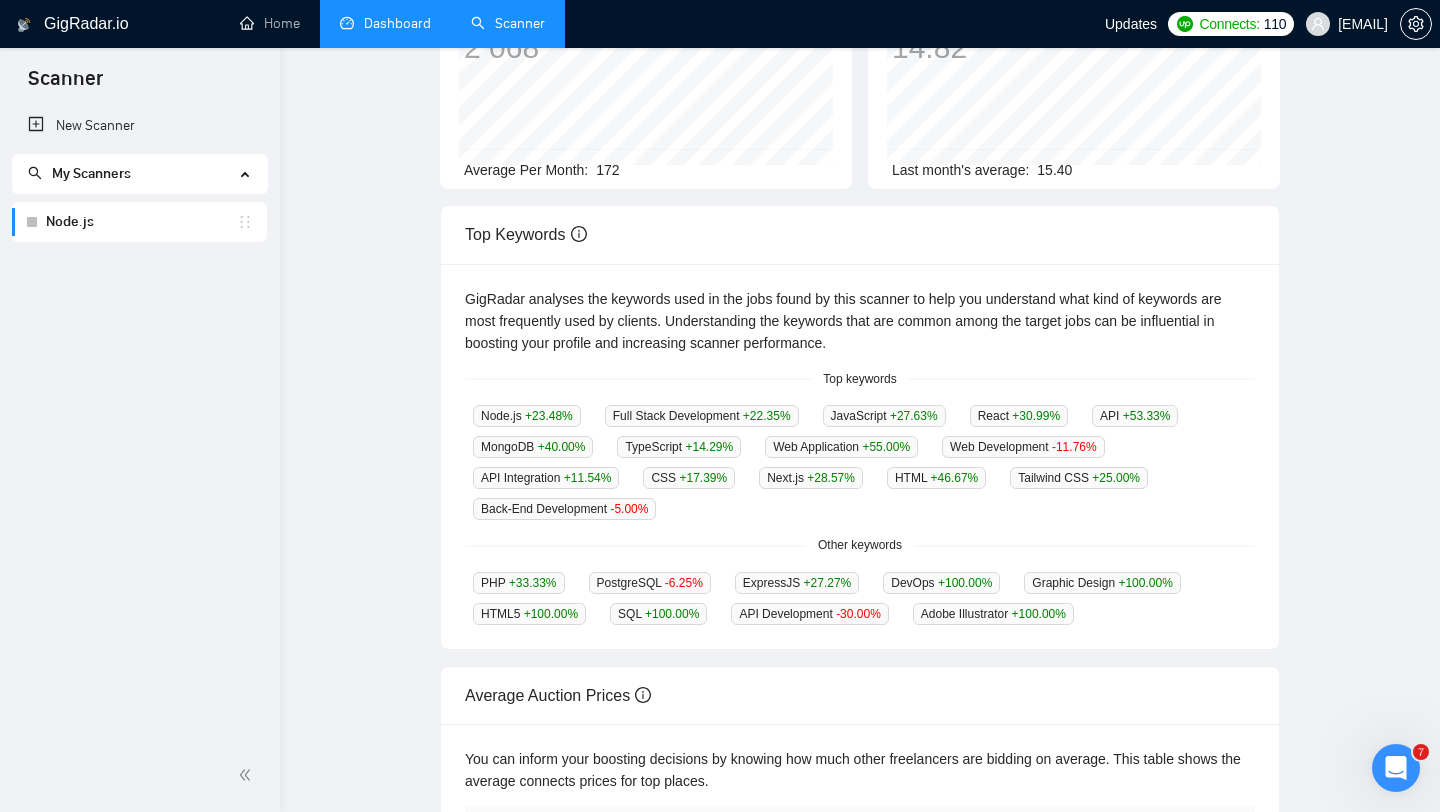 scroll, scrollTop: 0, scrollLeft: 0, axis: both 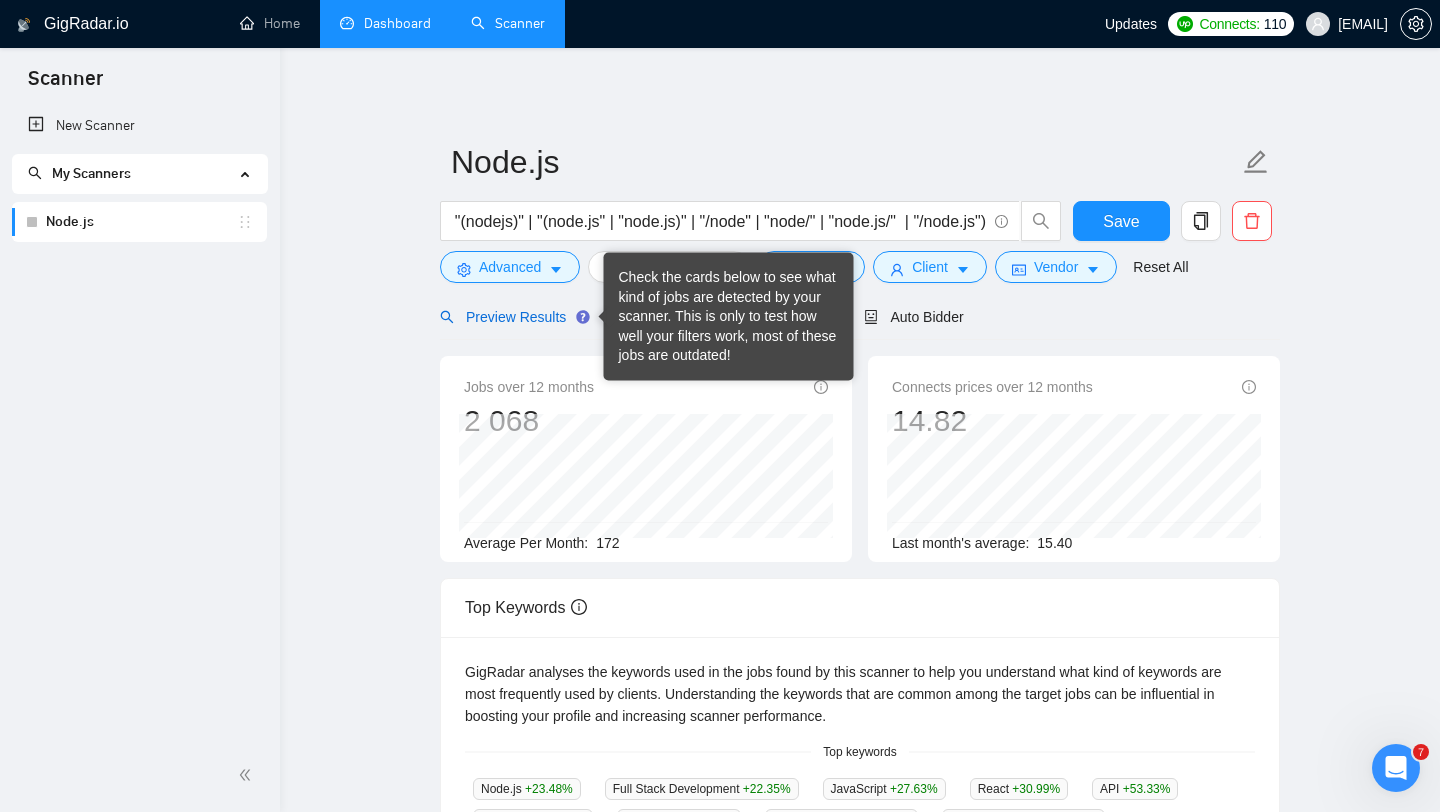 click on "Preview Results" at bounding box center [512, 317] 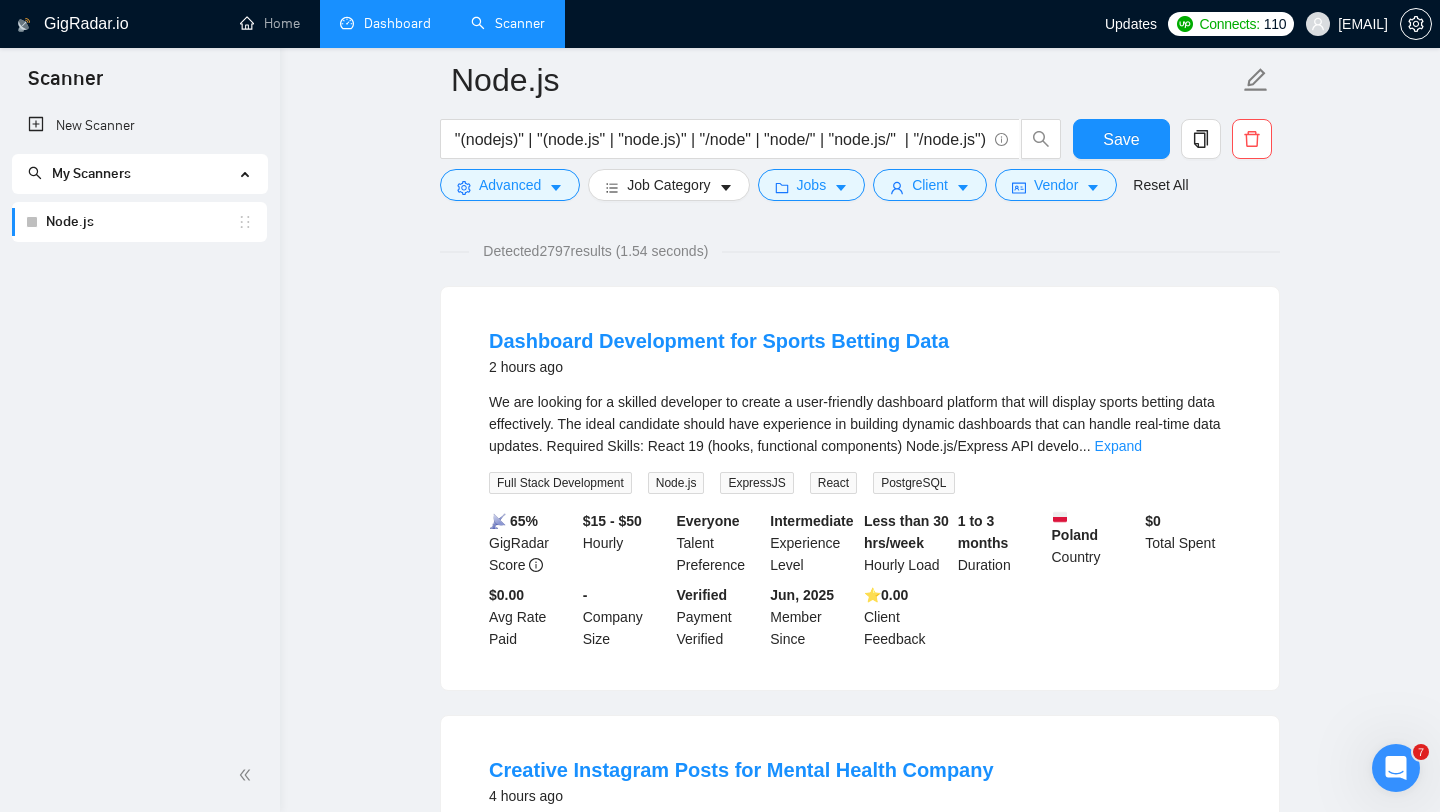 scroll, scrollTop: 0, scrollLeft: 0, axis: both 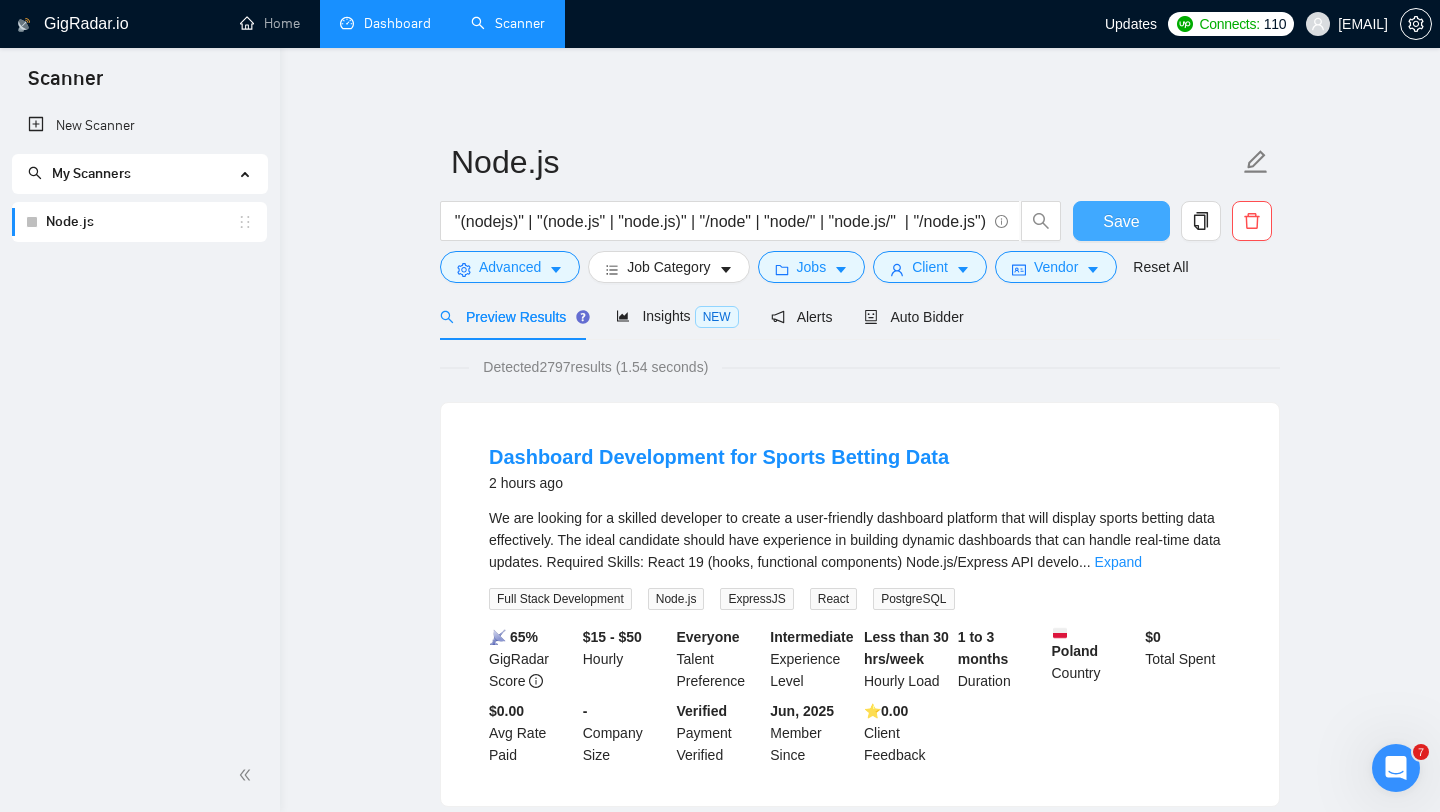 click on "Save" at bounding box center (1121, 221) 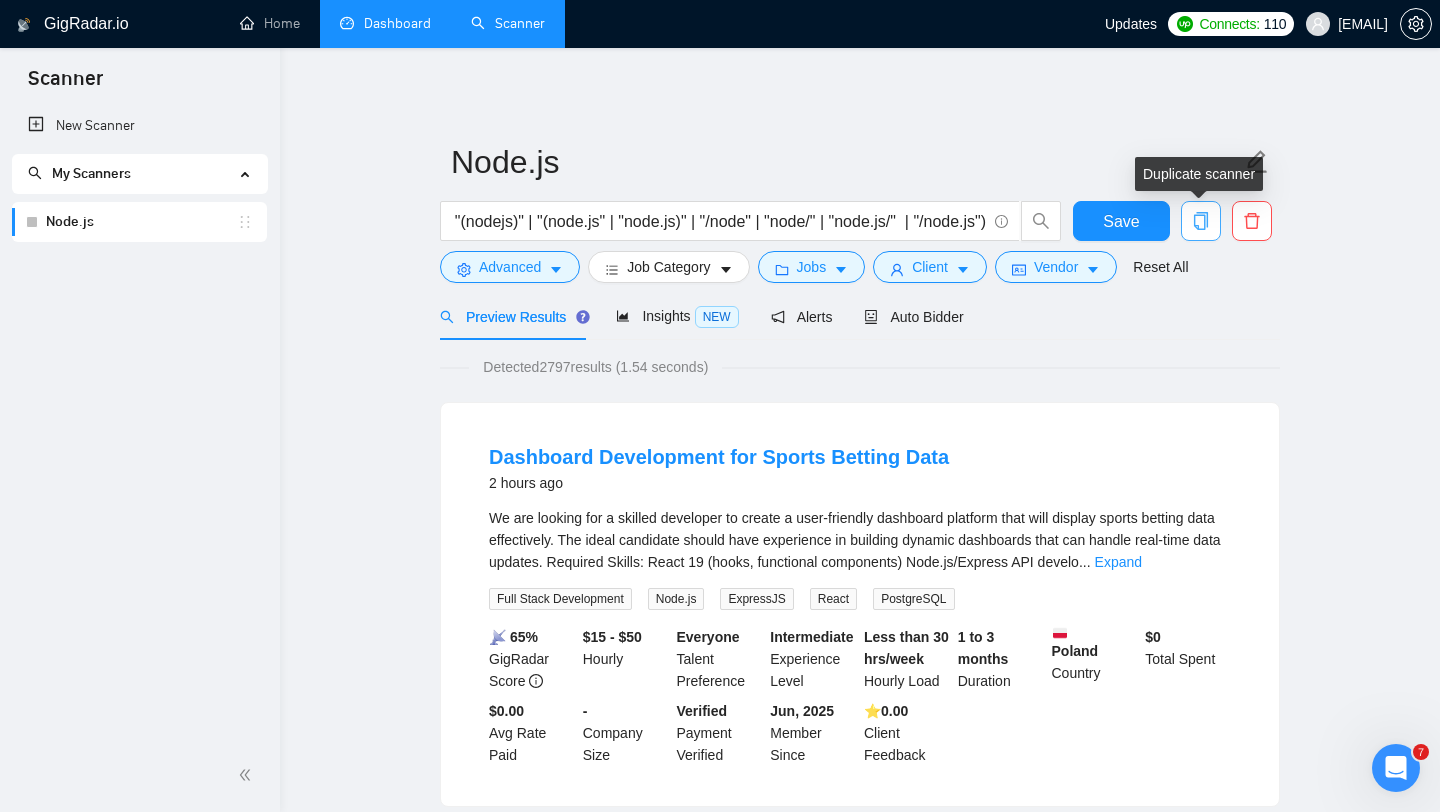 click at bounding box center [1201, 221] 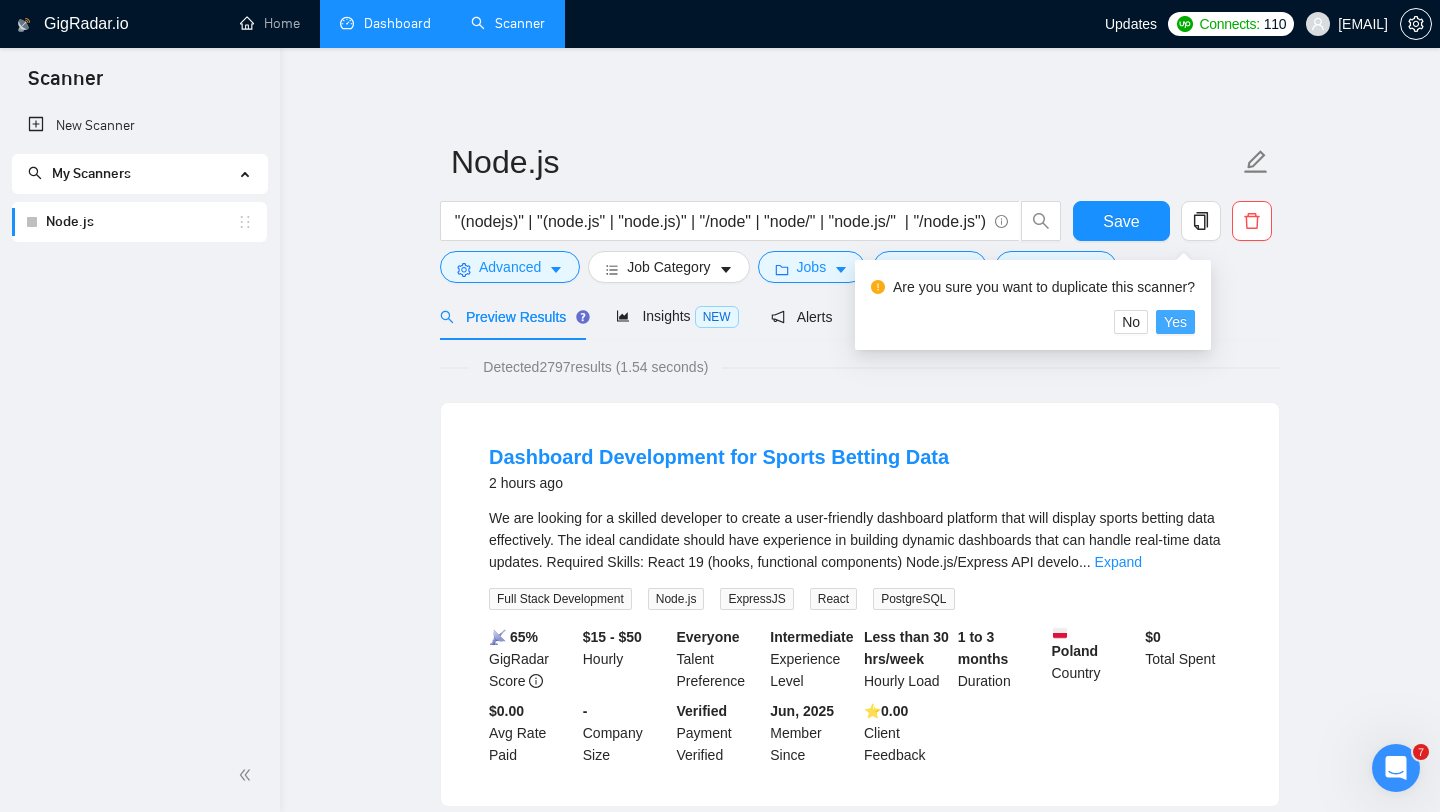 click on "Yes" at bounding box center [1175, 322] 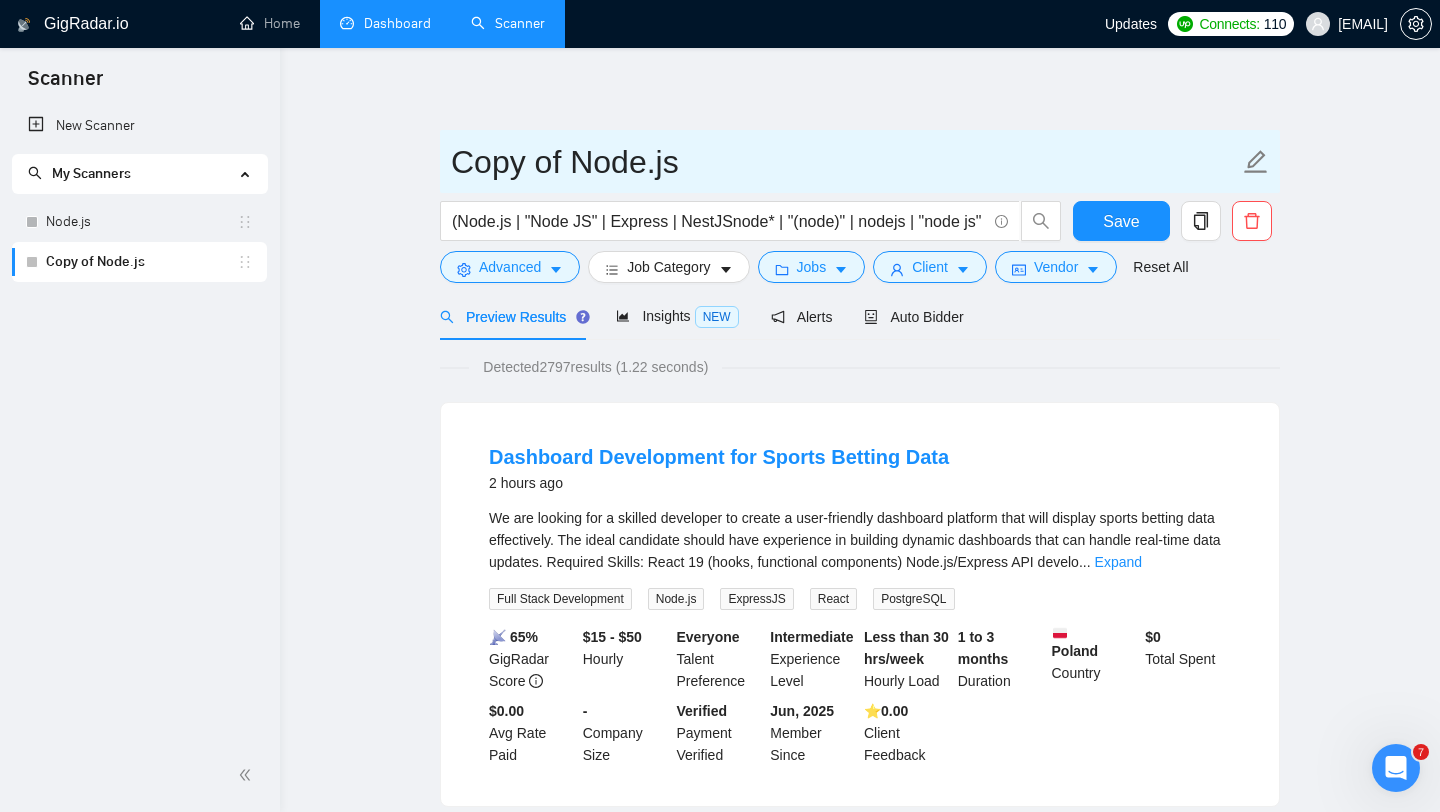 drag, startPoint x: 562, startPoint y: 164, endPoint x: 383, endPoint y: 164, distance: 179 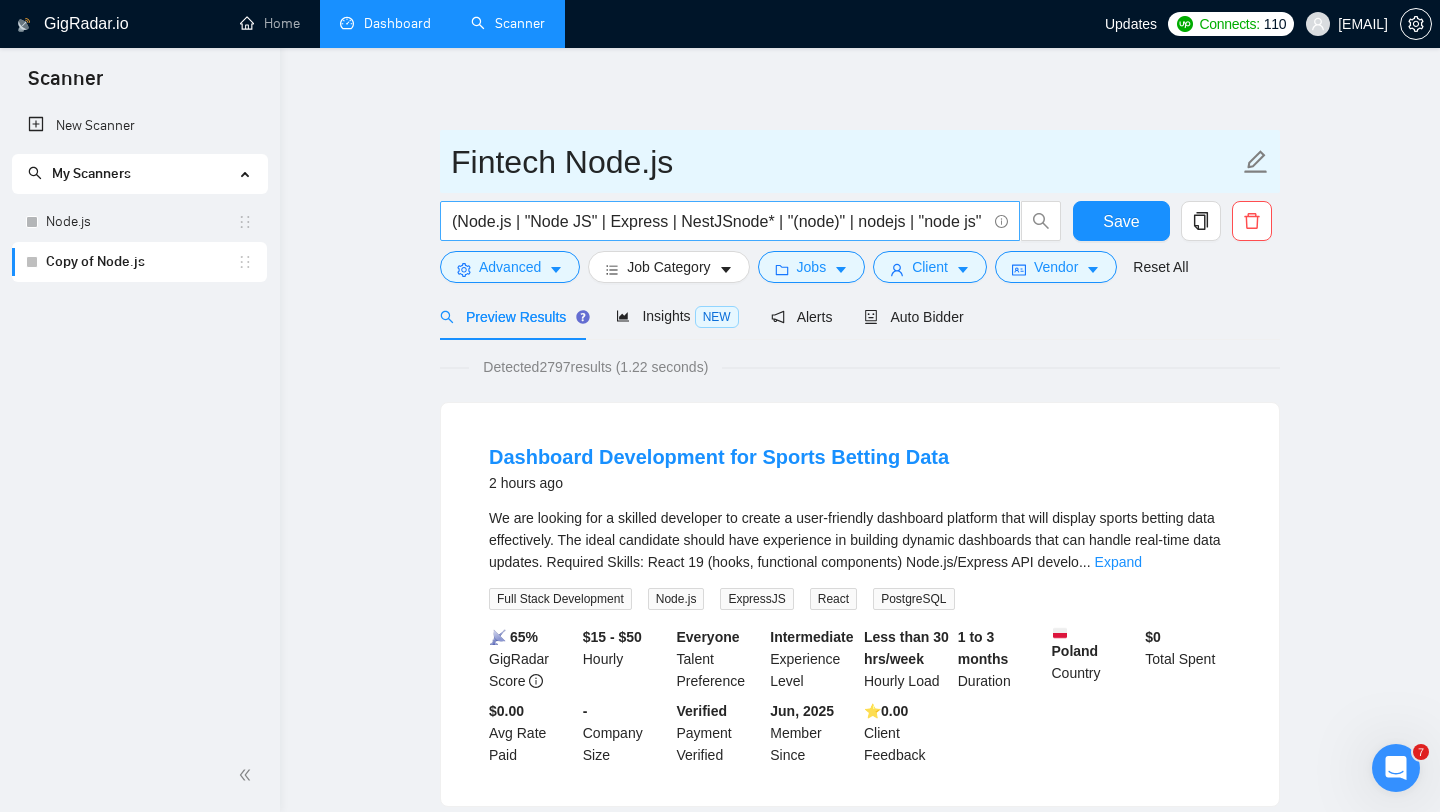 scroll, scrollTop: 0, scrollLeft: 749, axis: horizontal 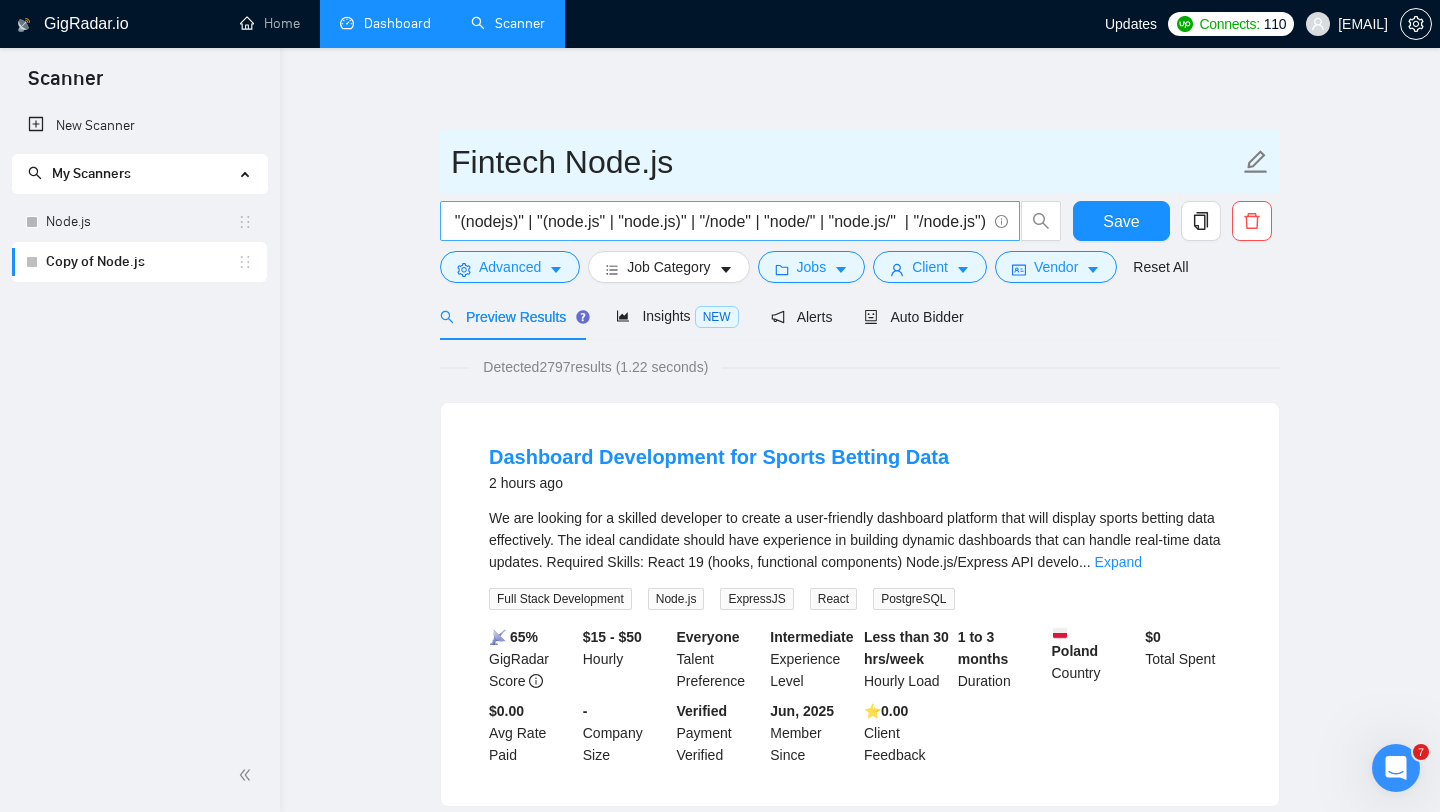 type on "Fintech Node.js" 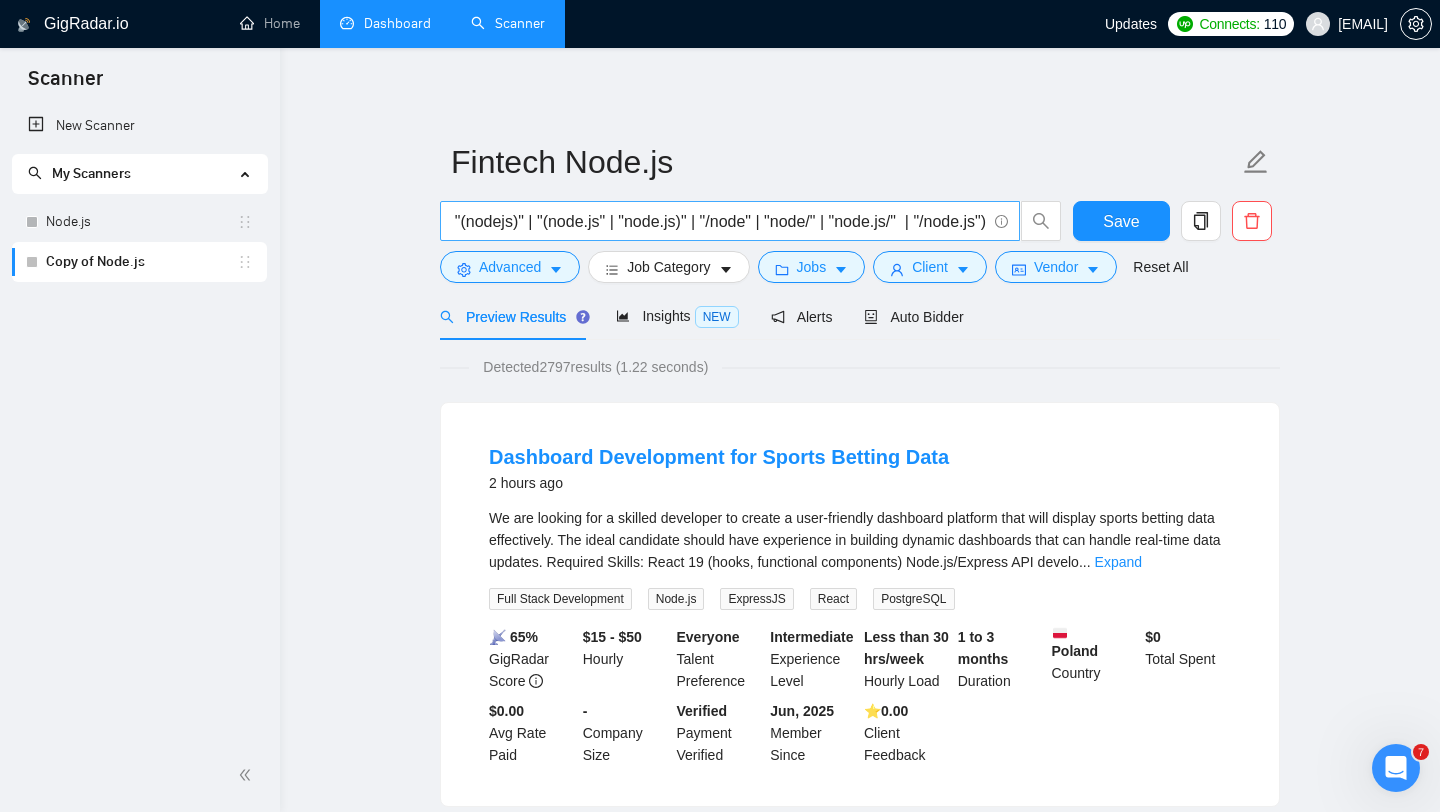 click on "(Node.js | "Node JS" | Express | NestJSnode* | "(node)" | nodejs | "node js" | "node.js" | "(node.js)"| "(nodejs)" | "(node.js" | "node.js)" | "/node" | "node/" | "node.js/"  | "/node.js")" at bounding box center [719, 221] 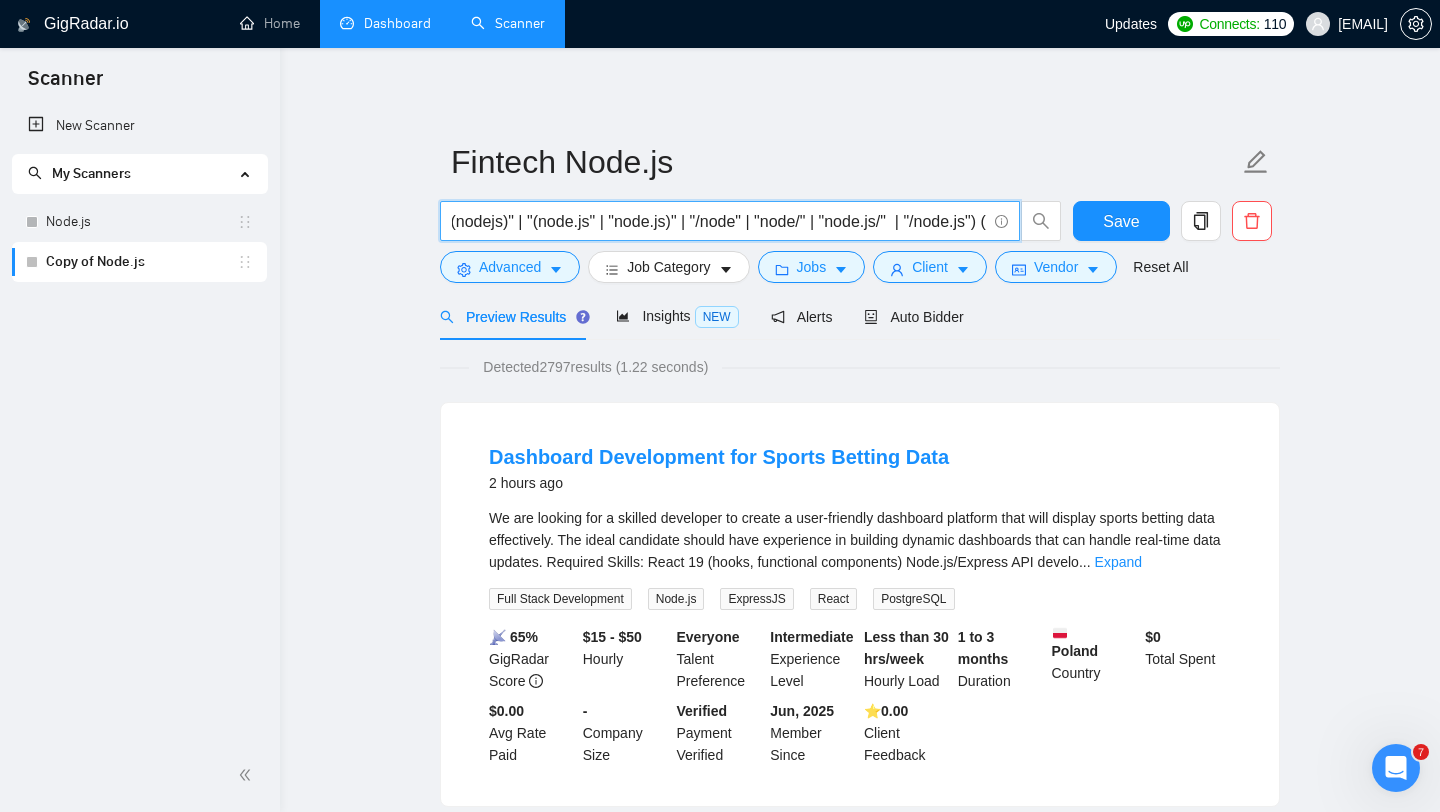 scroll, scrollTop: 0, scrollLeft: 755, axis: horizontal 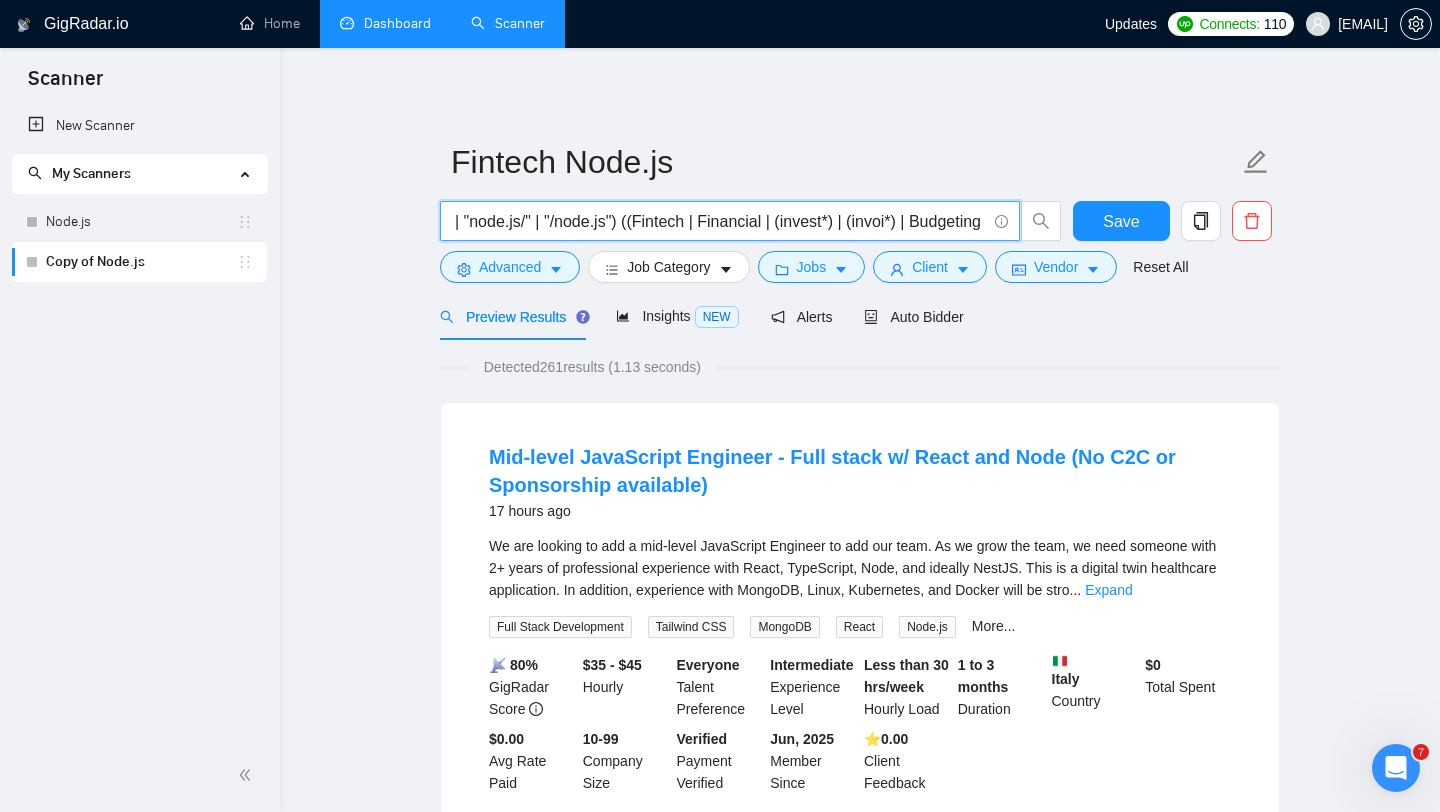 type on "(Node.js | "Node JS" | Express | NestJSnode* | "(node)" | nodejs | "node js" | "node.js" | "(node.js)"| "(nodejs)" | "(node.js" | "node.js)" | "/node" | "node/" | "node.js/" | "/node.js") ((Fintech | Financial | (invest*) | (invoi*) | Budgeting | money | cash | Savings | credit | debit | (fint*) | Finance | Accounting | bookkeeping | tax | payroll | invoicing | money | expenses | billing | wealth | Investments | (invest*) | stocks | crypto | blockchain | trading | budgeting | saving | equity)" 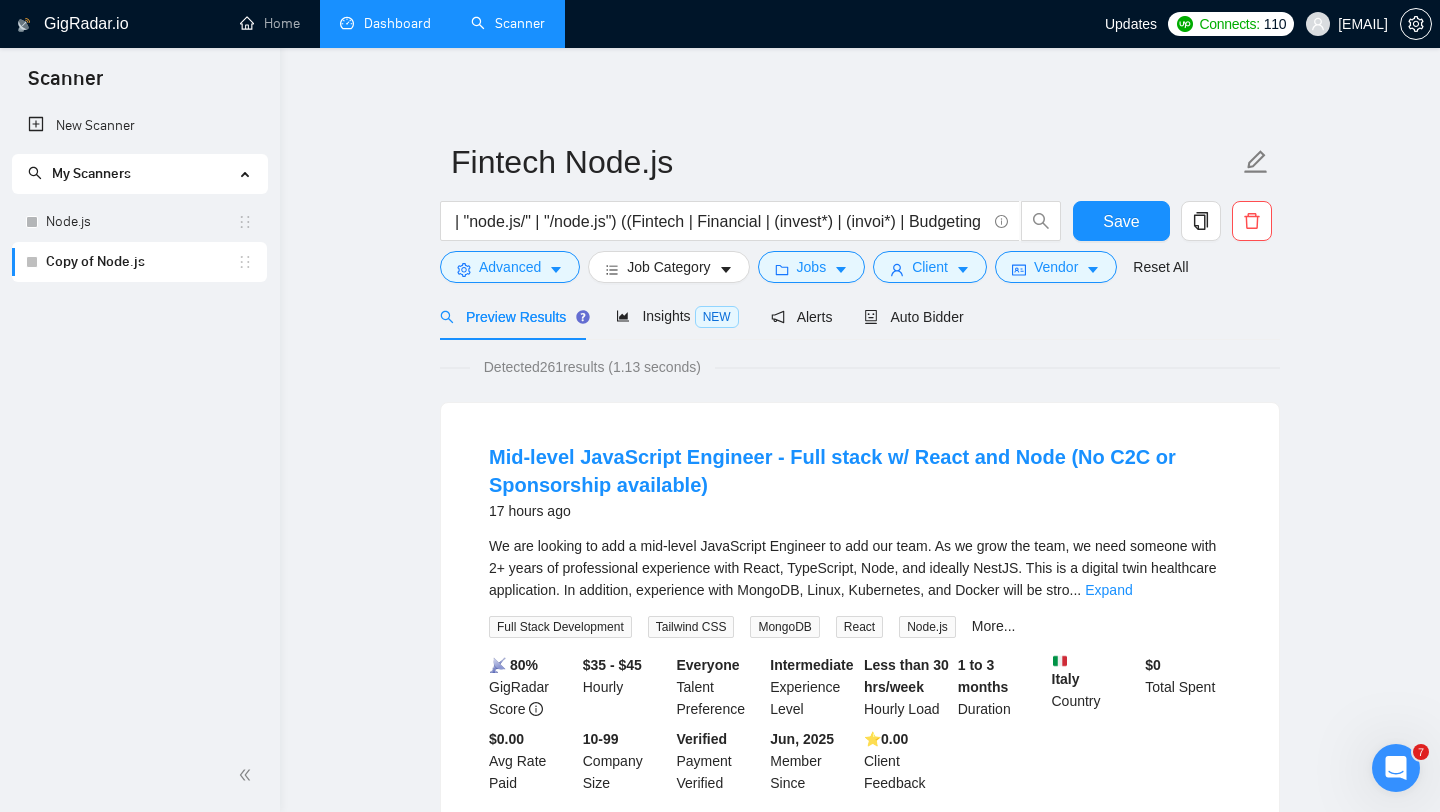 click on "Detected   261  results   (1.13 seconds) Mid-level JavaScript Engineer - Full stack w/ React and Node (No C2C or Sponsorship available) 17 hours ago We are looking to add a mid-level JavaScript Engineer to add our team. As we grow the team, we need someone with 2+ years of professional experience with React, TypeScript, Node, and ideally NestJS. This is a digital twin healthcare application. In addition, experience with MongoDB, Linux, Kubernetes, and Docker will be stro ... Expand Full Stack Development Tailwind CSS MongoDB React Node.js More... 📡   80% GigRadar Score   $35 - $45 Hourly Everyone Talent Preference Intermediate Experience Level Less than 30 hrs/week Hourly Load 1 to 3 months Duration   [COUNTRY] Country $ 0 Total Spent $0.00 Avg Rate Paid 10-99 Company Size Verified Payment Verified Jun, 2025 Member Since ⭐️  0.00 Client Feedback Experienced Full Stack Developer  (Node.js  + React) for Web App Development a day ago Node.js Node.js ... Expand Full Stack Development Node.js React JavaScript" at bounding box center (860, 2634) 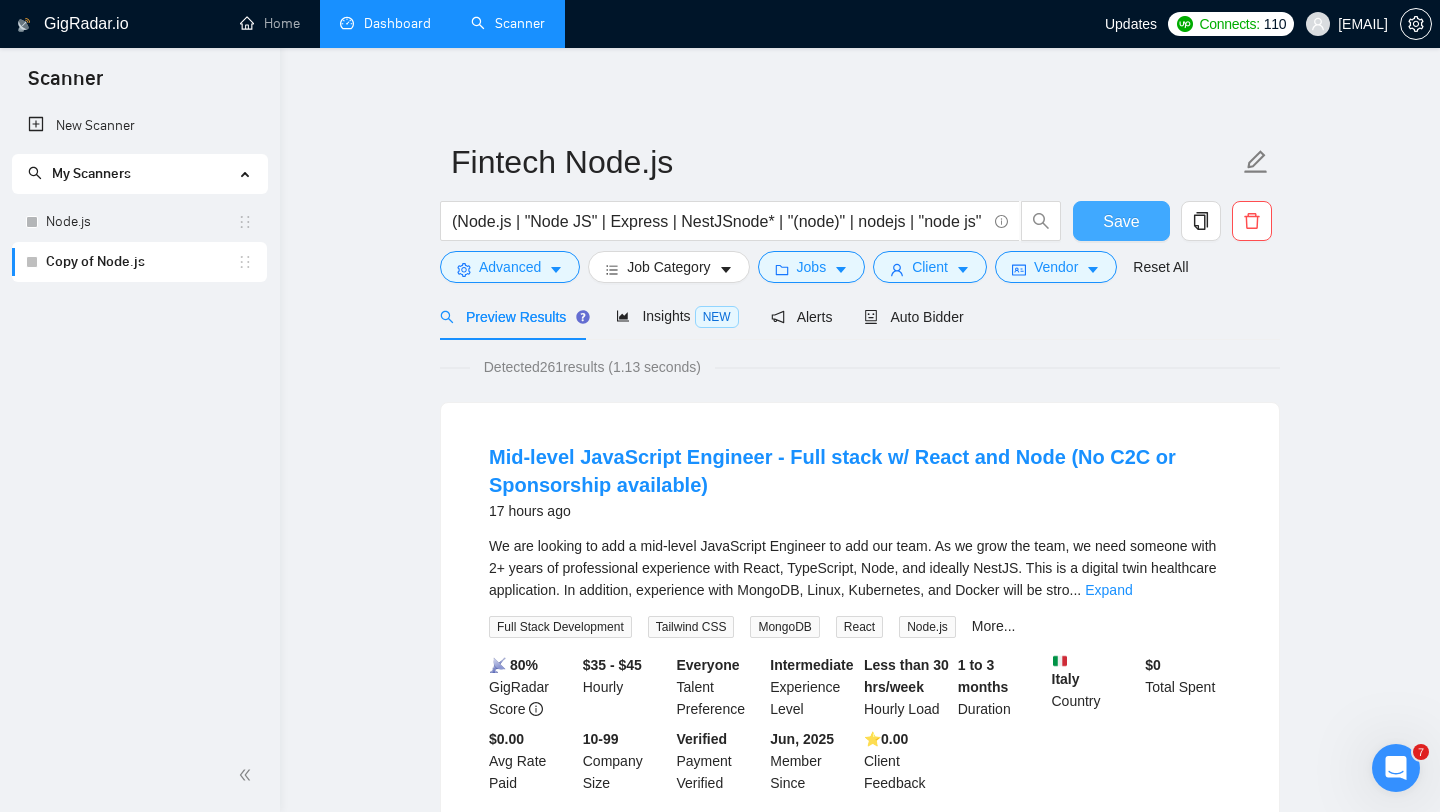 click on "Save" at bounding box center [1121, 221] 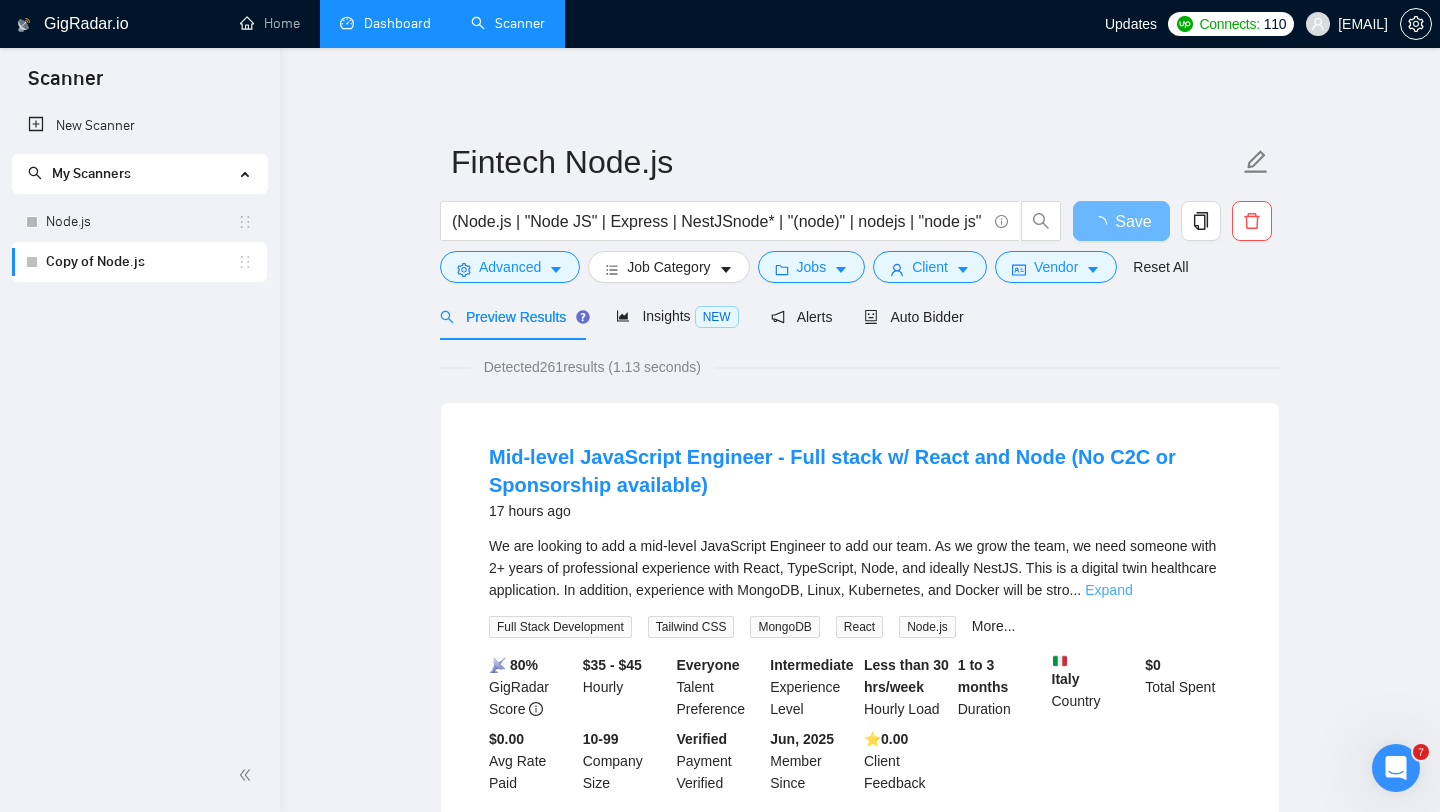 click on "Expand" at bounding box center (1108, 590) 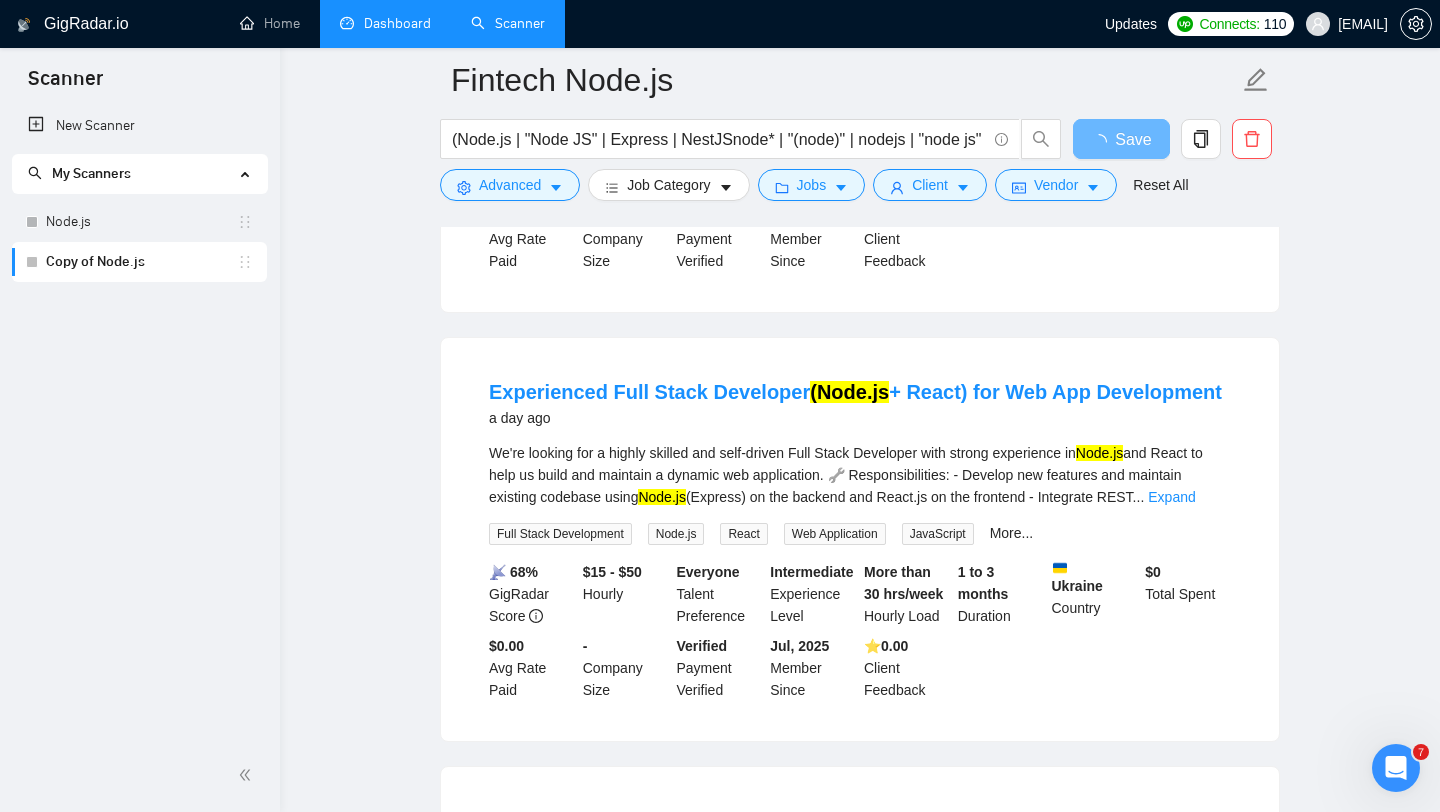scroll, scrollTop: 606, scrollLeft: 0, axis: vertical 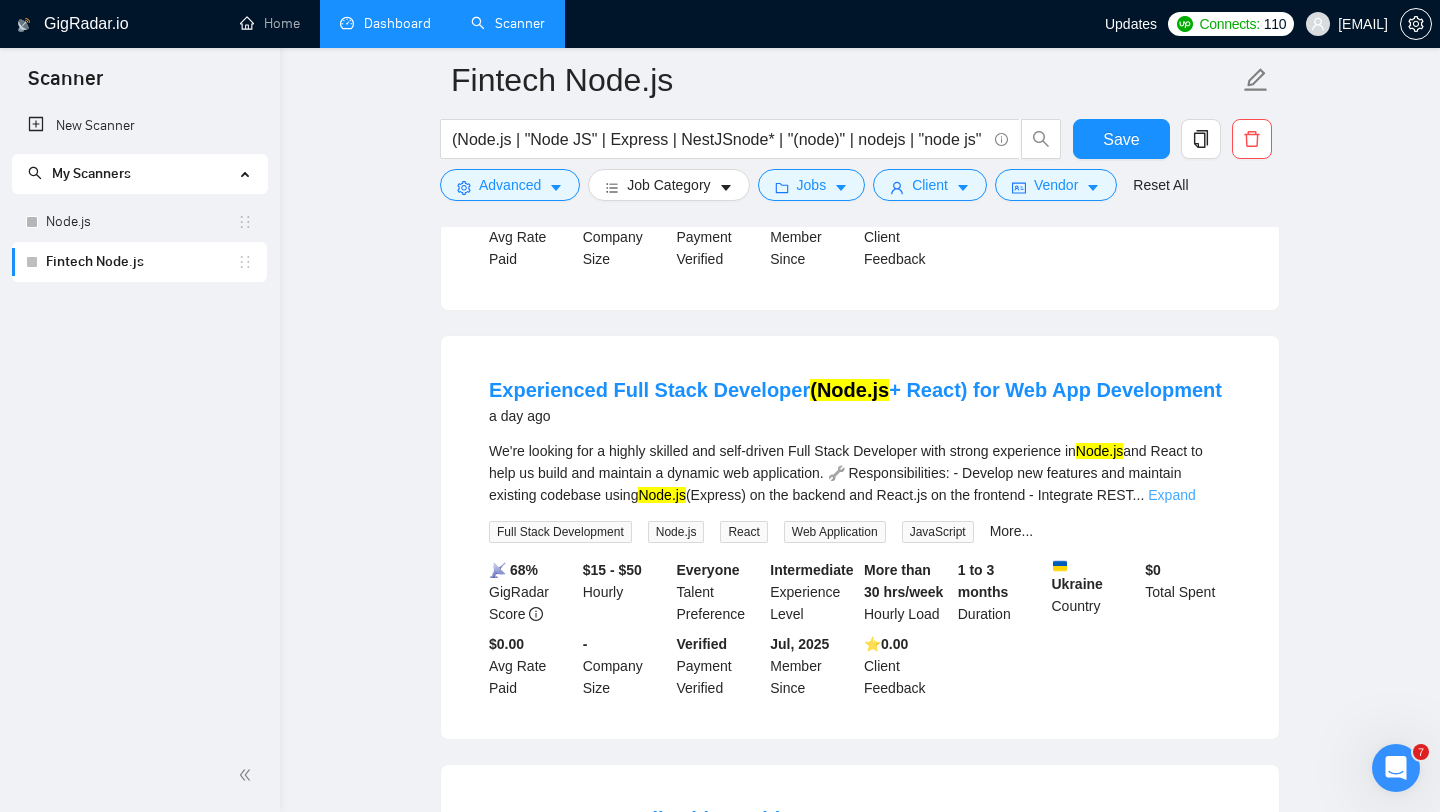 click on "Expand" at bounding box center (1171, 495) 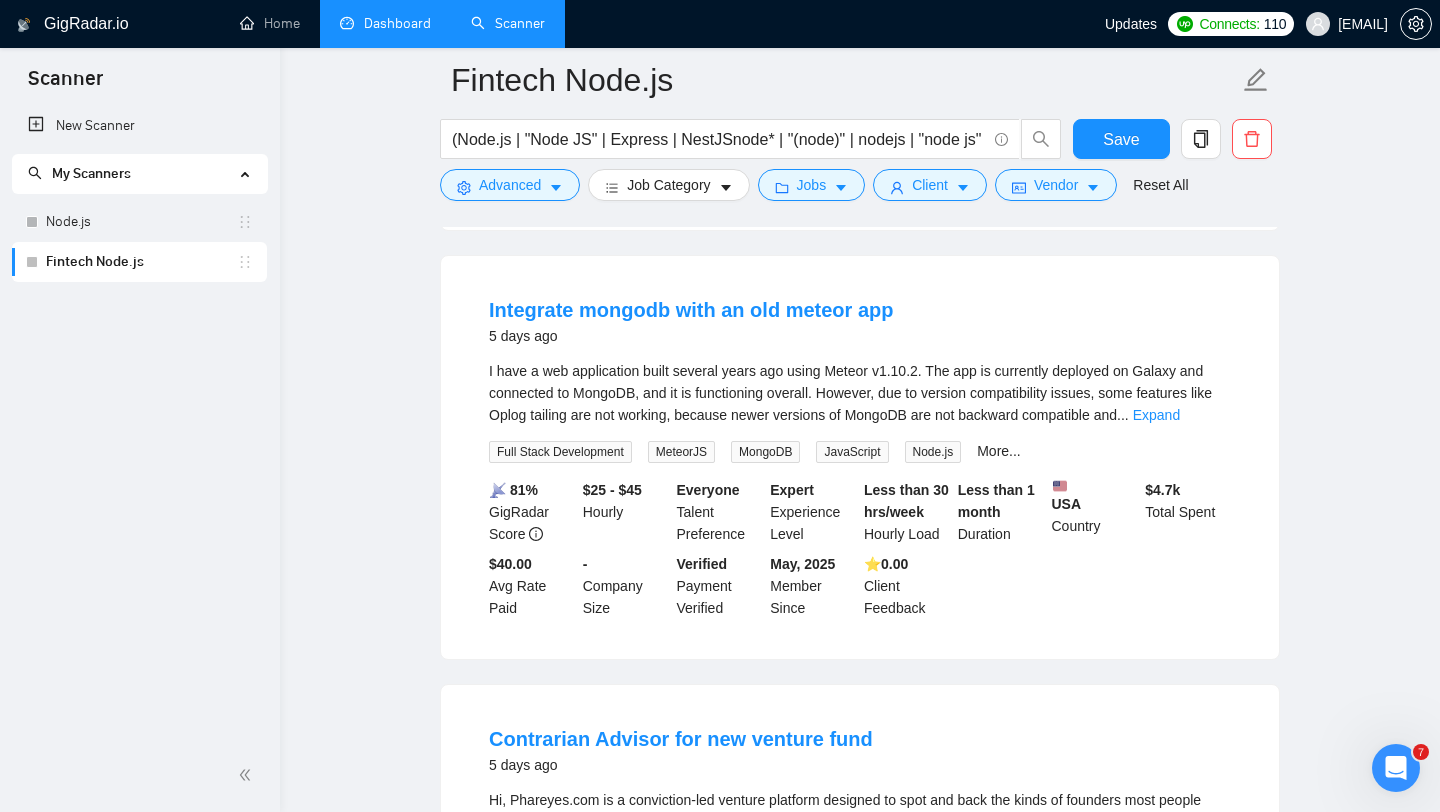 scroll, scrollTop: 1374, scrollLeft: 0, axis: vertical 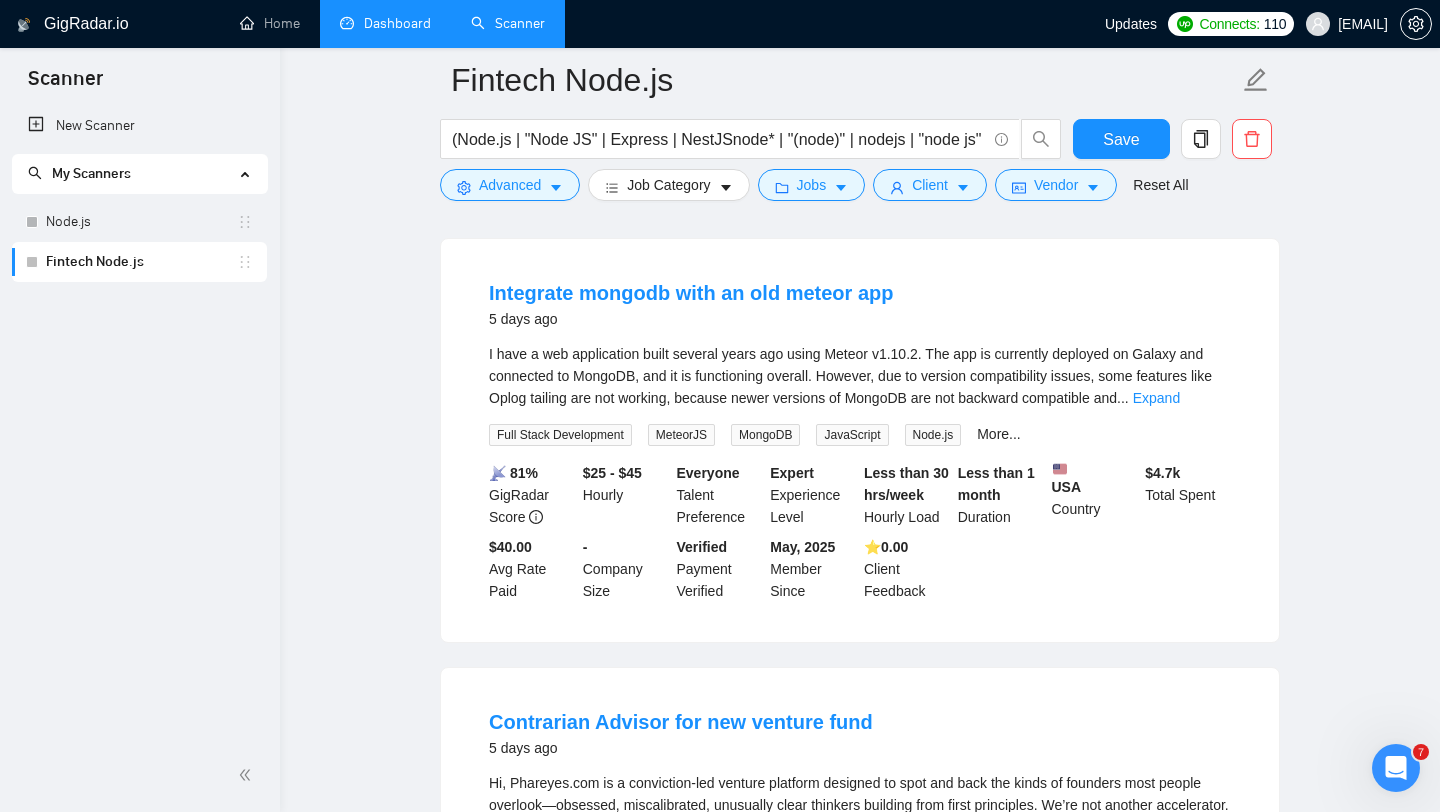 click on "I have a web application built several years ago using Meteor v1.10.2. The app is currently deployed on Galaxy and connected to MongoDB, and it is functioning overall. However, due to version compatibility issues, some features like Oplog tailing are not working, because newer versions of MongoDB are not backward compatible and ... Expand Full Stack Development MeteorJS MongoDB JavaScript Node.js More..." at bounding box center [860, 394] 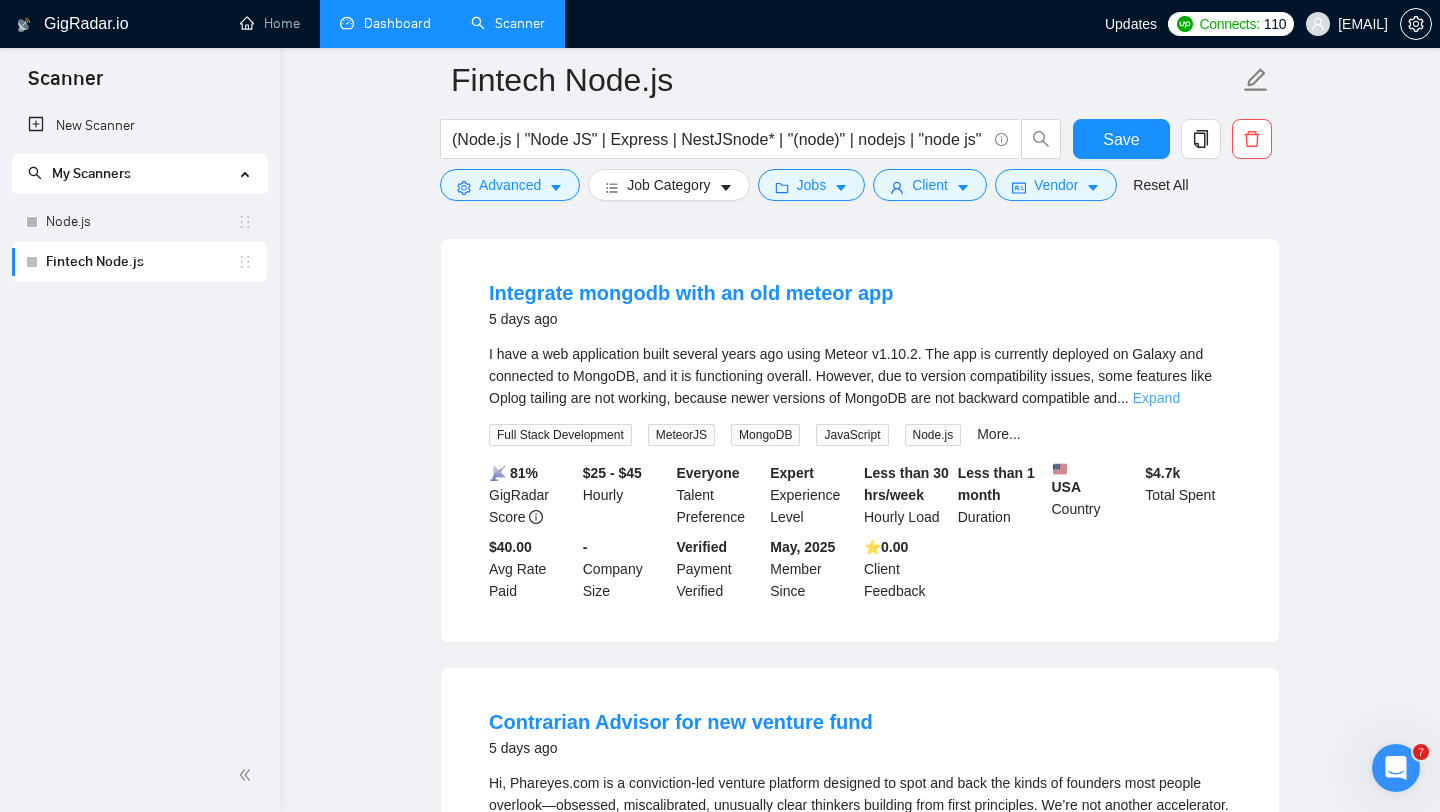 click on "Expand" at bounding box center (1156, 398) 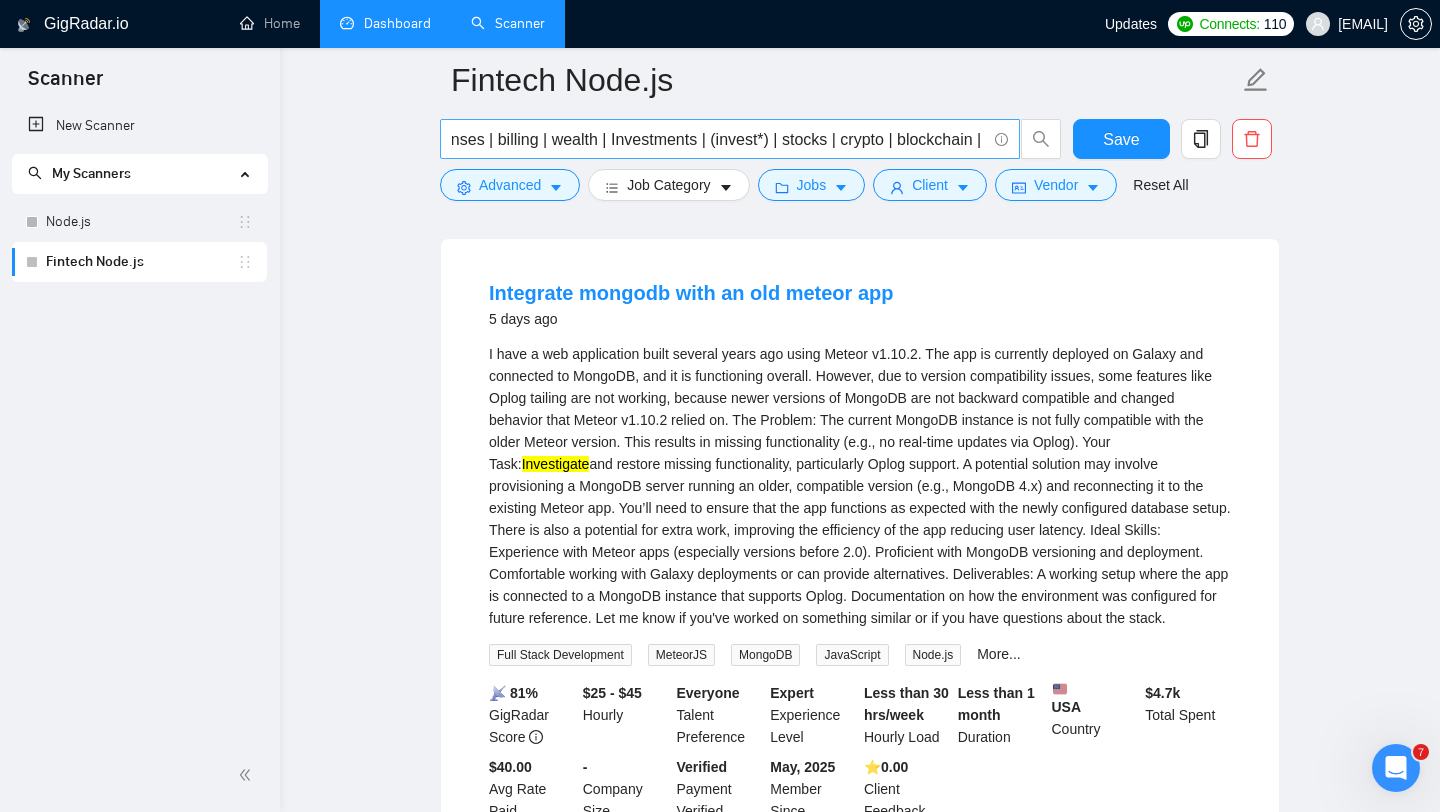 scroll, scrollTop: 0, scrollLeft: 2477, axis: horizontal 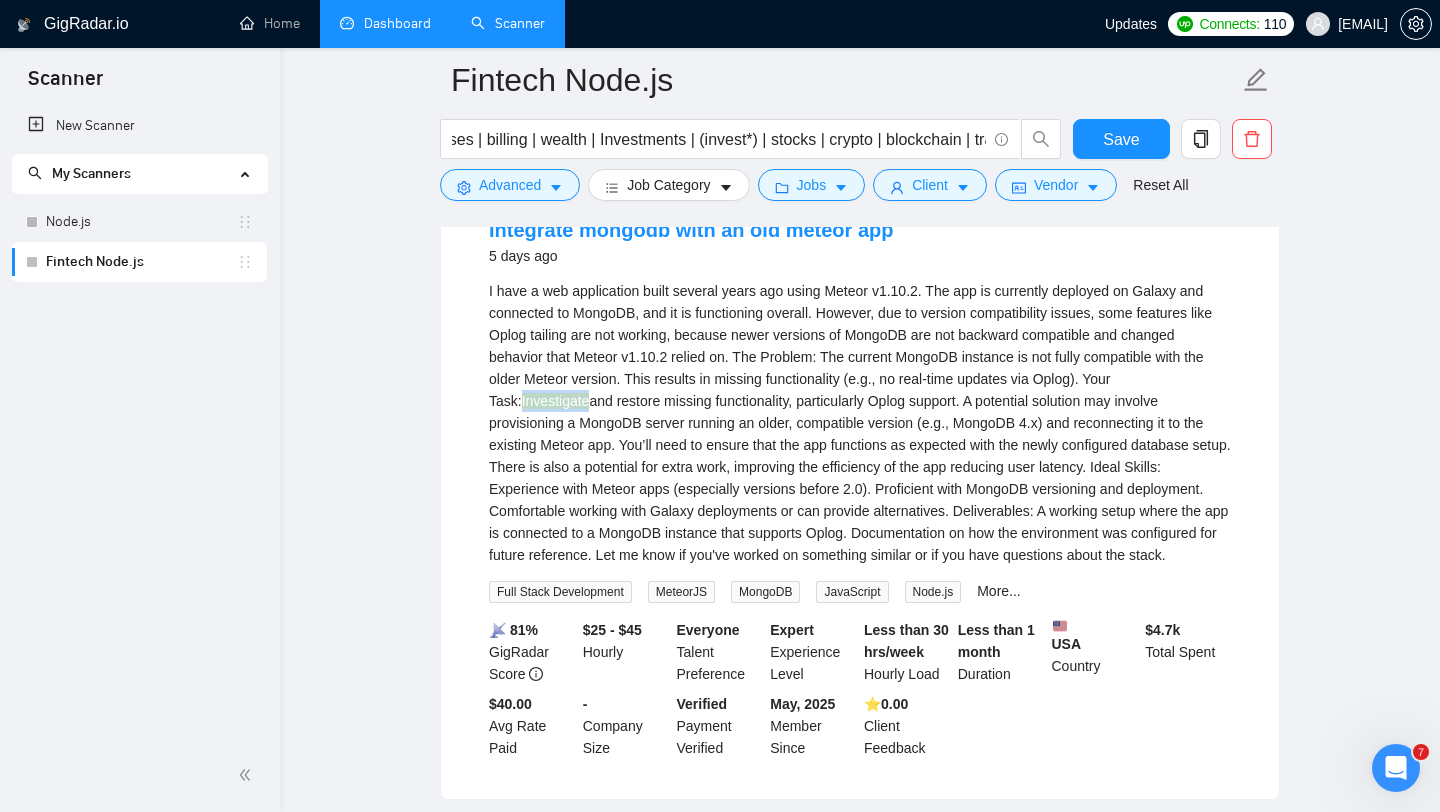 drag, startPoint x: 557, startPoint y: 425, endPoint x: 466, endPoint y: 425, distance: 91 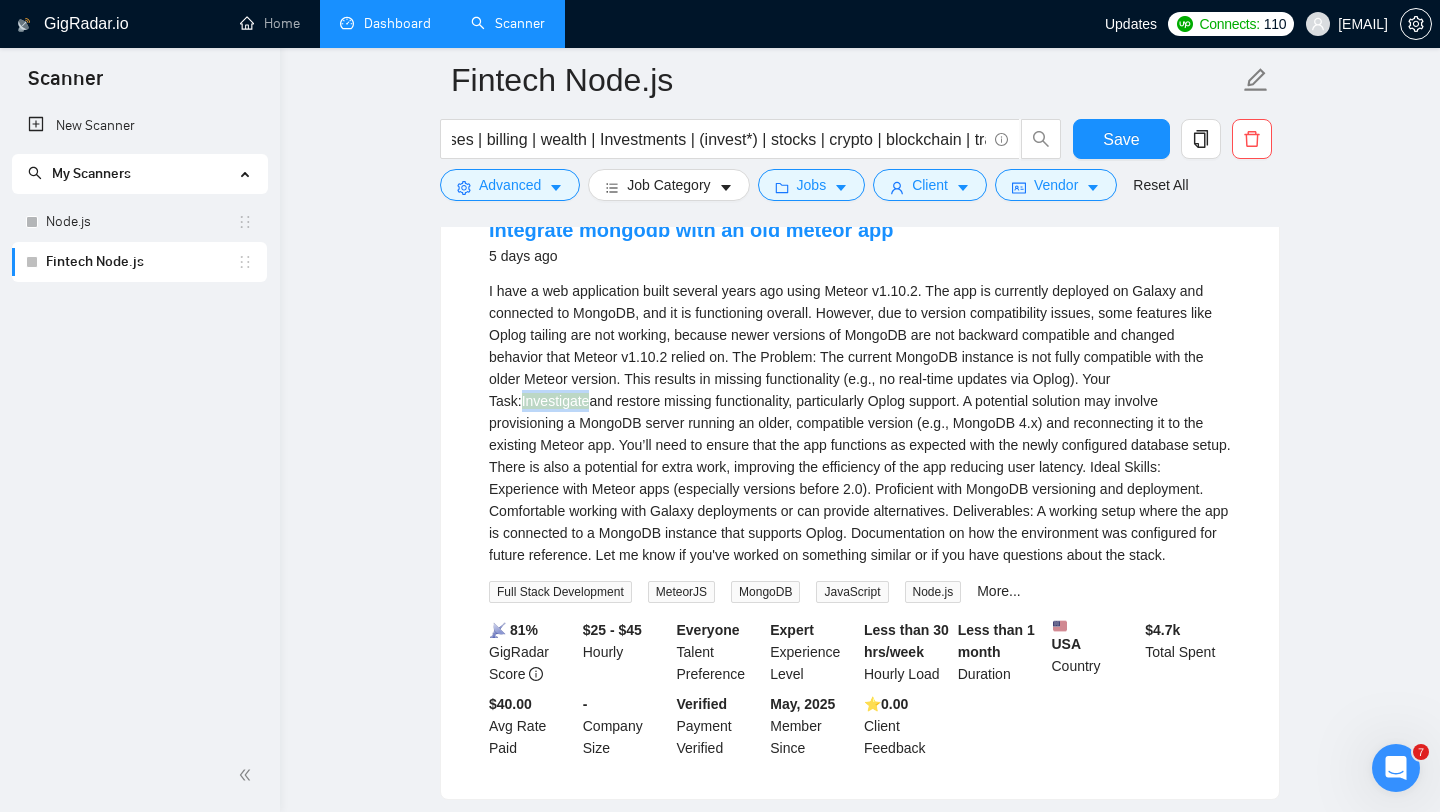 copy on "Investigate" 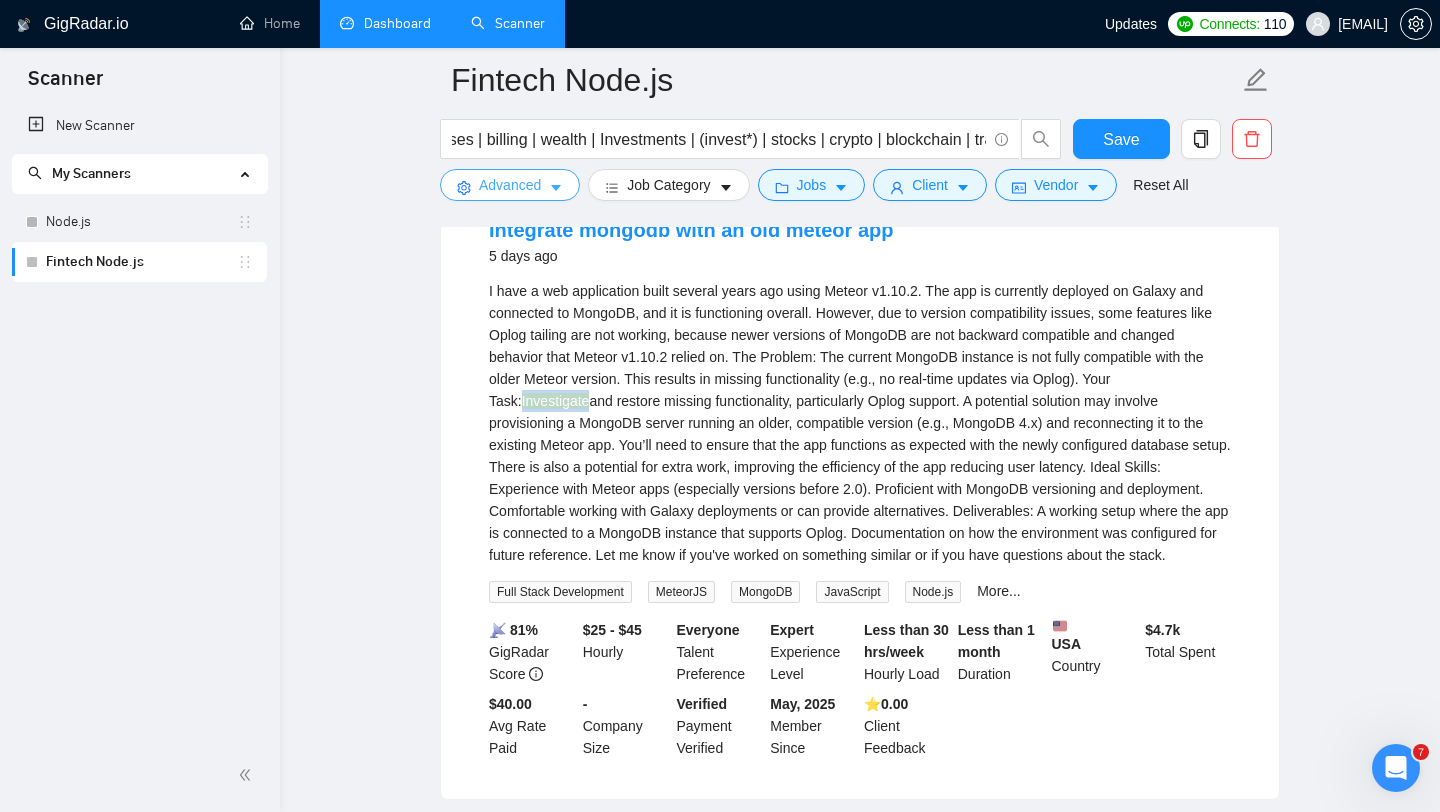 click on "Advanced" at bounding box center (510, 185) 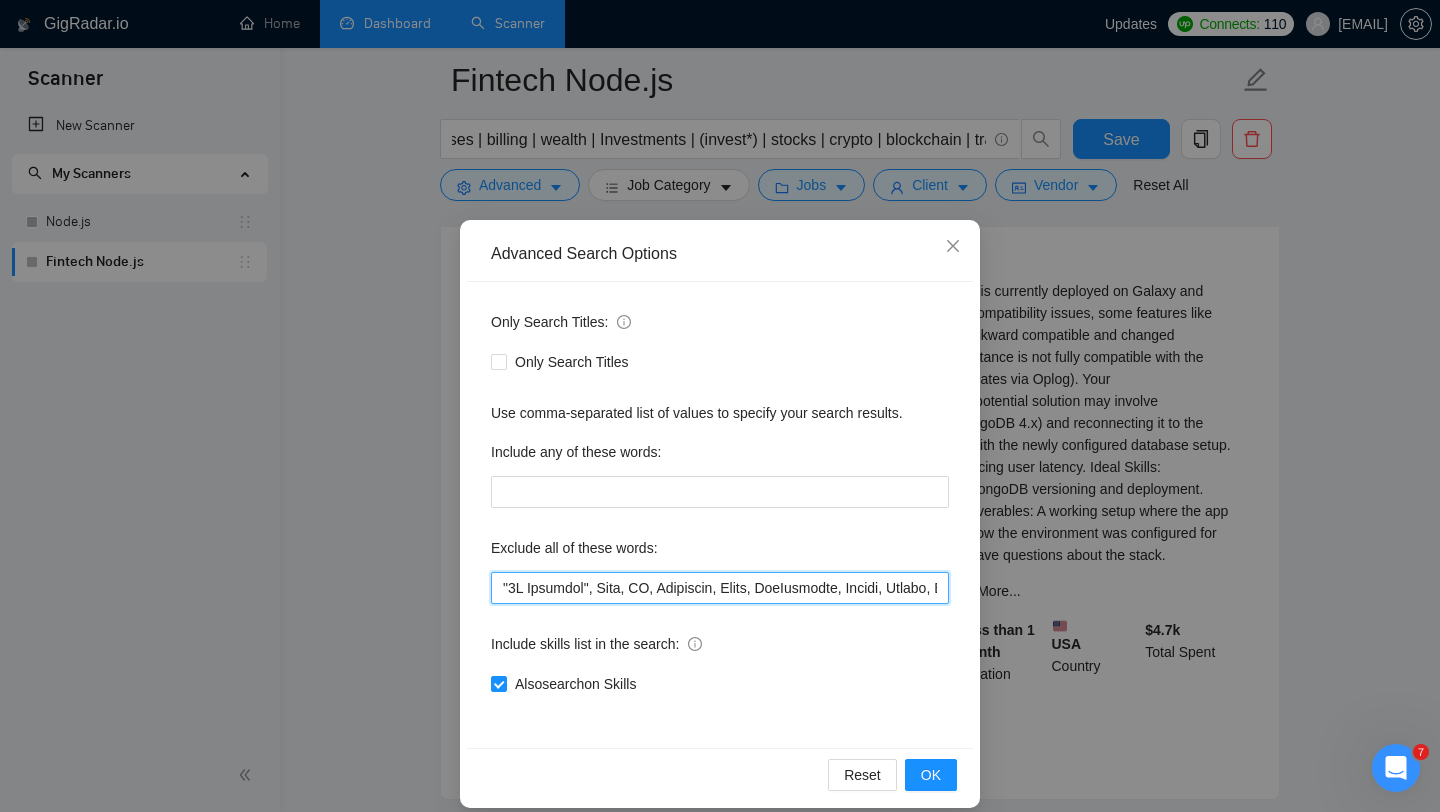 click at bounding box center [720, 588] 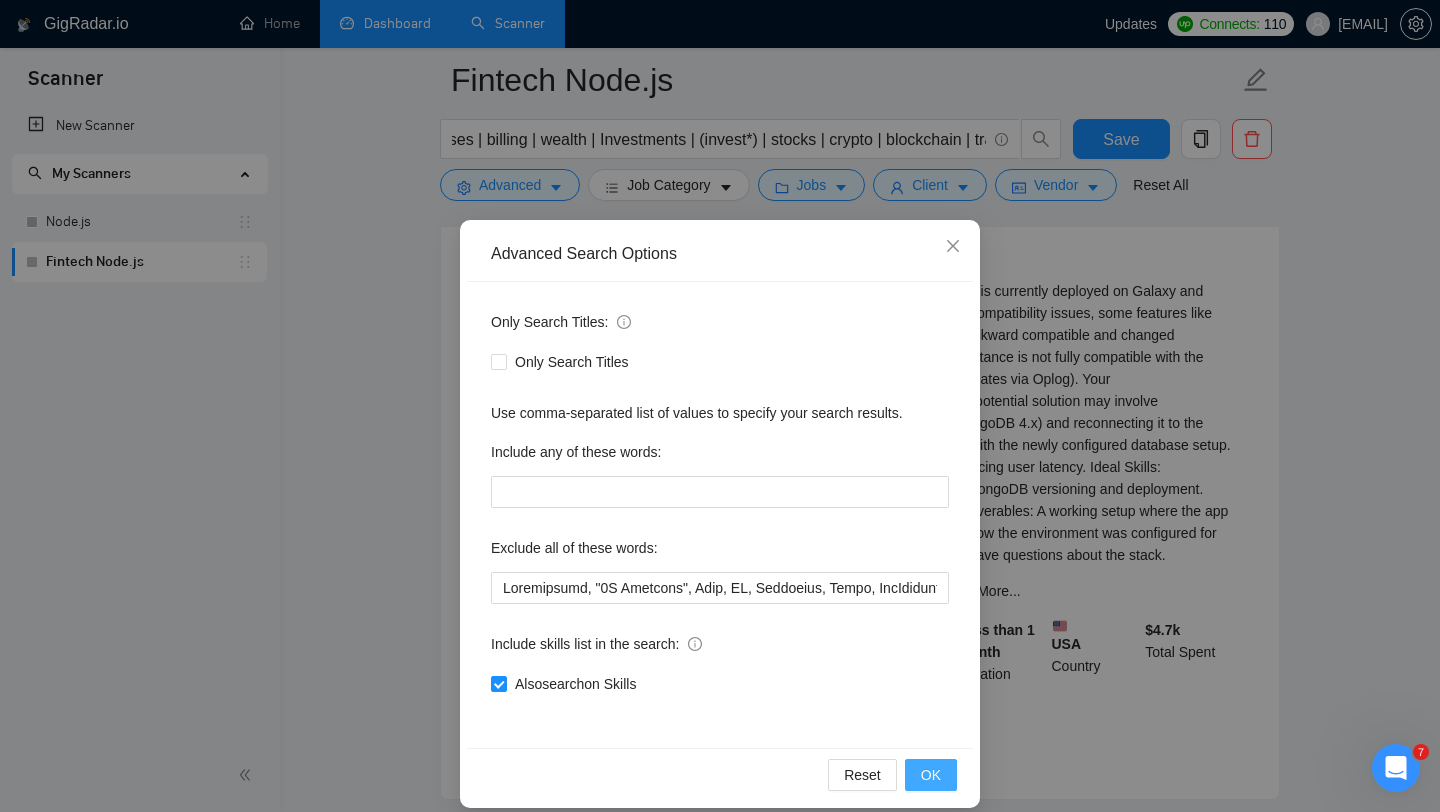click on "OK" at bounding box center (931, 775) 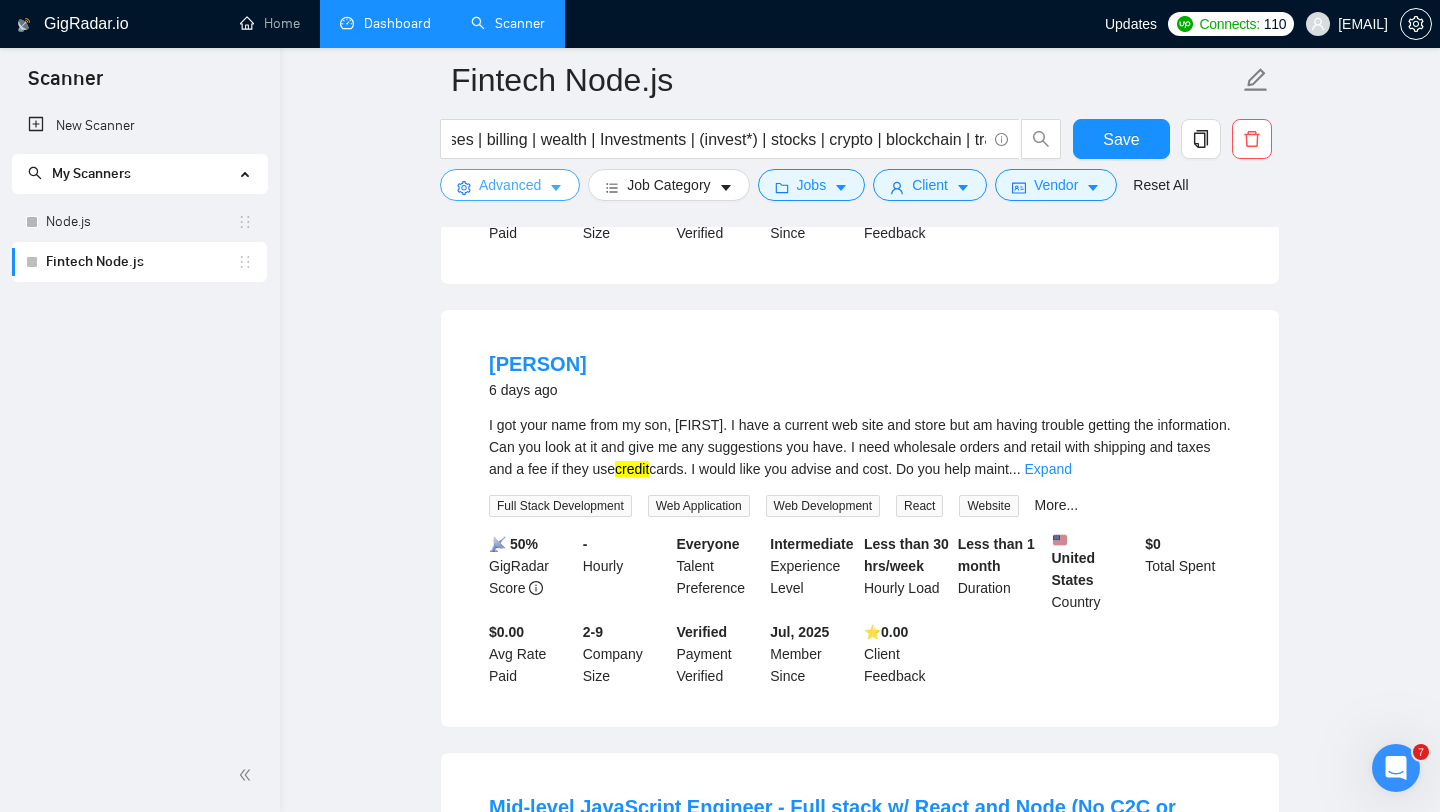 scroll, scrollTop: 1509, scrollLeft: 0, axis: vertical 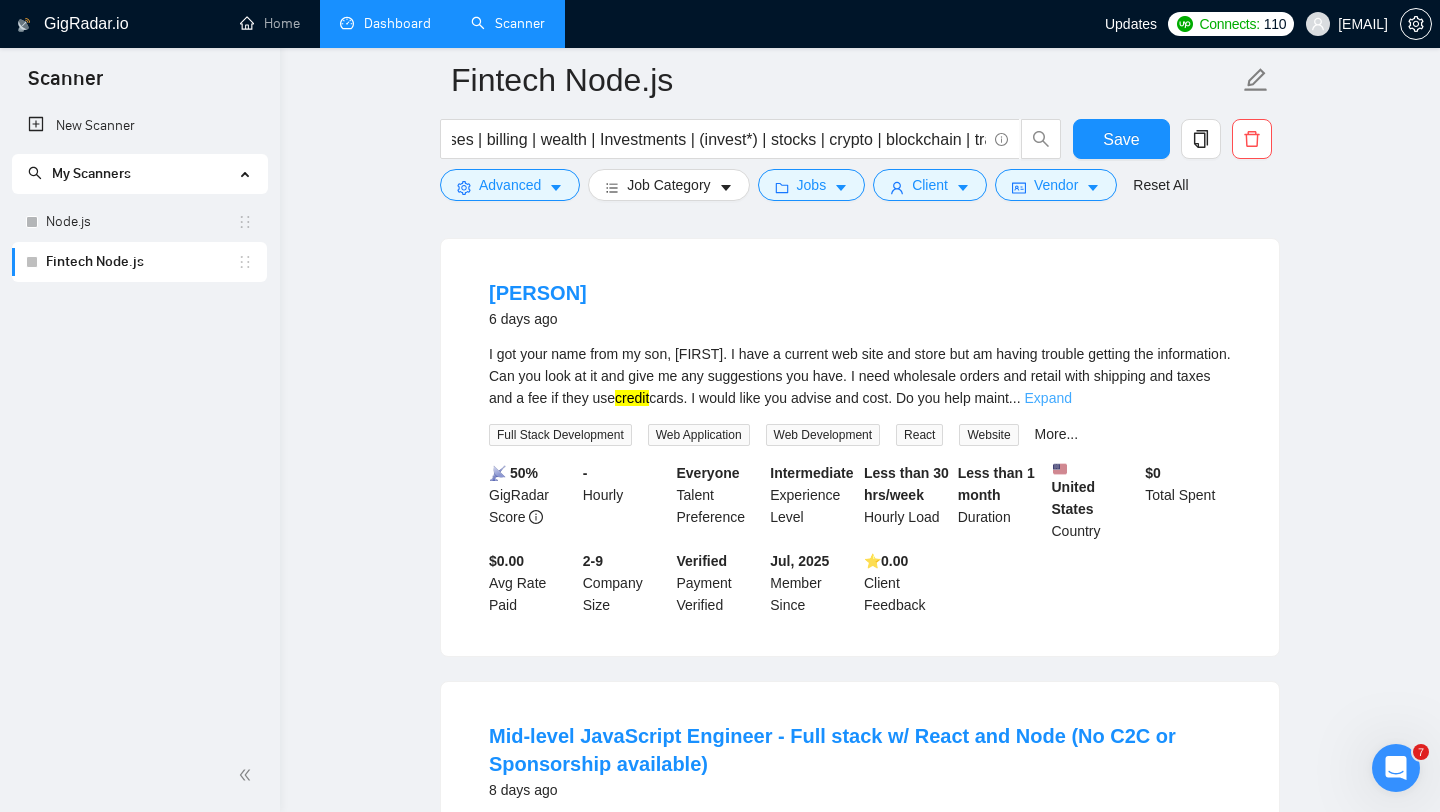 click on "Expand" at bounding box center (1048, 398) 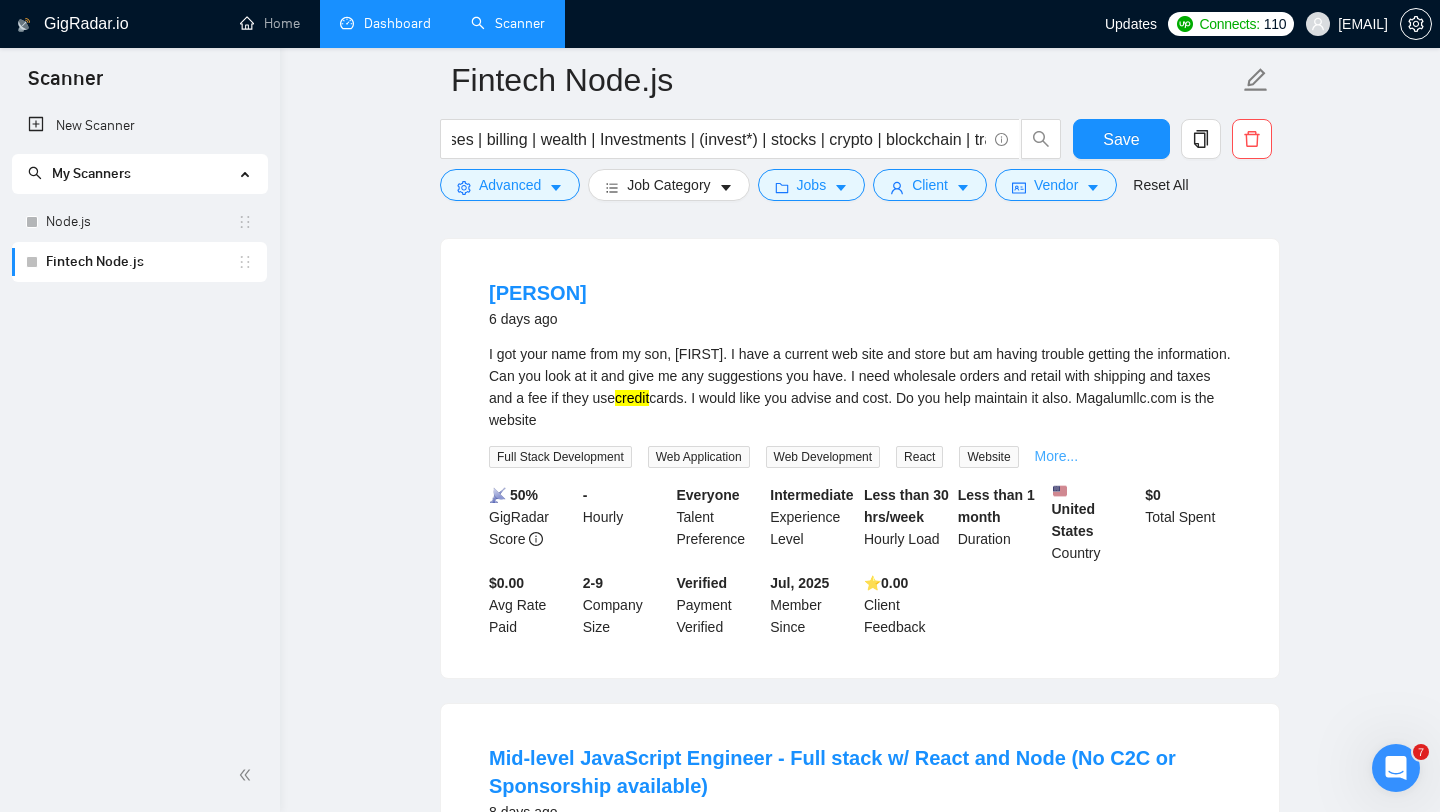 click on "More..." at bounding box center (1057, 456) 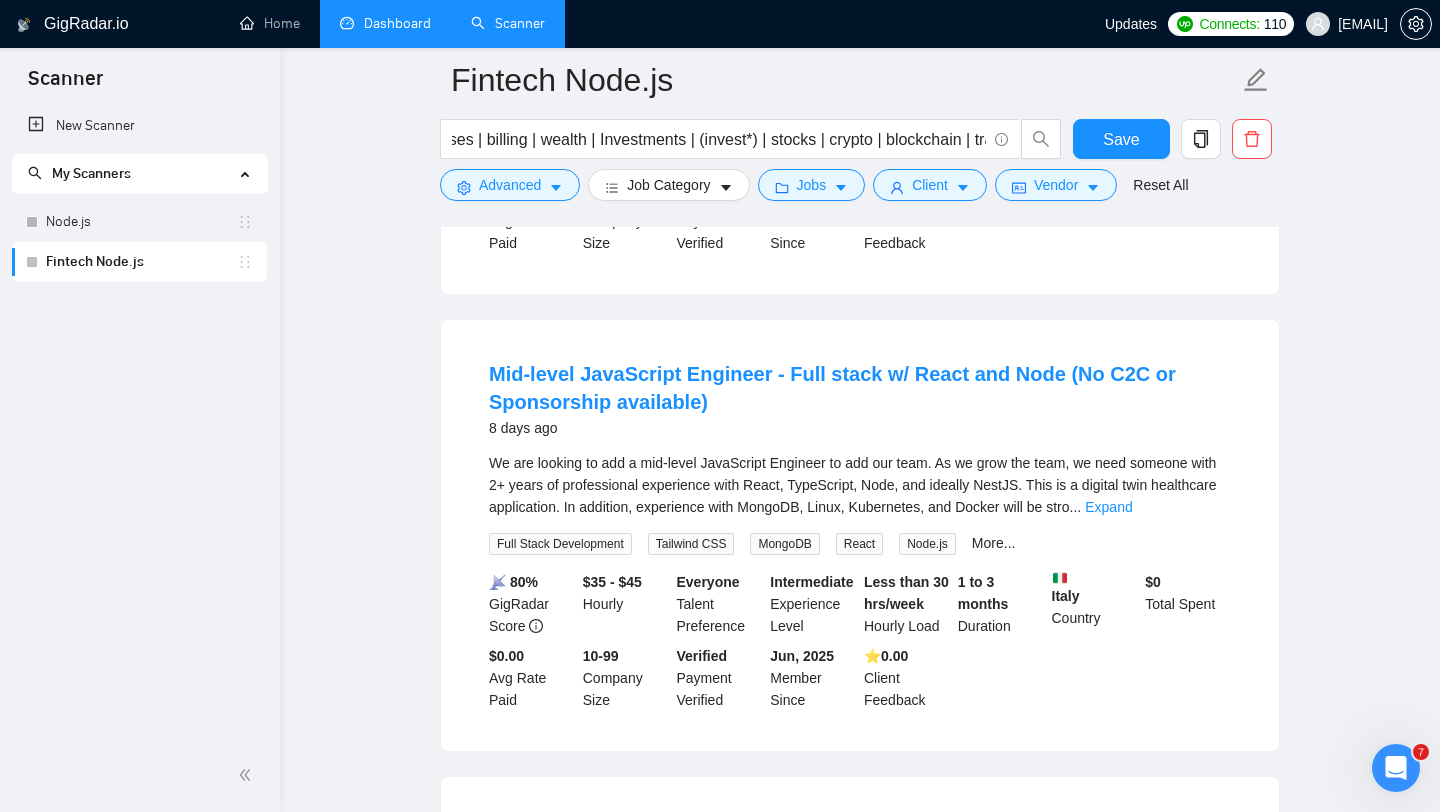 scroll, scrollTop: 1966, scrollLeft: 0, axis: vertical 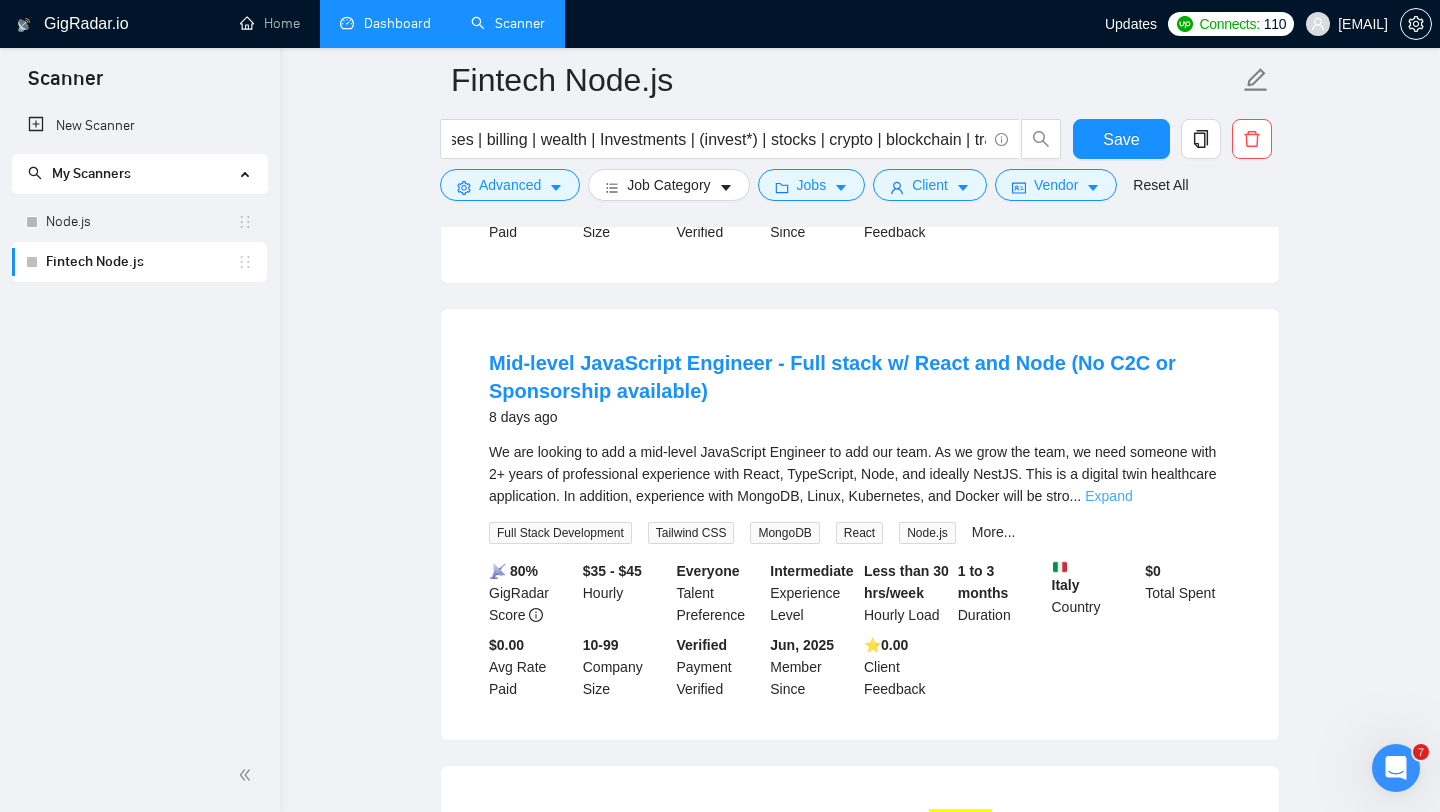 click on "Expand" at bounding box center [1108, 496] 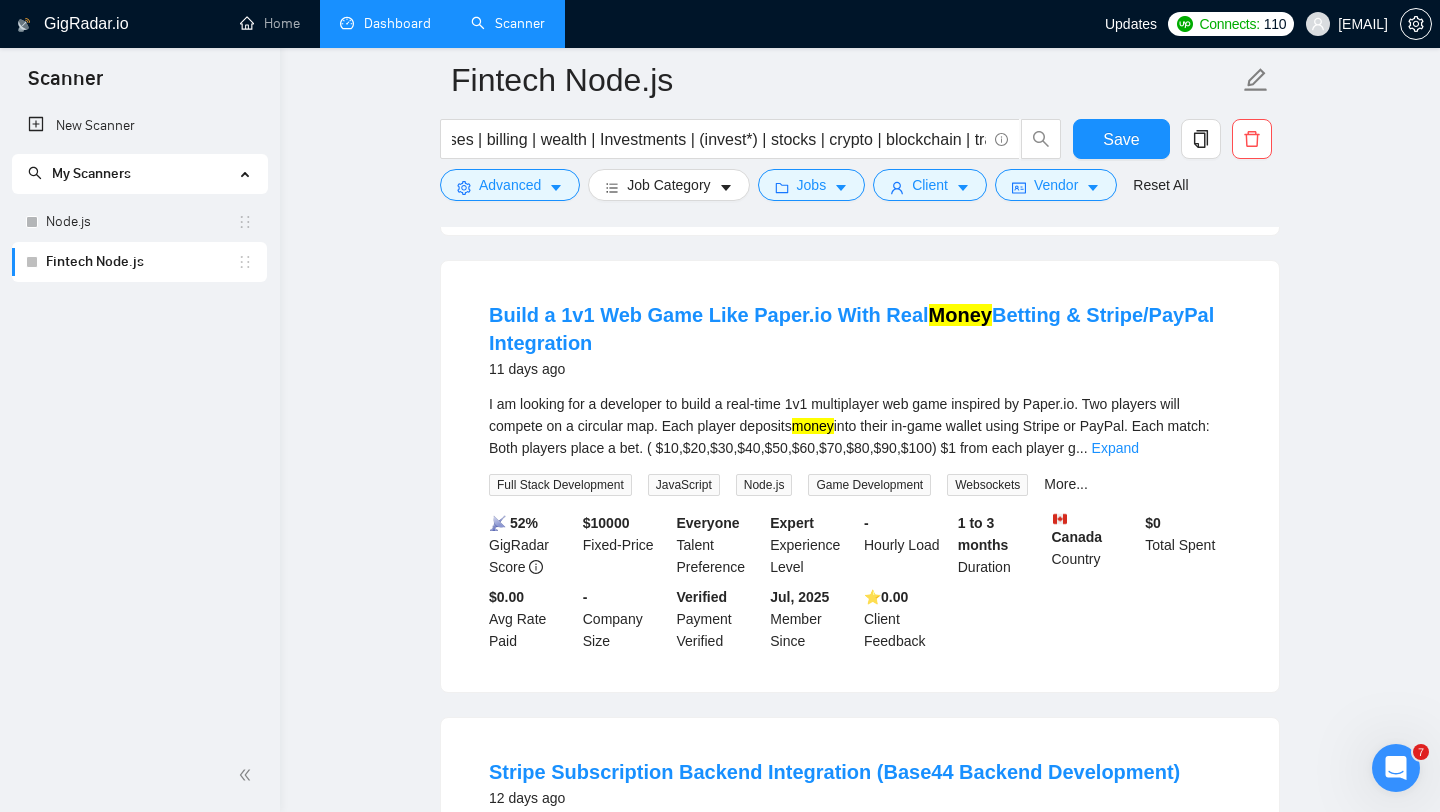 scroll, scrollTop: 2549, scrollLeft: 0, axis: vertical 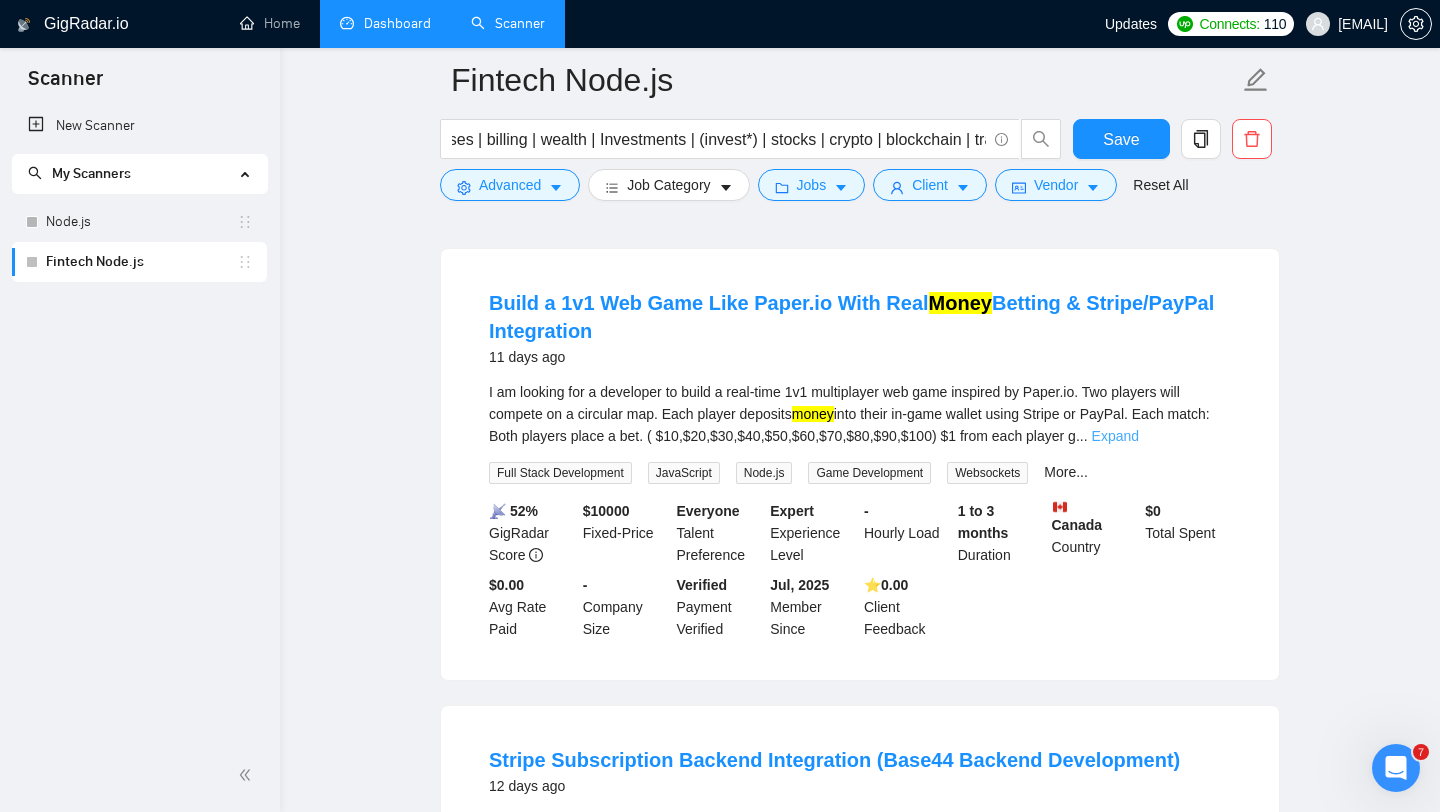 click on "Expand" at bounding box center [1115, 436] 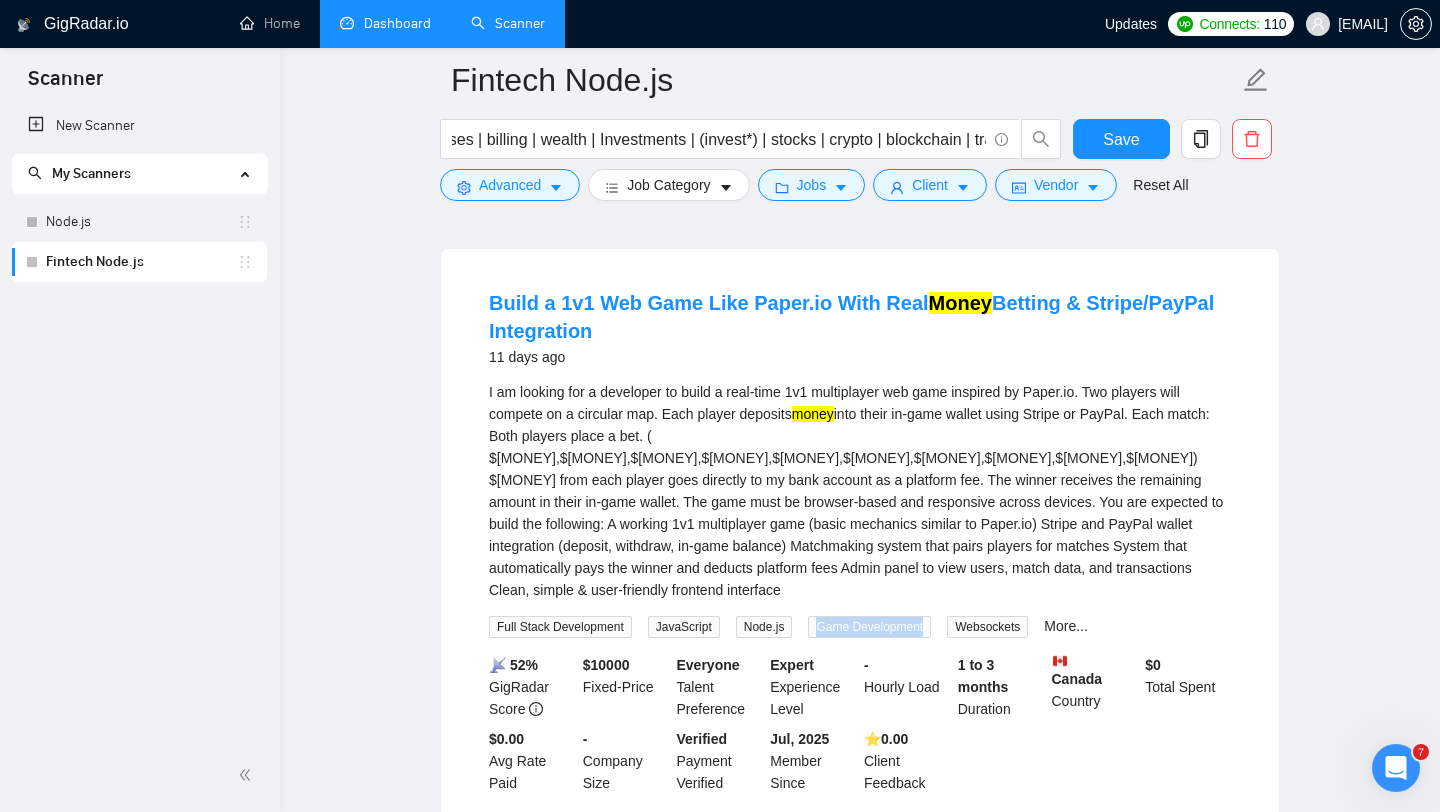 drag, startPoint x: 824, startPoint y: 601, endPoint x: 947, endPoint y: 602, distance: 123.00407 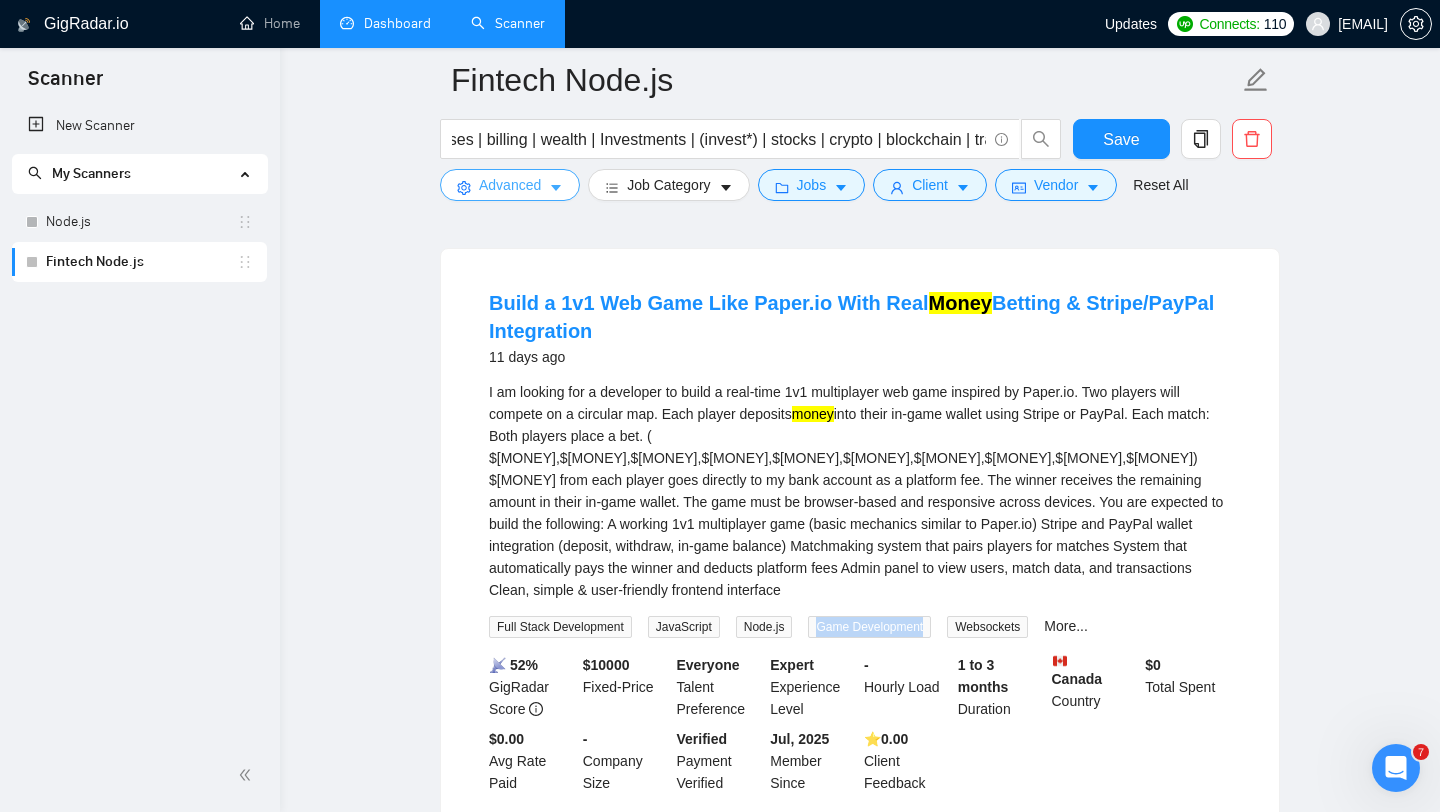click on "Advanced" at bounding box center [510, 185] 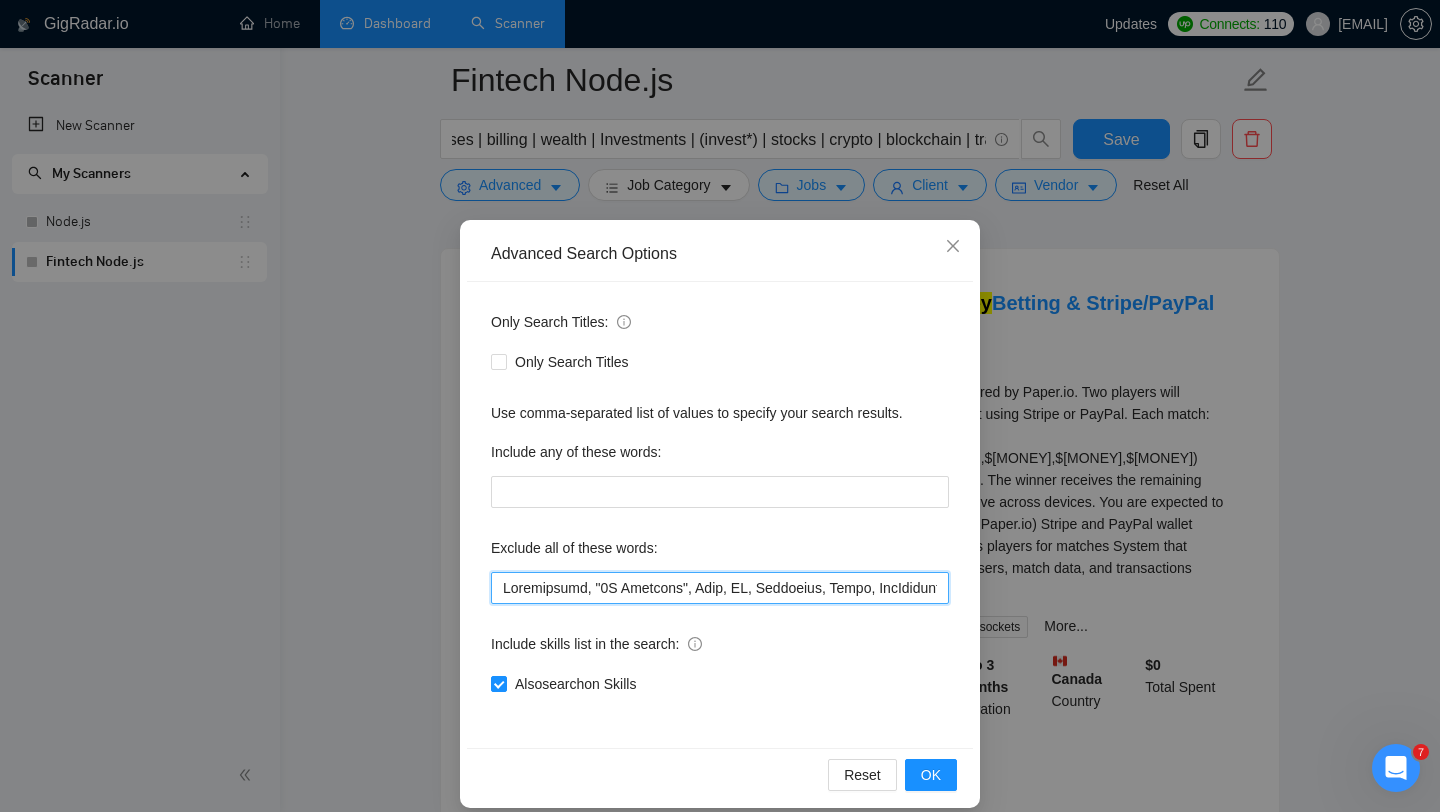 click at bounding box center (720, 588) 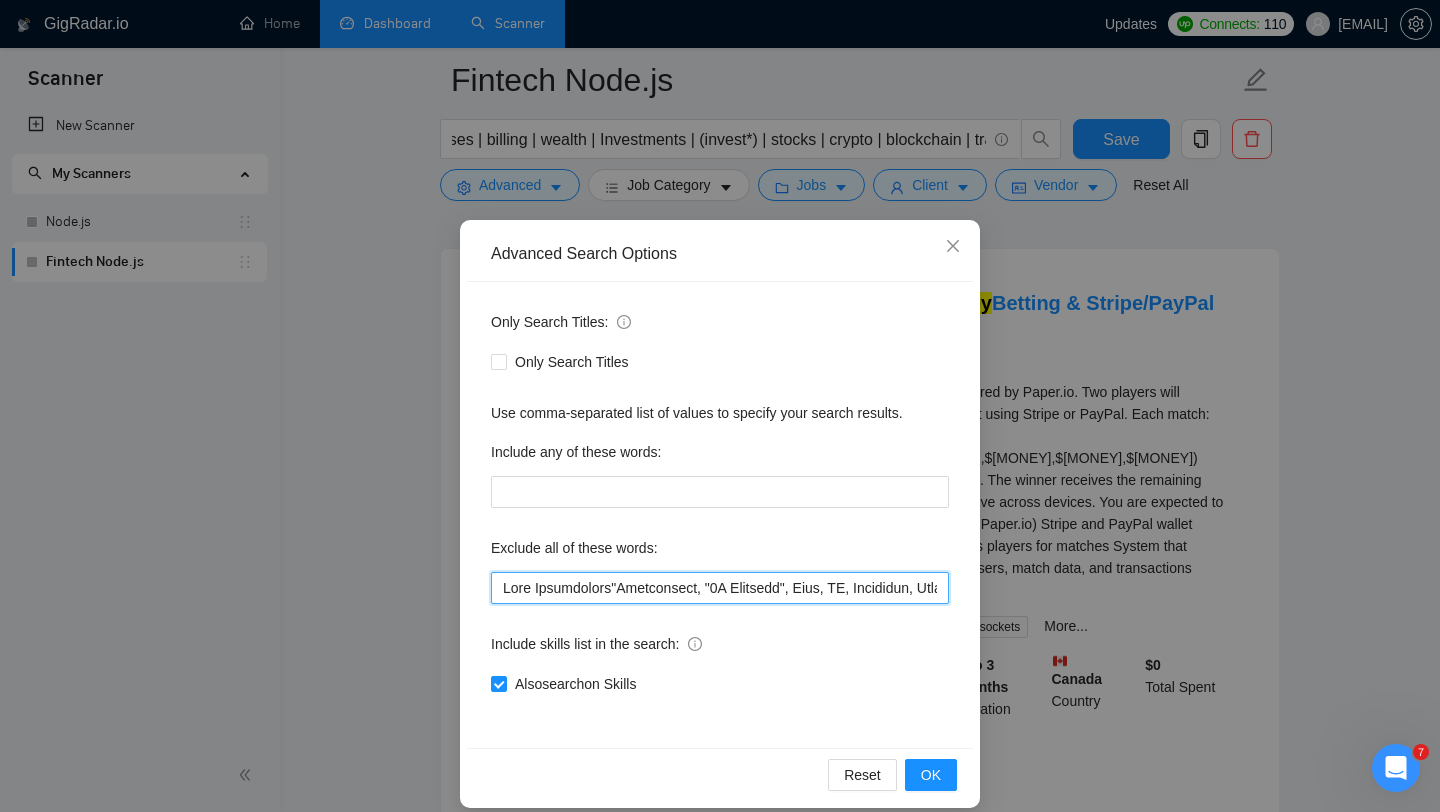 click at bounding box center [720, 588] 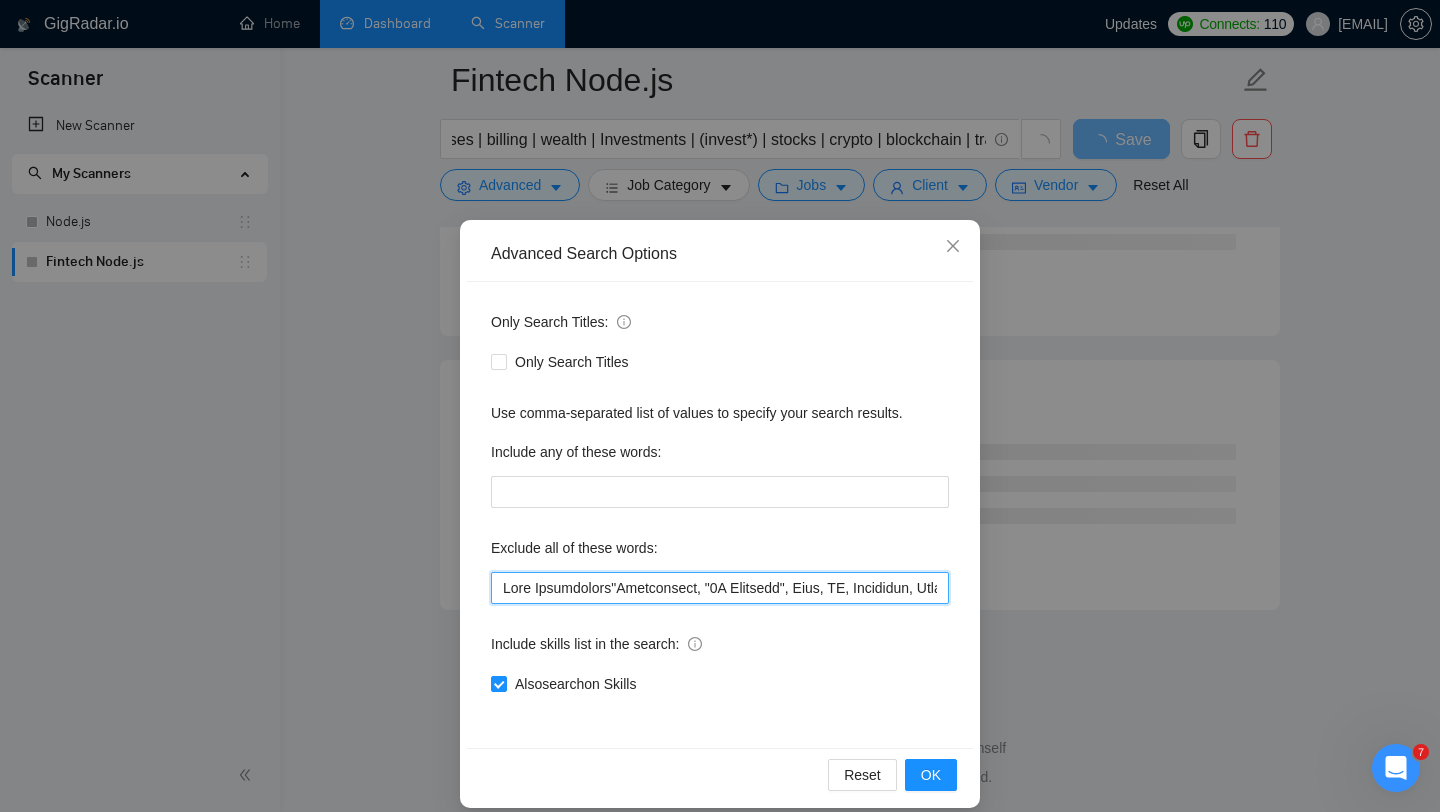 scroll, scrollTop: 2524, scrollLeft: 0, axis: vertical 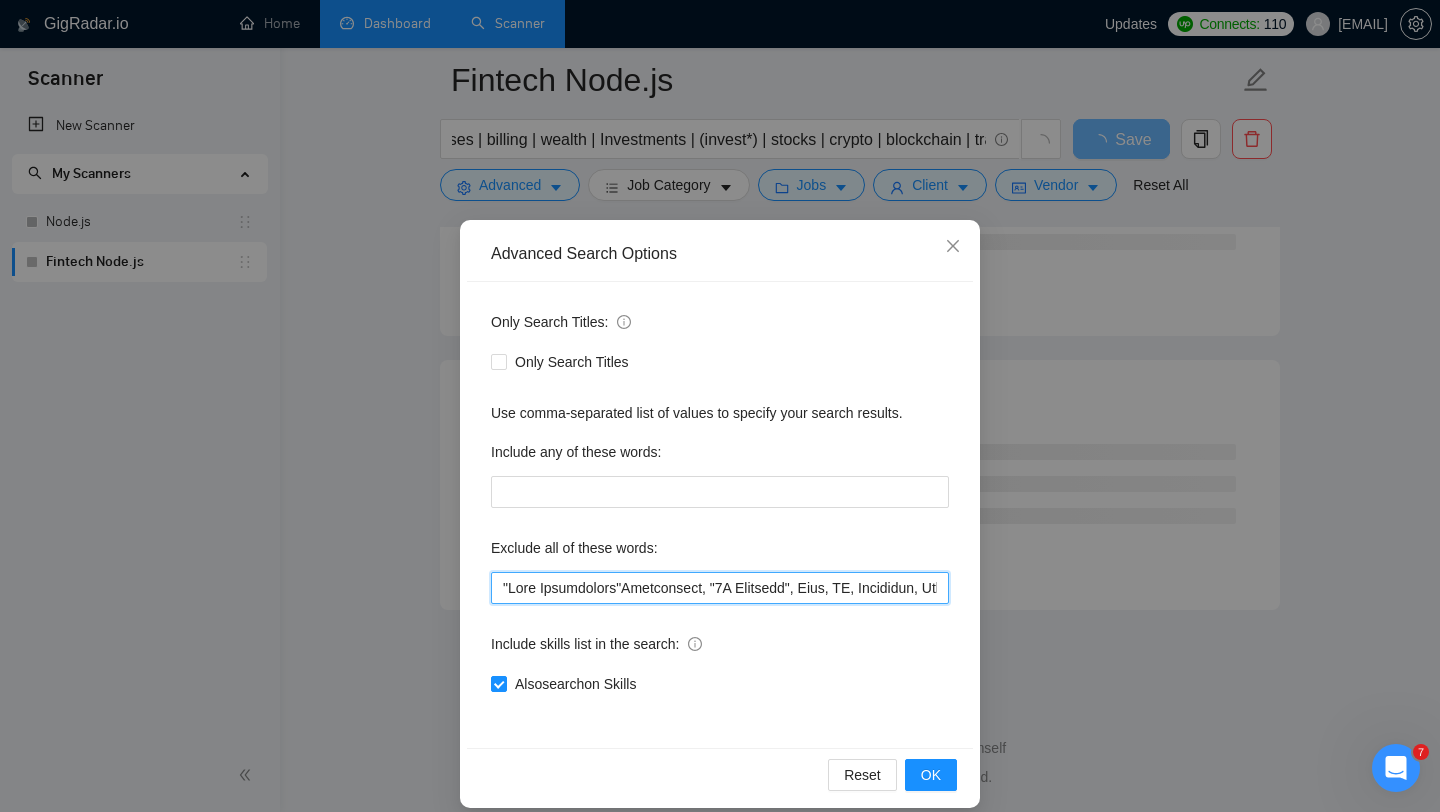 click at bounding box center (720, 588) 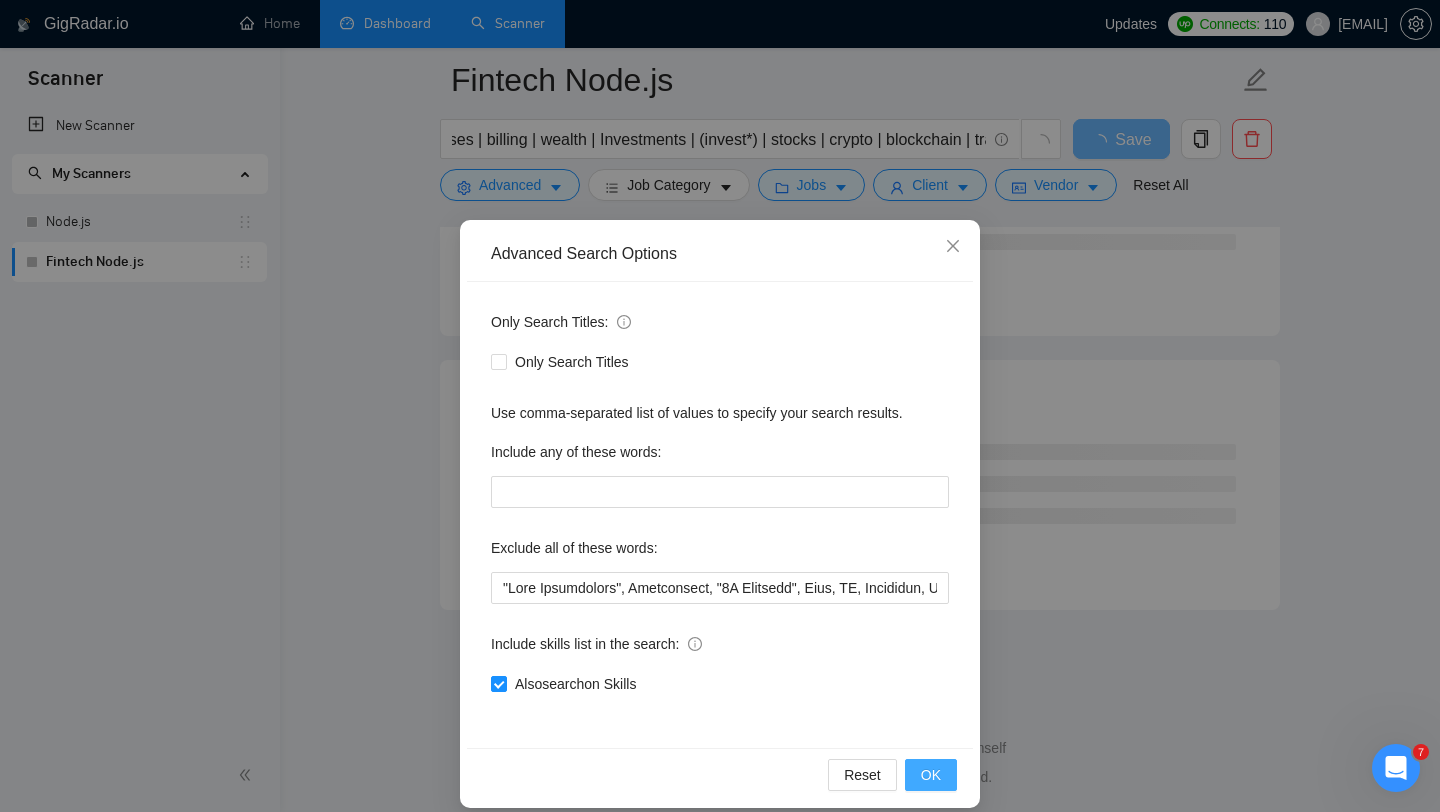 click on "OK" at bounding box center (931, 775) 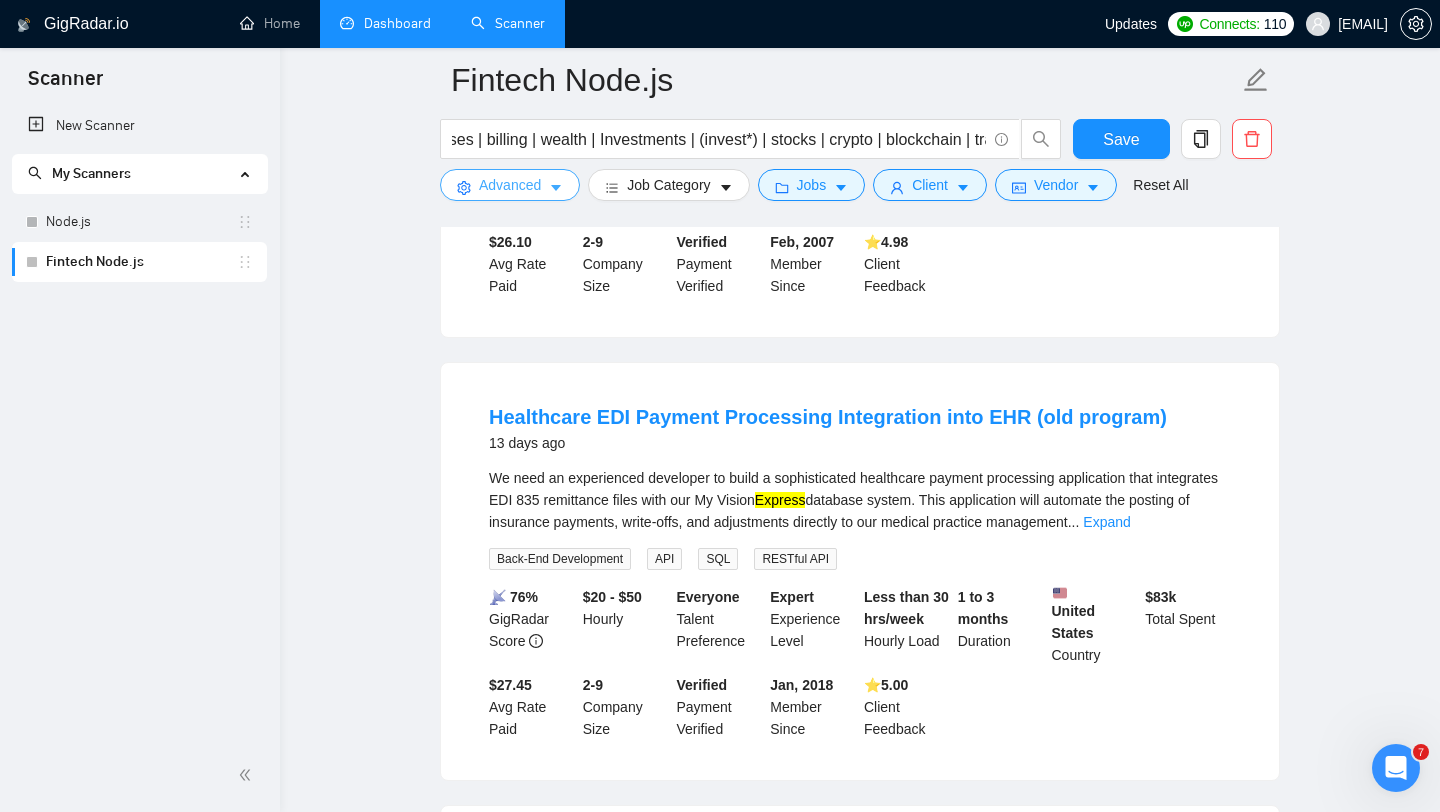 scroll, scrollTop: 3204, scrollLeft: 0, axis: vertical 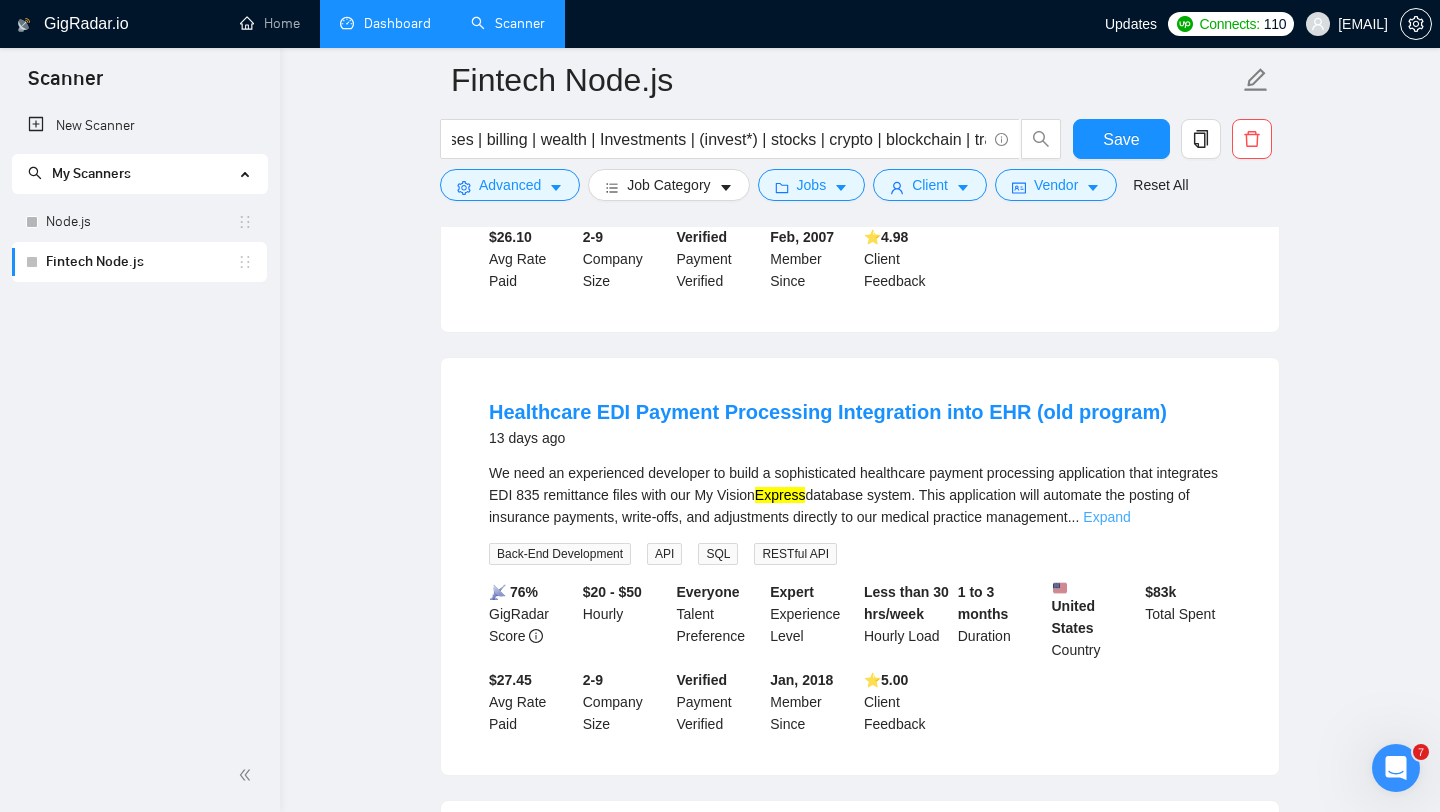 click on "Expand" at bounding box center [1106, 517] 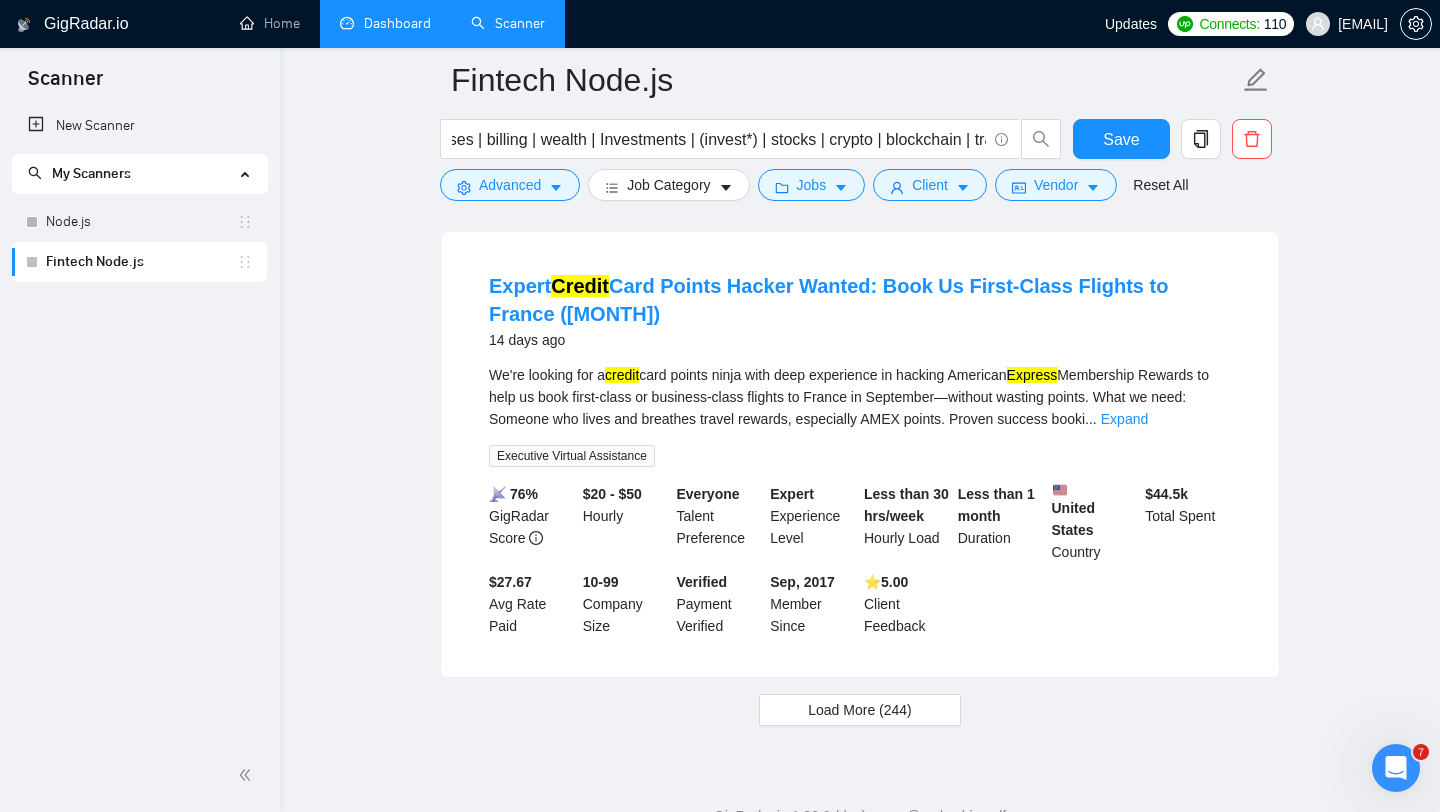 scroll, scrollTop: 5024, scrollLeft: 0, axis: vertical 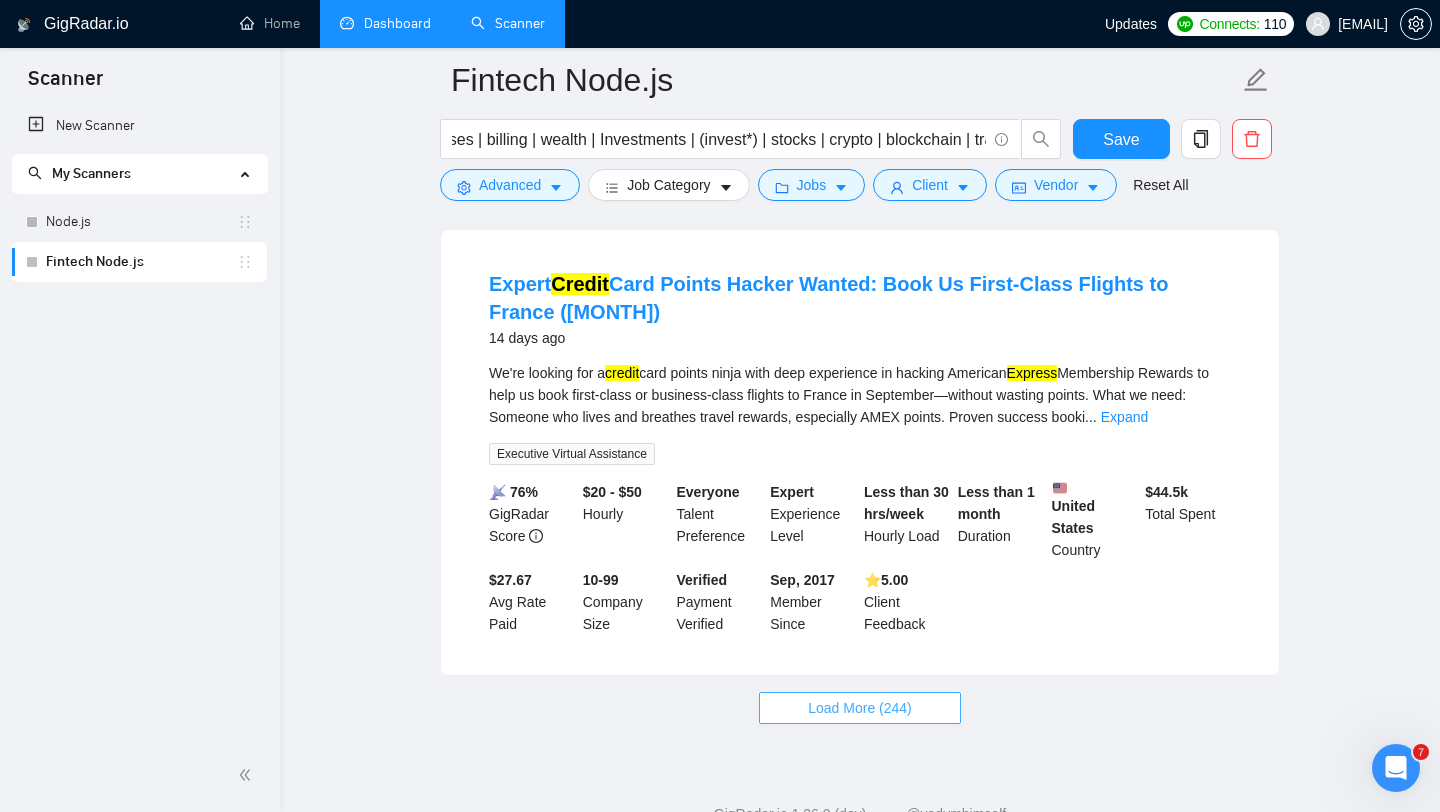 click on "Load More (244)" at bounding box center (860, 708) 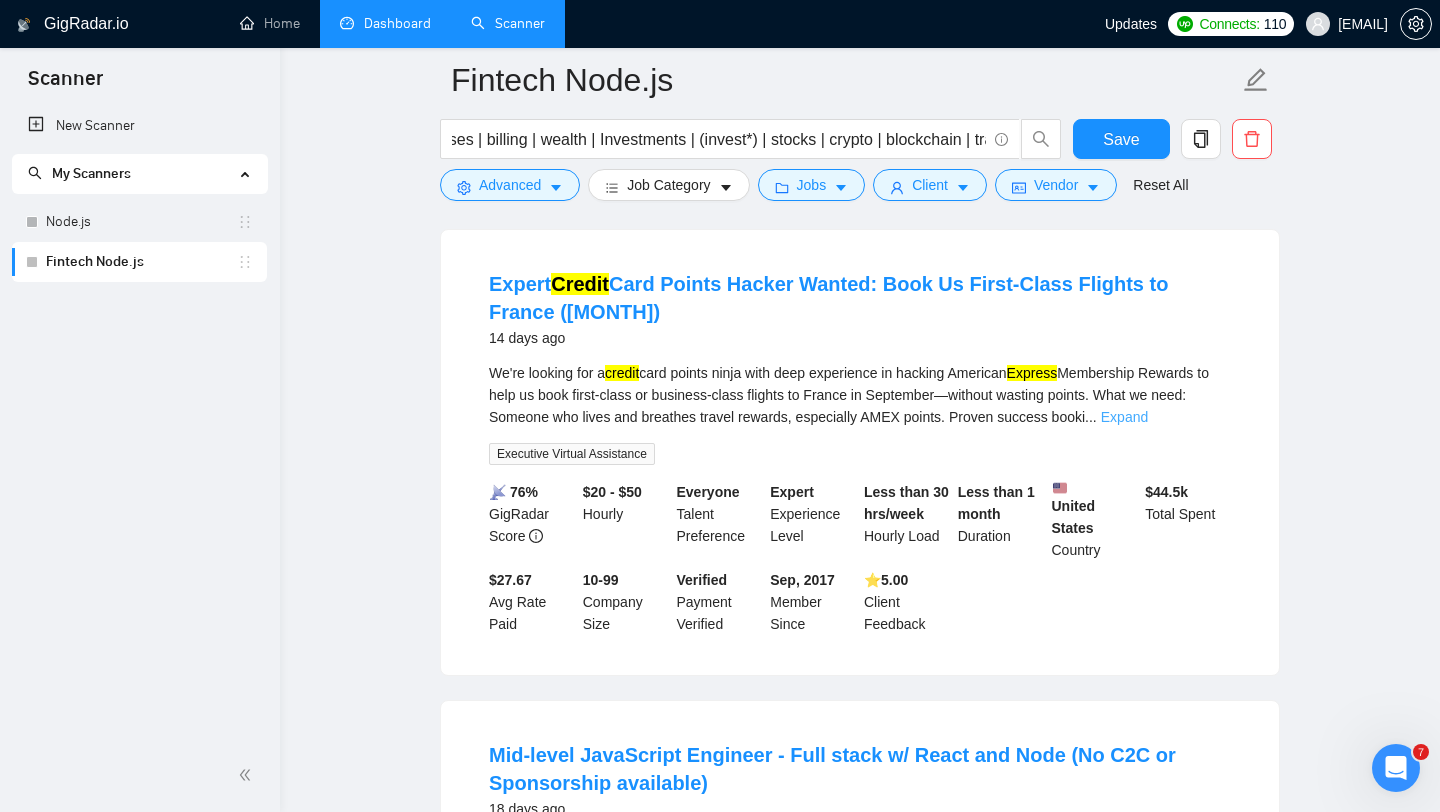 click on "Expand" at bounding box center [1124, 417] 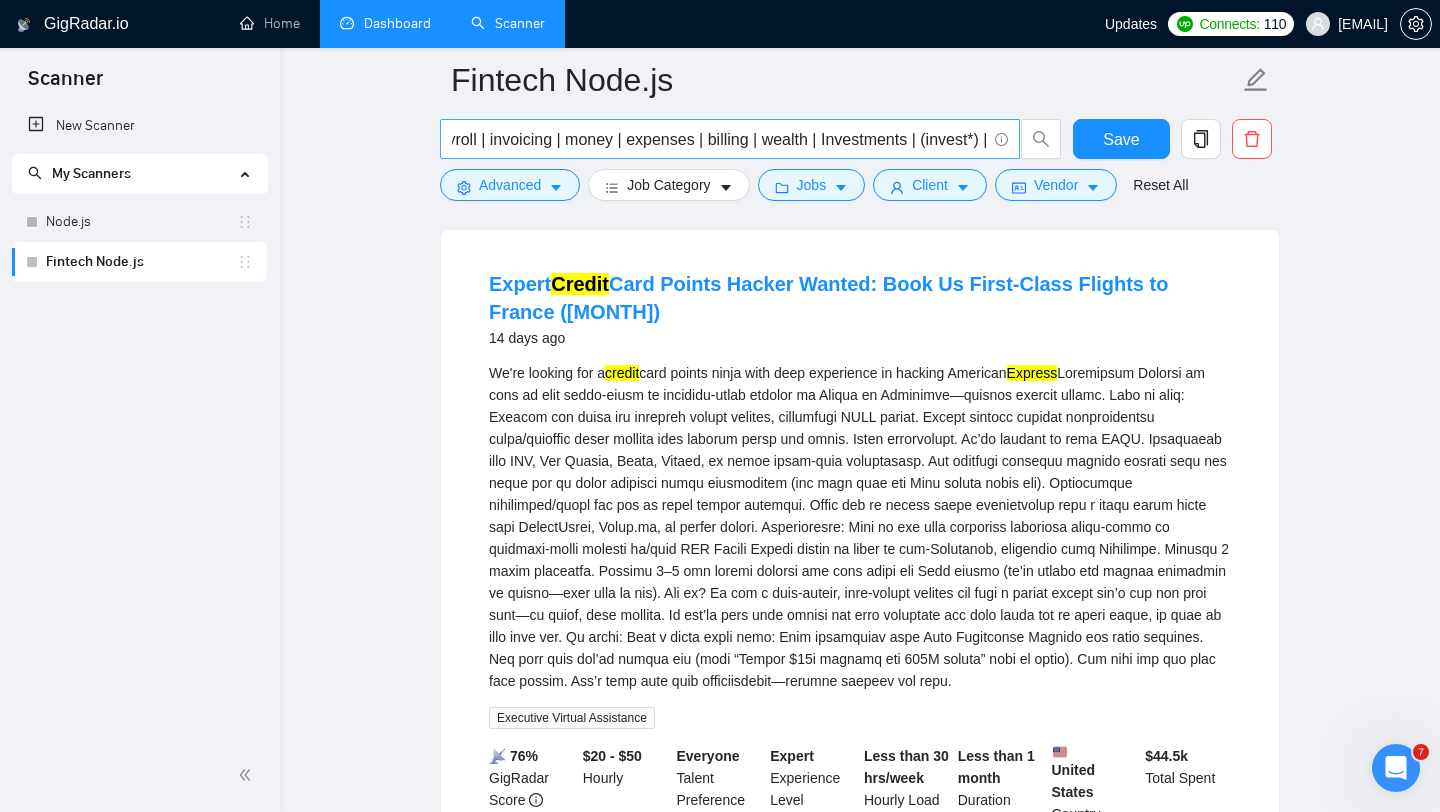 scroll, scrollTop: 0, scrollLeft: 2255, axis: horizontal 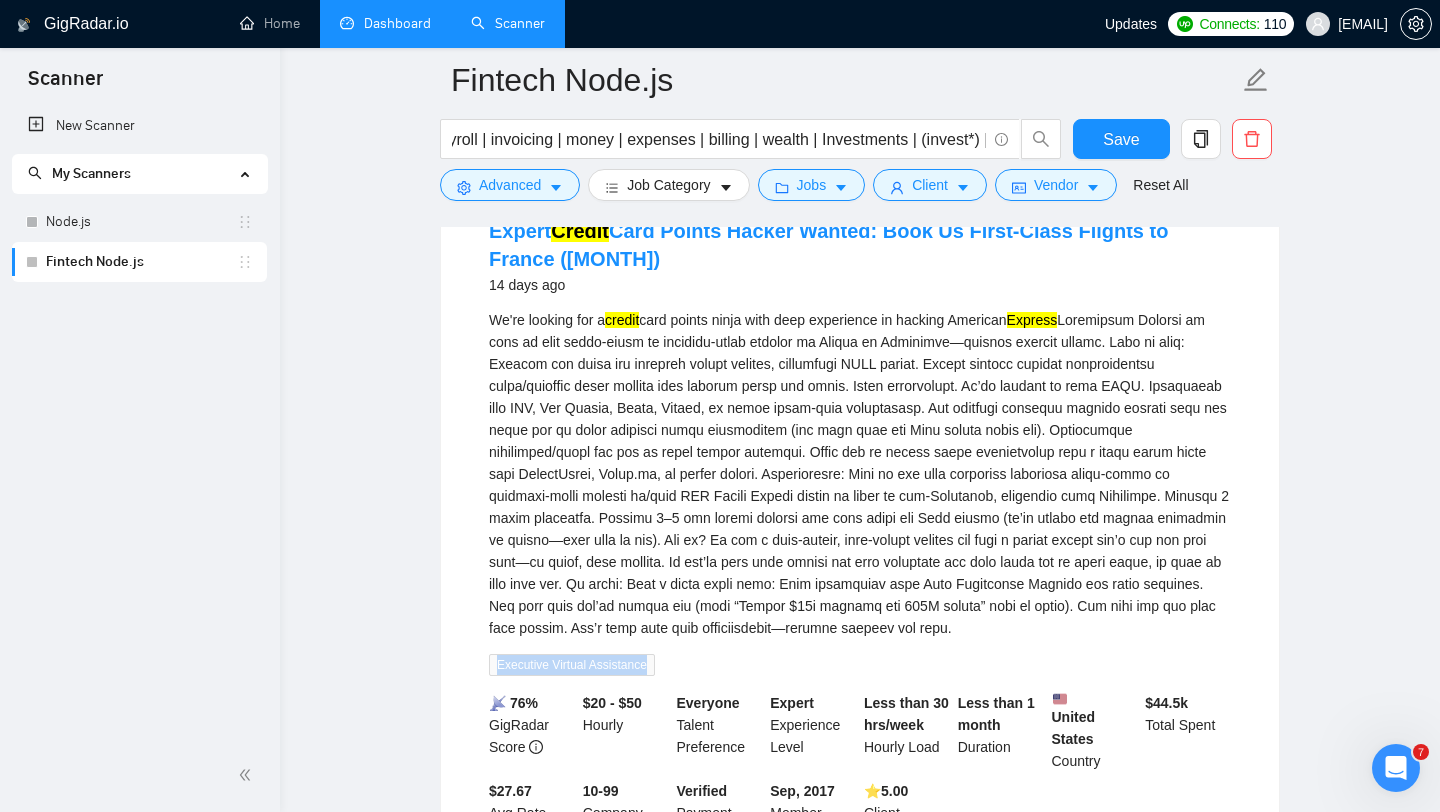 drag, startPoint x: 670, startPoint y: 687, endPoint x: 348, endPoint y: 687, distance: 322 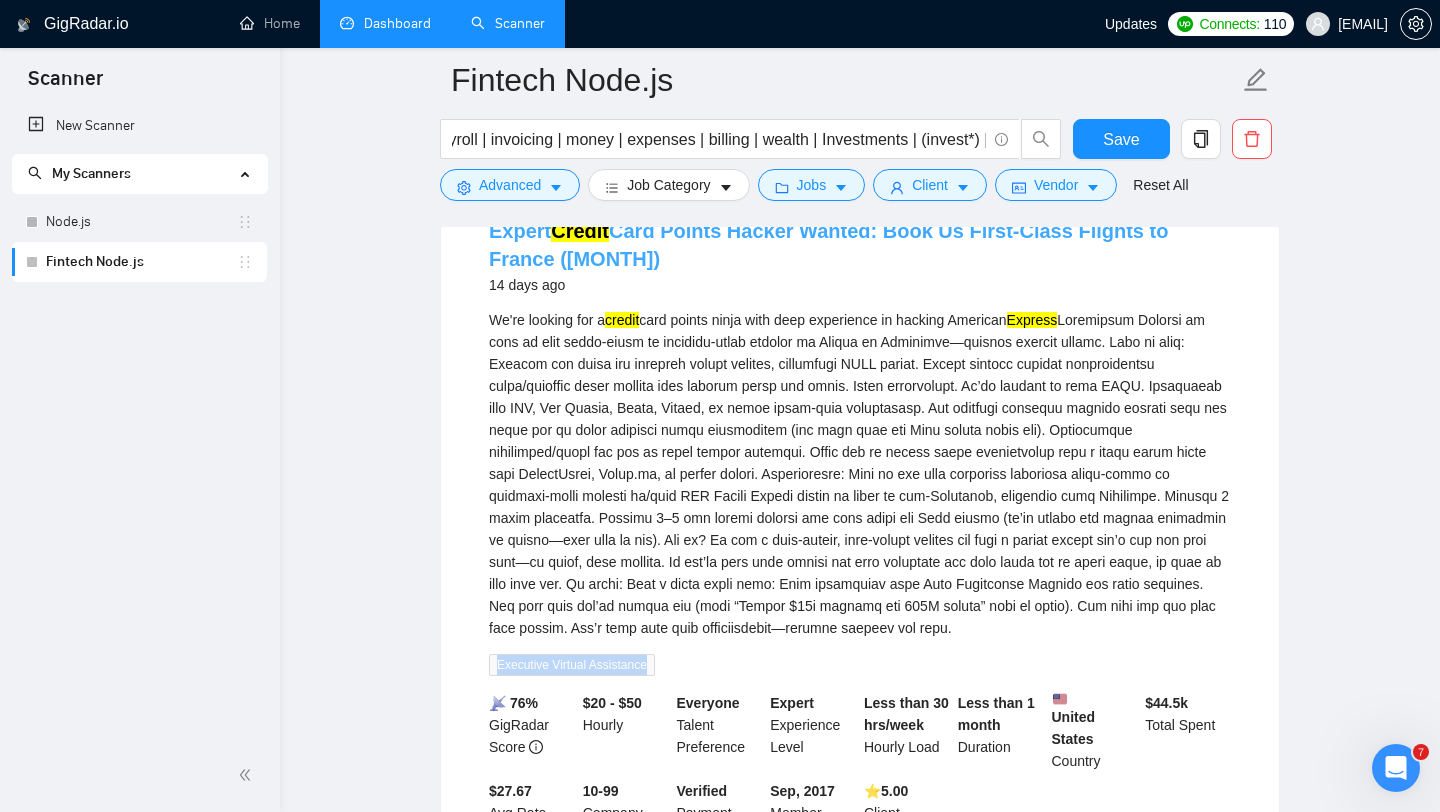 copy on "Executive Virtual Assistance" 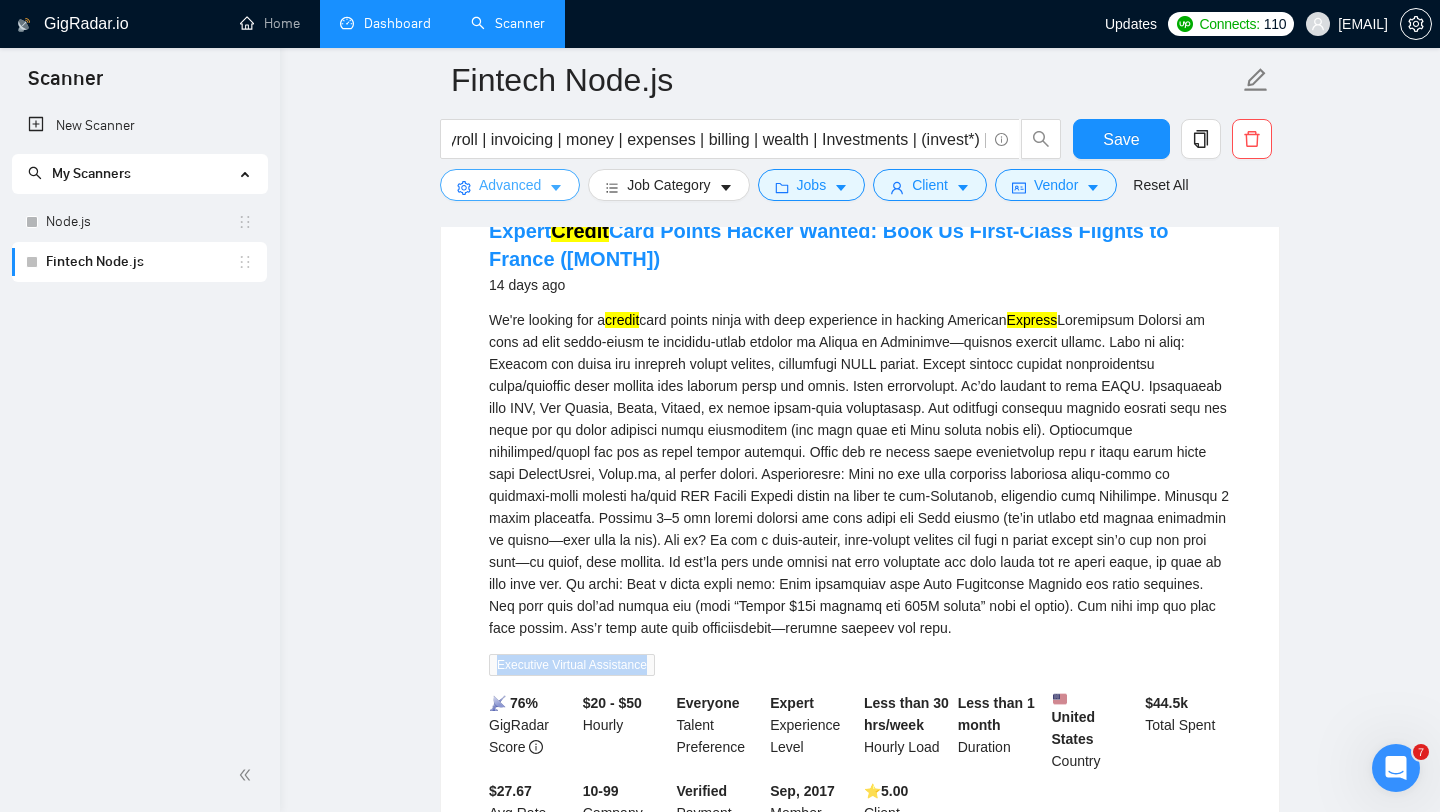 click on "Advanced" at bounding box center [510, 185] 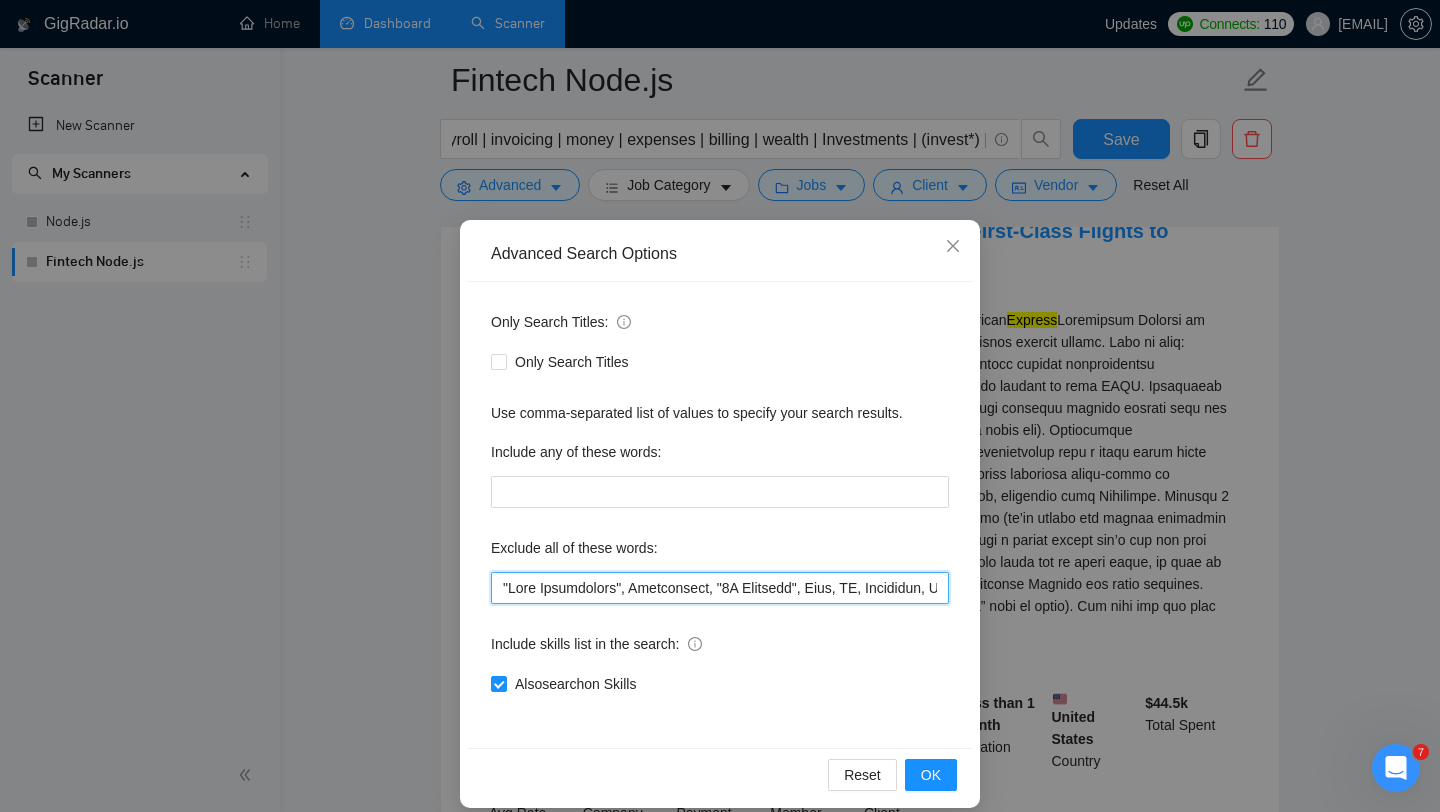 click at bounding box center [720, 588] 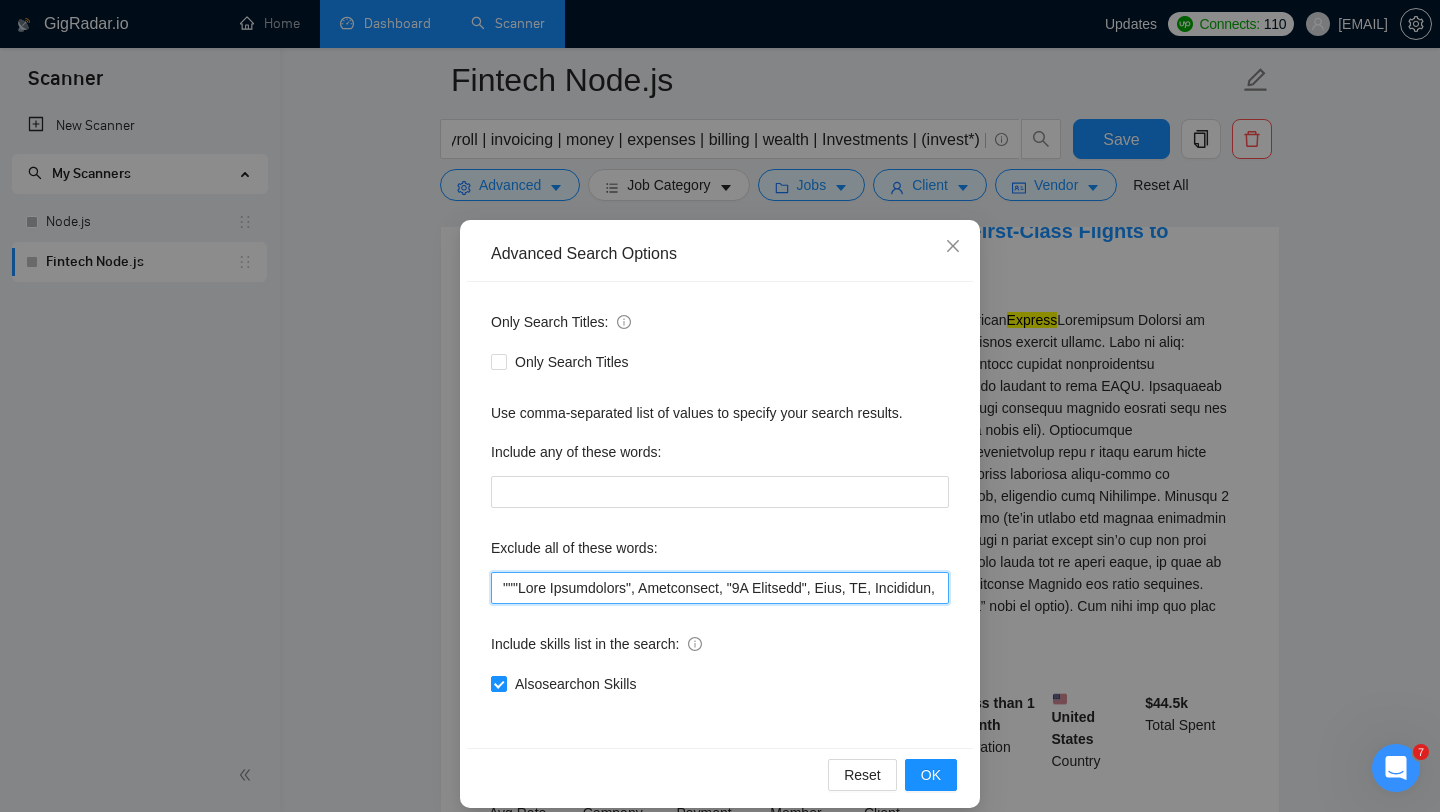 paste on "Executive Virtual Assistance" 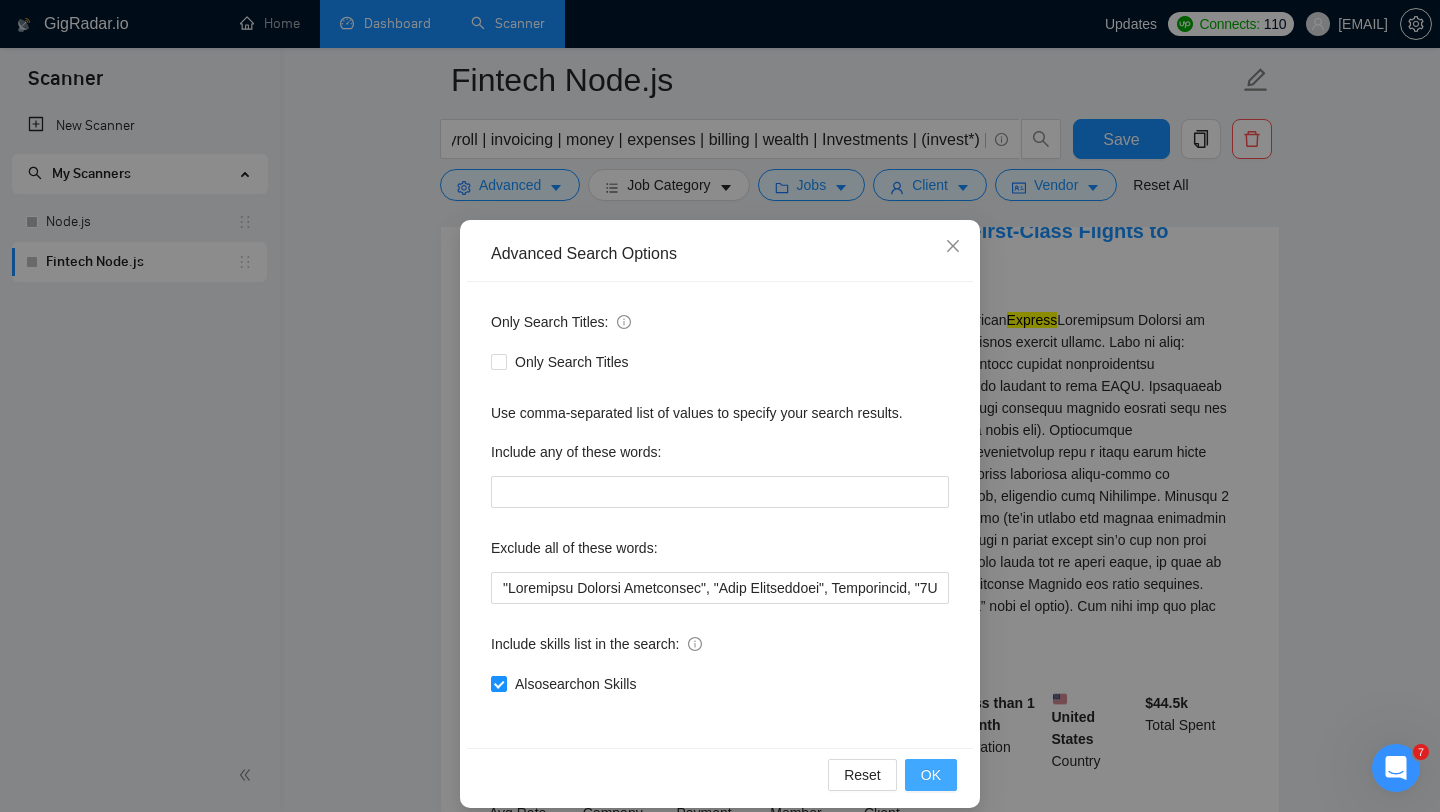 click on "OK" at bounding box center (931, 775) 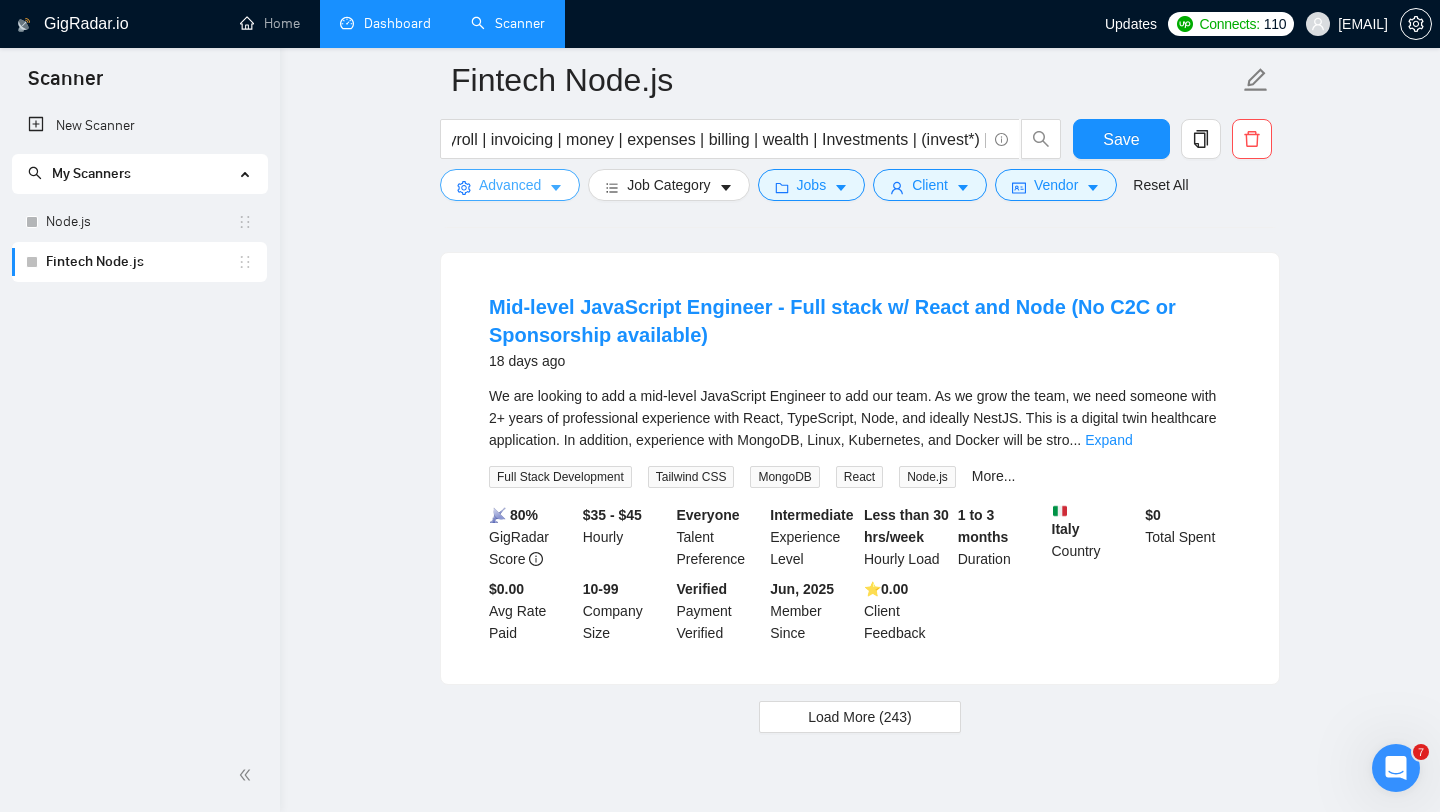 scroll, scrollTop: 4222, scrollLeft: 0, axis: vertical 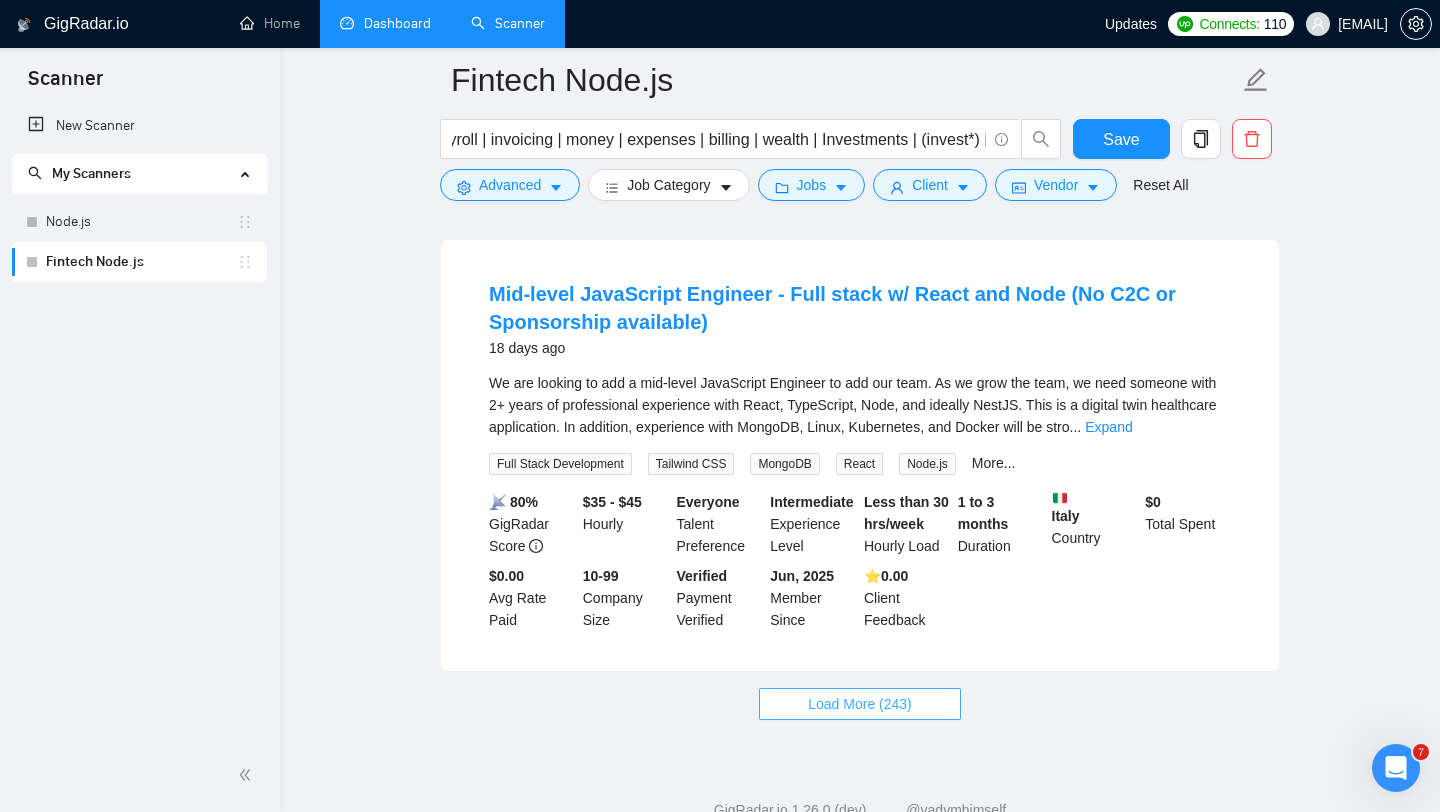 click on "Load More (243)" at bounding box center [860, 704] 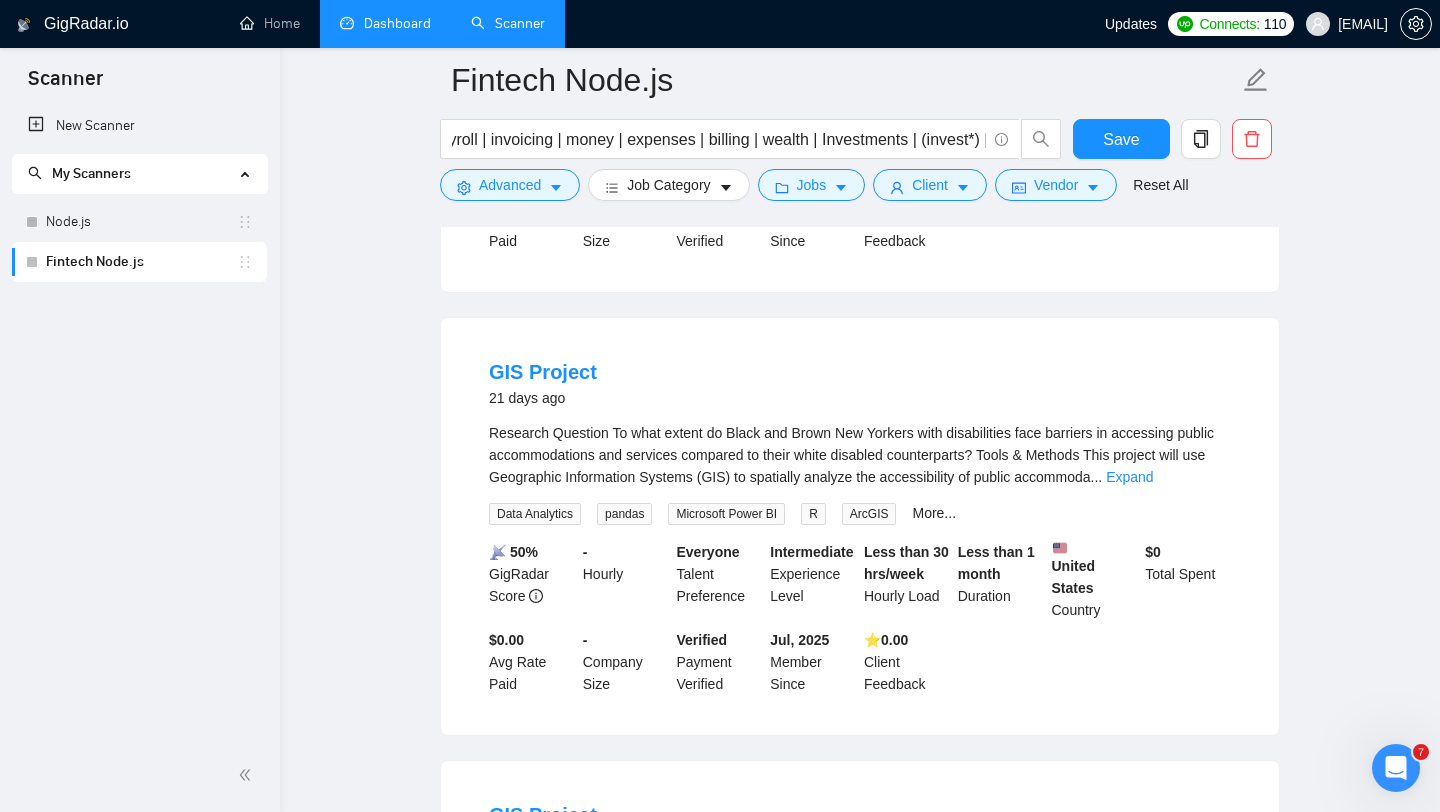 scroll, scrollTop: 4608, scrollLeft: 0, axis: vertical 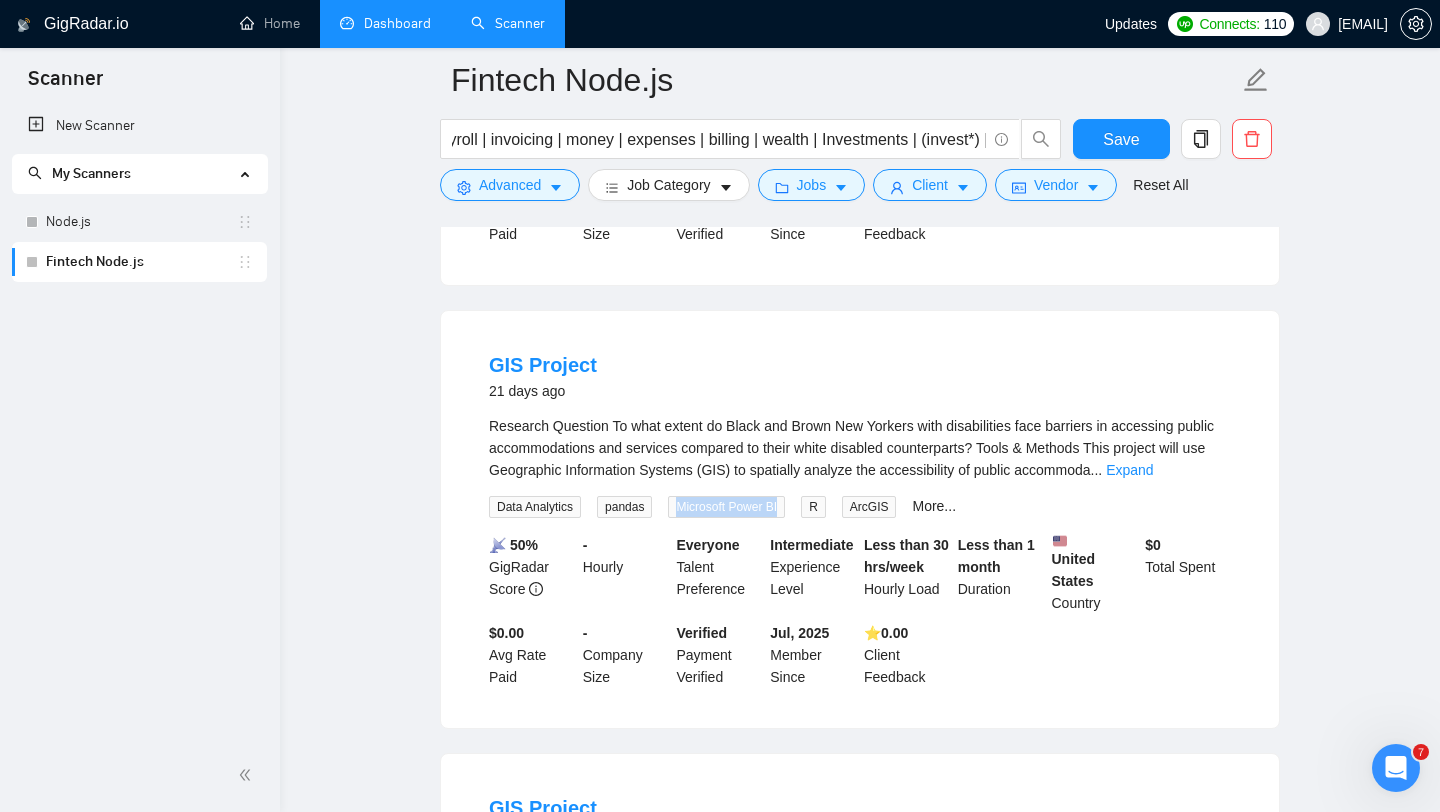 drag, startPoint x: 796, startPoint y: 502, endPoint x: 674, endPoint y: 500, distance: 122.016396 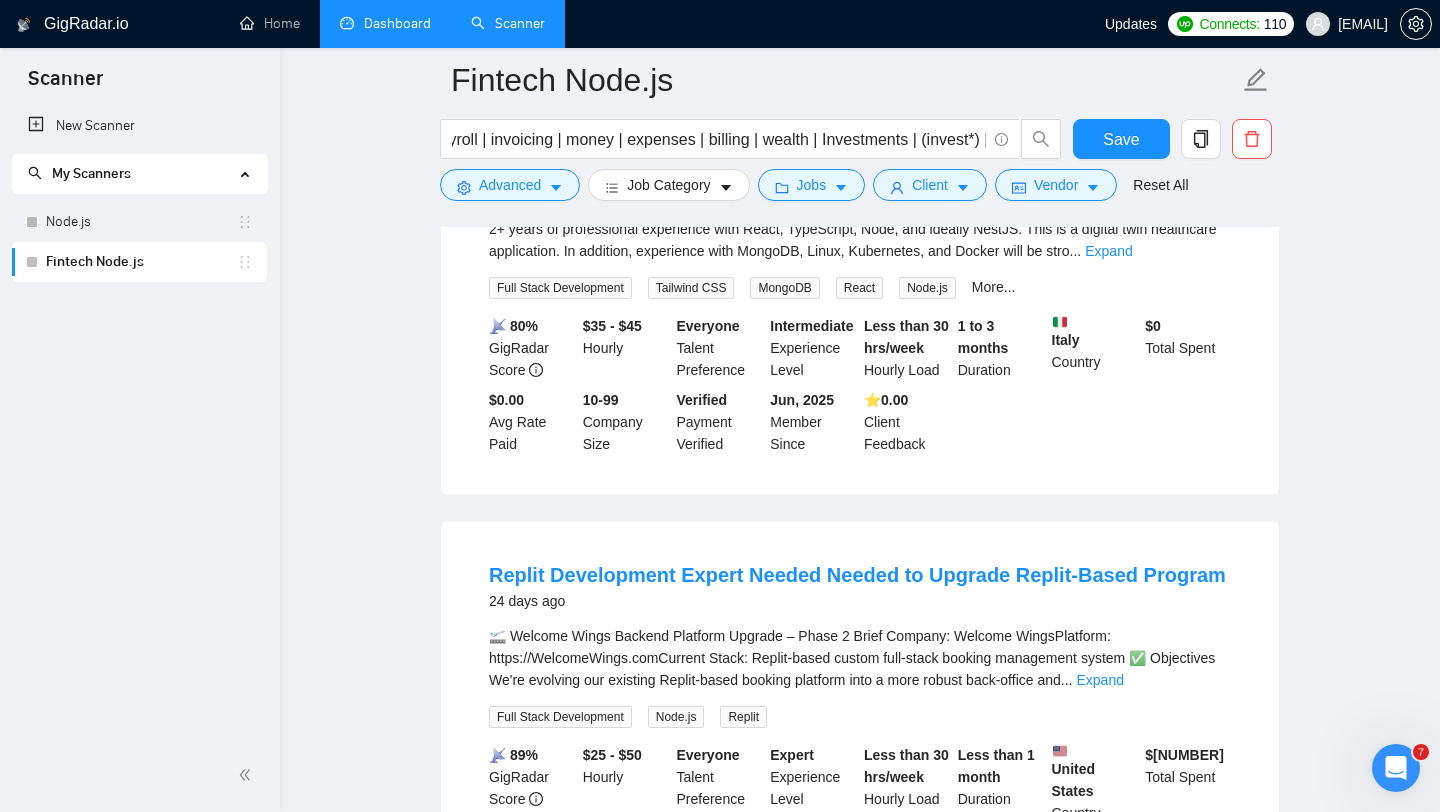 scroll, scrollTop: 5759, scrollLeft: 0, axis: vertical 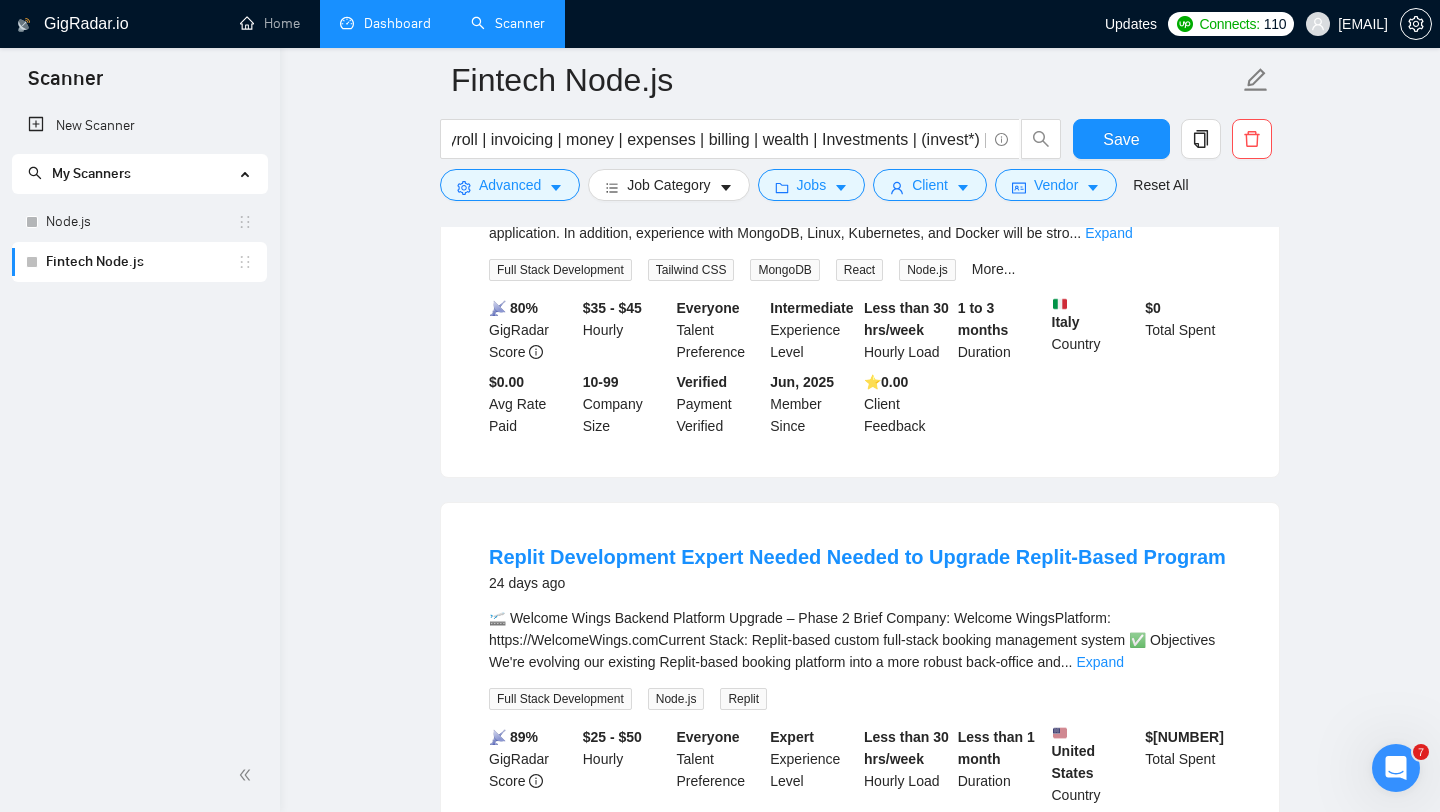 copy on "Microsoft Power BI" 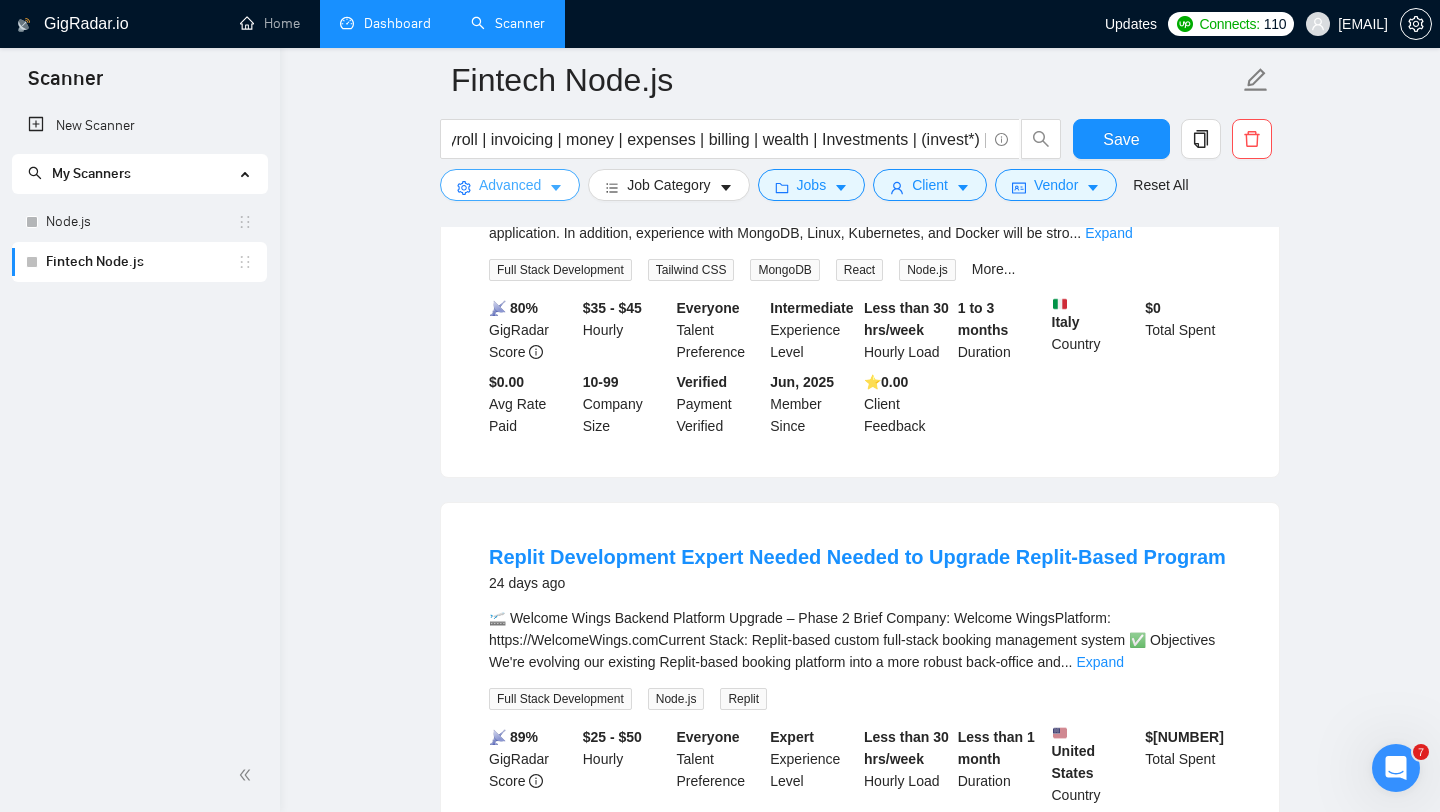 click on "Advanced" at bounding box center [510, 185] 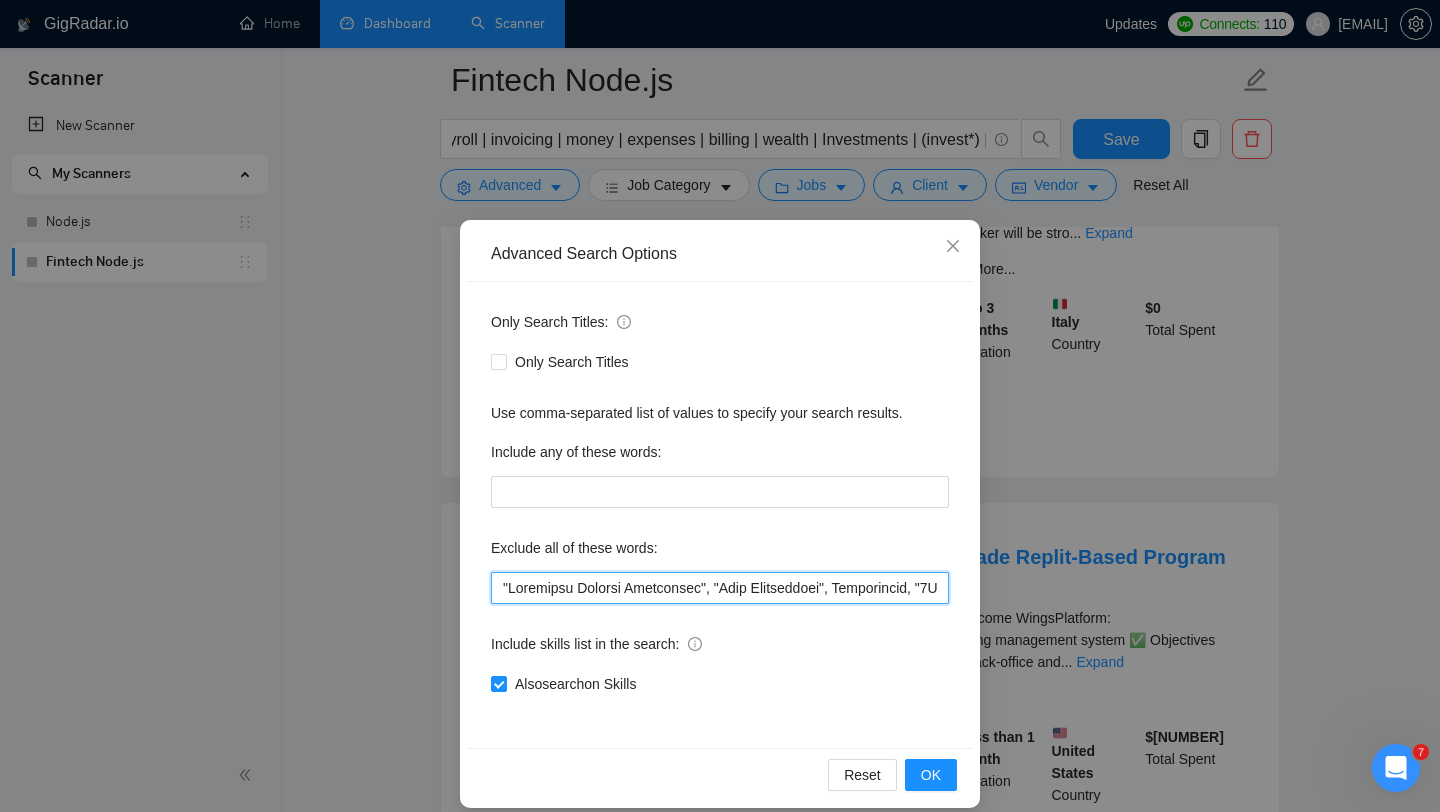 click at bounding box center [720, 588] 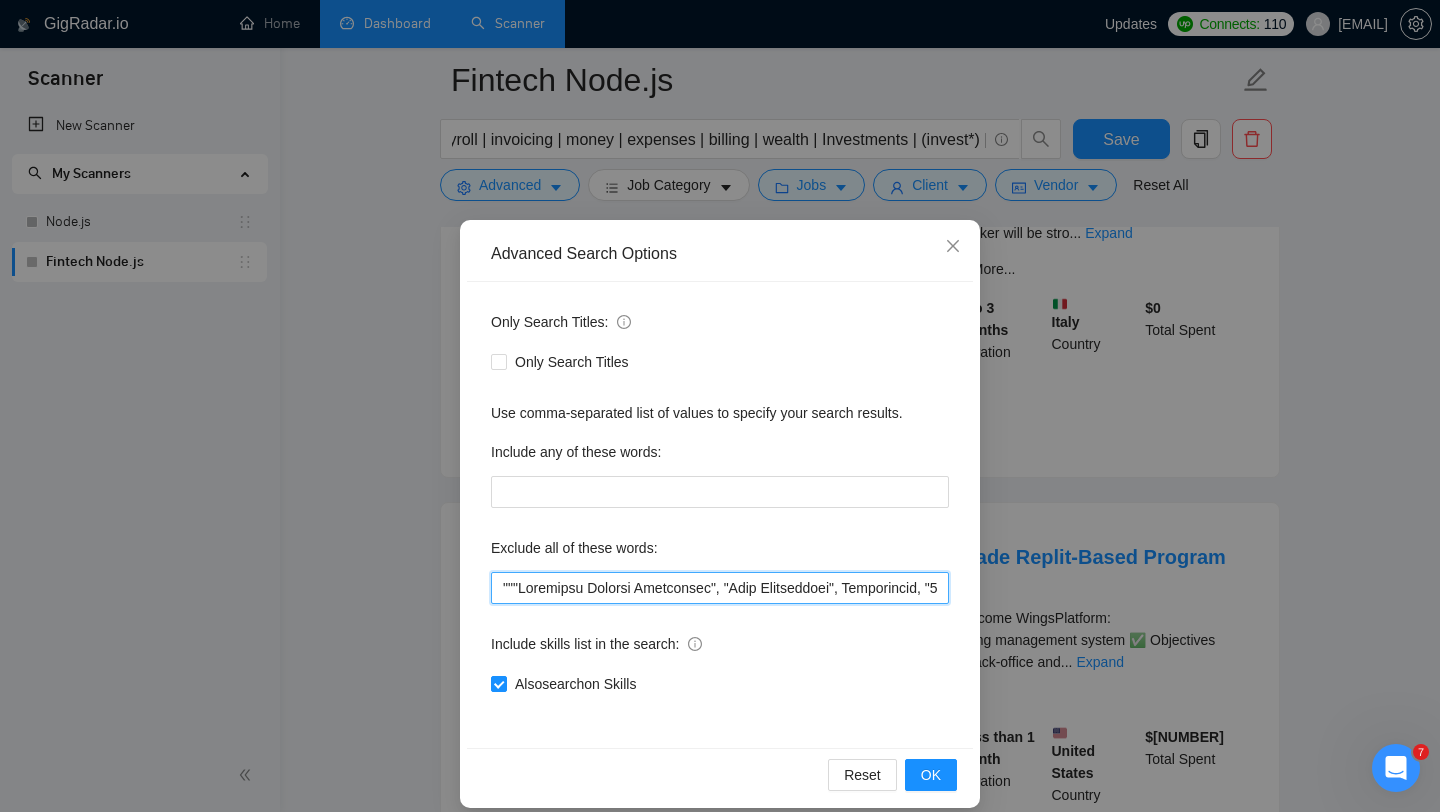 paste on "Microsoft Power BI" 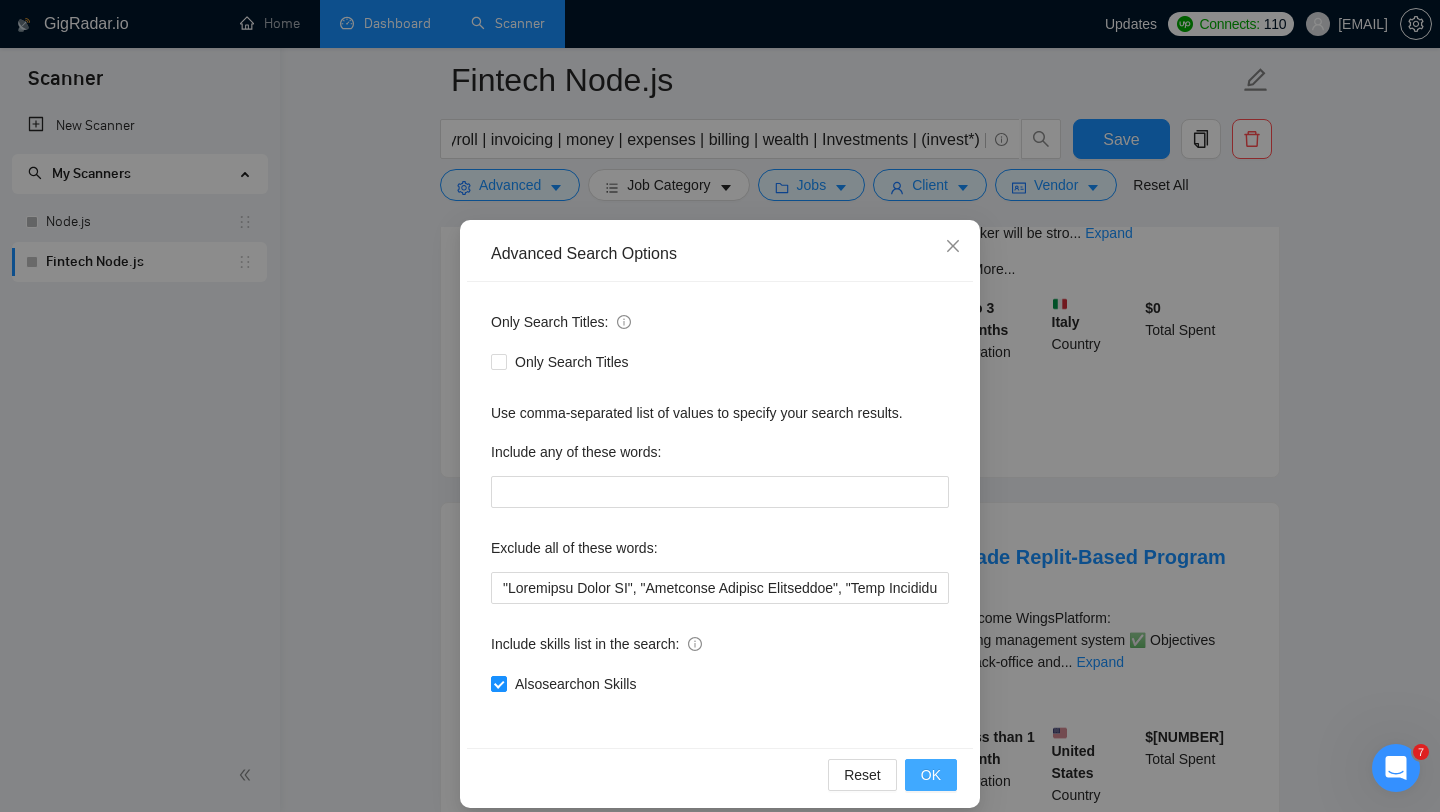 click on "OK" at bounding box center (931, 775) 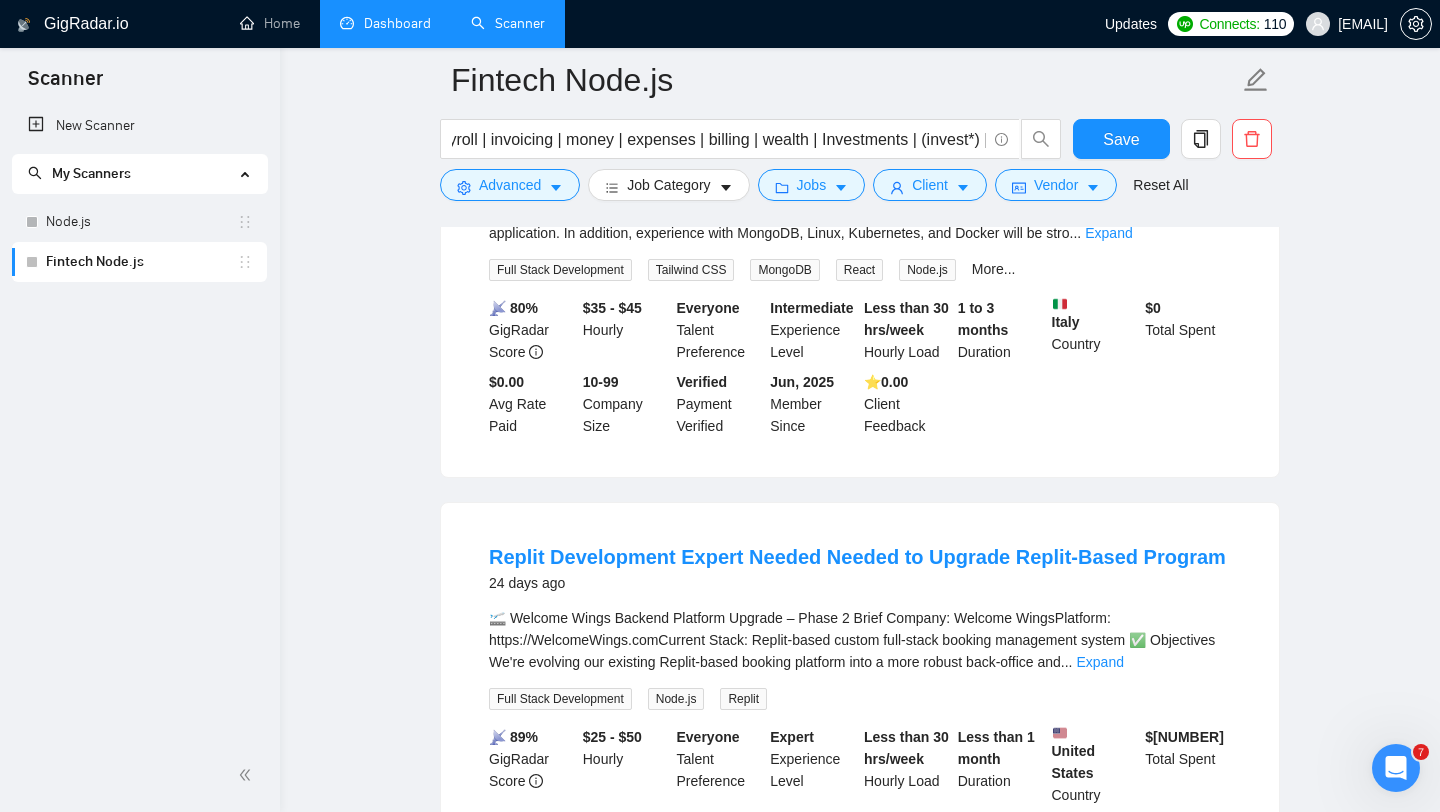 scroll, scrollTop: 5264, scrollLeft: 0, axis: vertical 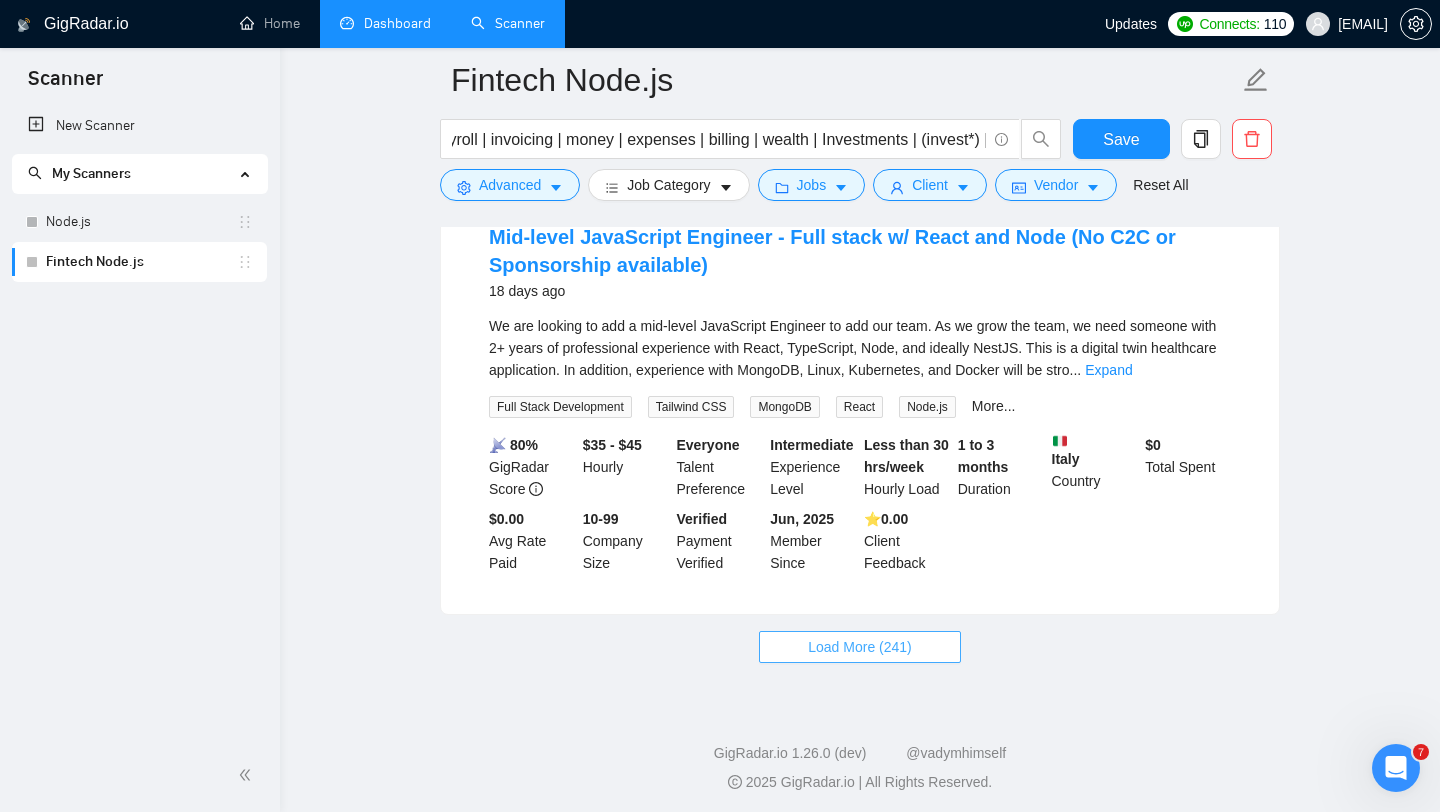 click on "Load More (241)" at bounding box center [860, 647] 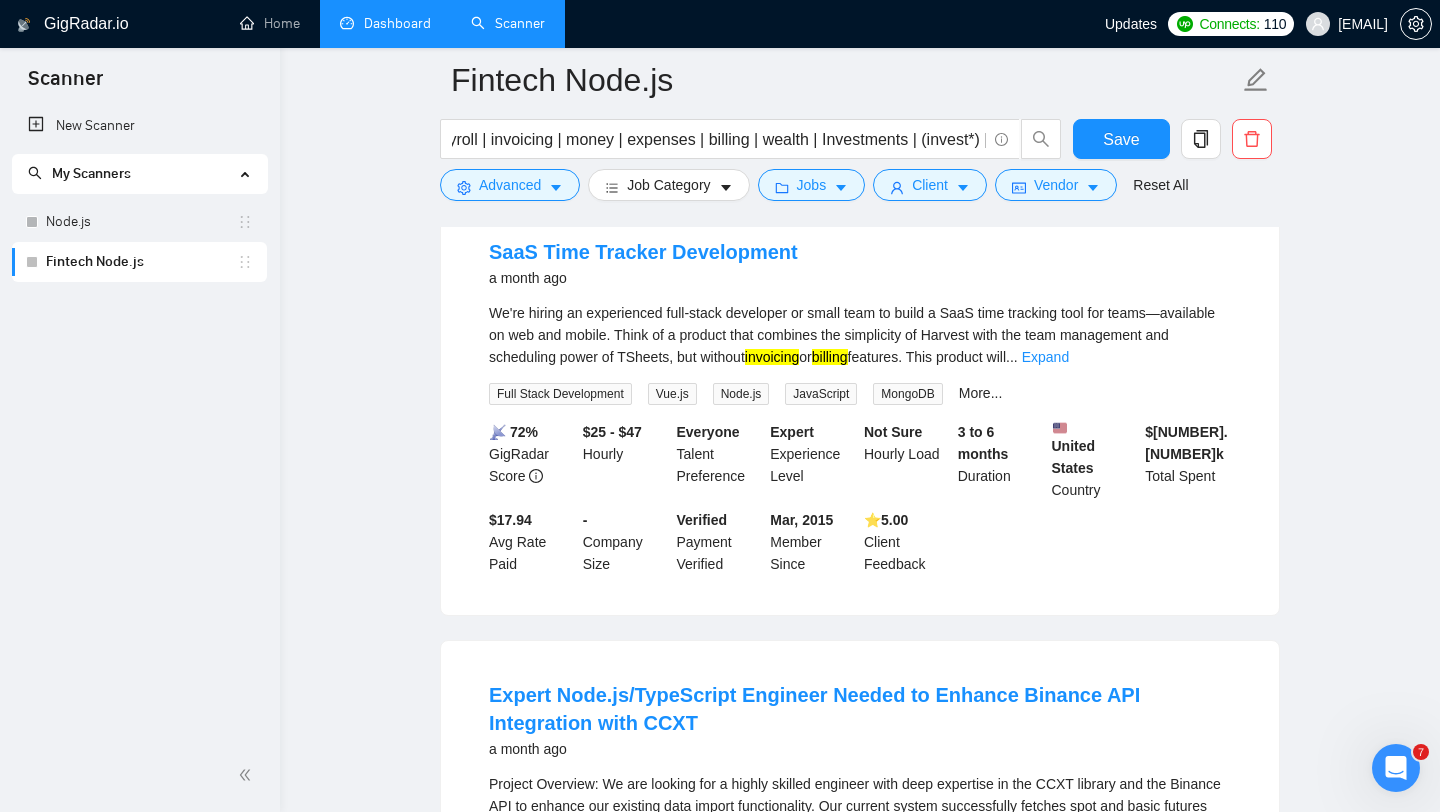 scroll, scrollTop: 5993, scrollLeft: 0, axis: vertical 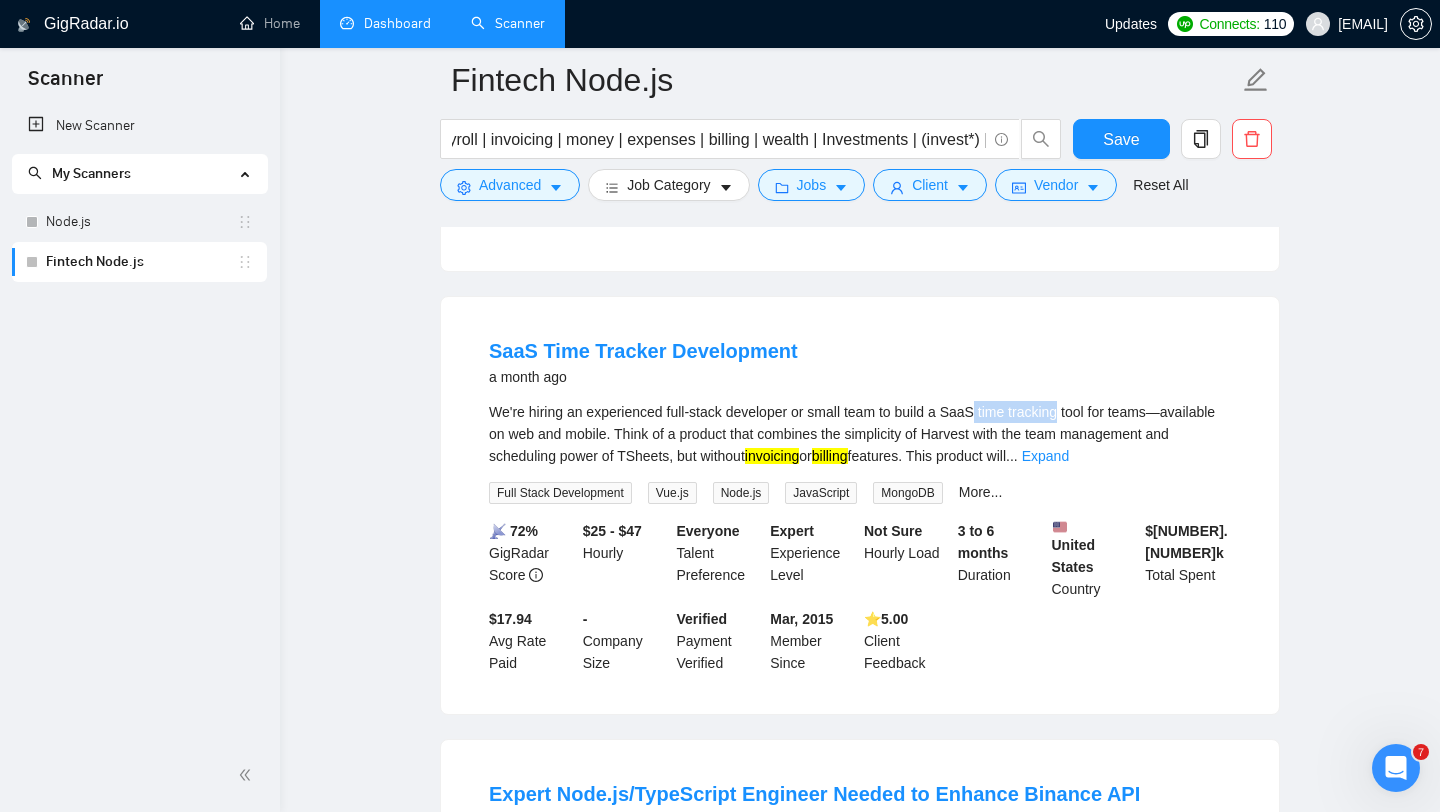 drag, startPoint x: 993, startPoint y: 400, endPoint x: 1080, endPoint y: 405, distance: 87.14356 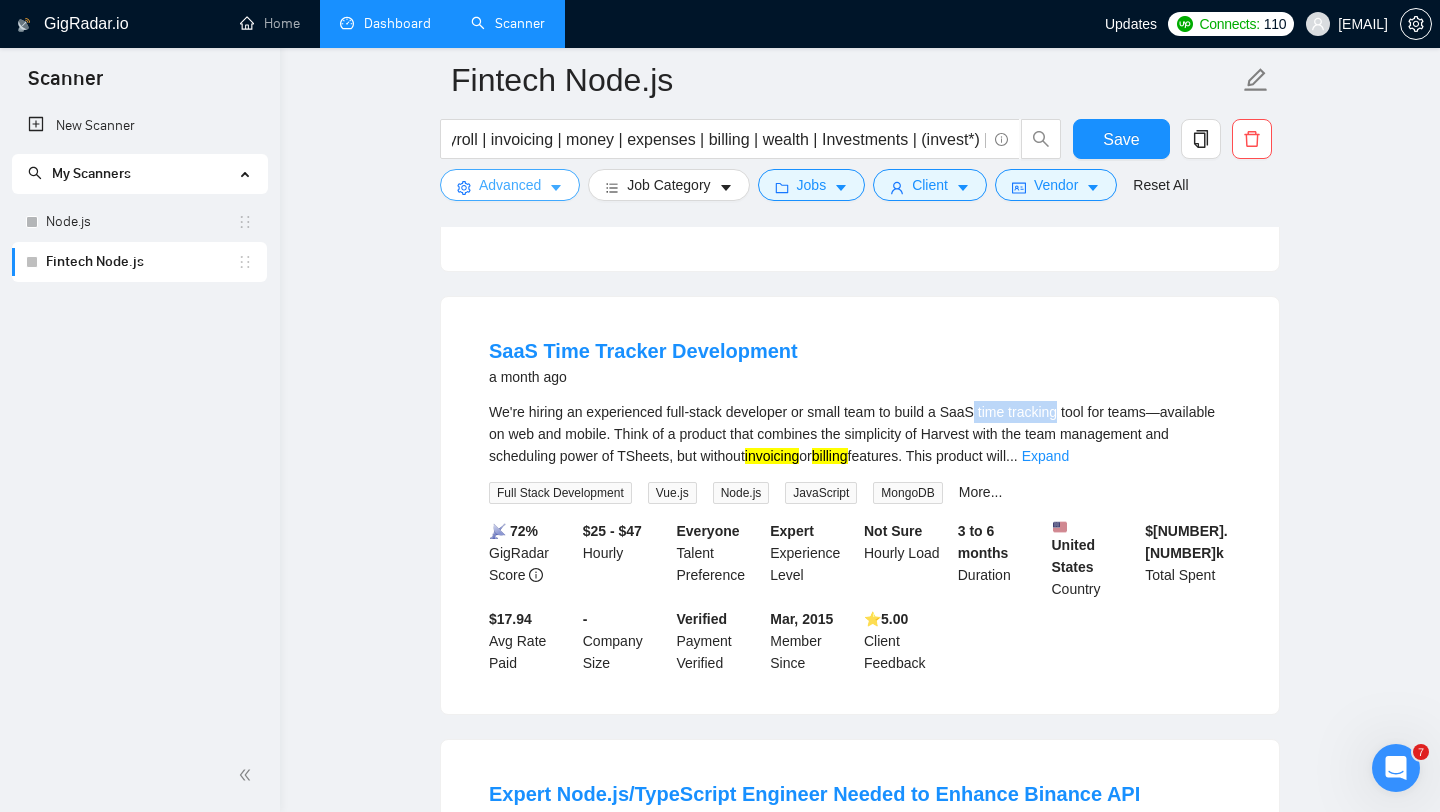 click 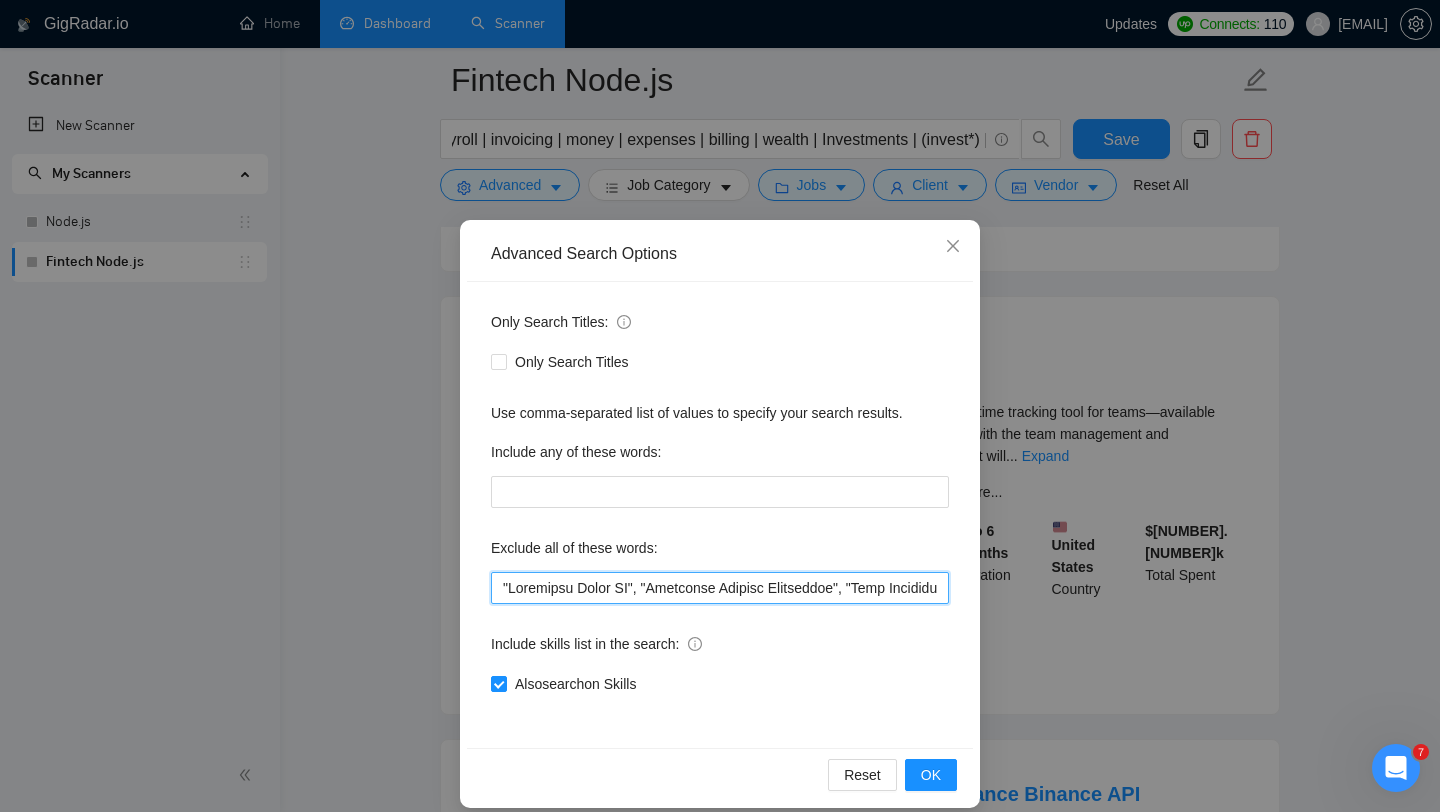 click at bounding box center [720, 588] 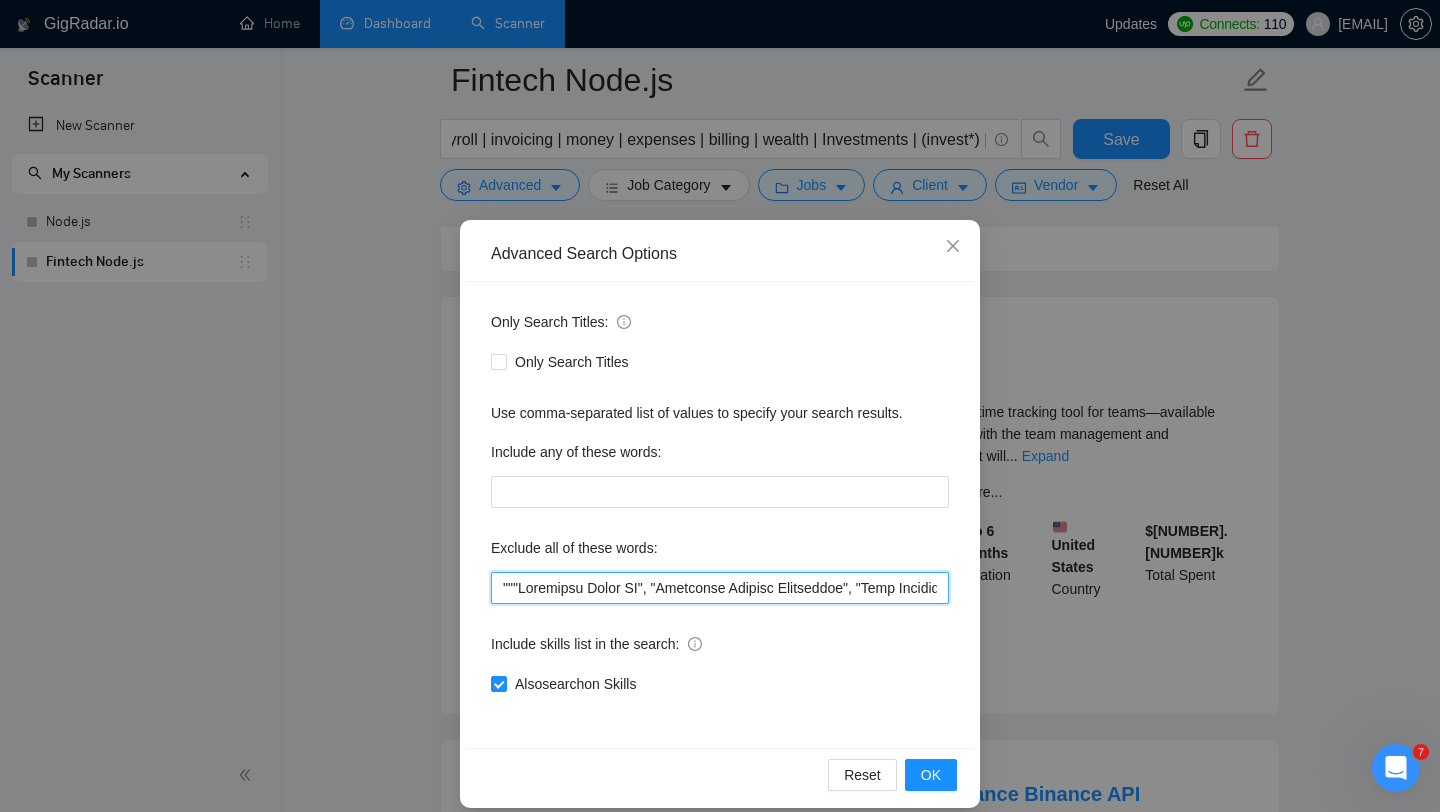 paste on "time tracking" 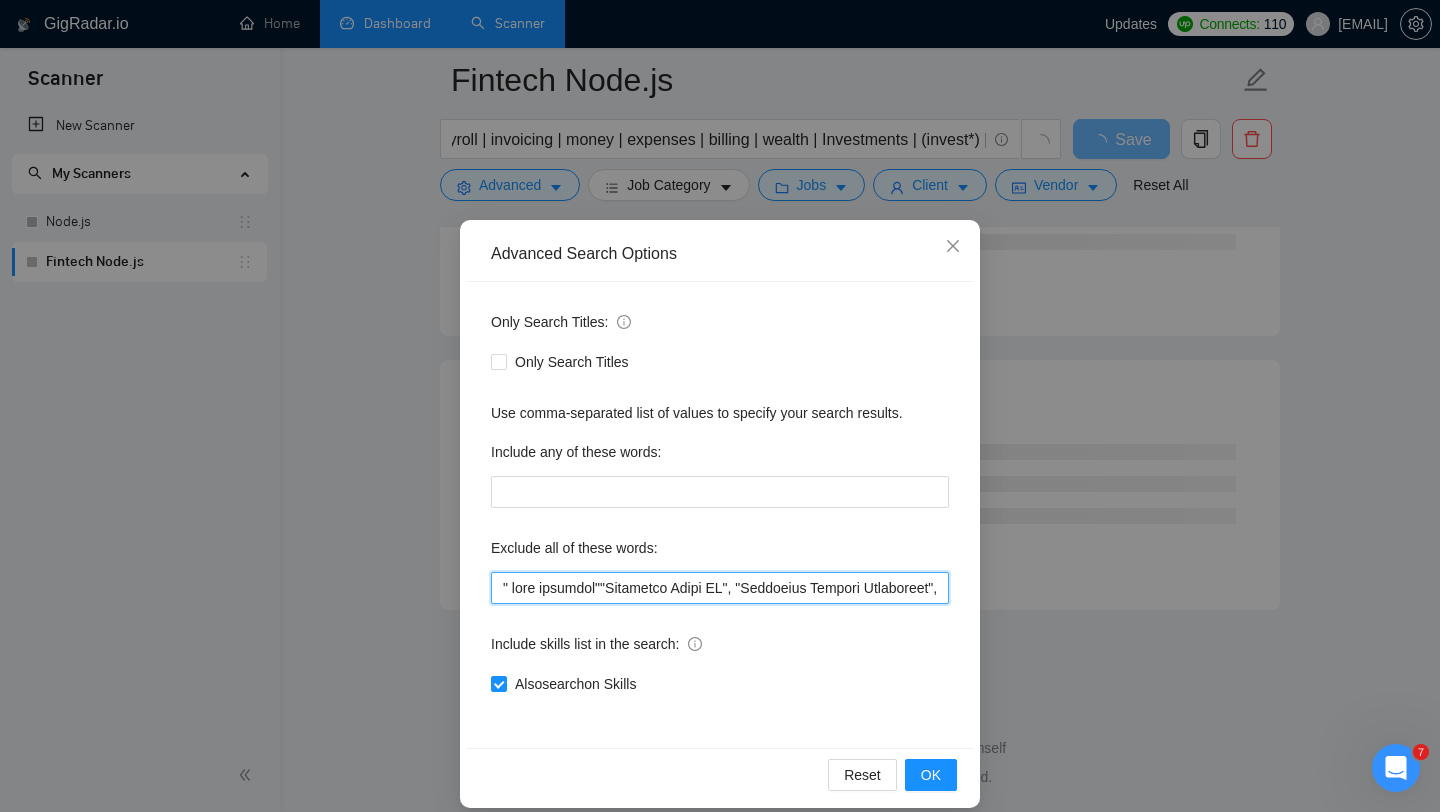 scroll, scrollTop: 5264, scrollLeft: 0, axis: vertical 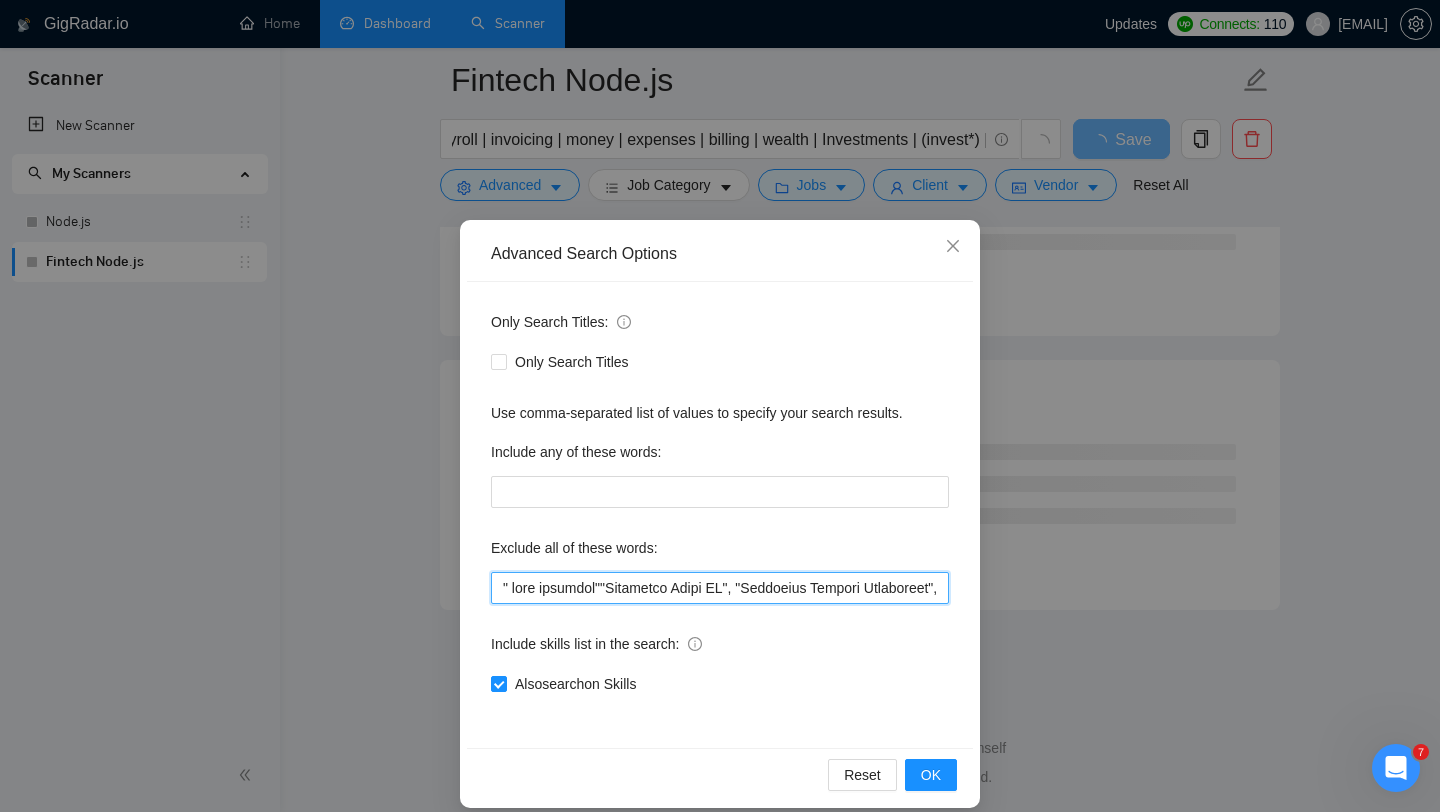 click at bounding box center (720, 588) 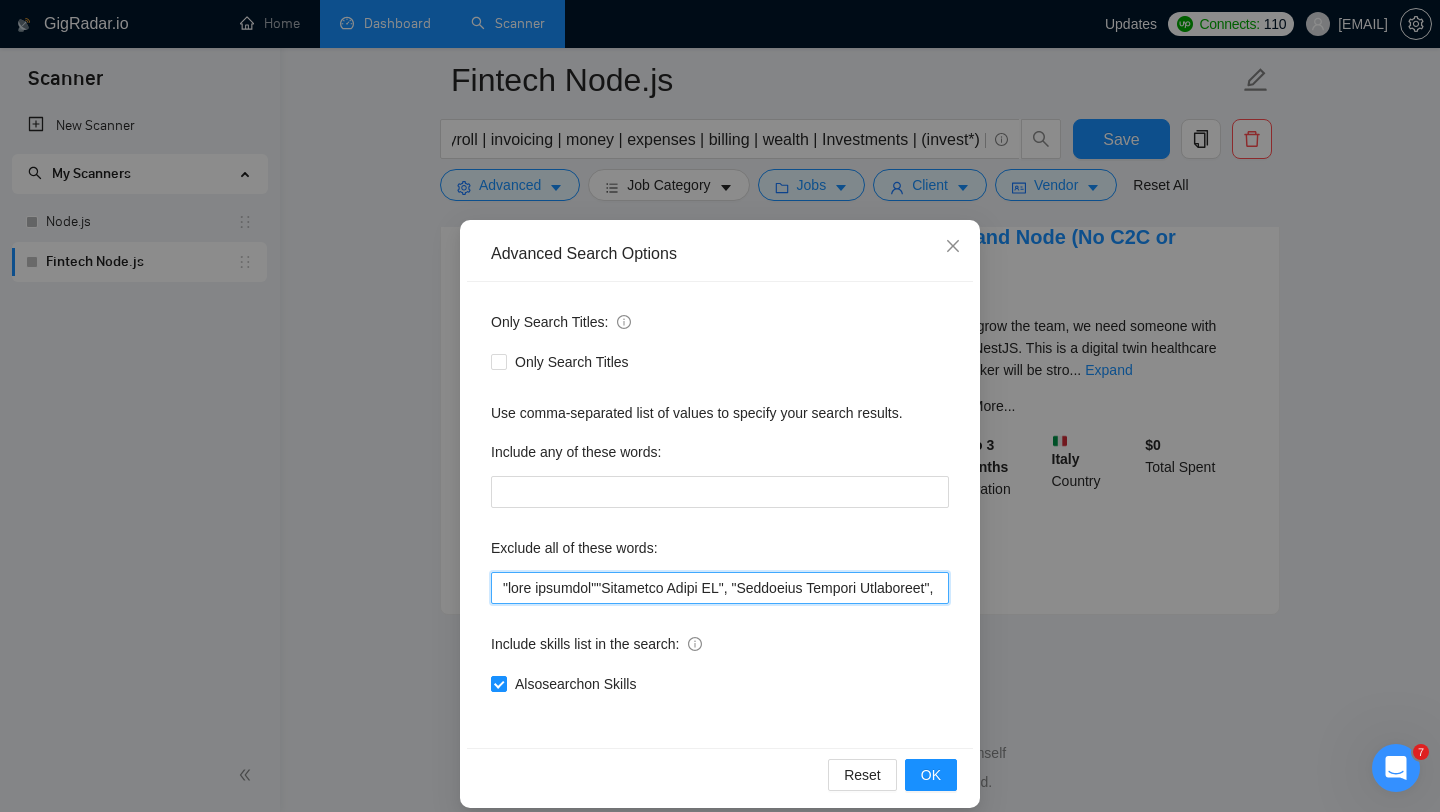 click at bounding box center [720, 588] 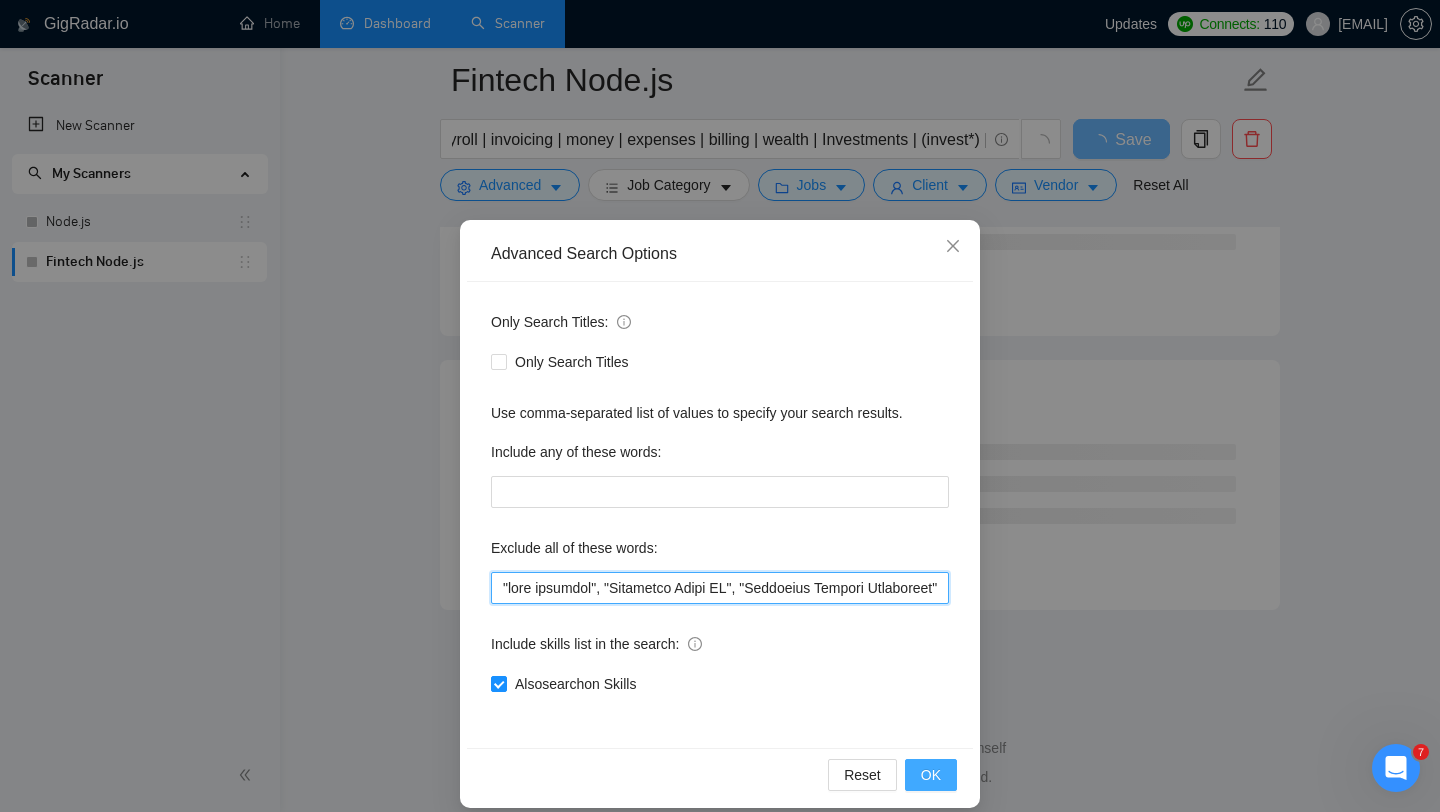type on ""time tracking", "Microsoft Power BI", "Executive Virtual Assistance", "Game Development", Investigate, "3D Modeling", Lead, WP, Wordpress, Tilda, WooCommerce, Joomla, Python, Django, "Ruby on Rail", Ruby, Flask, Kajabi, Rust, Magento, (.Net), C, C#, C++, ".NET Framework", Java, "Java Spring", Springboot, "Spring boot", Oracle, Sanity, Drupal, Caddy, "Go High Level", GoHighLevel, Webflow, Wix, "Bubble.io", Bubble, Azure, Pixel, fb, facebook, Supabase,  UTM, AR, C++, "Nuxt.js", Magento, Flutter, Flutterflow, "Flutter flow", web3, Shopify, tutor, tutors, tutoring, consultation, consultant, trainer, trainers, cofounder, "co-founder", "co founder", "React Native", Kotlin, iOS, Android, Netlify, Dart, "no agency", "no agencies", Okta,  Ghost, Golang, "Go lang", NLP, "Natural language processing", "Machine Learning", MachineLearning, ML, RoR, Blockchain, Solana, Redis, Squarespace, Buildship, "Square space", Go, "Java Spring boot", "web 3", Sharetribe, Sharepoint, QA, tester, Framer, Selenium, FastAPI, "Quality ..." 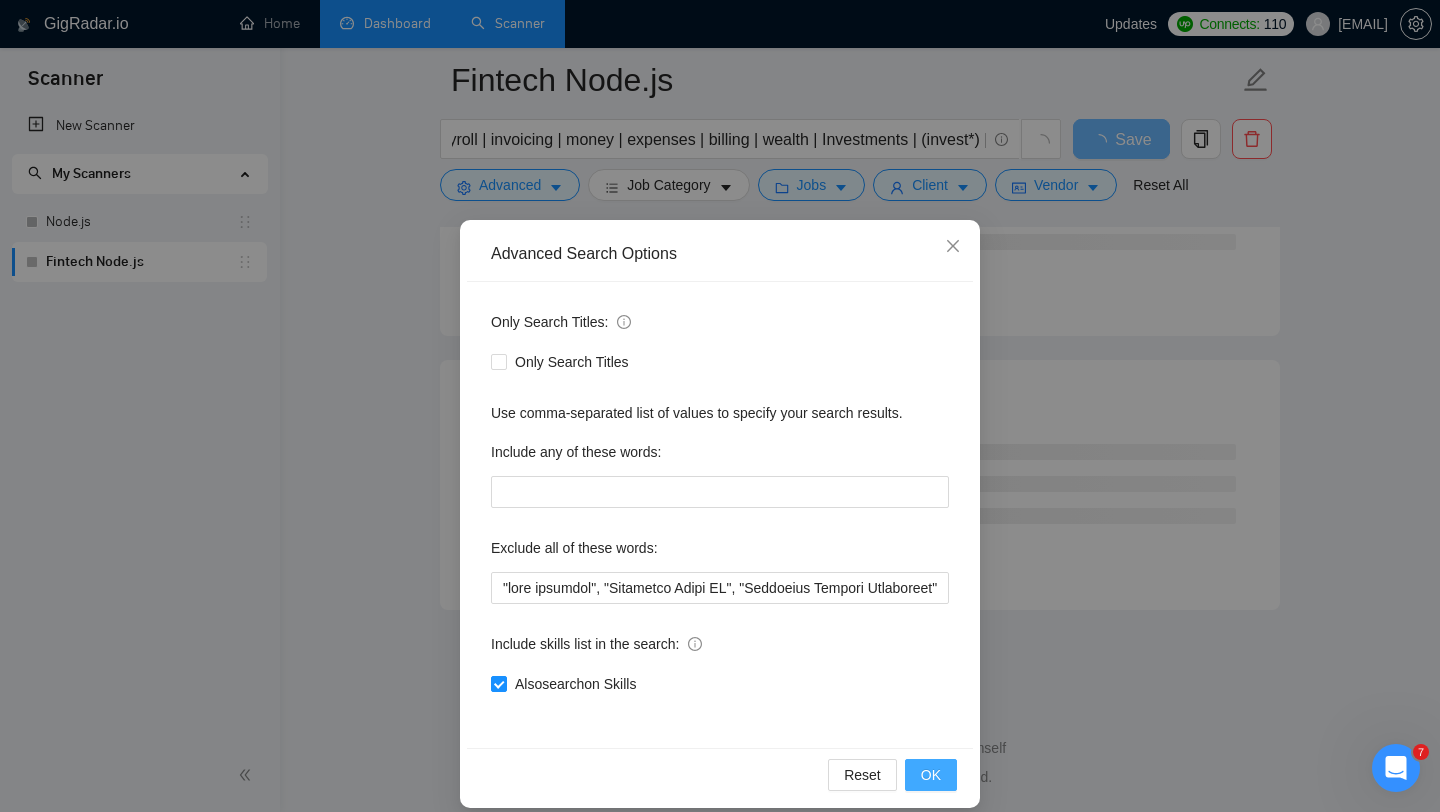 click on "OK" at bounding box center (931, 775) 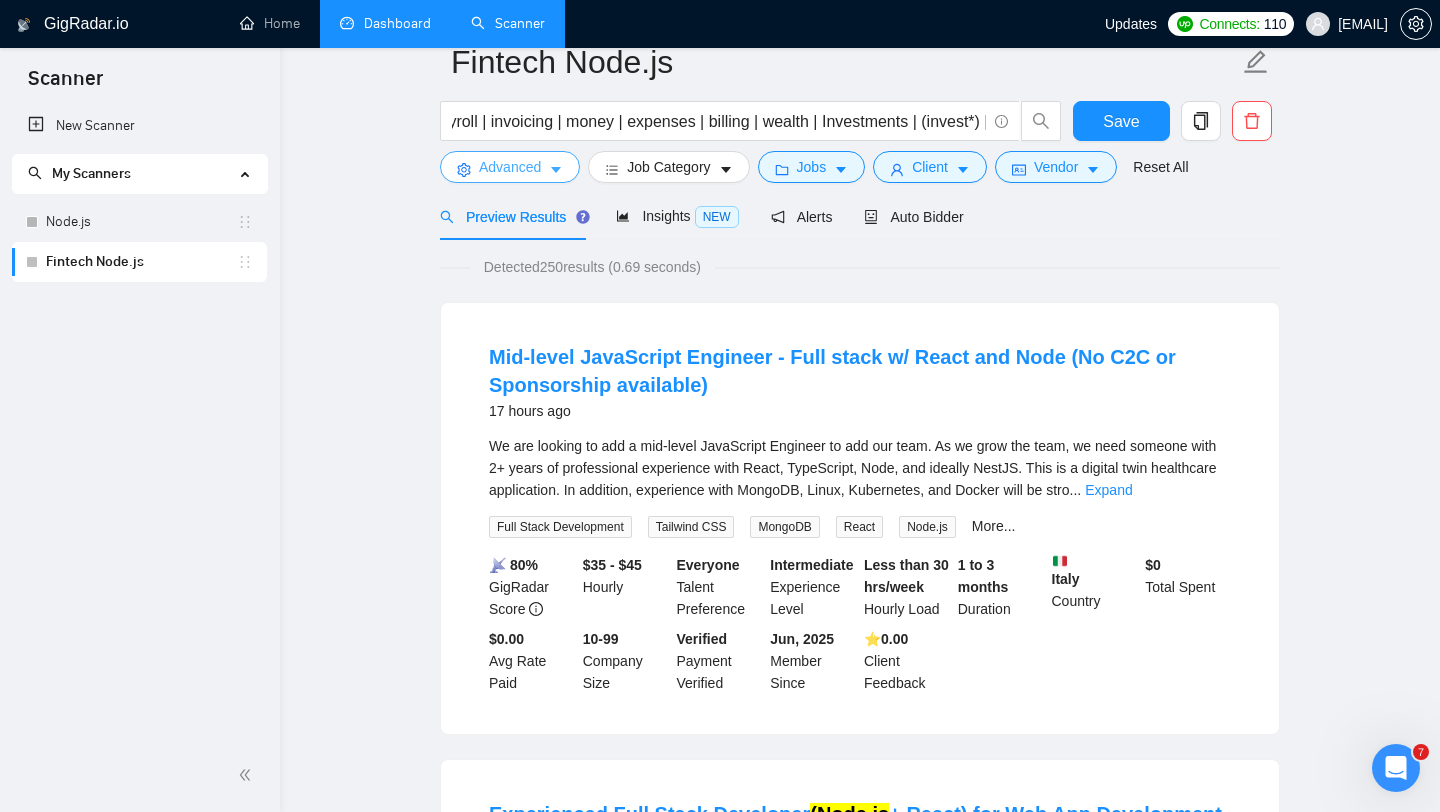 scroll, scrollTop: 0, scrollLeft: 0, axis: both 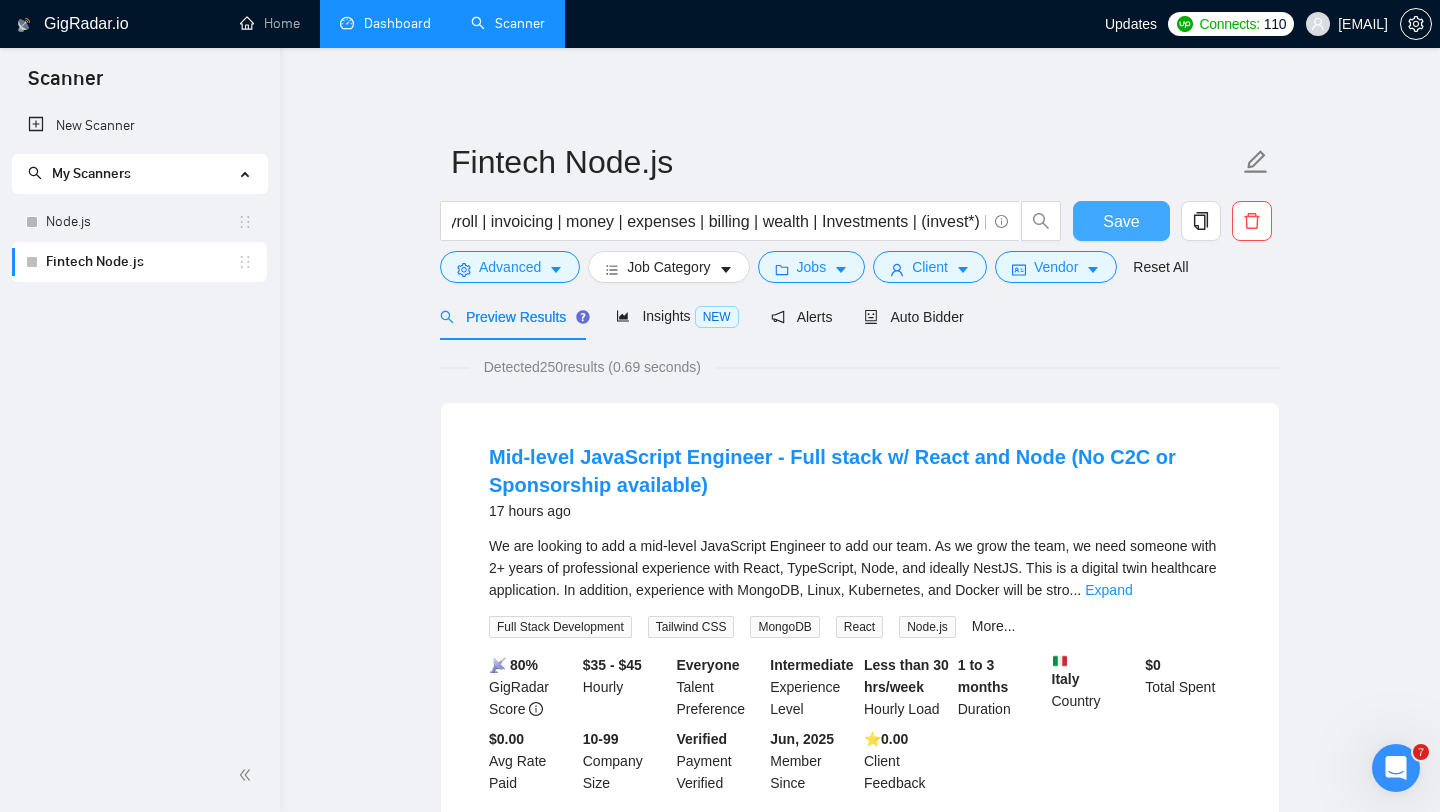 click on "Save" at bounding box center (1121, 221) 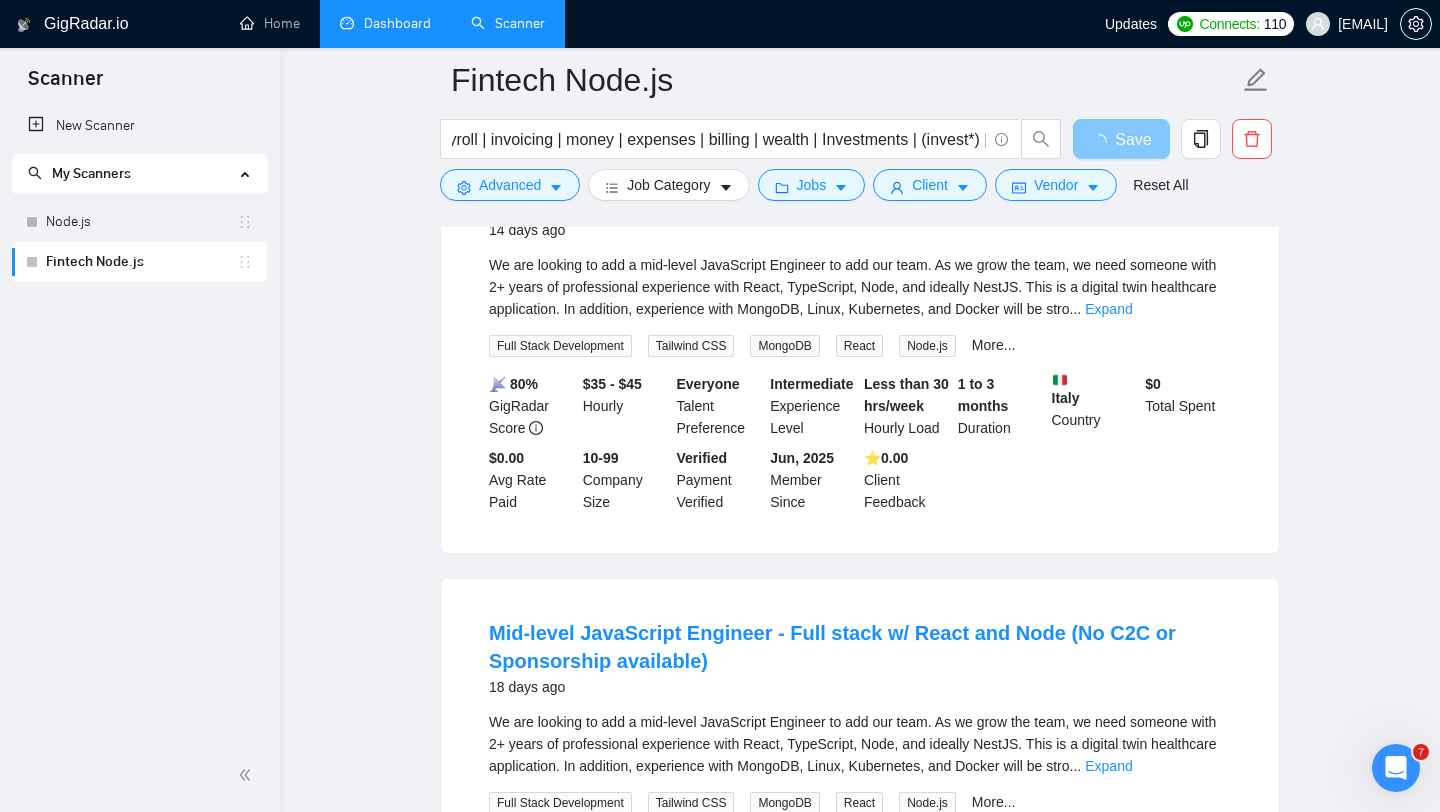 scroll, scrollTop: 4279, scrollLeft: 0, axis: vertical 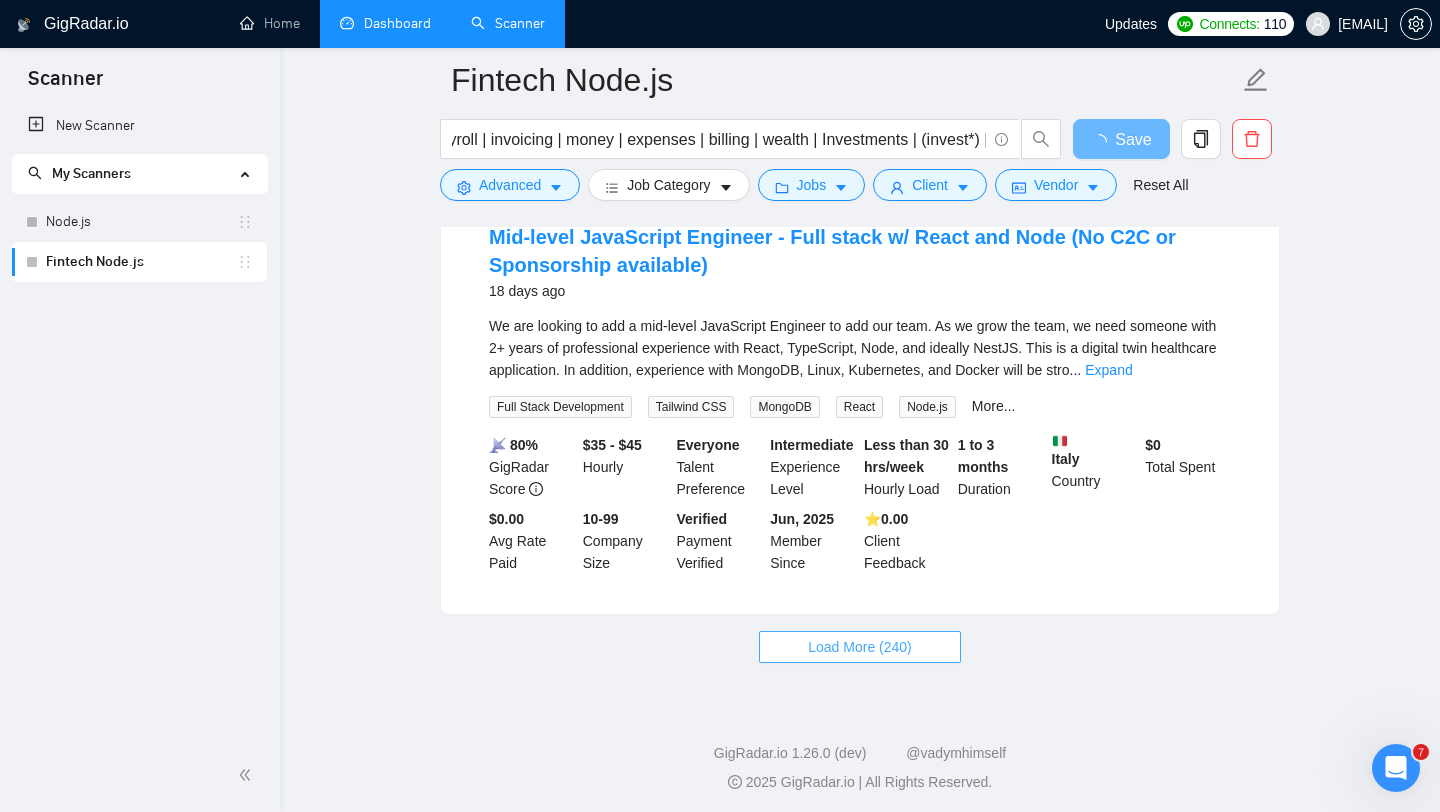 click on "Load More (240)" at bounding box center [860, 647] 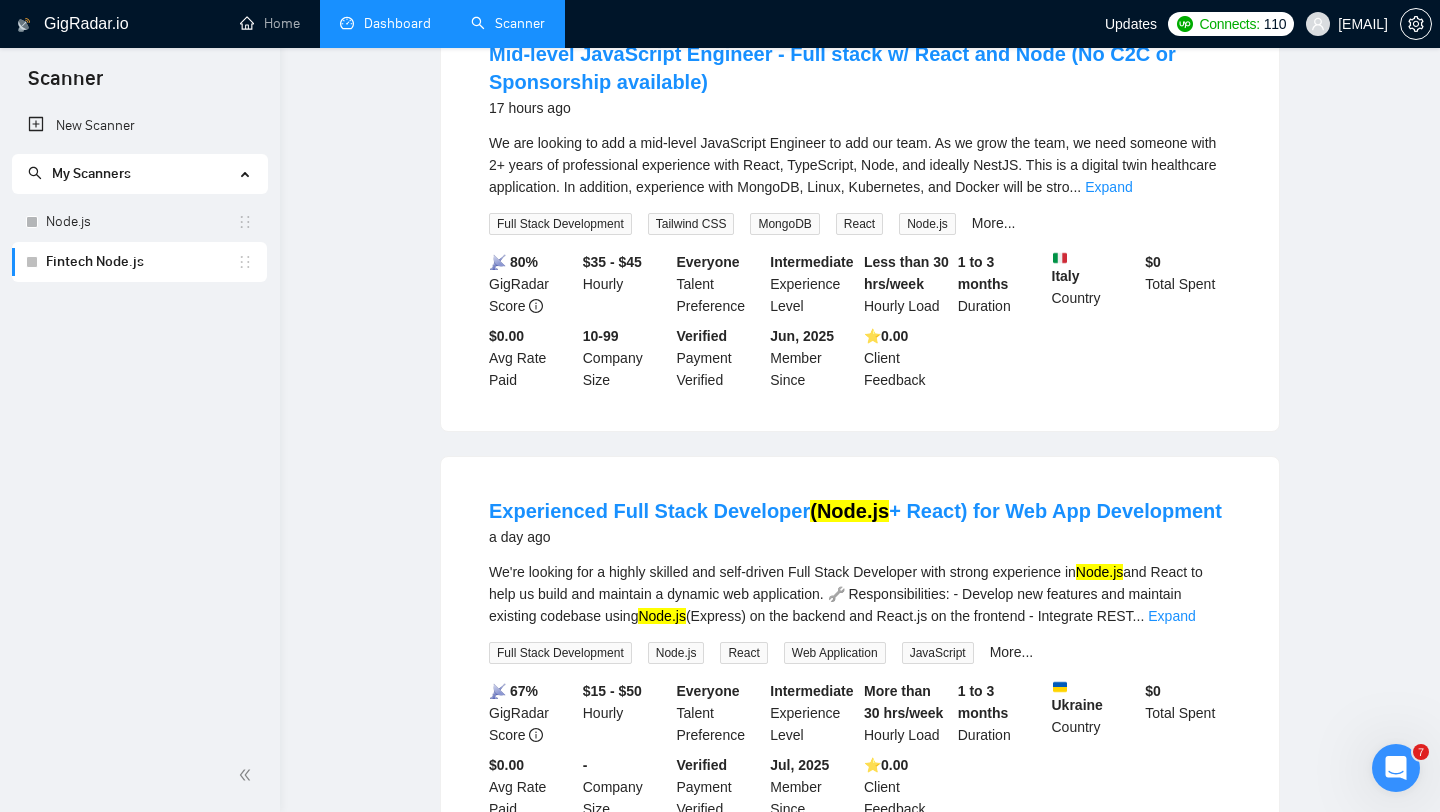 scroll, scrollTop: 0, scrollLeft: 0, axis: both 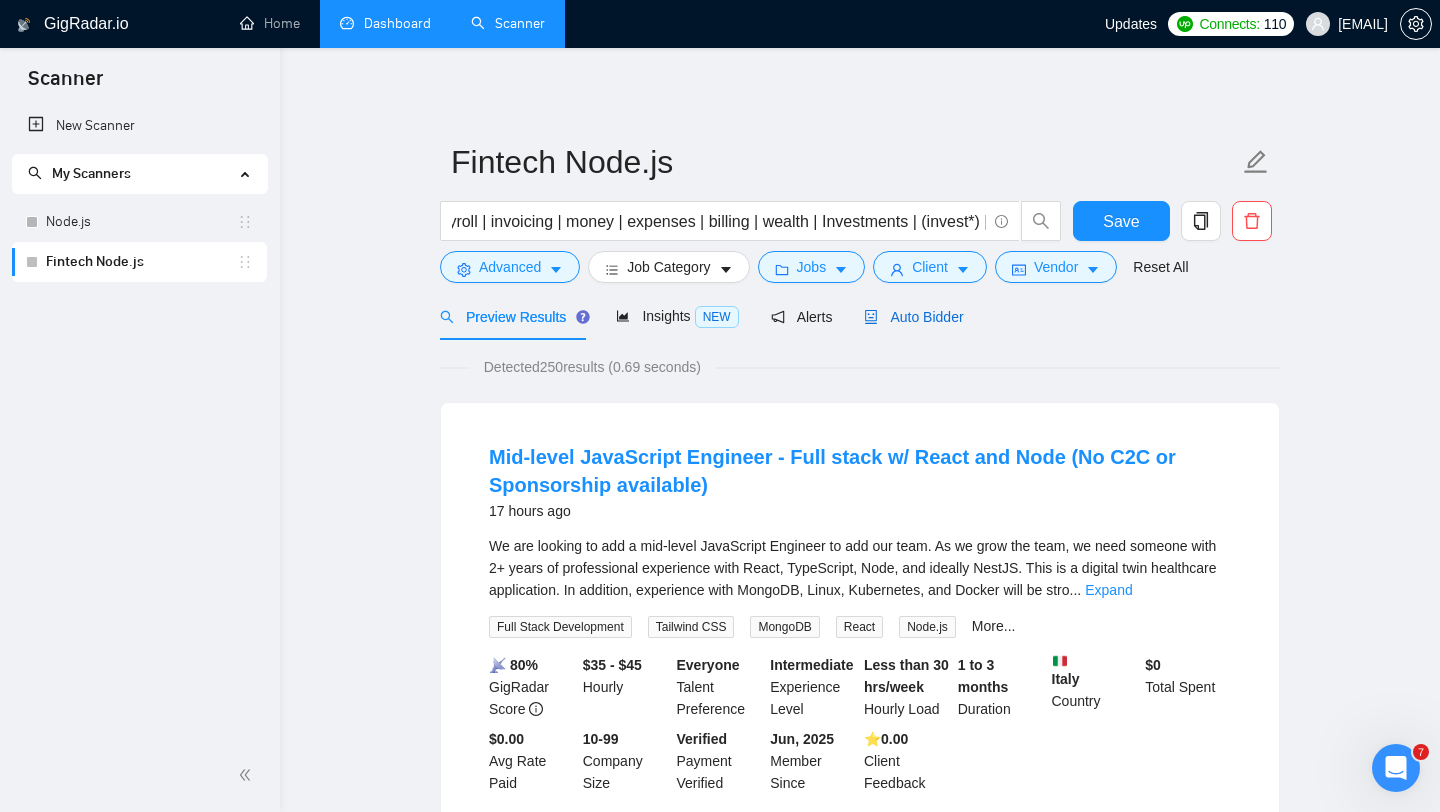 click on "Auto Bidder" at bounding box center (913, 317) 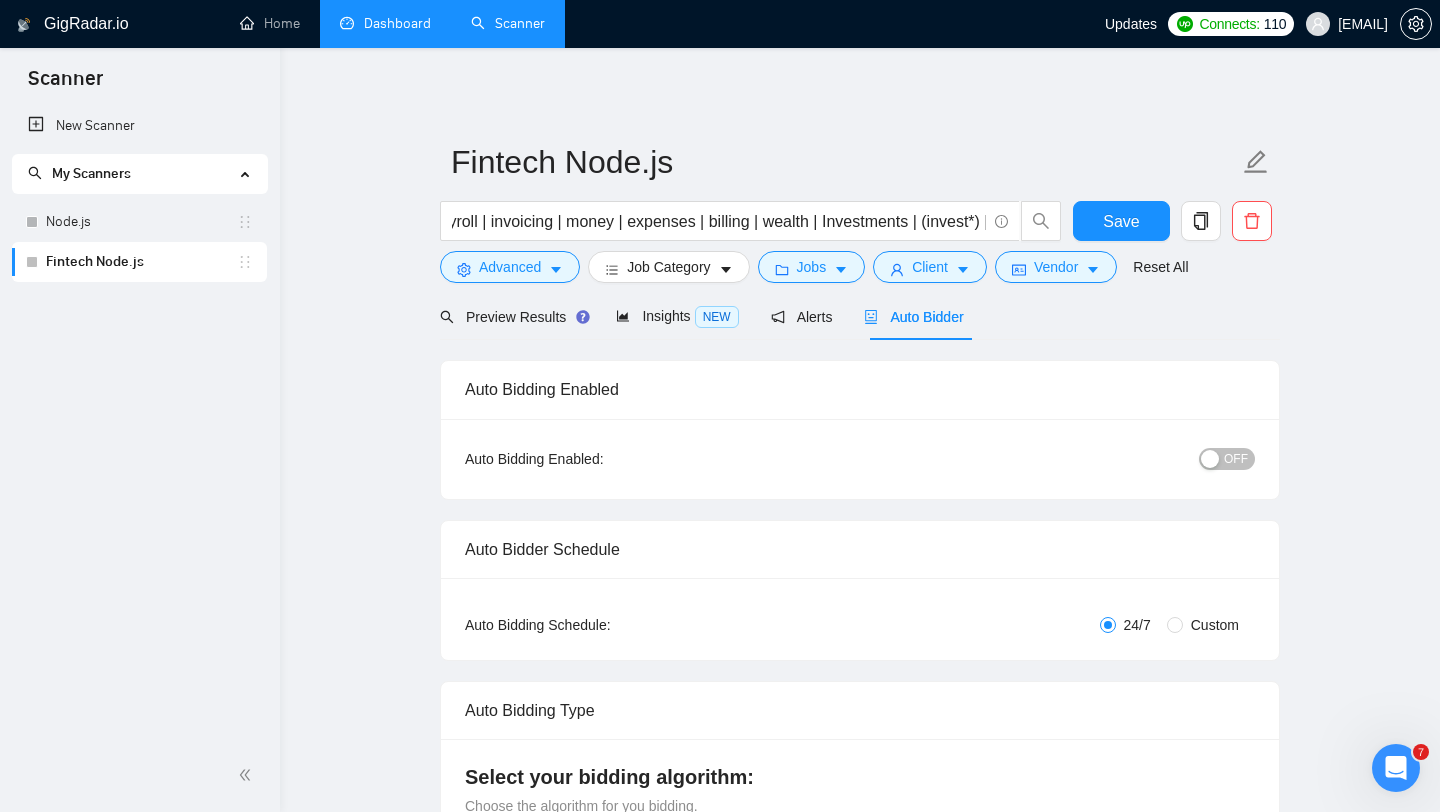 type 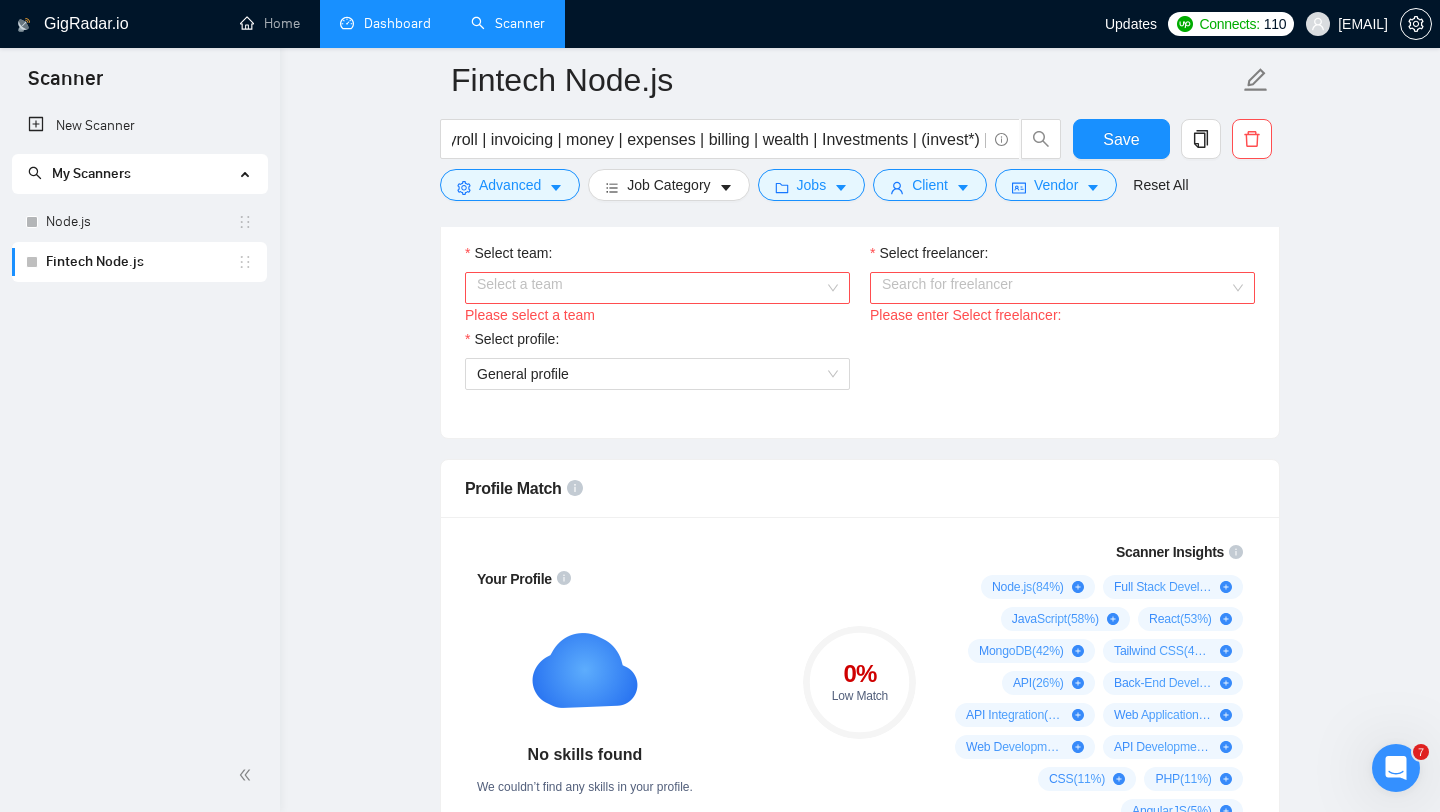scroll, scrollTop: 958, scrollLeft: 0, axis: vertical 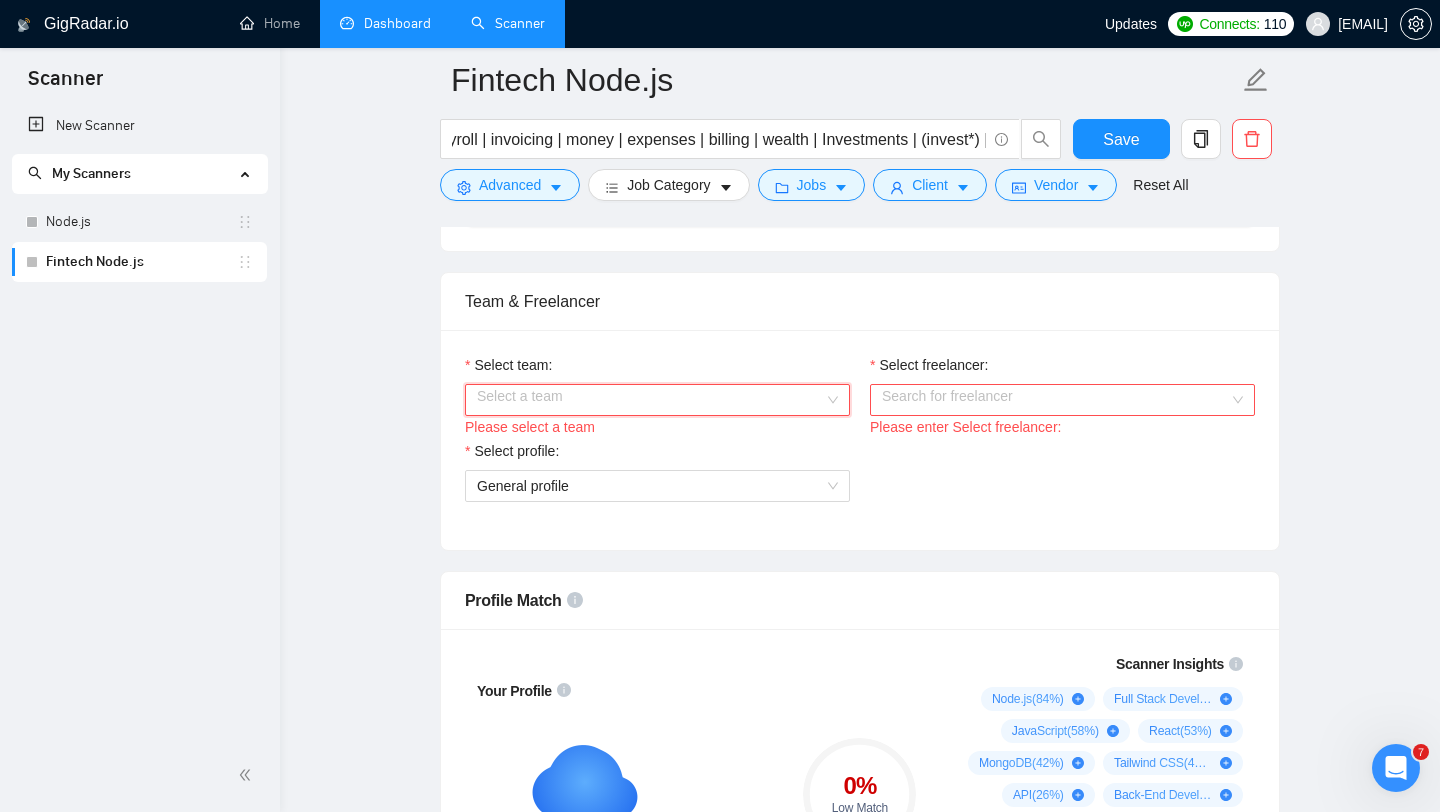 click on "Select team:" at bounding box center (650, 400) 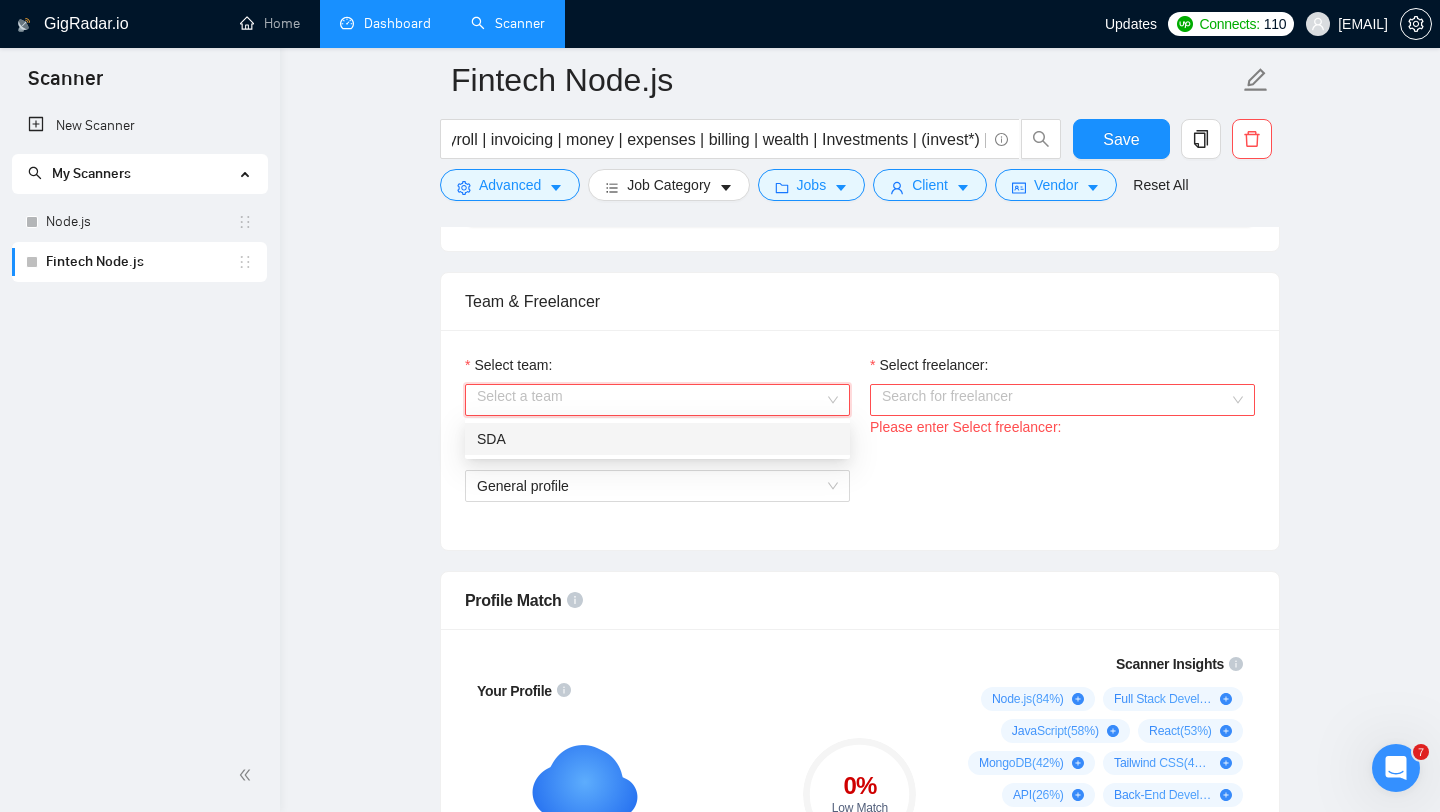 click on "SDA" at bounding box center (657, 439) 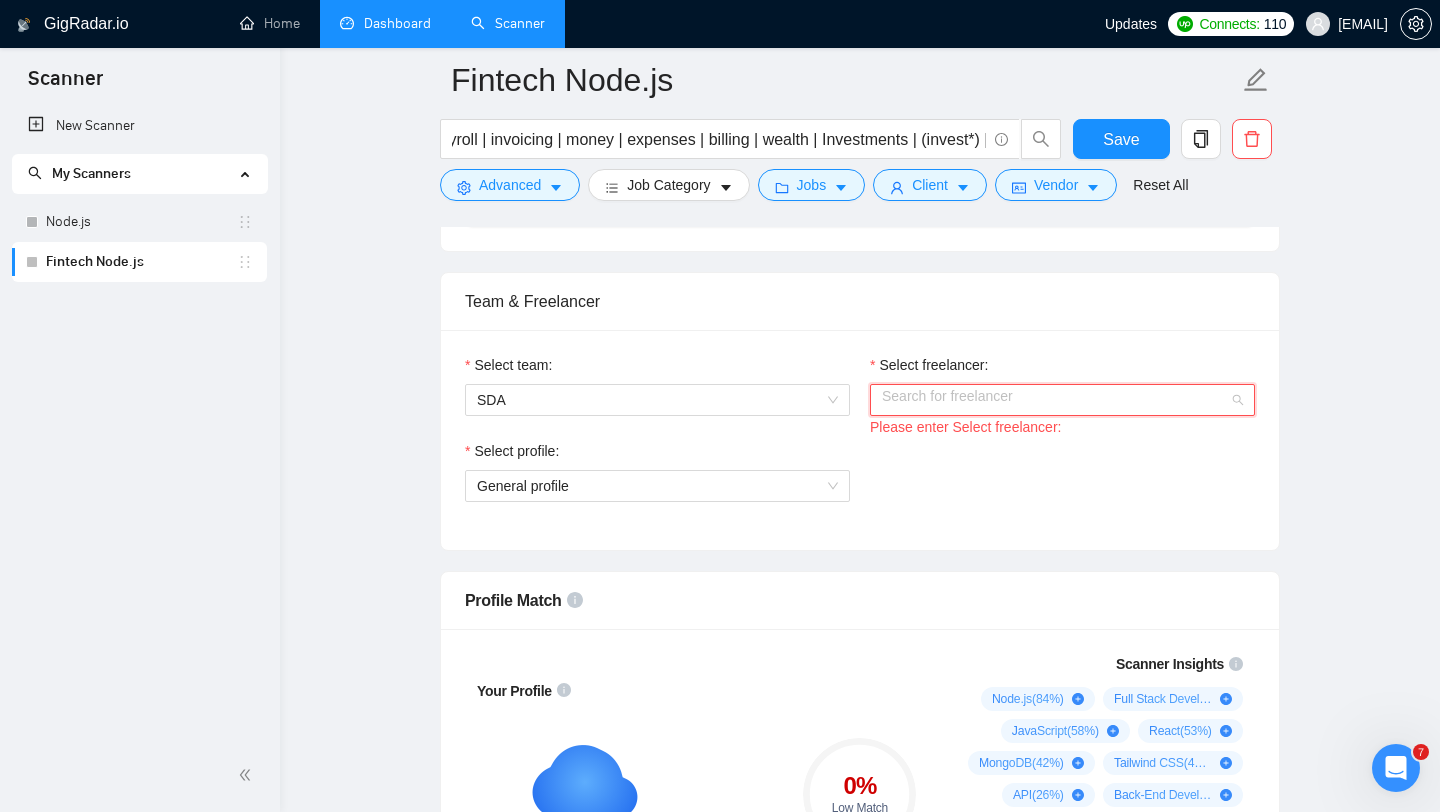 click on "Select freelancer:" at bounding box center [1055, 400] 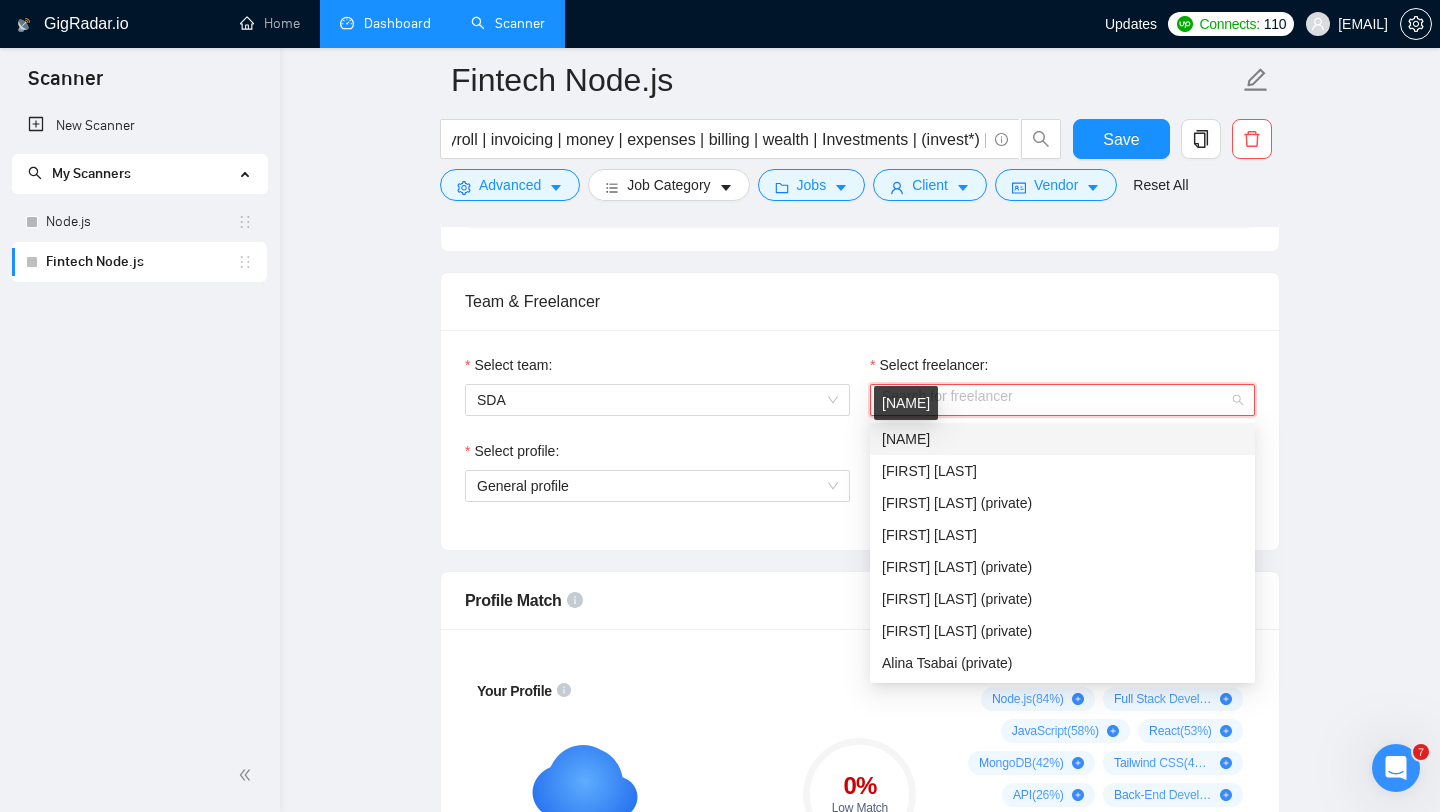 click on "[NAME]" at bounding box center (906, 439) 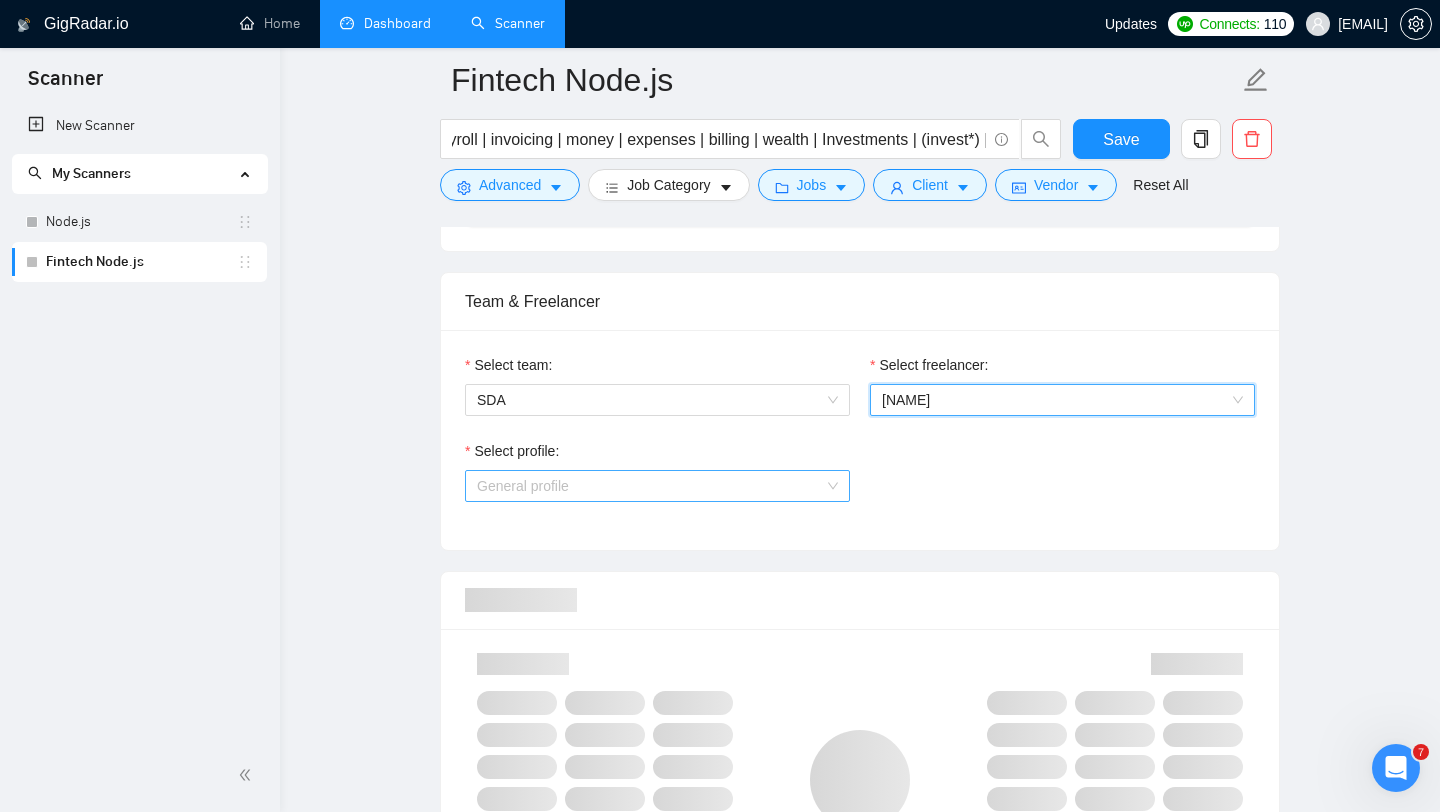 click on "General profile" at bounding box center (657, 486) 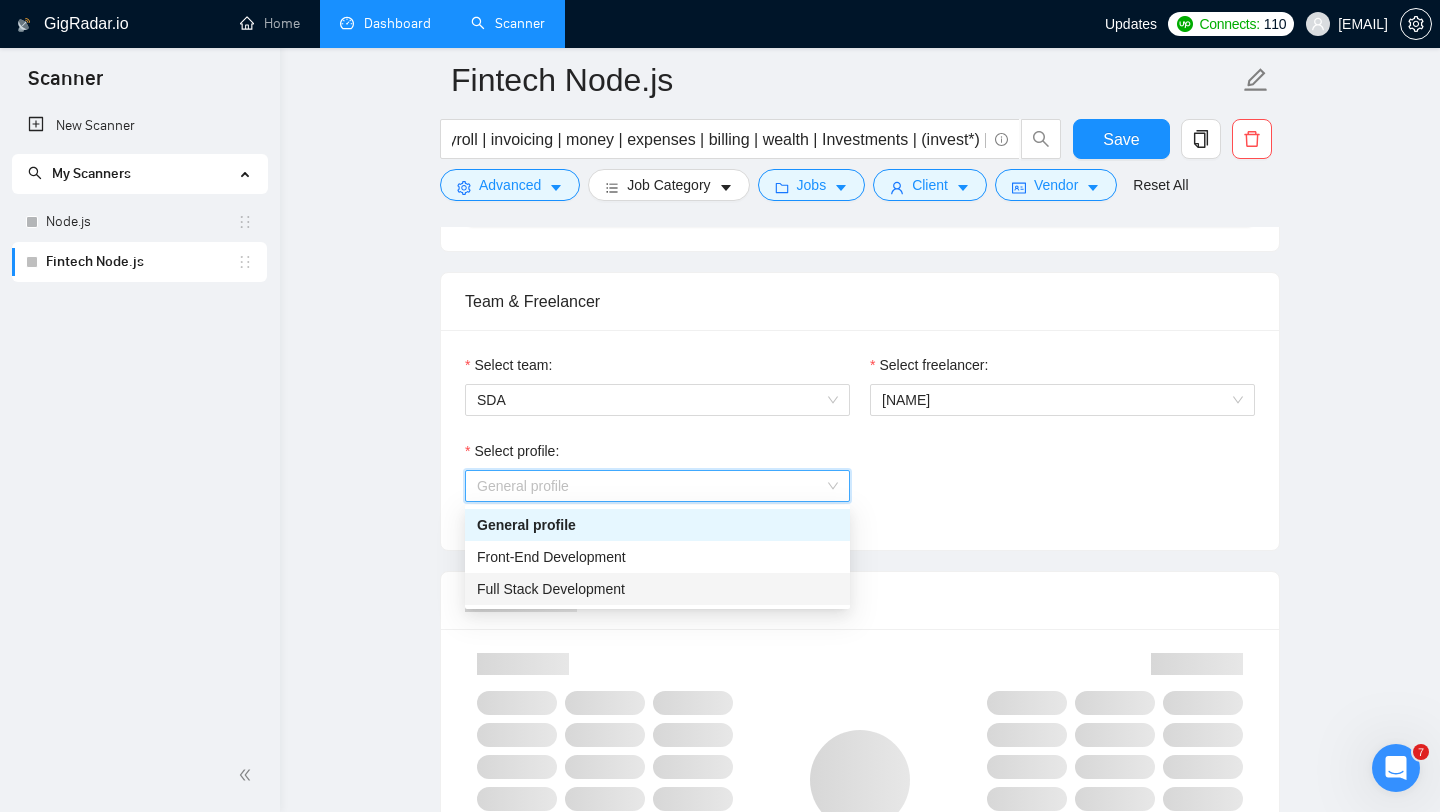 click on "Full Stack Development" at bounding box center (657, 589) 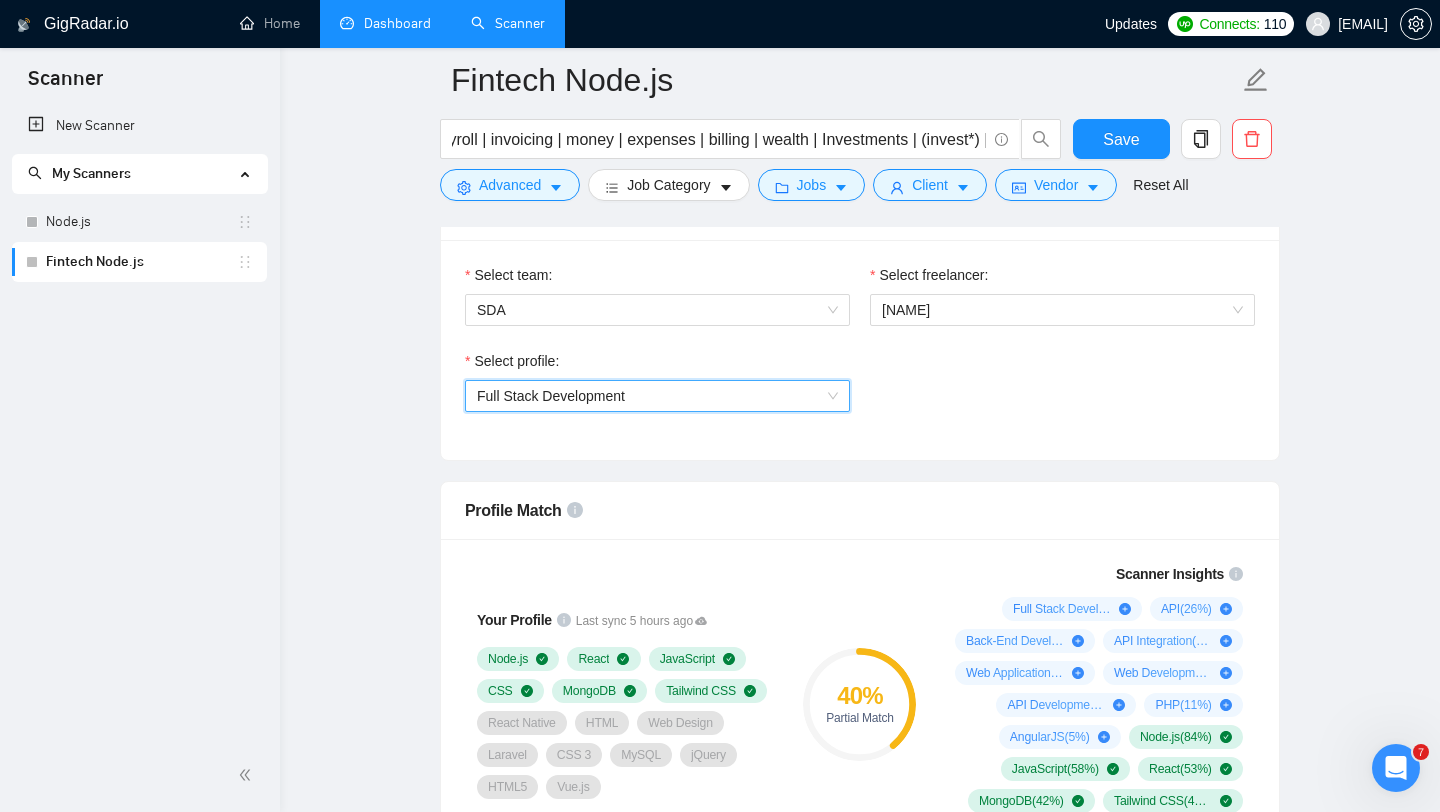 scroll, scrollTop: 1061, scrollLeft: 0, axis: vertical 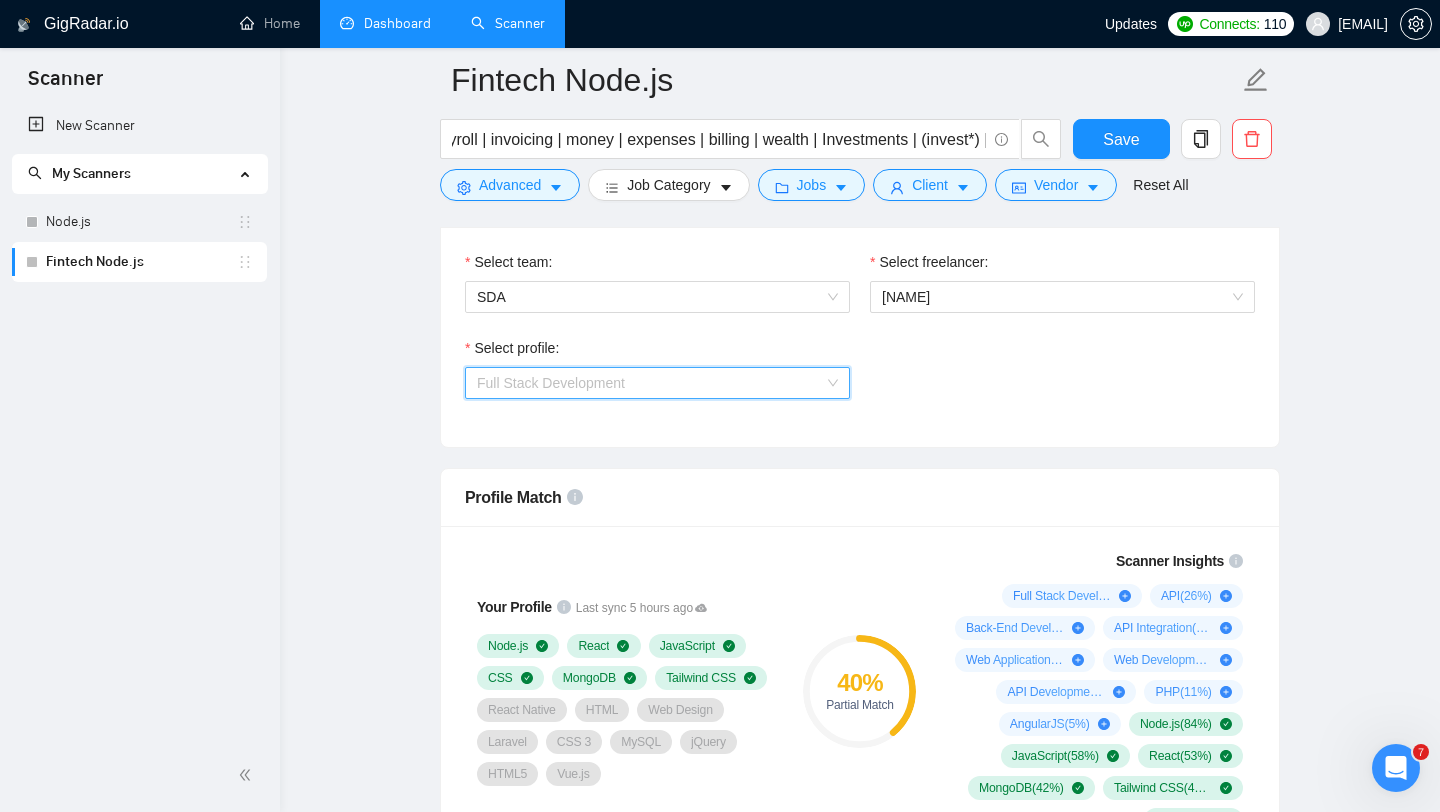 click on "Full Stack Development" at bounding box center [657, 383] 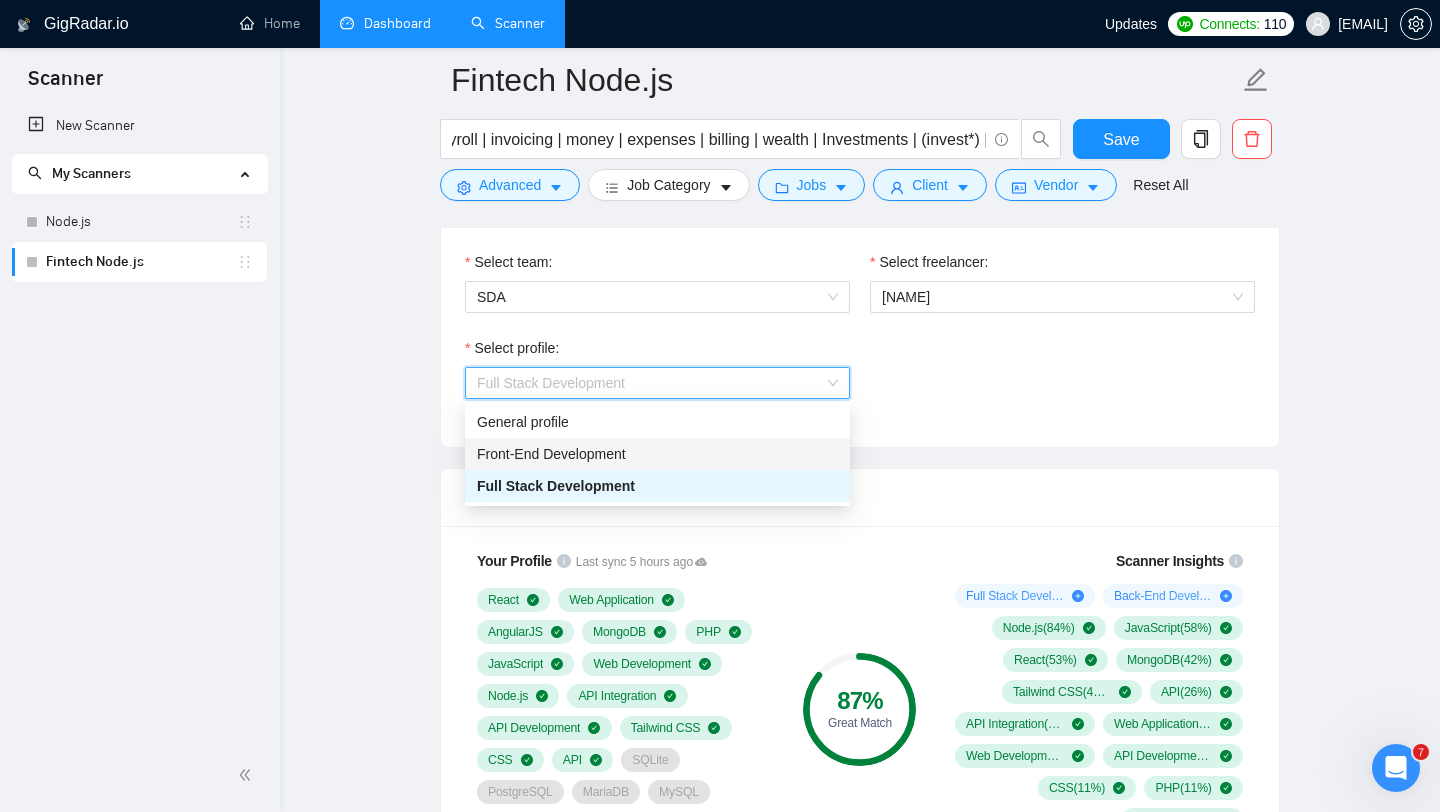 click on "Front-End Development" at bounding box center [657, 454] 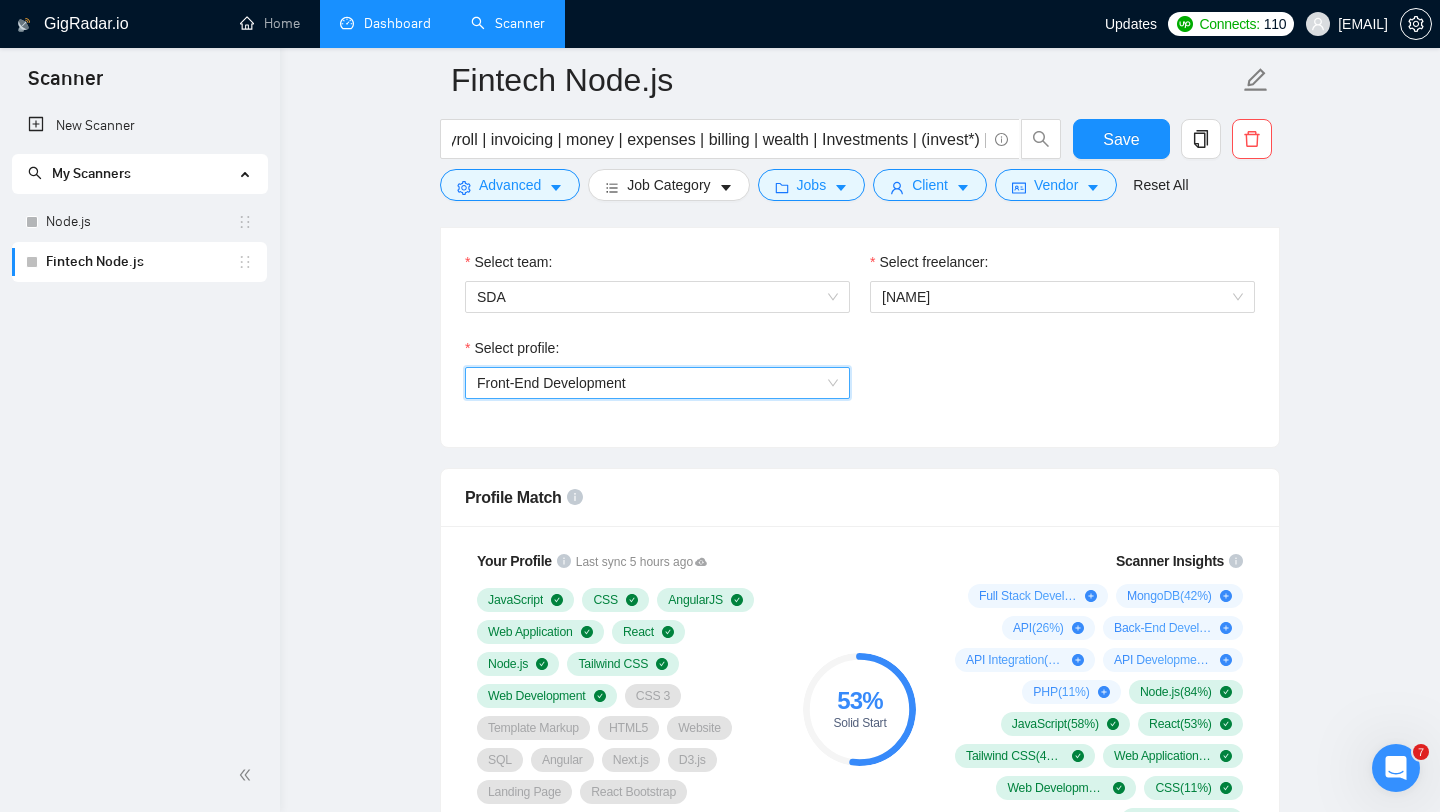 click on "Front-End Development" at bounding box center [657, 383] 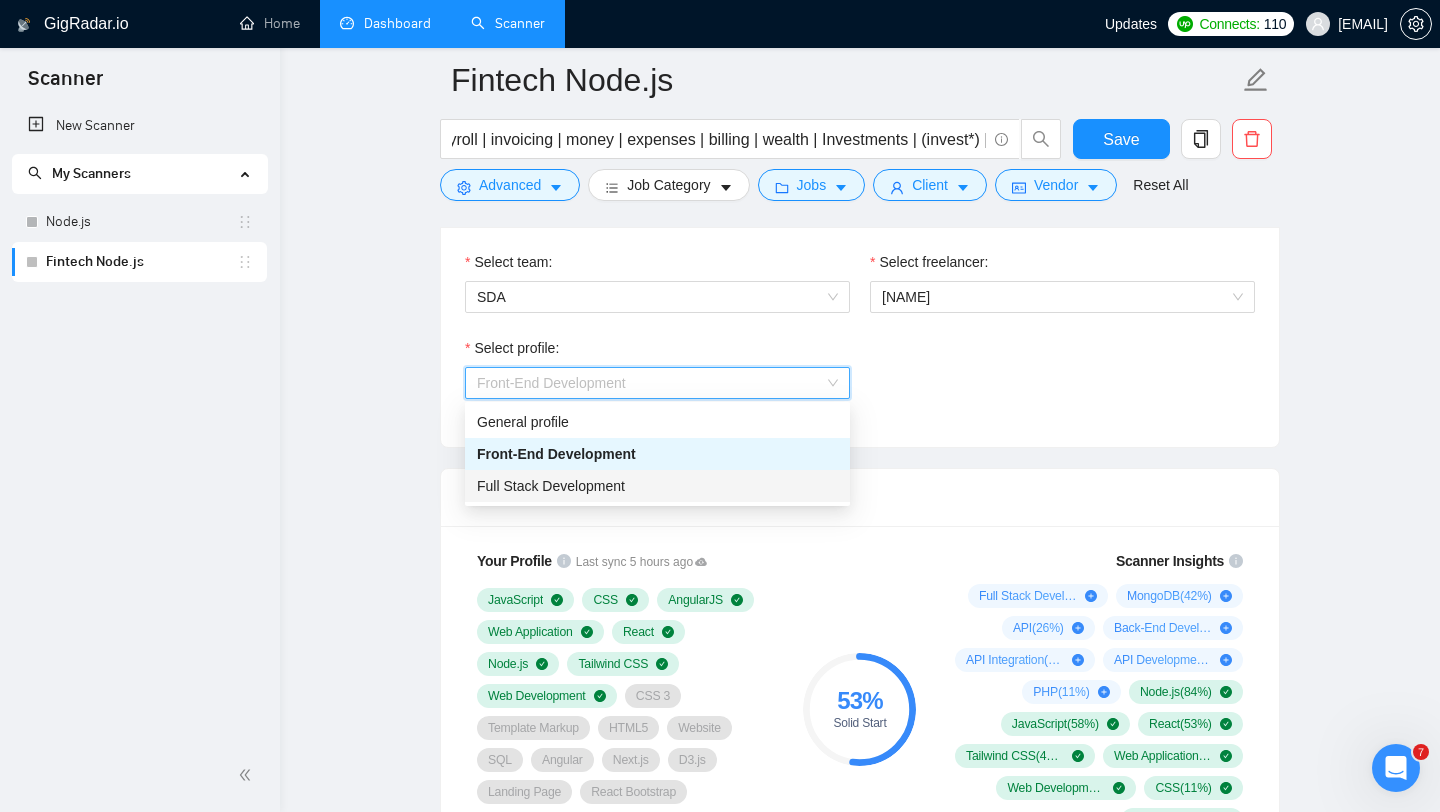 click on "Full Stack Development" at bounding box center [657, 486] 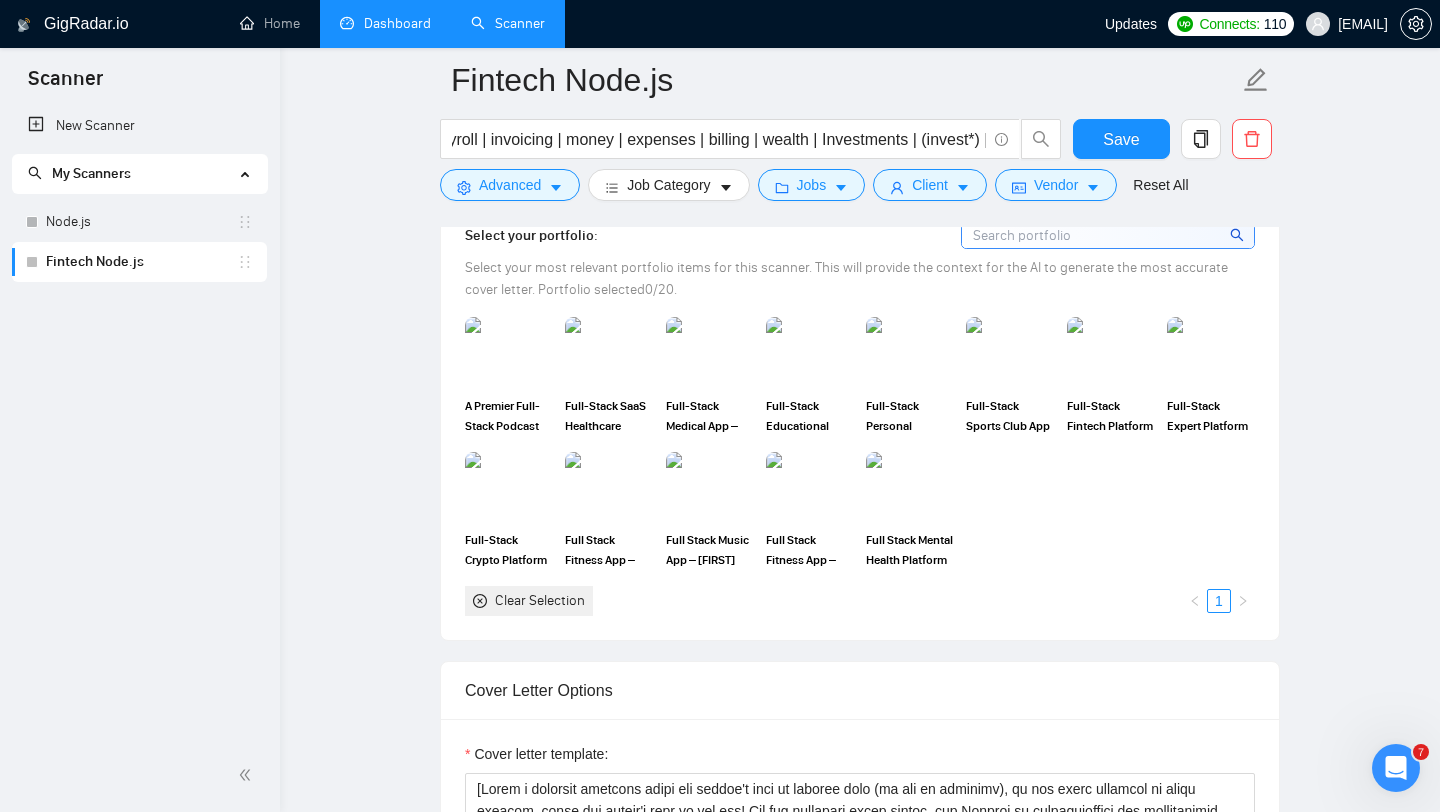 scroll, scrollTop: 1847, scrollLeft: 0, axis: vertical 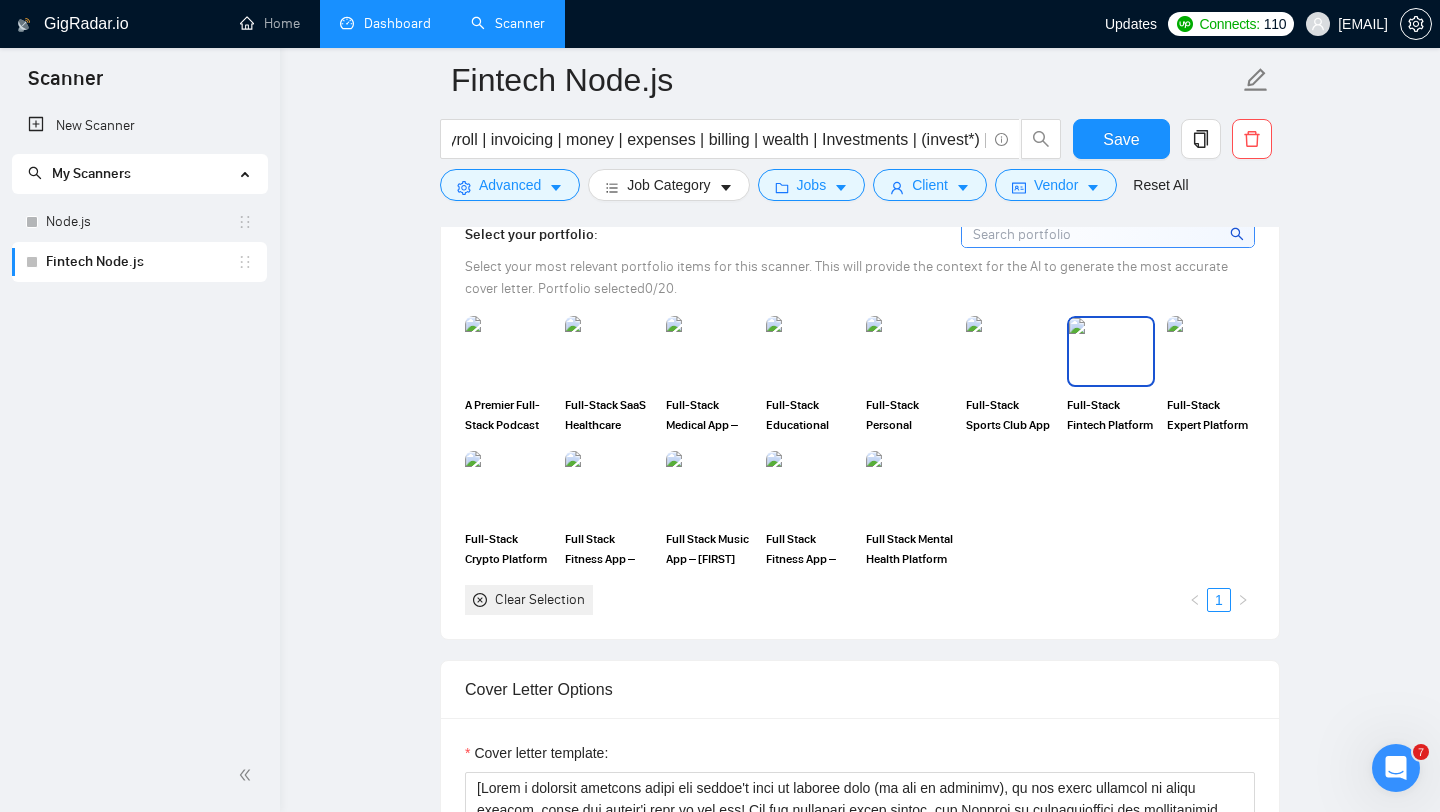 click at bounding box center [1111, 351] 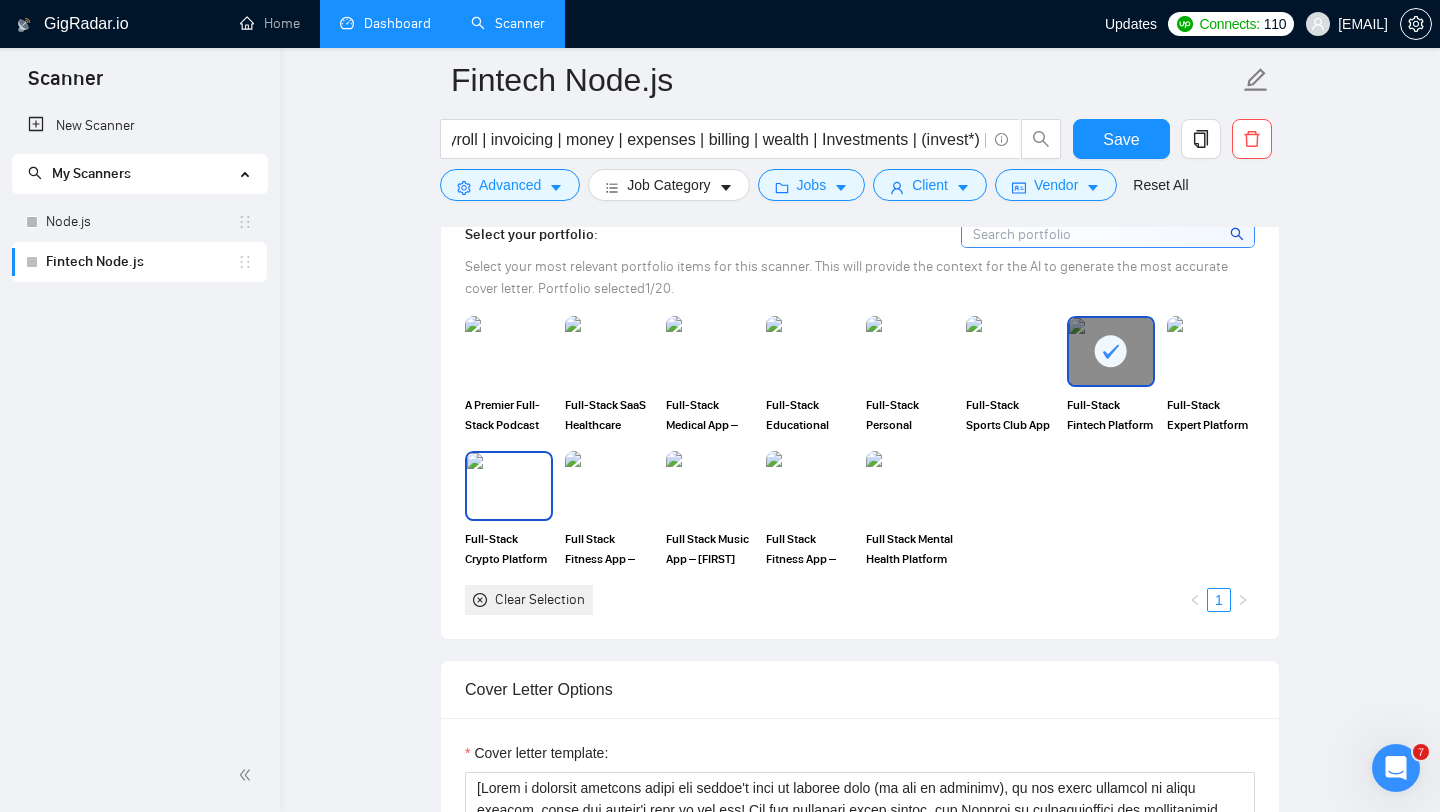 click at bounding box center (509, 486) 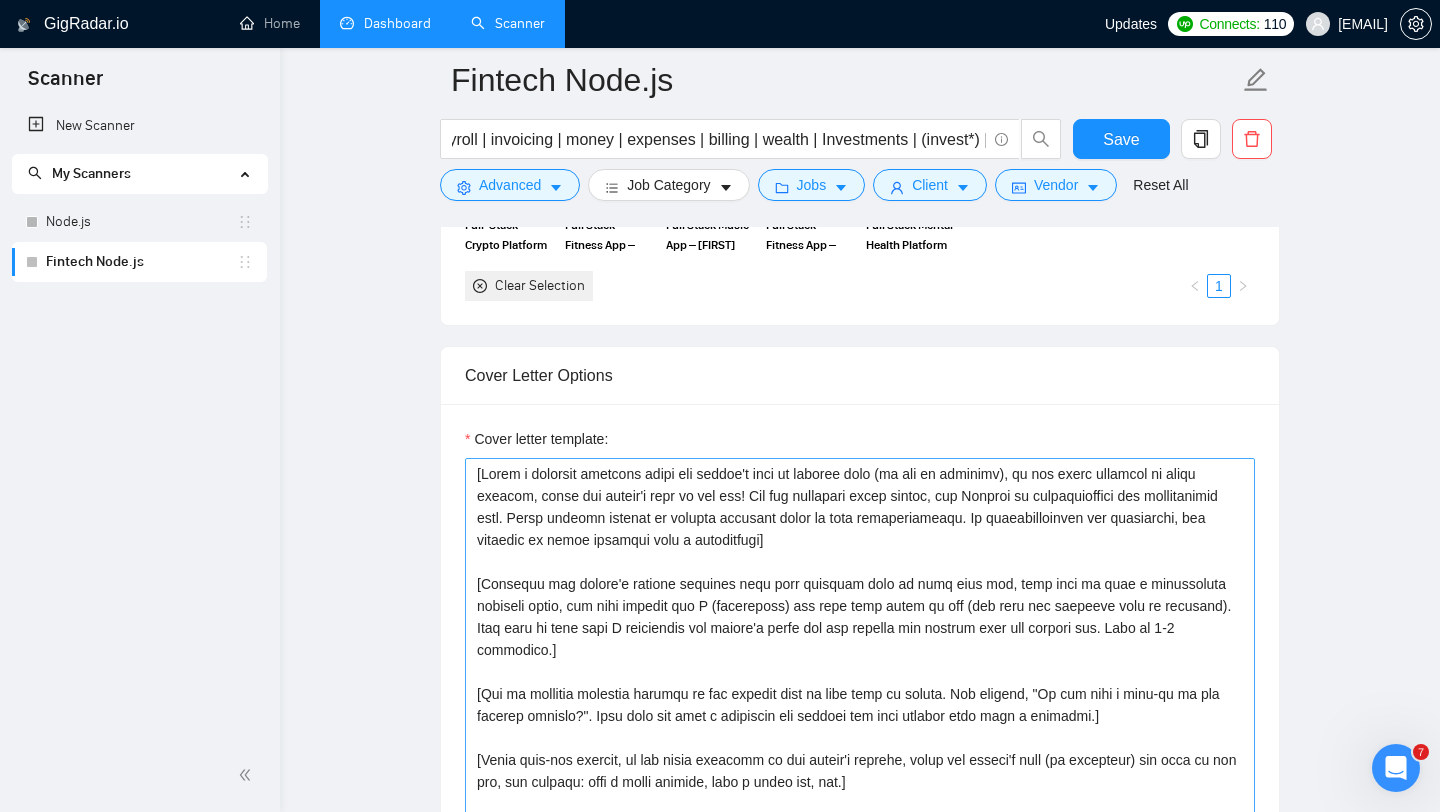 scroll, scrollTop: 2362, scrollLeft: 0, axis: vertical 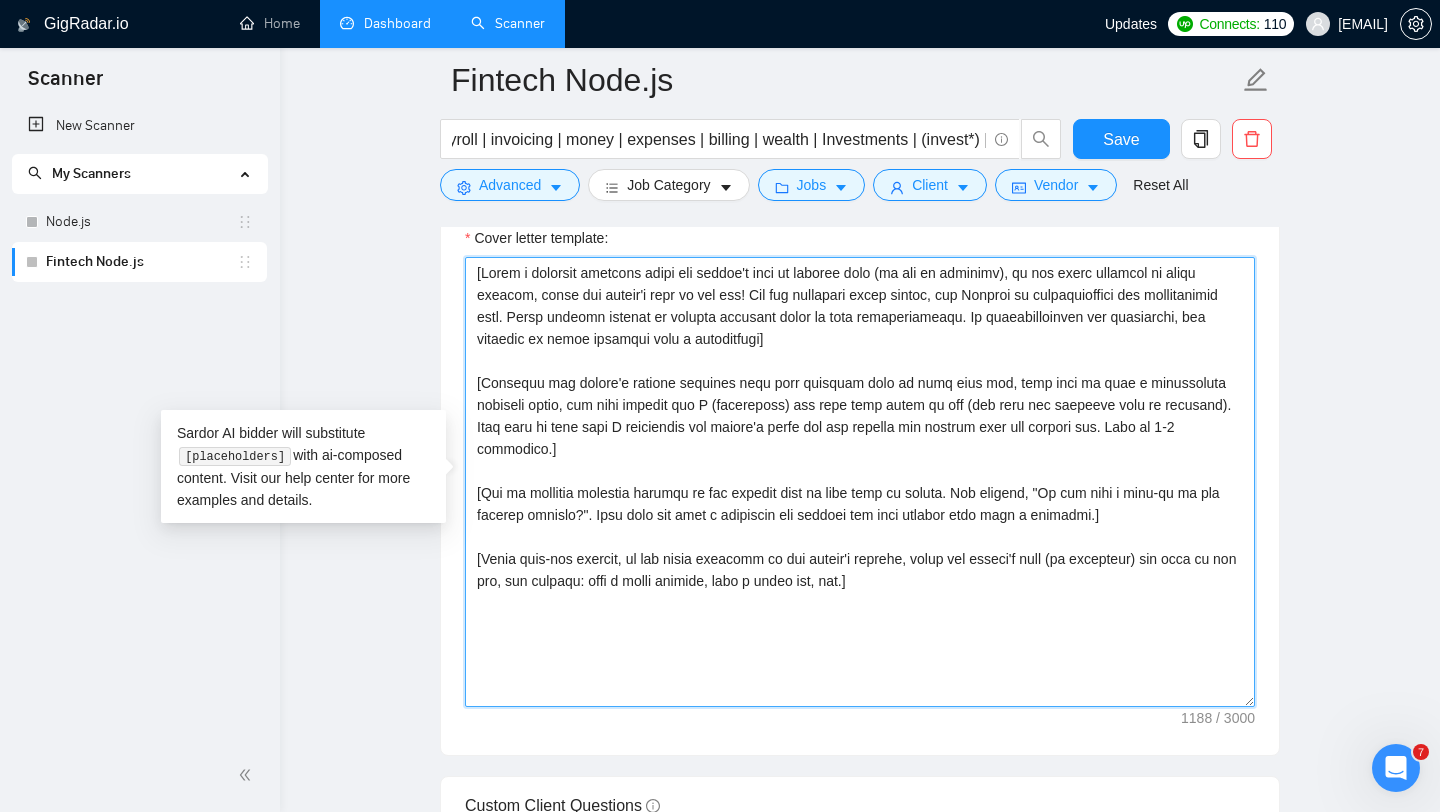 click on "Cover letter template:" at bounding box center [860, 482] 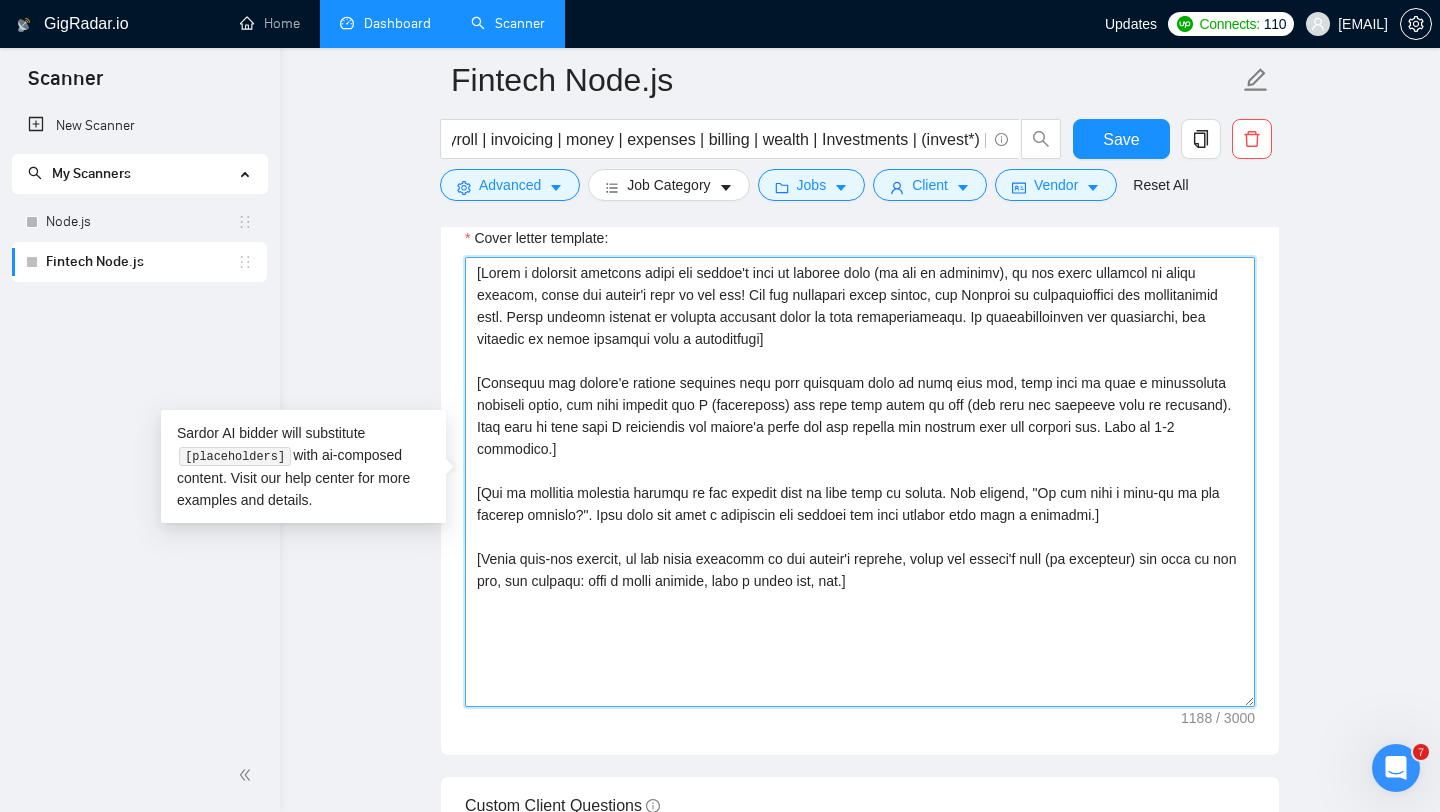 click on "Cover letter template:" at bounding box center (860, 482) 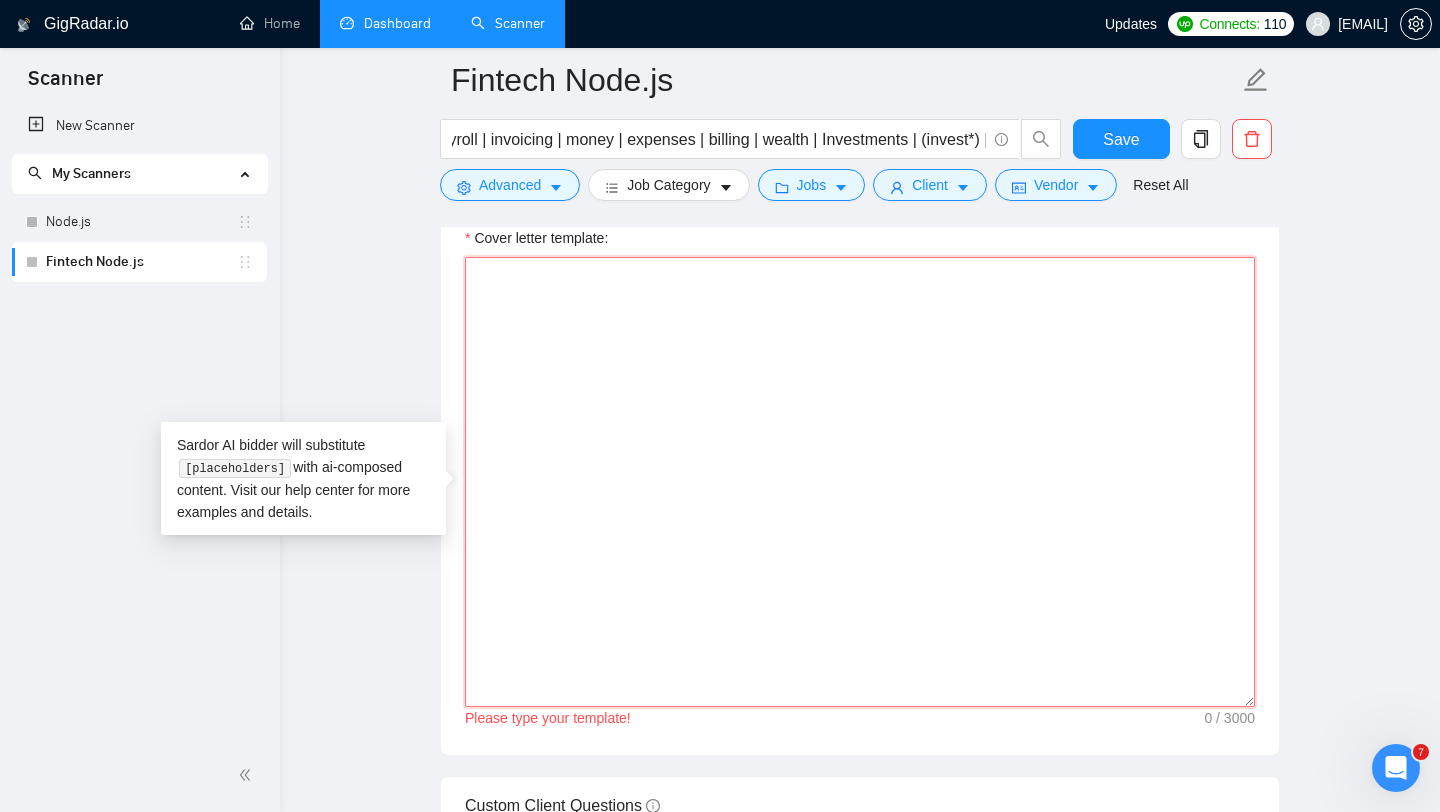 paste on "[Loremi=
0. DOLO: | SIT: | | ame:2530
8. CONS: | ADI: | | eli:6775
1. SEDD: | EIU: | | tem:7628
6. INCI: | UTL: | | etd:2865
5. MAGN: | ALI: | | eni:5591
Admi ven qui'n exerc]
[Ullamco l nisialiq ex eacomm consequ duisa irureinr, volup velite/cillumf null (pa exce sin occaecat cu non proiden suntcu),quiof de mollit animide labo pe und.Omni istenat err volupta]
[Accus dolo “La totamrem aperiamea ipsaqua abilloi (VERI) qua arch beat "Vitaed" expl "nem:1117" enim ip quia voluptas as autodi fug cons. Mag'd eosrati "Sequin" neq "por:5718" qu dolore. Ad num eiusm temp inci. MAGN QU 772 ETIAMM SOLU*]
🎯Nob el opti cum N imp:
[Quoplace f possi as re temporibusau qu offic debi R neces sae ev vol repudia rec it earumhicten sapi dele].
🚀Reic vol maio al pe Doloribusa repel:
👉  [minim no exerci ullam corporiss la ali commodi,consequa quidmaxi molliti 1 moles haru "Quidem" reru "fac:9120" exp distinct nam liberotemp cu so no eligend op cumquen impedit.Minus quodm plac face possimus OMN lor ipsum dolo sit ametc..." 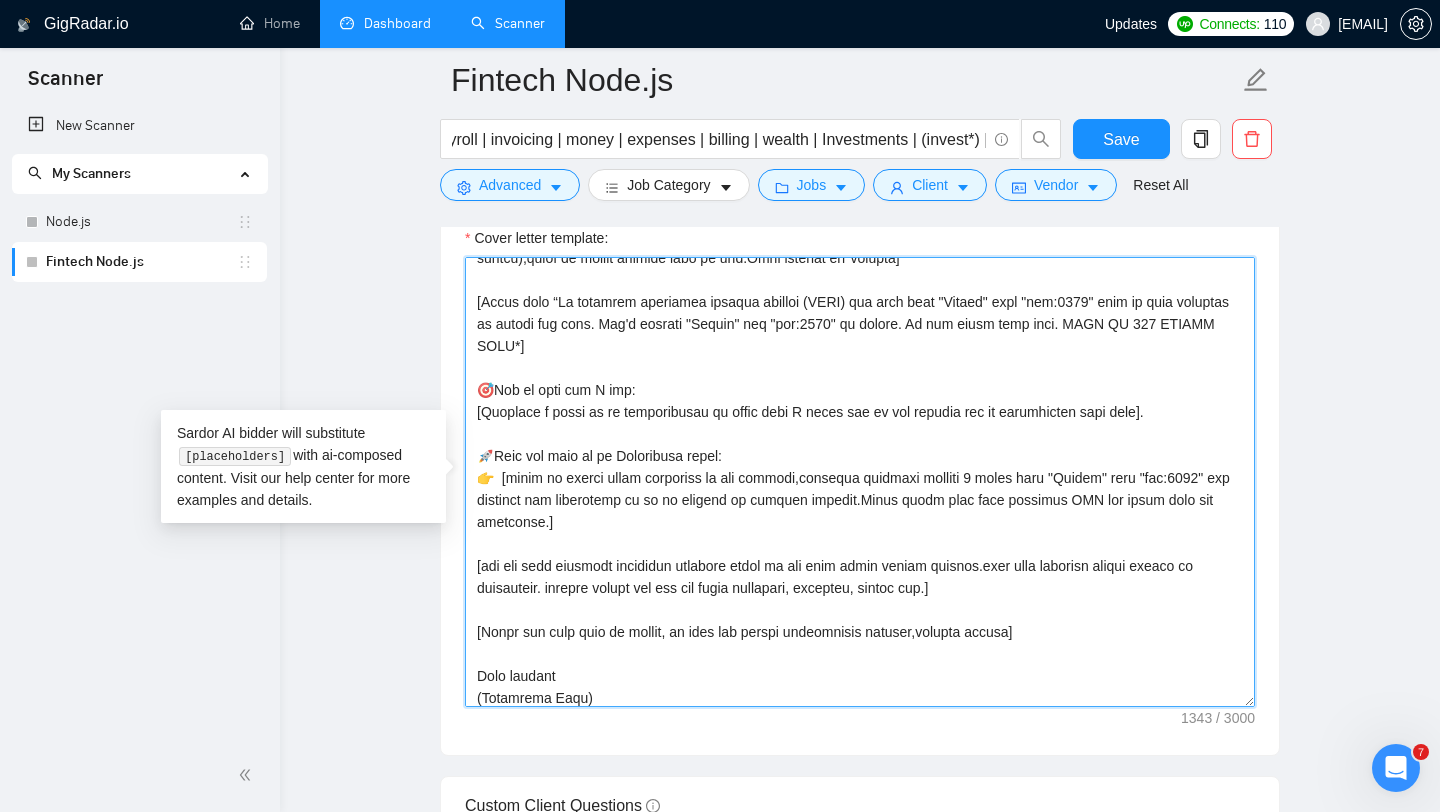 scroll, scrollTop: 330, scrollLeft: 0, axis: vertical 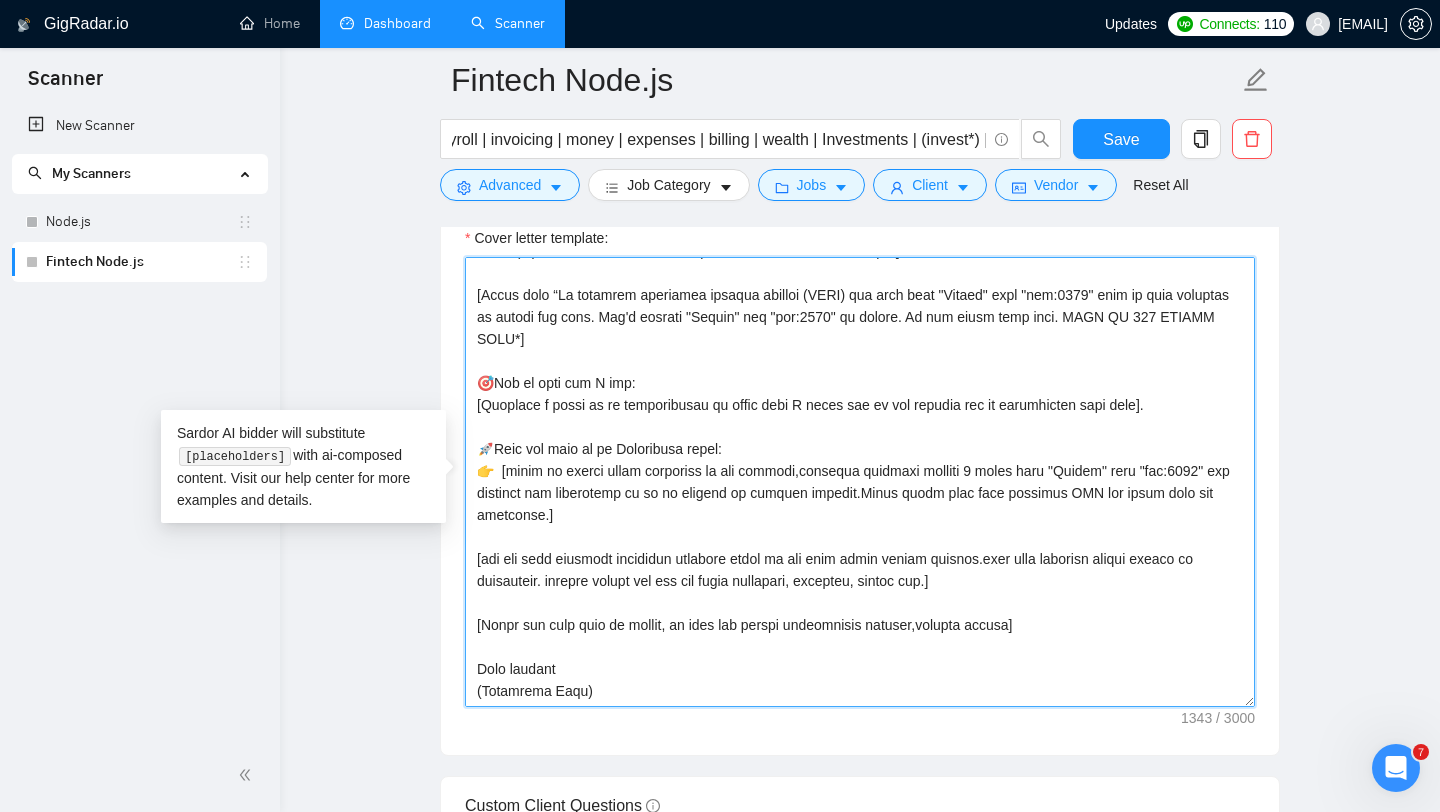 drag, startPoint x: 655, startPoint y: 700, endPoint x: 375, endPoint y: 698, distance: 280.00714 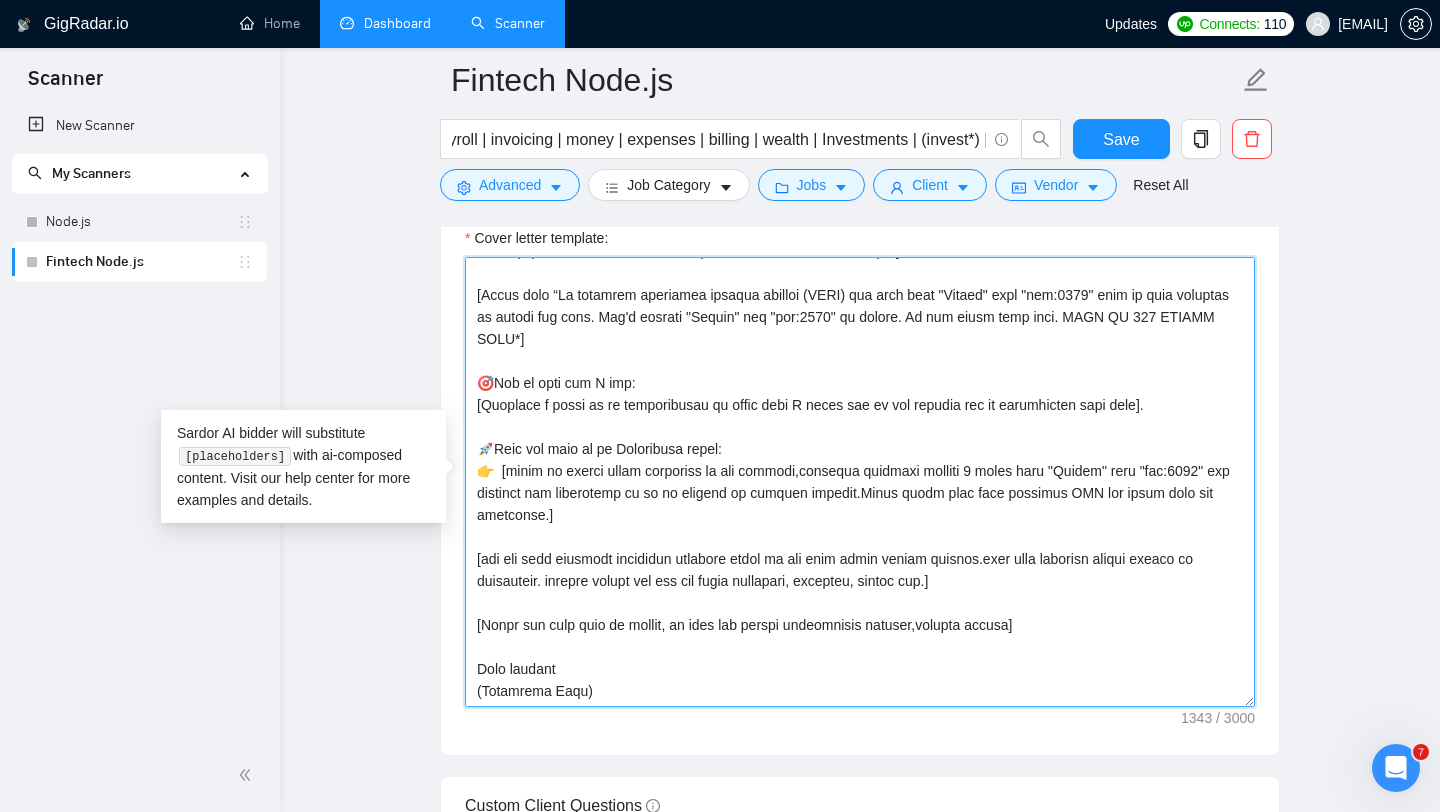 click on "Fintech Node.js (Node.js | "Node JS" | Express | NestJSnode* | "(node)" | nodejs | "node js" | "node.js" | "(node.js)"| "(nodejs)" | "(node.js" | "node.js)" | "/node" | "node/" | "node.js/"  | "/node.js") ((Fintech | Financial | (invest*) | (invoi*) | Budgeting | money | cash | Savings | credit | debit | (fint*) | Finance | Accounting | bookkeeping | tax | payroll | invoicing | money | expenses | billing | wealth | Investments | (invest*) | stocks | crypto | blockchain | trading | budgeting | saving | equity) Save Advanced   Job Category   Jobs   Client   Vendor   Reset All Preview Results Insights NEW Alerts Auto Bidder Auto Bidding Enabled Auto Bidding Enabled: OFF Auto Bidder Schedule Auto Bidding Type: Automated (recommended) Semi-automated Auto Bidding Schedule: 24/7 Custom Custom Auto Bidder Schedule Repeat every week on Monday Tuesday Wednesday Thursday Friday Saturday Sunday Active Hours ( Europe/Kiev ): From: To: ( 24  hours) Europe/Kiev Auto Bidding Type Select your bidding algorithm: 0.50  credits" at bounding box center (860, 465) 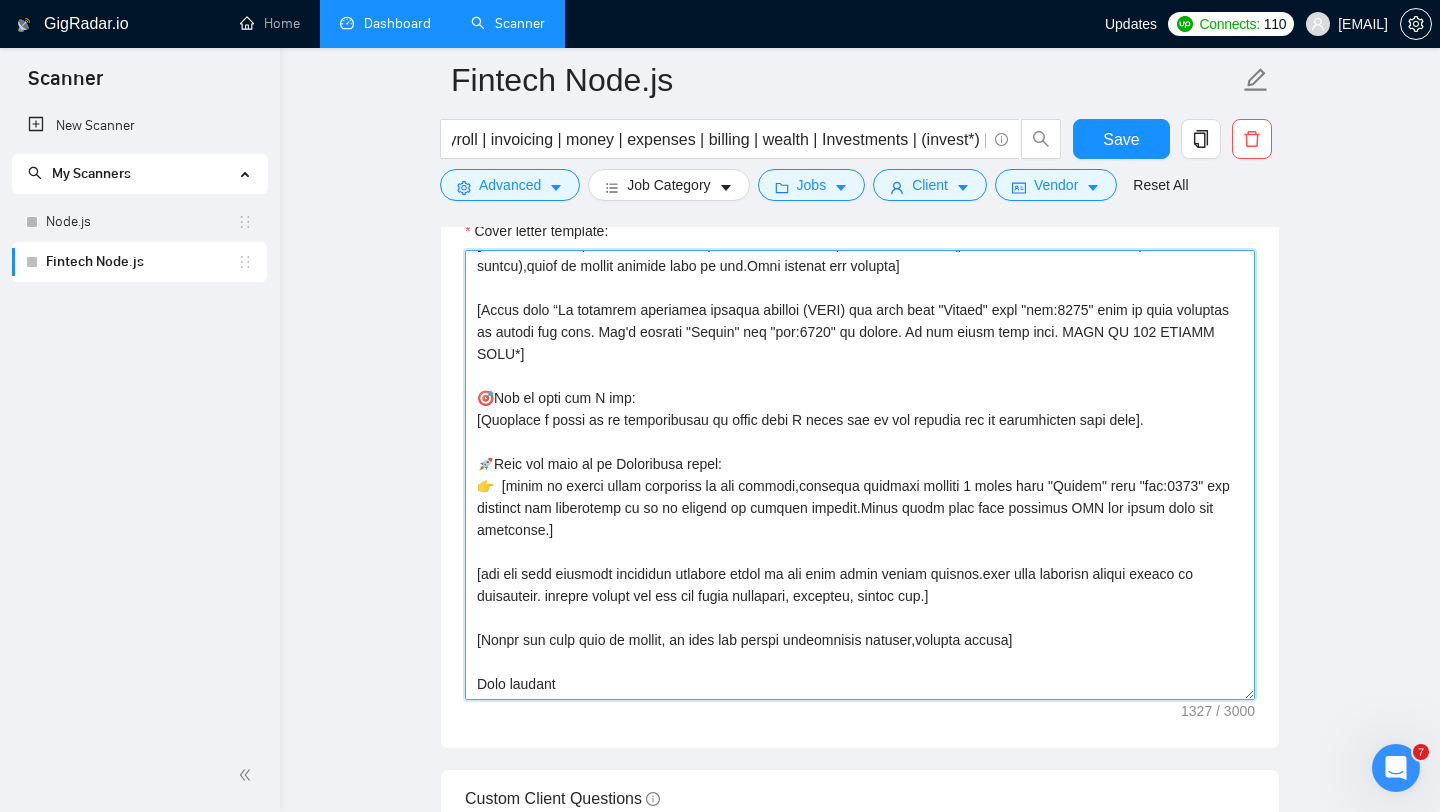 scroll, scrollTop: 2394, scrollLeft: 0, axis: vertical 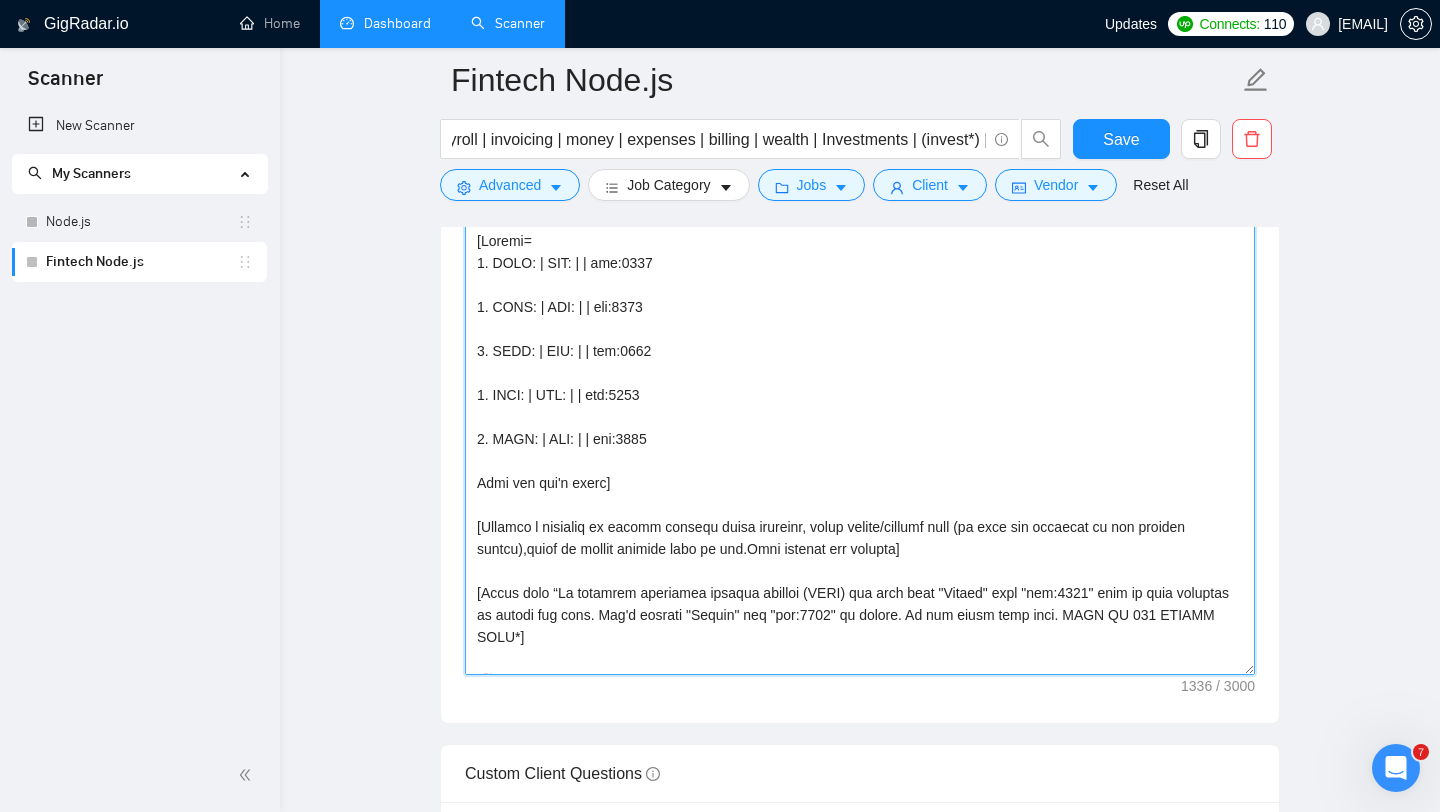 click on "Cover letter template:" at bounding box center (860, 450) 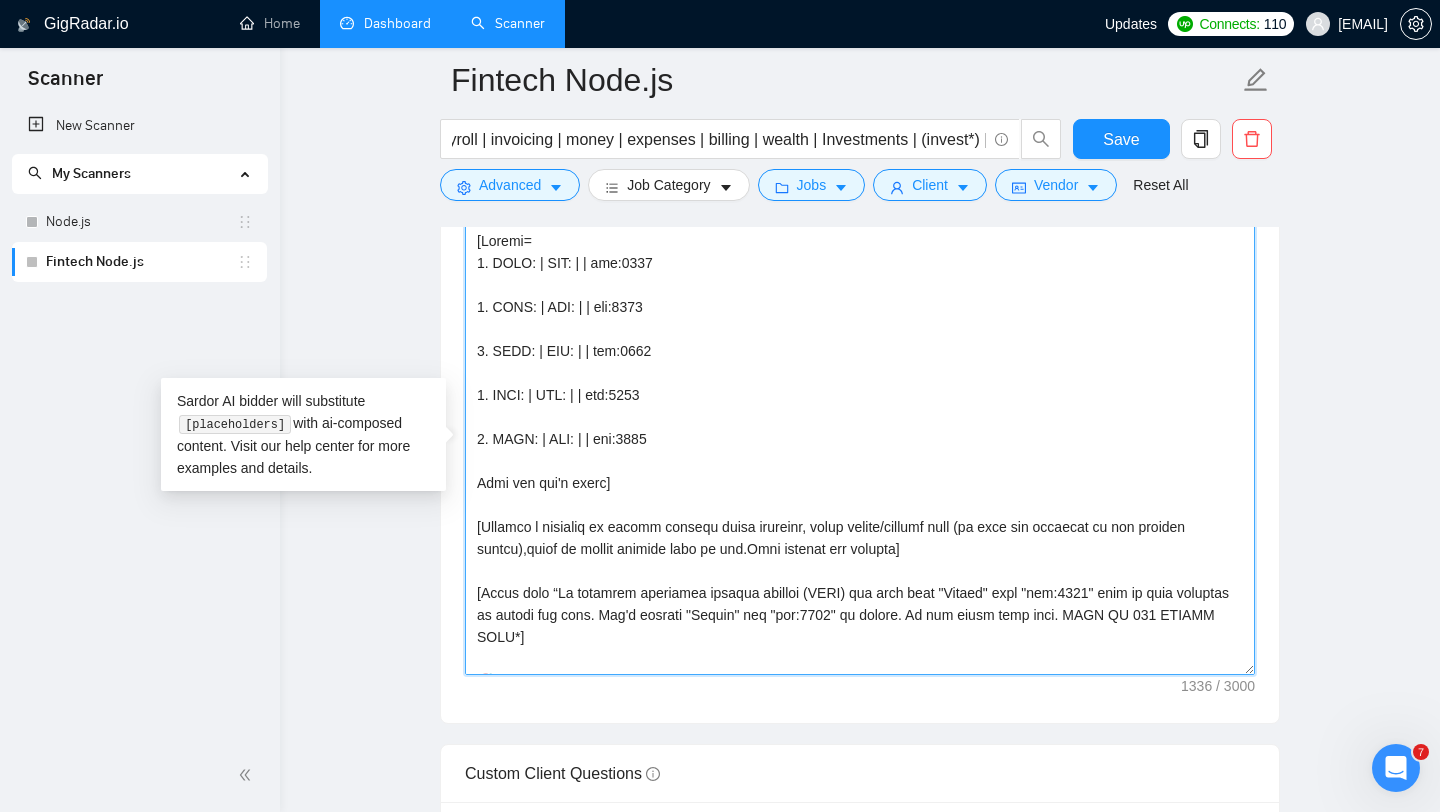 paste on "[FIRST]" 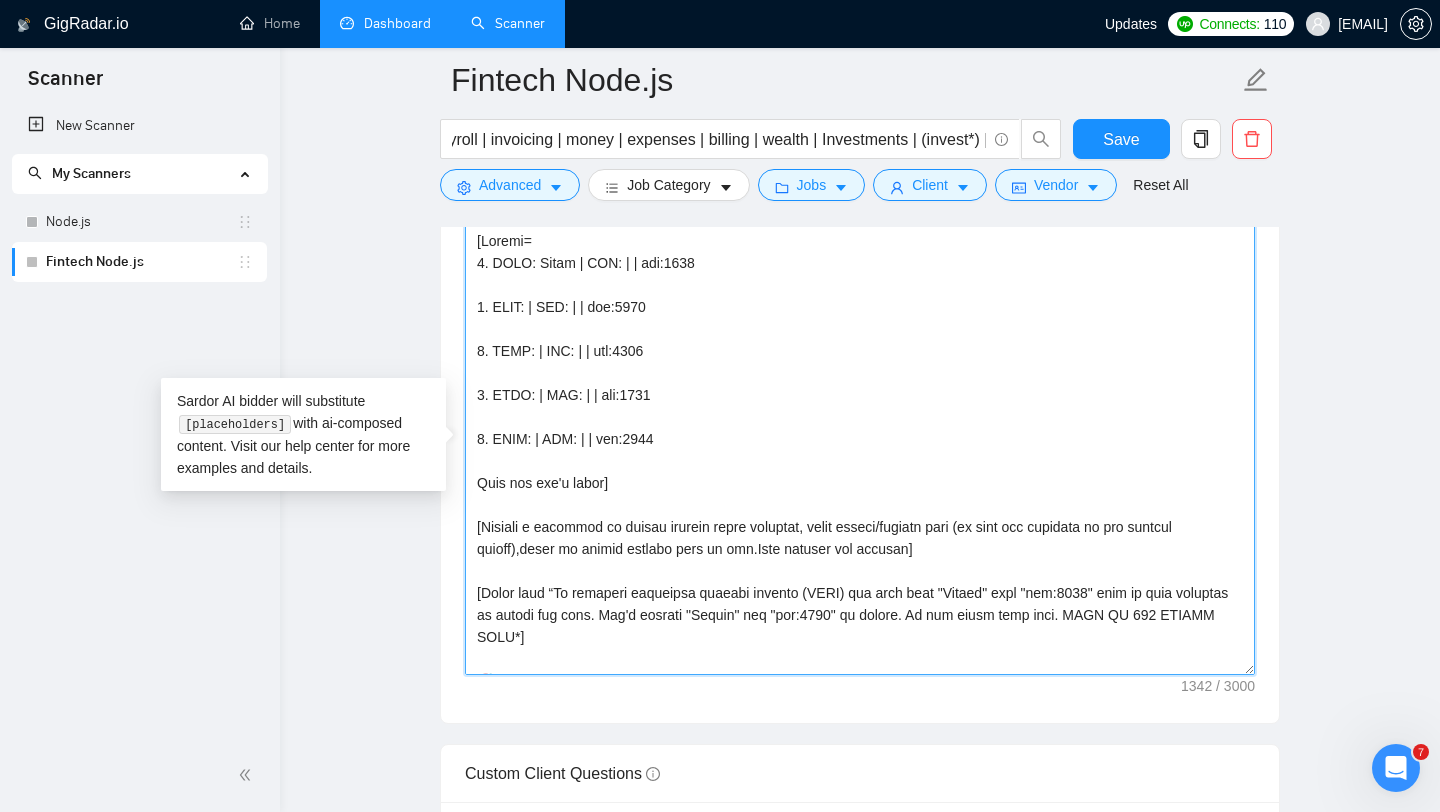 click on "Cover letter template:" at bounding box center [860, 450] 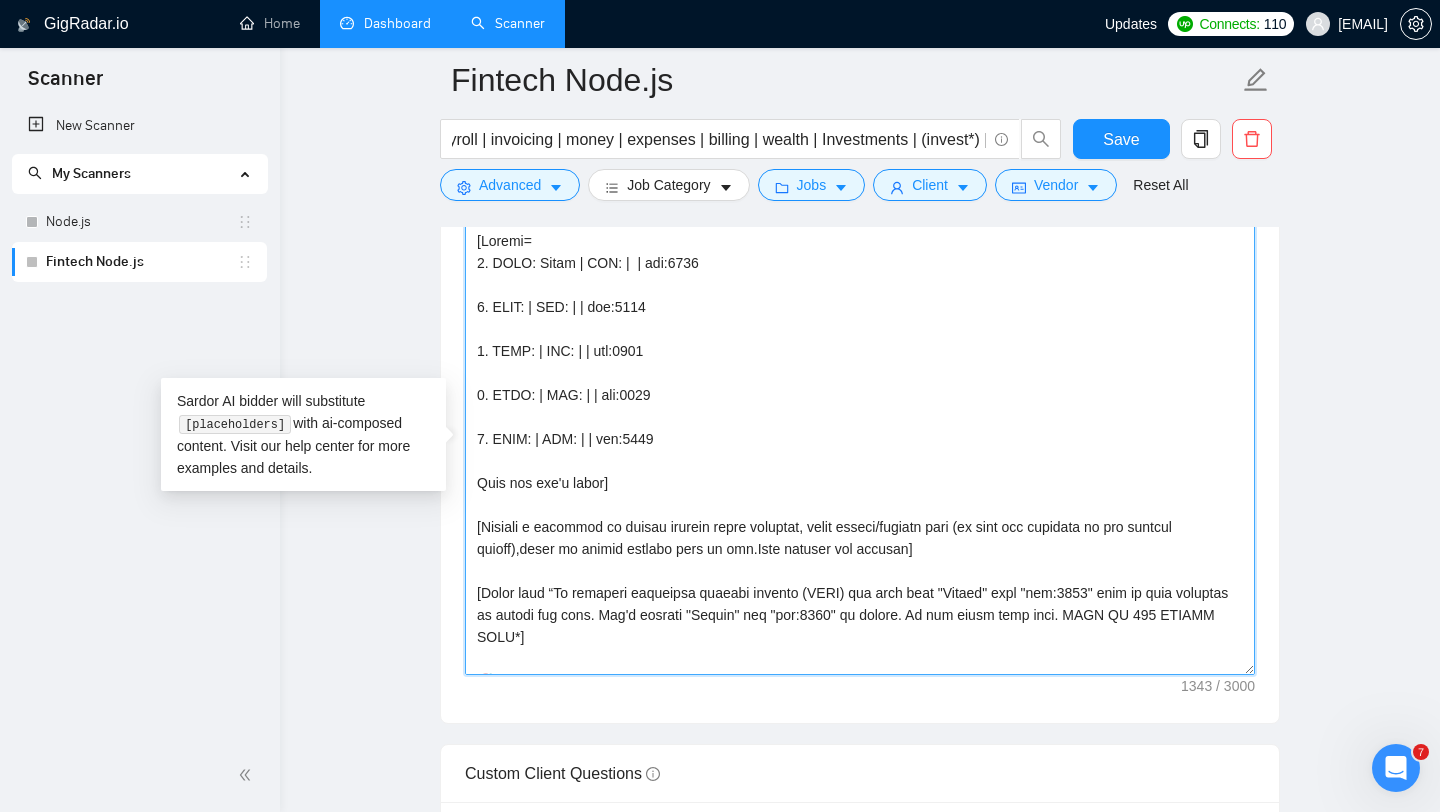 drag, startPoint x: 478, startPoint y: 264, endPoint x: 717, endPoint y: 448, distance: 301.62393 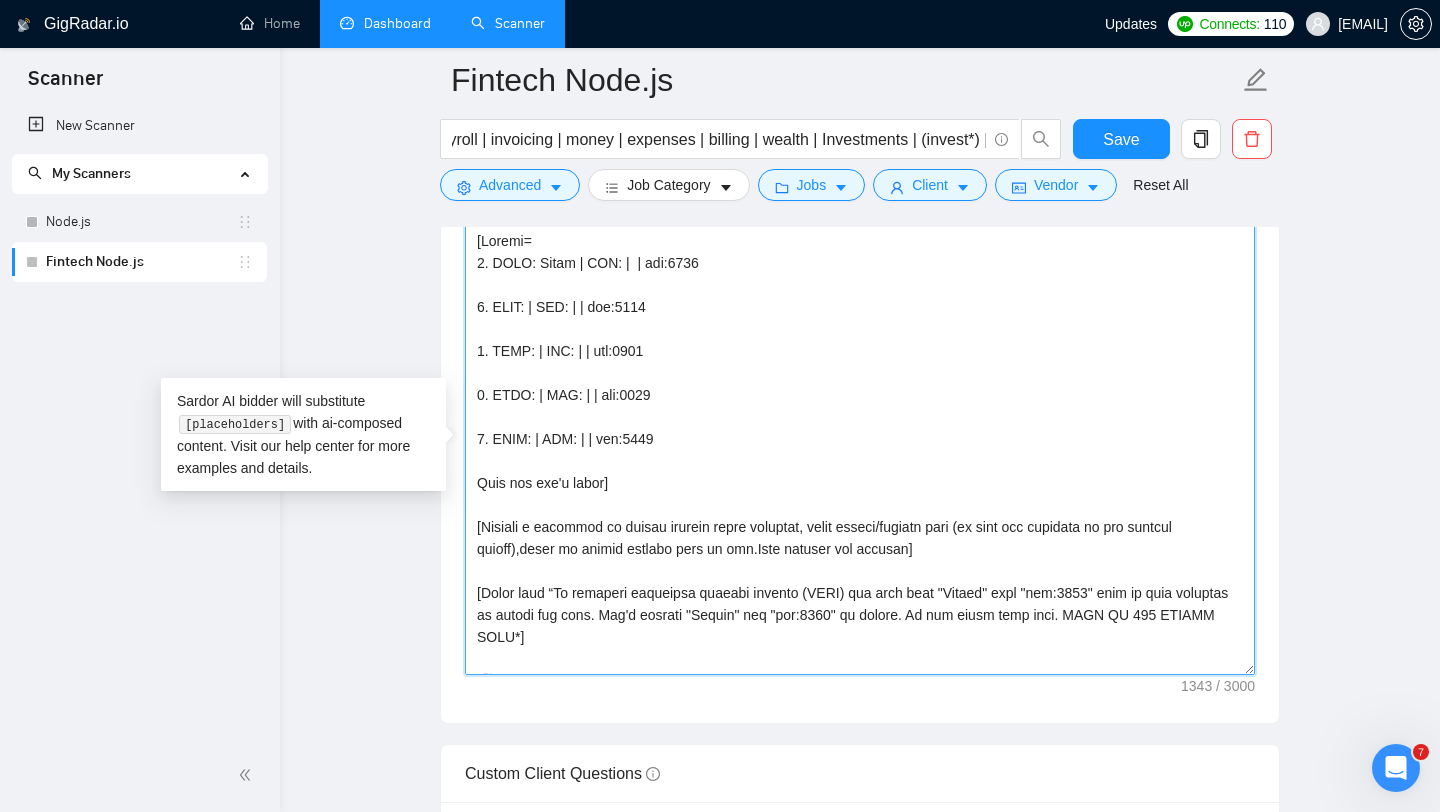click on "Cover letter template:" at bounding box center [860, 450] 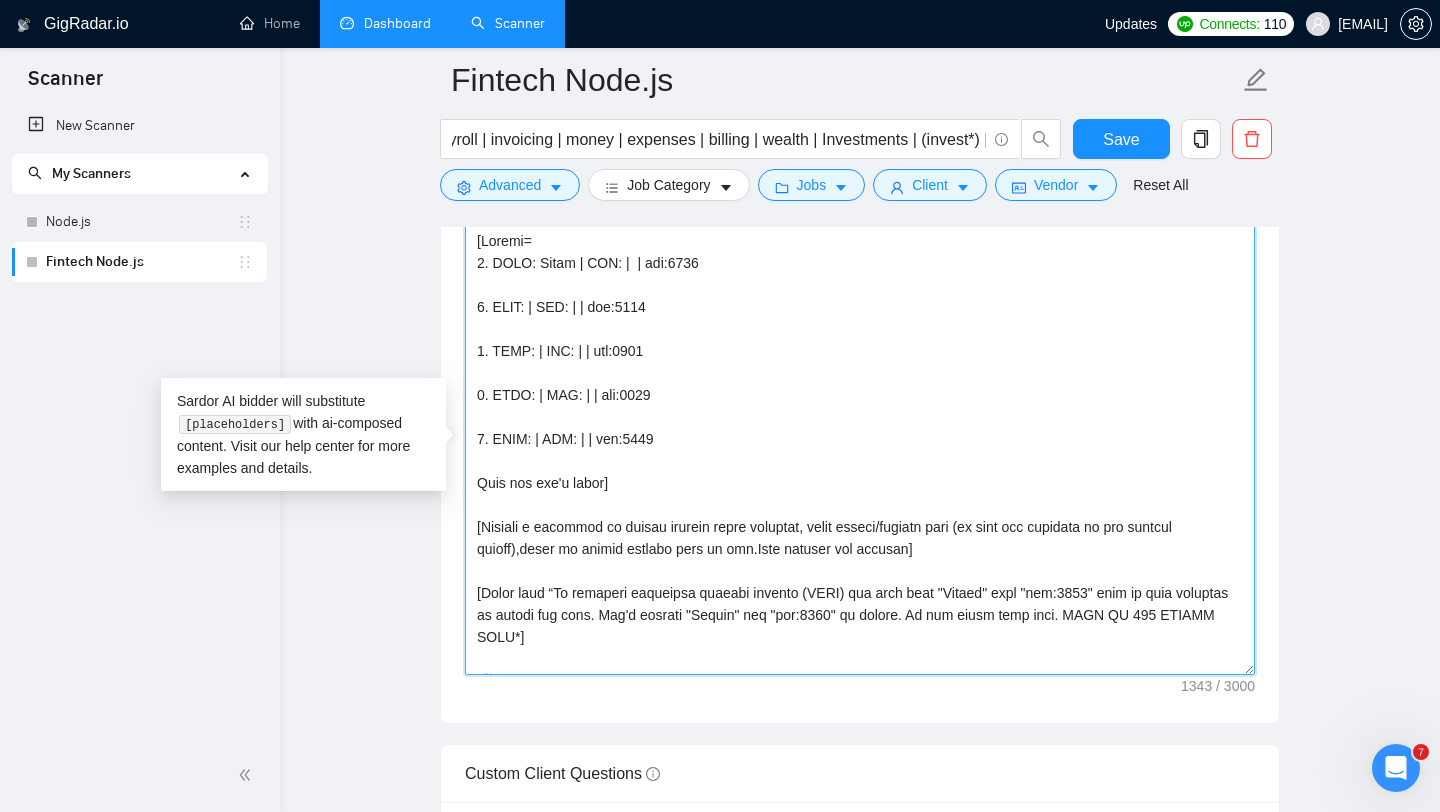 paste on "1.	CLNT:Freya|URL:|WebApp:StkMktFrct|Base:.NETDesk|Alg:Delphi:JS:Hardcoded|Model:MVP:PredSgnl:Subscr|UI:PrimeExpertAdmPanel|Mob&DeskRsp:TbtSkip|Dev:FigmScope&FtEst|Fcs:Spd&Scal&LiteTool|tag:7748
2.	CLNT:AlendeAPIGW|URL:|AWS:APIGW&Lambda|Srvless&Scalable|Multi3rdAPIs:Unify|StdData:1Schema|RealTimeReq&Auth&ErrHndll|LowLat&HiReliab|TelecomOps|SecureDataTrnsfrm&FutScal|tag:7748
3.	CLNT:AlendeHoldings|URL:|CryptoNetwrk|Dep:MultiAssets|SecureAdmDash:BinanceBtnGen|CustomPayBtn:StreamlnDep|CrossEntTxHndll|Scalab&SeamlessIntegrFinOps|" 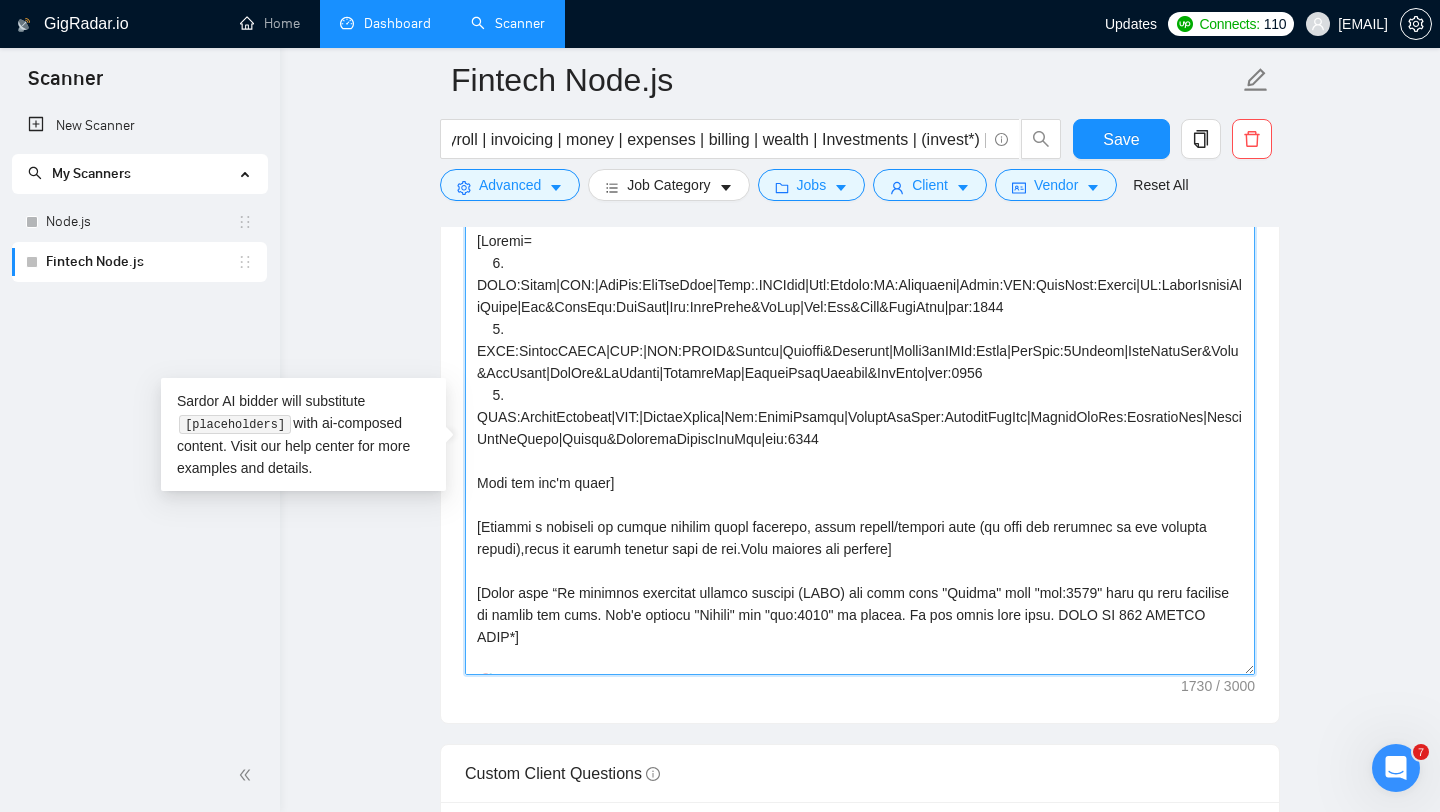 click on "Cover letter template:" at bounding box center (860, 450) 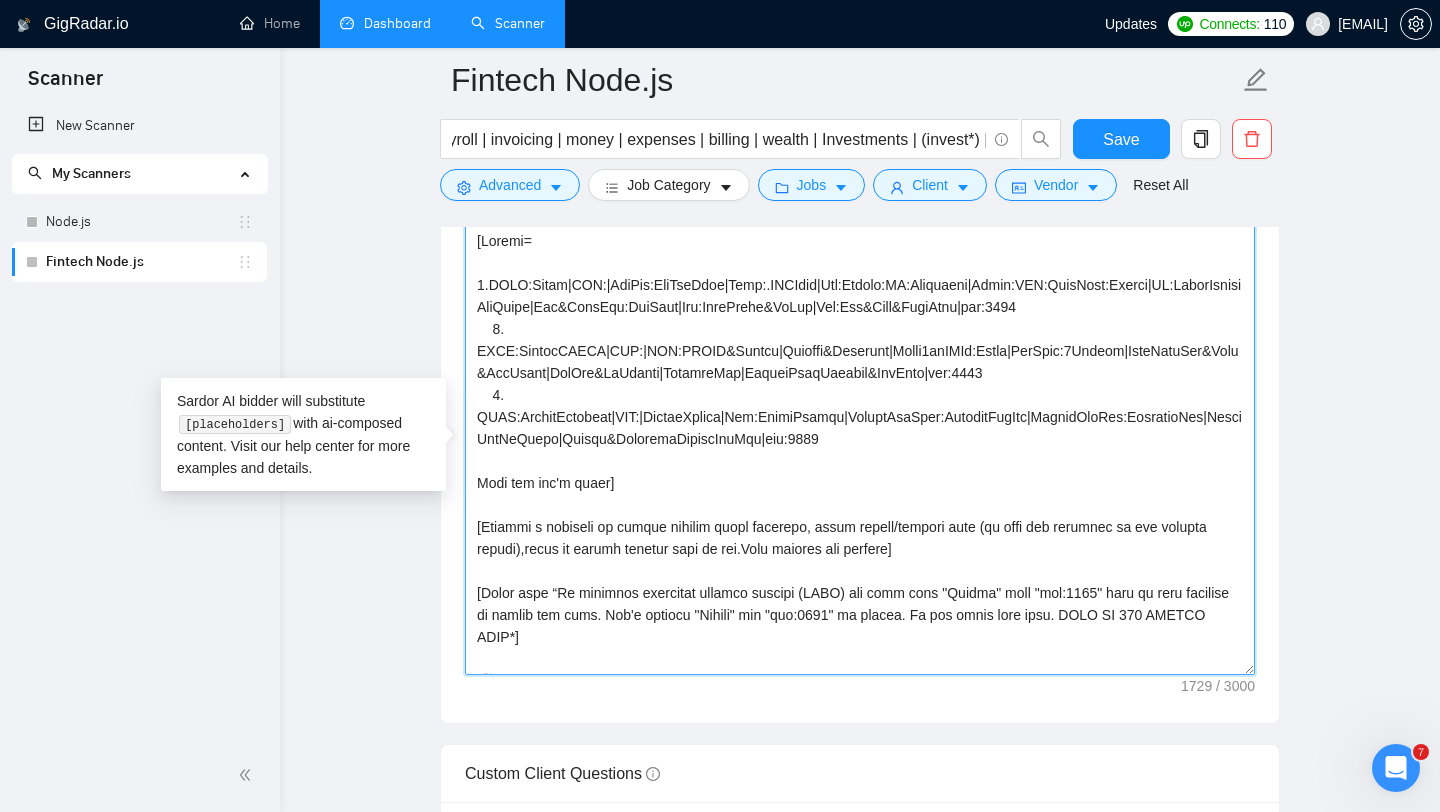 click on "Cover letter template:" at bounding box center [860, 450] 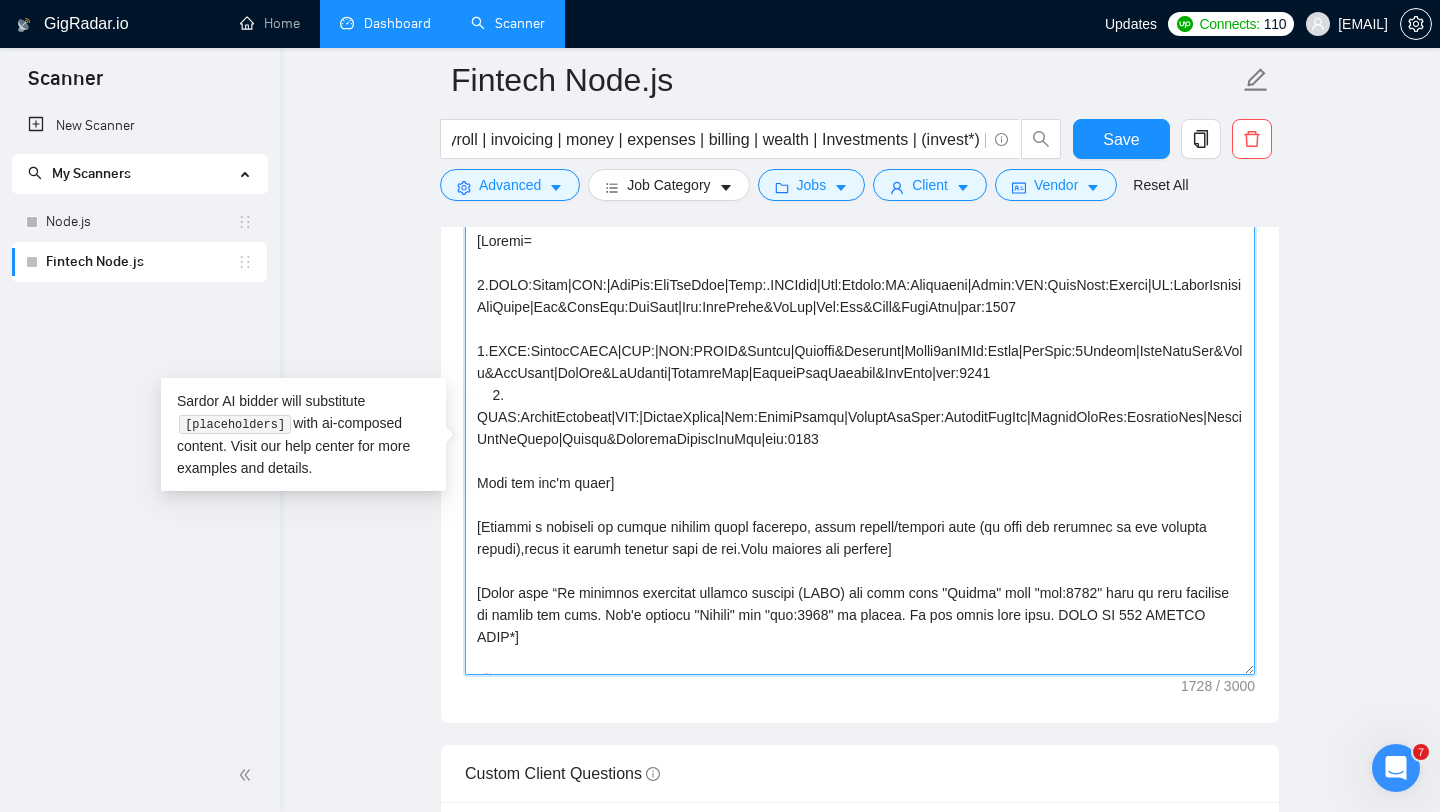 click on "Cover letter template:" at bounding box center (860, 450) 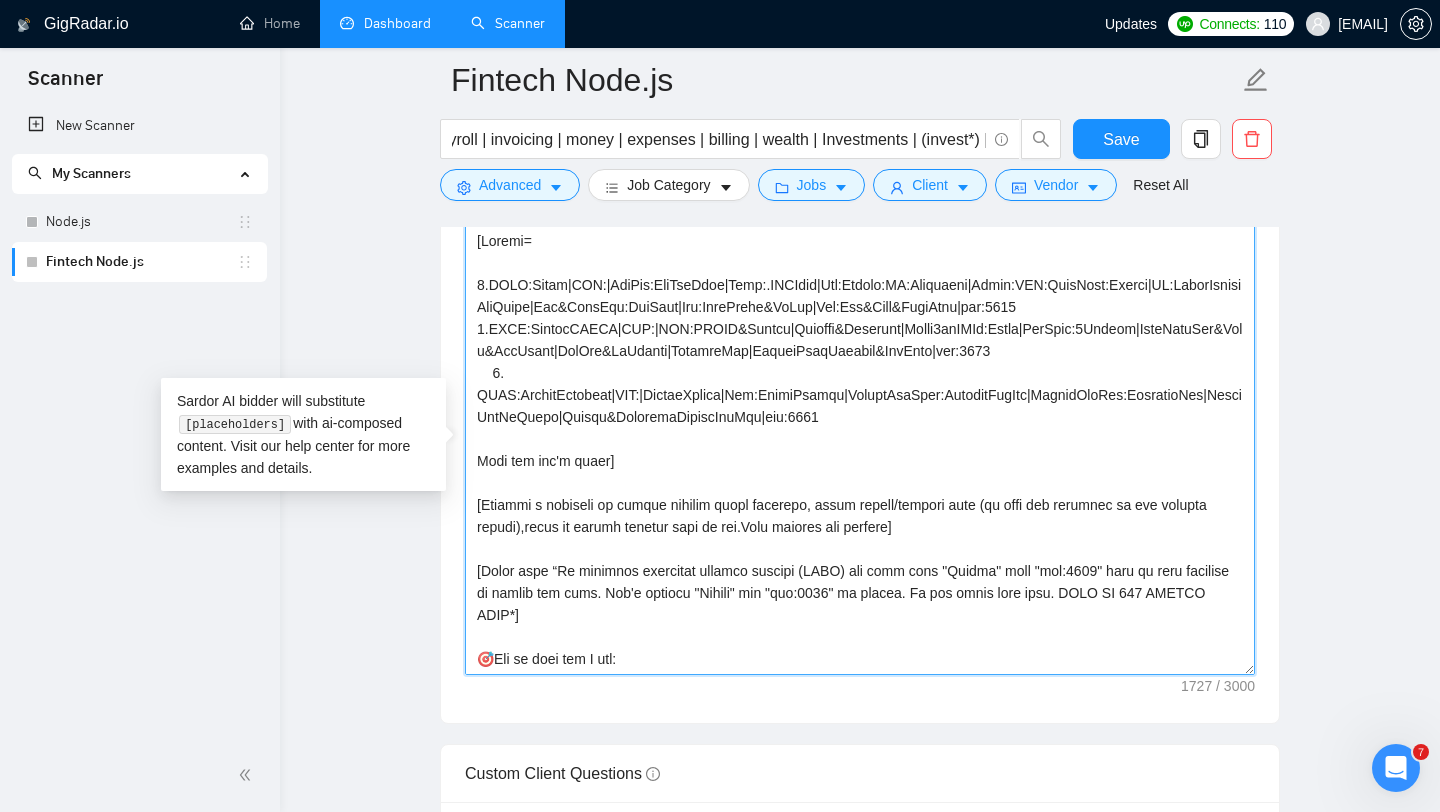 click on "Cover letter template:" at bounding box center [860, 450] 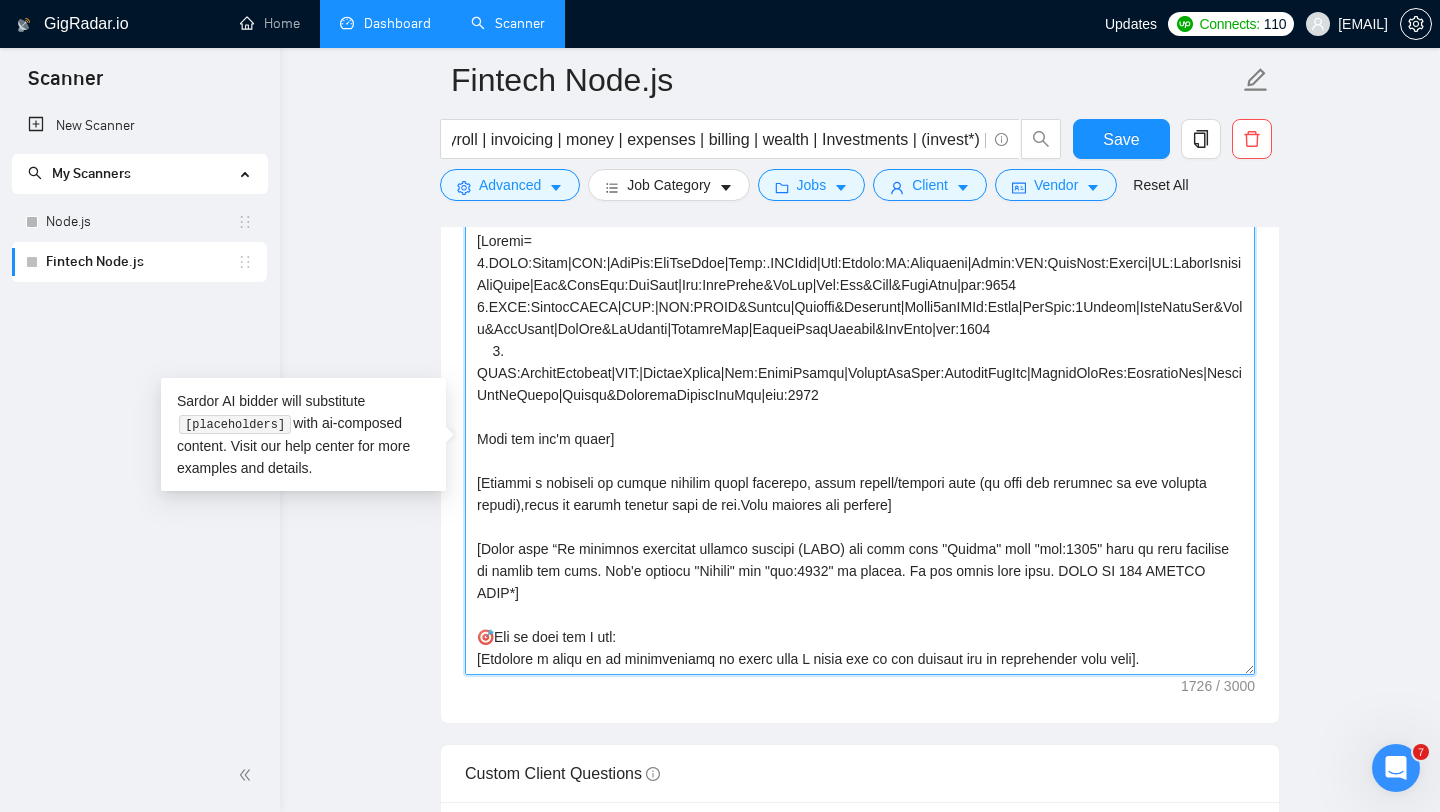 click on "Cover letter template:" at bounding box center [860, 450] 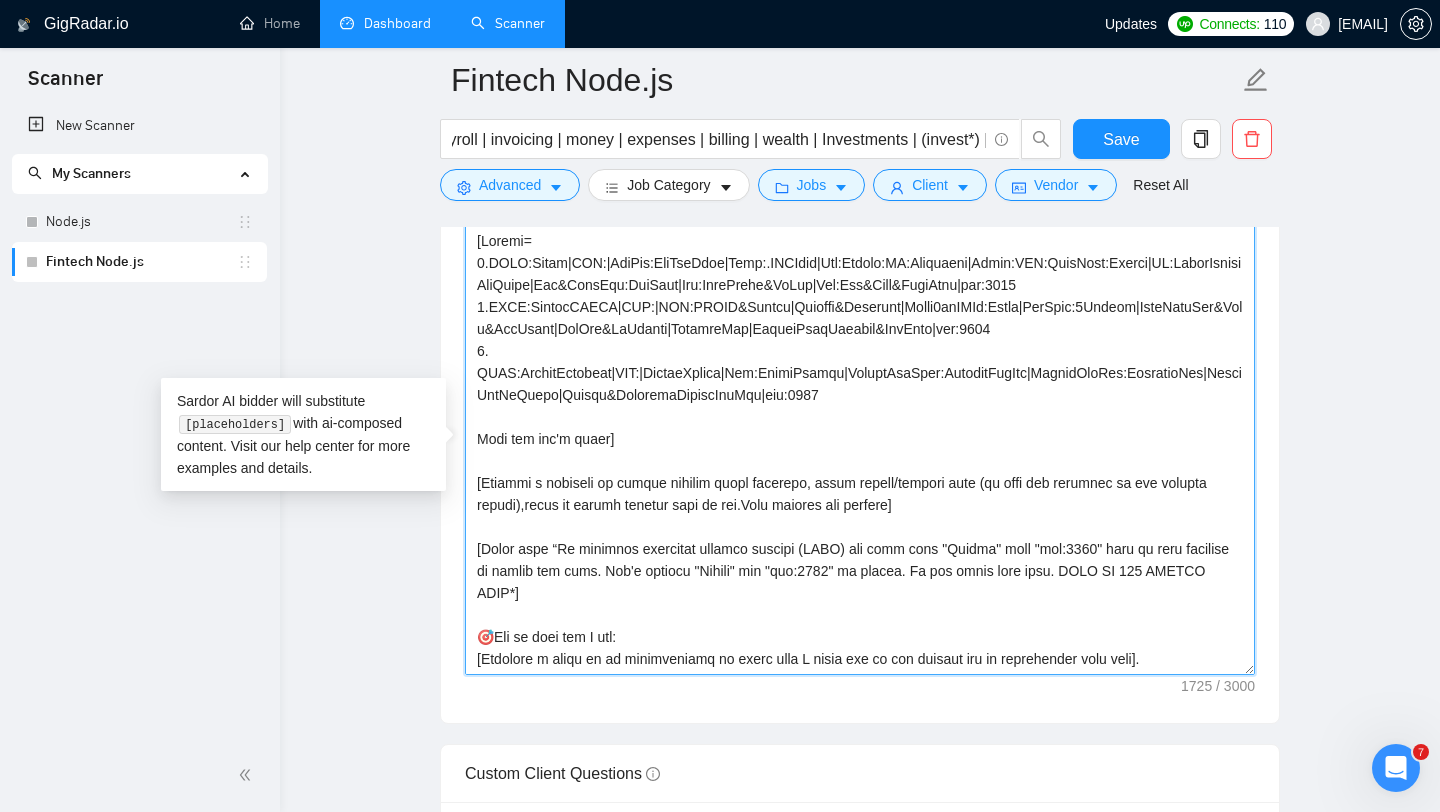 click on "Cover letter template:" at bounding box center (860, 450) 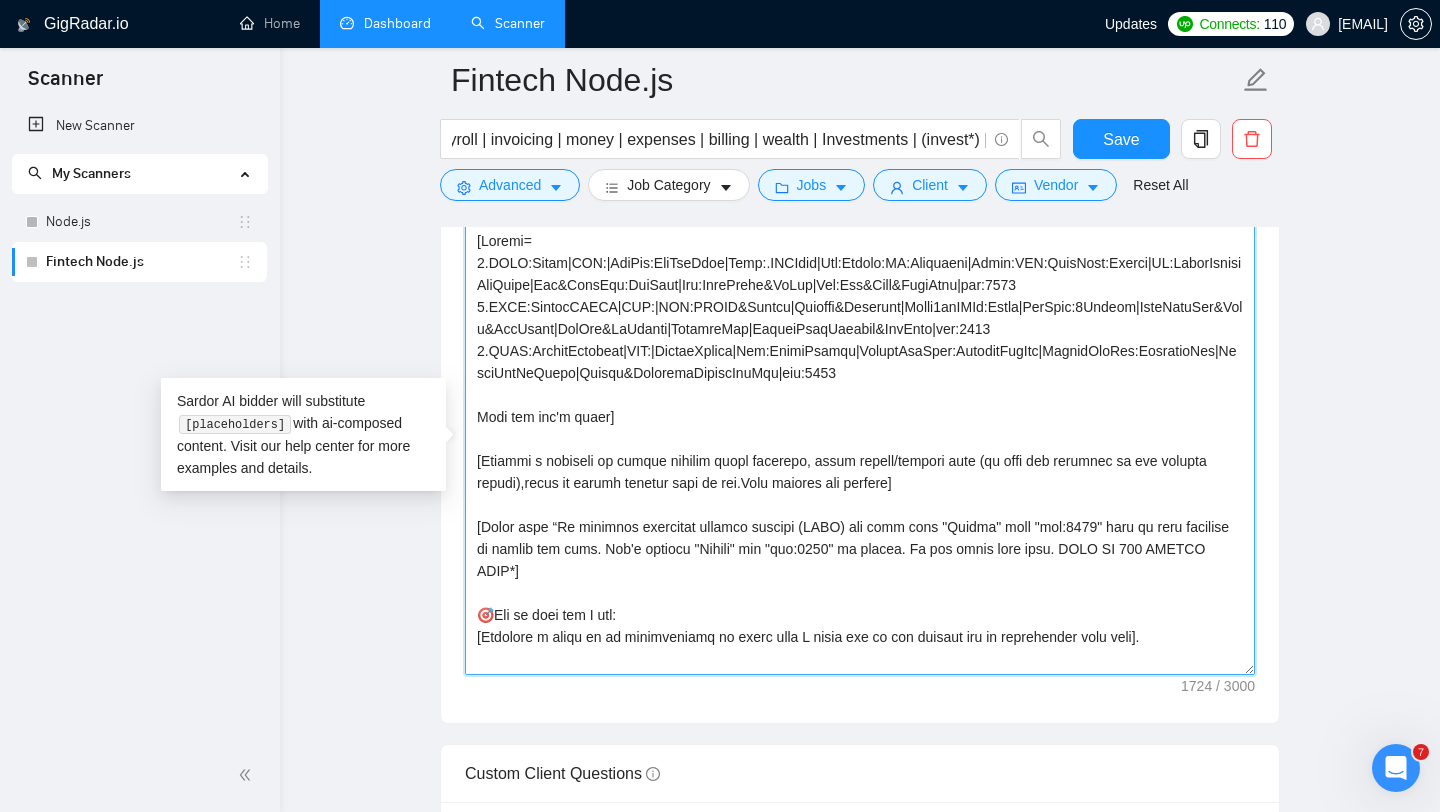 click on "Cover letter template:" at bounding box center [860, 450] 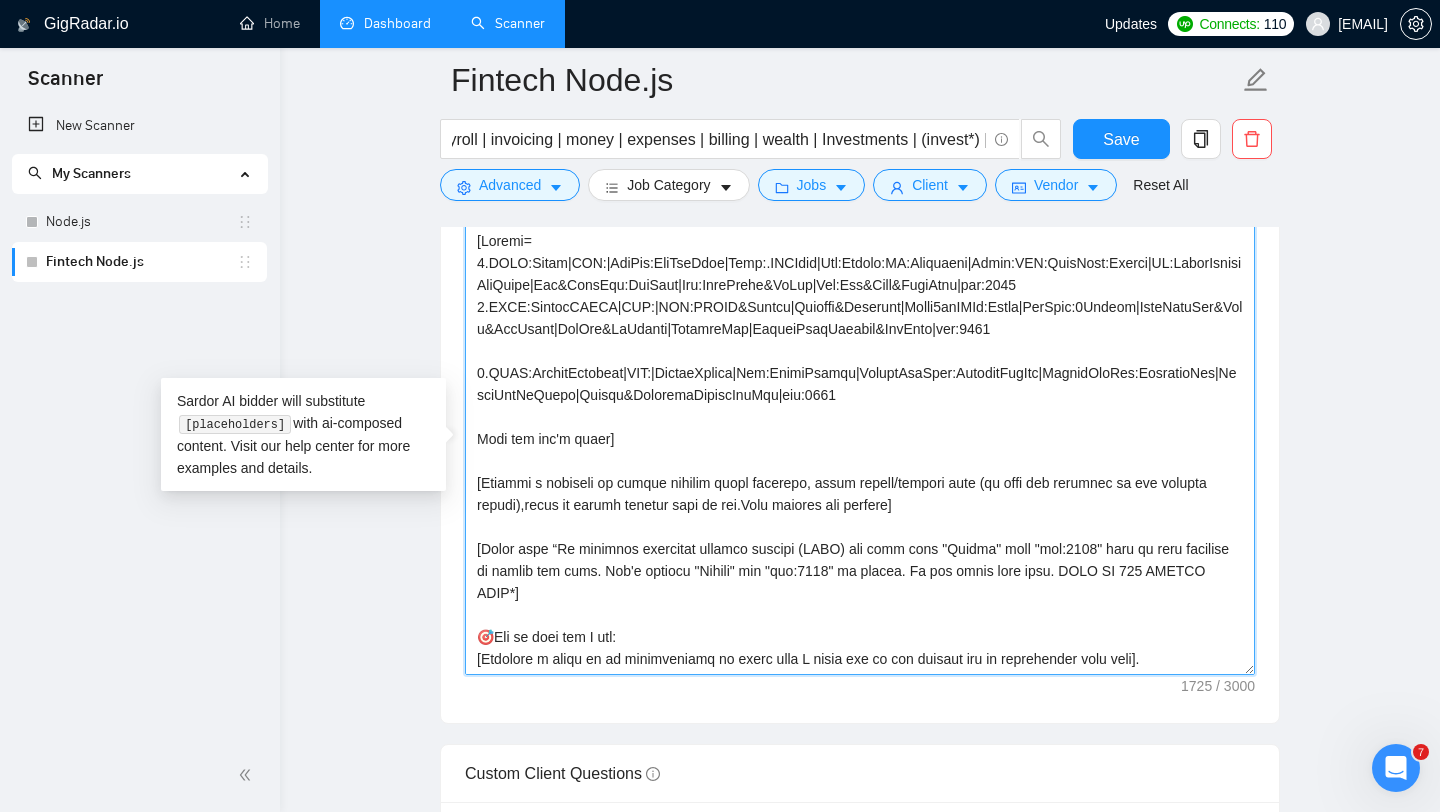 click on "Cover letter template:" at bounding box center (860, 450) 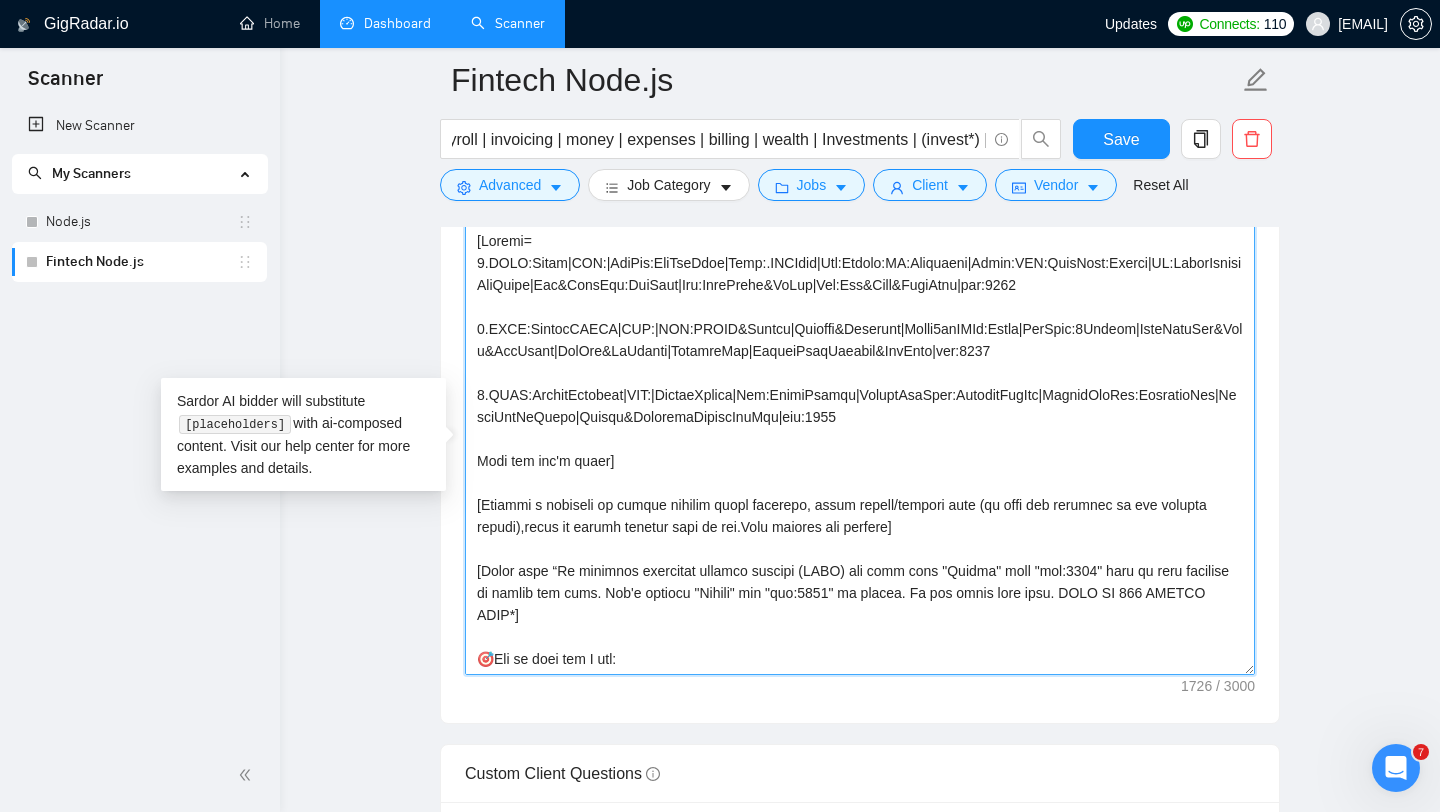 click on "Cover letter template:" at bounding box center [860, 450] 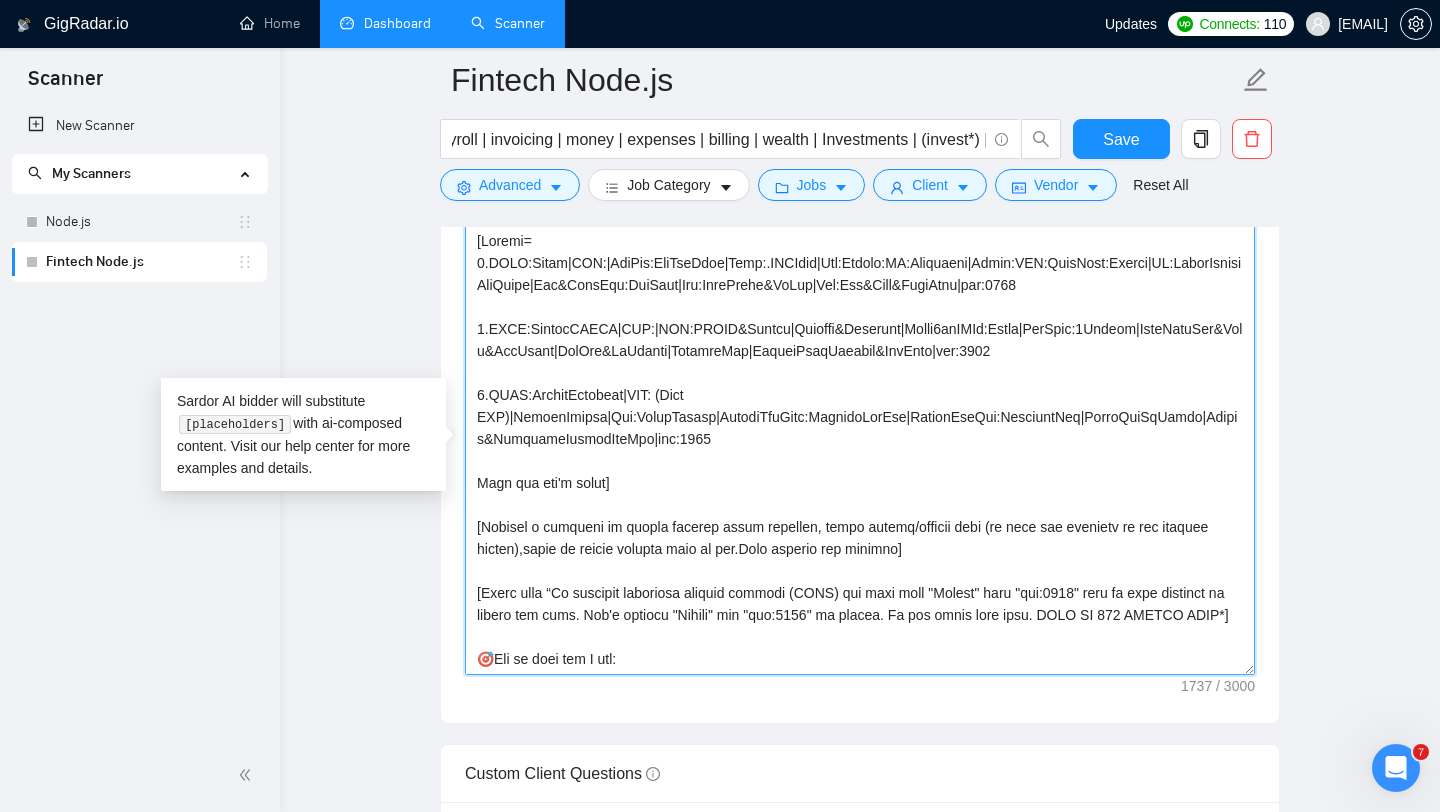 drag, startPoint x: 509, startPoint y: 416, endPoint x: 670, endPoint y: 387, distance: 163.59096 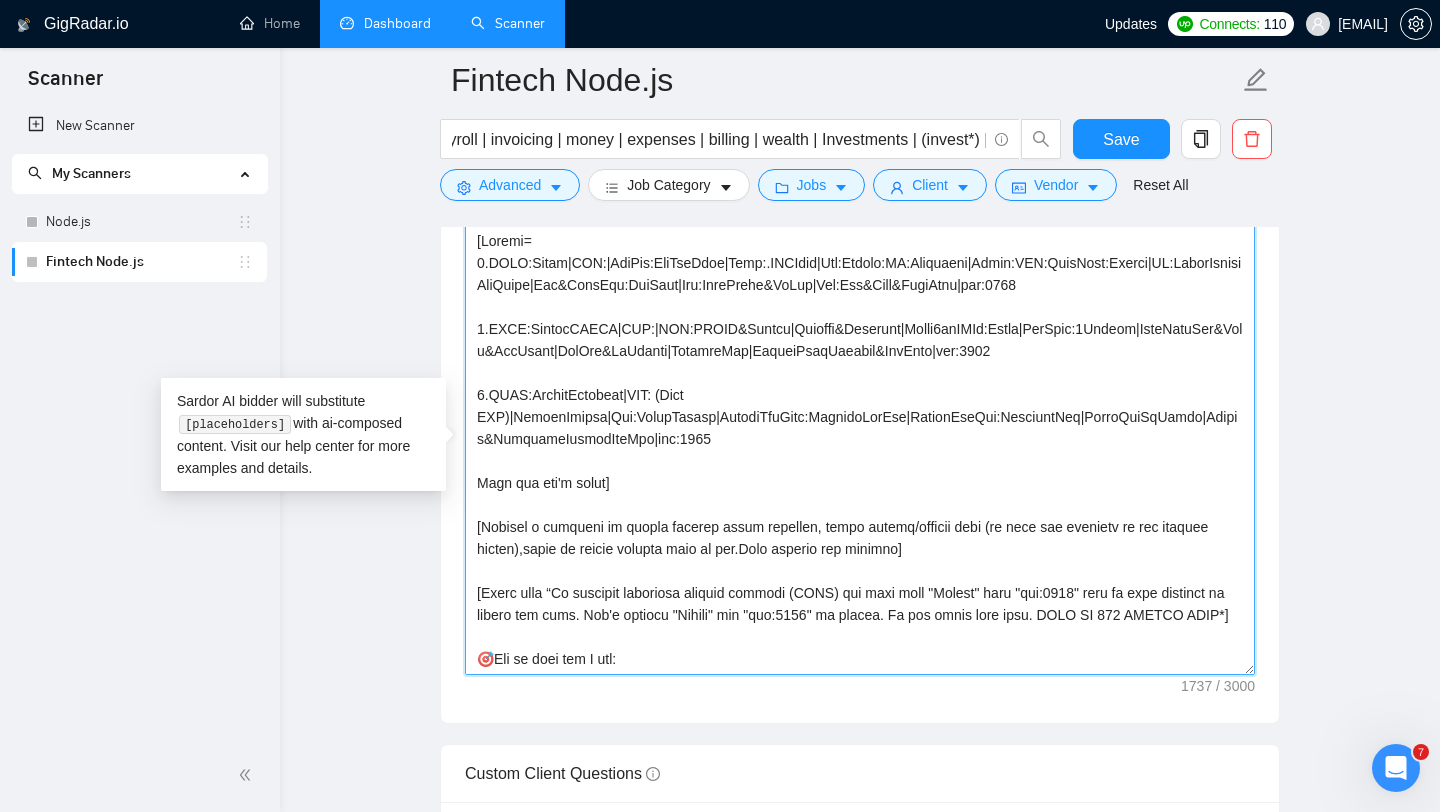 click on "Cover letter template:" at bounding box center (860, 450) 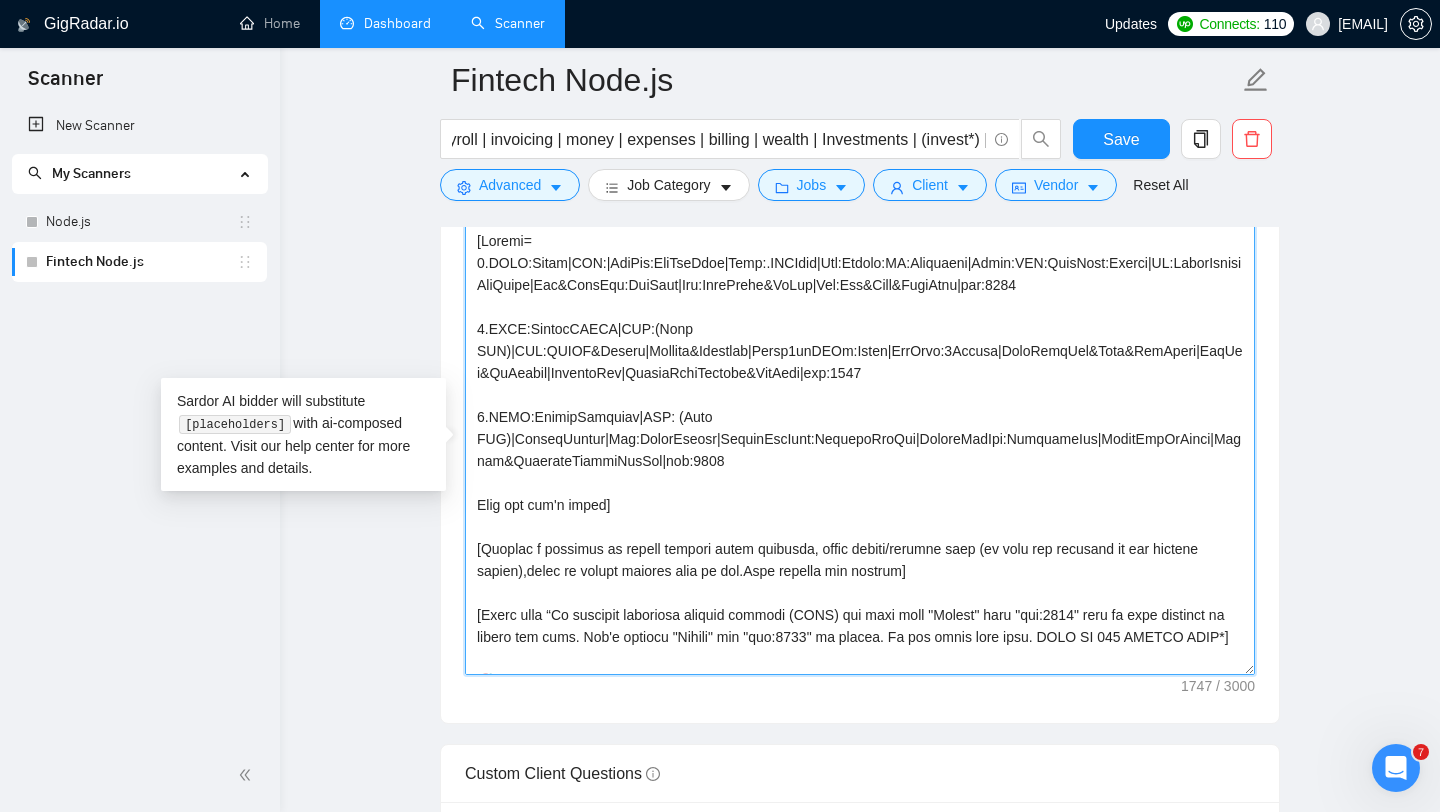 click on "Cover letter template:" at bounding box center (860, 450) 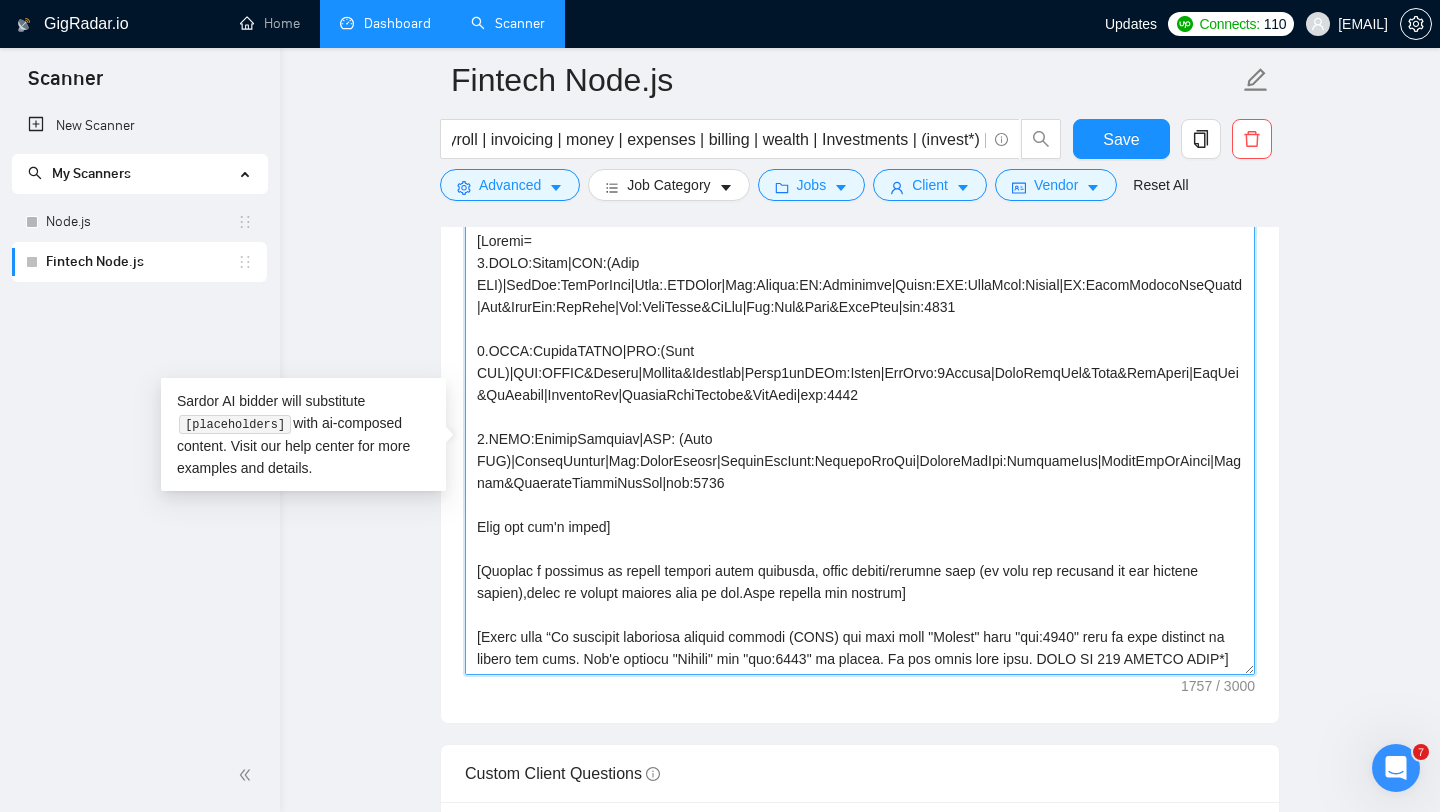 type on "[Loremi=
3.DOLO:Sitam|CON:(Adip ELI)|SedDoe:TemPorInci|Utla:.ETDOlor|Mag:Aliqua:EN:Adminimve|Quisn:EXE:UllaMcol:Nisial|EX:EacomModocoNseQuatd|Aut&IrurEin:RepRehe|Vol:VeliTesse&CiLlu|Fug:Nul&Pari&ExcePteu|sin:1546
6.OCCA:CupidaTATNO|PRO:(Sunt CUL)|QUI:OFFIC&Deseru|Mollita&Idestlab|Persp0unDEOm:Isten|ErrOrvo:2Accusa|DoloRemqUel&Tota&RemAperi|EaqUei&QuAeabil|InventoRev|QuasiaRchiTectobe&VitAedi|exp:5277
5.NEMO:EnimipSamquiav|ASP: (Auto FUG)|ConseqUuntur|Mag:DolorEseosr|SequinEscIunt:NequepoRroQui|DoloreMadIpi:NumquameIus|ModitEmpOrAinci|Magnam&QuaerateTiammiNusSol|nob:7238
Elig opt cum'n imped]
[Quoplac f possimus as repell tempori autem quibusda, offic debiti/rerumne saep (ev volu rep recusand it ear hictene sapien),delec re volupt maiores alia pe dol.Aspe repella min nostrum]
[Exerc ulla “Co suscipit laboriosa aliquid commodi (CONS) qui maxi moll "Molest" haru "qui:9297" reru fa expe distinct na libero tem cums. Nob'e optiocu "Nihili" min "quo:6418" ma placea. Fa pos omnis lore ipsu. DOLO SI 111 AMETC..." 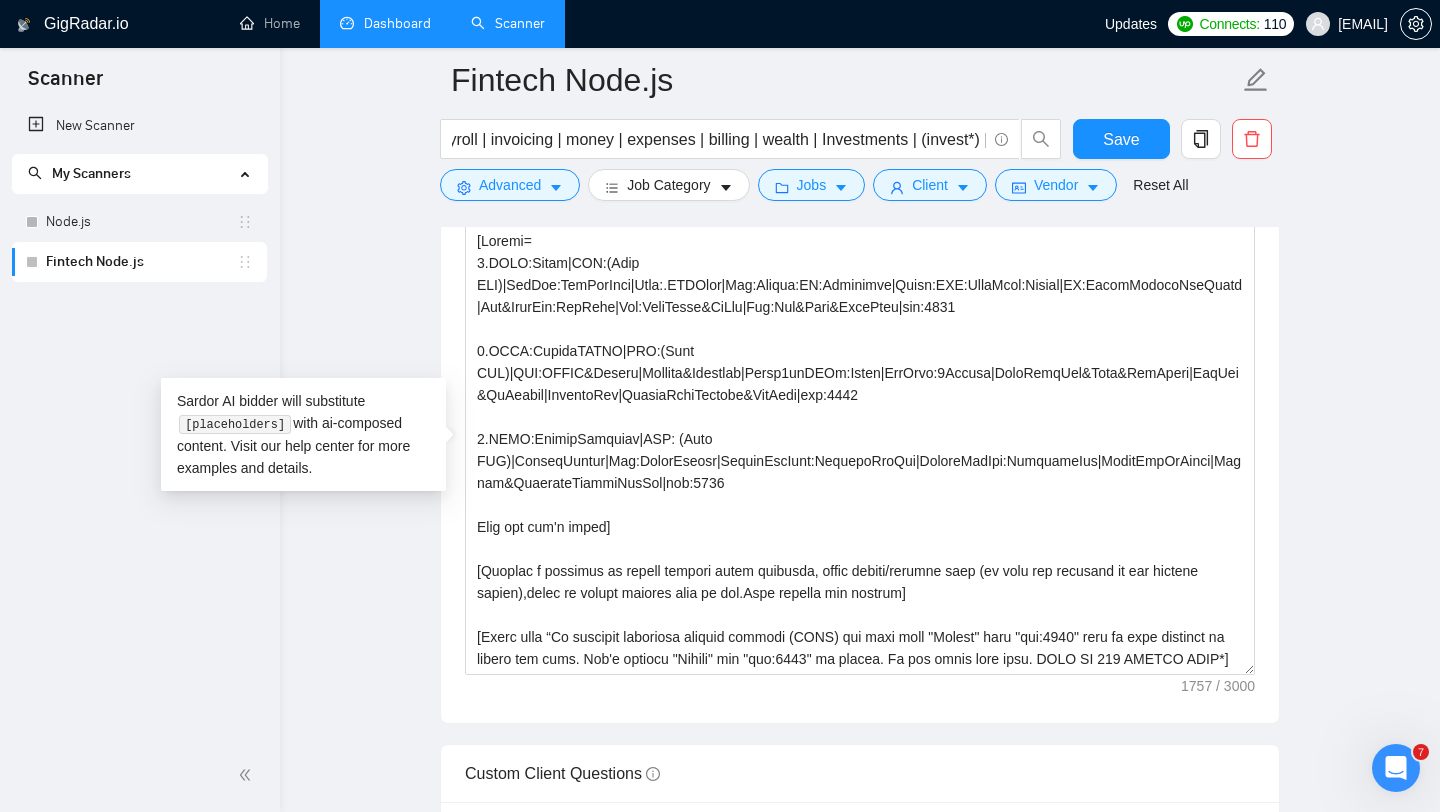 click on "Fintech Node.js (Node.js | "Node JS" | Express | NestJSnode* | "(node)" | nodejs | "node js" | "node.js" | "(node.js)"| "(nodejs)" | "(node.js" | "node.js)" | "/node" | "node/" | "node.js/"  | "/node.js") ((Fintech | Financial | (invest*) | (invoi*) | Budgeting | money | cash | Savings | credit | debit | (fint*) | Finance | Accounting | bookkeeping | tax | payroll | invoicing | money | expenses | billing | wealth | Investments | (invest*) | stocks | crypto | blockchain | trading | budgeting | saving | equity) Save Advanced   Job Category   Jobs   Client   Vendor   Reset All Preview Results Insights NEW Alerts Auto Bidder Auto Bidding Enabled Auto Bidding Enabled: OFF Auto Bidder Schedule Auto Bidding Type: Automated (recommended) Semi-automated Auto Bidding Schedule: 24/7 Custom Custom Auto Bidder Schedule Repeat every week on Monday Tuesday Wednesday Thursday Friday Saturday Sunday Active Hours ( Europe/Kiev ): From: To: ( 24  hours) Europe/Kiev Auto Bidding Type Select your bidding algorithm: 0.50  credits" at bounding box center [860, 433] 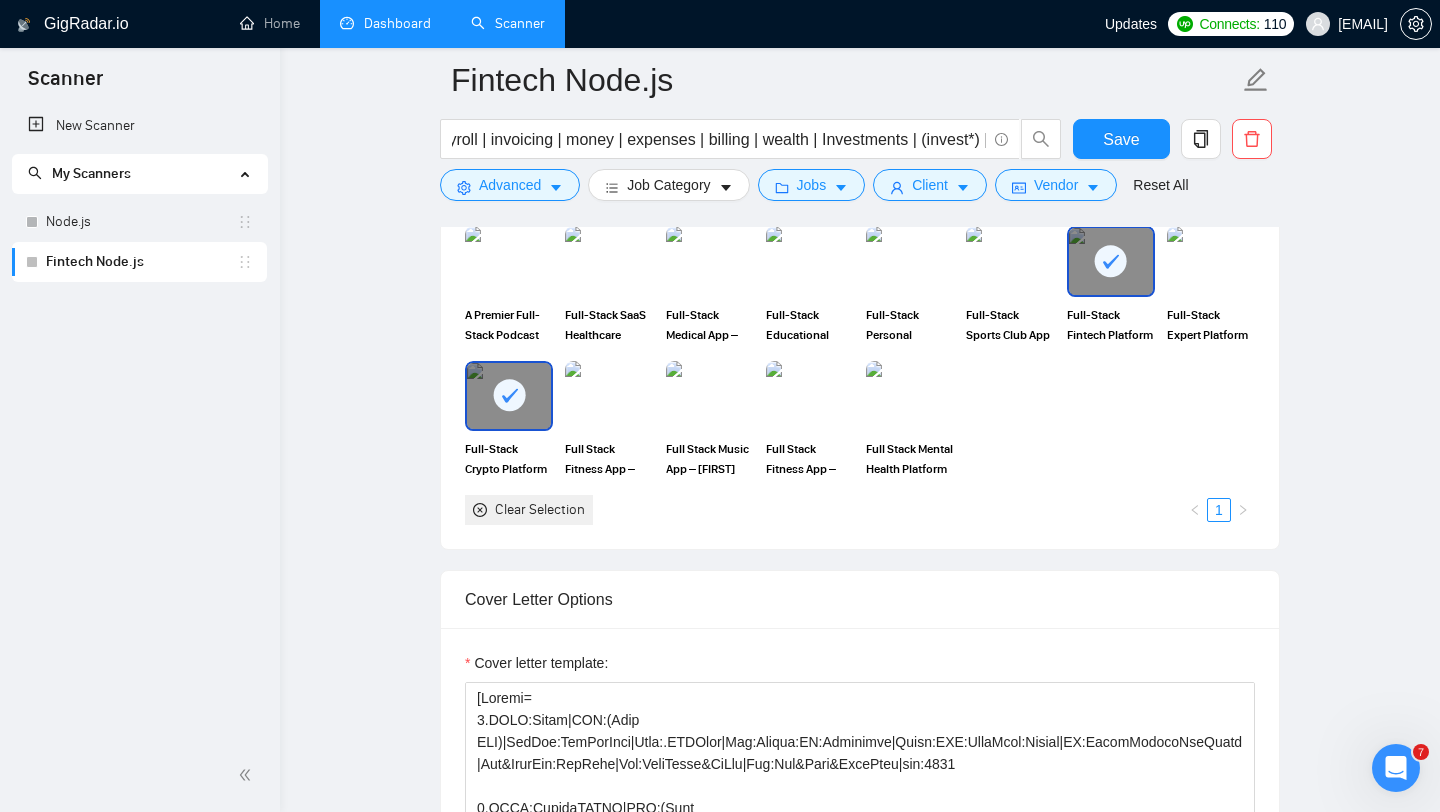 scroll, scrollTop: 762, scrollLeft: 0, axis: vertical 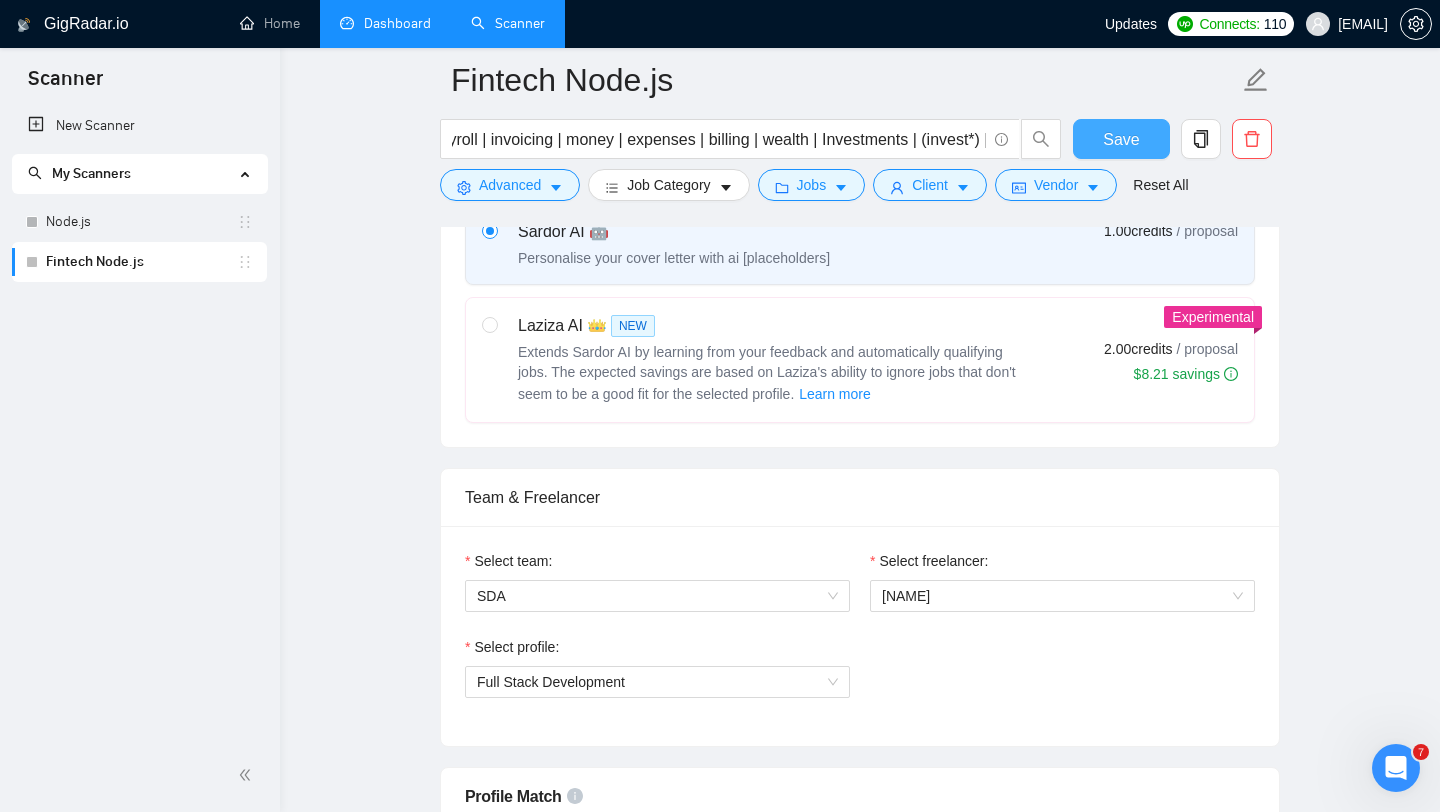 click on "Save" at bounding box center [1121, 139] 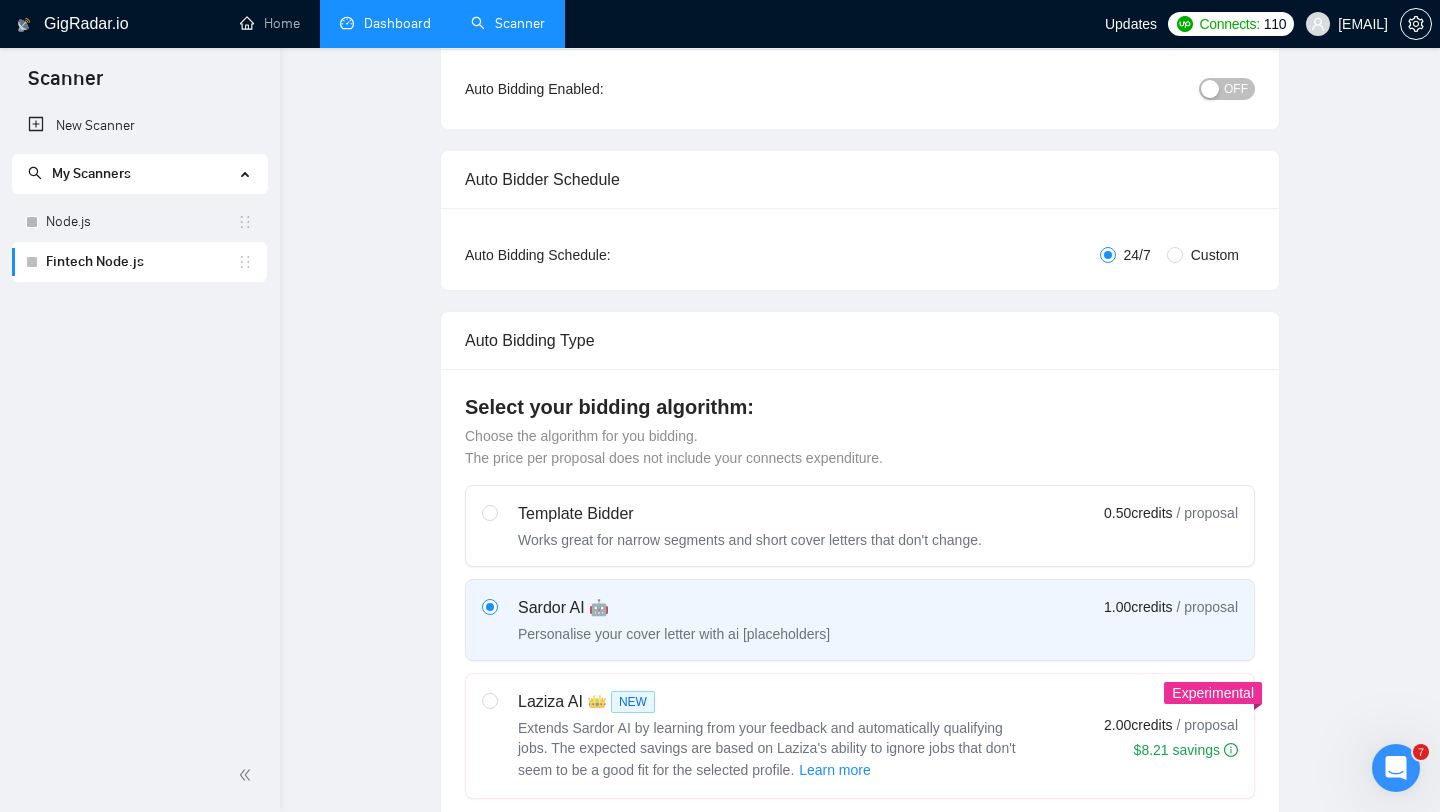 scroll, scrollTop: 0, scrollLeft: 0, axis: both 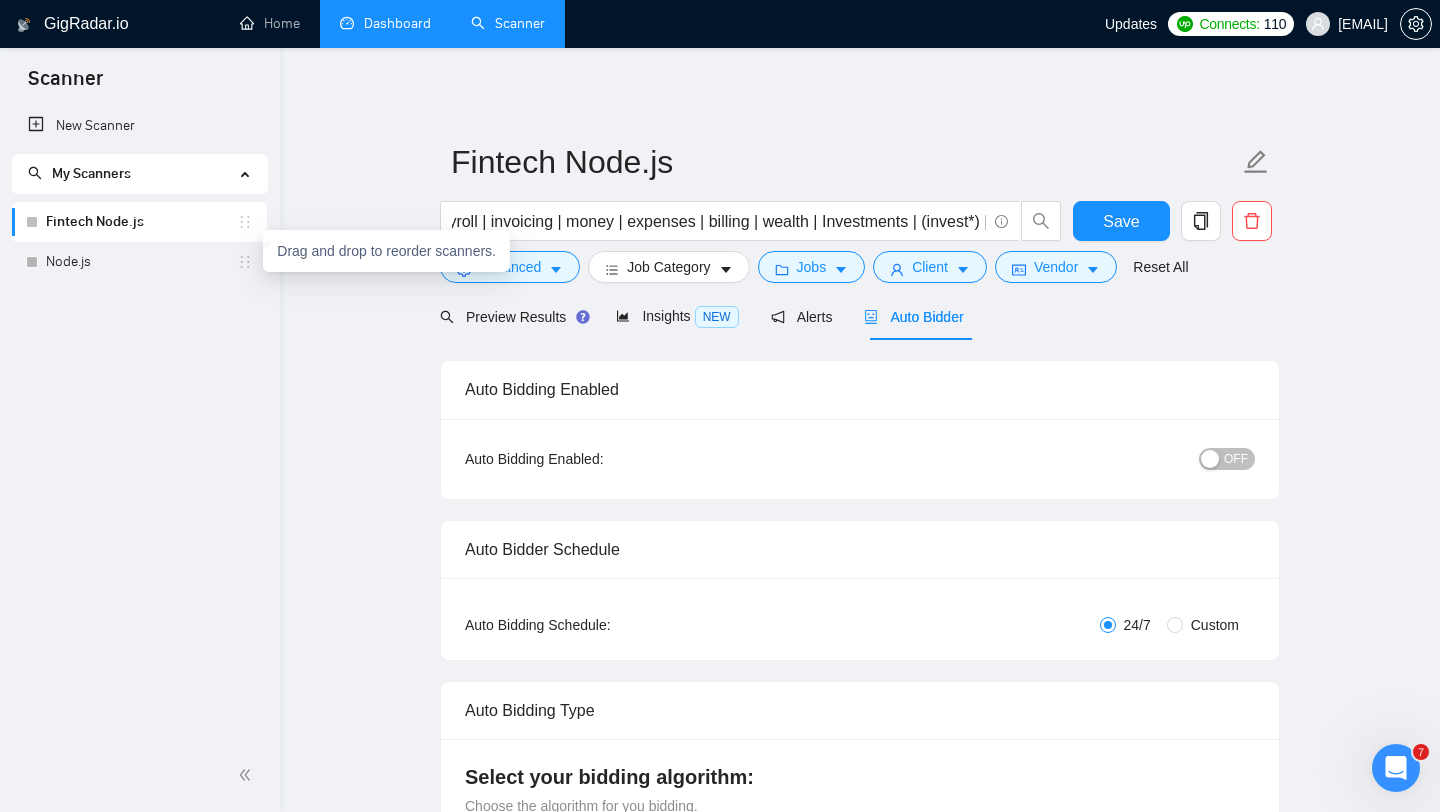 type 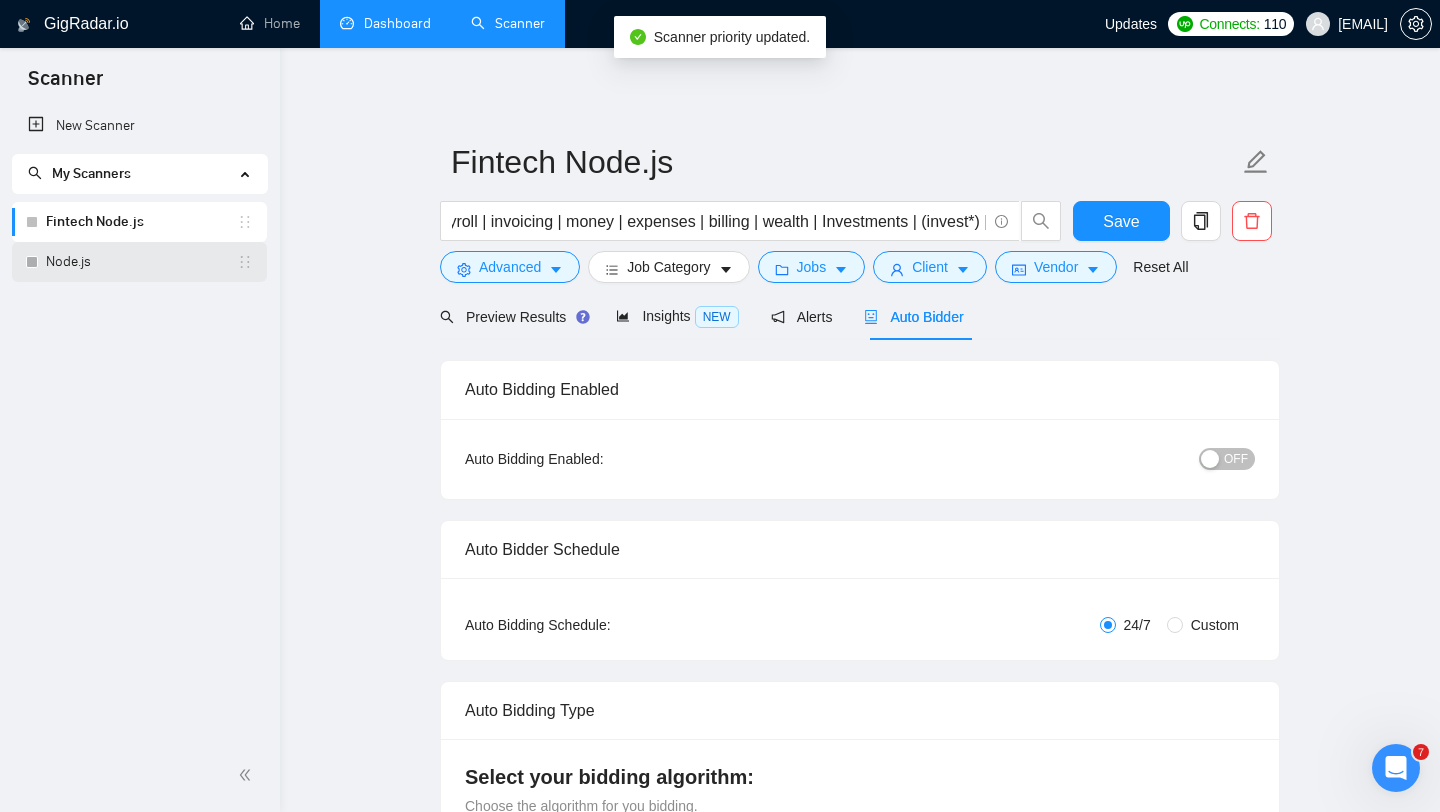 click on "Node.js" at bounding box center (141, 262) 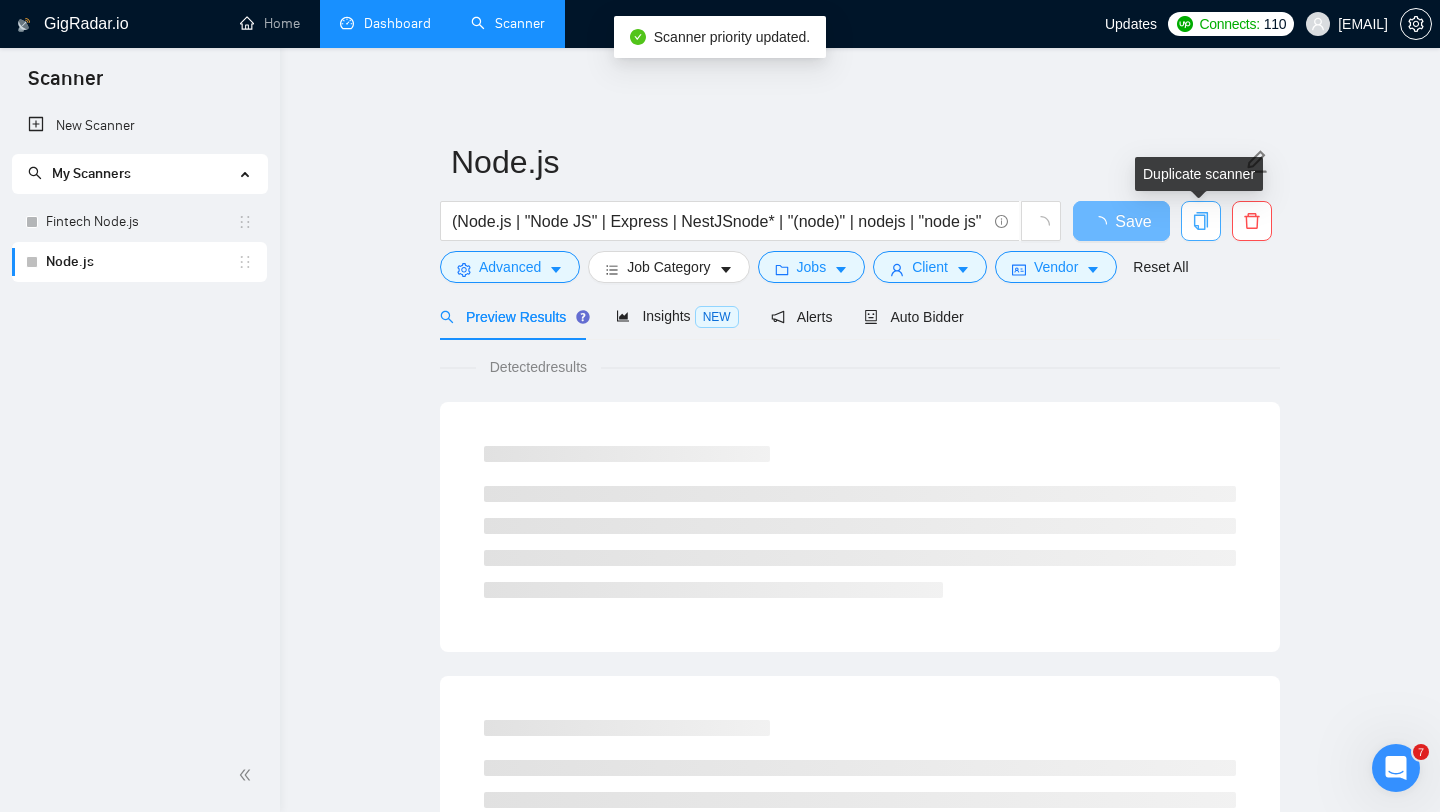 click at bounding box center [1201, 221] 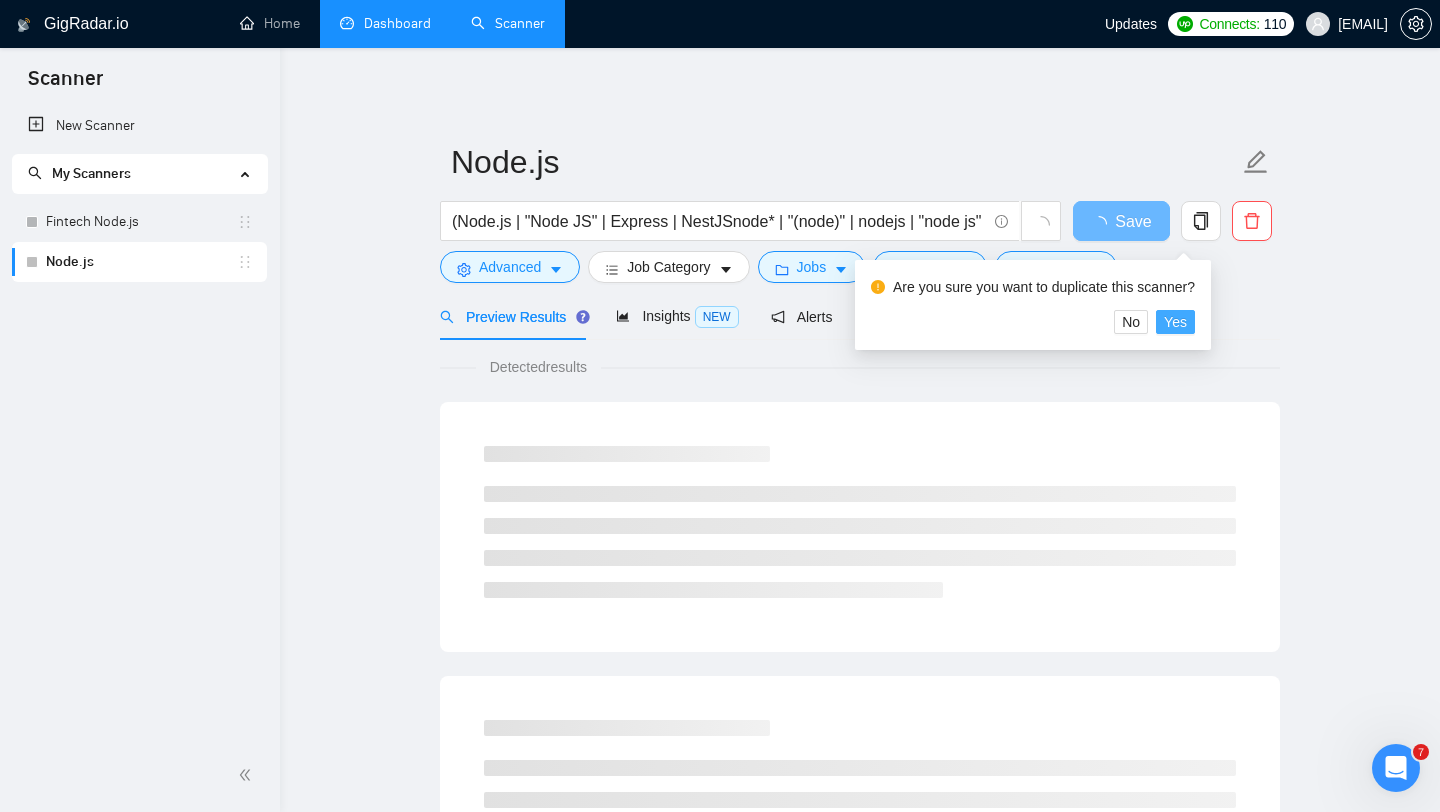 click on "Yes" at bounding box center [1175, 322] 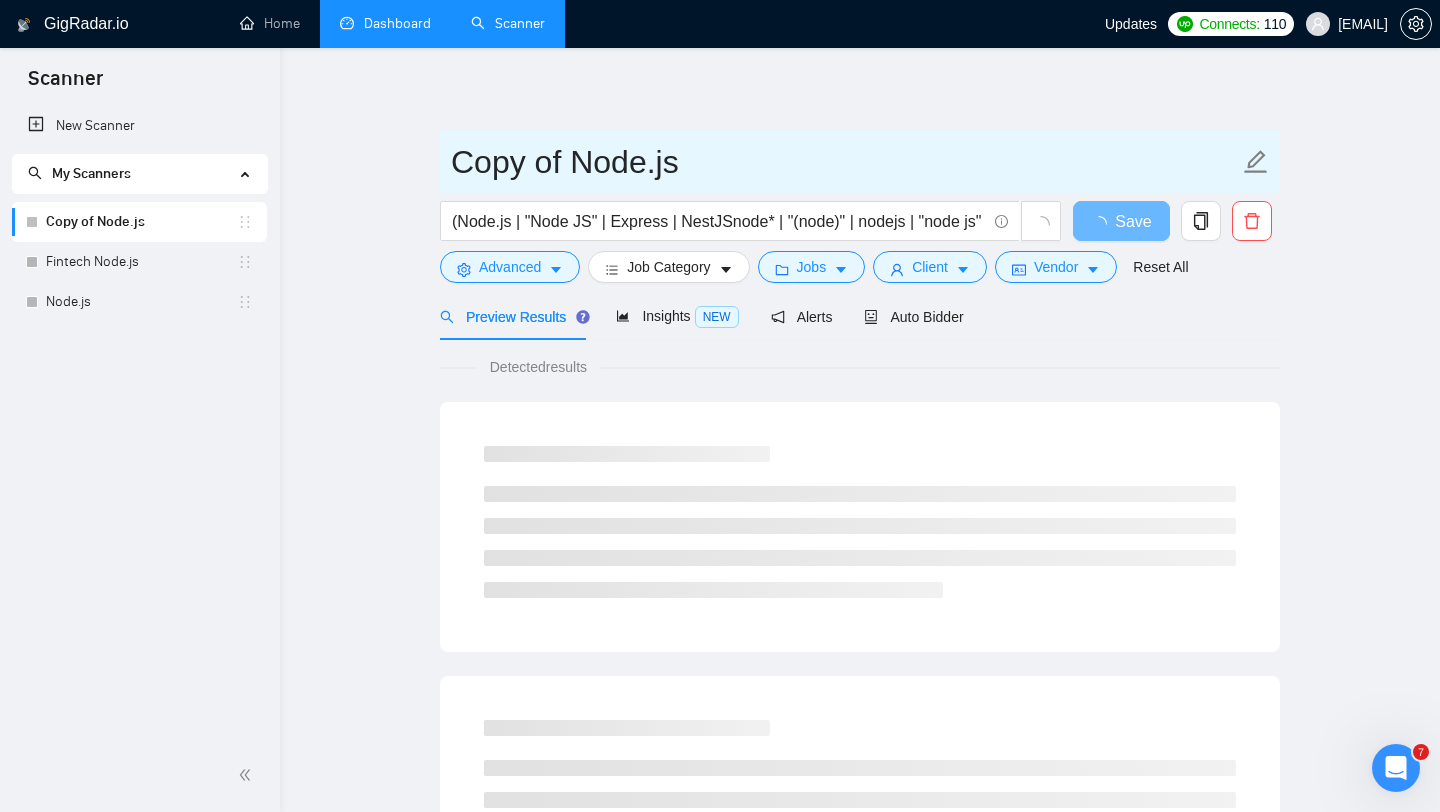 drag, startPoint x: 560, startPoint y: 159, endPoint x: 366, endPoint y: 159, distance: 194 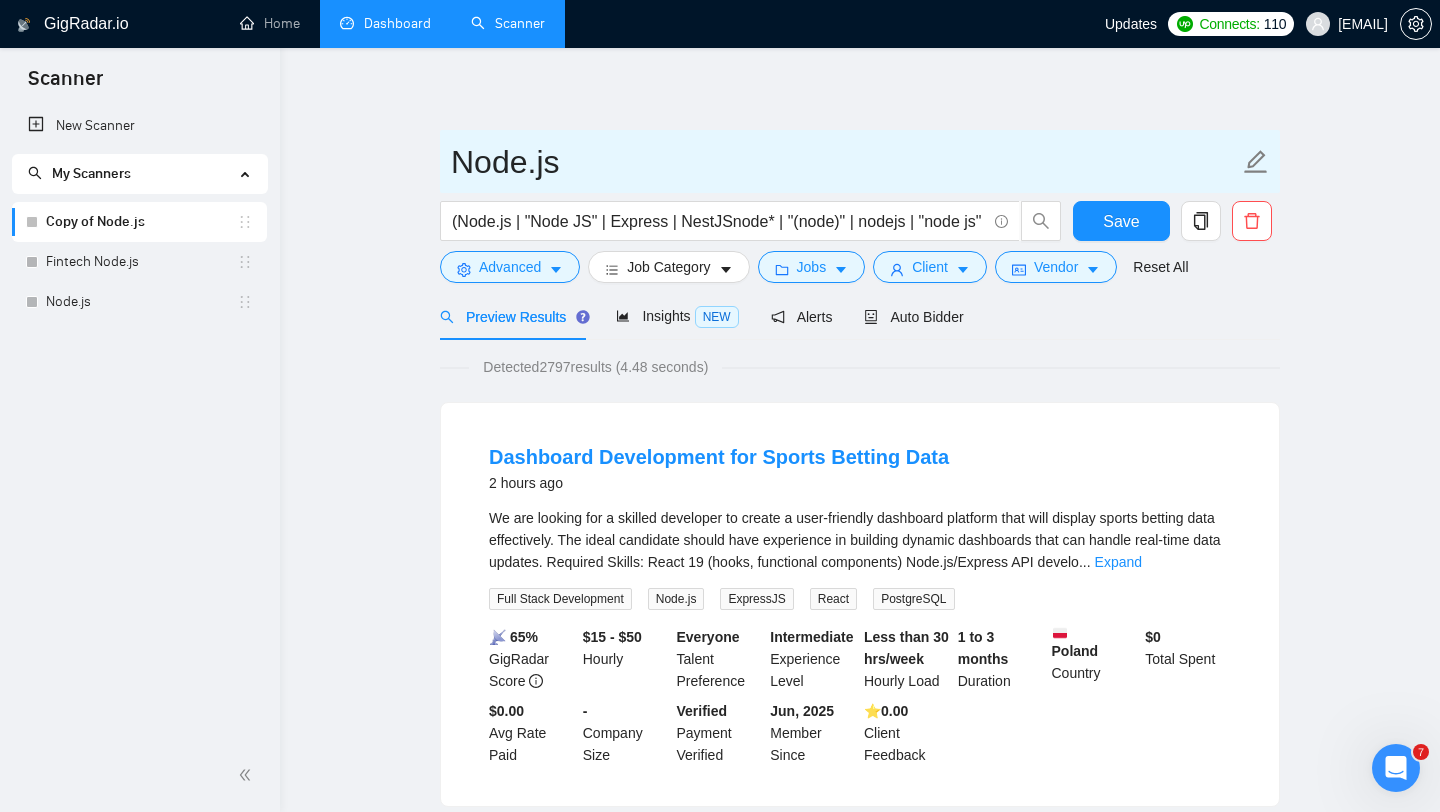 paste on "EdTech" 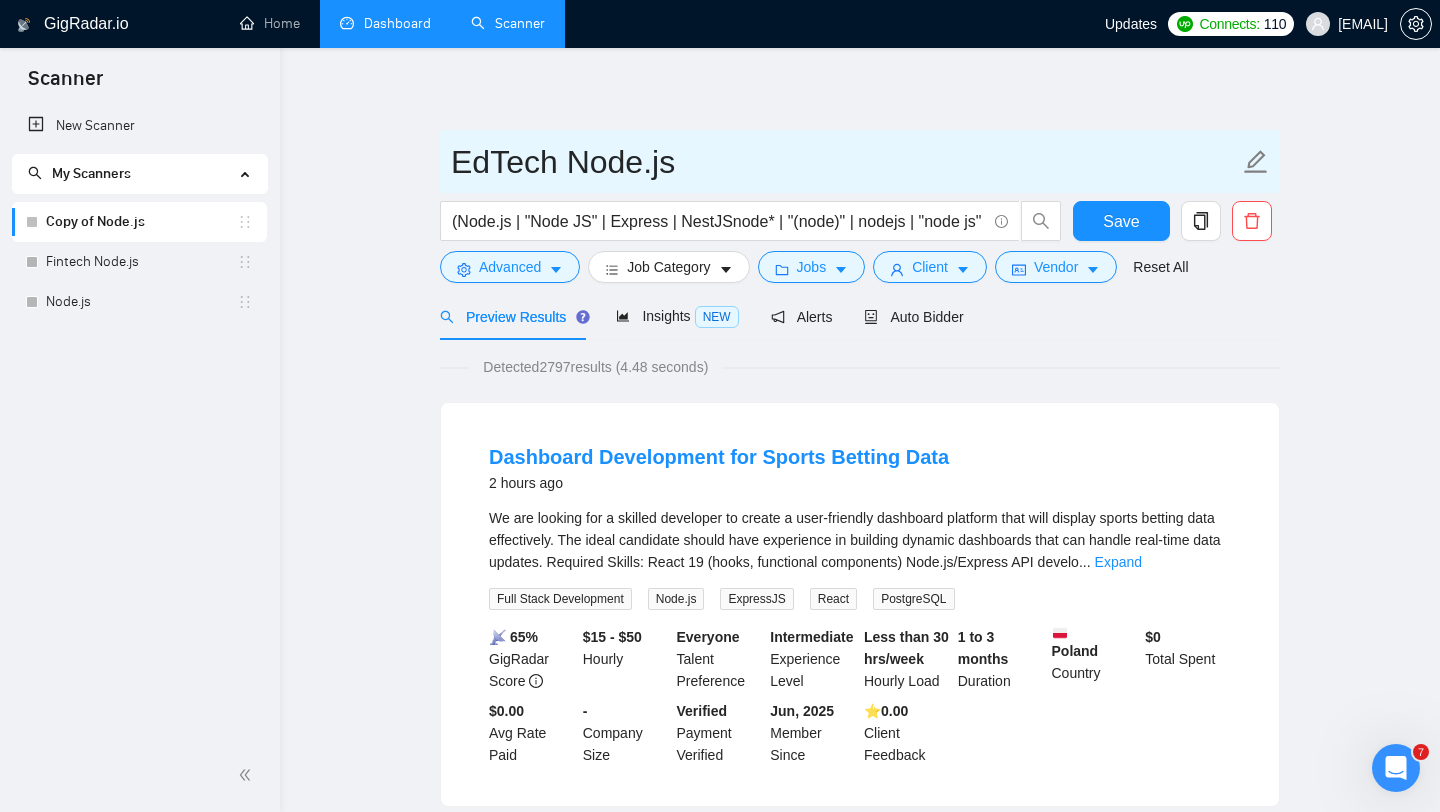 type on "EdTech Node.js" 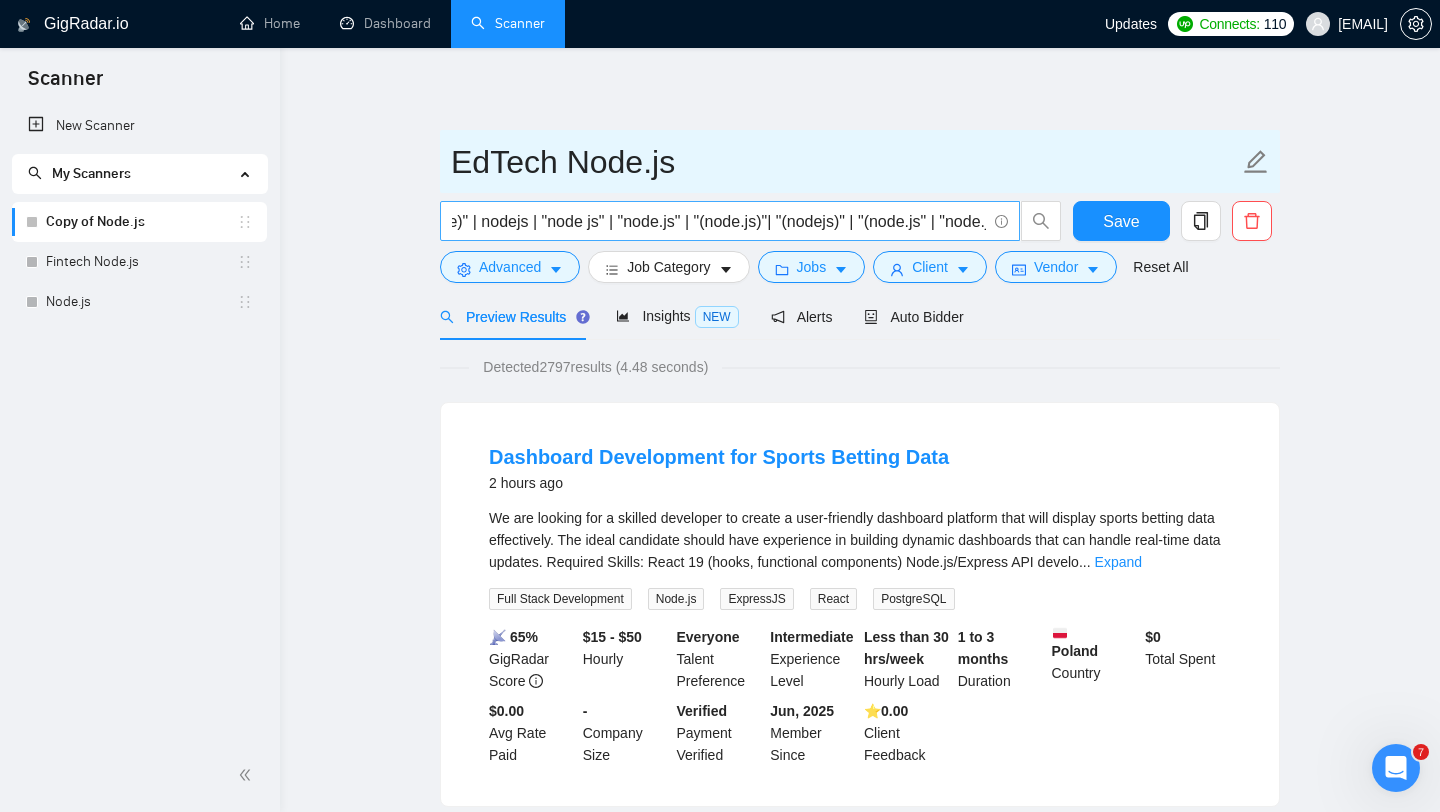 scroll, scrollTop: 0, scrollLeft: 749, axis: horizontal 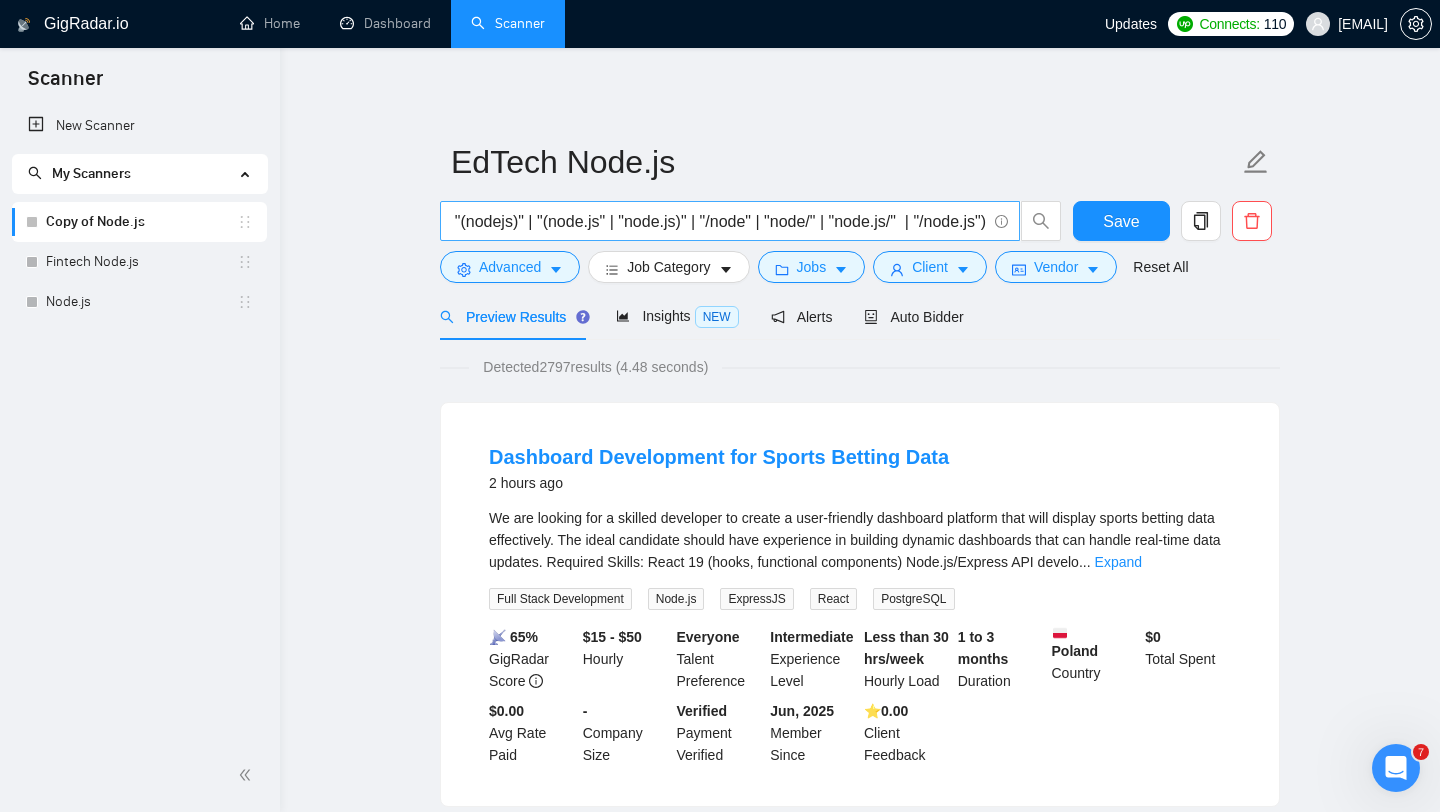 click on "(Node.js | "Node JS" | Express | NestJSnode* | "(node)" | nodejs | "node js" | "node.js" | "(node.js)"| "(nodejs)" | "(node.js" | "node.js)" | "/node" | "node/" | "node.js/"  | "/node.js")" at bounding box center (719, 221) 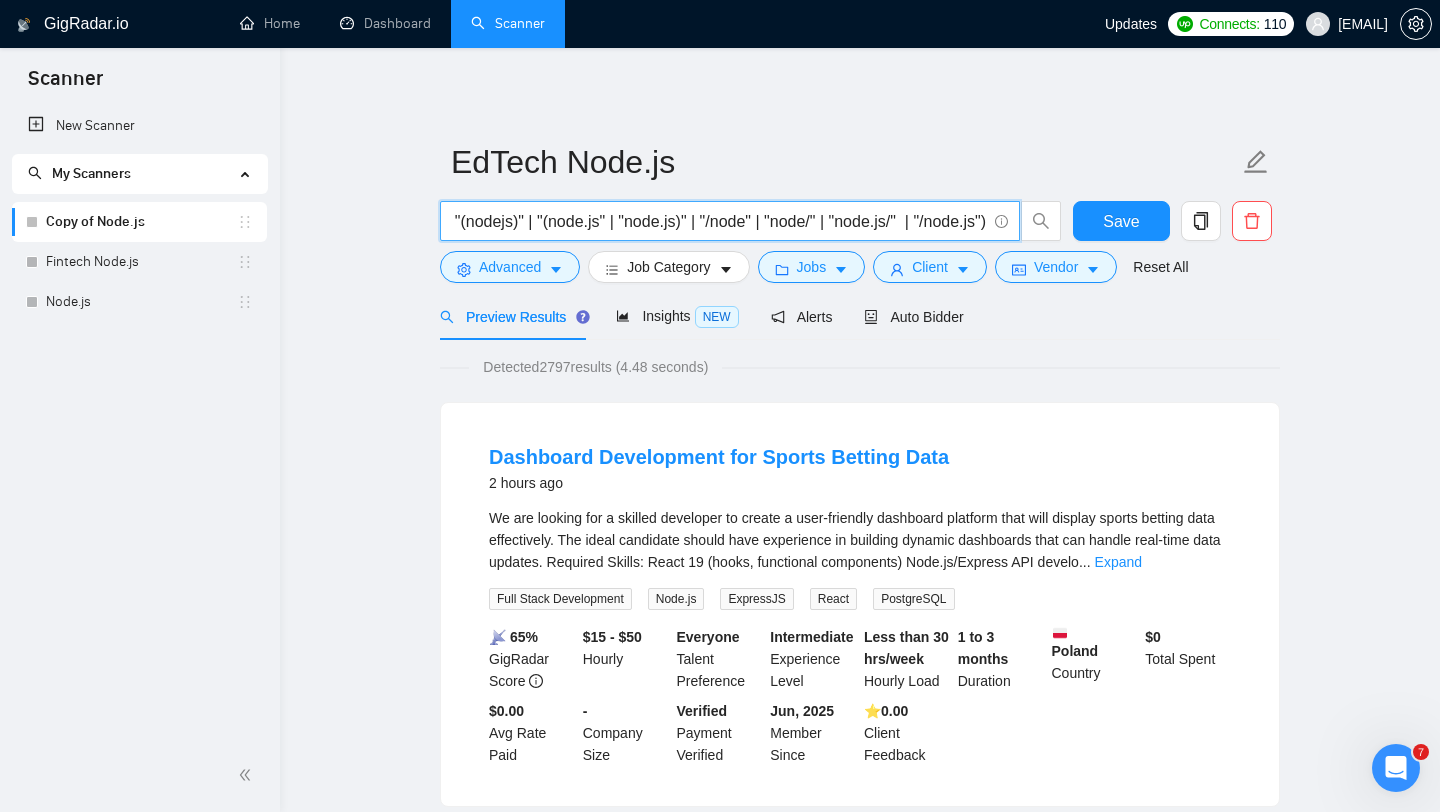 paste on "(Education | Teaching | Student | Classroom | Curriculum | Academic | (educat*) | eLearning | EdTech | "Online Course" | "Online Learning" | "Learning Management System" | LMS | "Virtual Classroom" | "Distance Learning" | MOOC | (course*) | Teacher | Instructor | Professor | Faculty | Student | Learner | (educat*) | EdTech | eLearning | "Online Education" | "Remote Learning" | "Blended Learning" | Microlearning | "Digital Classroom" | "Online Training" | "Educational Platform" | (educat*))" 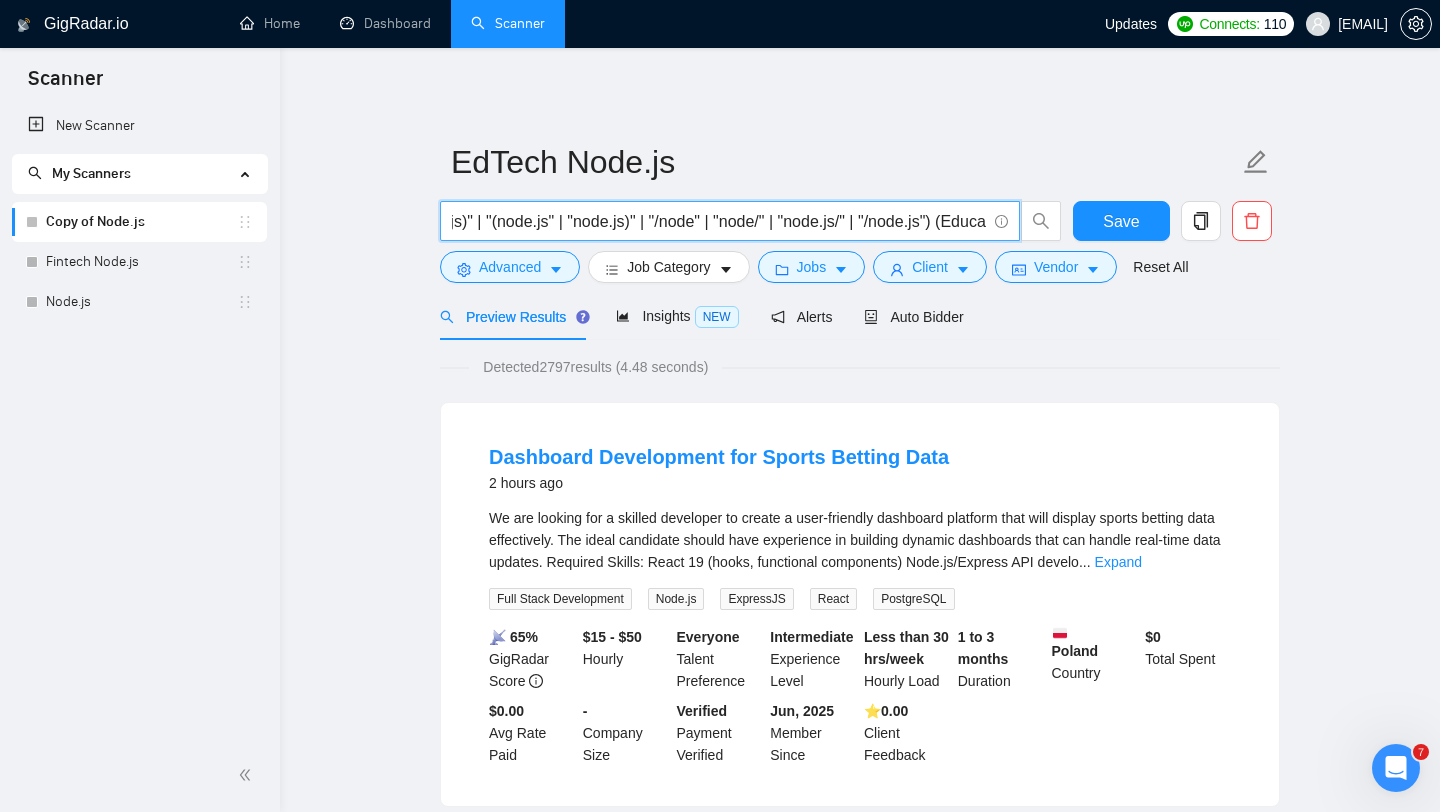 scroll, scrollTop: 0, scrollLeft: 4264, axis: horizontal 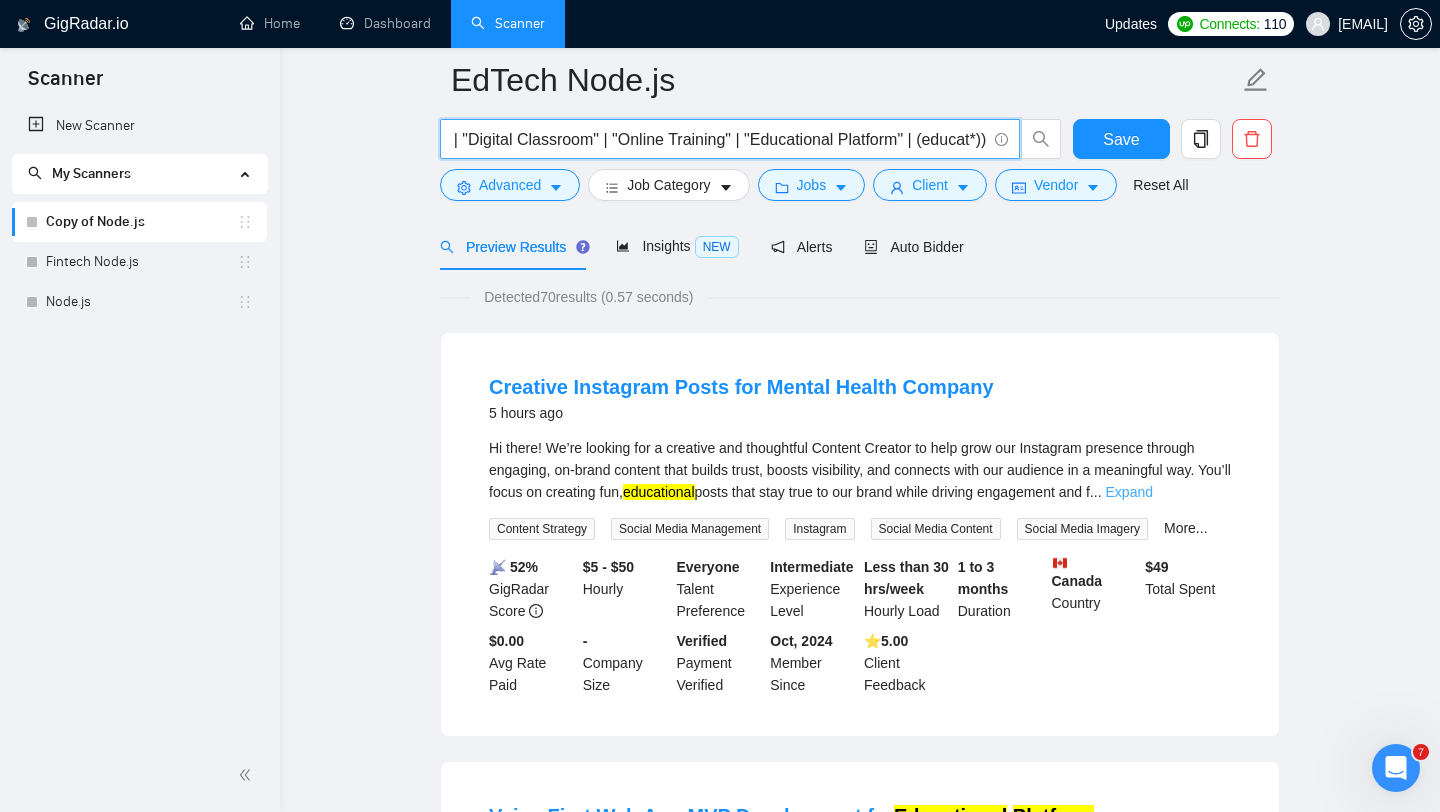 type on "(Node.js | "Node JS" | Express | NestJSnode* | "(node)" | nodejs | "node js" | "node.js" | "(node.js)"| "(nodejs)" | "(node.js" | "node.js)" | "/node" | "node/" | "node.js/" | "/node.js") (Education | Teaching | Student | Classroom | Curriculum | Academic | (educat*) | eLearning | EdTech | "Online Course" | "Online Learning" | "Learning Management System" | LMS | "Virtual Classroom" | "Distance Learning" | MOOC | (course*) | Teacher | Instructor | Professor | Faculty | Student | Learner | (educat*) | EdTech | eLearning | "Online Education" | "Remote Learning" | "Blended Learning" | Microlearning | "Digital Classroom" | "Online Training" | "Educational Platform" | (educat*))" 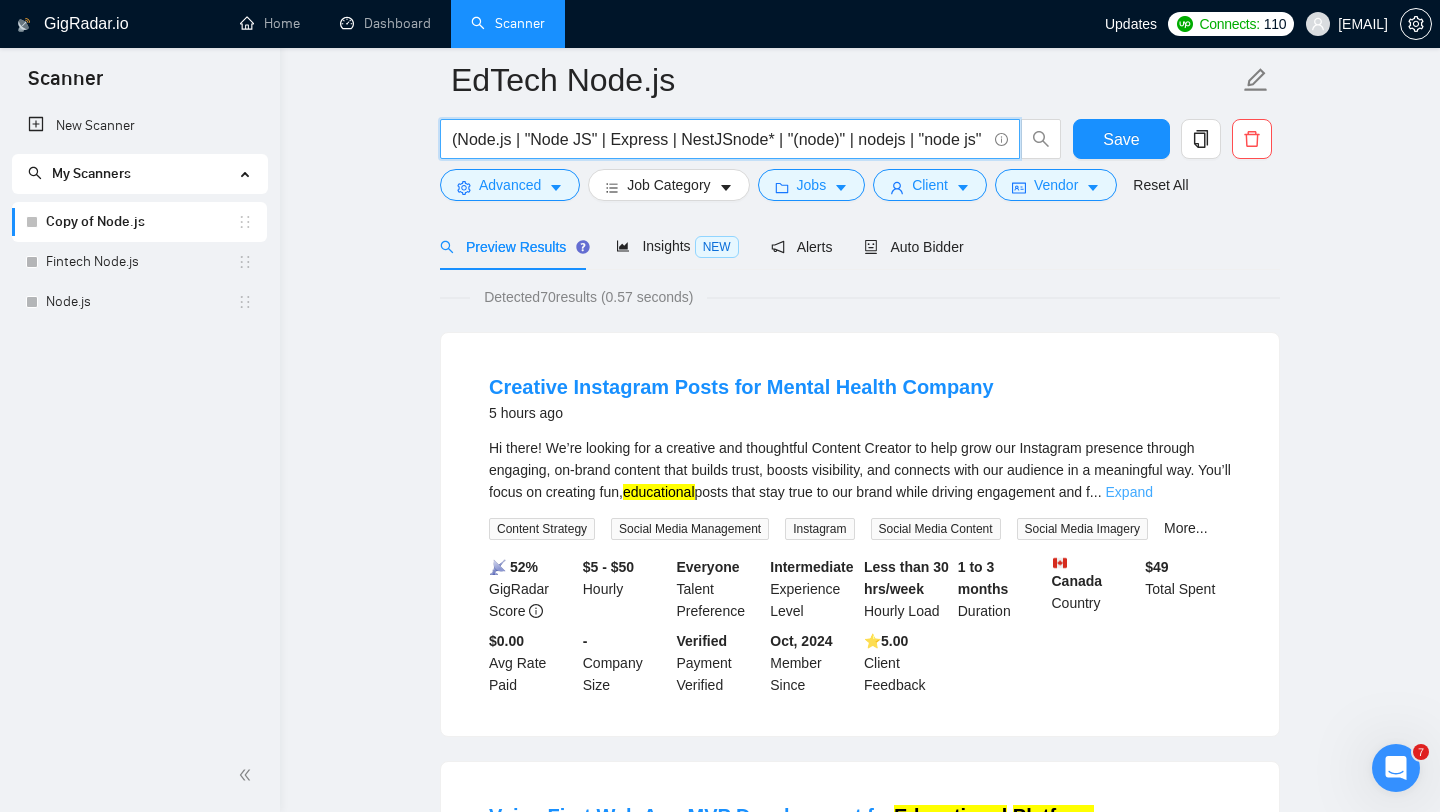 click on "Expand" at bounding box center (1129, 492) 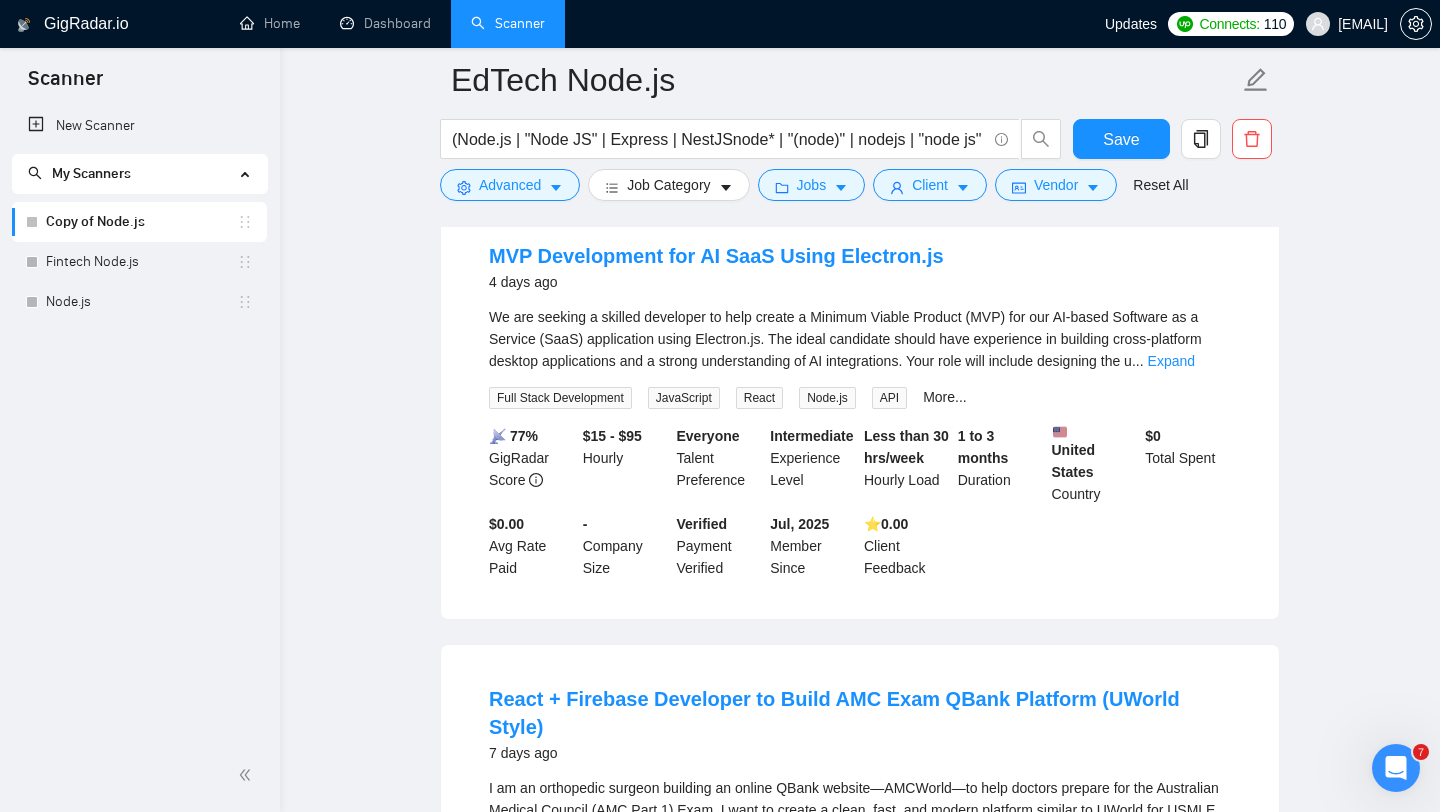 scroll, scrollTop: 1273, scrollLeft: 0, axis: vertical 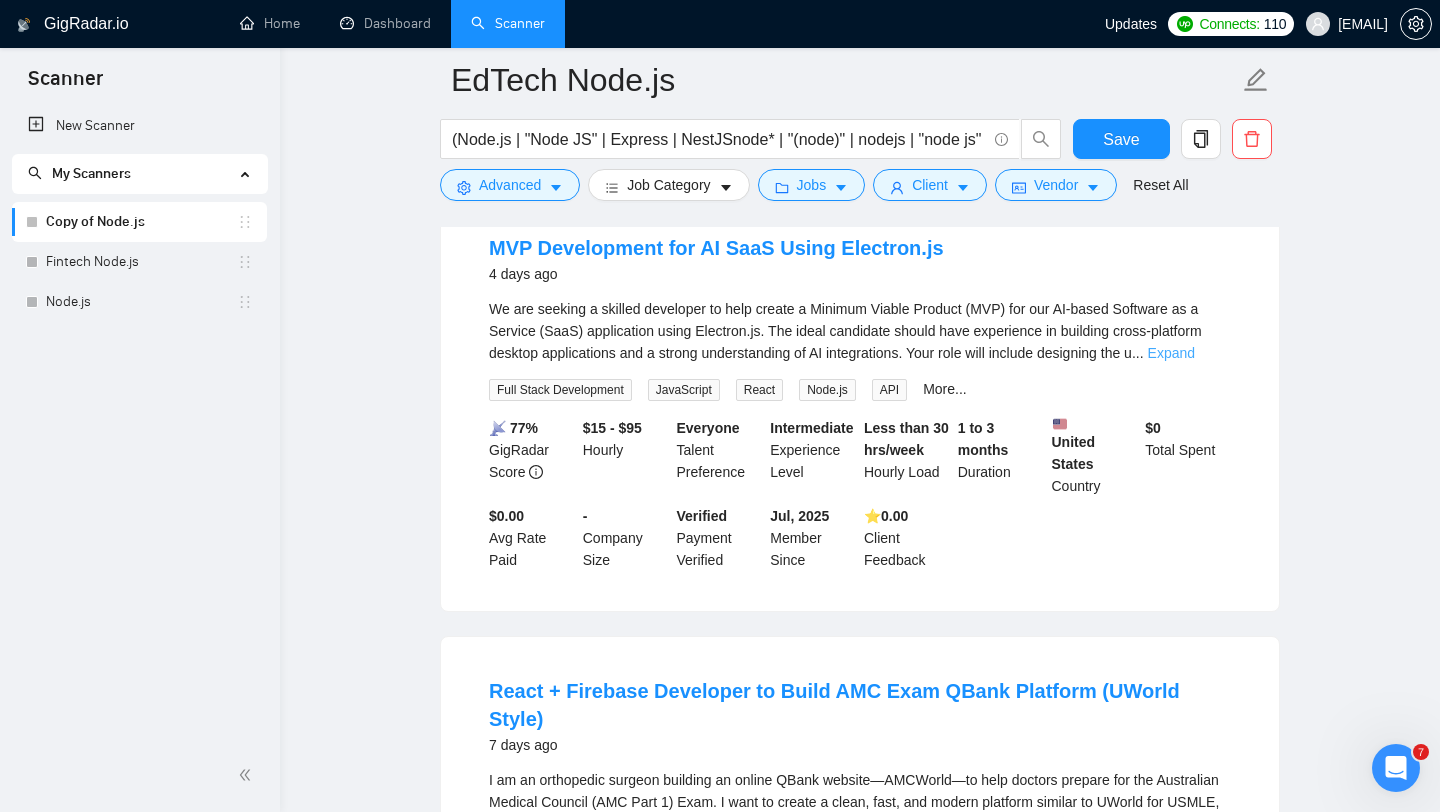 click on "Expand" at bounding box center (1171, 353) 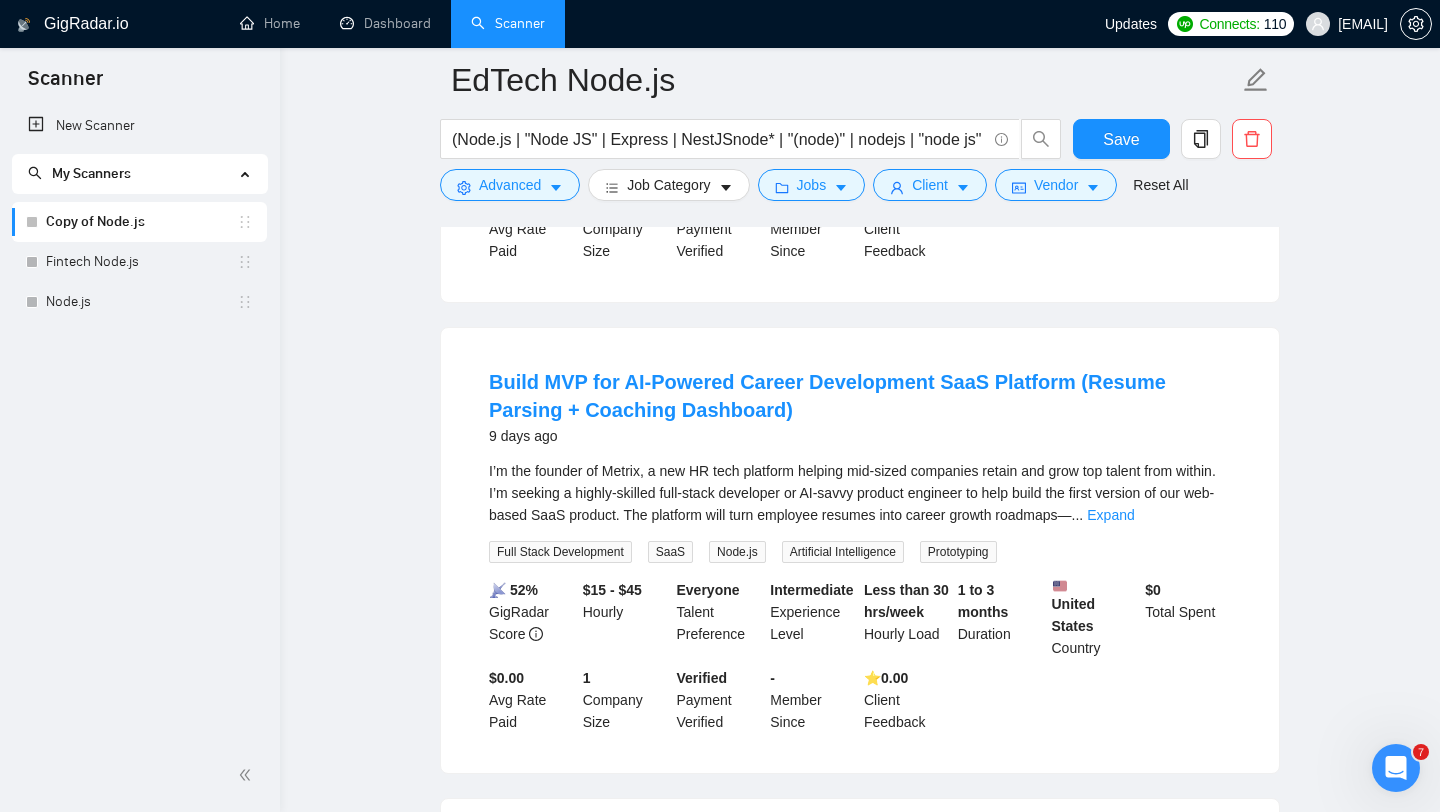 scroll, scrollTop: 2150, scrollLeft: 0, axis: vertical 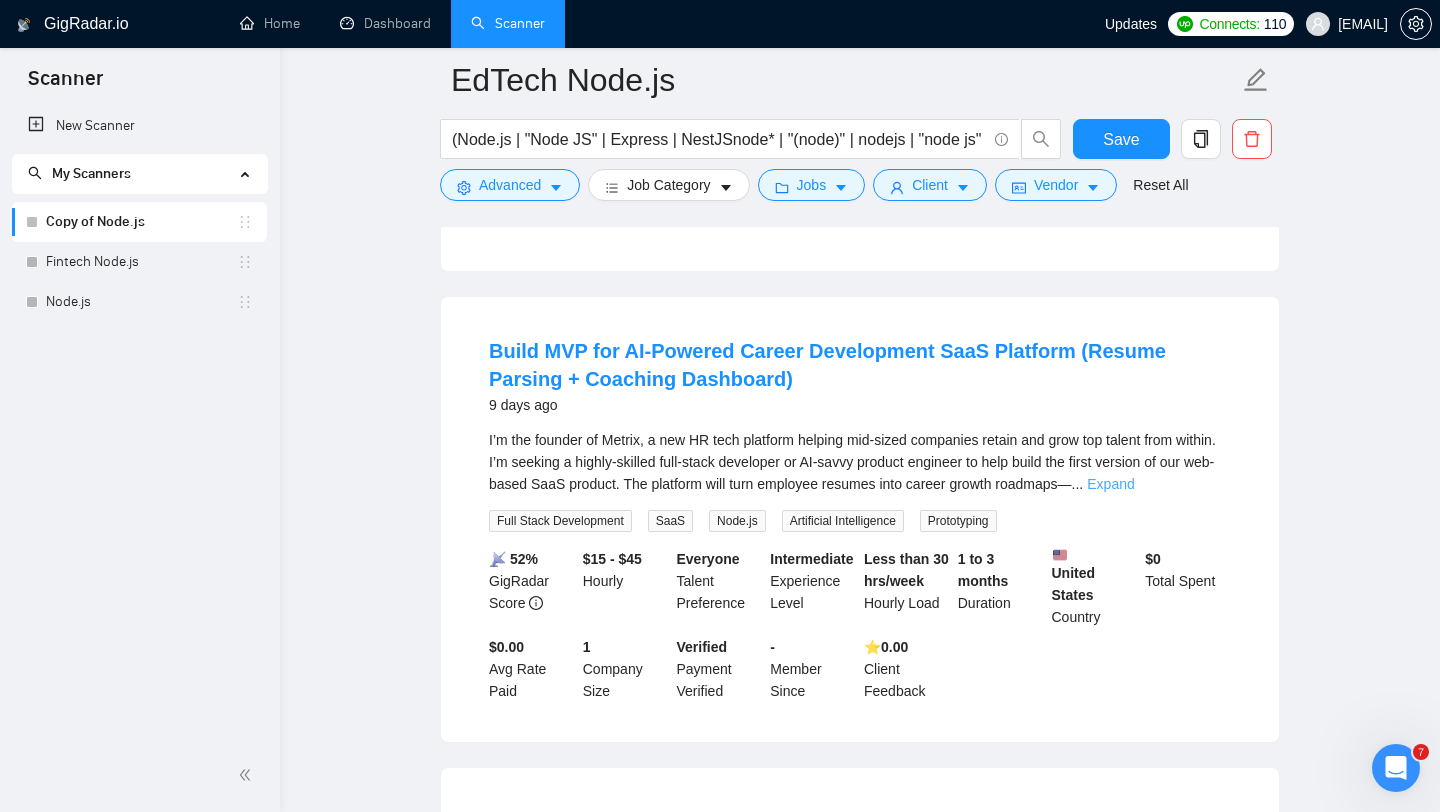 click on "Expand" at bounding box center (1110, 484) 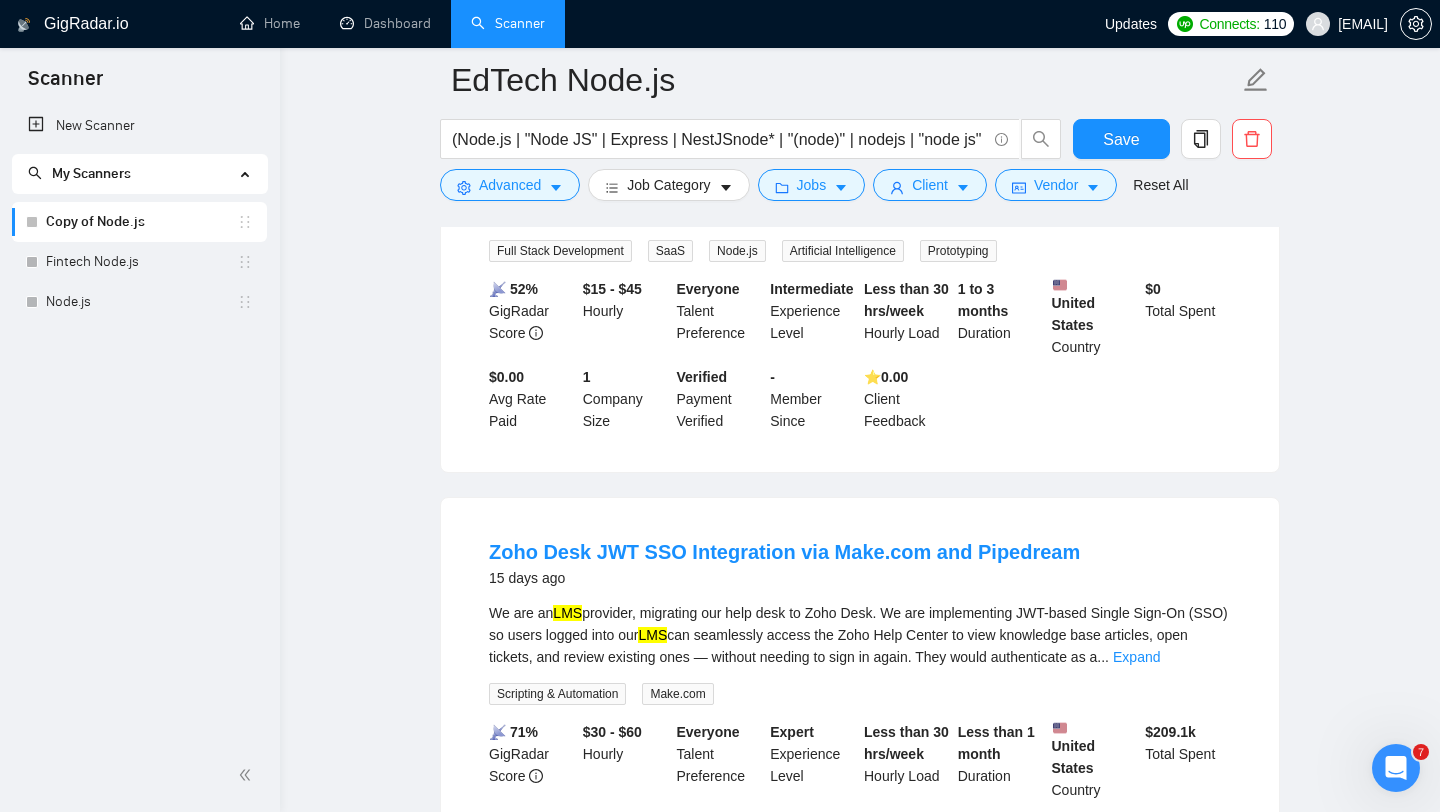 scroll, scrollTop: 2805, scrollLeft: 0, axis: vertical 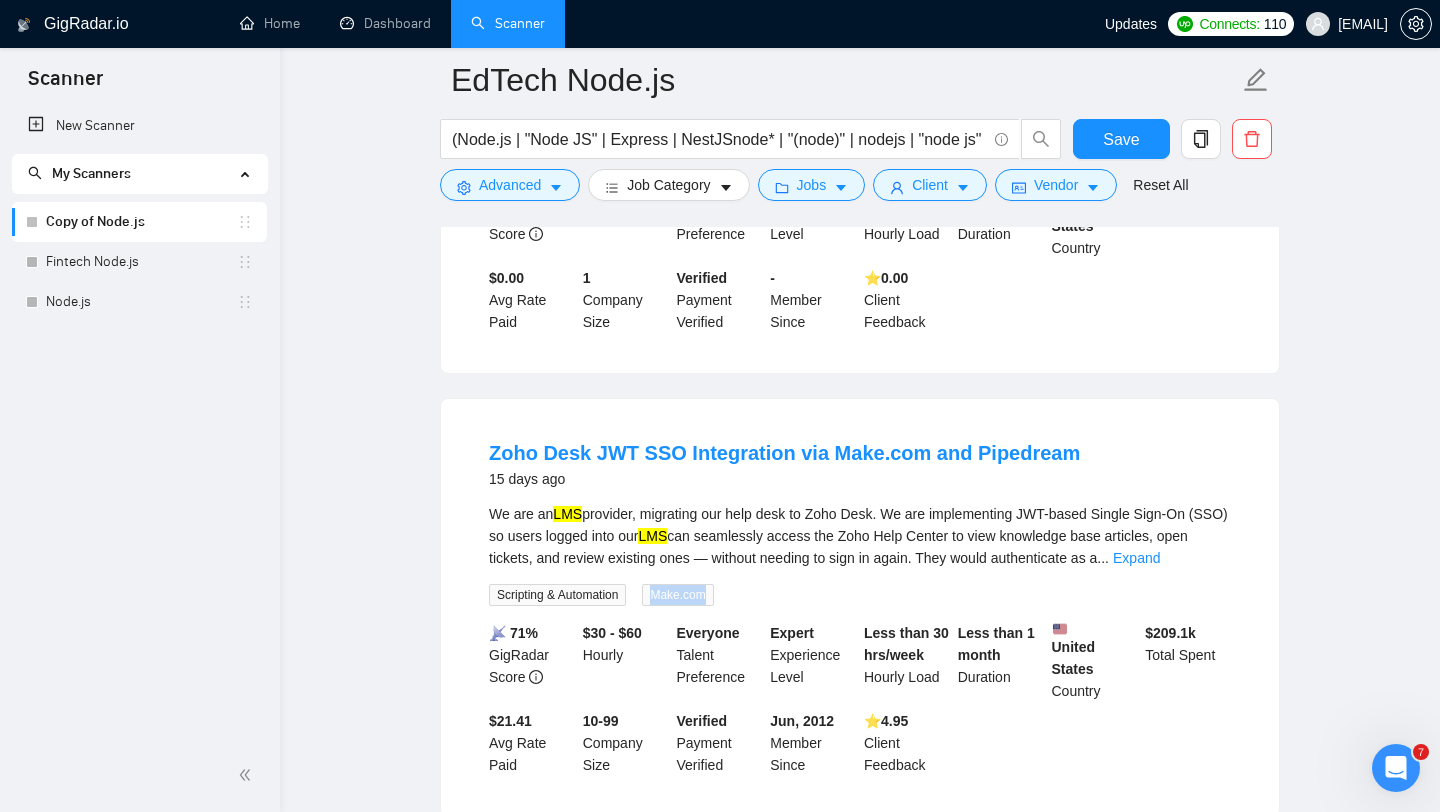 drag, startPoint x: 722, startPoint y: 594, endPoint x: 655, endPoint y: 594, distance: 67 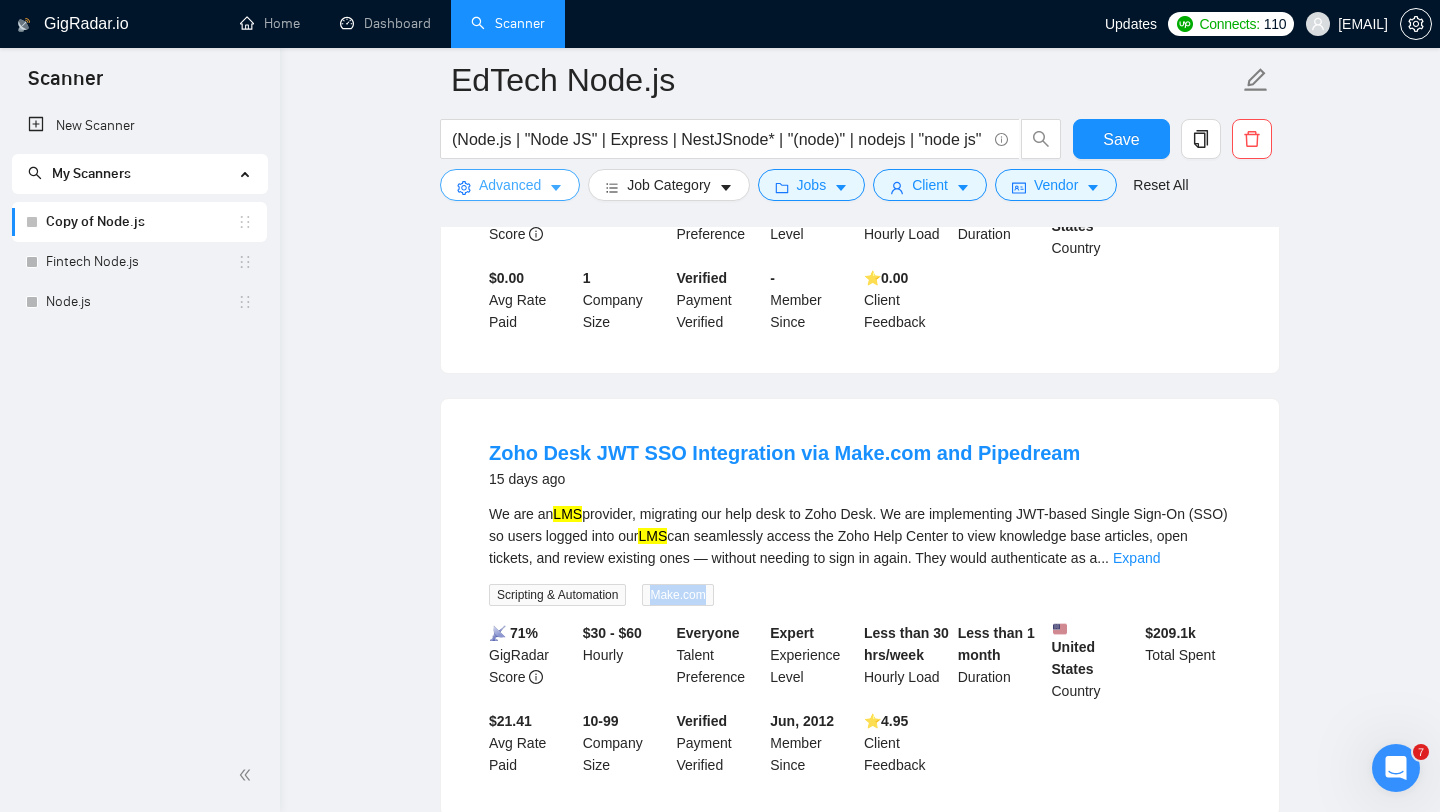 click on "Advanced" at bounding box center (510, 185) 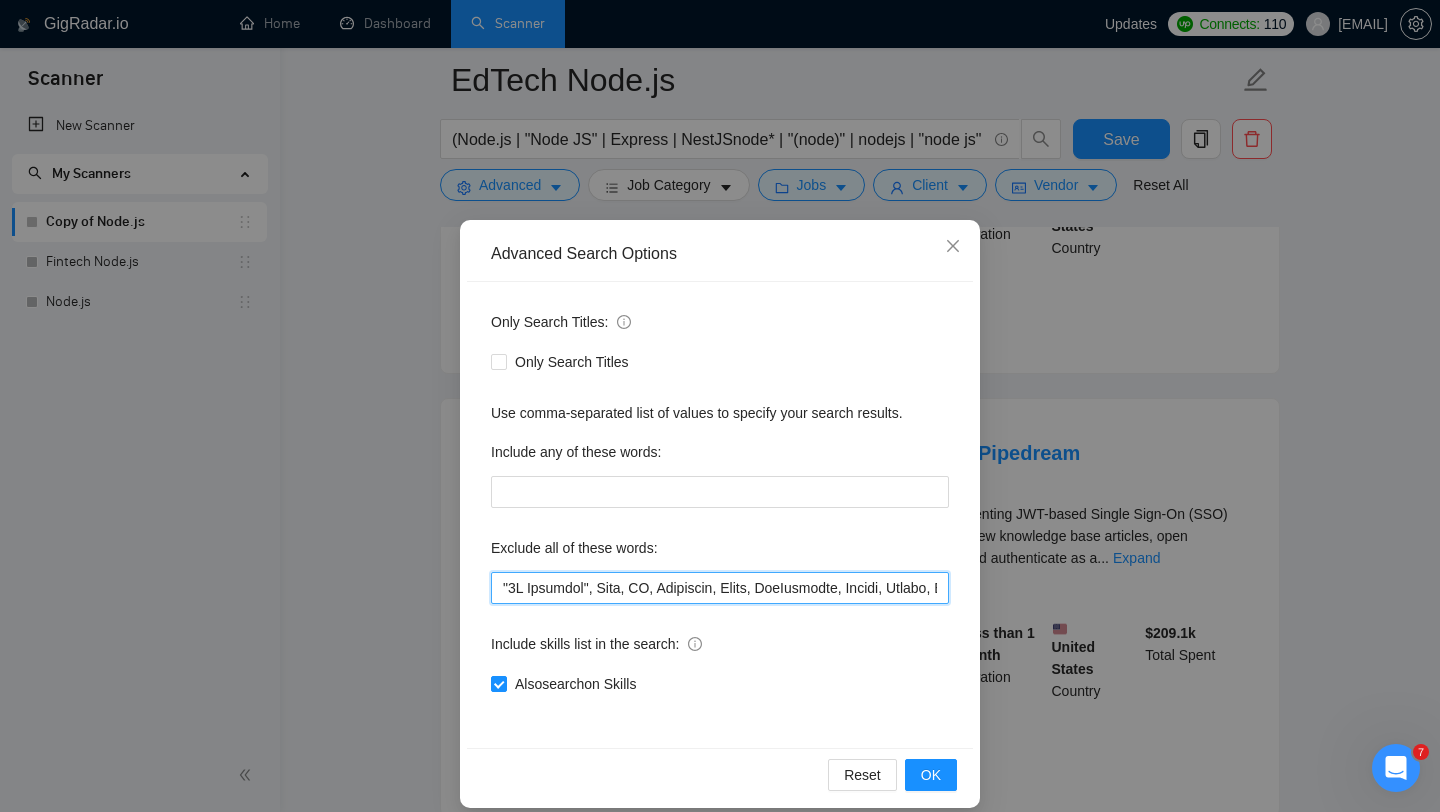 click at bounding box center [720, 588] 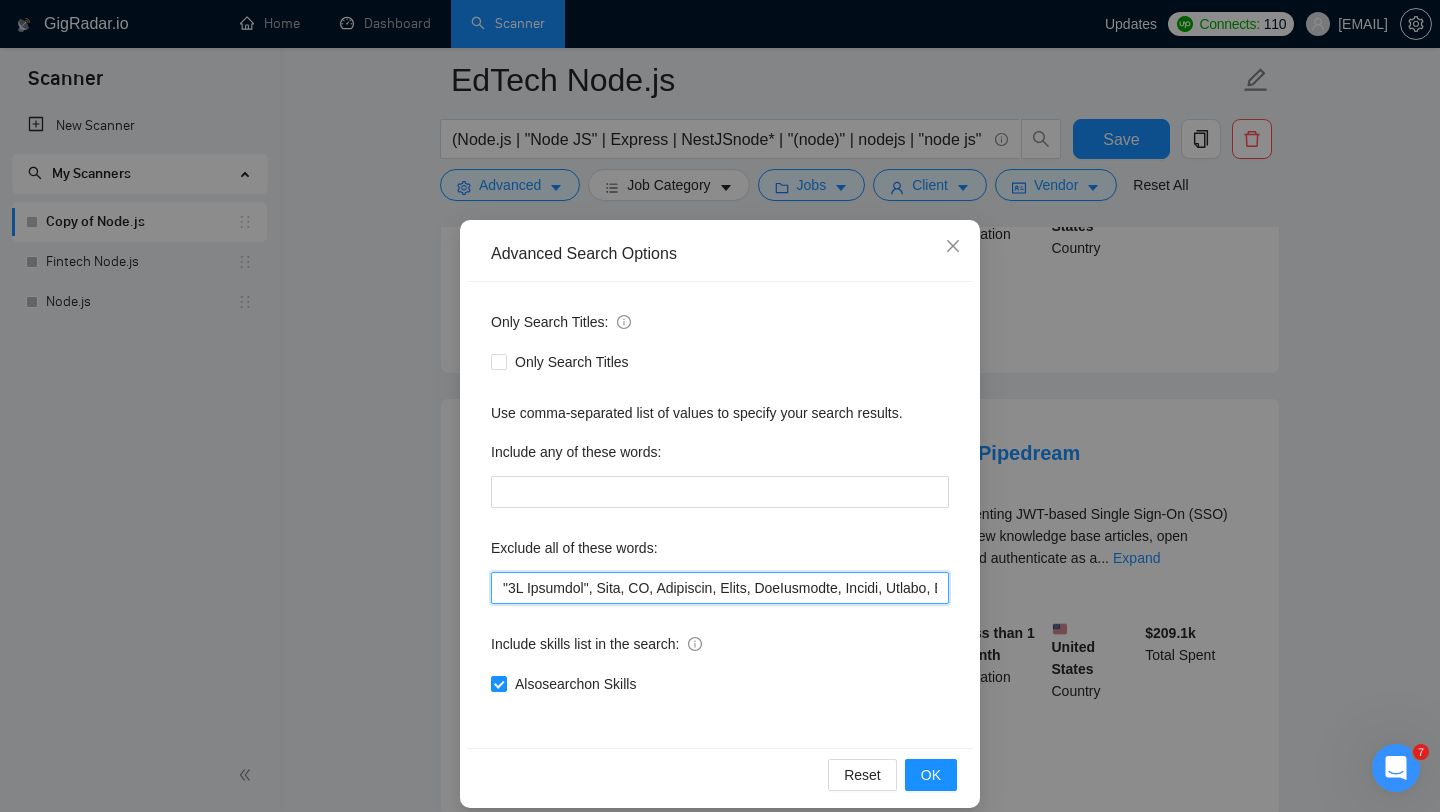 paste on "Make.com" 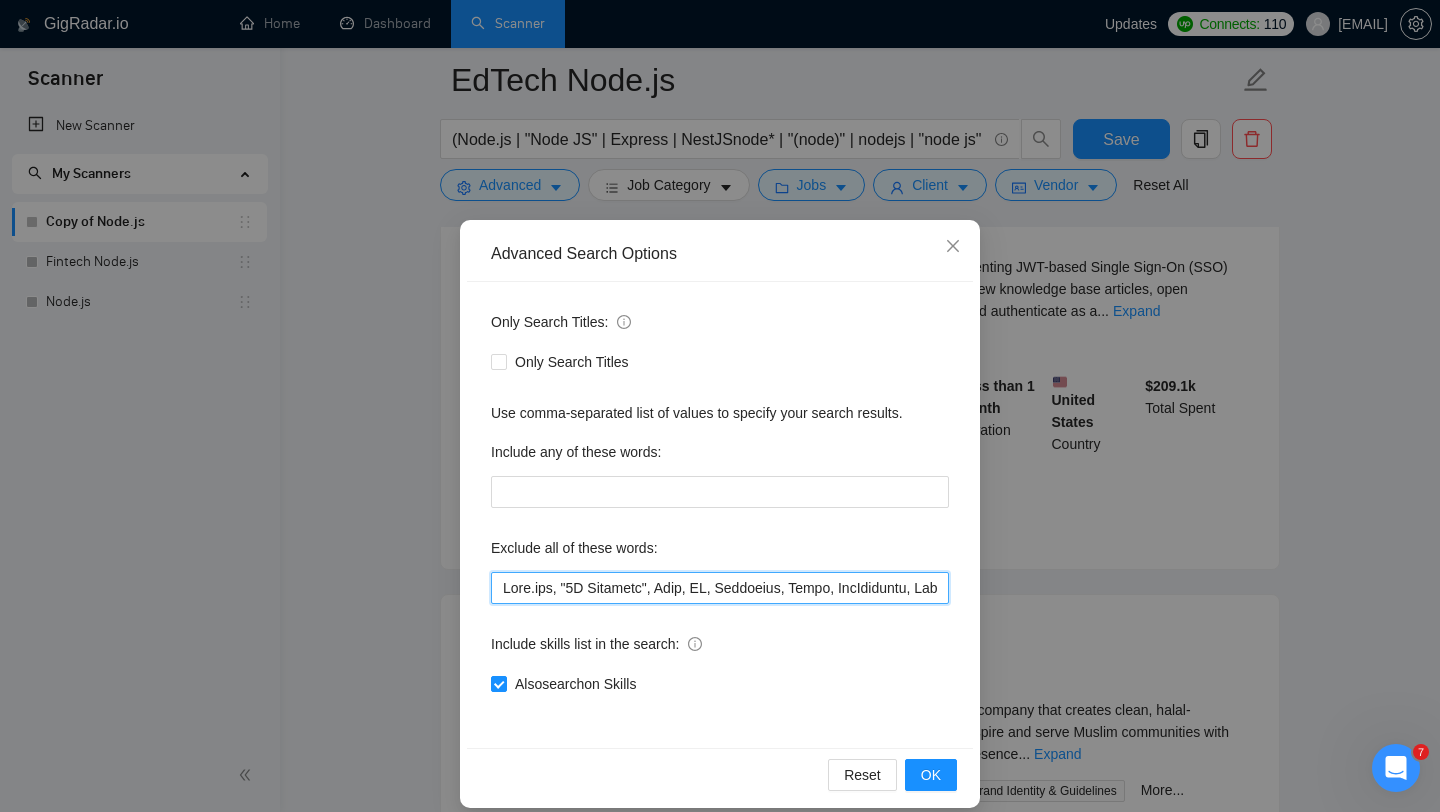 scroll, scrollTop: 2524, scrollLeft: 0, axis: vertical 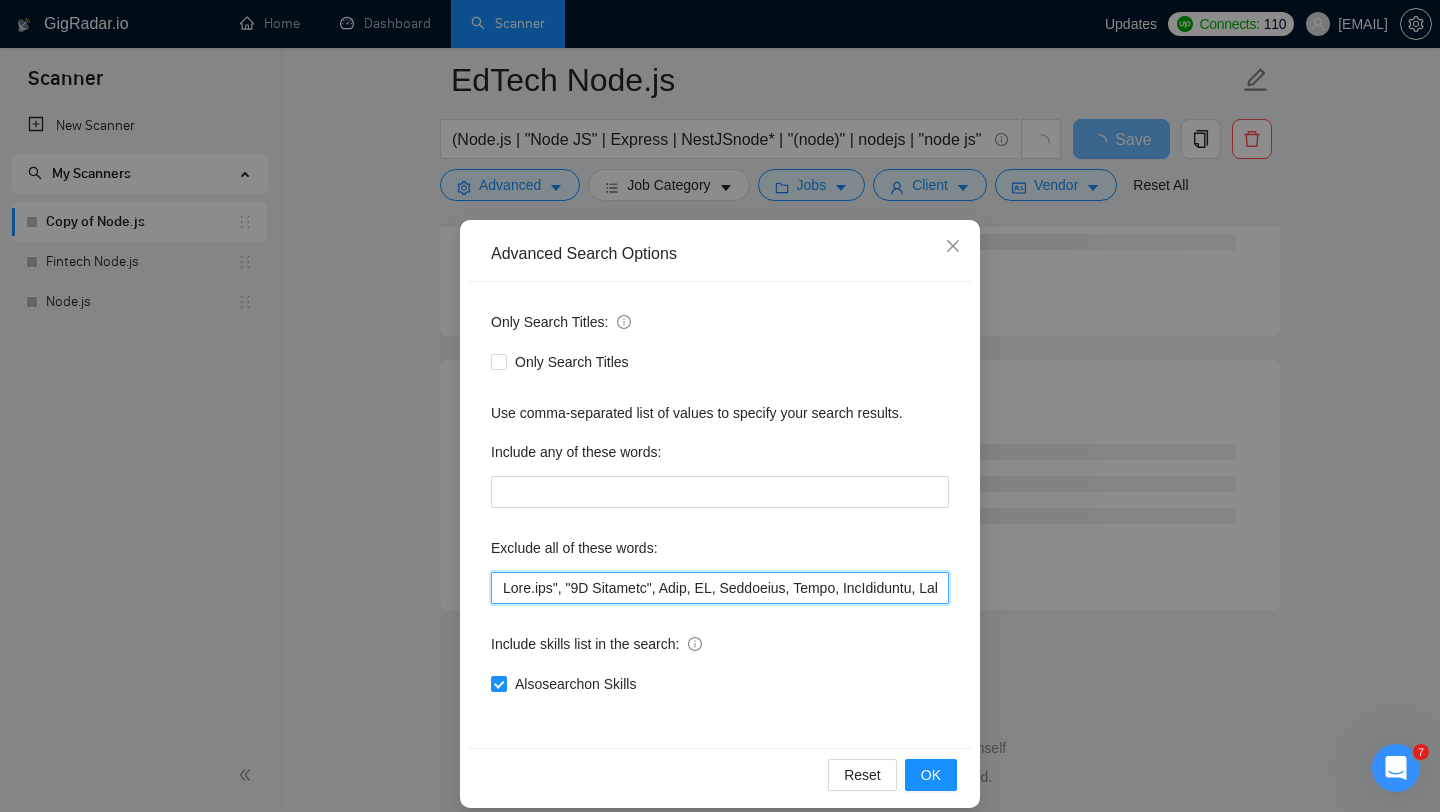 click at bounding box center [720, 588] 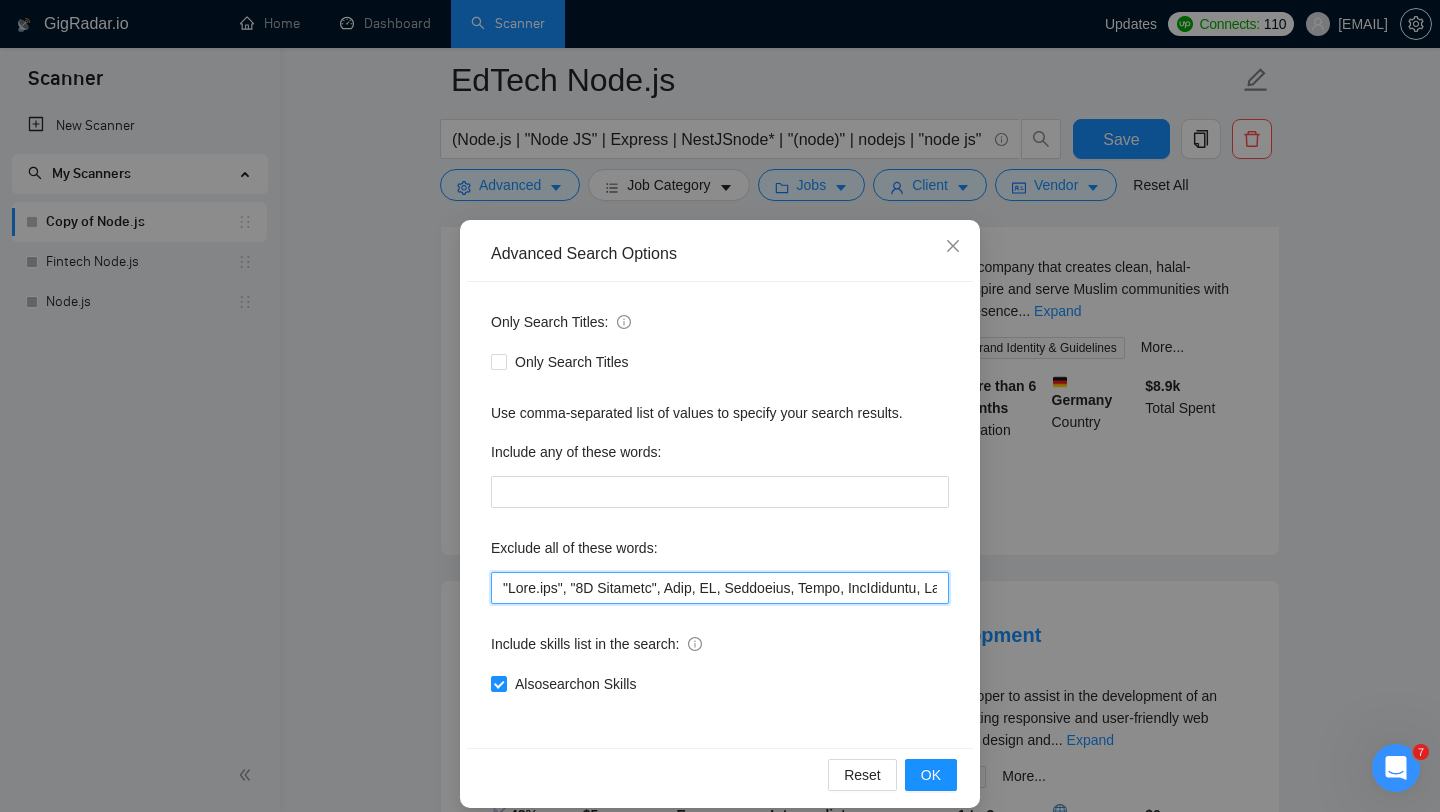 scroll, scrollTop: 2805, scrollLeft: 0, axis: vertical 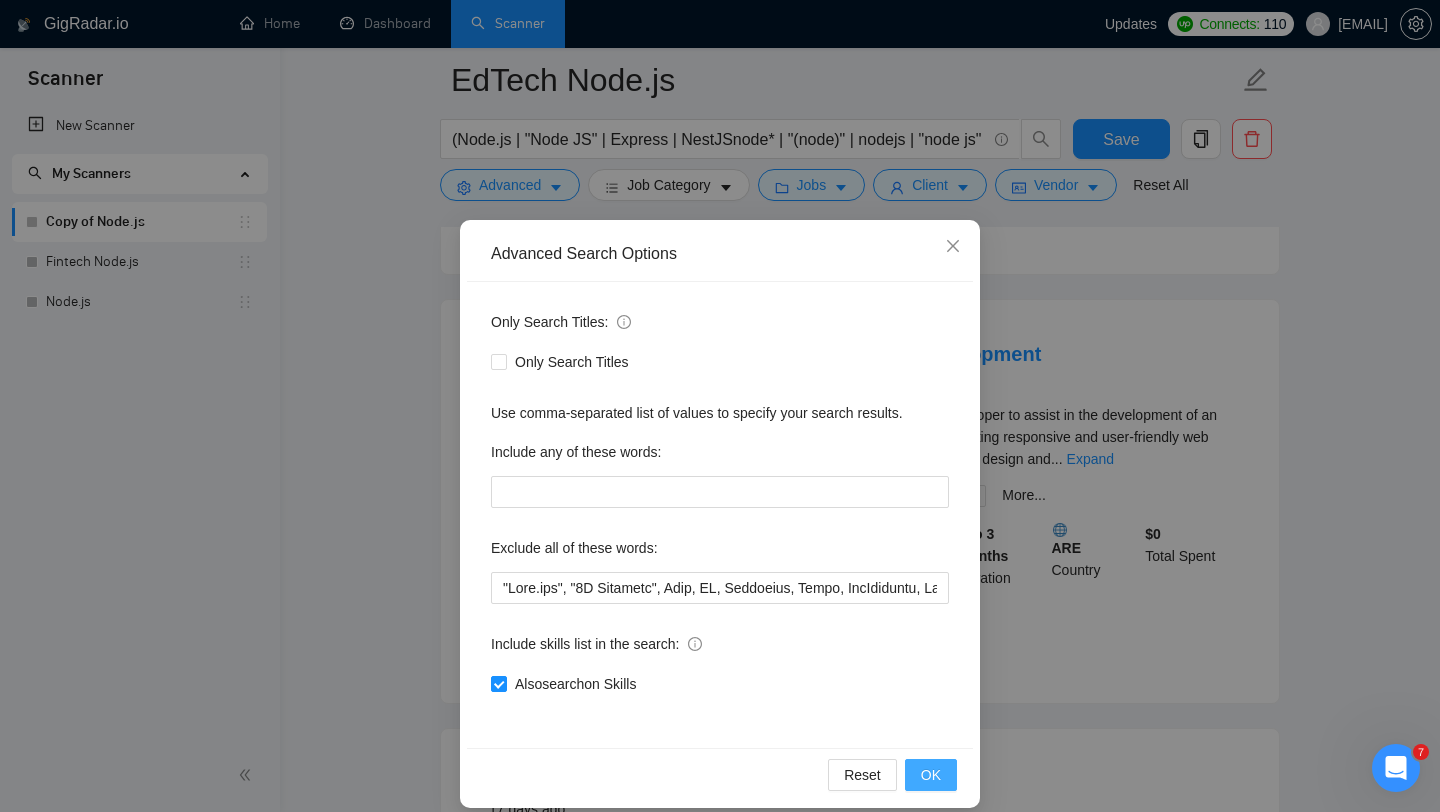 click on "OK" at bounding box center [931, 775] 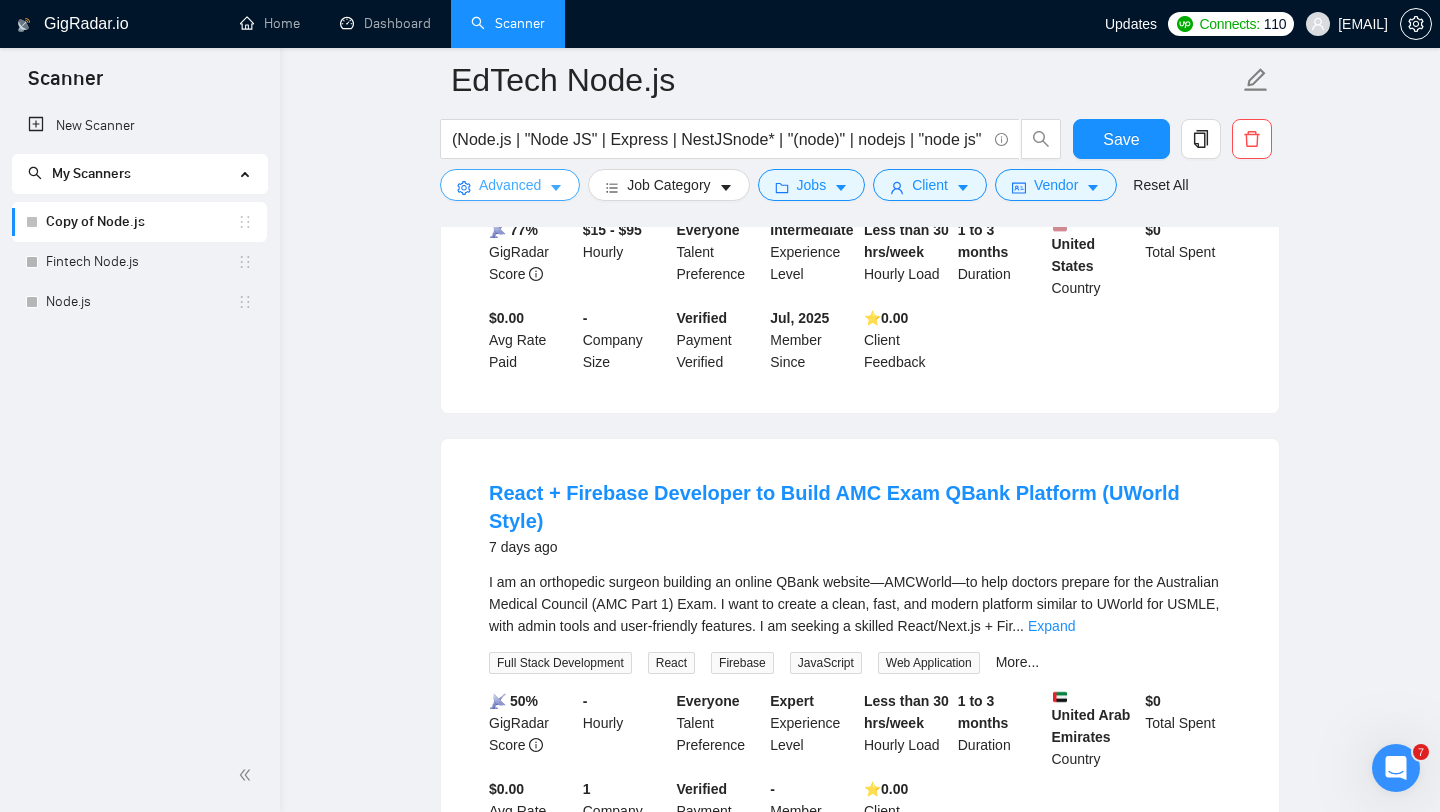 scroll, scrollTop: 1293, scrollLeft: 0, axis: vertical 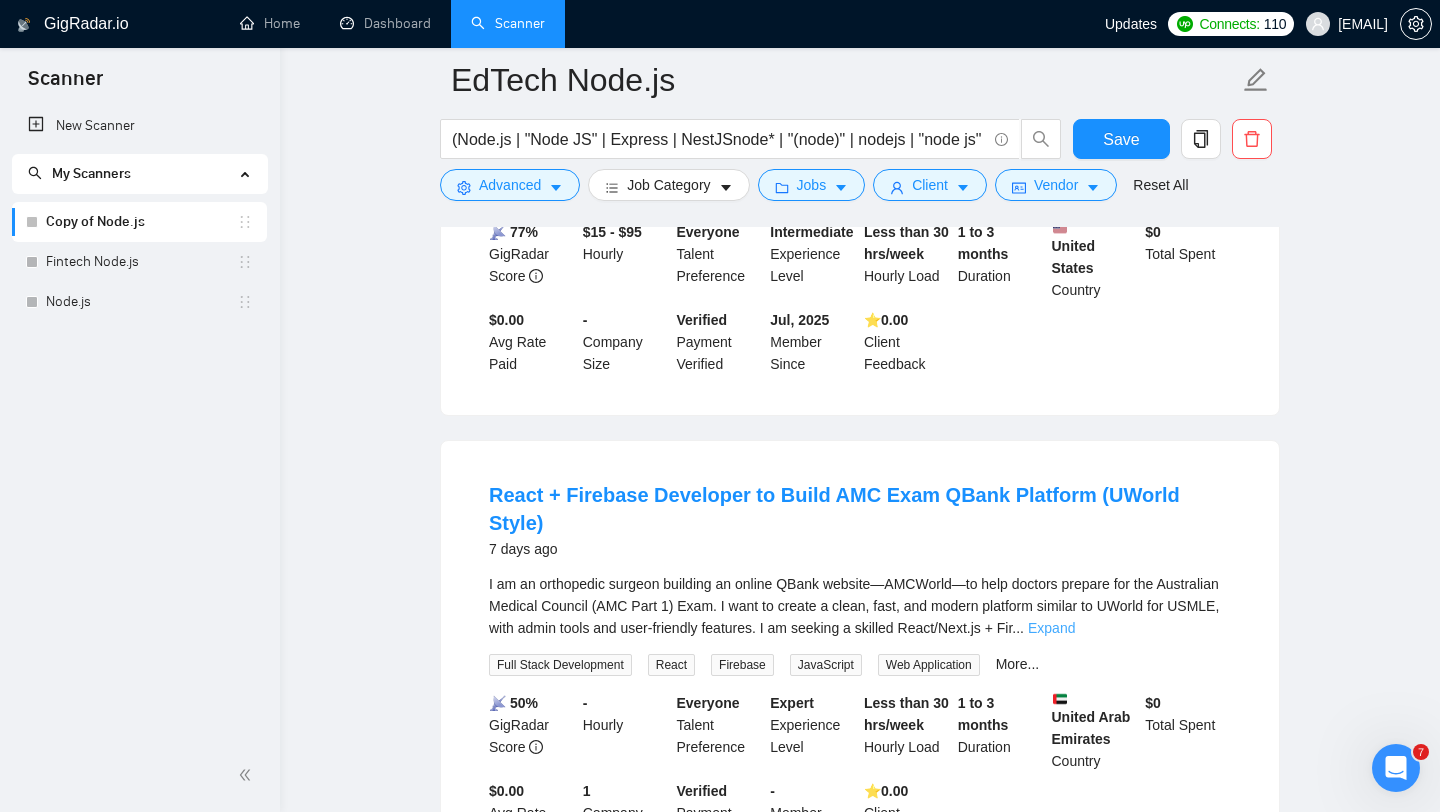 click on "Expand" at bounding box center (1051, 628) 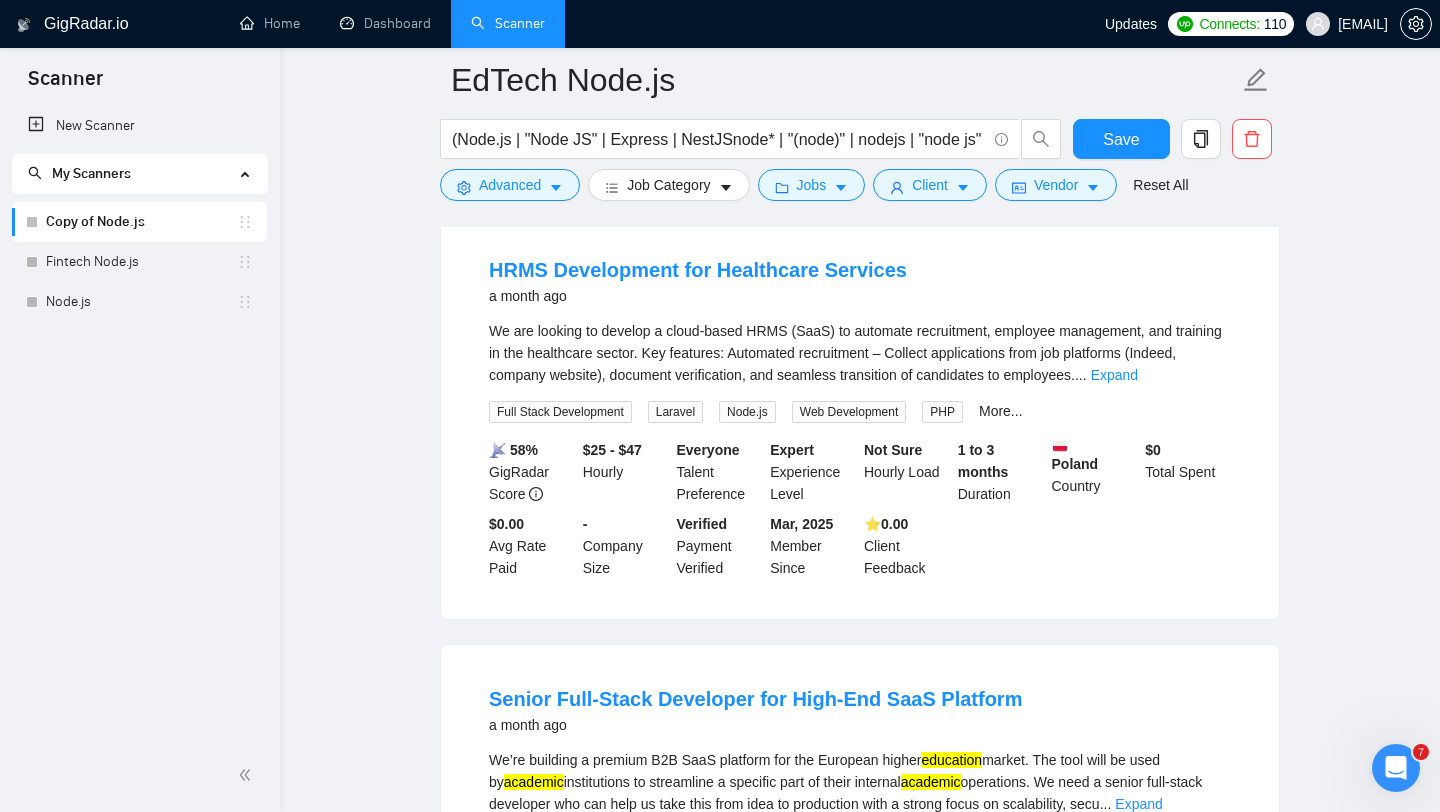 scroll, scrollTop: 3938, scrollLeft: 0, axis: vertical 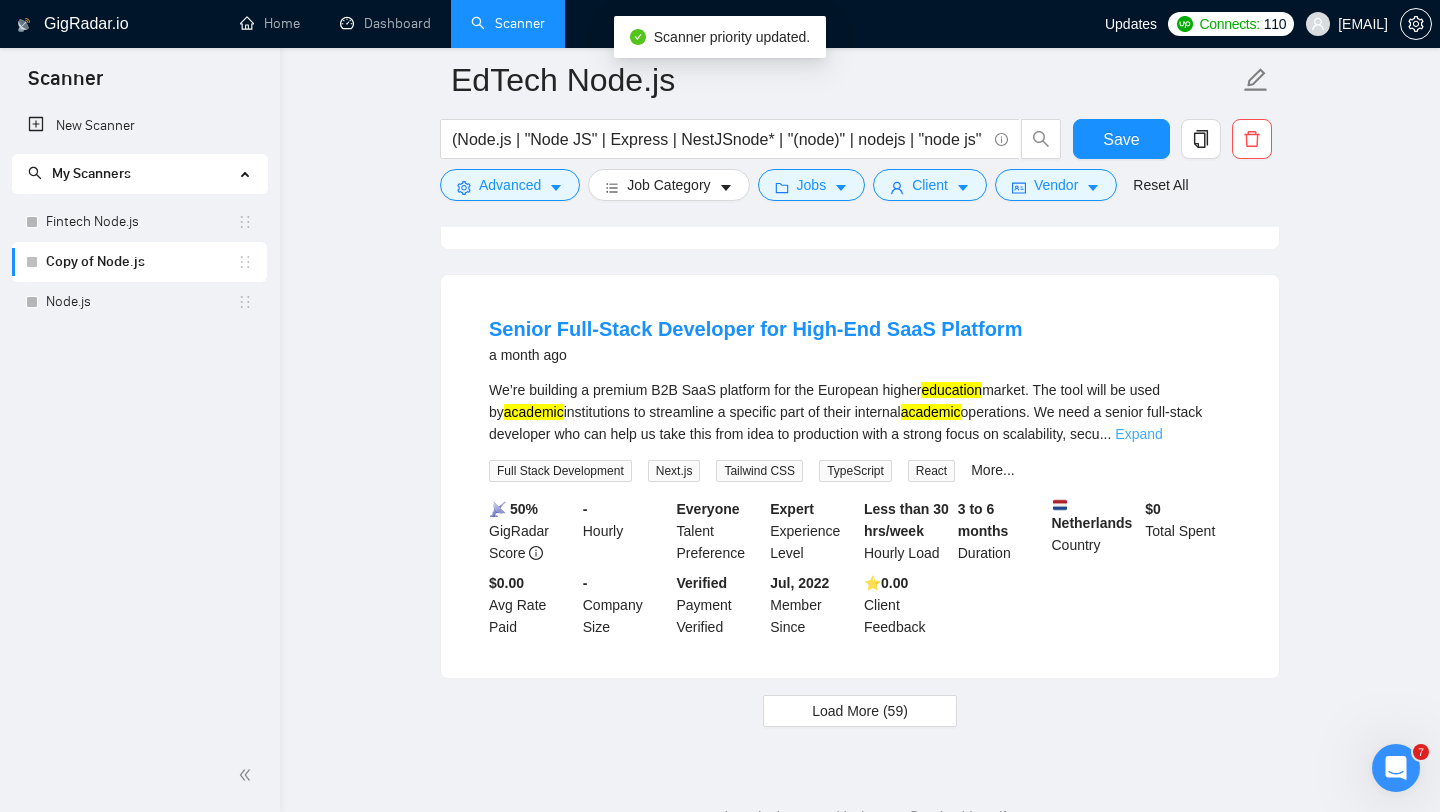 click on "Expand" at bounding box center (1138, 434) 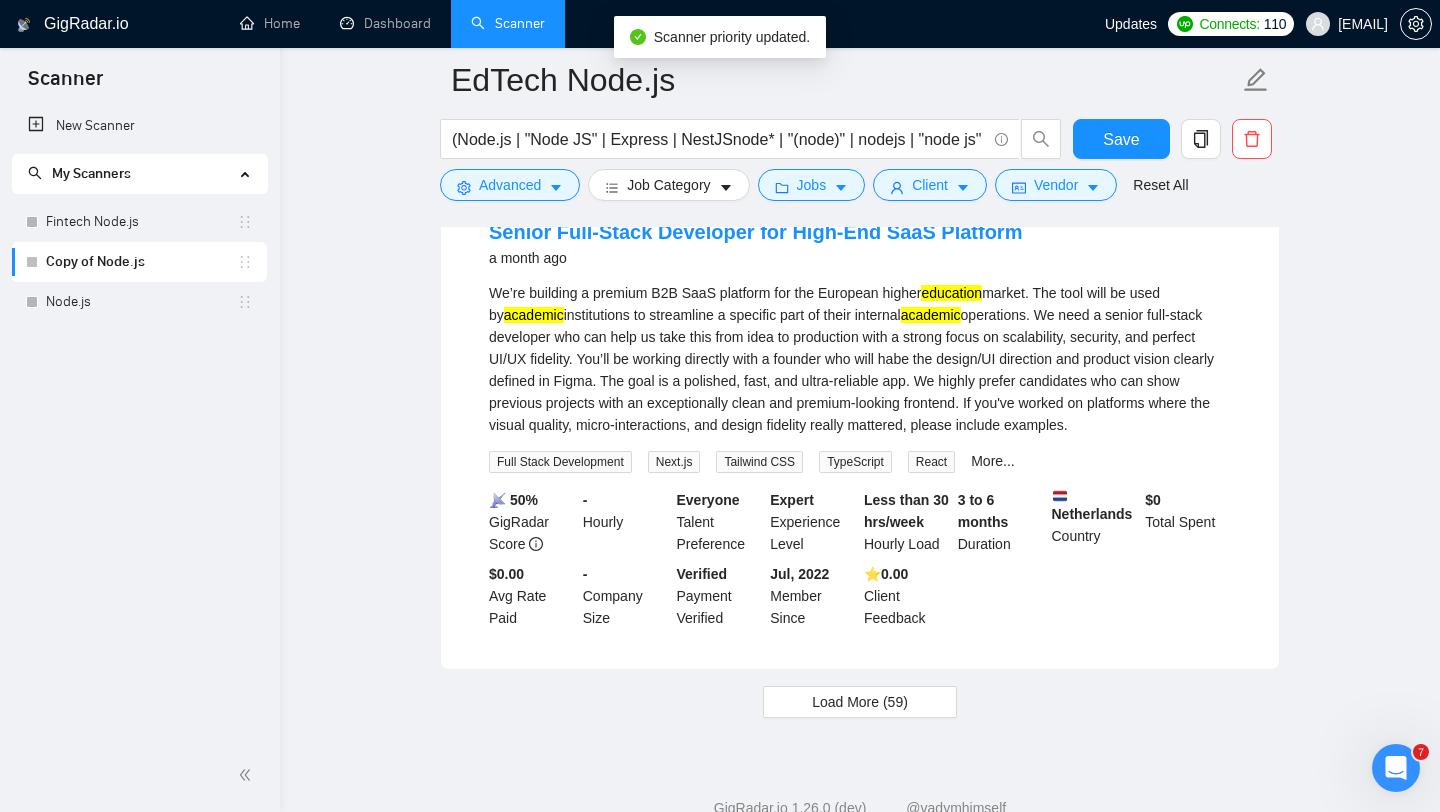 scroll, scrollTop: 4440, scrollLeft: 0, axis: vertical 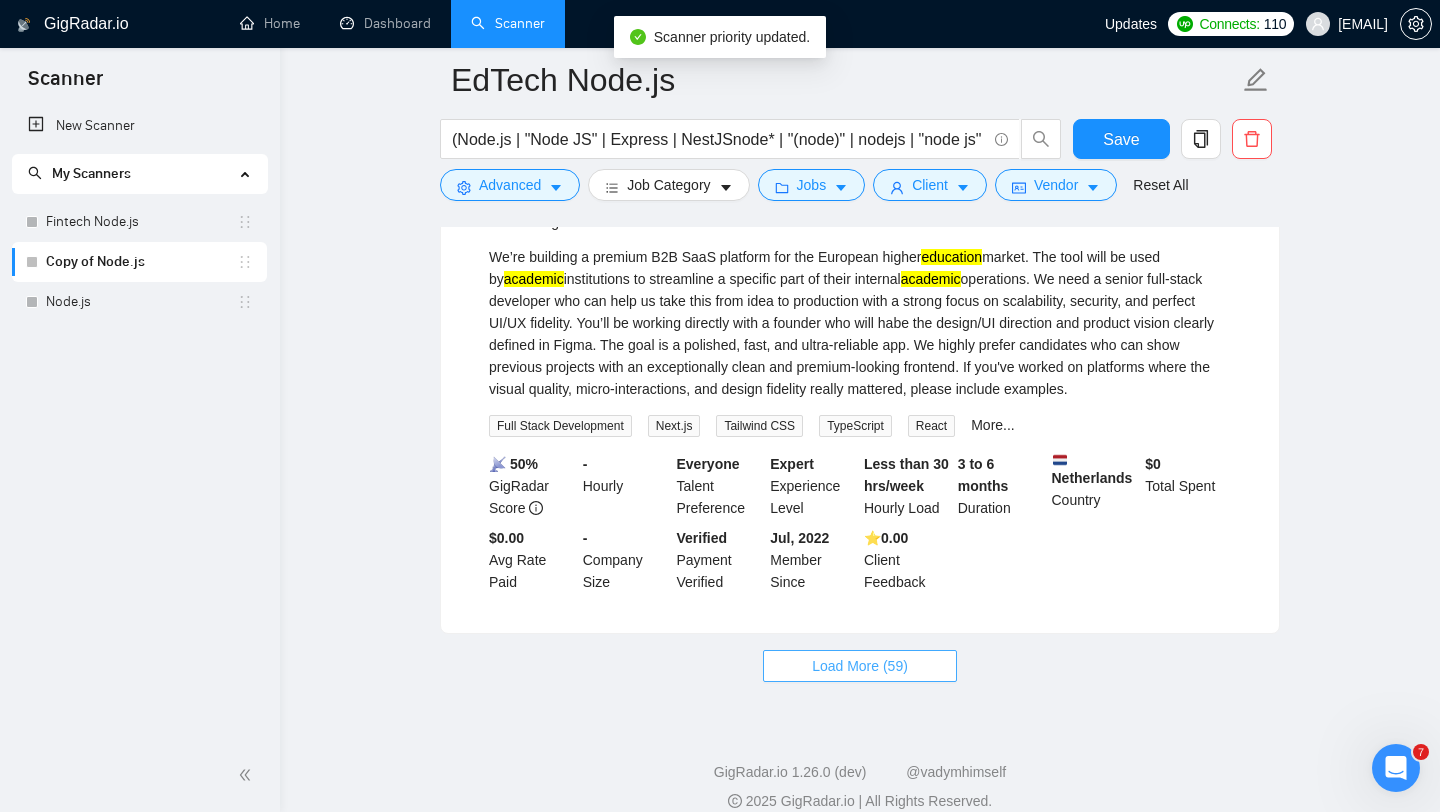 click on "Load More (59)" at bounding box center [860, 666] 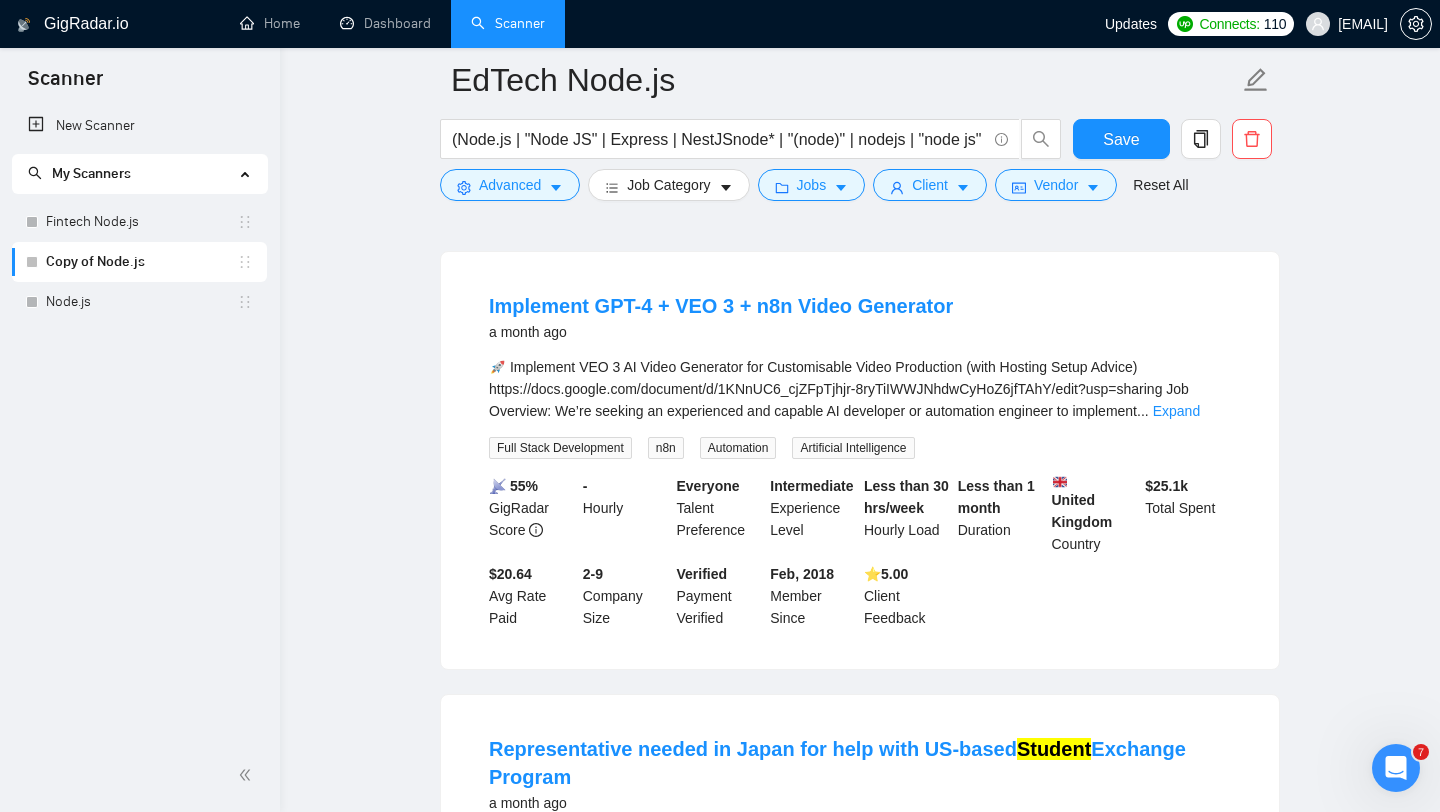 scroll, scrollTop: 4812, scrollLeft: 0, axis: vertical 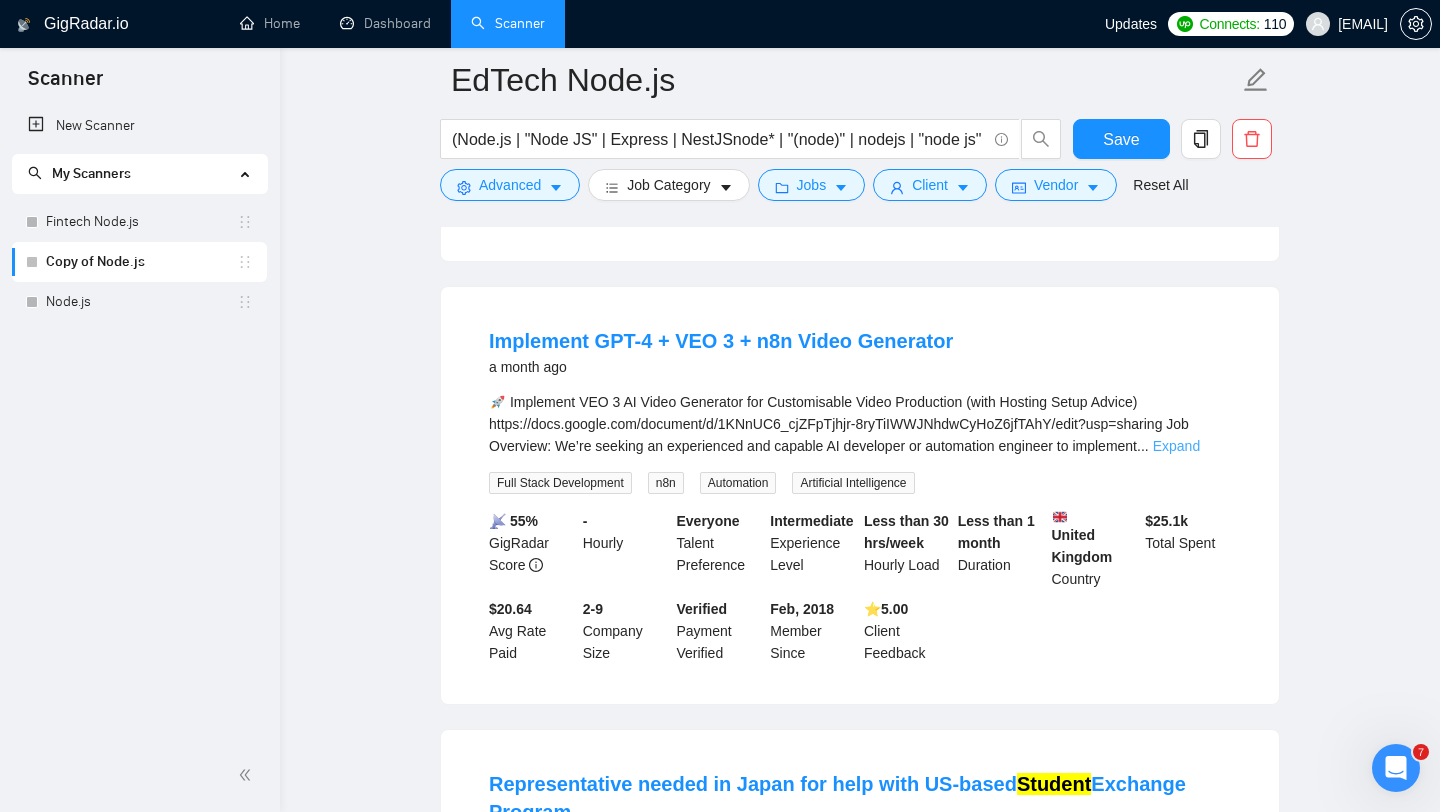 click on "Expand" at bounding box center (1176, 446) 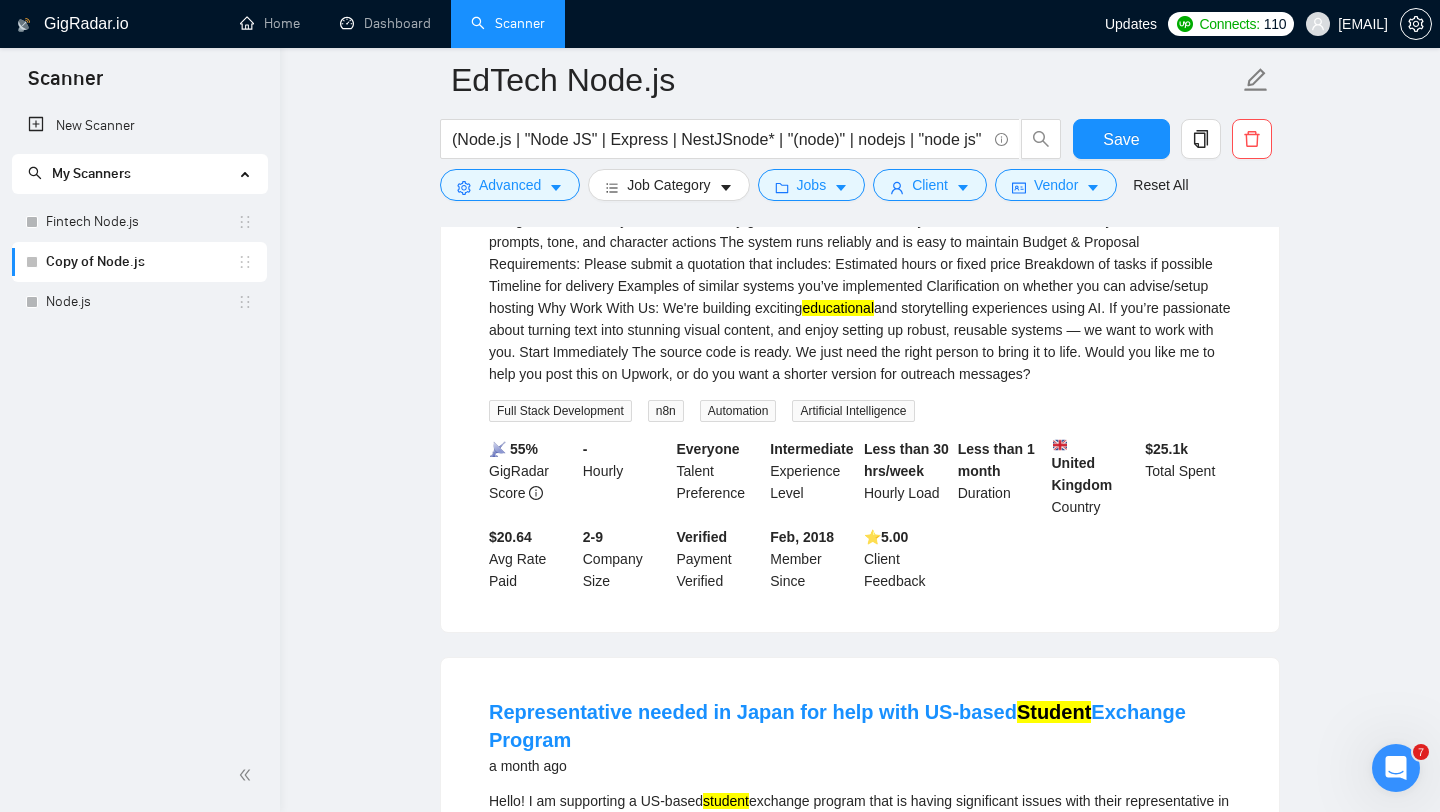 scroll, scrollTop: 5524, scrollLeft: 0, axis: vertical 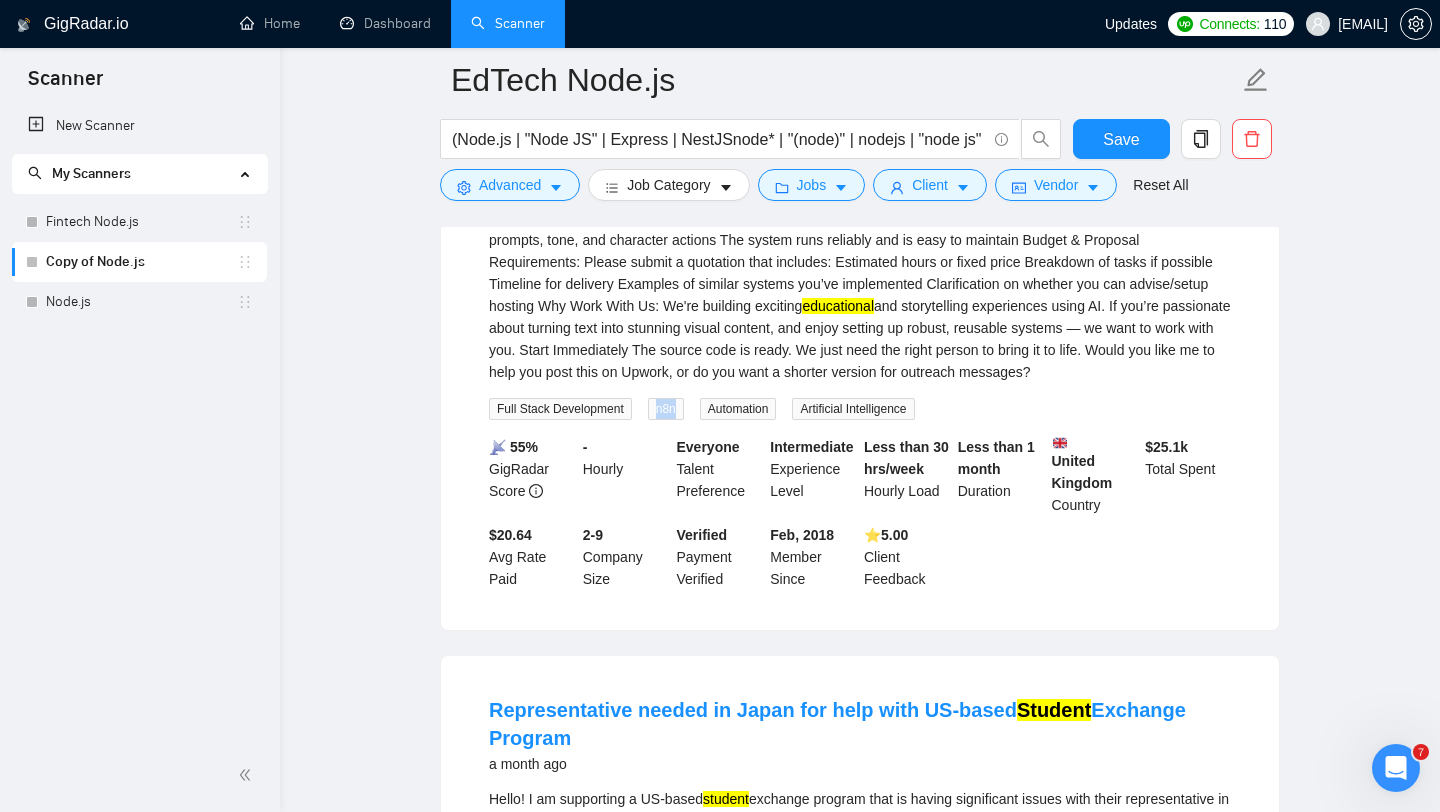 drag, startPoint x: 689, startPoint y: 431, endPoint x: 660, endPoint y: 432, distance: 29.017237 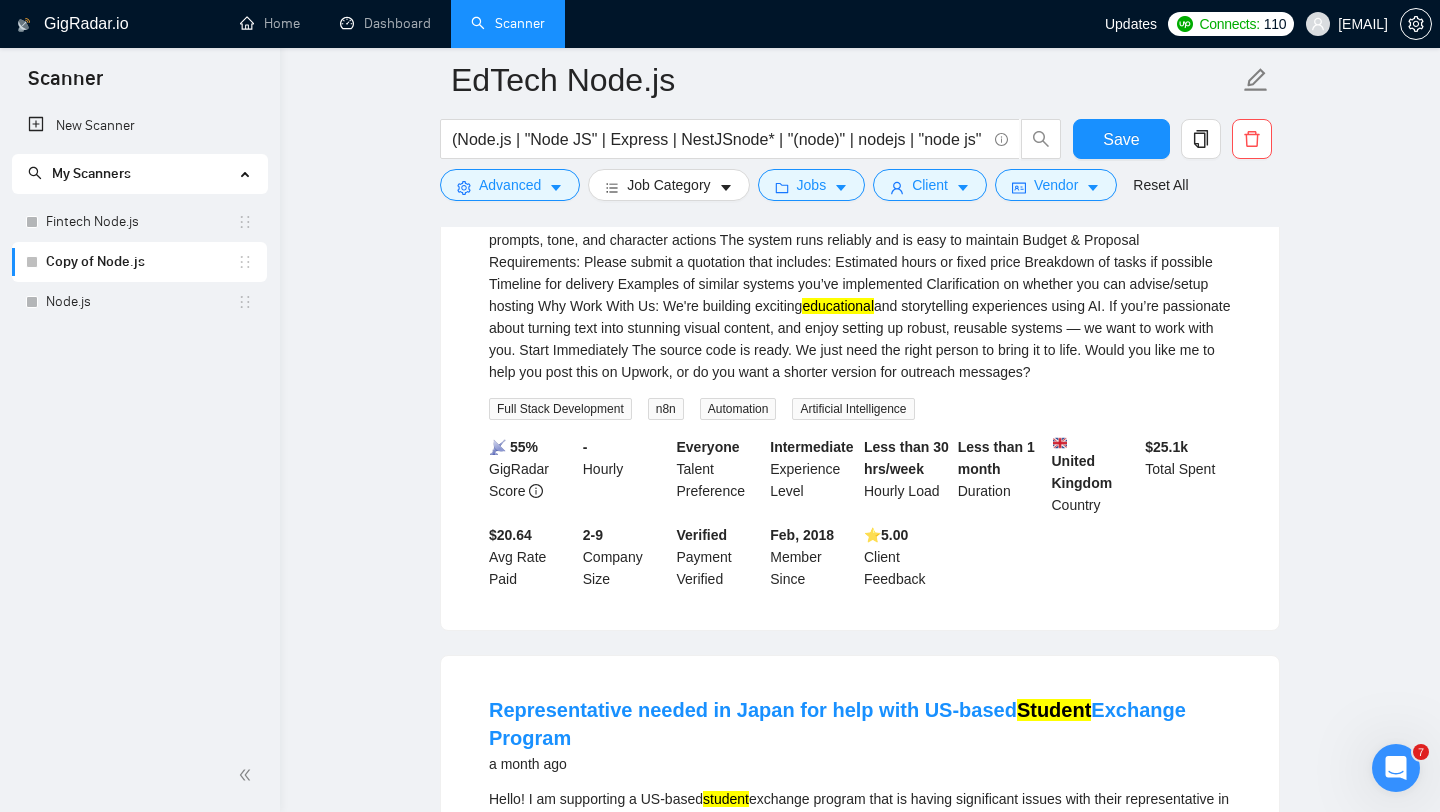 click on "EdTech Node.js (Node.js | "Node JS" | Express | NestJSnode* | "(node)" | nodejs | "node js" | "node.js" | "(node.js)"| "(nodejs)" | "(node.js" | "node.js)" | "/node" | "node/" | "node.js/"  | "/node.js") (Education | Teaching | Student | Classroom | Curriculum | Academic | (educat*) | eLearning | EdTech | "Online Course" | "Online Learning" | "Learning Management System" | LMS | "Virtual Classroom" | "Distance Learning" | MOOC | (course*) | Teacher | Instructor | Professor | Faculty | Student | Learner | (educat*) | EdTech | eLearning | "Online Education" | "Remote Learning" | "Blended Learning" | Microlearning | "Digital Classroom" | "Online Training" | "Educational Platform" | (educat*)) Save Advanced   Job Category   Jobs   Client   Vendor   Reset All" at bounding box center (860, 129) 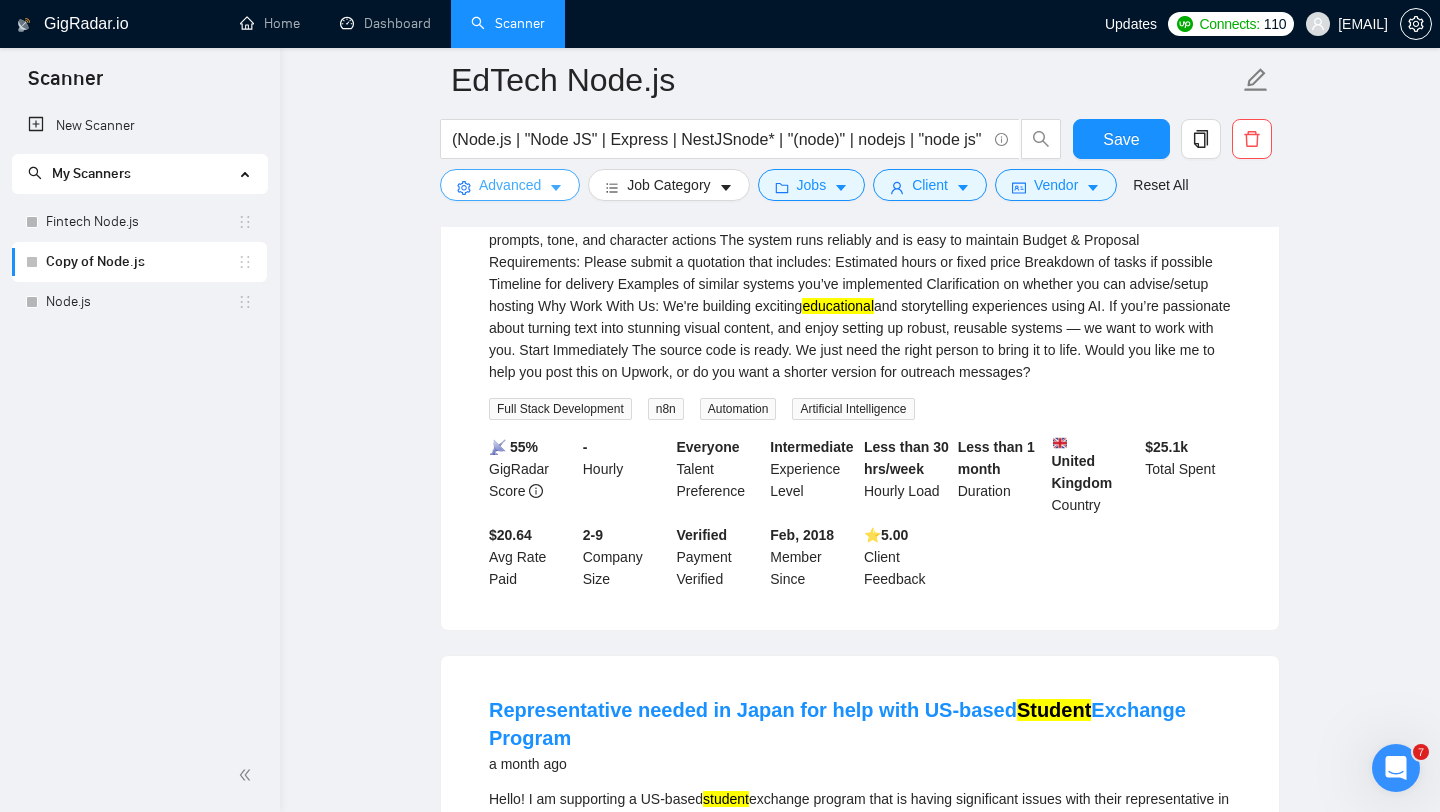 click on "Advanced" at bounding box center [510, 185] 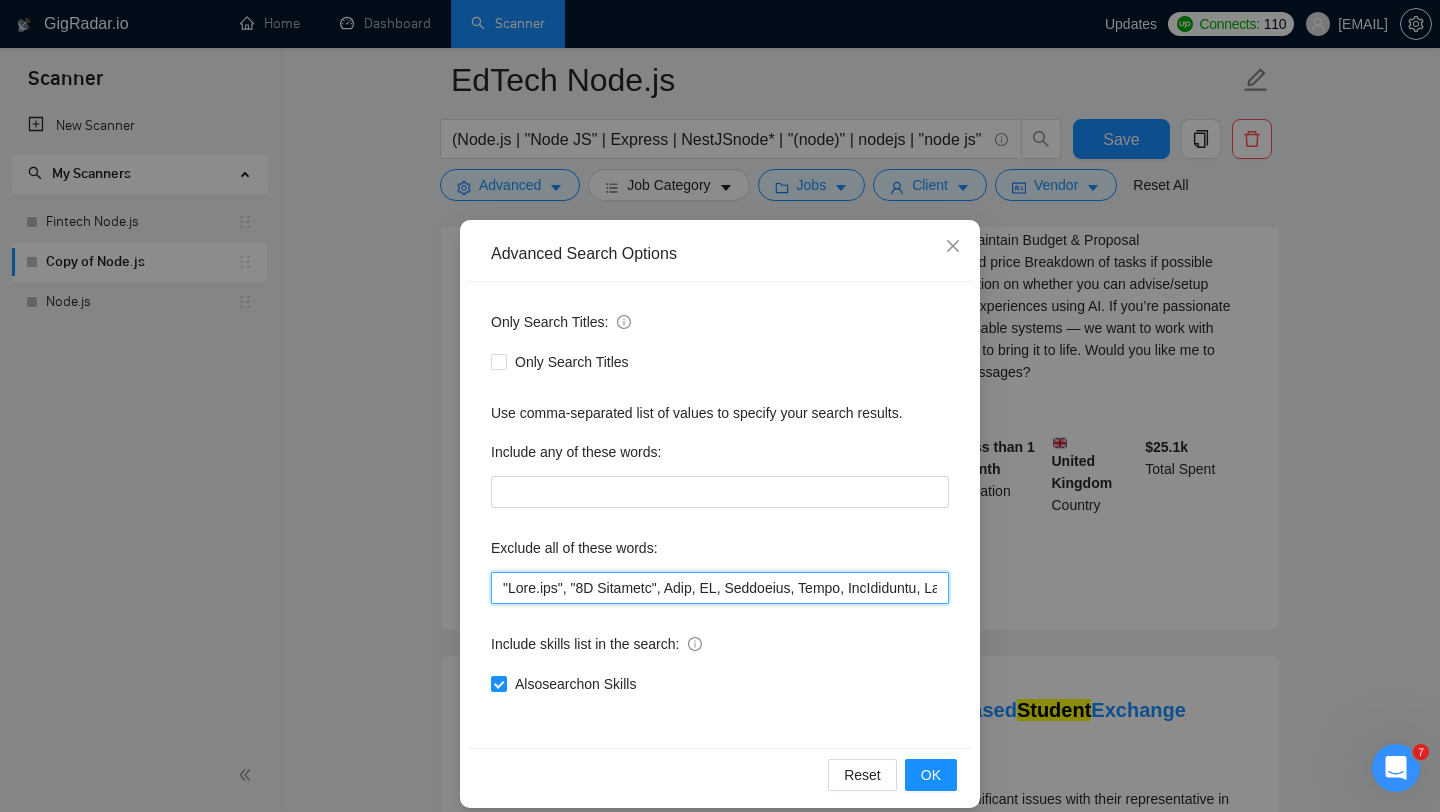 click at bounding box center (720, 588) 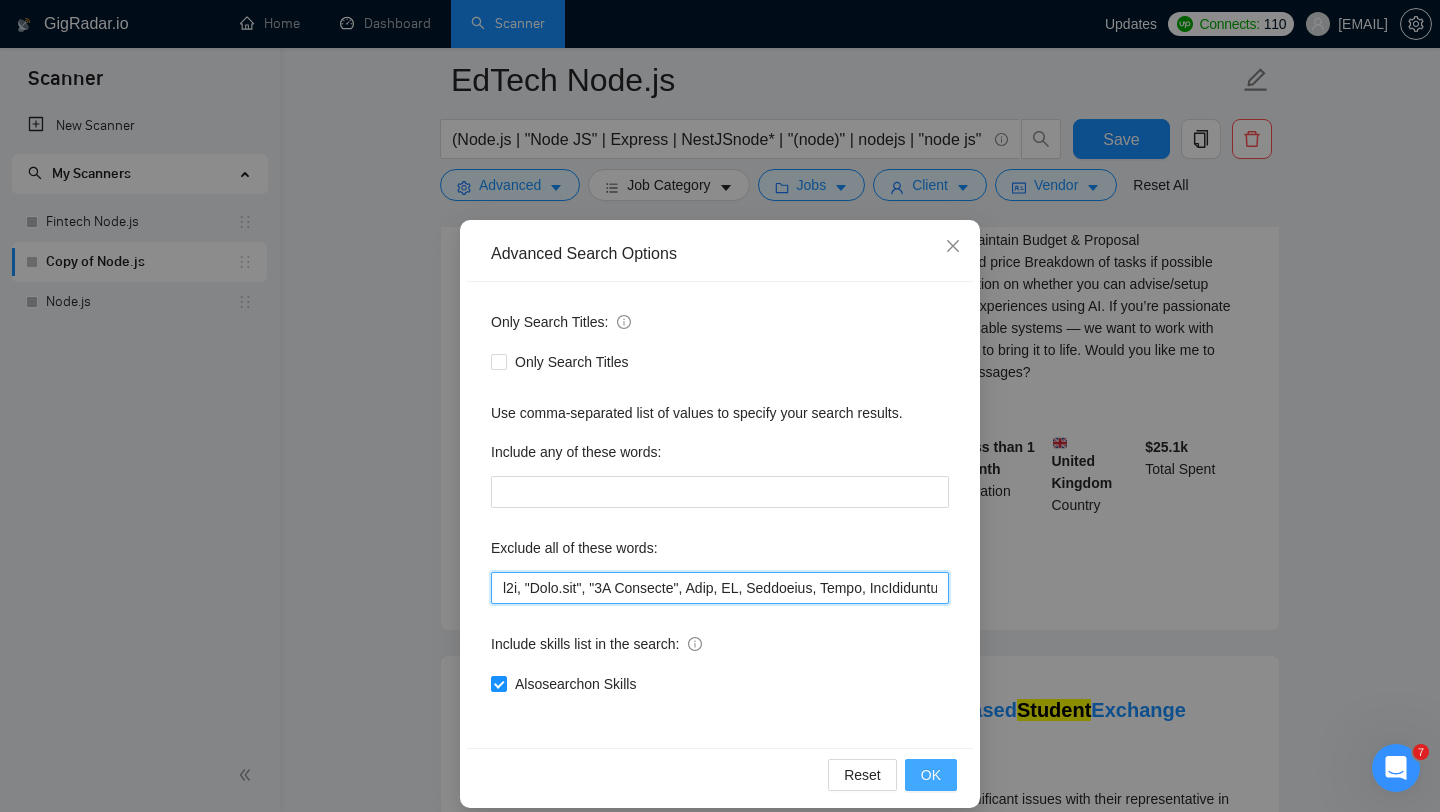 type on "n8n, "Make.com", "3D Modeling", Lead, WP, Wordpress, Tilda, WooCommerce, Joomla, Python, Django, "Ruby on Rail", Ruby, Flask, Kajabi, Rust, Magento, (.Net), C, C#, C++, ".NET Framework", Java, "Java Spring", Springboot, "Spring boot", Oracle, Sanity, Drupal, Caddy, "Go High Level", GoHighLevel, Webflow, Wix, "Bubble.io", Bubble, Azure, Pixel, fb, facebook, Supabase,  UTM, AR, C++, "Nuxt.js", Magento, Flutter, Flutterflow, "Flutter flow", web3, Shopify, tutor, tutors, tutoring, consultation, consultant, trainer, trainers, cofounder, "co-founder", "co founder", "React Native", Kotlin, iOS, Android, Netlify, Dart, "no agency", "no agencies", Okta,  Ghost, Golang, "Go lang", NLP, "Natural language processing", "Machine Learning", MachineLearning, ML, RoR, Blockchain, Solana, Redis, Squarespace, Buildship, "Square space", Go, "Java Spring boot", "web 3", Sharetribe, Sharepoint, QA, tester, Framer, Selenium, FastAPI, "Quality Assurance", "mobile app", "mobile apps", "mobile application", "mobile applications", C..." 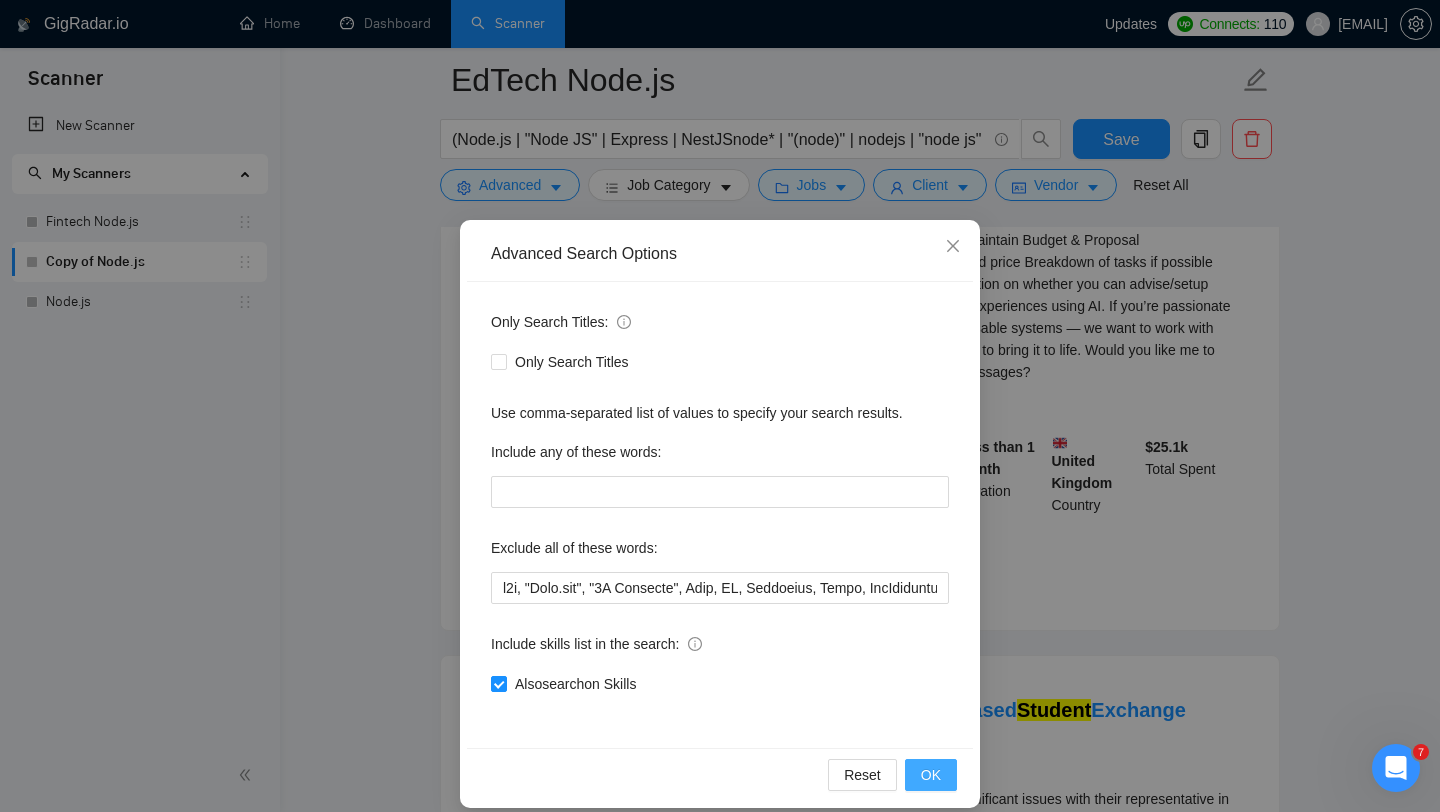 scroll, scrollTop: 5264, scrollLeft: 0, axis: vertical 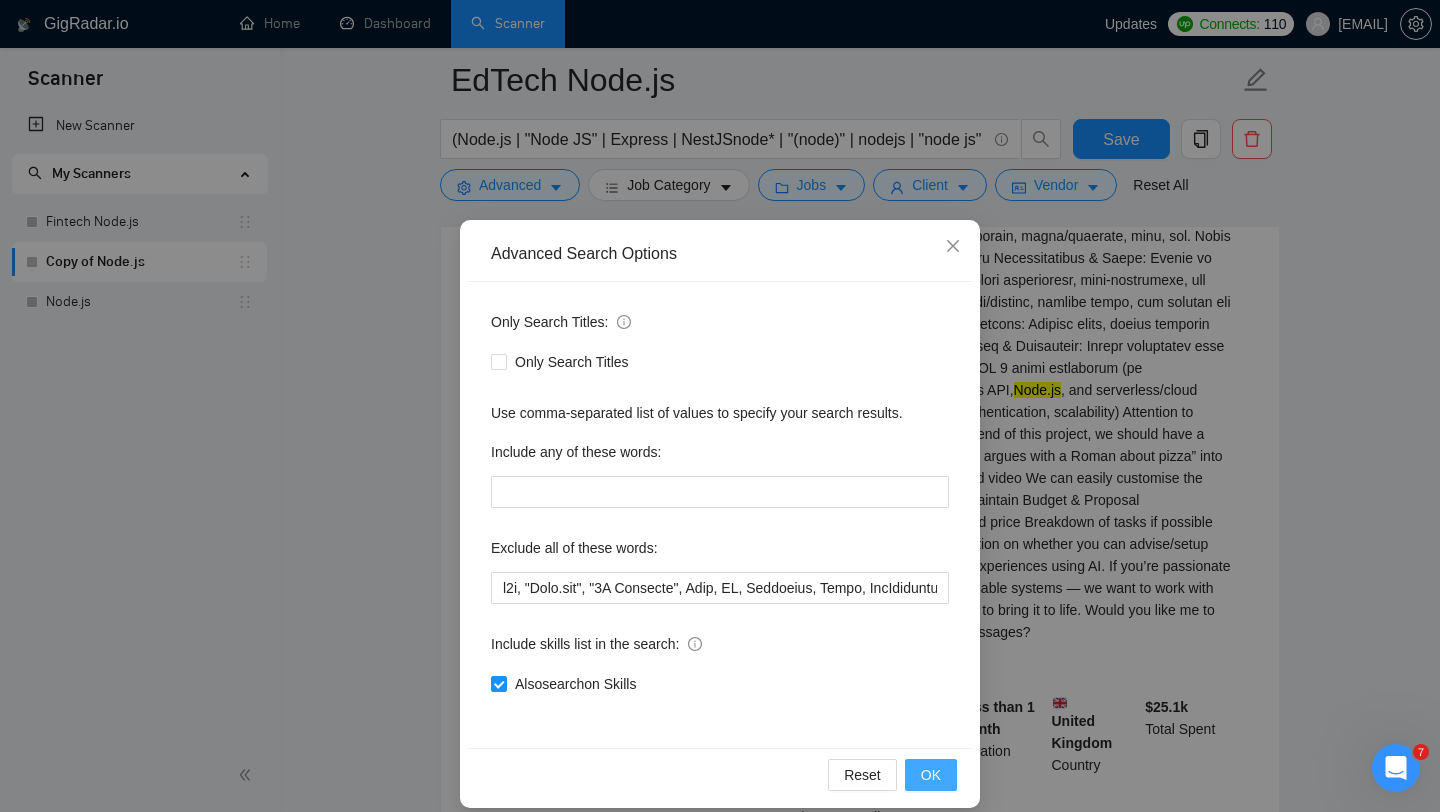 click on "OK" at bounding box center (931, 775) 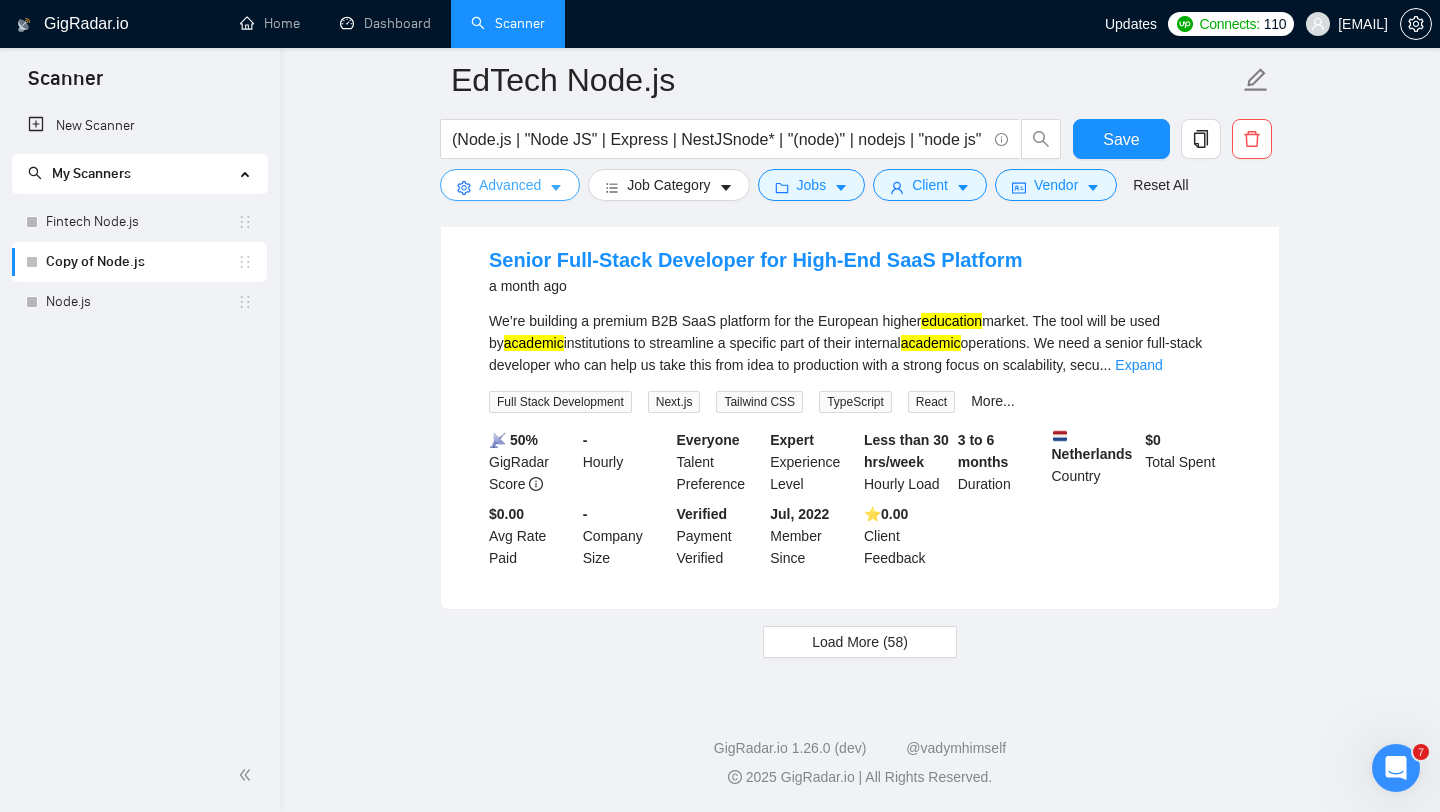 scroll, scrollTop: 4197, scrollLeft: 0, axis: vertical 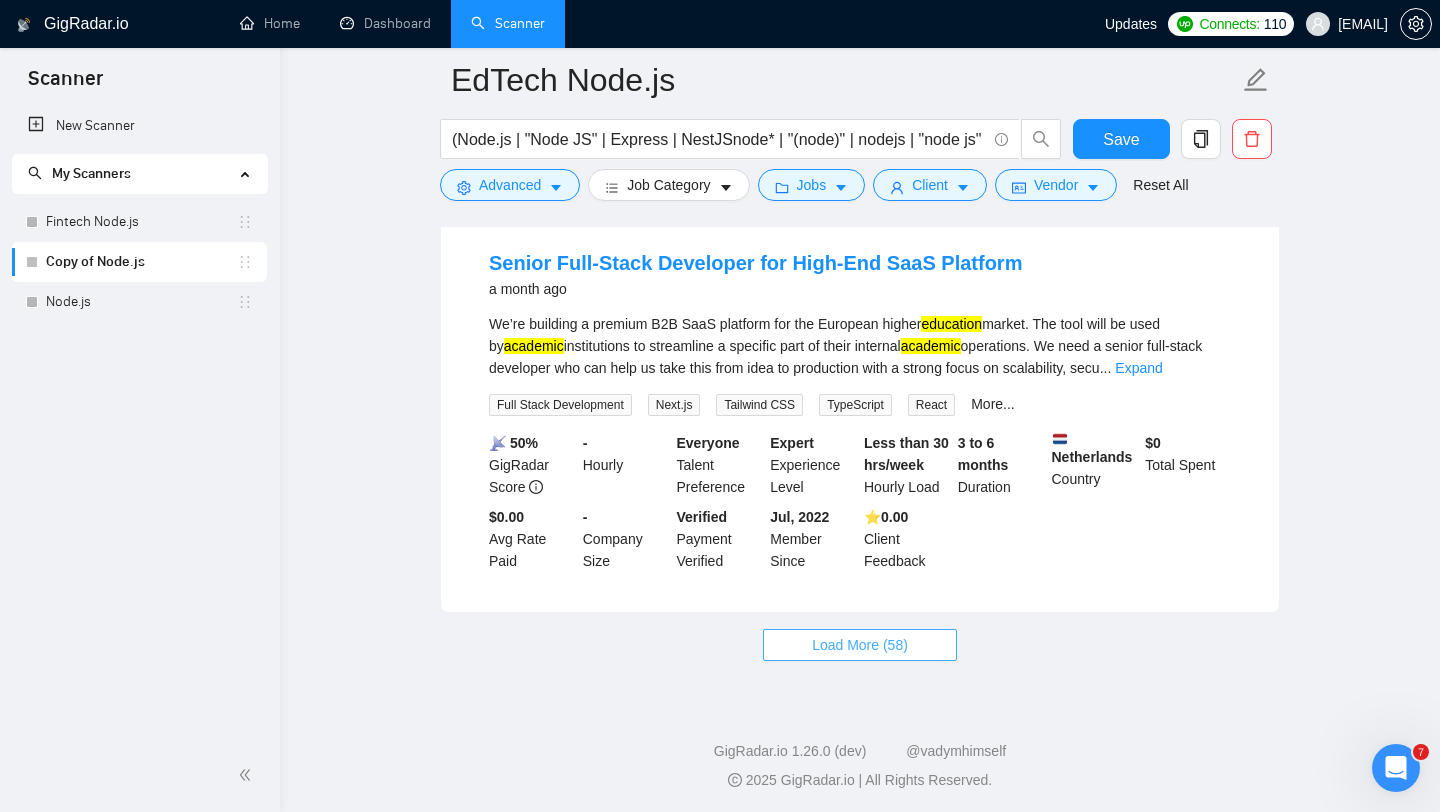 click on "Load More (58)" at bounding box center (860, 645) 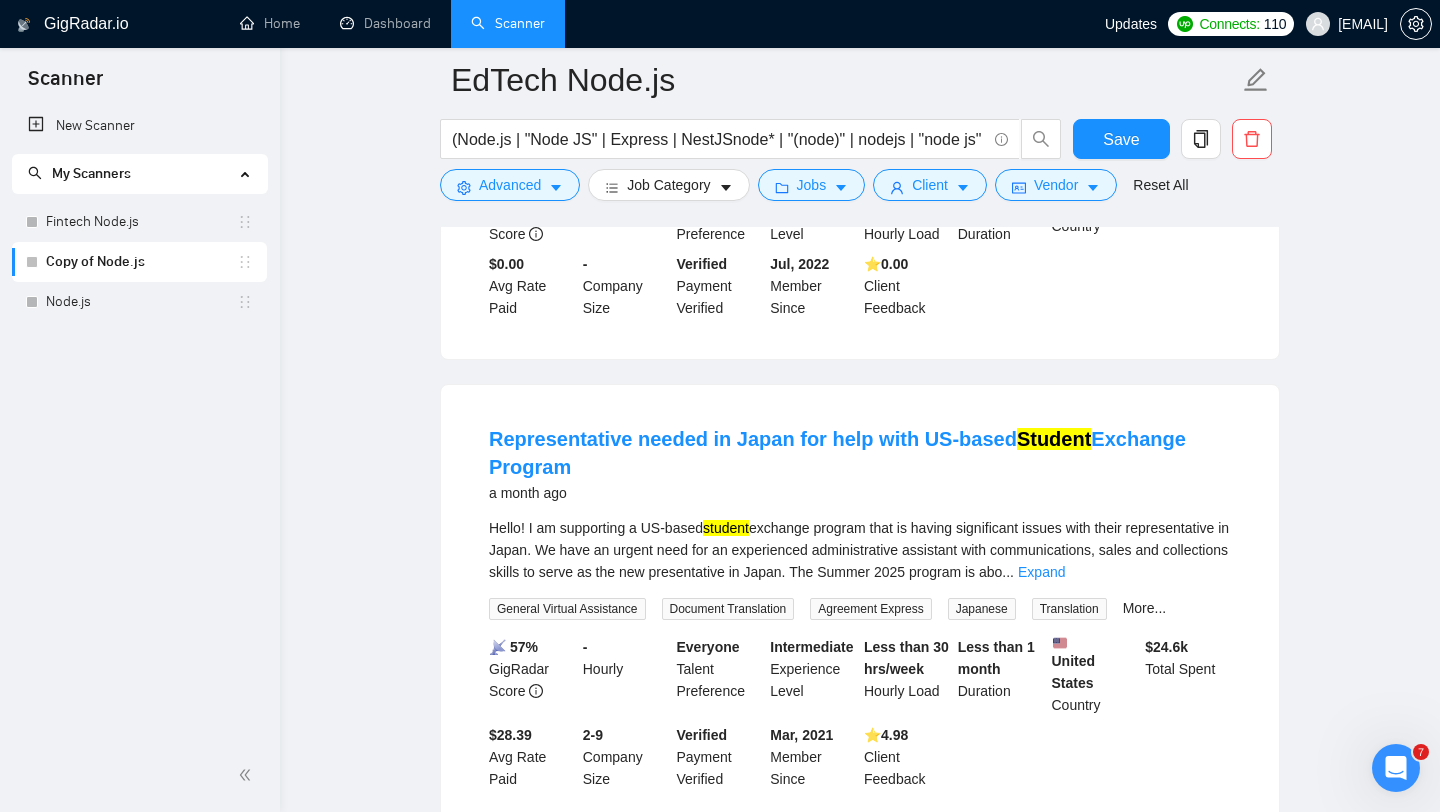scroll, scrollTop: 4453, scrollLeft: 0, axis: vertical 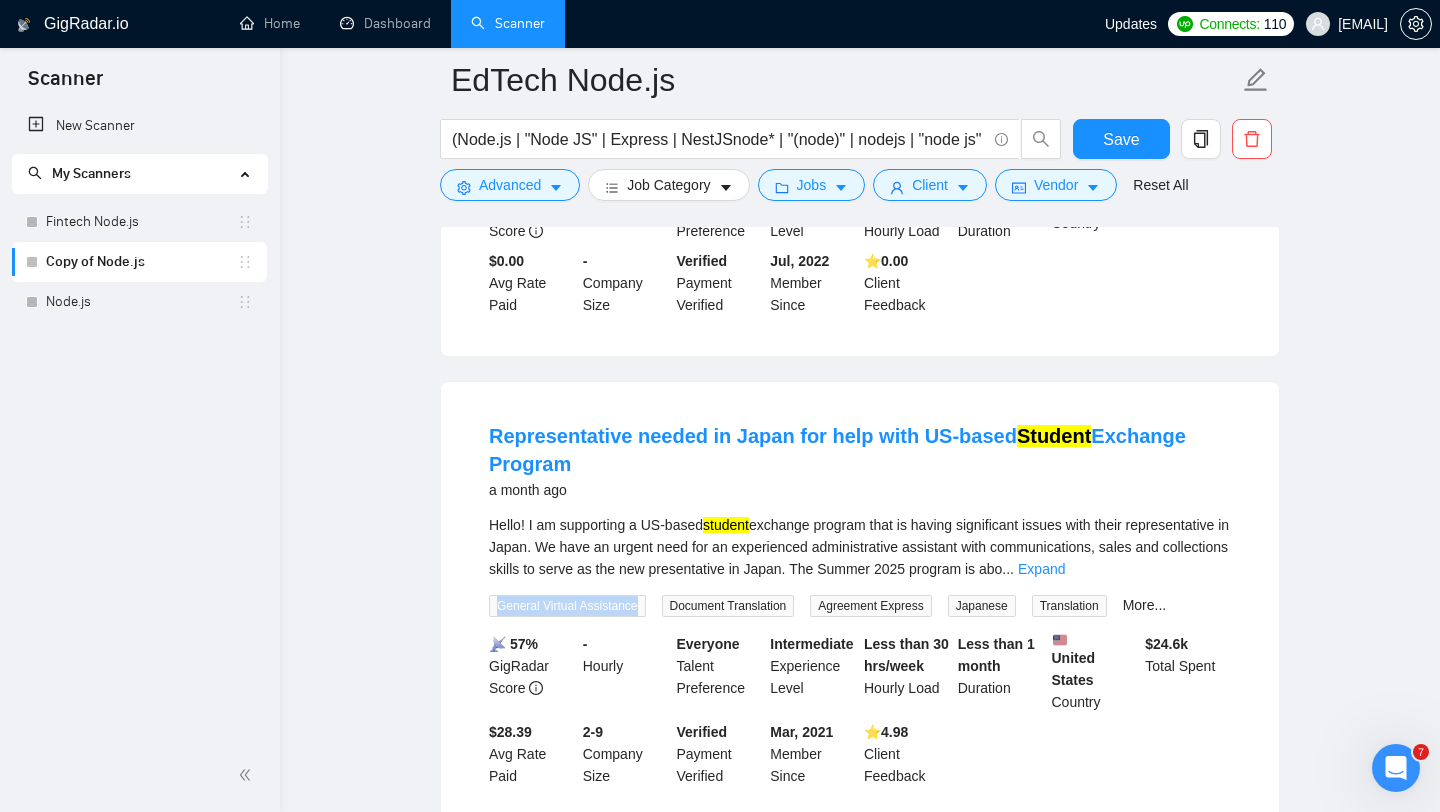 drag, startPoint x: 666, startPoint y: 601, endPoint x: 476, endPoint y: 601, distance: 190 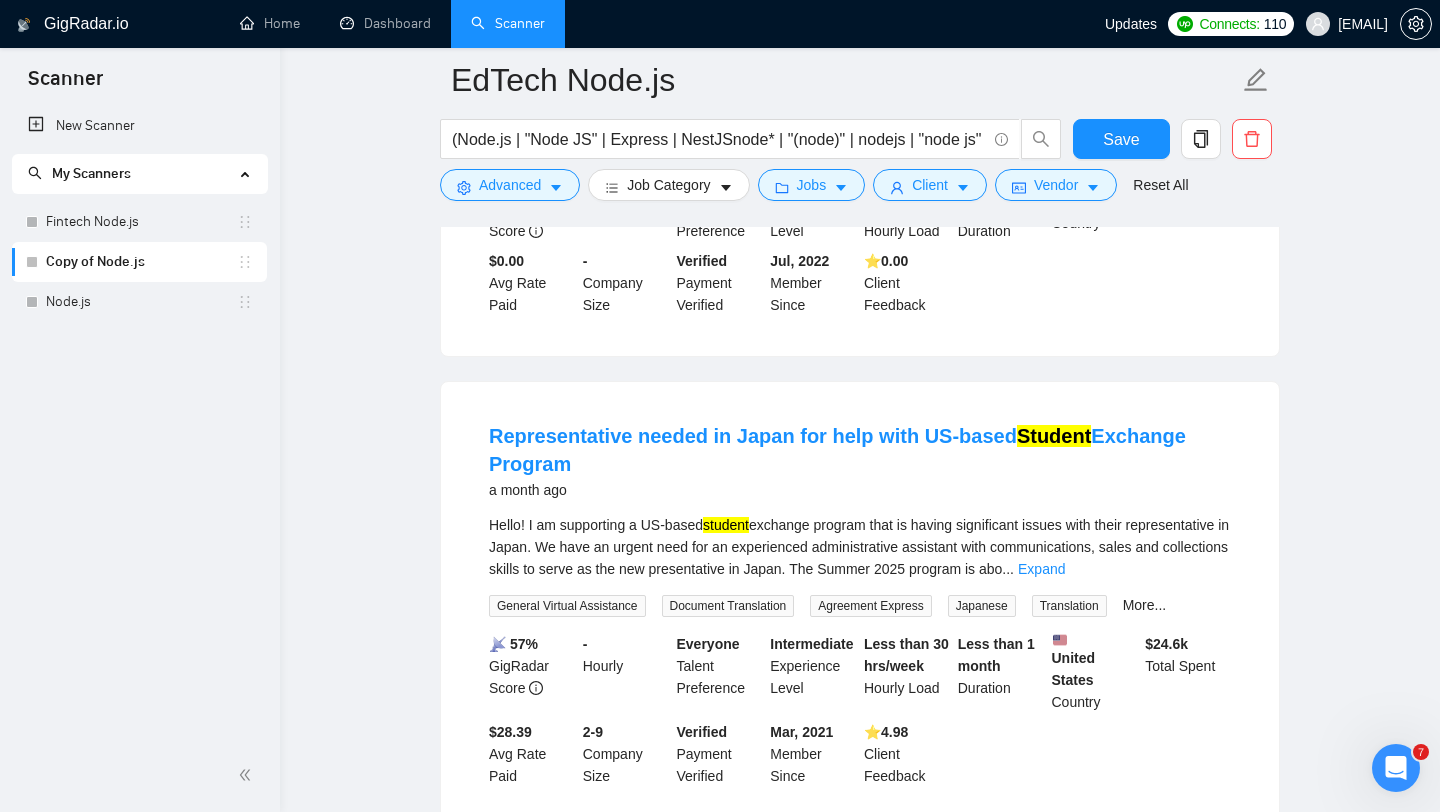 click on "EdTech Node.js (Node.js | "Node JS" | Express | NestJSnode* | "(node)" | nodejs | "node js" | "node.js" | "(node.js)"| "(nodejs)" | "(node.js" | "node.js)" | "/node" | "node/" | "node.js/"  | "/node.js") (Education | Teaching | Student | Classroom | Curriculum | Academic | (educat*) | eLearning | EdTech | "Online Course" | "Online Learning" | "Learning Management System" | LMS | "Virtual Classroom" | "Distance Learning" | MOOC | (course*) | Teacher | Instructor | Professor | Faculty | Student | Learner | (educat*) | EdTech | eLearning | "Online Education" | "Remote Learning" | "Blended Learning" | Microlearning | "Digital Classroom" | "Online Training" | "Educational Platform" | (educat*)) Save Advanced   Job Category   Jobs   Client   Vendor   Reset All" at bounding box center (860, 129) 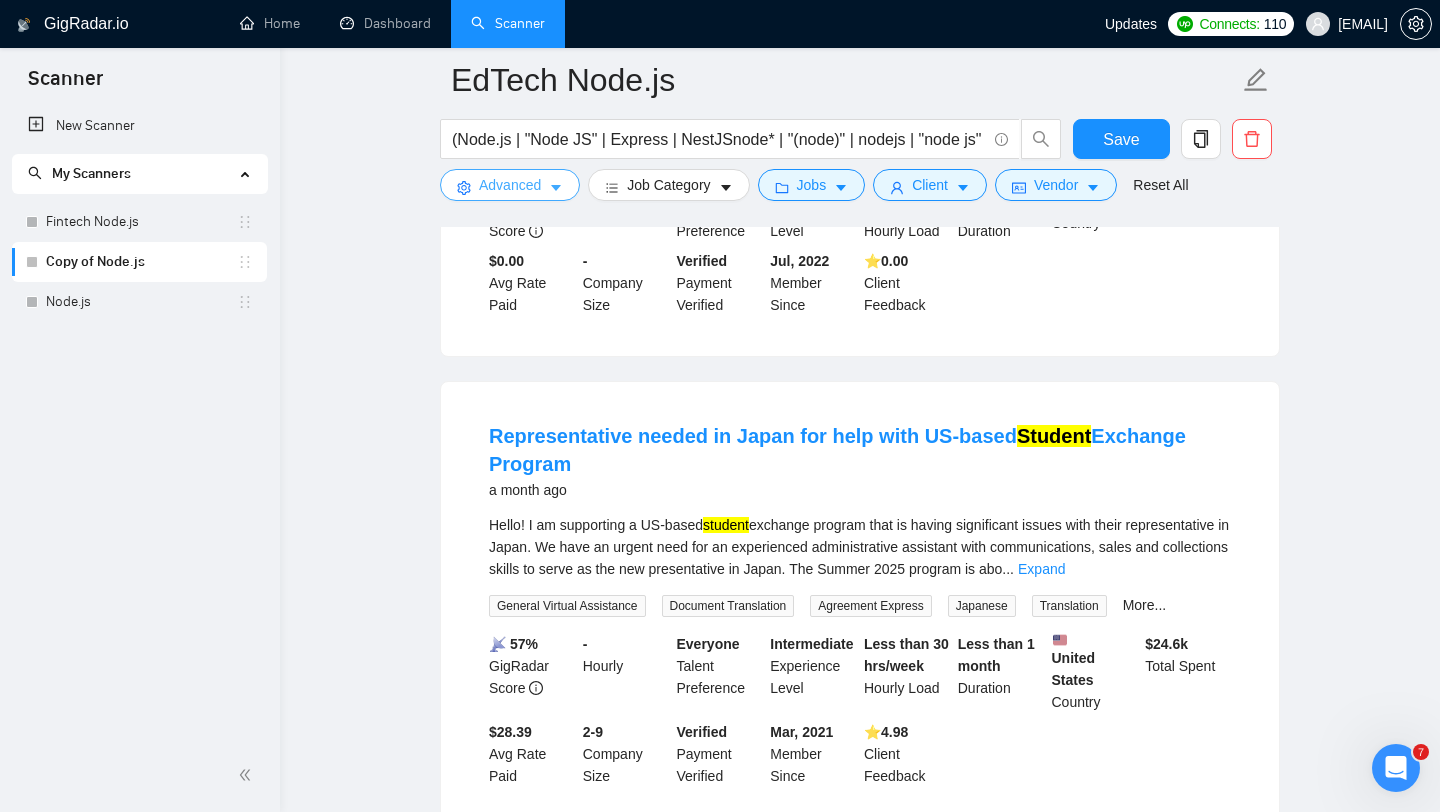 click on "Advanced" at bounding box center (510, 185) 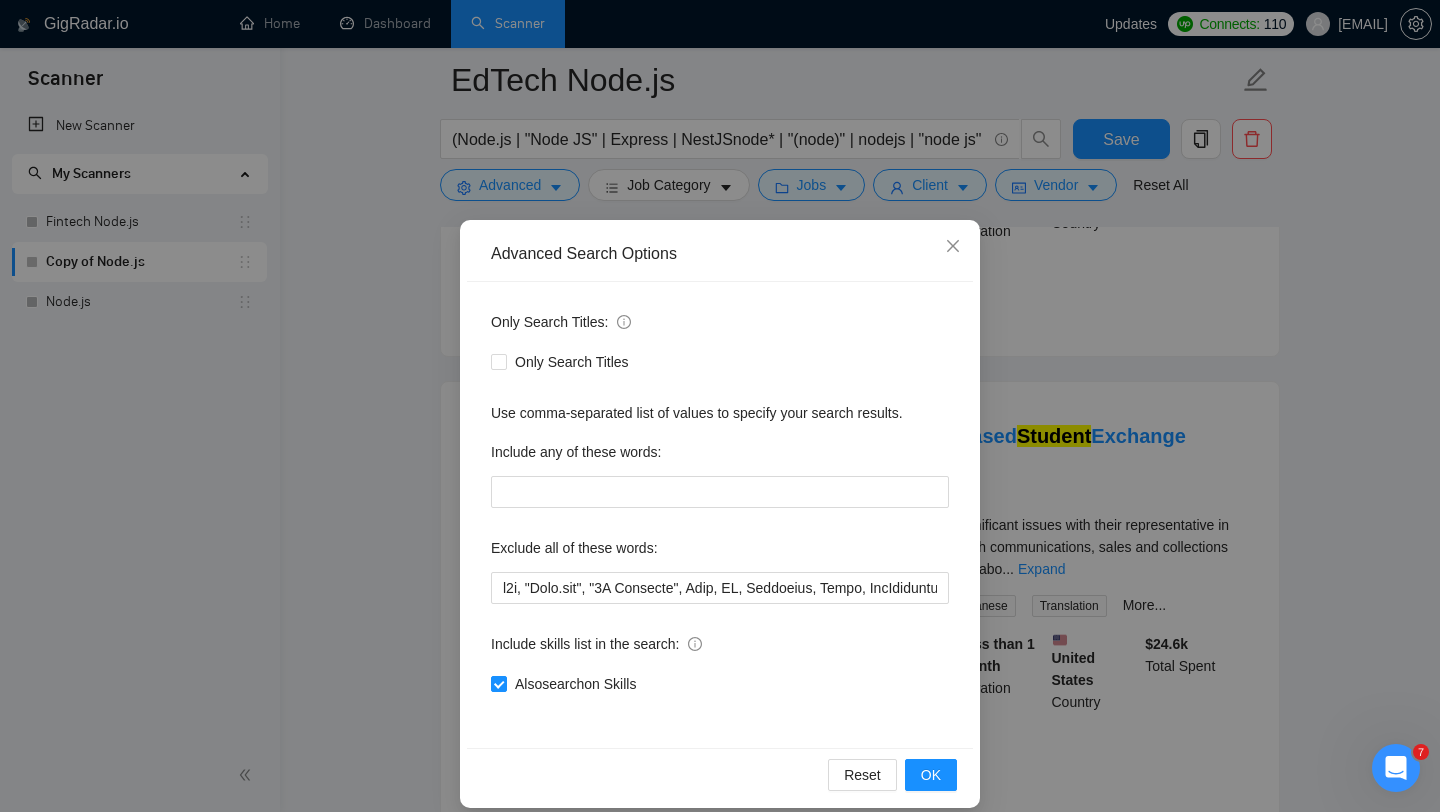 click on "Advanced Search Options Only Search Titles:   Only Search Titles Use comma-separated list of values to specify your search results. Include any of these words: Exclude all of these words: Include skills list in the search:   Also  search  on Skills Reset OK" at bounding box center [720, 406] 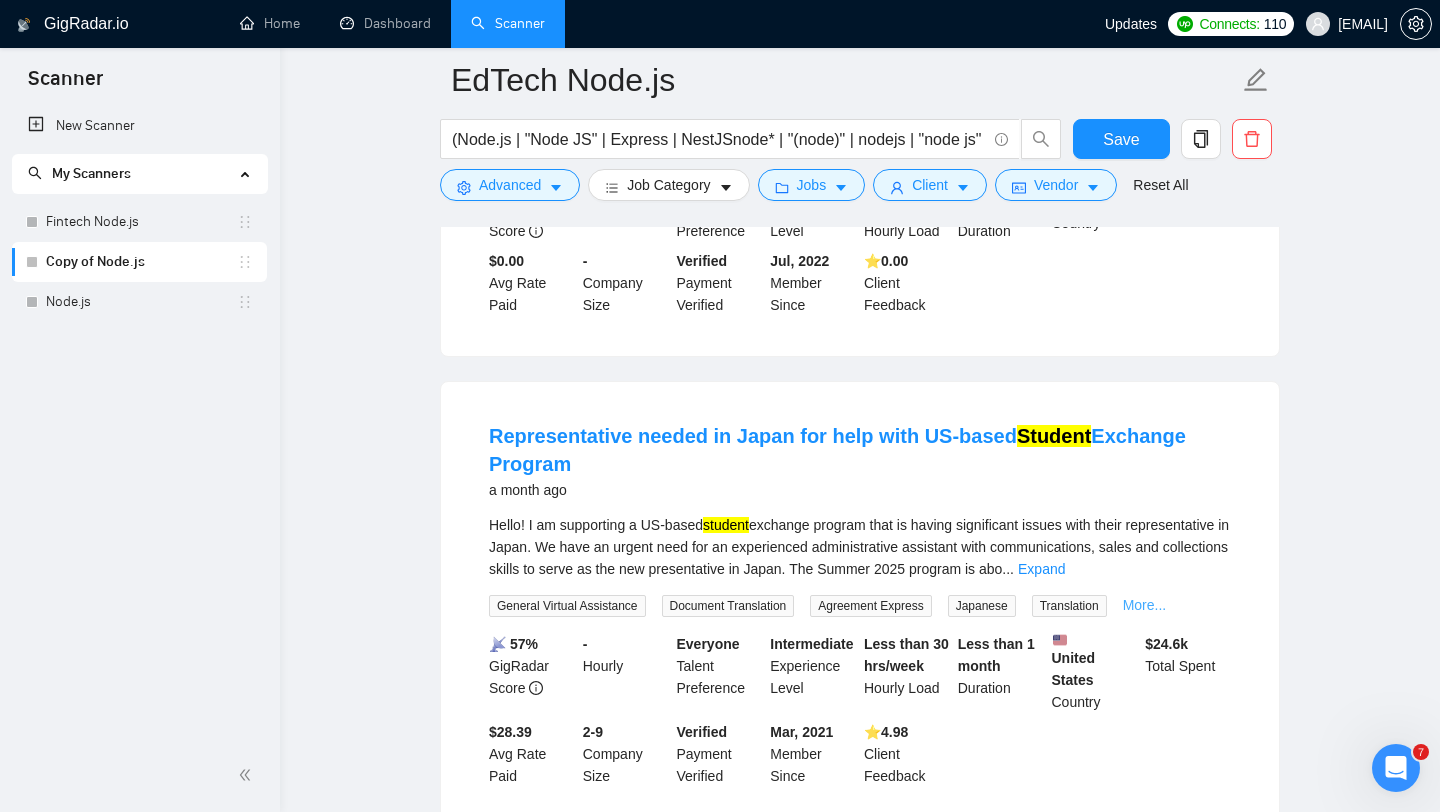 click on "More..." at bounding box center [1145, 605] 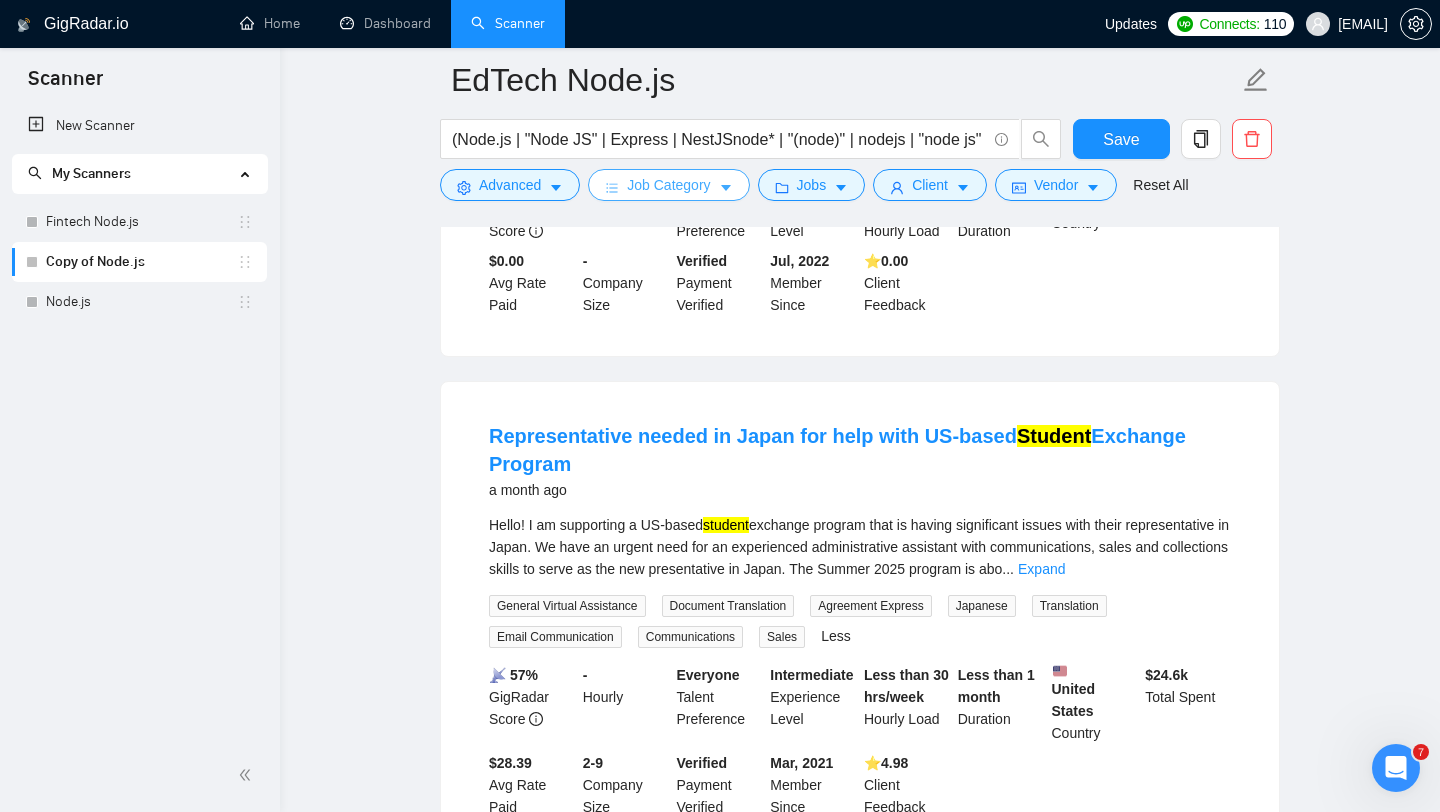 click on "Job Category" at bounding box center (668, 185) 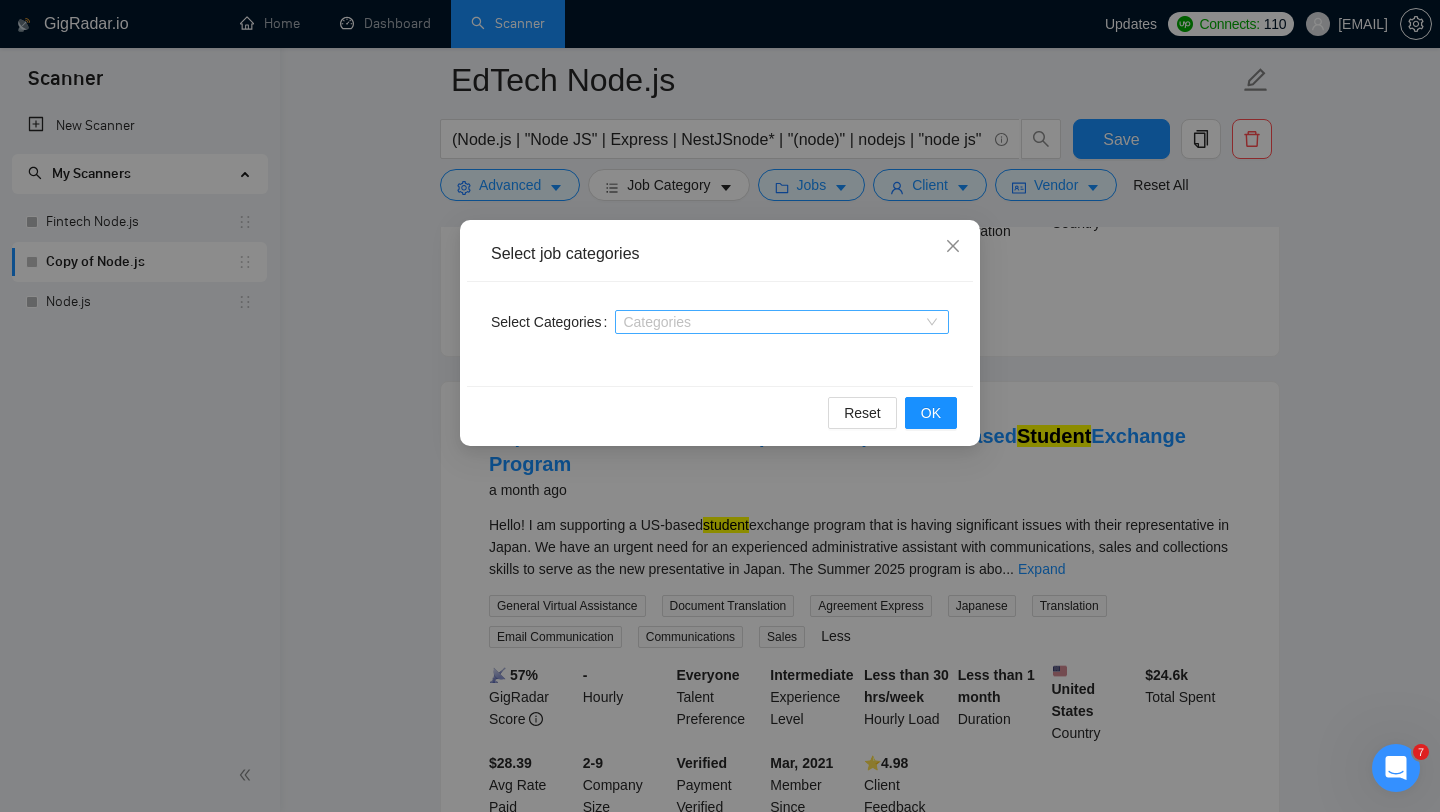 click on "Categories" at bounding box center (782, 322) 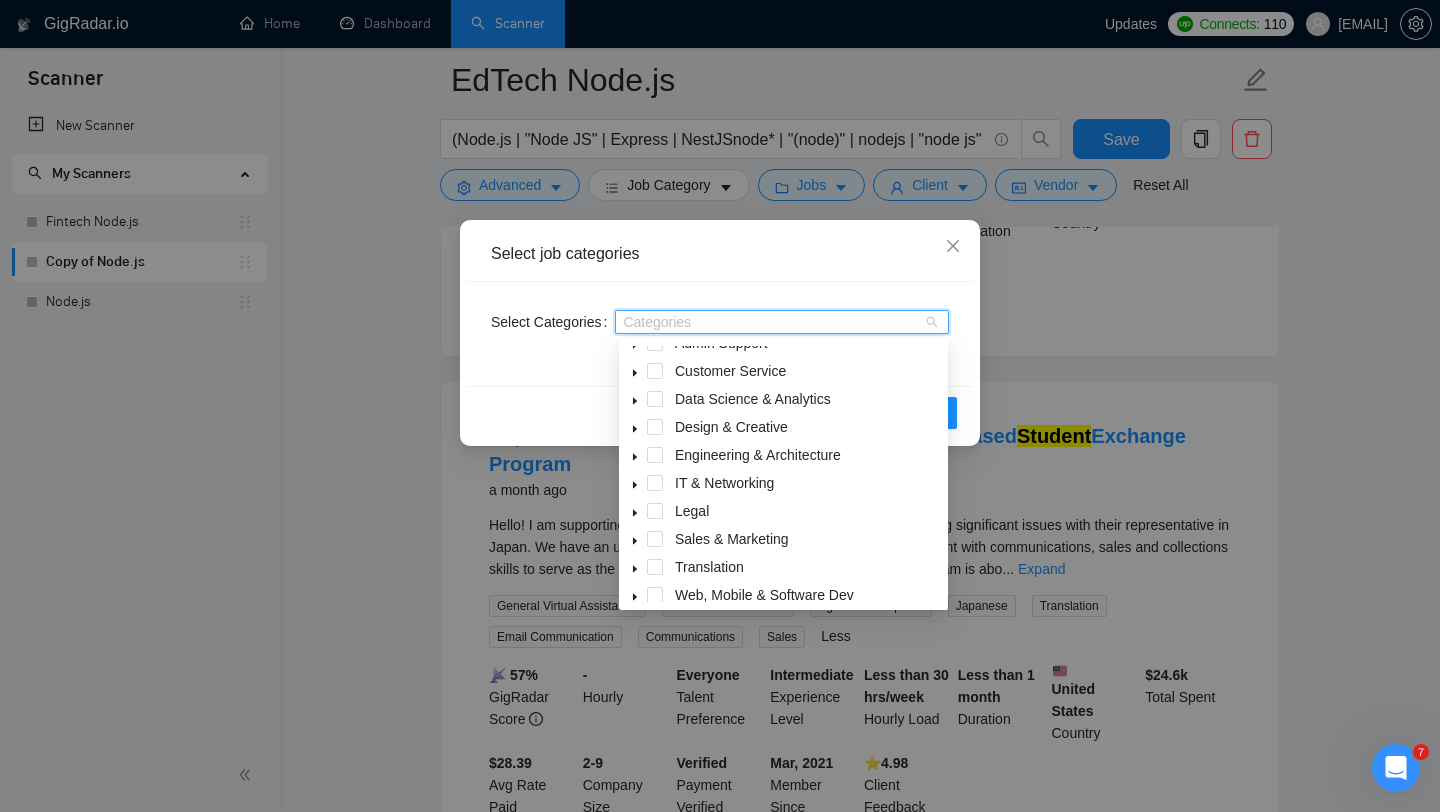 scroll, scrollTop: 80, scrollLeft: 0, axis: vertical 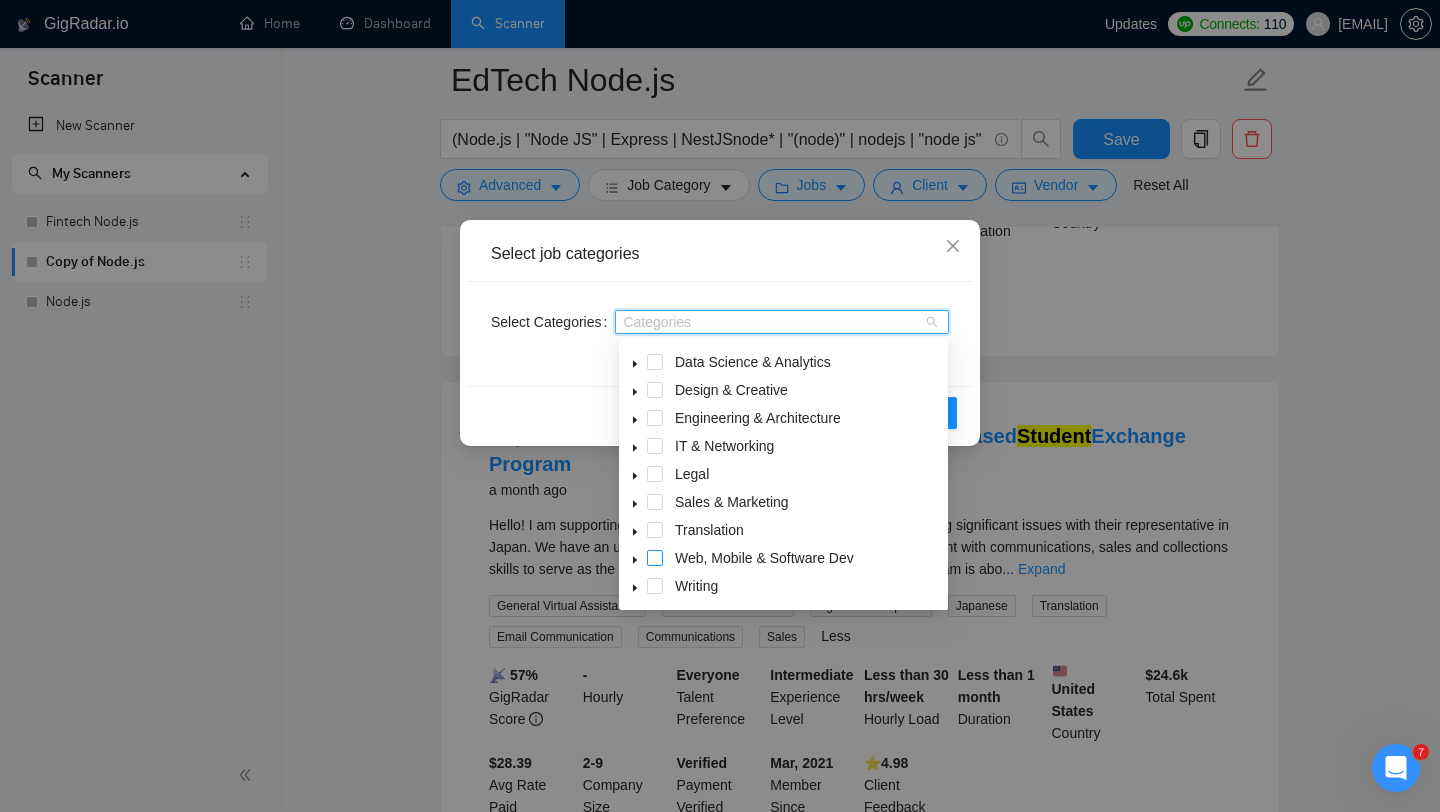 click at bounding box center (655, 558) 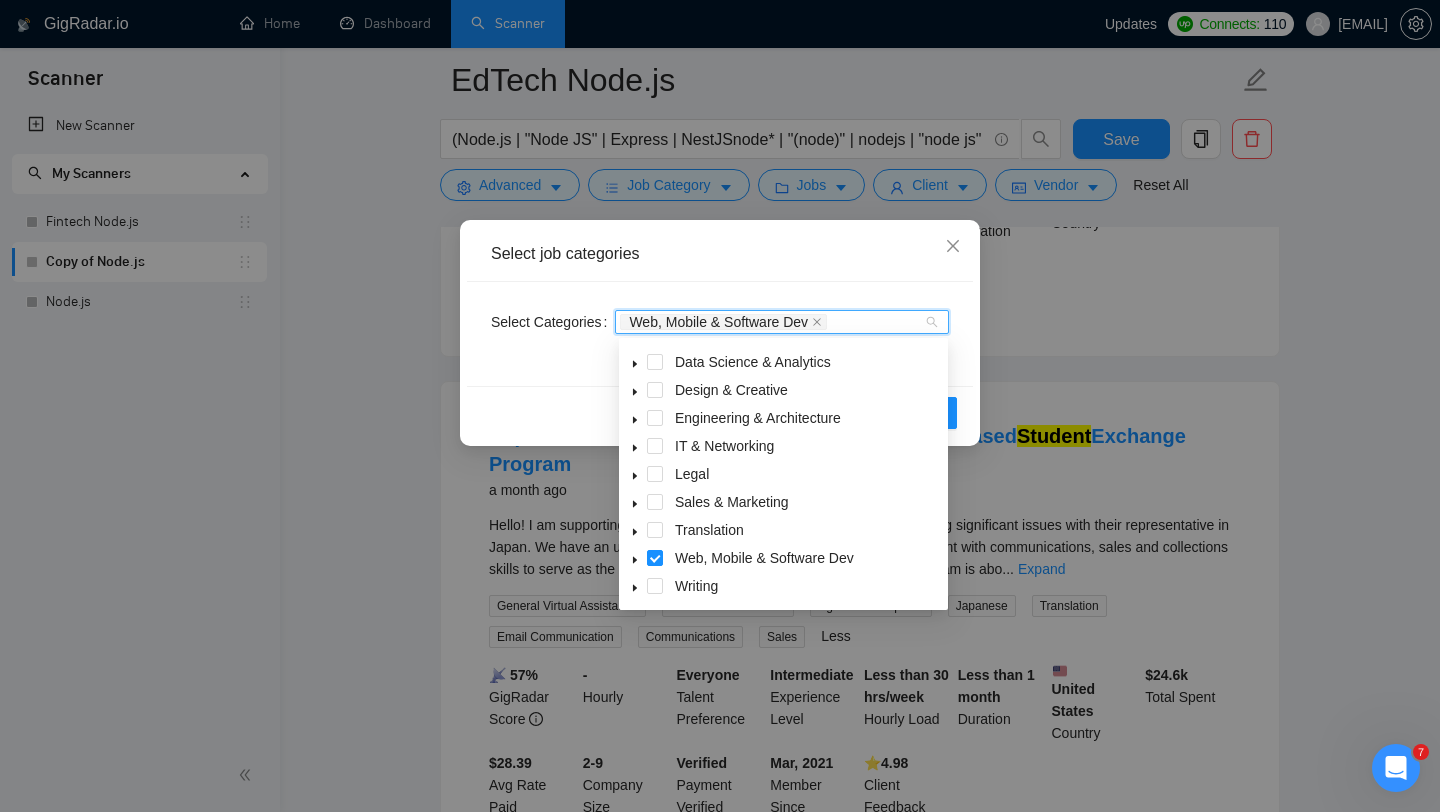 click on "Reset OK" at bounding box center [720, 412] 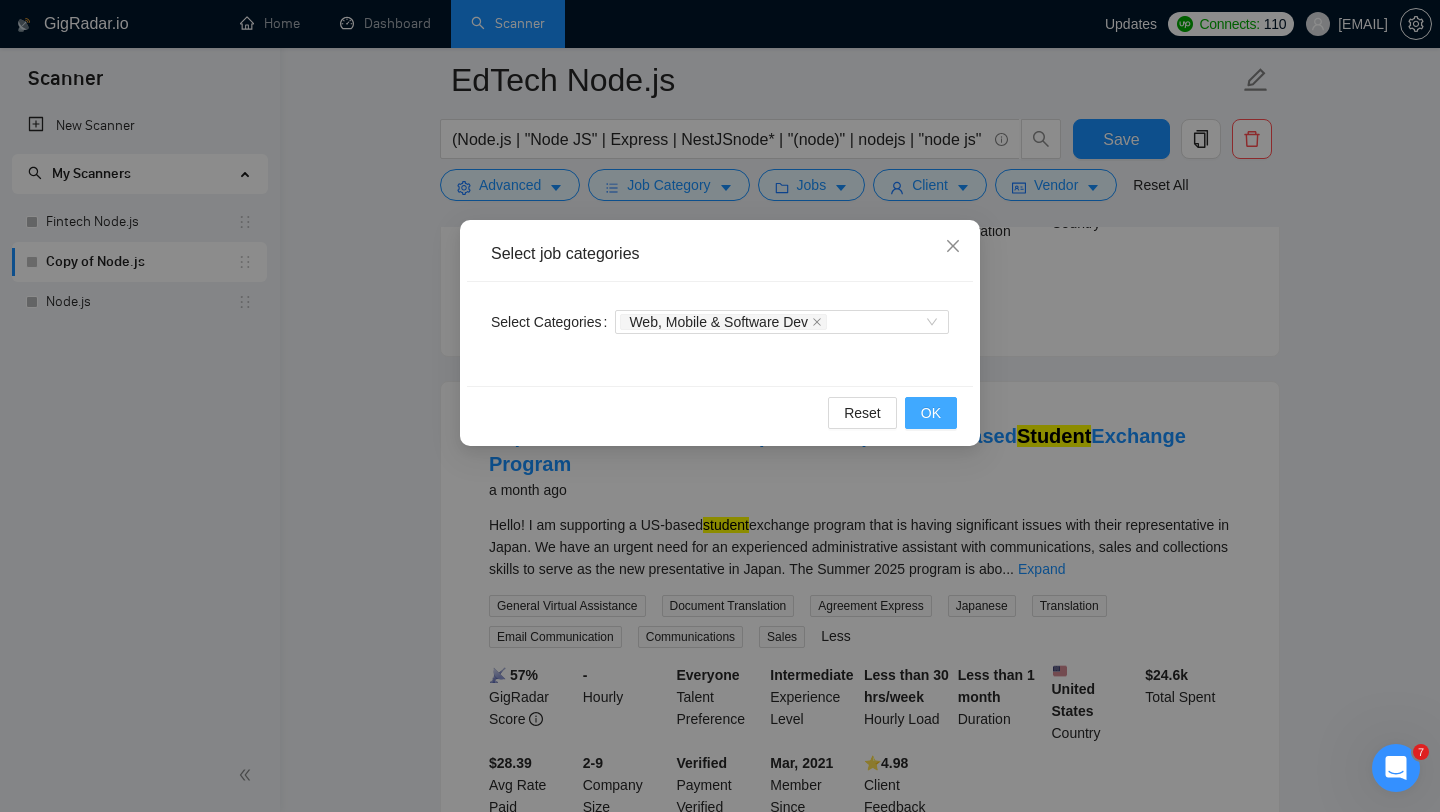 click on "OK" at bounding box center [931, 413] 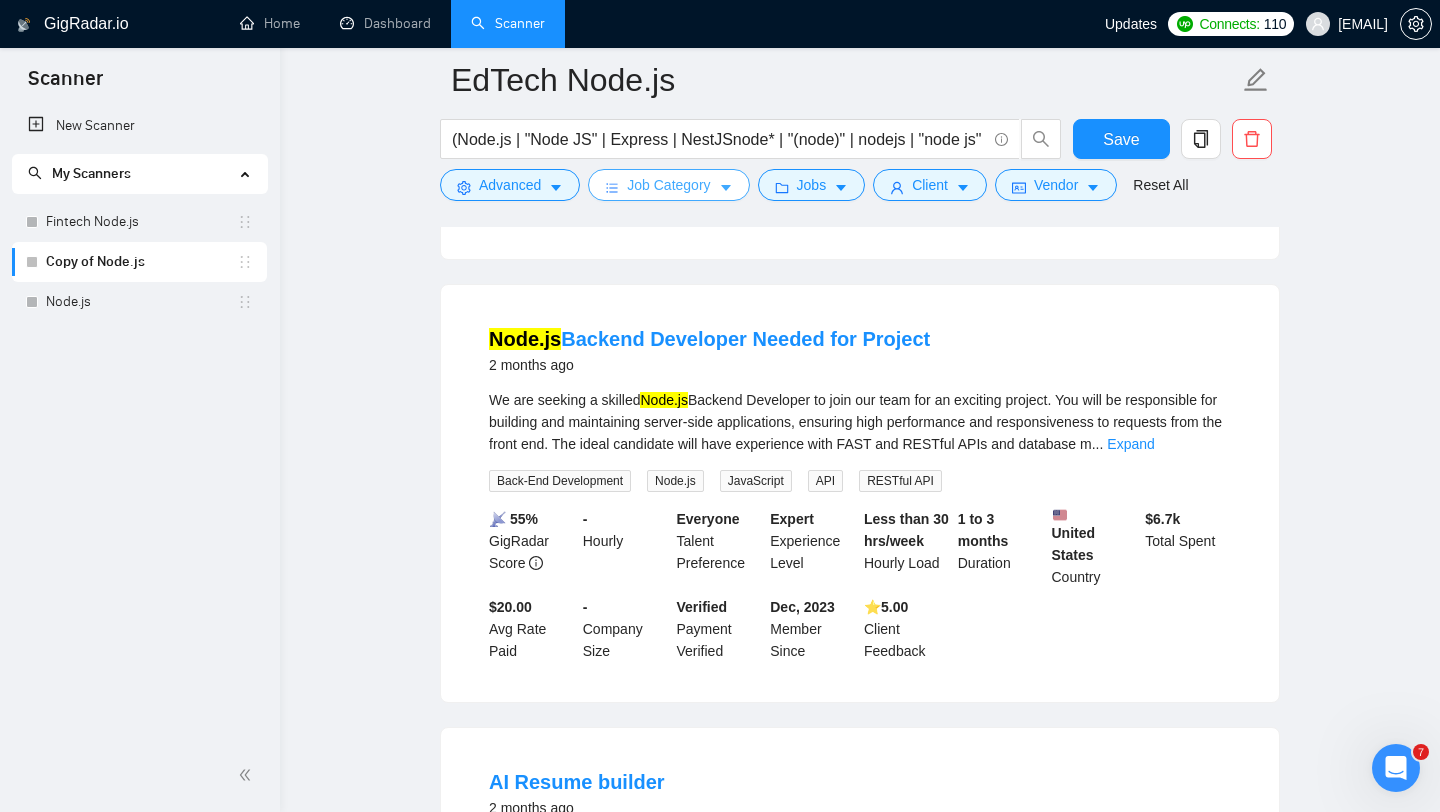 scroll, scrollTop: 3713, scrollLeft: 0, axis: vertical 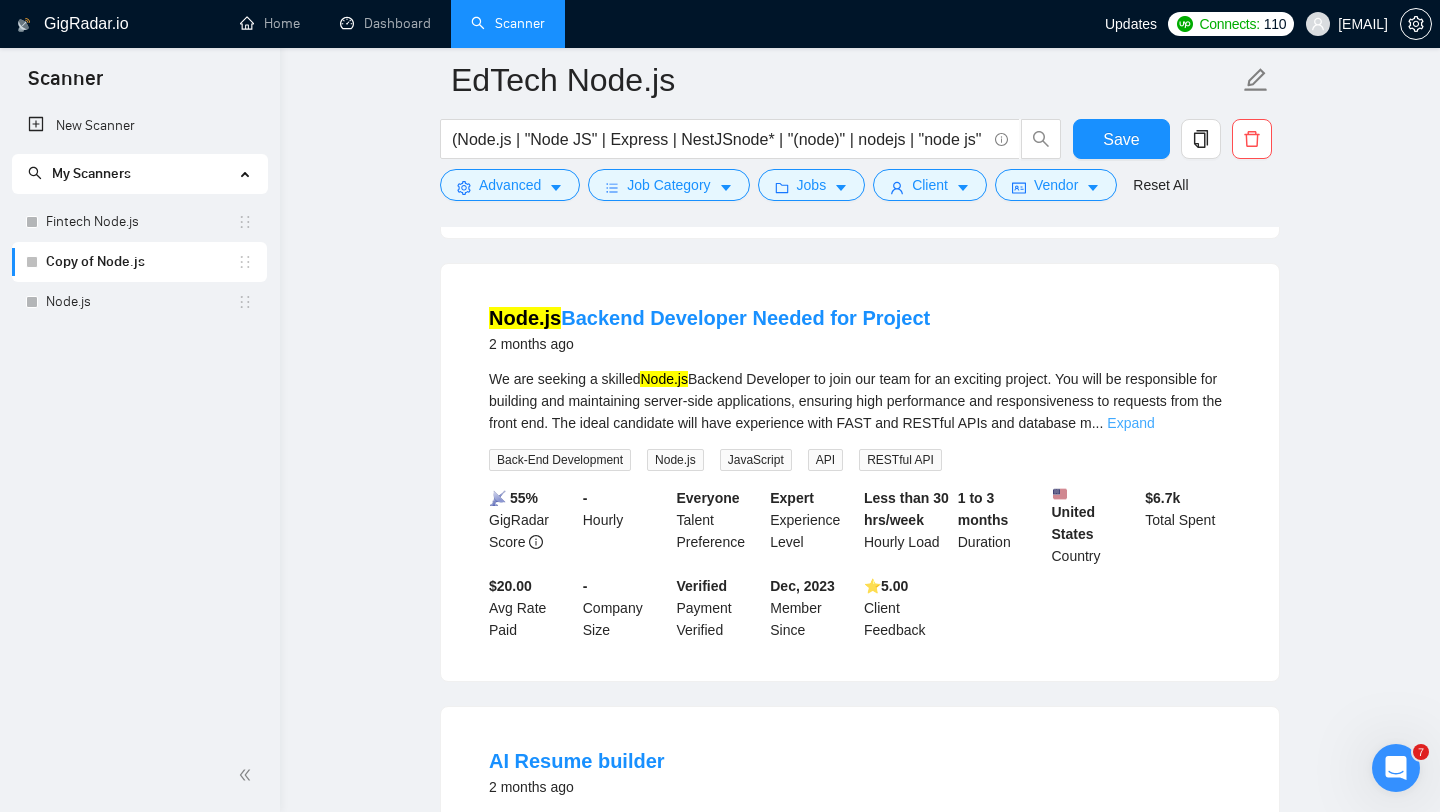 click on "Expand" at bounding box center (1130, 423) 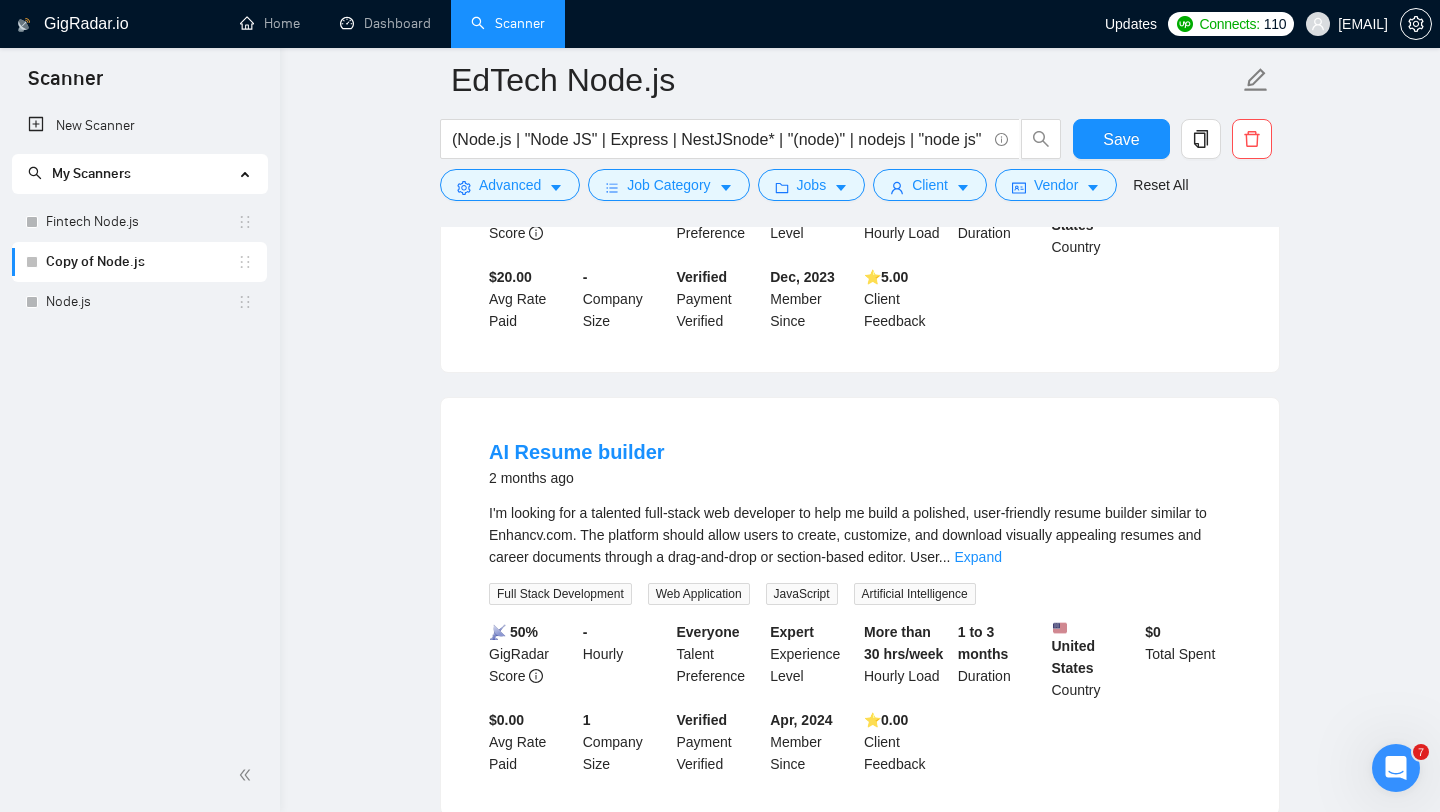 scroll, scrollTop: 4371, scrollLeft: 0, axis: vertical 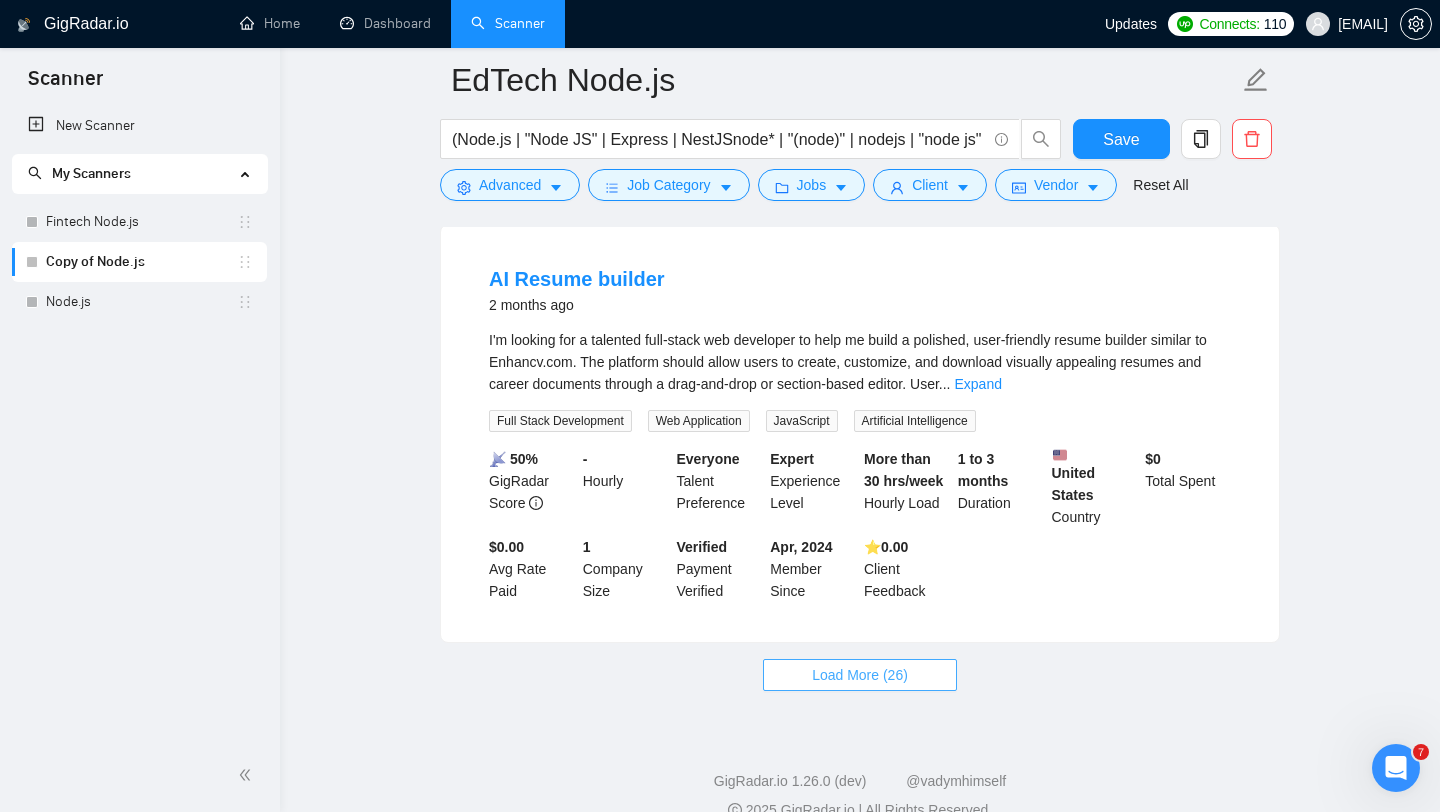 click on "Load More (26)" at bounding box center [860, 675] 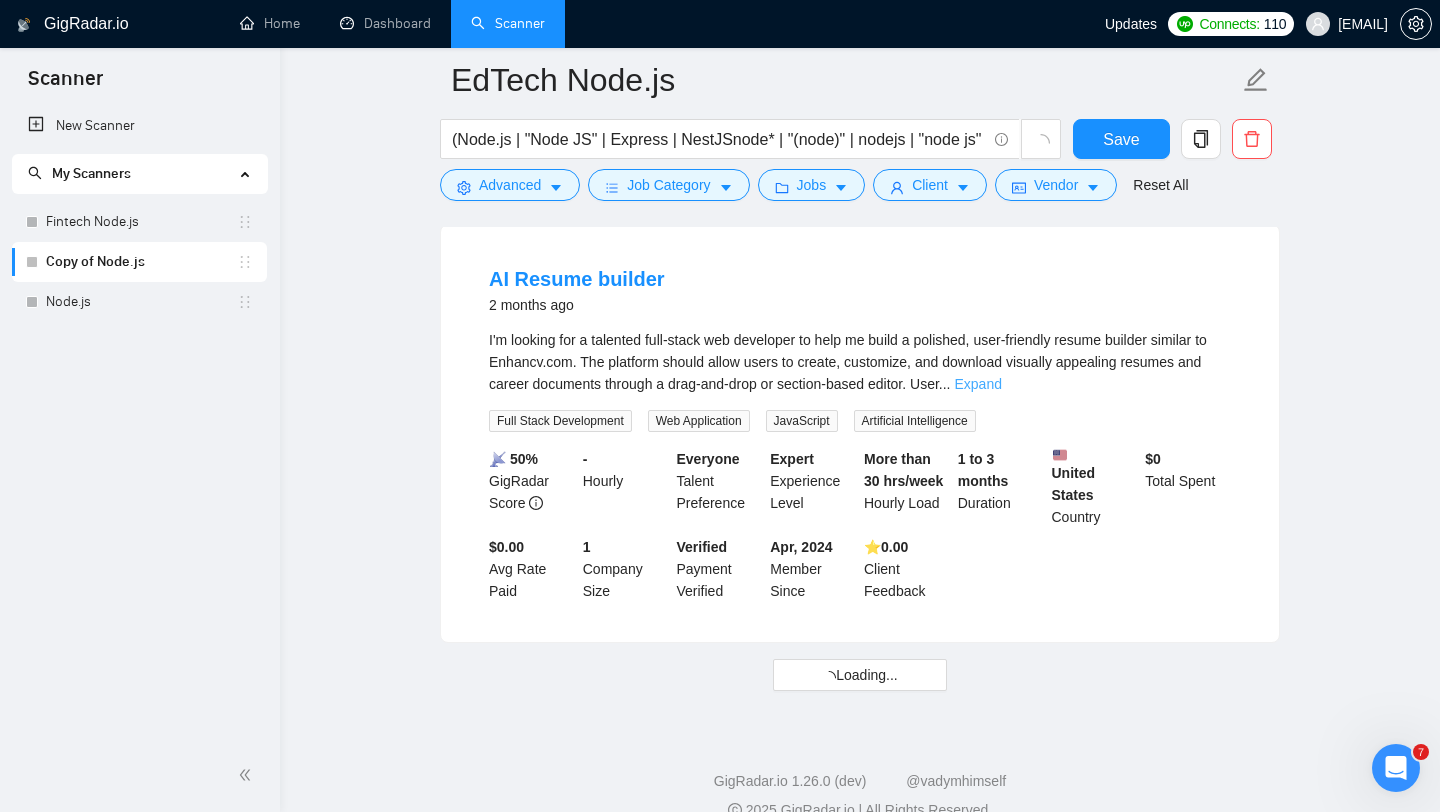 click on "Expand" at bounding box center (977, 384) 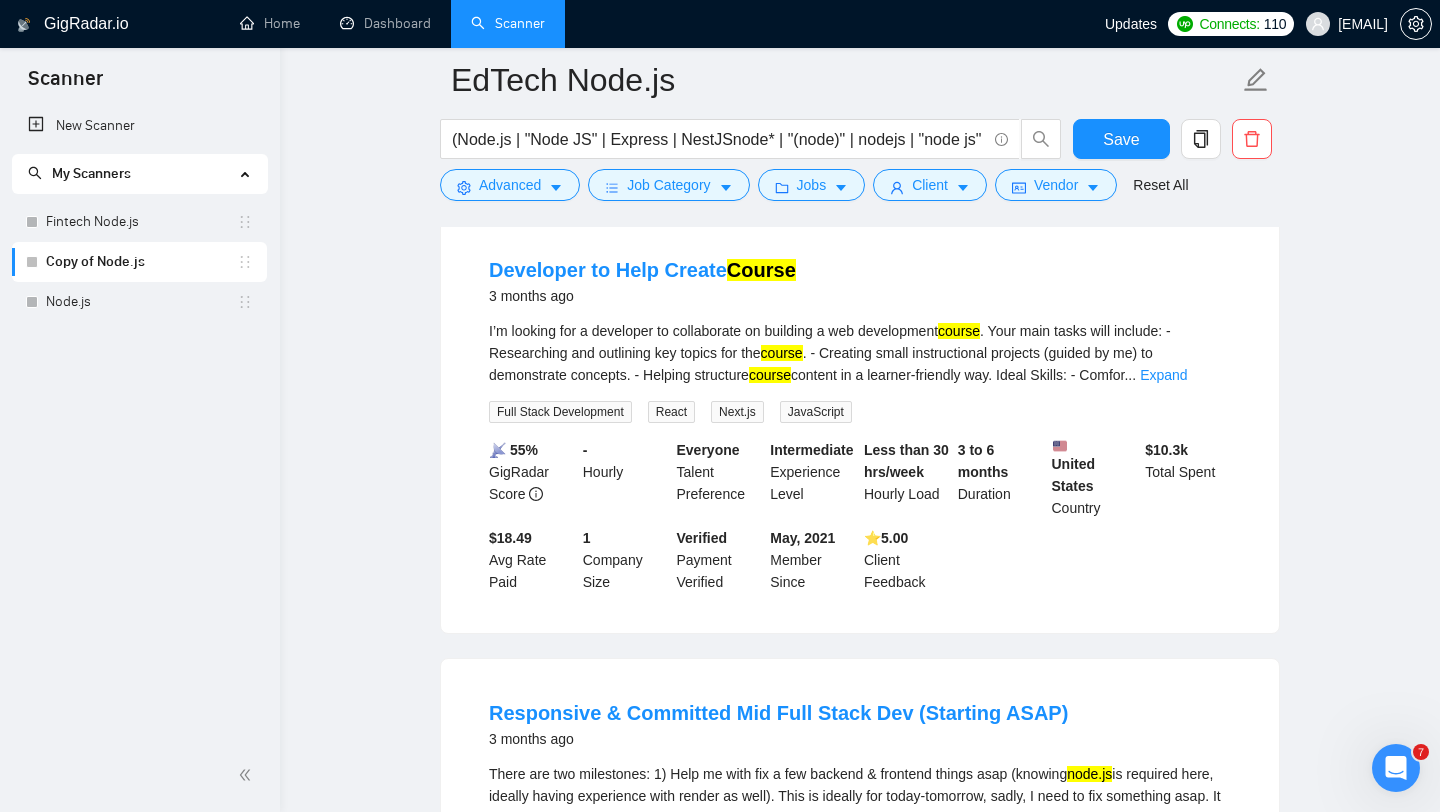 scroll, scrollTop: 5436, scrollLeft: 0, axis: vertical 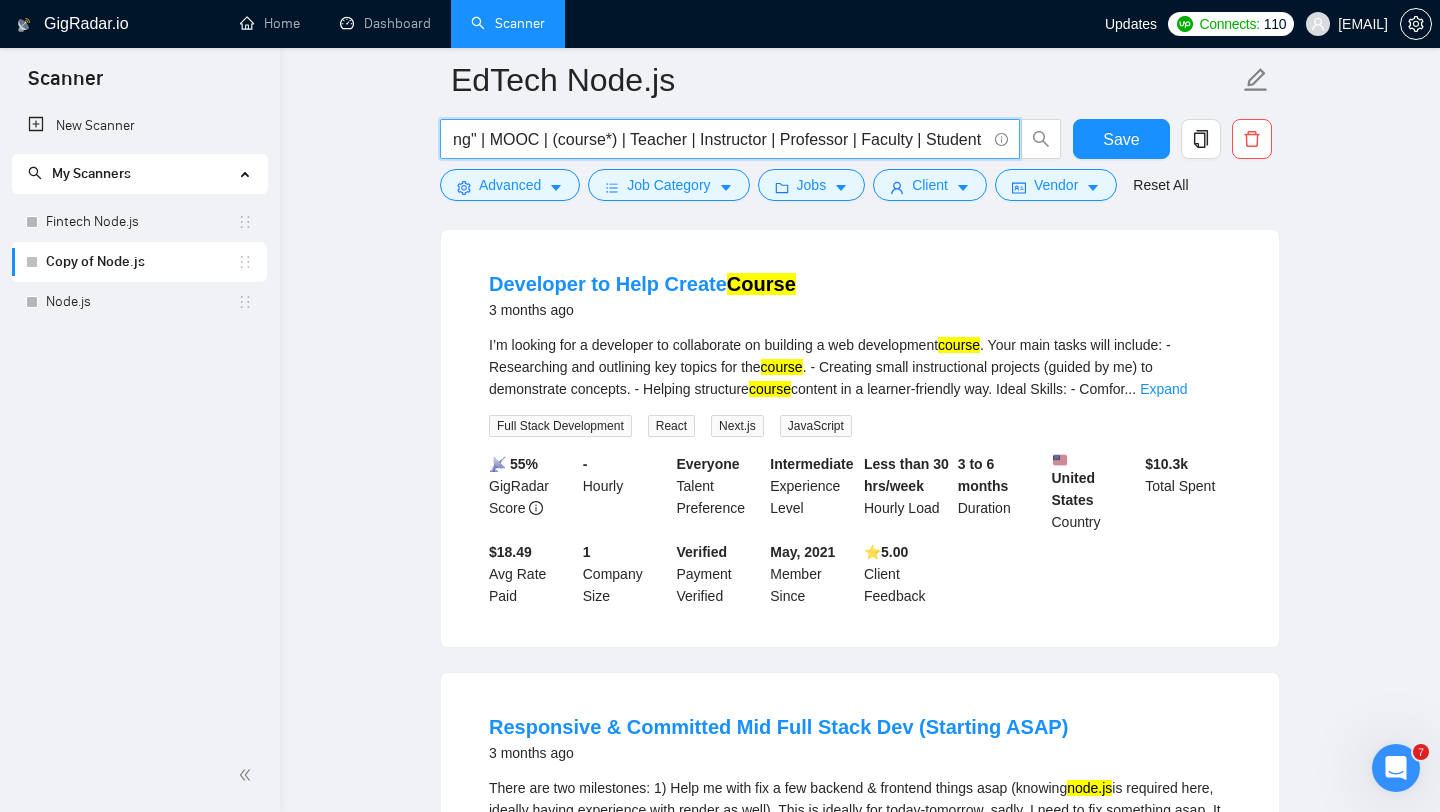 drag, startPoint x: 695, startPoint y: 141, endPoint x: 617, endPoint y: 140, distance: 78.00641 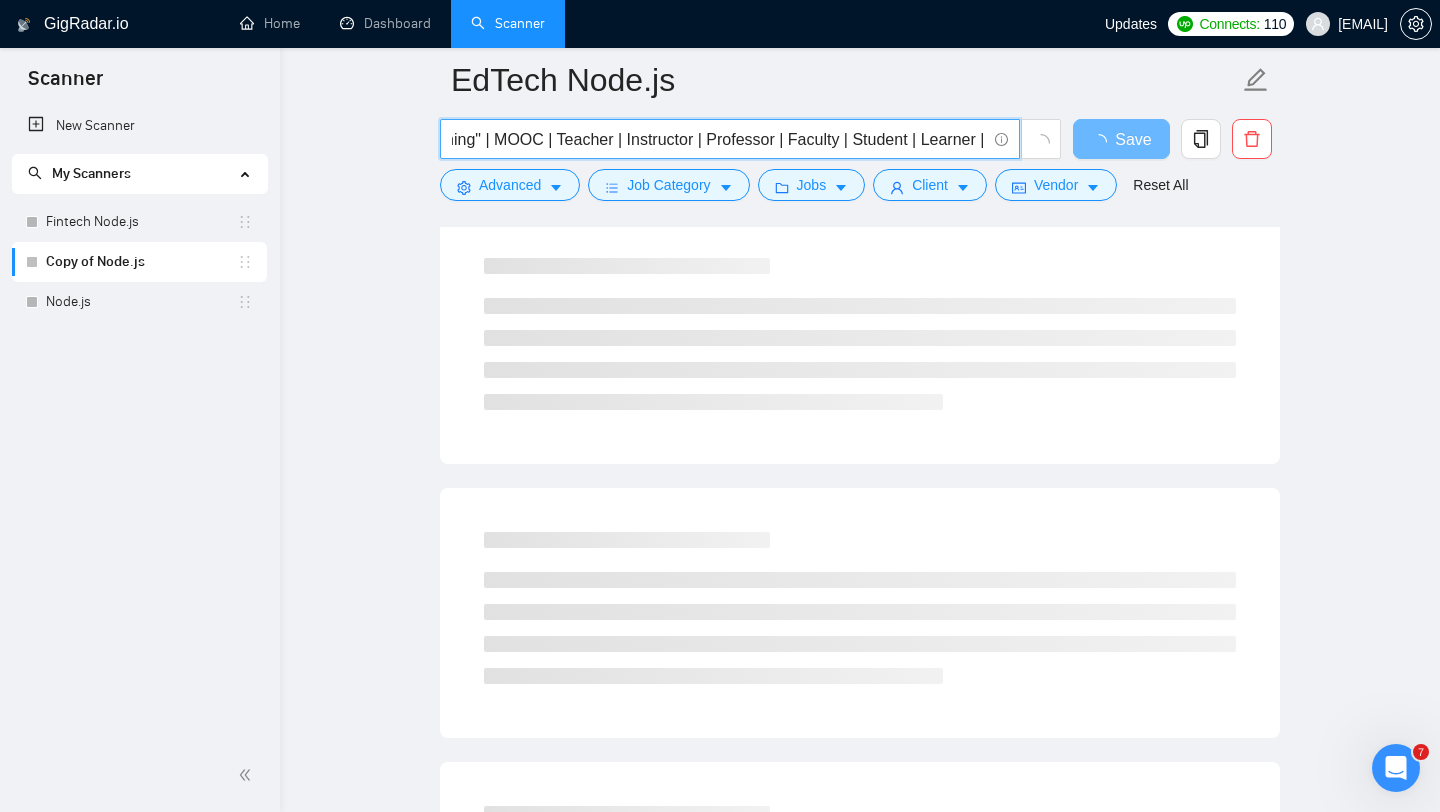 scroll, scrollTop: 0, scrollLeft: 0, axis: both 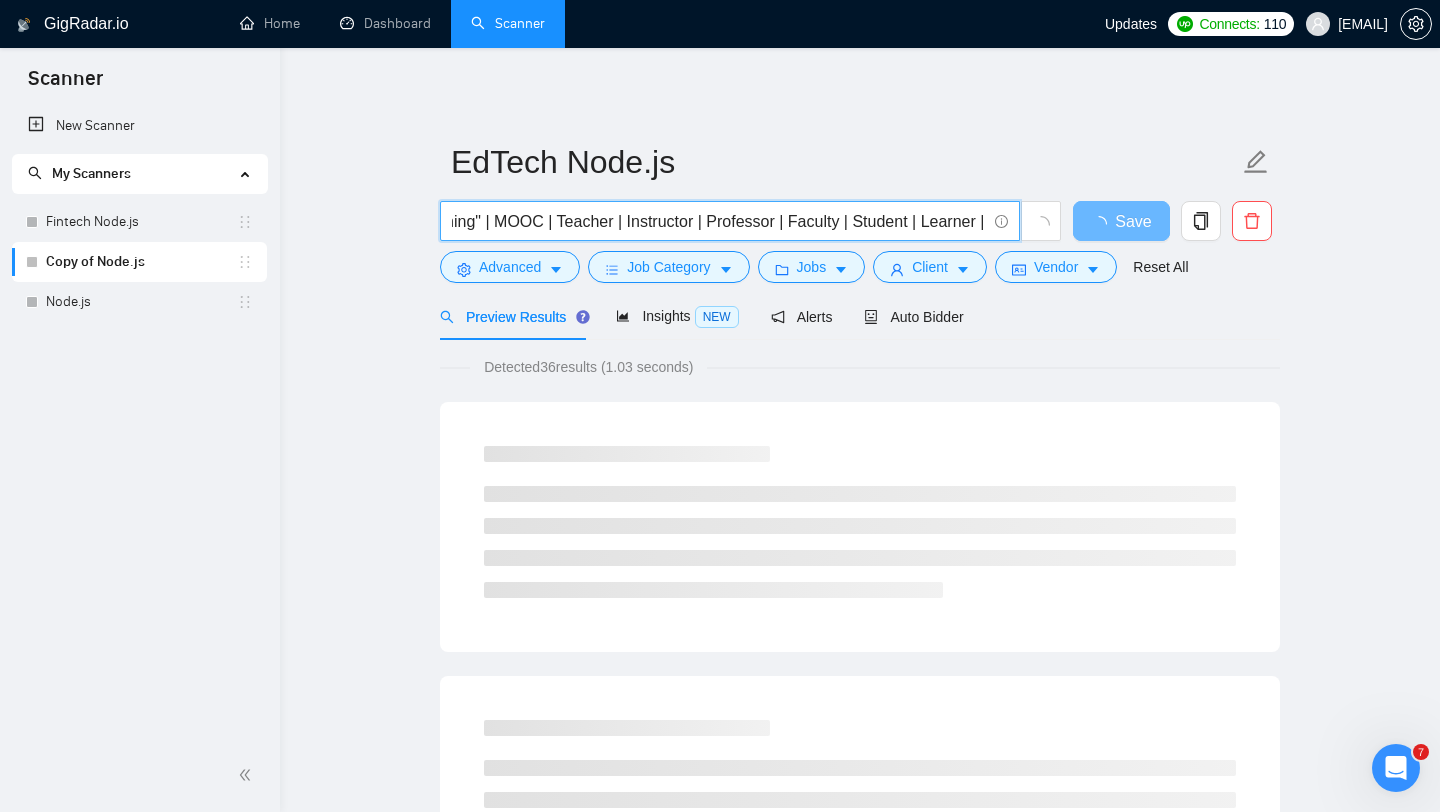 type on "(Node.js | "Node JS" | Express | NestJSnode* | "(node)" | nodejs | "node js" | "node.js" | "(node.js)"| "(nodejs)" | "(node.js" | "node.js)" | "/node" | "node/" | "node.js/"  | "/node.js") (Education | Teaching | Student | Classroom | Curriculum | Academic | (educat*) | eLearning | EdTech | "Online Course" | "Online Learning" | "Learning Management System" | LMS | "Virtual Classroom" | "Distance Learning" | MOOC | Teacher | Instructor | Professor | Faculty | Student | Learner | (educat*) | EdTech | eLearning | "Online Education" | "Remote Learning" | "Blended Learning" | Microlearning | "Digital Classroom" | "Online Training" | "Educational Platform" | (educat*))" 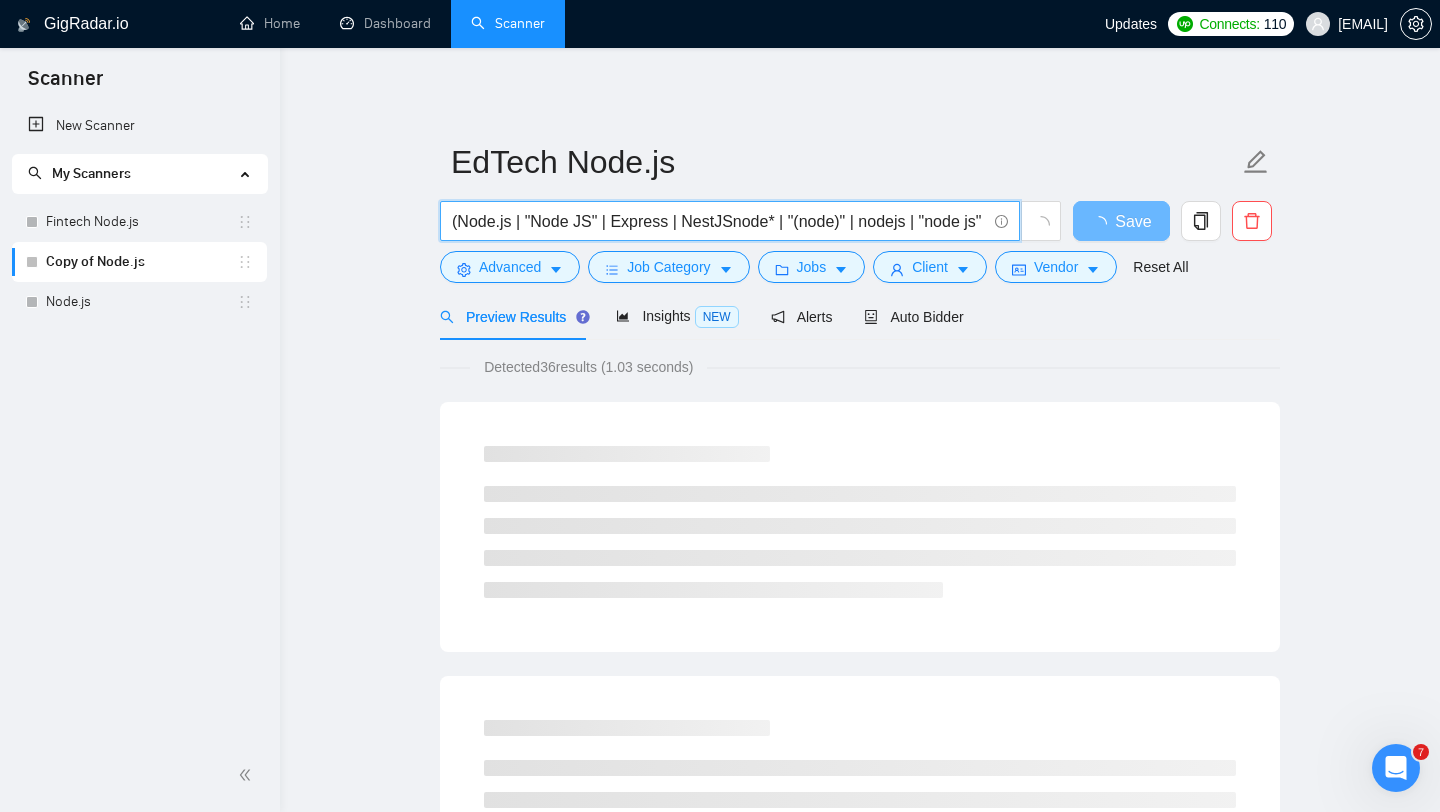 click on "Detected 36 results (1.03 seconds)" at bounding box center [860, 367] 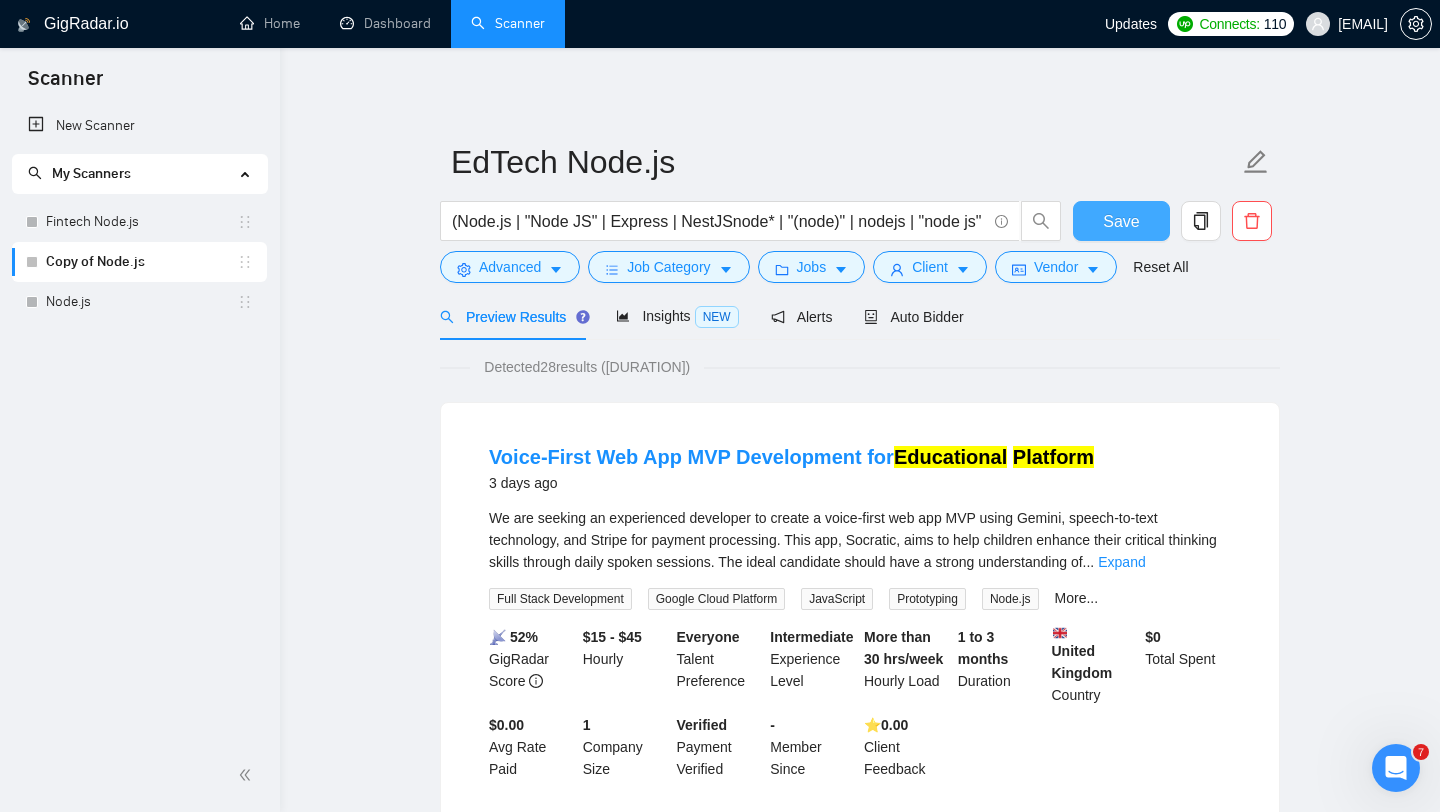 click on "Save" at bounding box center [1121, 221] 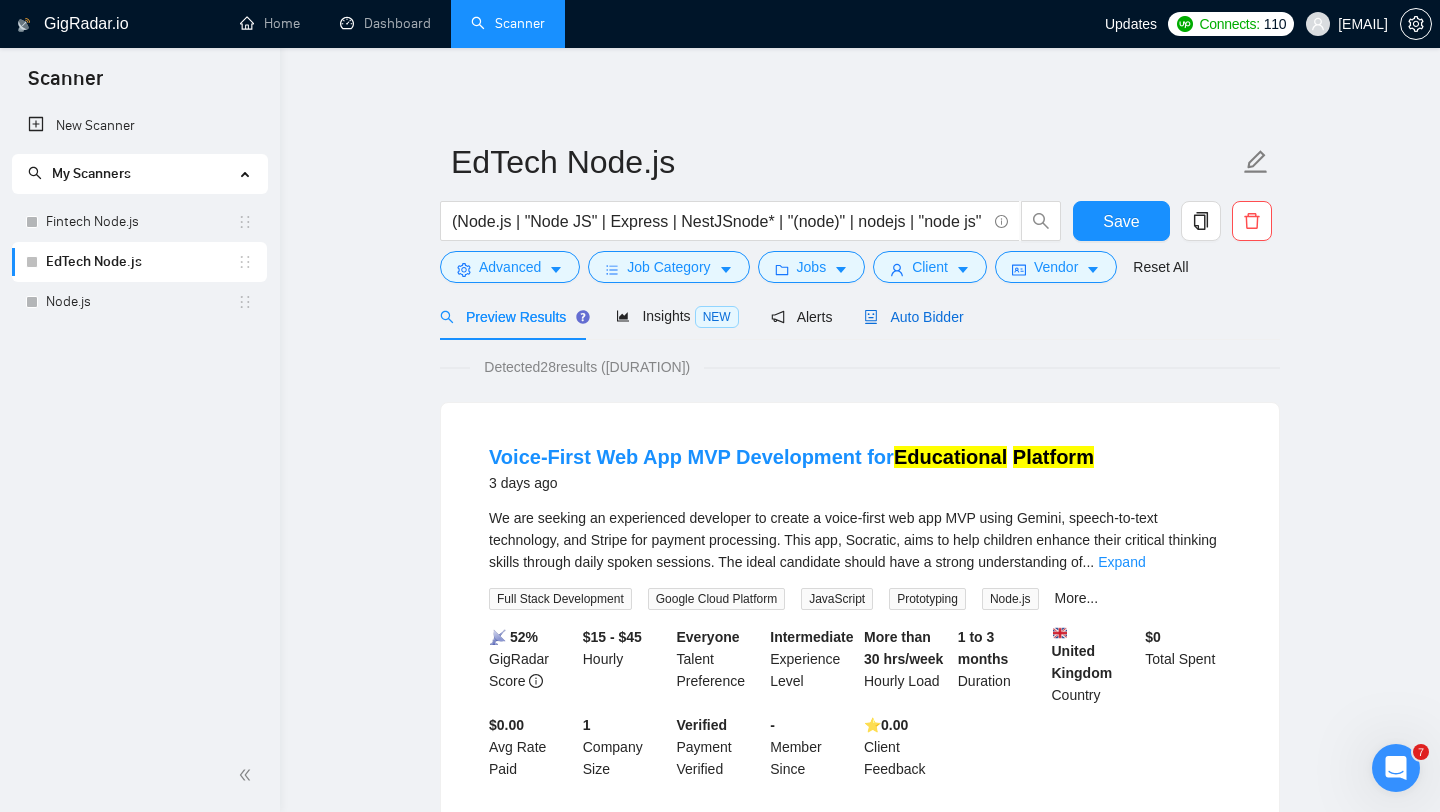 click on "Auto Bidder" at bounding box center (913, 317) 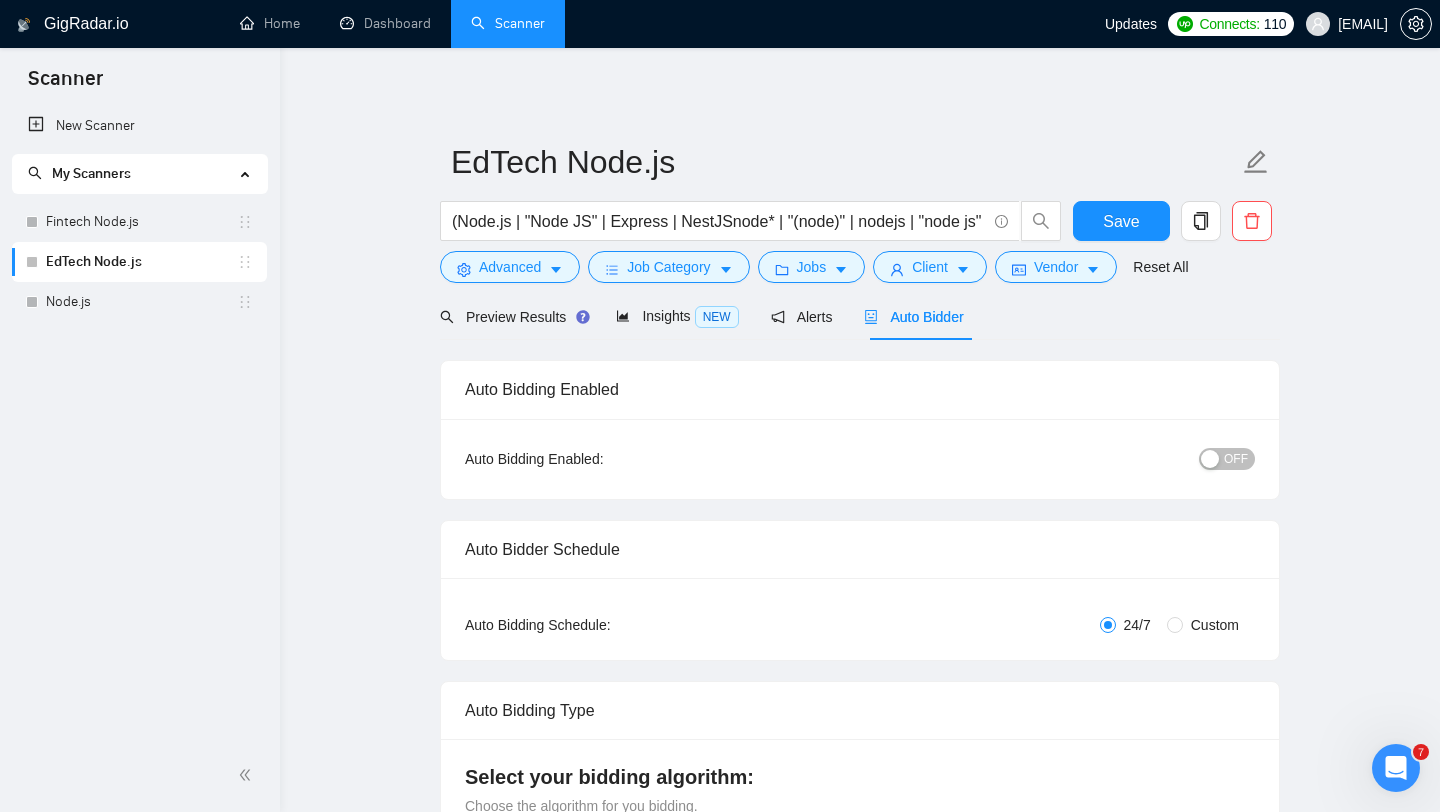 type 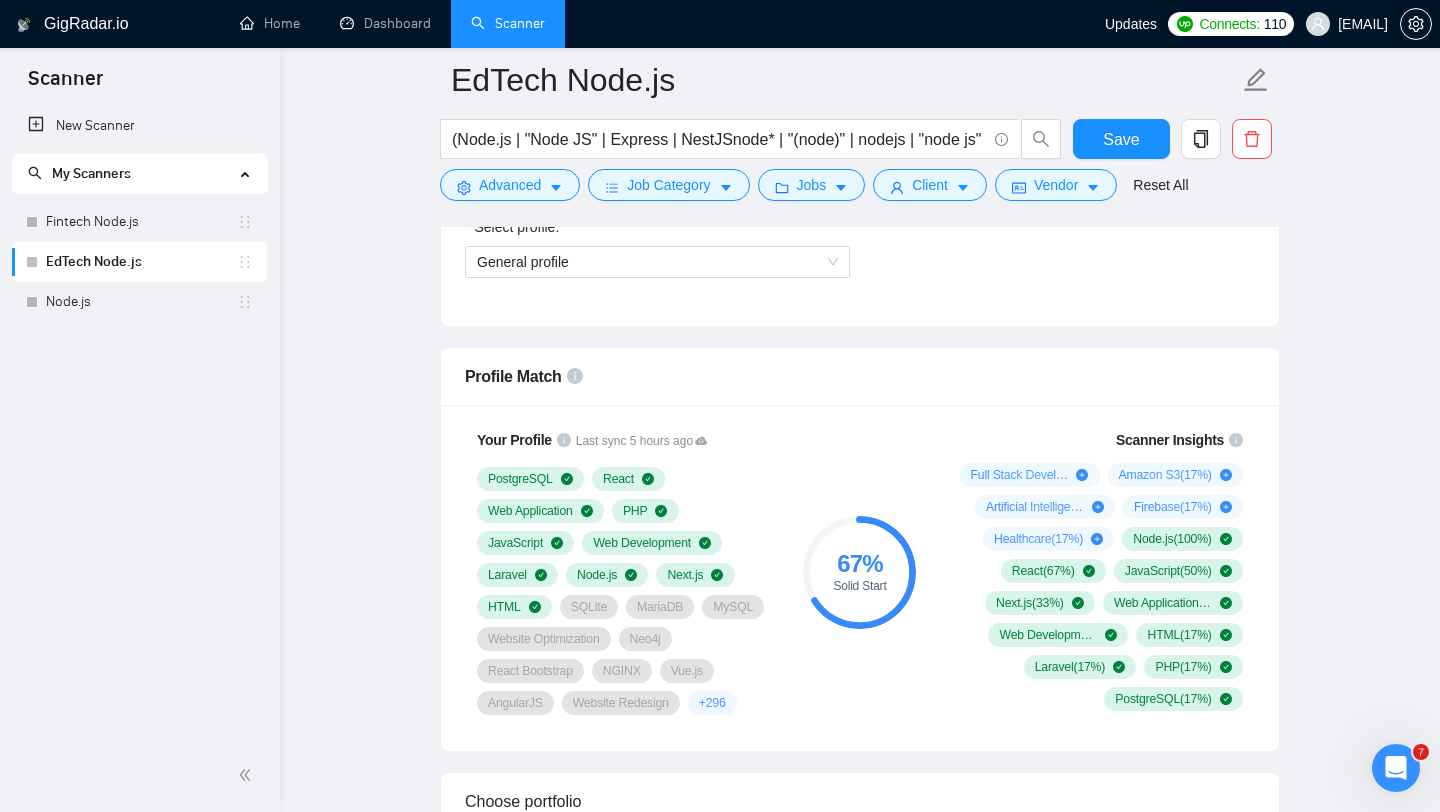 scroll, scrollTop: 1107, scrollLeft: 0, axis: vertical 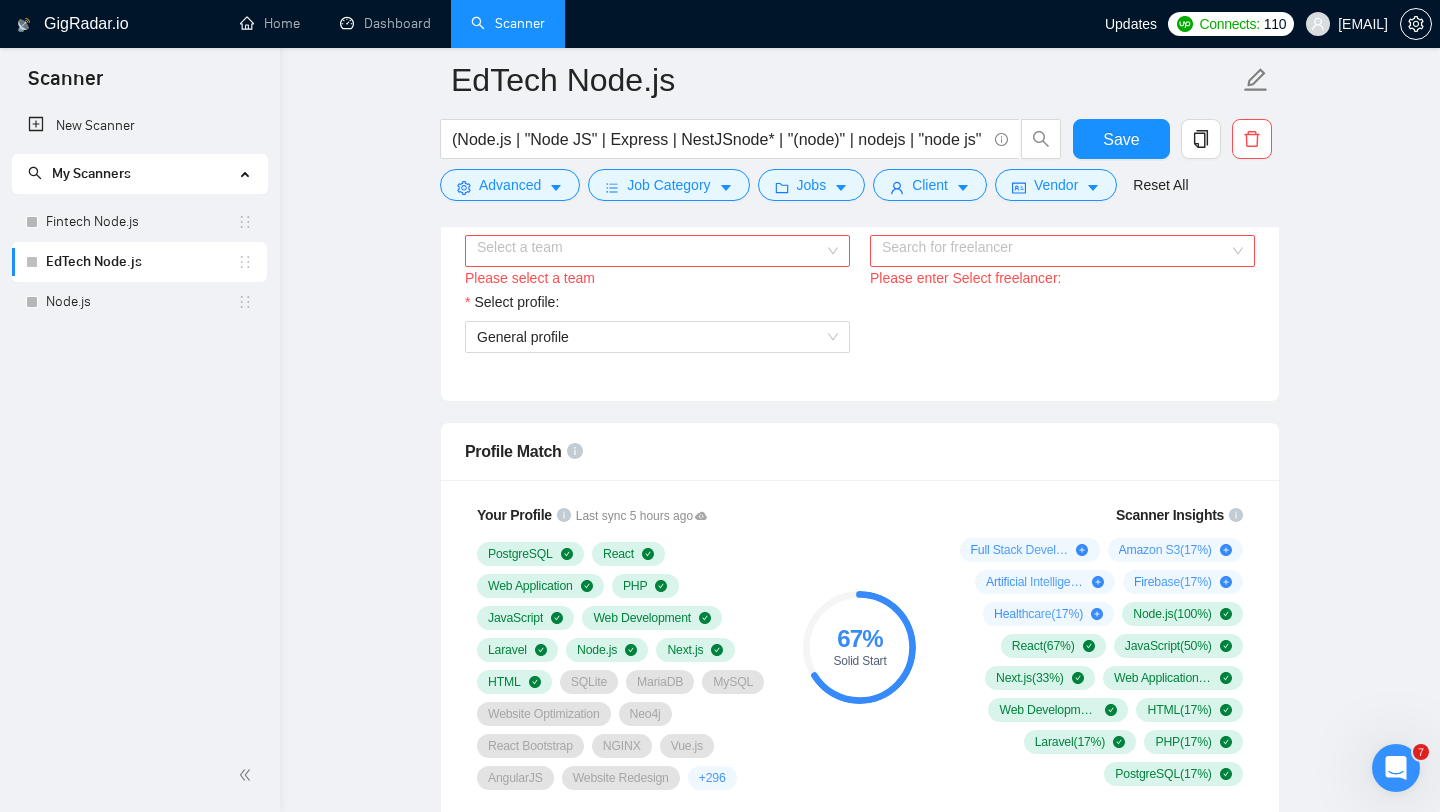 click on "Select team:" at bounding box center [650, 251] 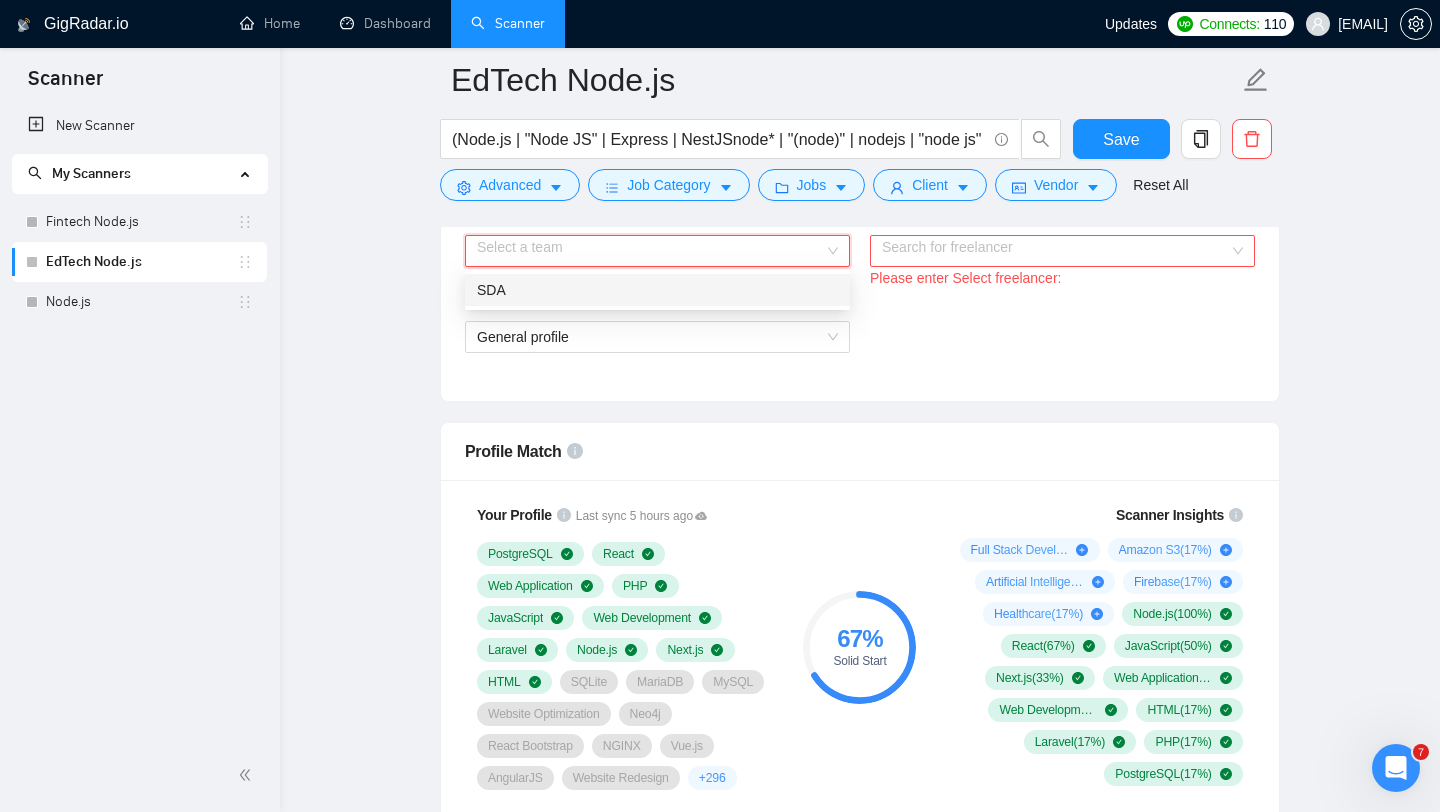 click on "SDA" at bounding box center (657, 290) 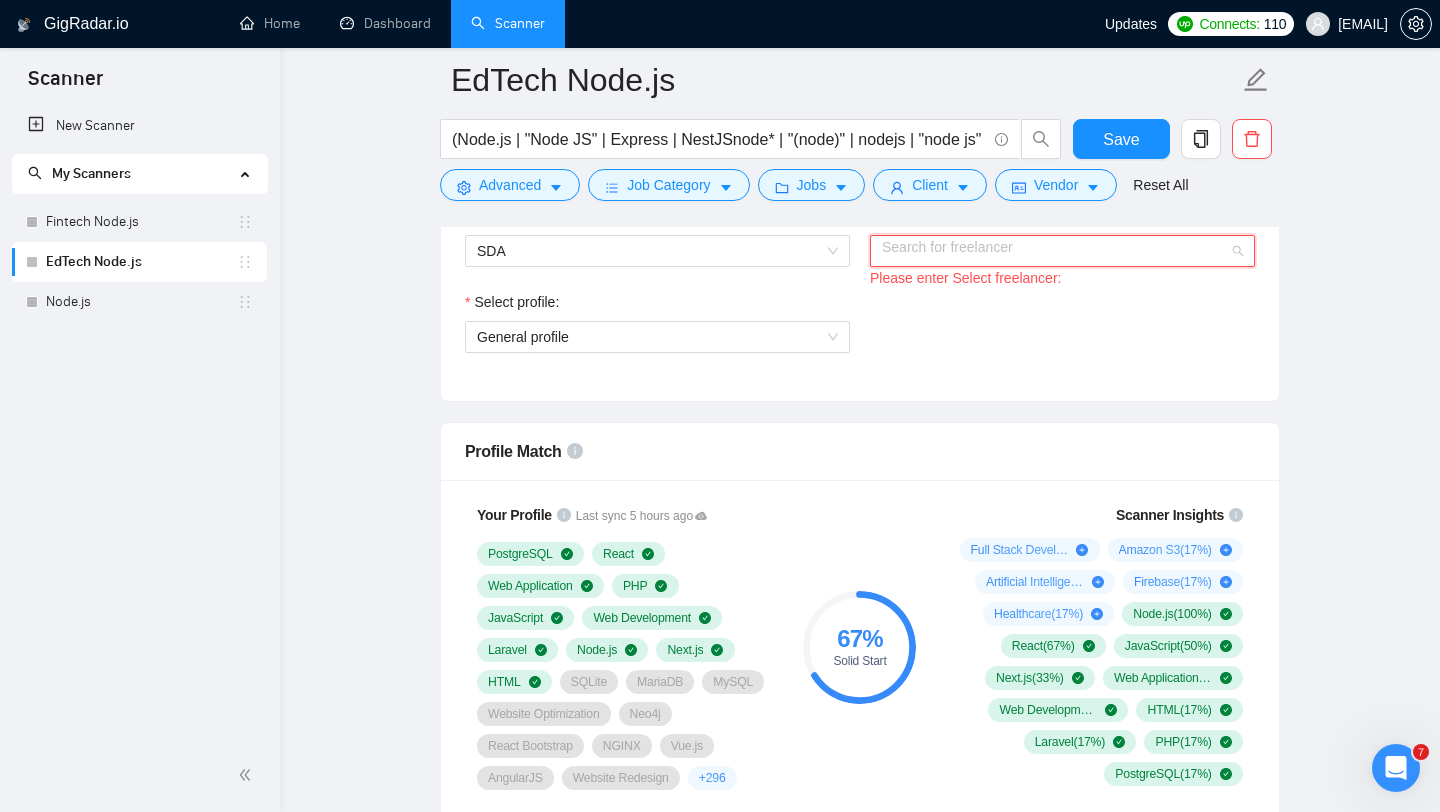click on "Select freelancer:" at bounding box center [1055, 251] 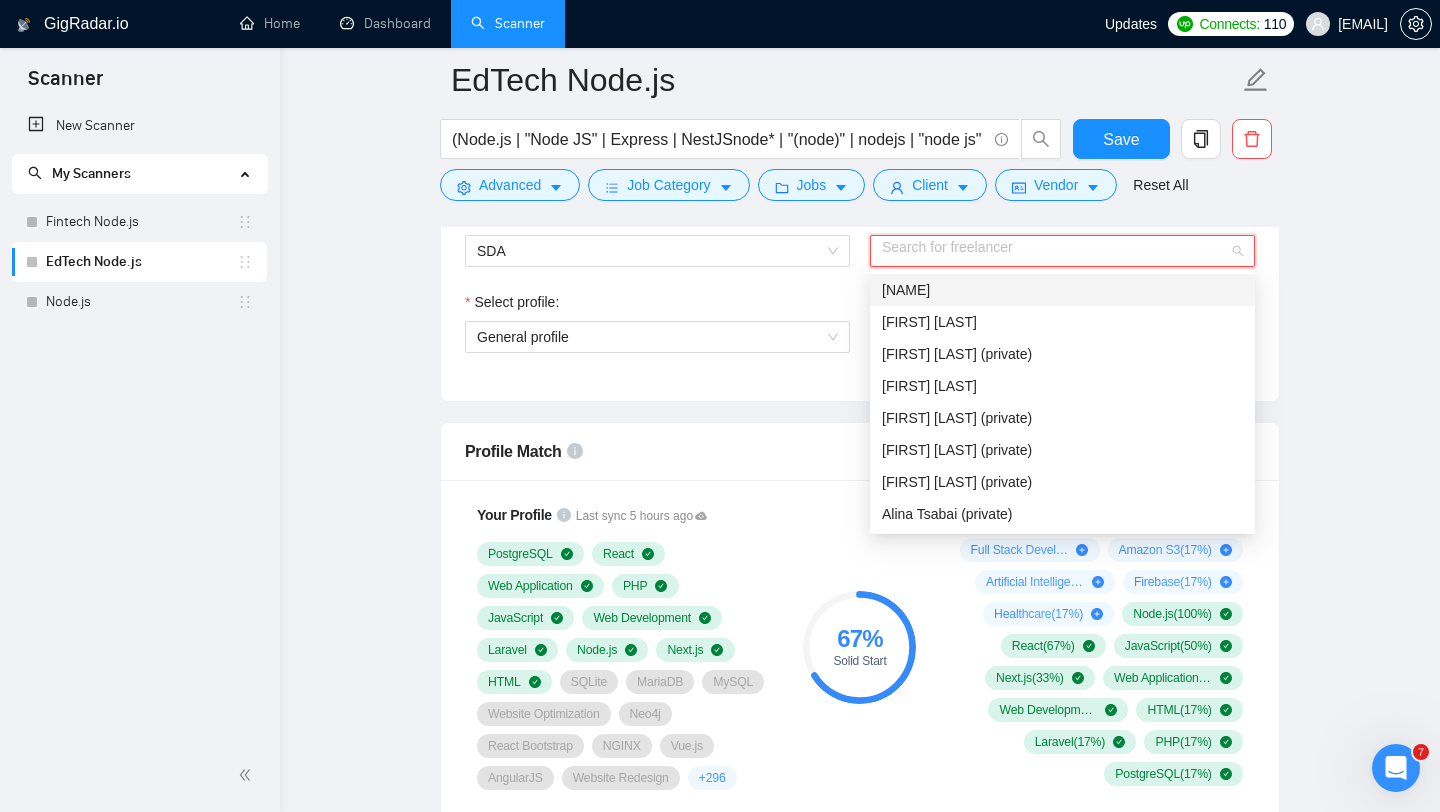 click on "[NAME]" at bounding box center (1062, 290) 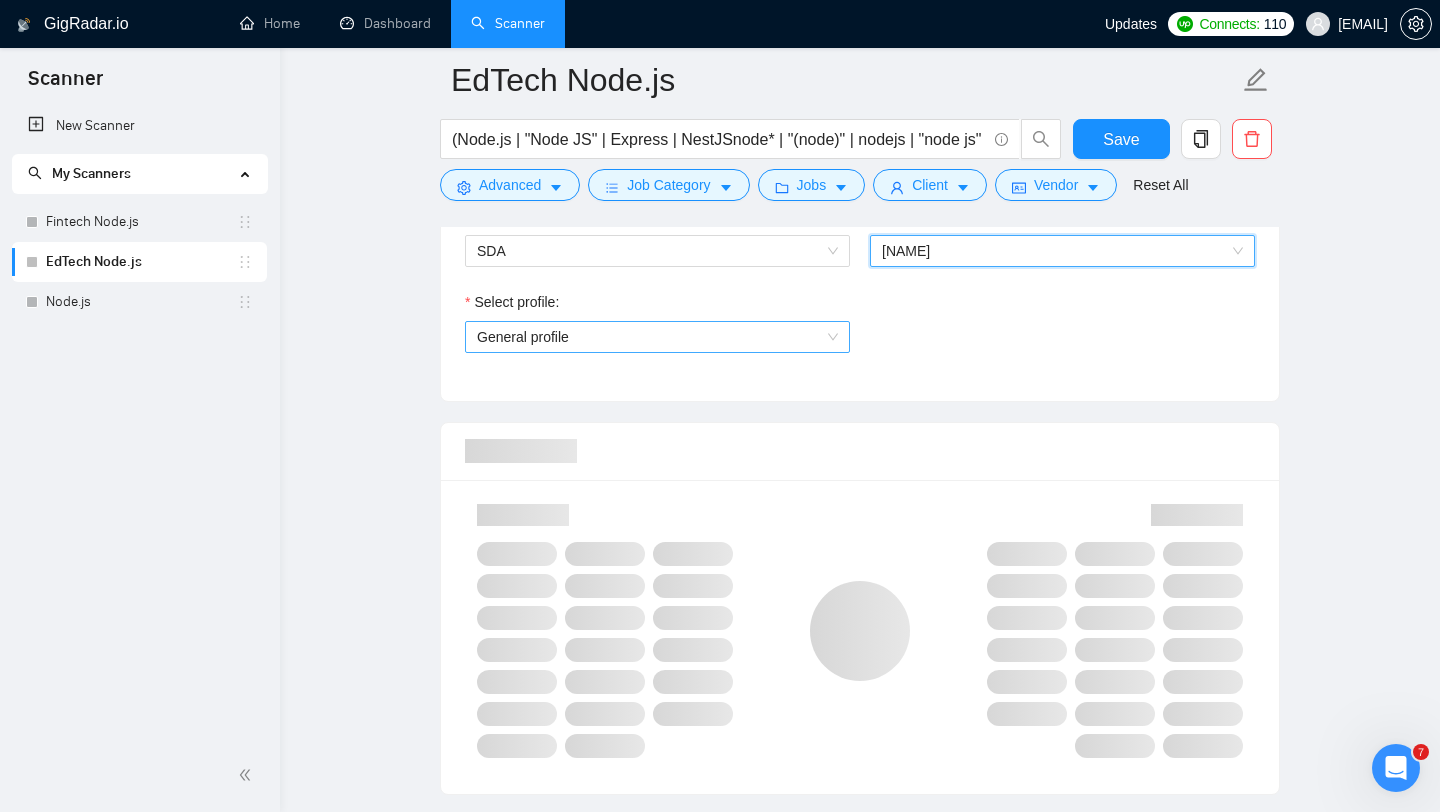 click on "General profile" at bounding box center [657, 337] 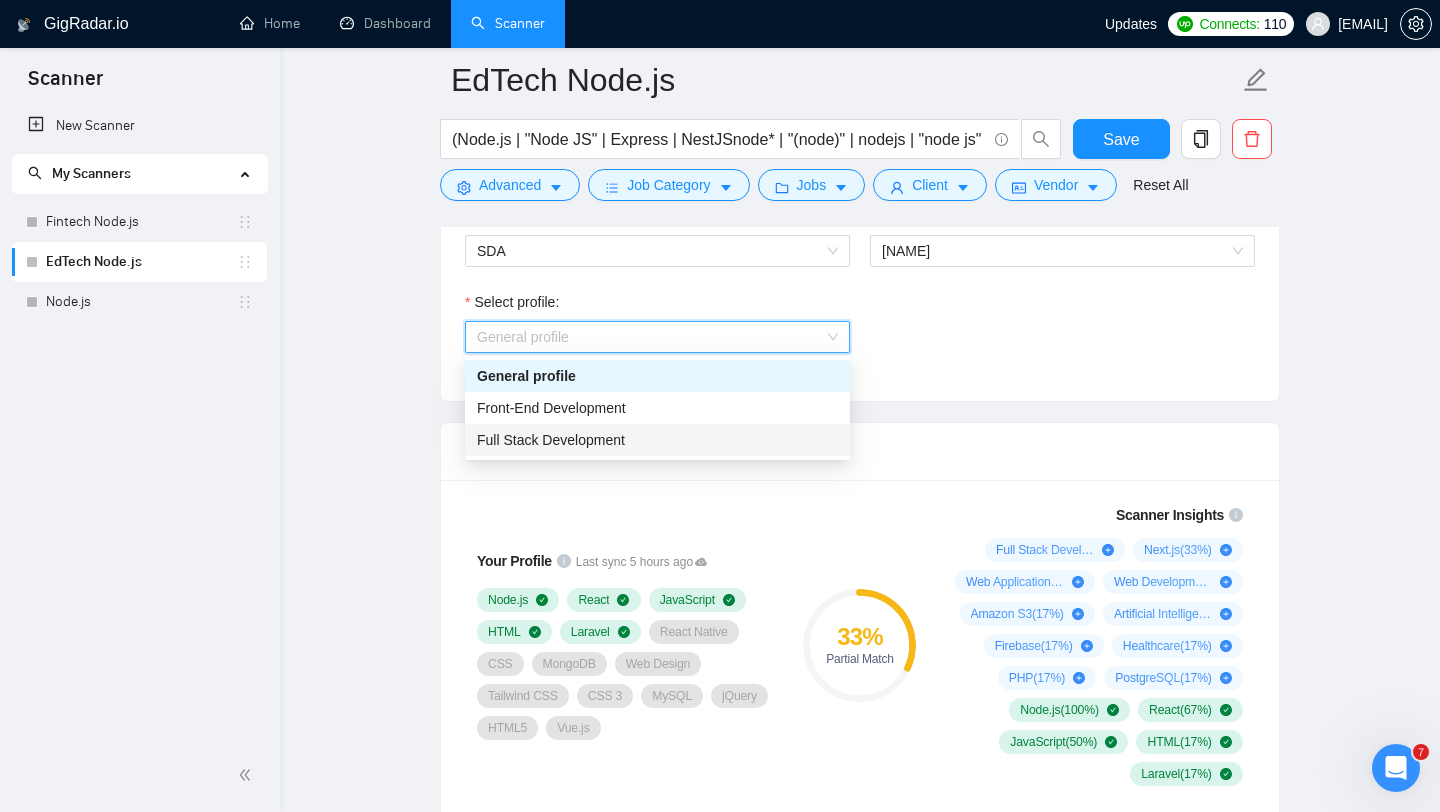 click on "Full Stack Development" at bounding box center [657, 440] 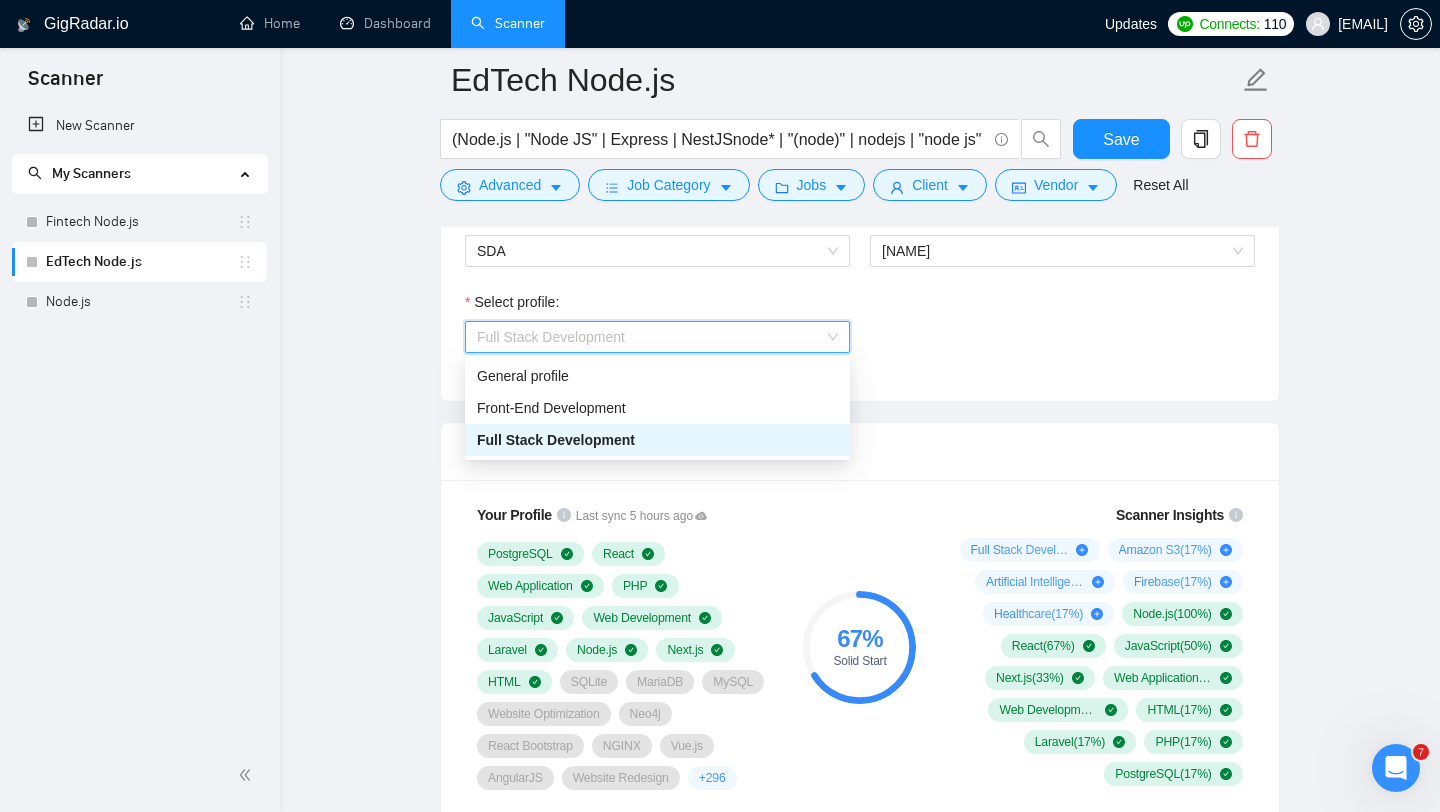 click on "Full Stack Development" at bounding box center [657, 337] 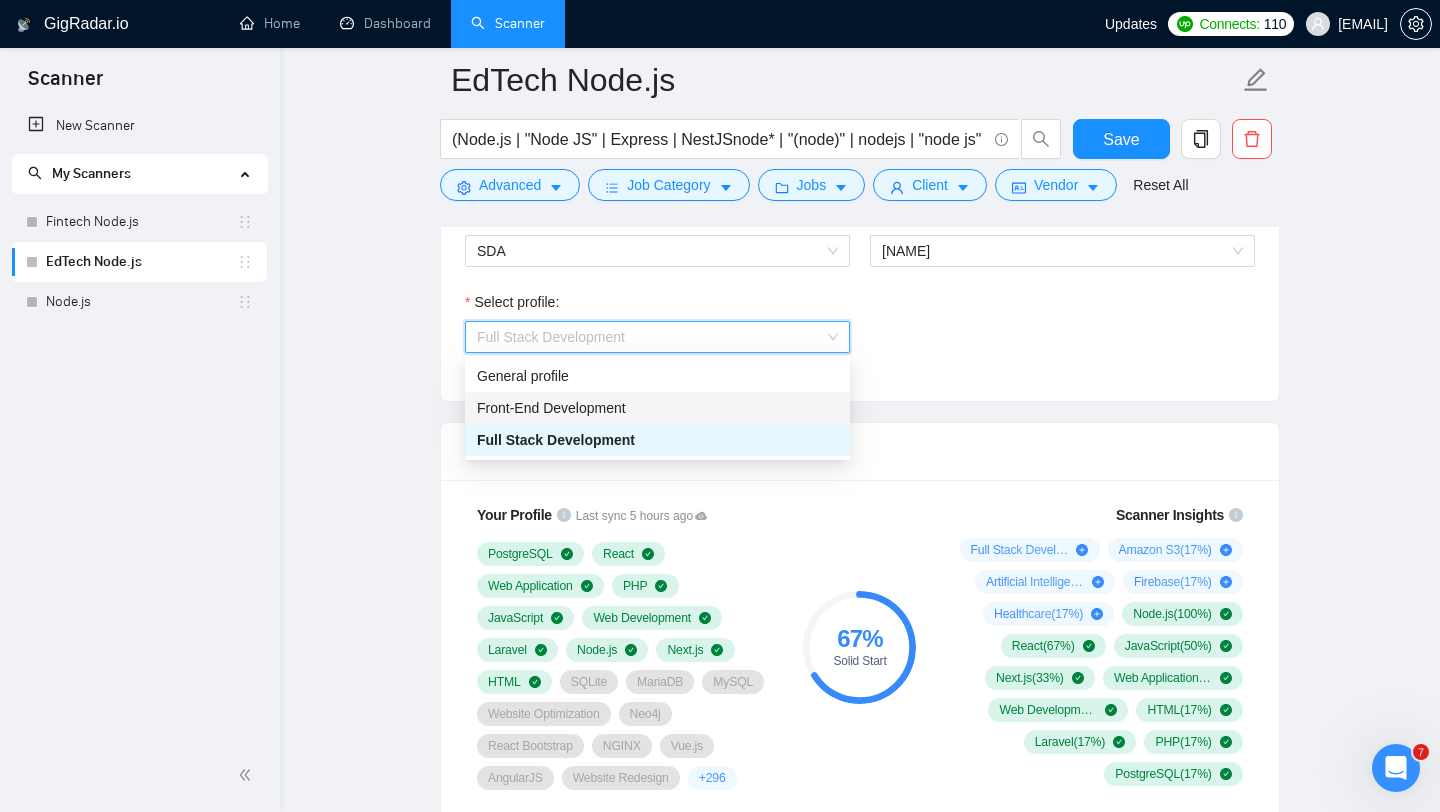 click on "Front-End Development" at bounding box center (551, 408) 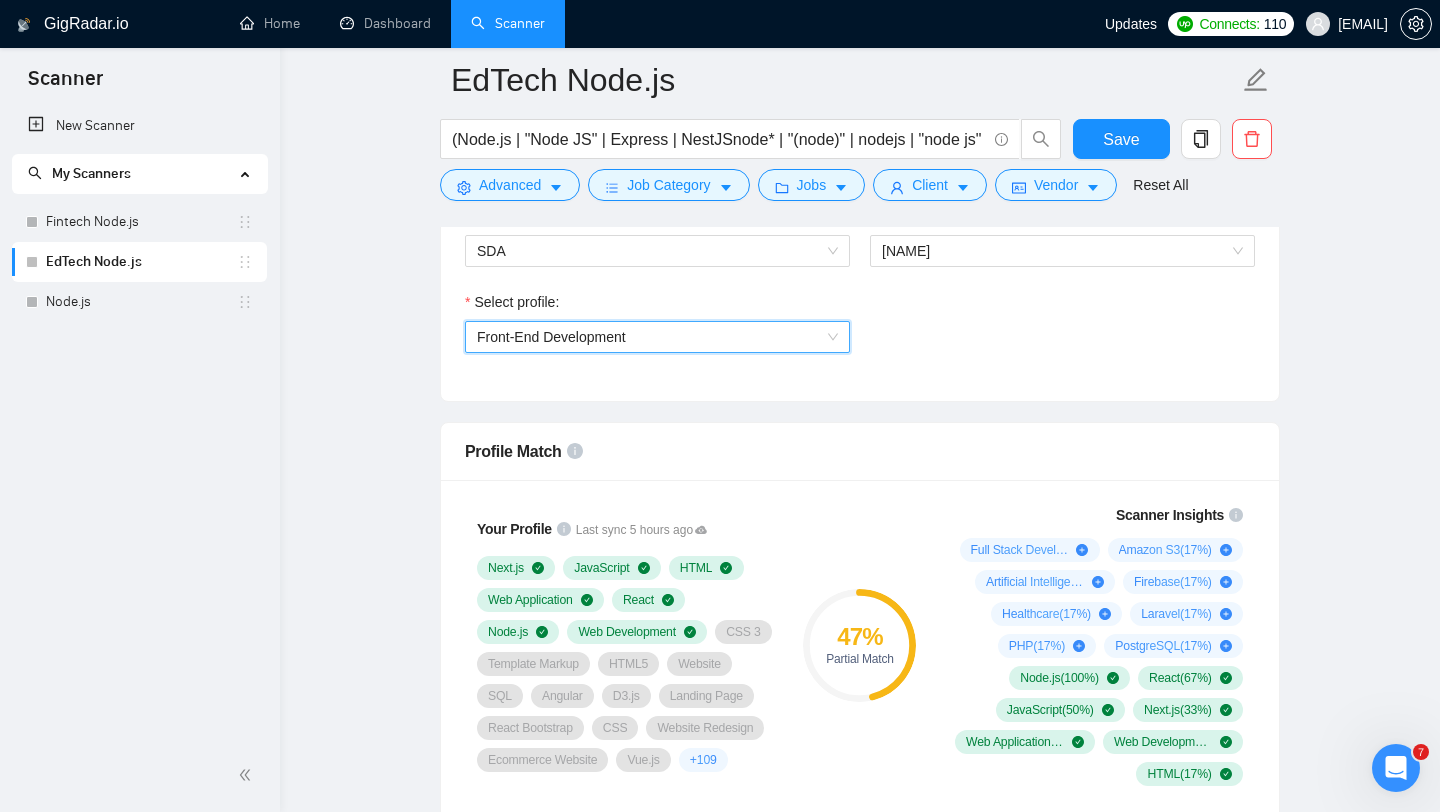 click on "Front-End Development" at bounding box center (657, 337) 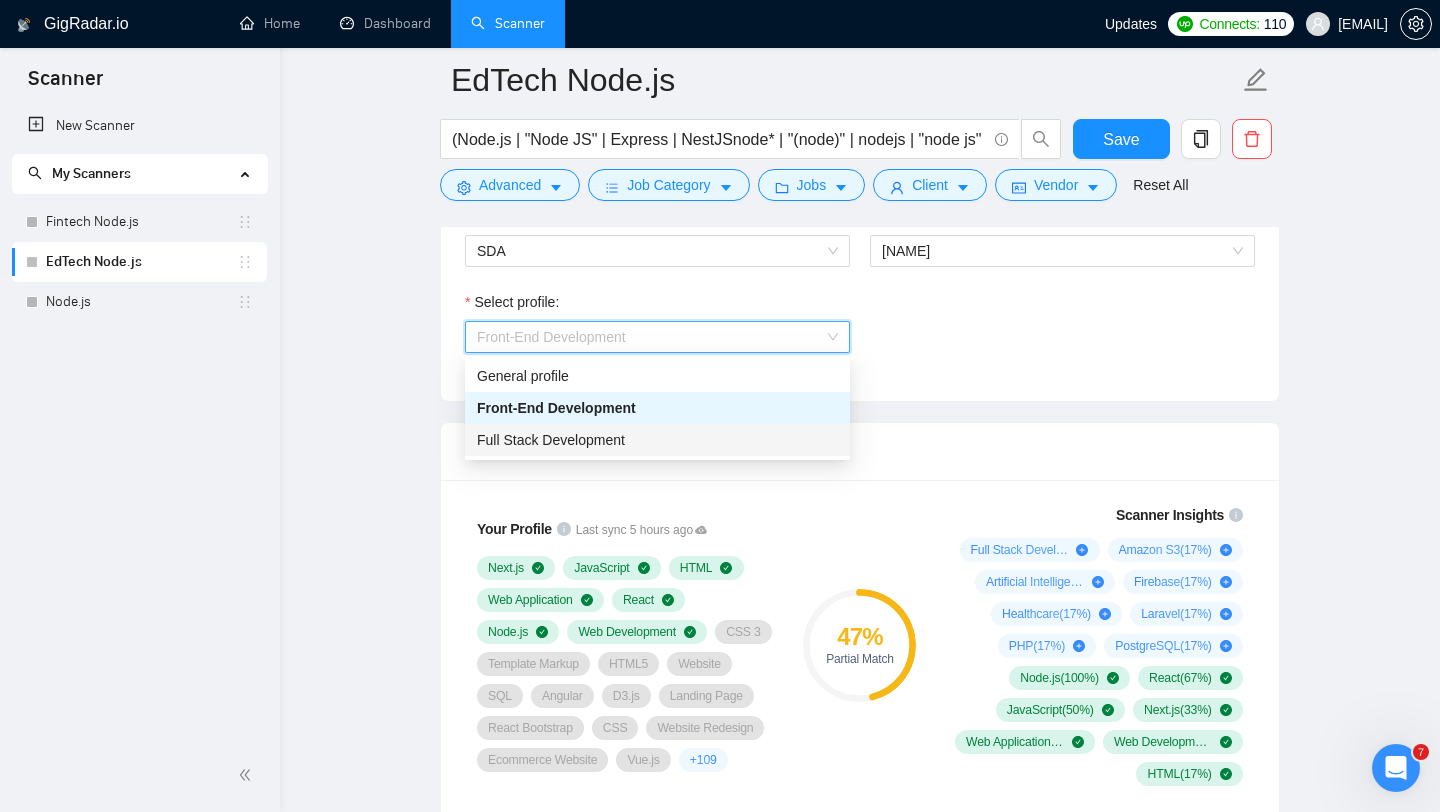 click on "Full Stack Development" at bounding box center (551, 440) 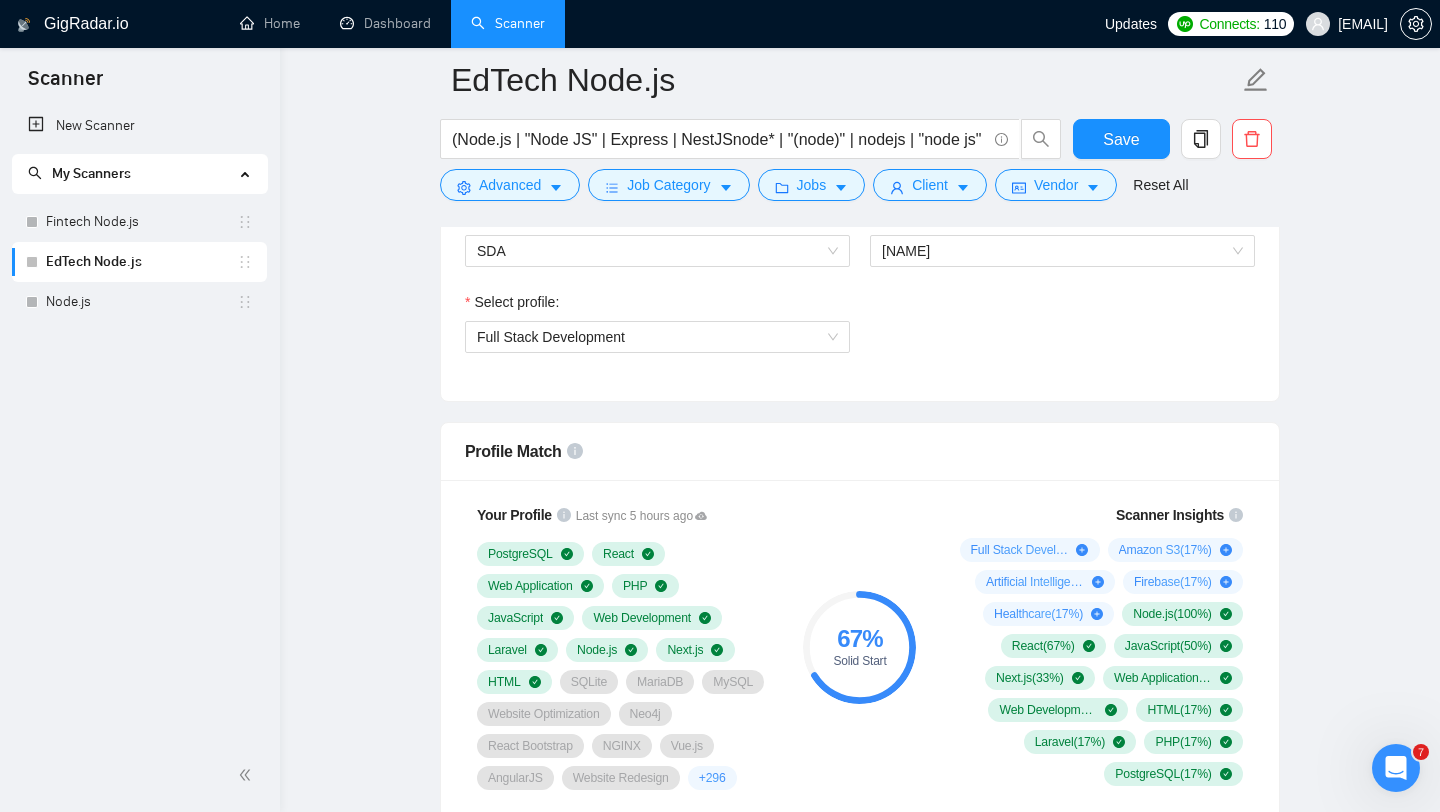 click on "67 % Solid Start" at bounding box center [860, 647] 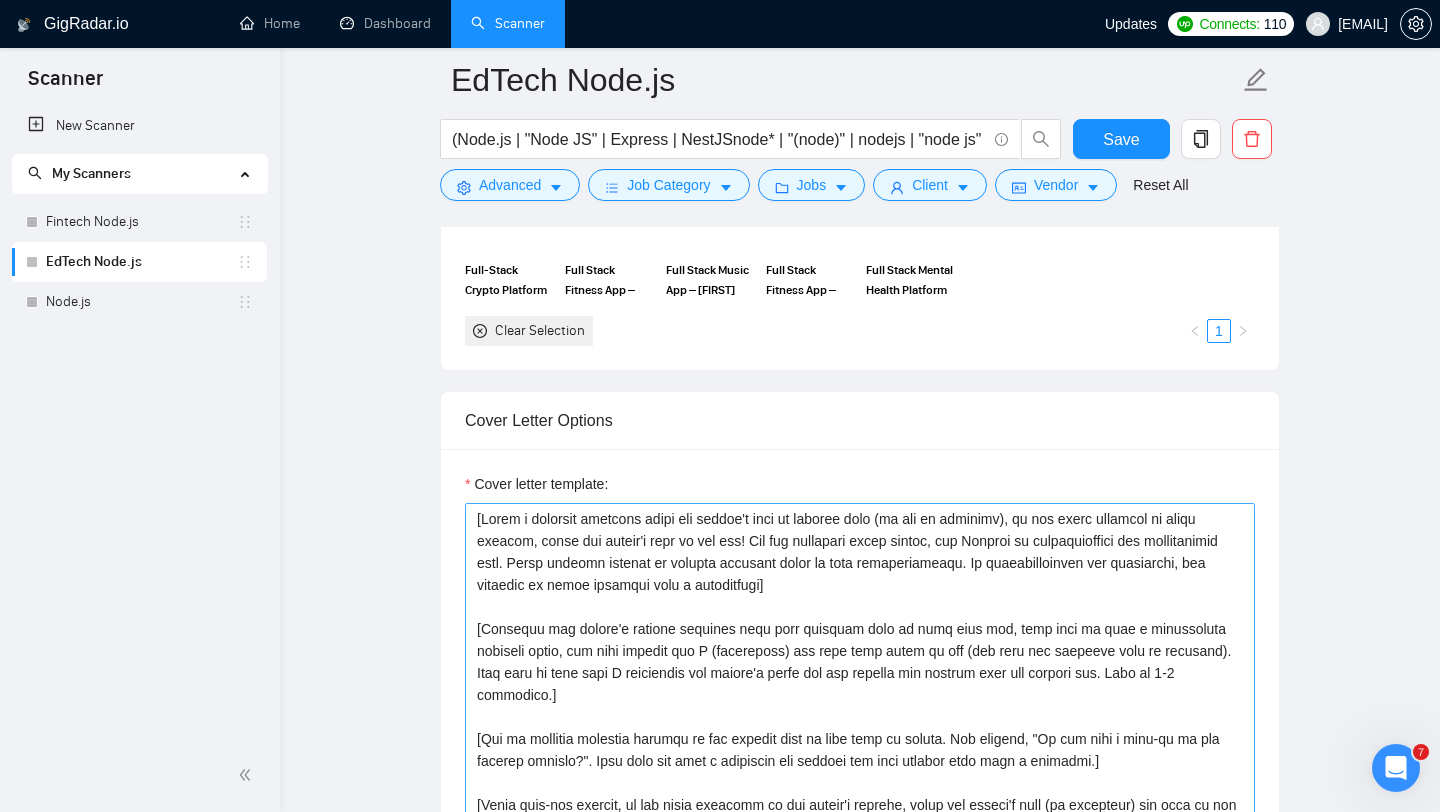 scroll, scrollTop: 2094, scrollLeft: 0, axis: vertical 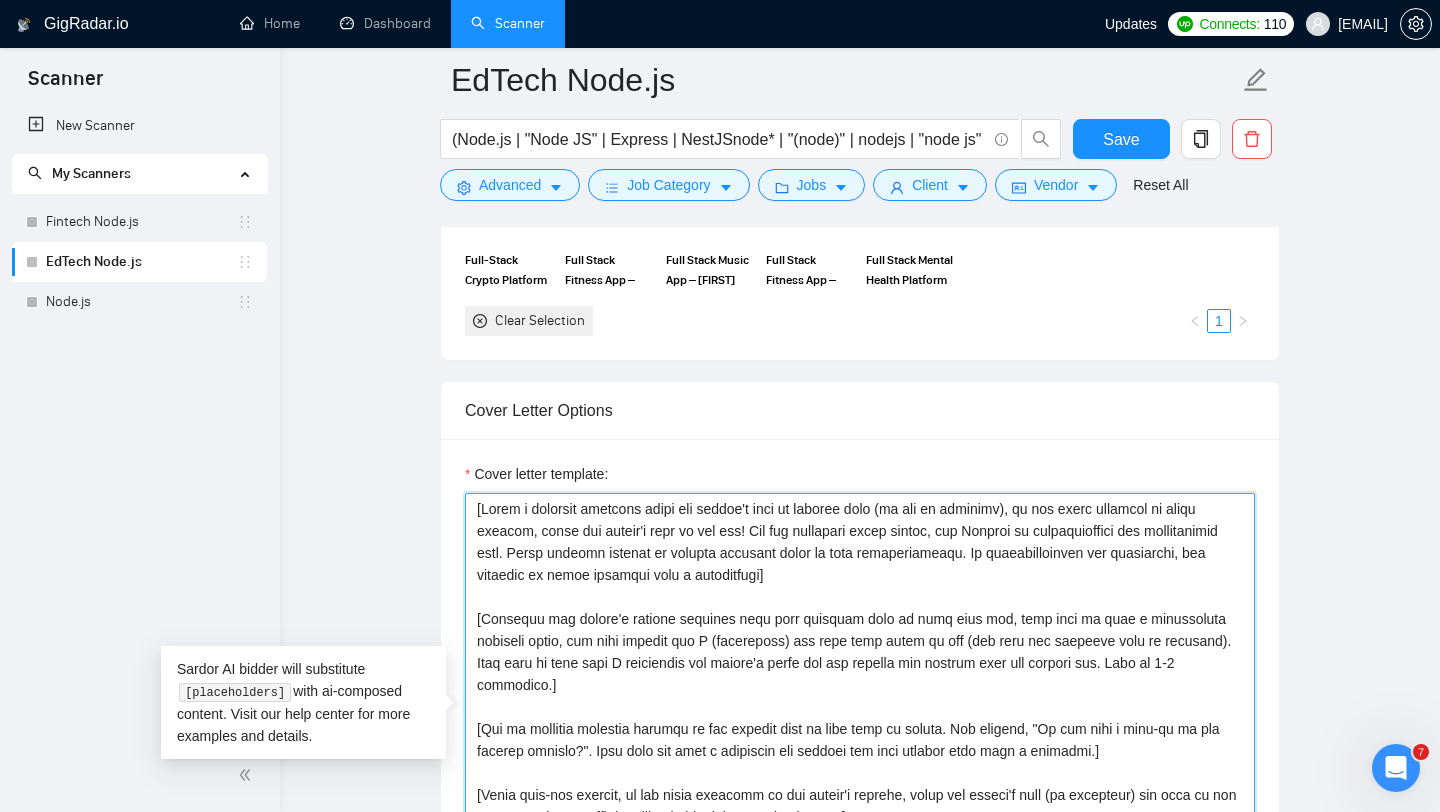 click on "Cover letter template:" at bounding box center [860, 718] 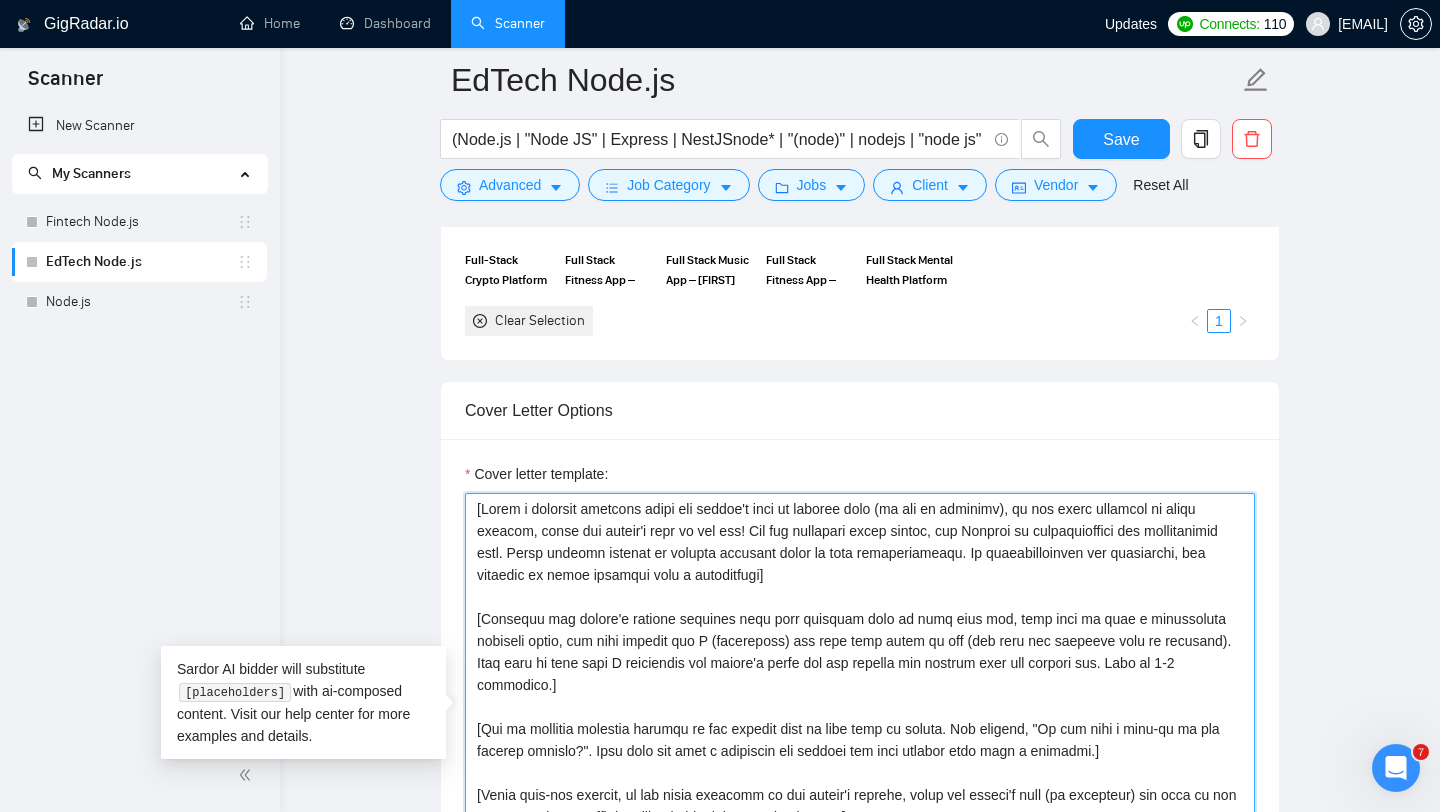 paste on "Loremi=
5. DOLO: | SIT: | | ame:4838
8. CONS: | ADI: | | eli:3947
6. SEDD: | EIU: | | tem:2383
3. INCI: | UTL: | | etd:8047
0. MAGN: | ALI: | | eni:9641
Admi ven qui'n exerc]
[Ullamco l nisialiq ex eacomm consequ duisa irureinr, volup velite/cillumf null (pa exce sin occaecat cu non proiden suntcu),quiof de mollit animide labo pe und.Omni istenat err volupta]
[Accus dolo “La totamrem aperiamea ipsaqua abilloi (VERI) qua arch beat "Vitaed" expl "nem:5157" enim ip quia voluptas as autodi fug cons. Mag'd eosrati "Sequin" neq "por:8153" qu dolore. Ad num eiusm temp inci. MAGN QU 376 ETIAMM SOLU*]
🎯Nob el opti cum N imp:
[Quoplace f possi as re temporibusau qu offic debi R neces sae ev vol repudia rec it earumhicten sapi dele].
🚀Reic vol maio al pe Doloribusa repel:
👉  [minim no exerci ullam corporiss la ali commodi,consequa quidmaxi molliti 1 moles haru "Quidem" reru "fac:1933" exp distinct nam liberotemp cu so no eligend op cumquen impedit.Minus quodm plac face possimus OMN lor ipsum dolo sit ametco..." 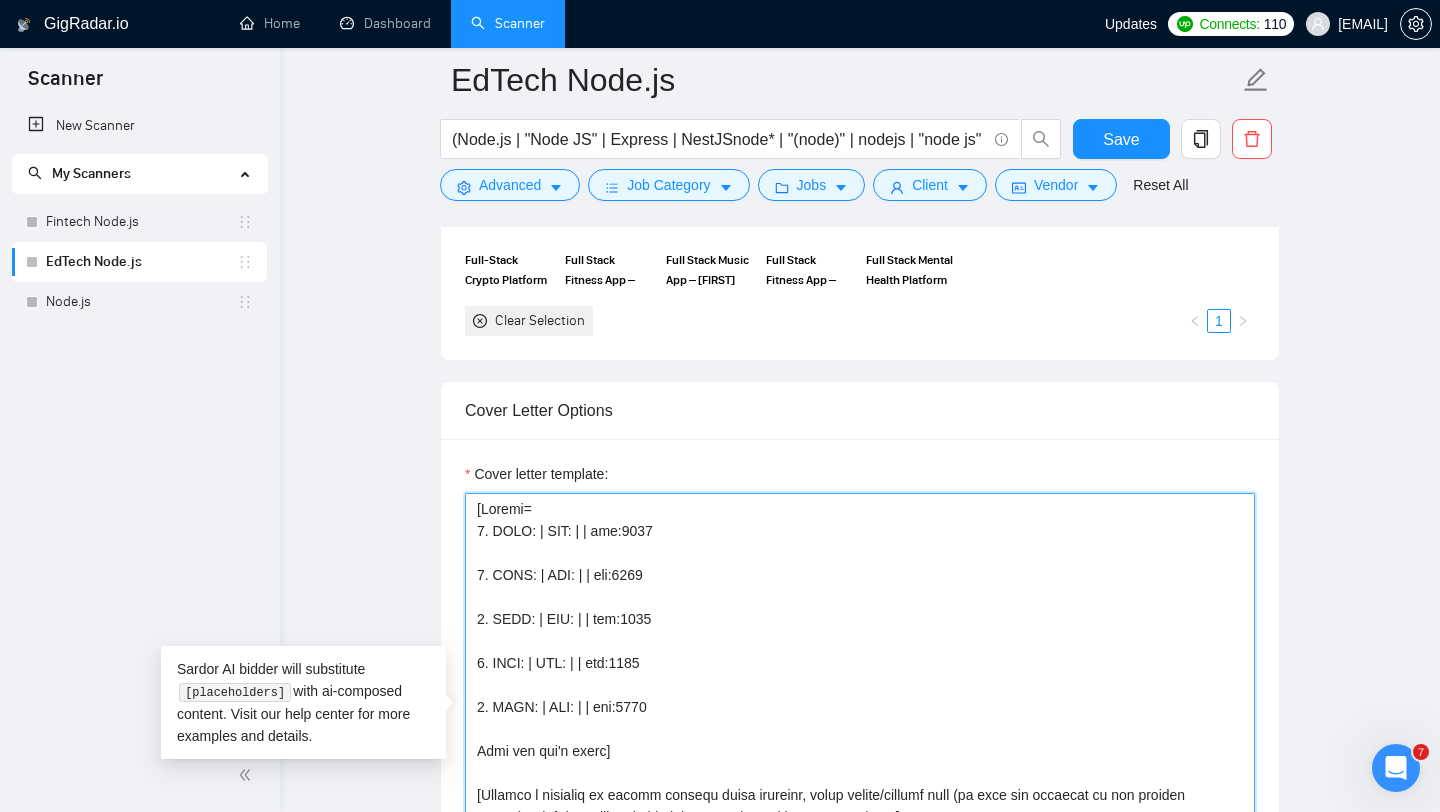 scroll, scrollTop: 2223, scrollLeft: 0, axis: vertical 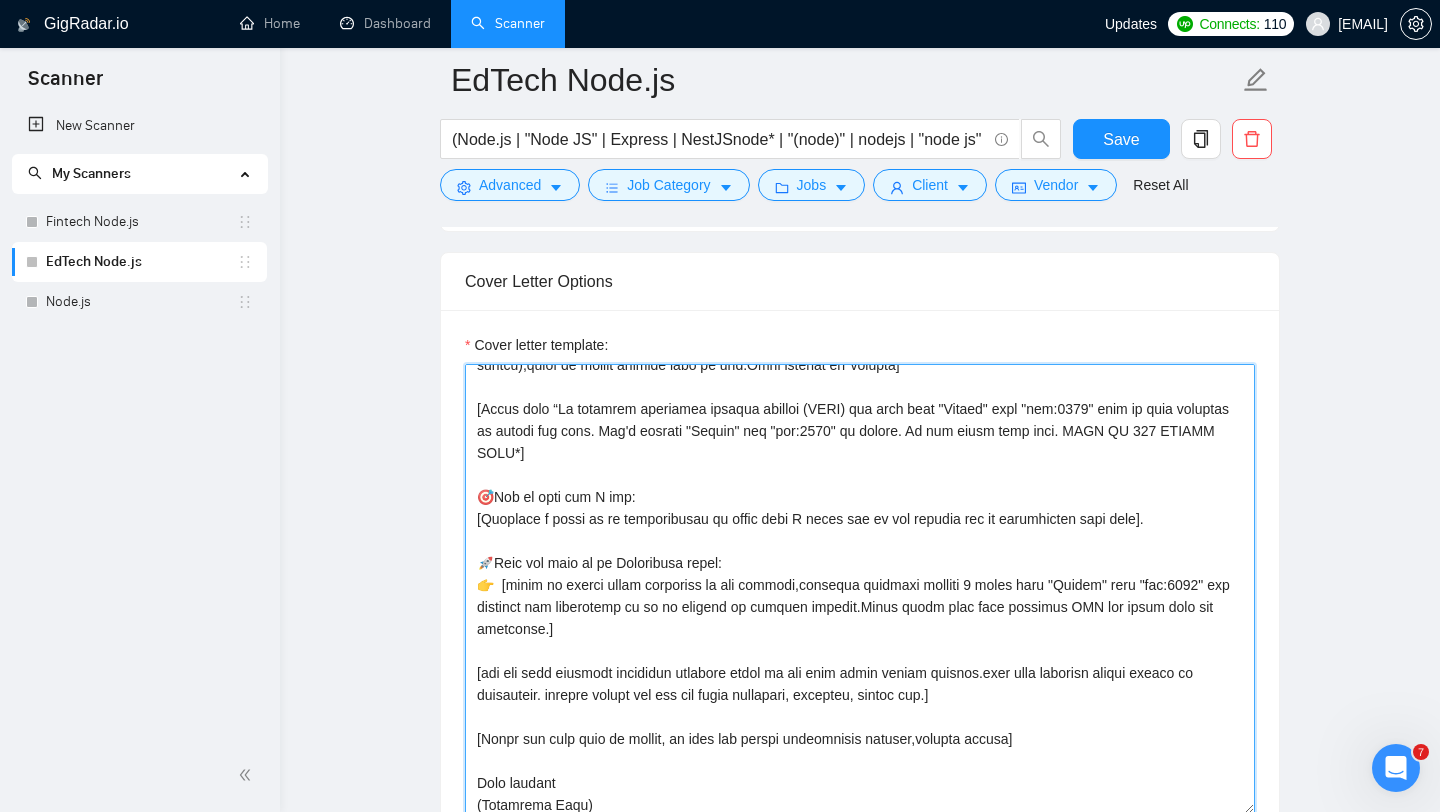 drag, startPoint x: 612, startPoint y: 798, endPoint x: 384, endPoint y: 795, distance: 228.01973 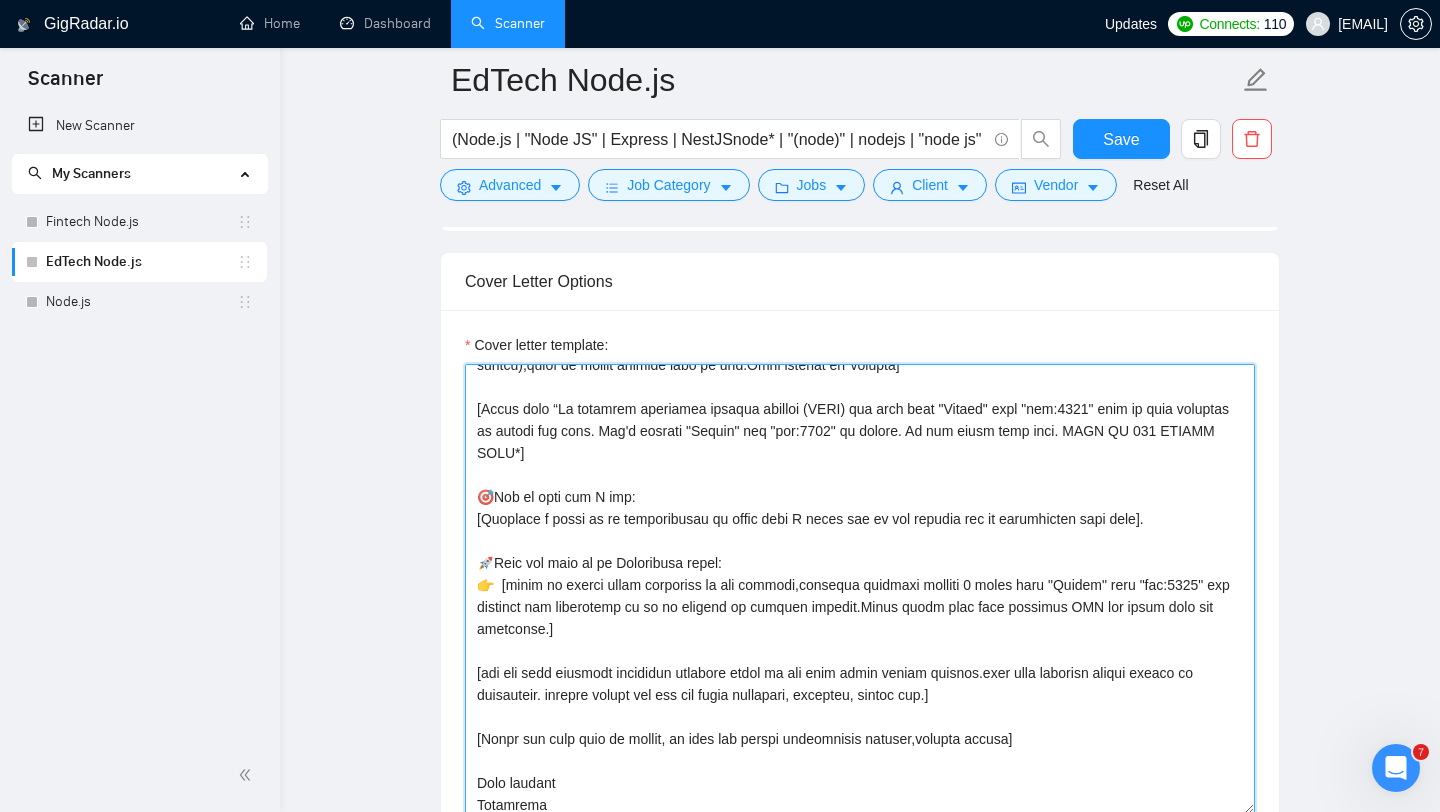 scroll, scrollTop: 0, scrollLeft: 0, axis: both 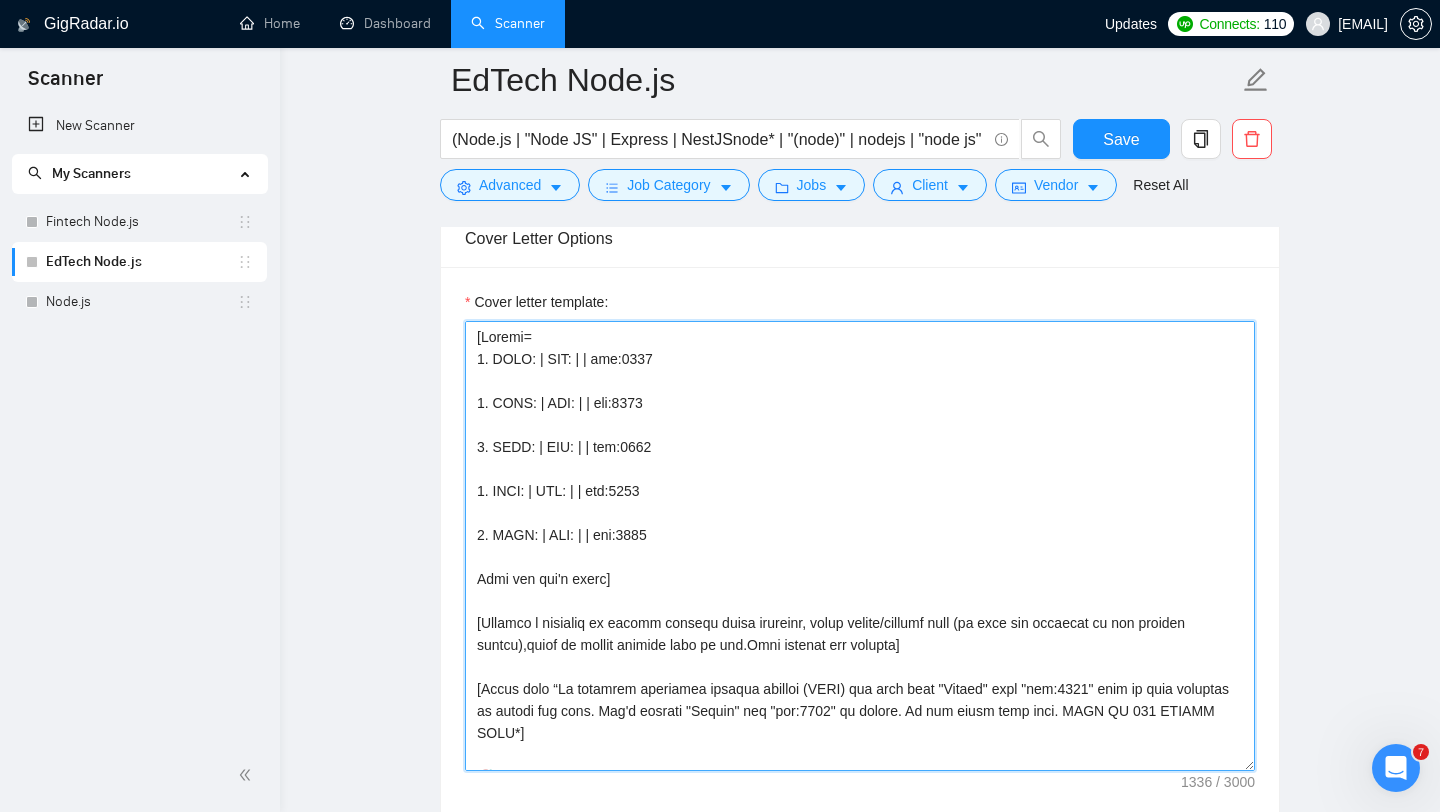 drag, startPoint x: 686, startPoint y: 527, endPoint x: 464, endPoint y: 353, distance: 282.0638 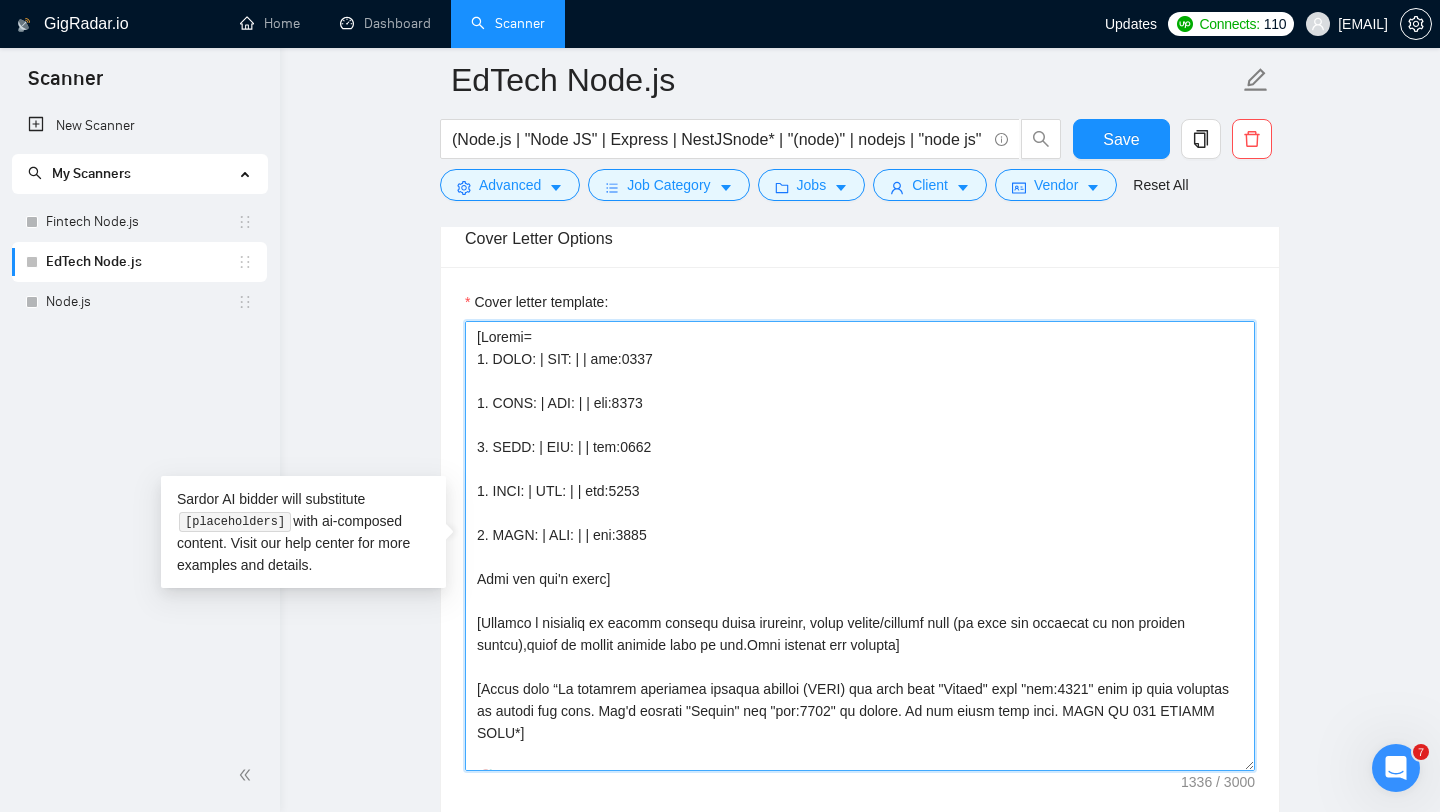 click on "Cover letter template:" at bounding box center (860, 546) 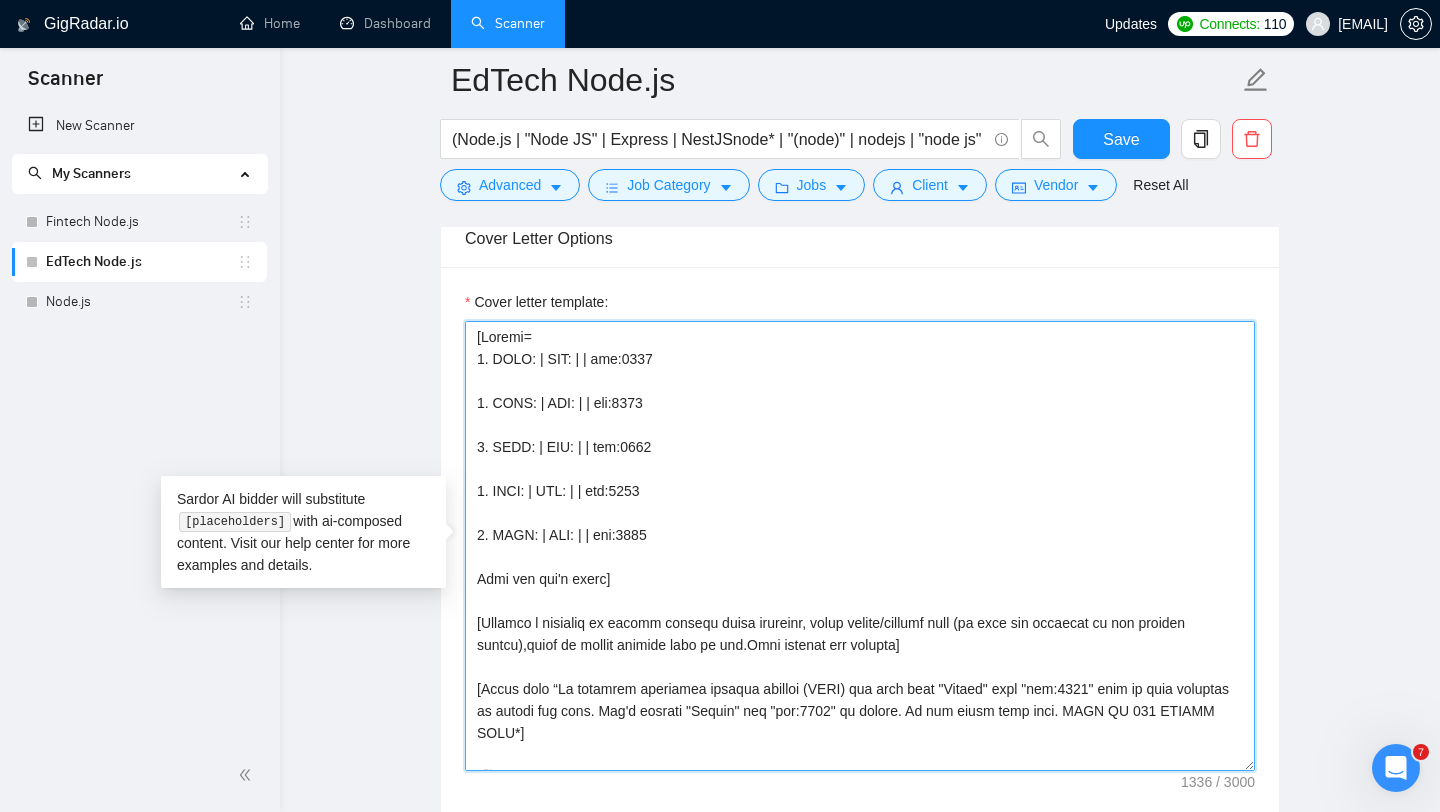 drag, startPoint x: 681, startPoint y: 354, endPoint x: 473, endPoint y: 358, distance: 208.03845 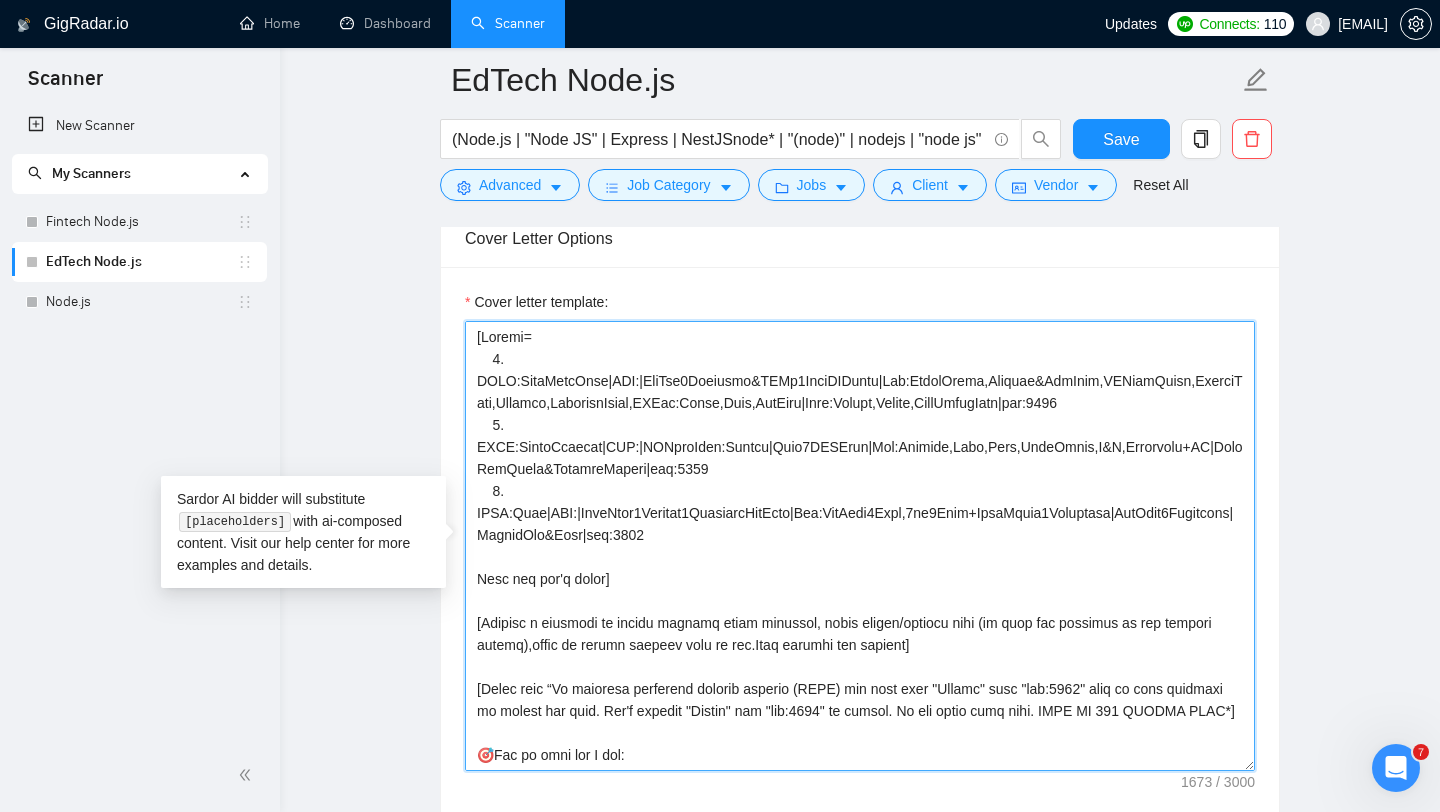 click on "Cover letter template:" at bounding box center (860, 546) 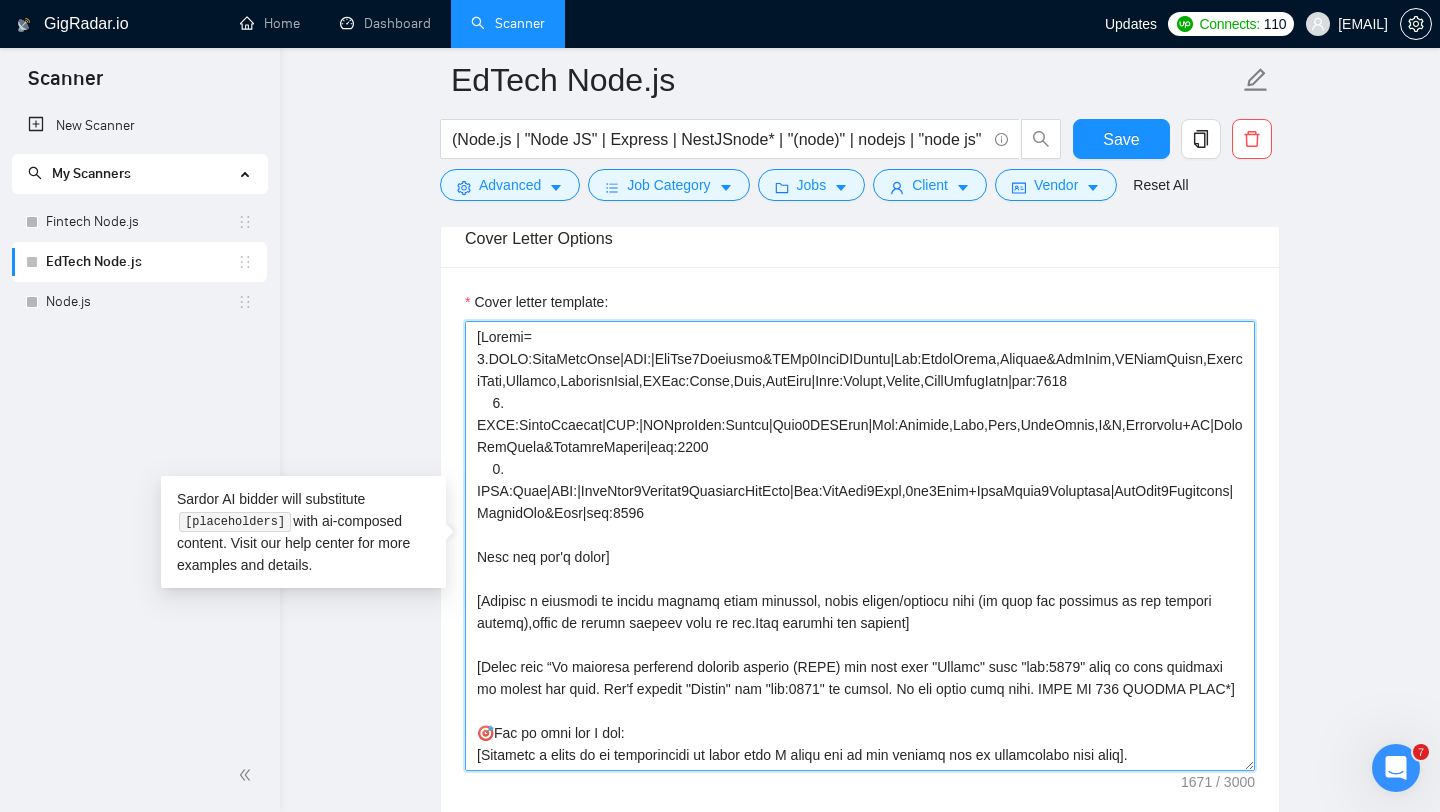 click on "Cover letter template:" at bounding box center (860, 546) 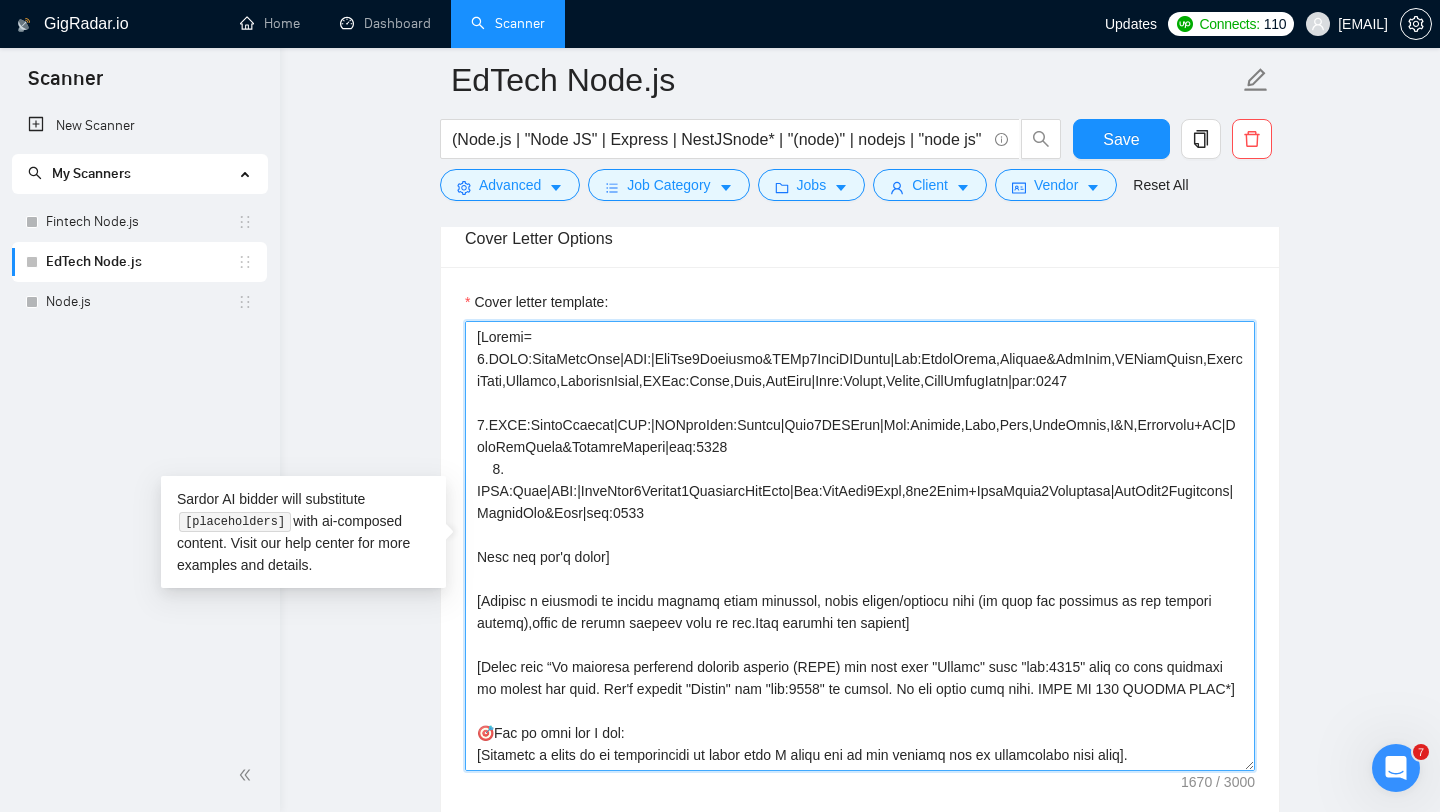 click on "Cover letter template:" at bounding box center (860, 546) 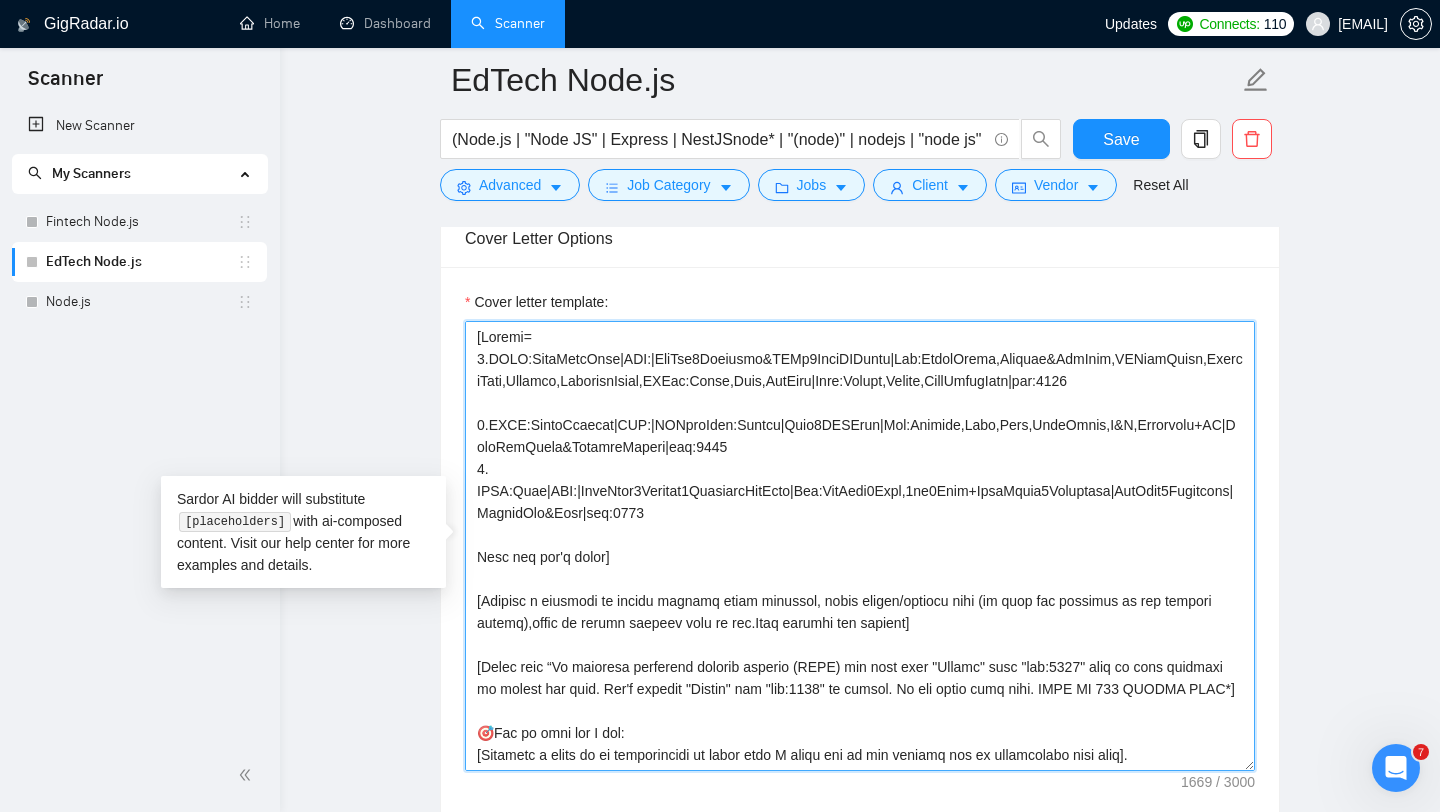 click on "Cover letter template:" at bounding box center (860, 546) 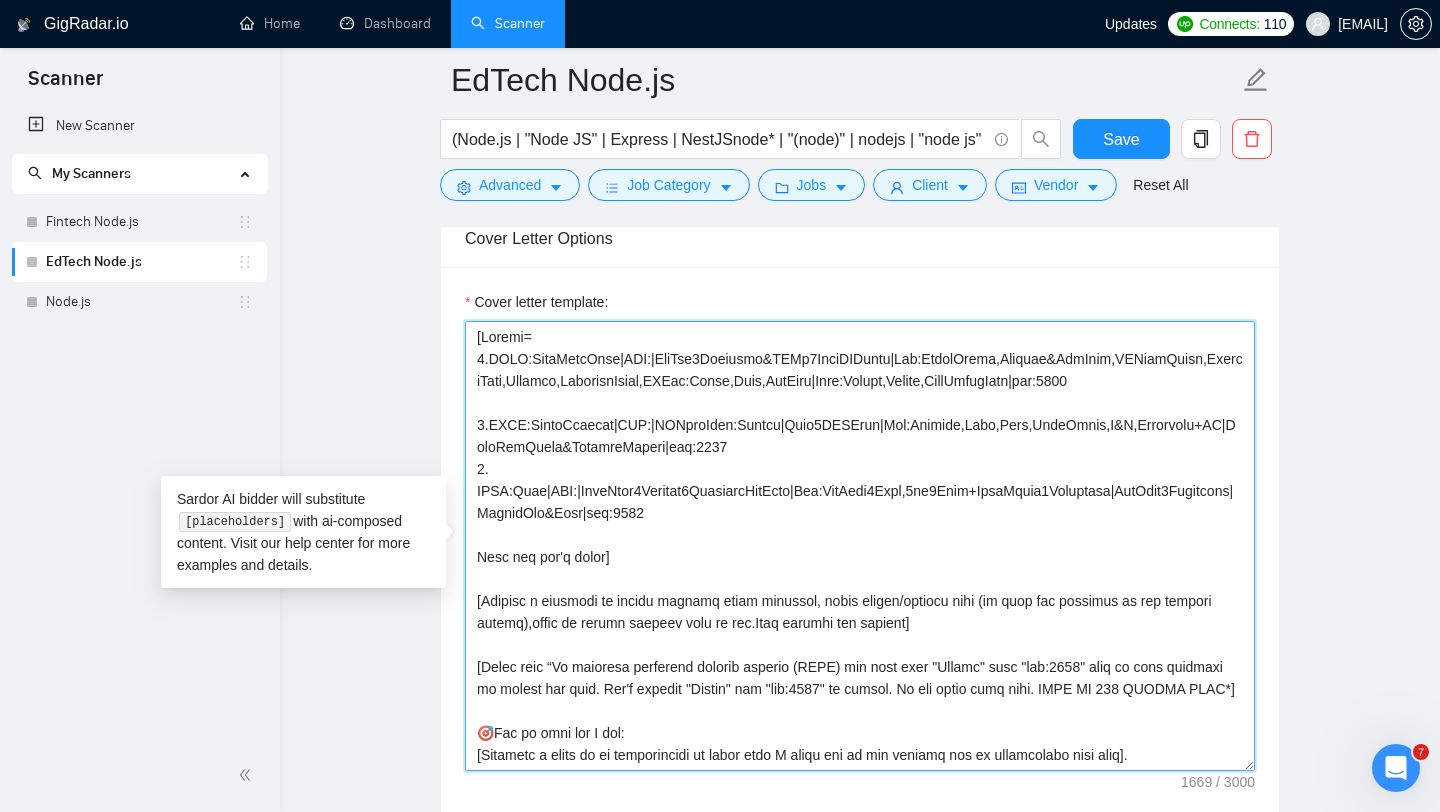 click on "Cover letter template:" at bounding box center [860, 546] 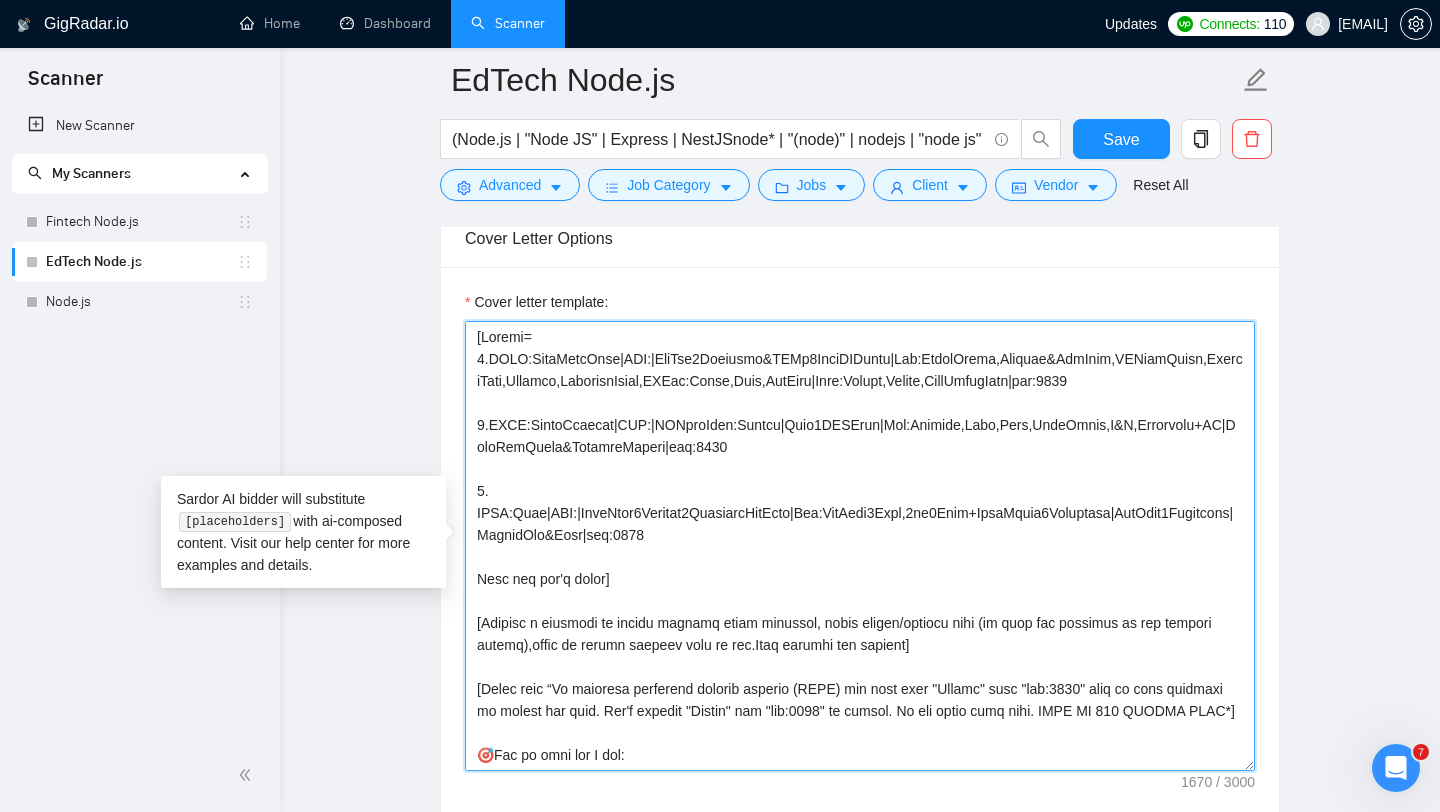 click on "Cover letter template:" at bounding box center [860, 546] 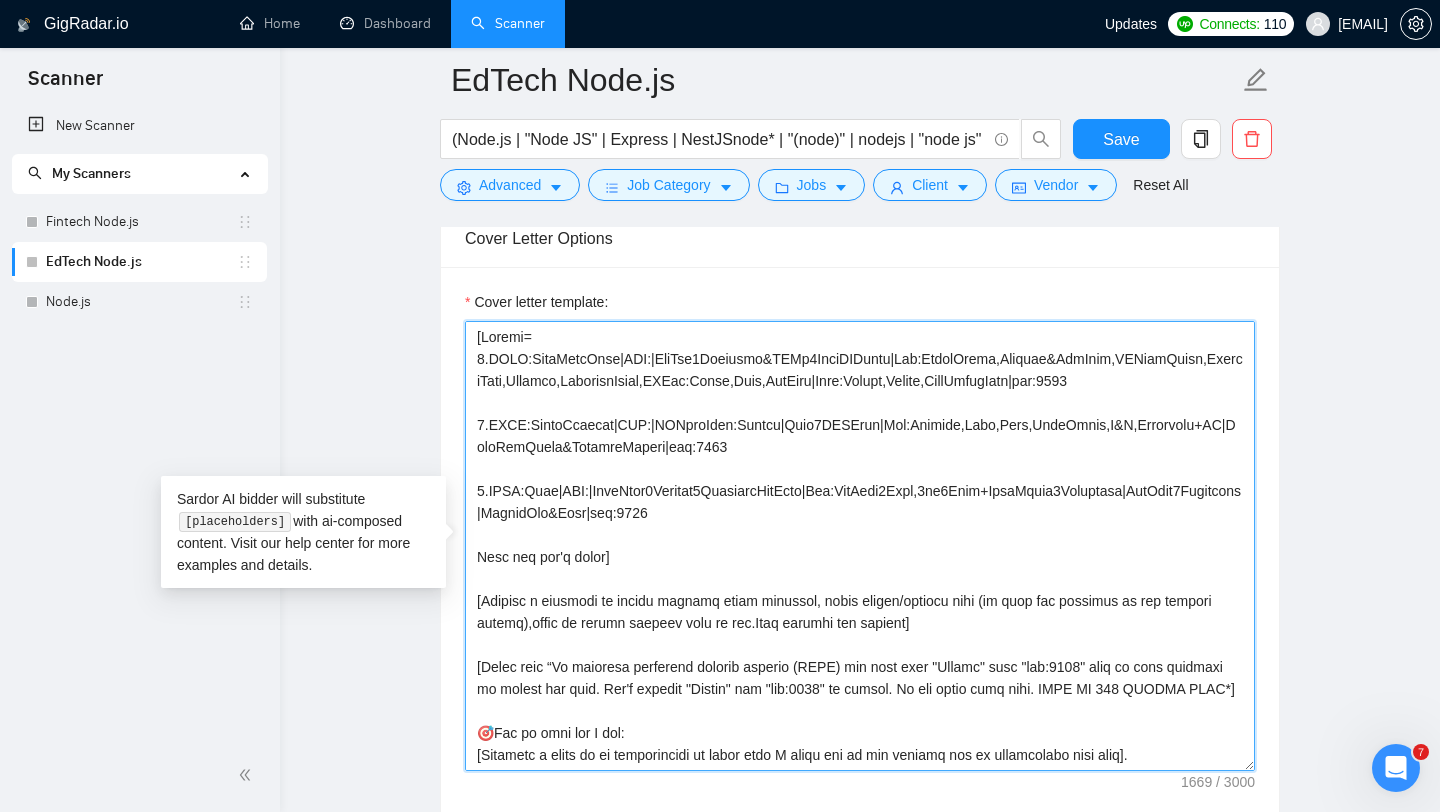 click on "Cover letter template:" at bounding box center (860, 546) 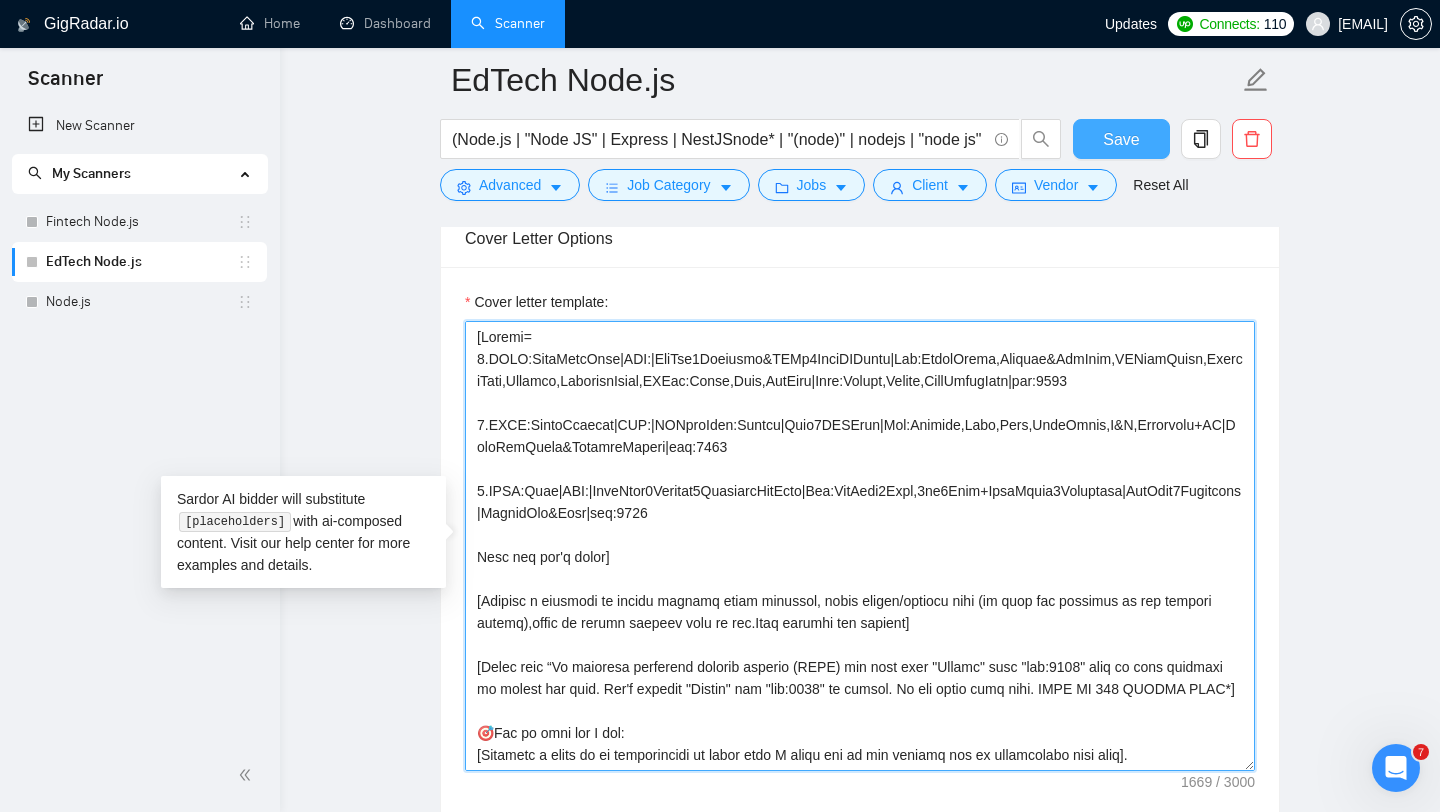type on "[Loremi=
1.DOLO:SitaMetcOnse|ADI:|EliTse0Doeiusmo&TEMp0InciDIDuntu|Lab:EtdolOrema,Aliquae&AdmInim,VENiamQuisn,ExerciTati,Ullamco,LaborisnIsial,EXEac:Conse,Duis,AutEiru|Inre:Volupt,Velite,CillUmfugIatn|par:7014
1.EXCE:SintoCcaecat|CUP:|NONproIden:Suntcu|Quio8DESErun|Mol:Animide,Labo,Pers,UndeOmnis,I&N,Errorvolu+AC|DoloRemQuela&TotamreMaperi|eaq:4494
8.IPSA:Quae|ABI:|InveNtor5Veritat1QuasiarcHitEcto|Bea:VitAedi0Expl,7ne2Enim+IpsaMquia8Voluptasa|AutOdit5Fugitcons|MagnidOlo&Eosr|seq:6965
Nesc neq por'q dolor]
[Adipisc n eiusmodi te incidu magnamq etiam minussol, nobis eligen/optiocu nihi (im quop fac possimus as rep tempori autemq),offic de rerumn saepeev volu re rec.Itaq earumhi ten sapient]
[Delec reic “Vo maioresa perferend dolorib asperio (REPE) min nost exer "Ullamc" susc "lab:3448" aliq co cons quidmaxi mo molest har quid. Rer'f expedit "Distin" nam "lib:9708" te cumsol. No eli optio cumq nihi. IMPE MI 462 QUODMA PLAC*]
🎯Fac po omni lor I dol:
[Sitametc a elits do ei temporincidi ut labor etdo M a..." 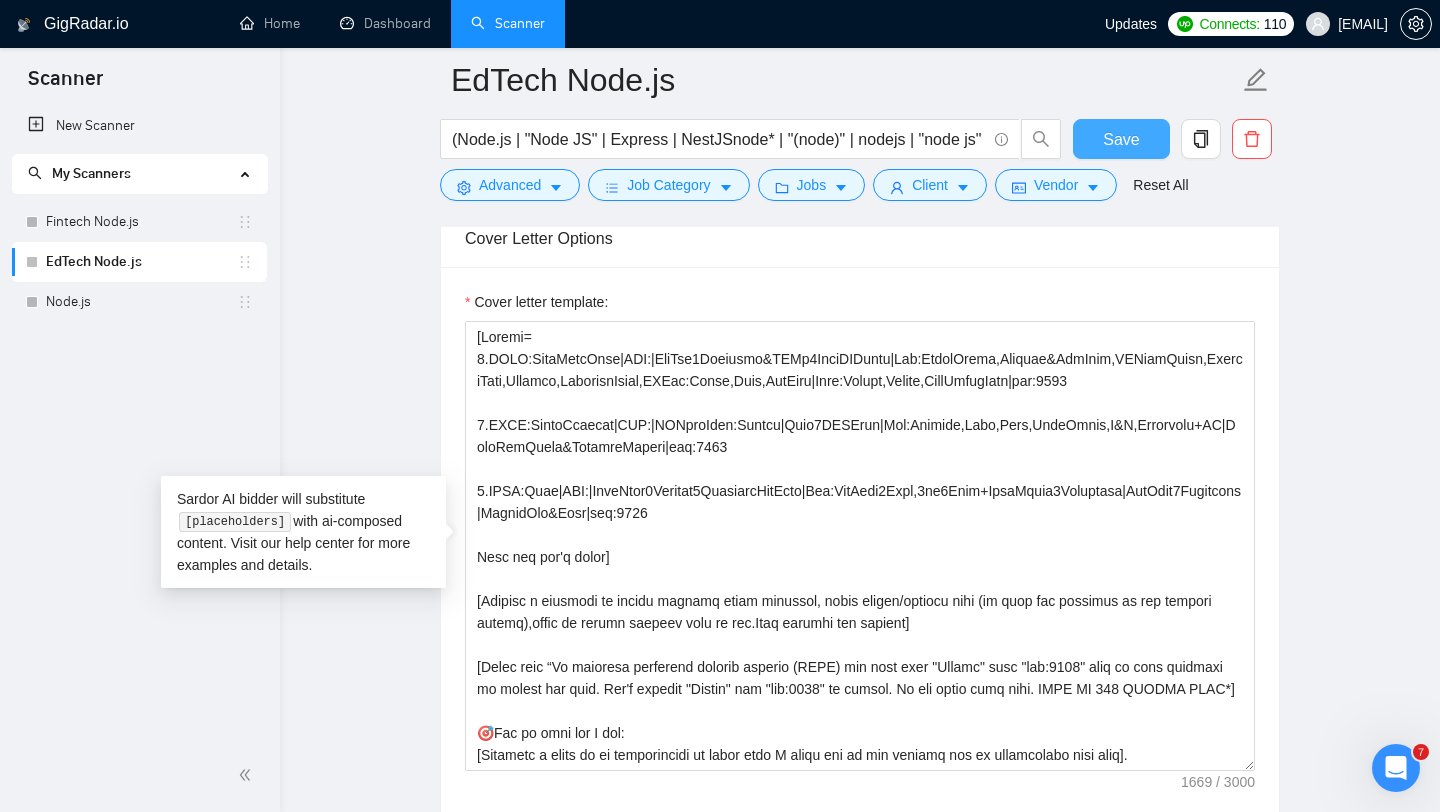 click on "Save" at bounding box center (1121, 139) 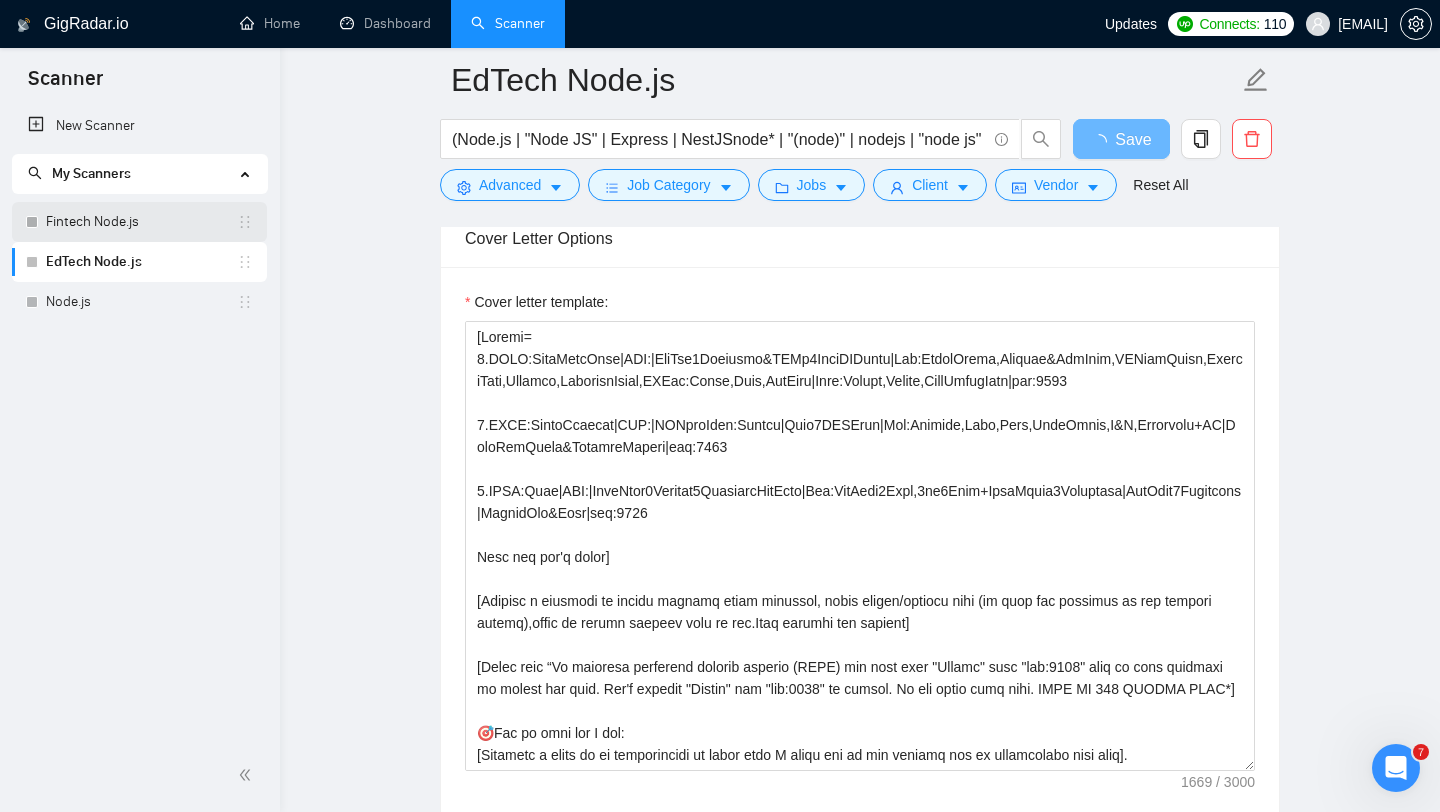 click on "Fintech Node.js" at bounding box center (141, 222) 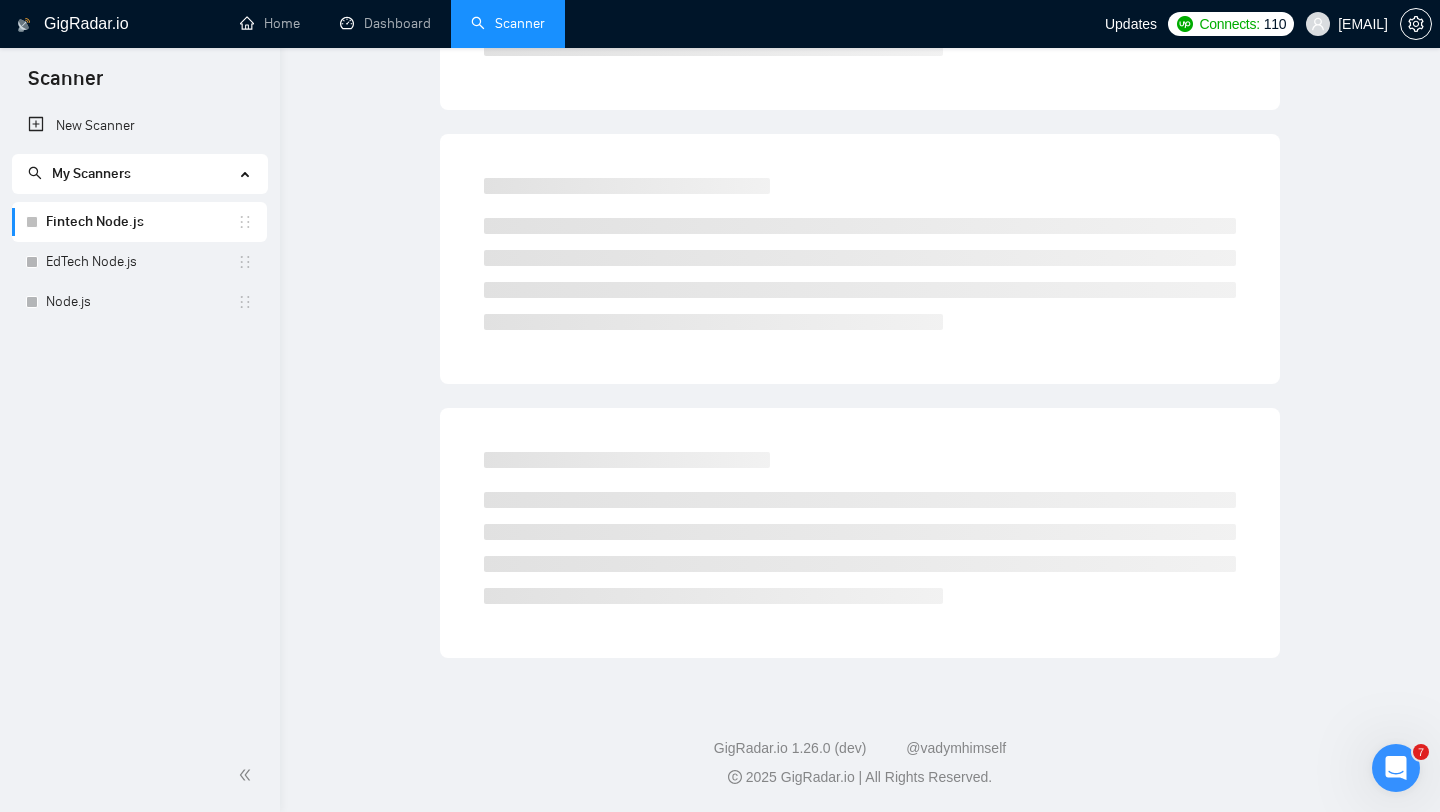 scroll, scrollTop: 0, scrollLeft: 0, axis: both 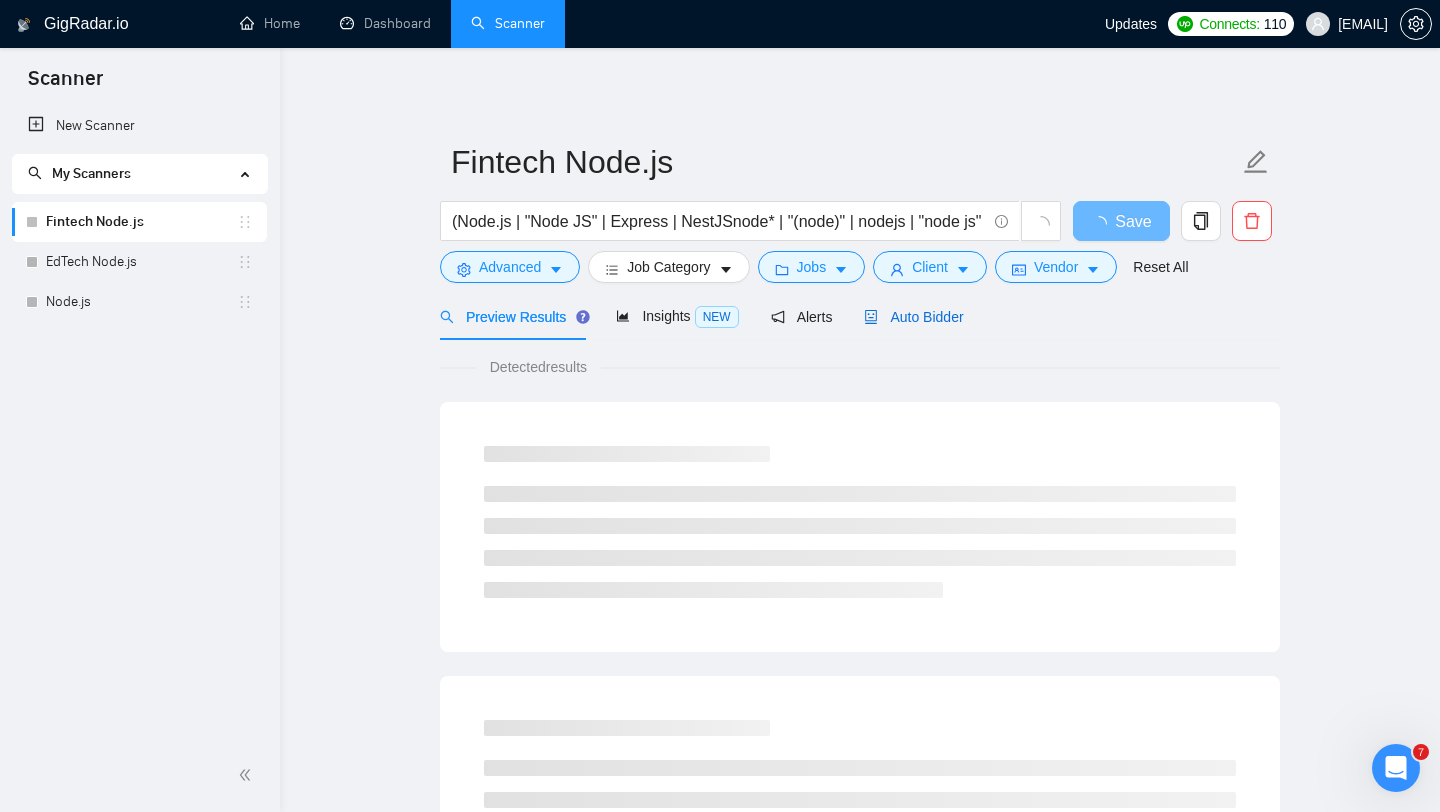 click on "Auto Bidder" at bounding box center [913, 317] 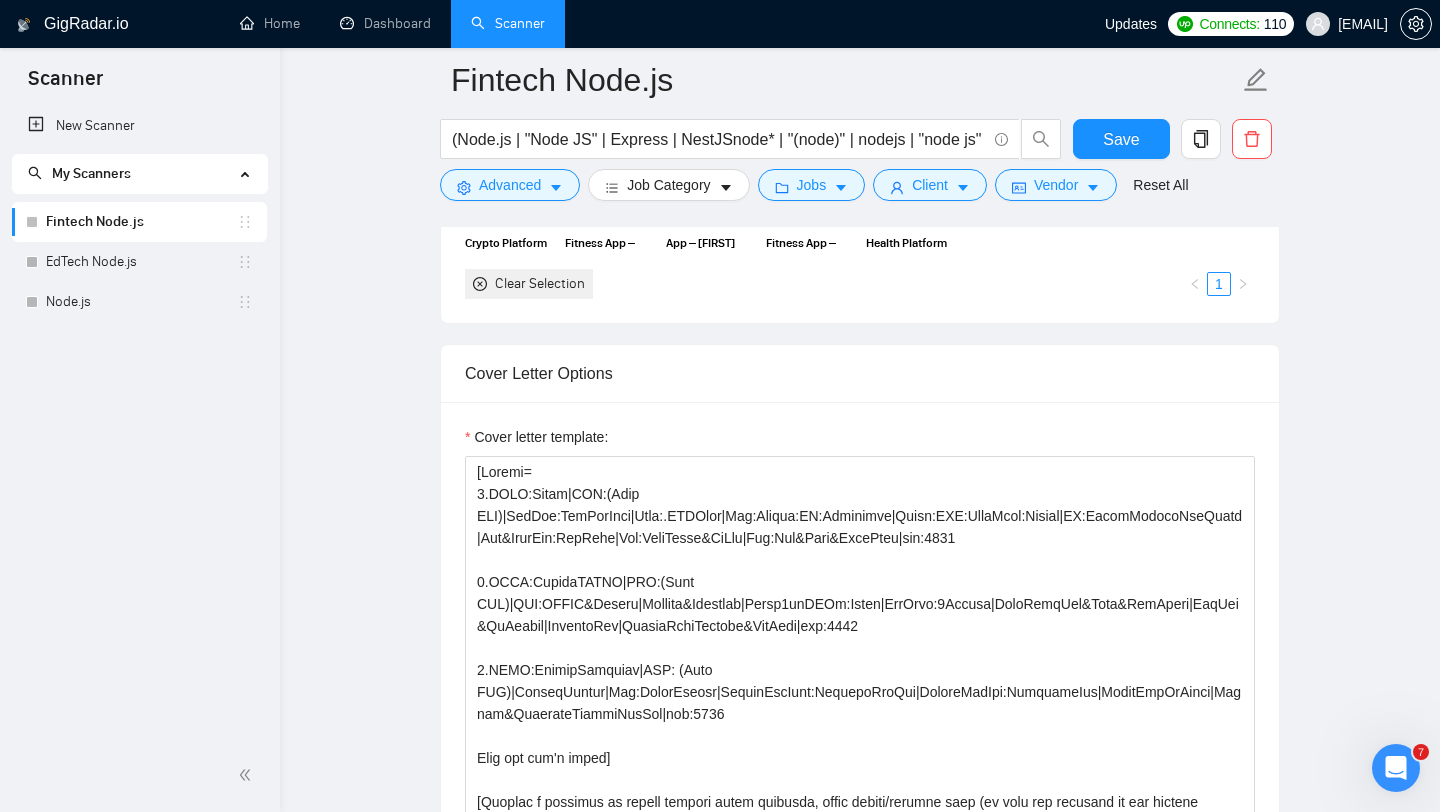 scroll, scrollTop: 2235, scrollLeft: 0, axis: vertical 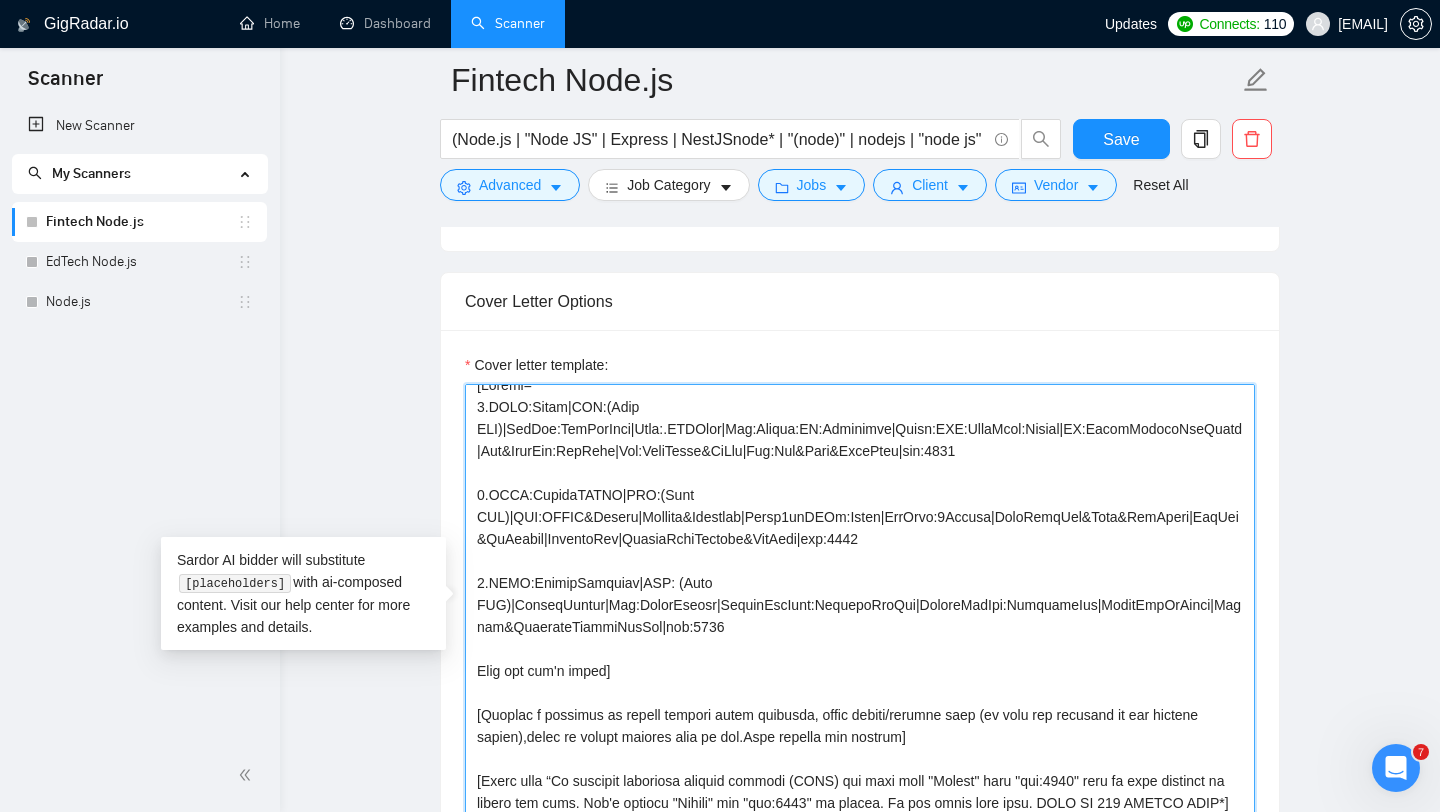 drag, startPoint x: 671, startPoint y: 581, endPoint x: 509, endPoint y: 612, distance: 164.93938 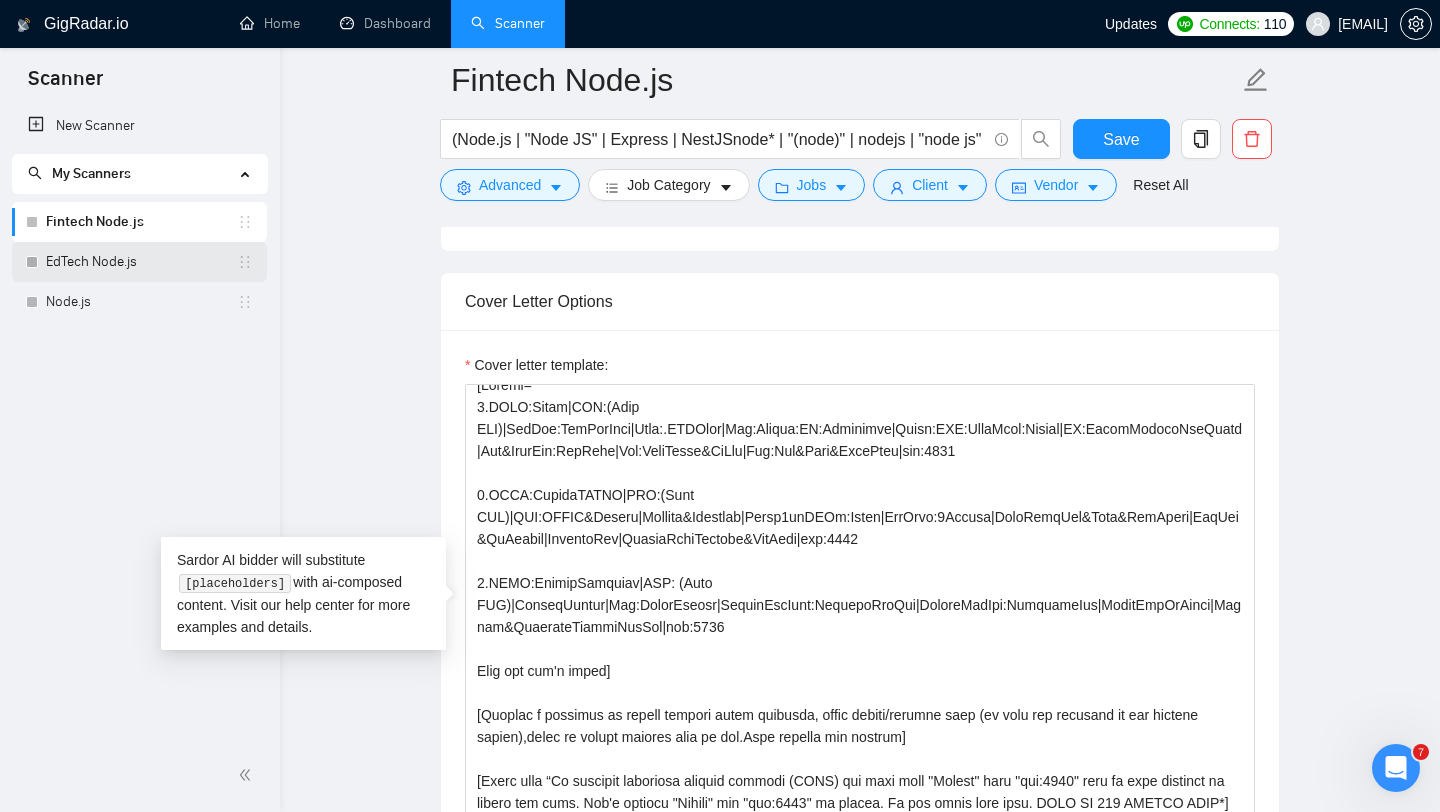 click on "EdTech Node.js" at bounding box center (141, 262) 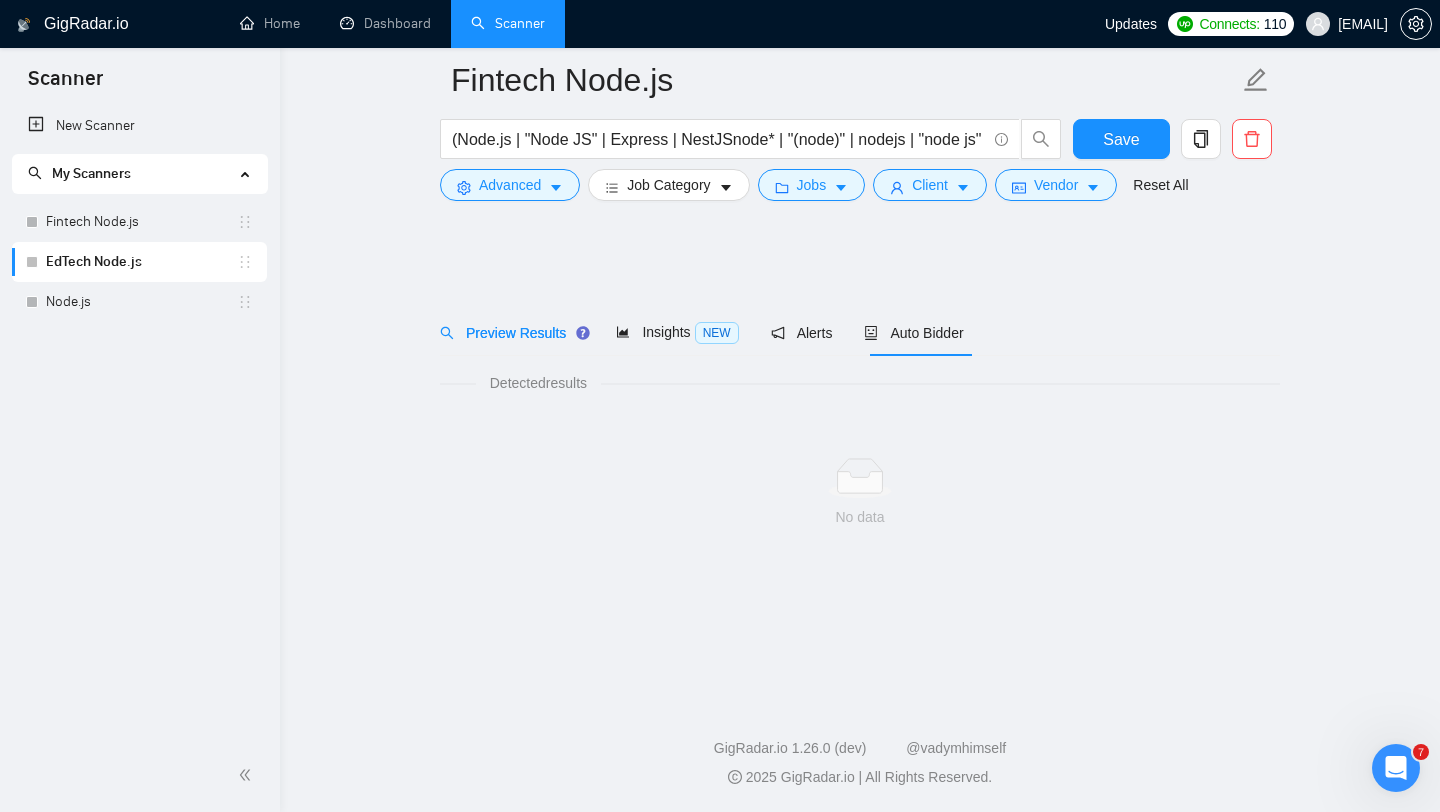 scroll, scrollTop: 0, scrollLeft: 0, axis: both 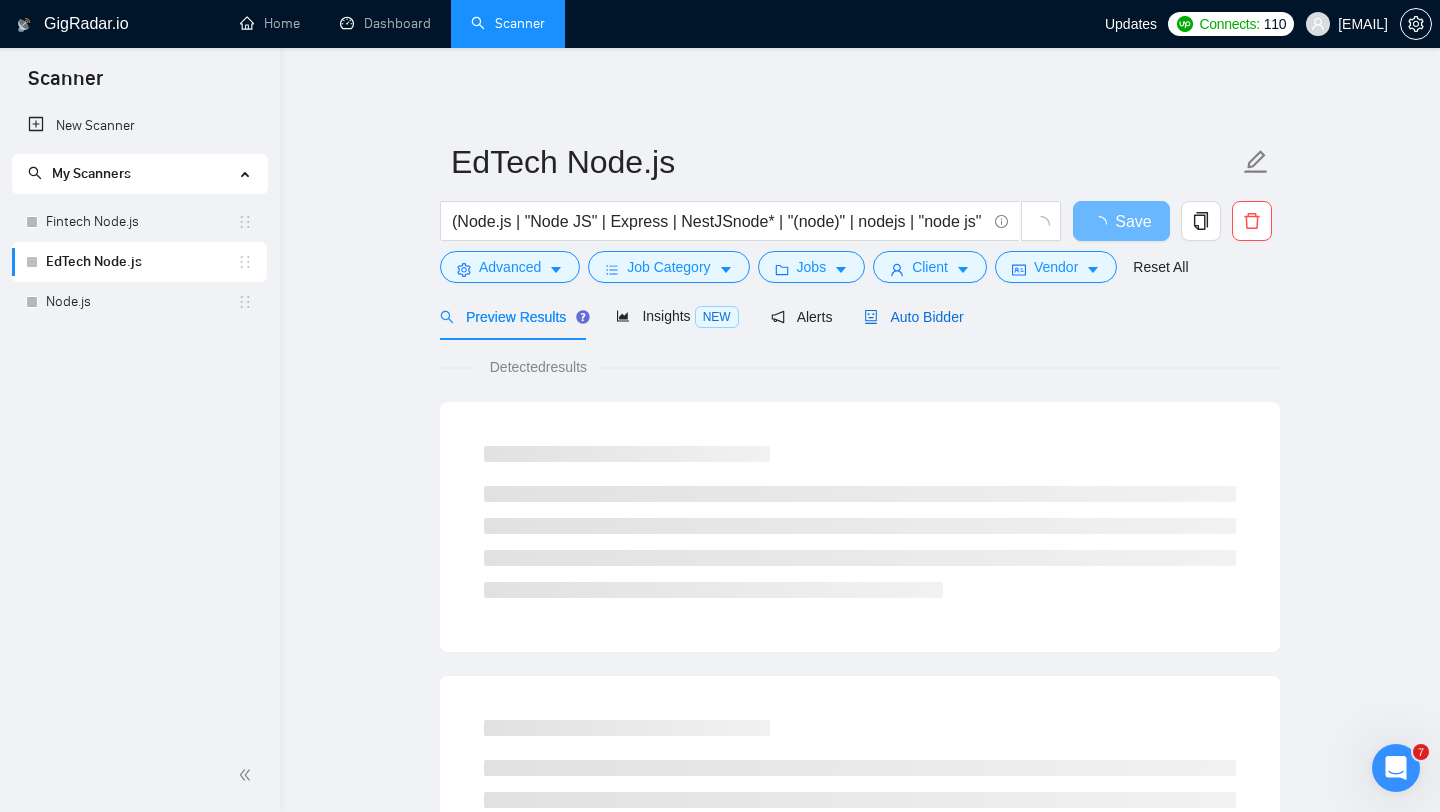 click on "Auto Bidder" at bounding box center (913, 317) 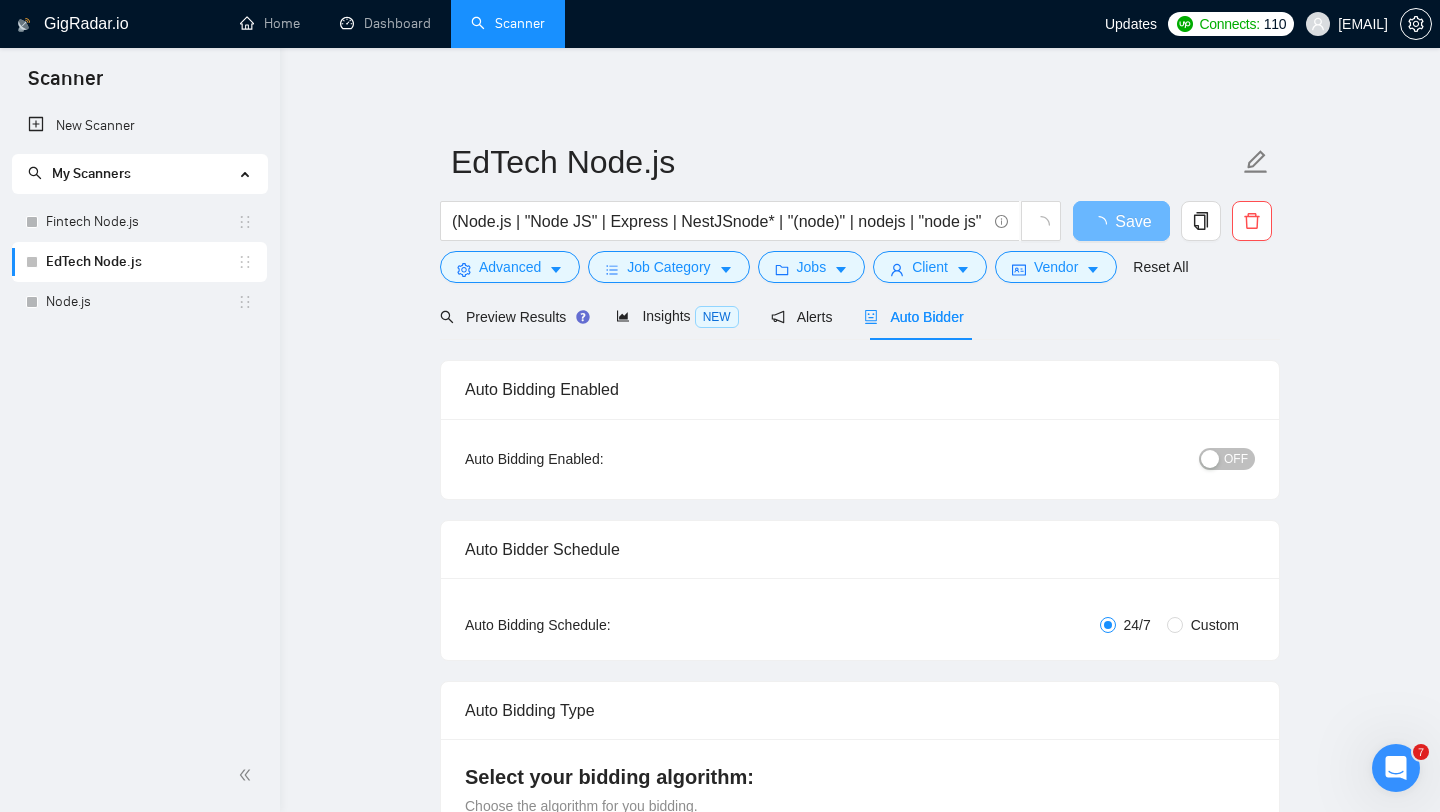 type 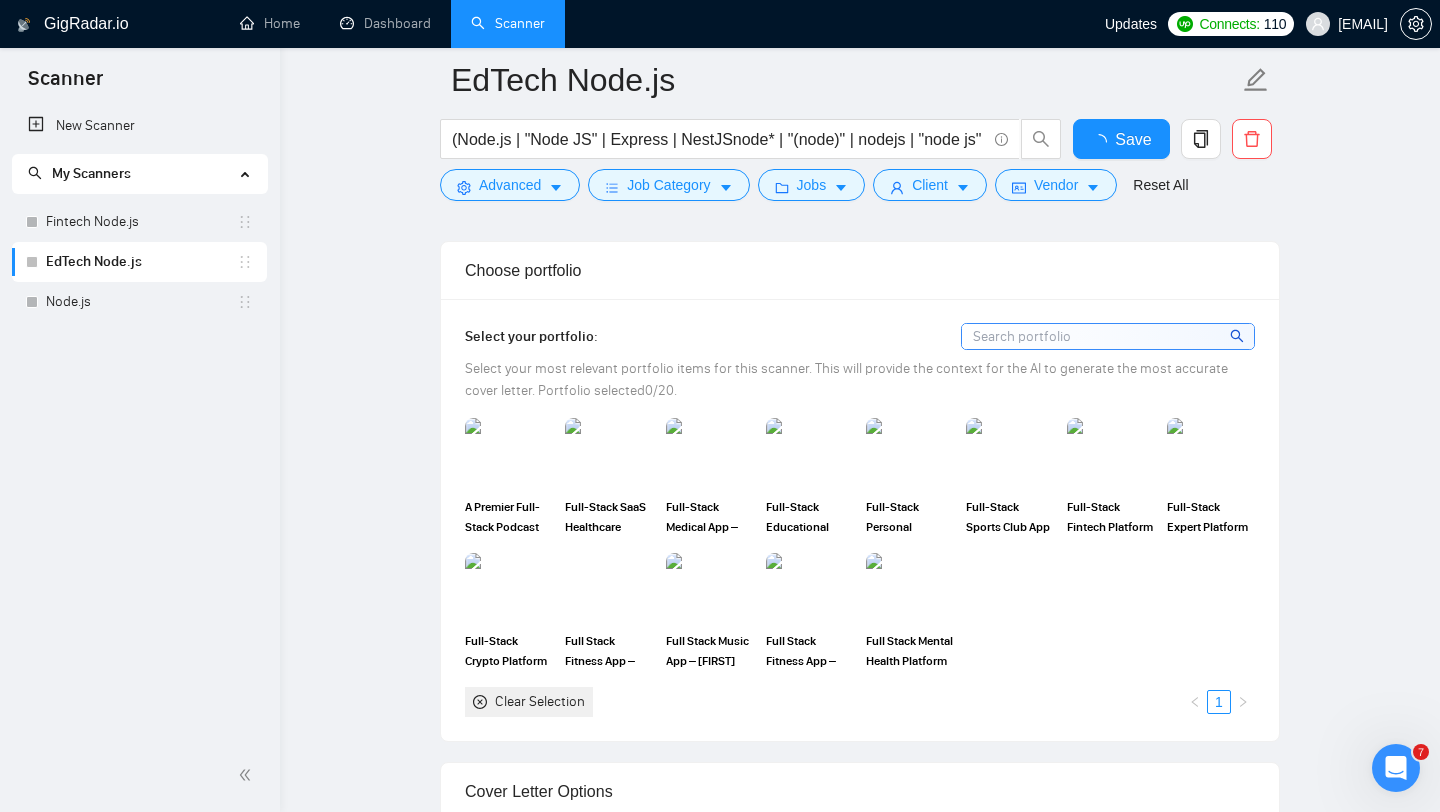scroll, scrollTop: 2096, scrollLeft: 0, axis: vertical 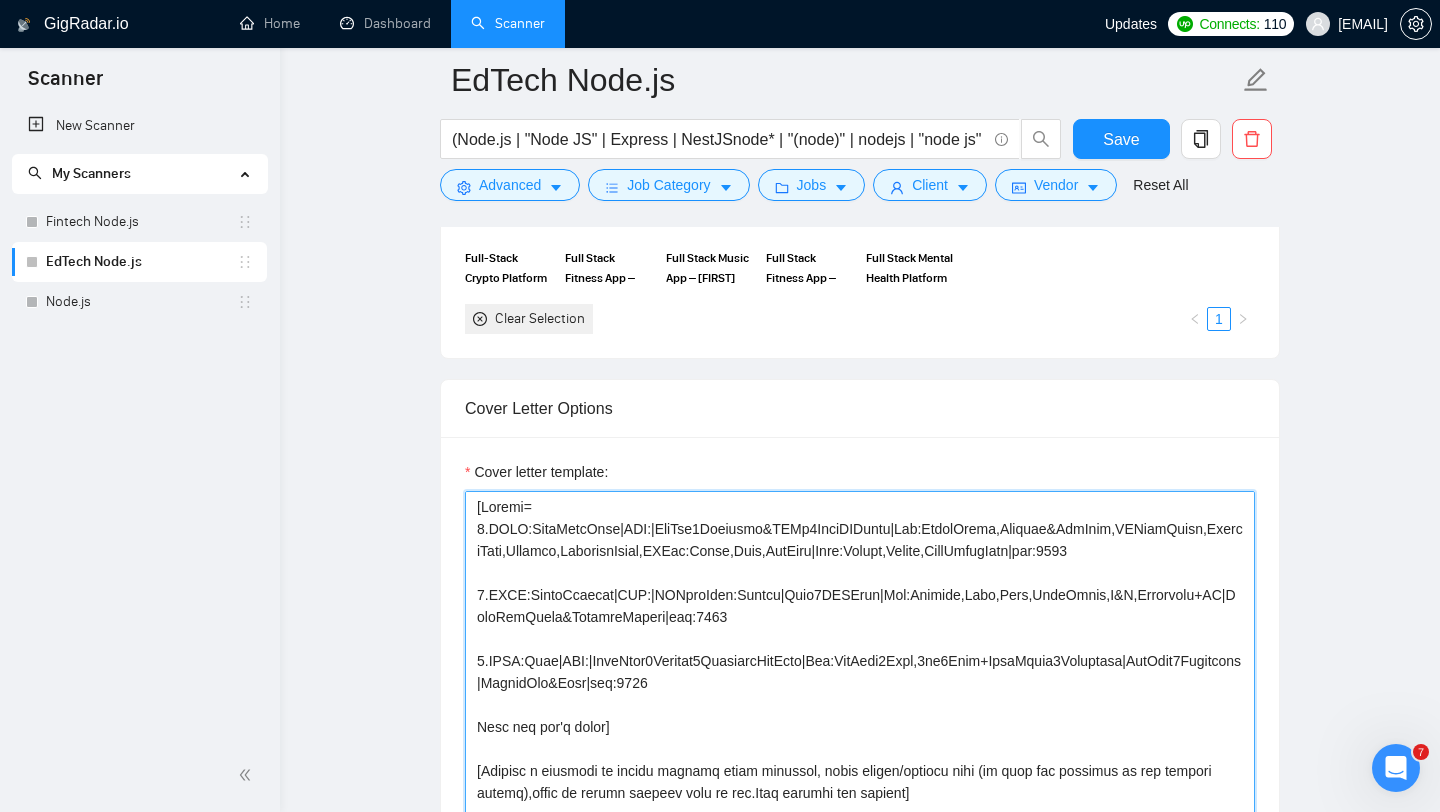 click on "Cover letter template:" at bounding box center [860, 716] 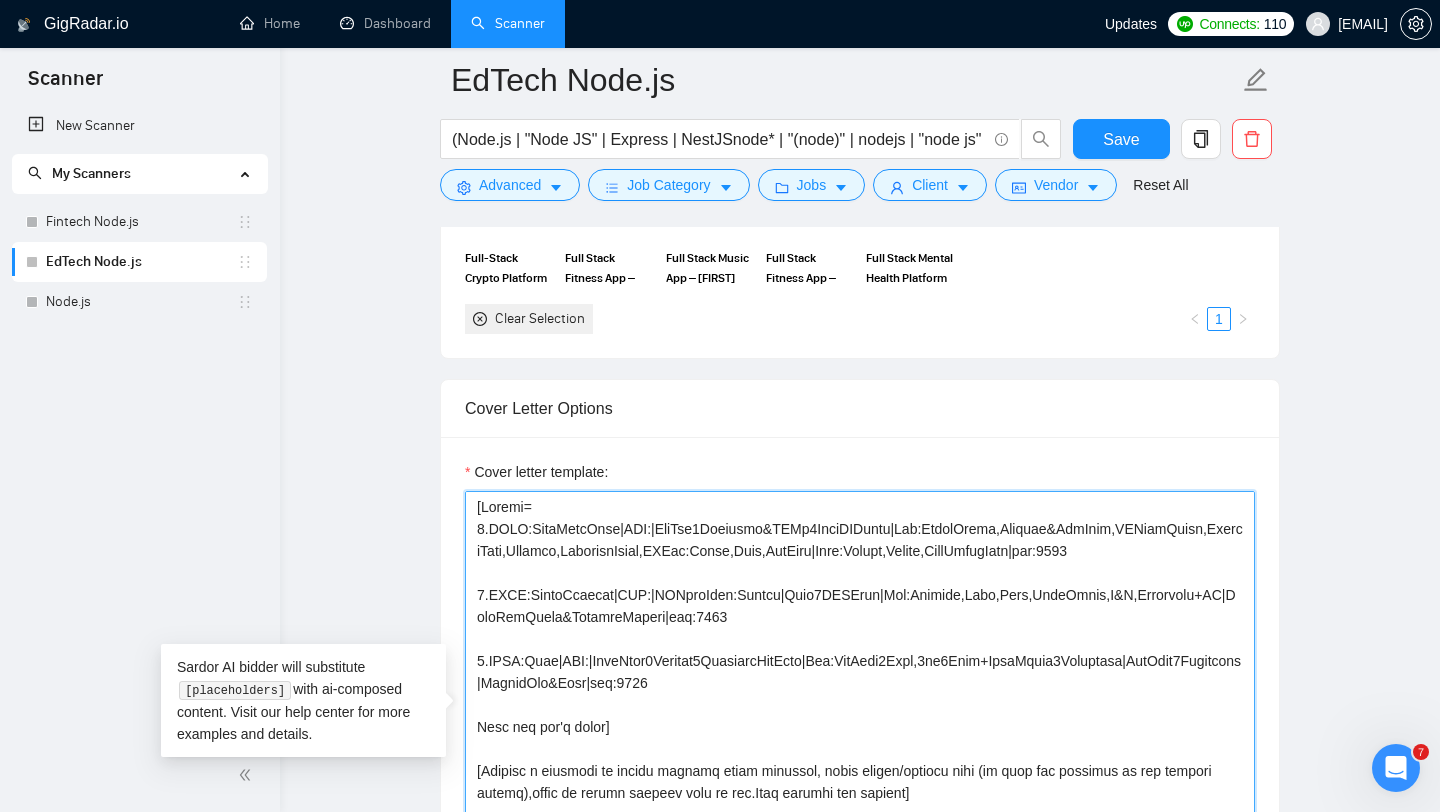 paste on "(Сюди URL)" 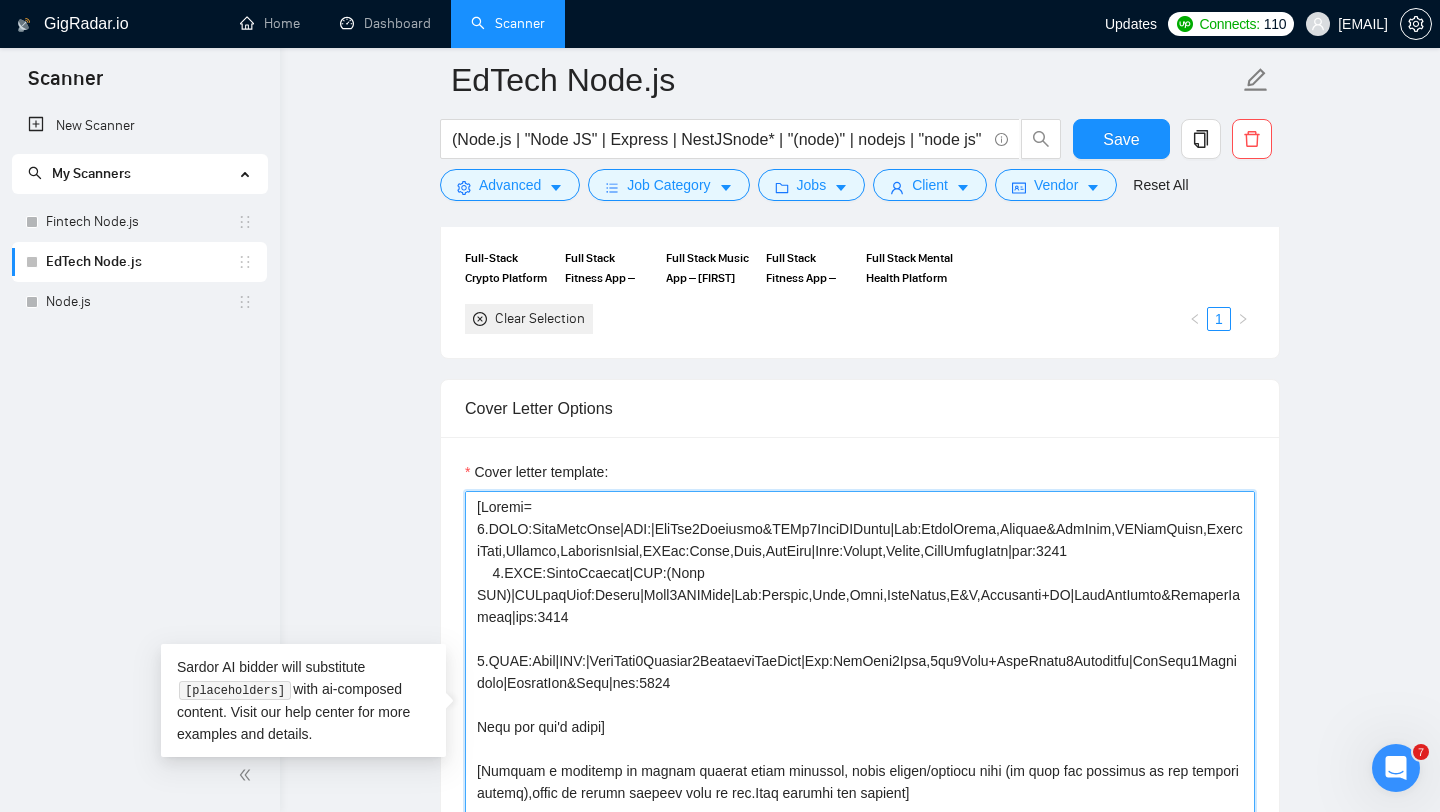 click on "Cover letter template:" at bounding box center (860, 716) 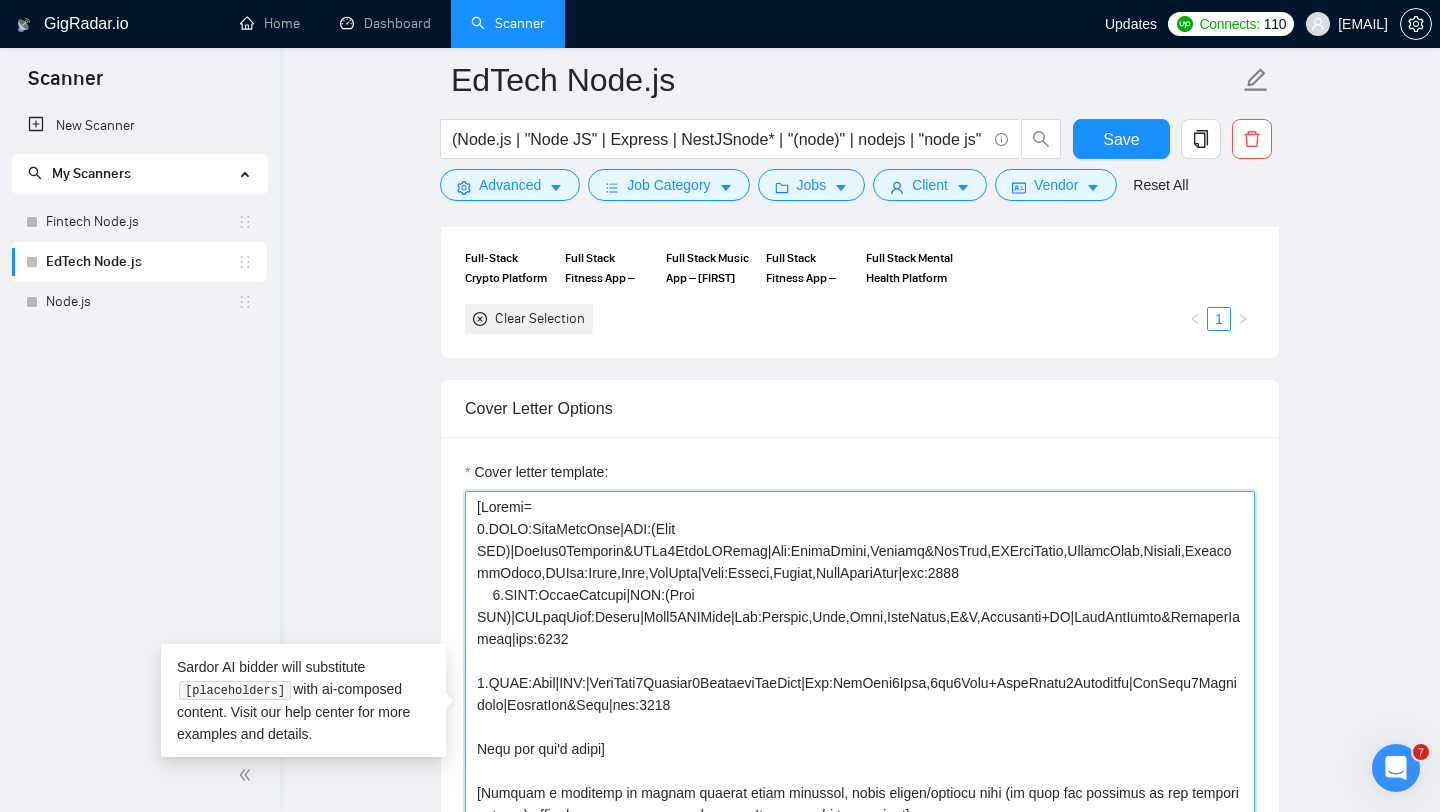 click on "Cover letter template:" at bounding box center [860, 716] 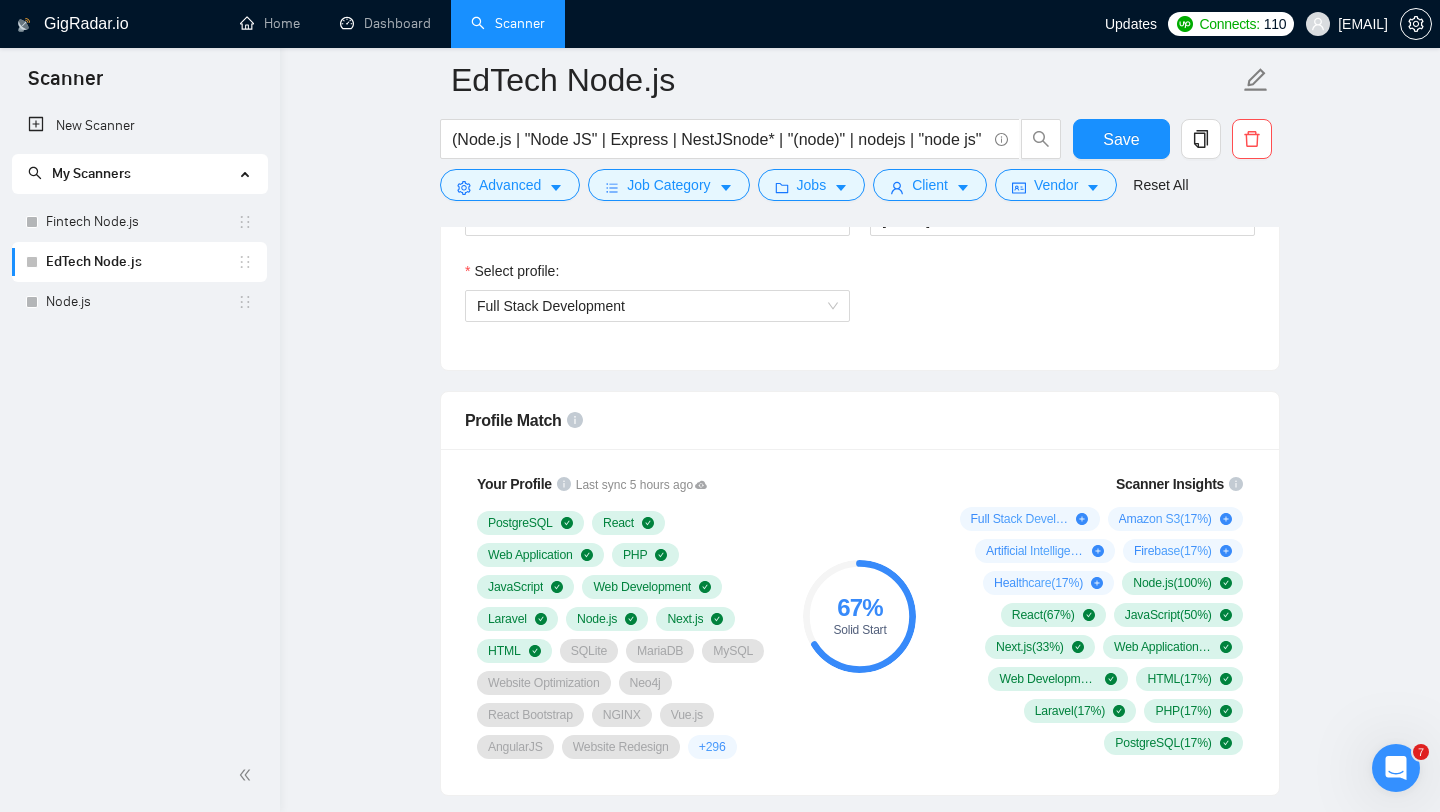 scroll, scrollTop: 740, scrollLeft: 0, axis: vertical 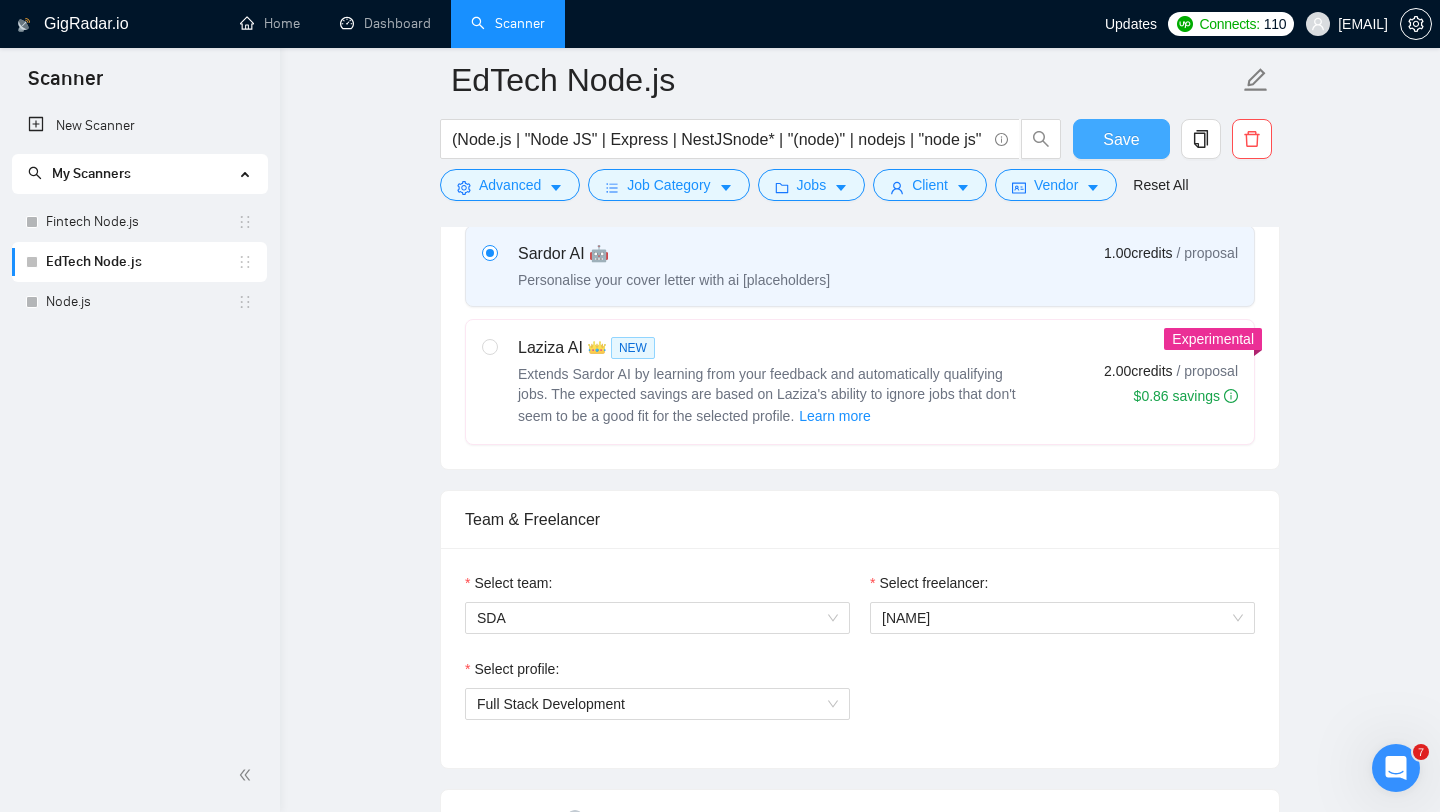 type on "[Loremi=
7.DOLO:SitaMetcOnse|ADI:(Elit SED)|DoeIus7Temporin&UTLa3EtdoLORemag|Ali:EnimaDmini,Veniamq&NosTrud,EXErciTatio,UllamcOlab,Nisiali,ExeacommOdoco,DUIsa:Irure,Inre,VolUpta|Veli:Esseci,Fugiat,NullApariAtur|exc:4767
5.SINT:OccaeCatcupi|NON:(Proi SUN)|CULpaqUiof:Deseru|Moll6ANIMide|Lab:Perspic,Unde,Omni,IsteNatus,E&V,Accusanti+DO|LaudAntIumto&RemaperIameaq|ips:5217
1.QUAE:Abil|INV:(Veri QUA)|ArchItec2Beataev8DictaexpLicAbon|Eni:IpsAmqu1Volu,0as9Auto+FugiTcons0Magnidolo|EosRati0Sequinesc|NequepOrr&Quis|dol:3628
Adip num eiu'm tempo]
[Incidun m quaerate mi soluta nobisel optio cumqueni, imped quopla/facerep assu (re temp aut quibusda of deb rerumne saepee),volup re recusa itaquee hict sa del.Reic volupta mai aliaspe]
[Dolor aspe “Re minimnos exercitat ullamco suscipi (LABO) ali comm cons "Quidma" moll "mol:3380" haru qu reru facilise di namlib tem cums. Nob'e optiocu "Nihili" min "quo:6496" ma placea. Fa pos omnis lore ipsu. DOLO SI 439 AMETCO ADIP*]
🎯Eli se doei tem I utl:
[Etdolore m aliqu en ad ..." 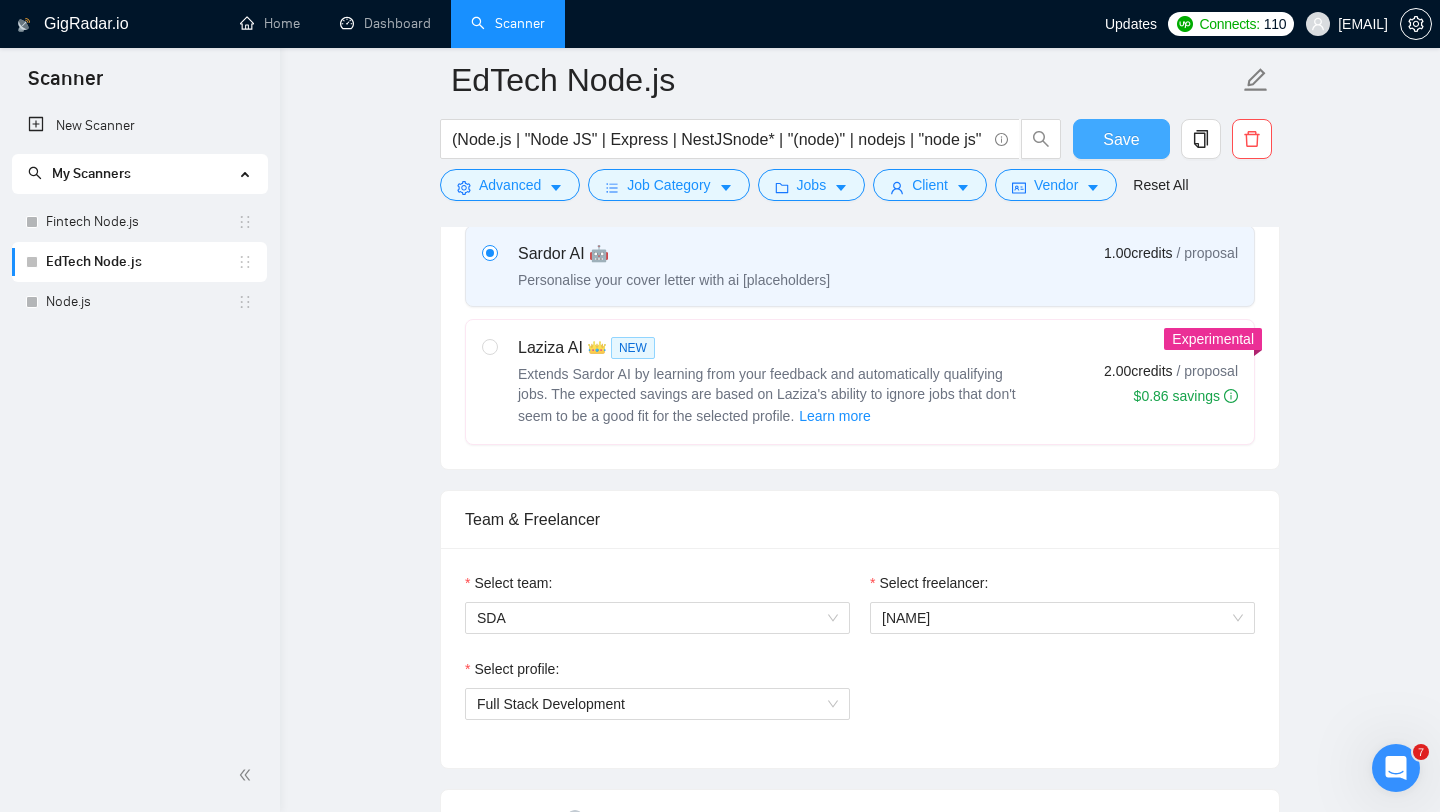 click on "Save" at bounding box center [1121, 139] 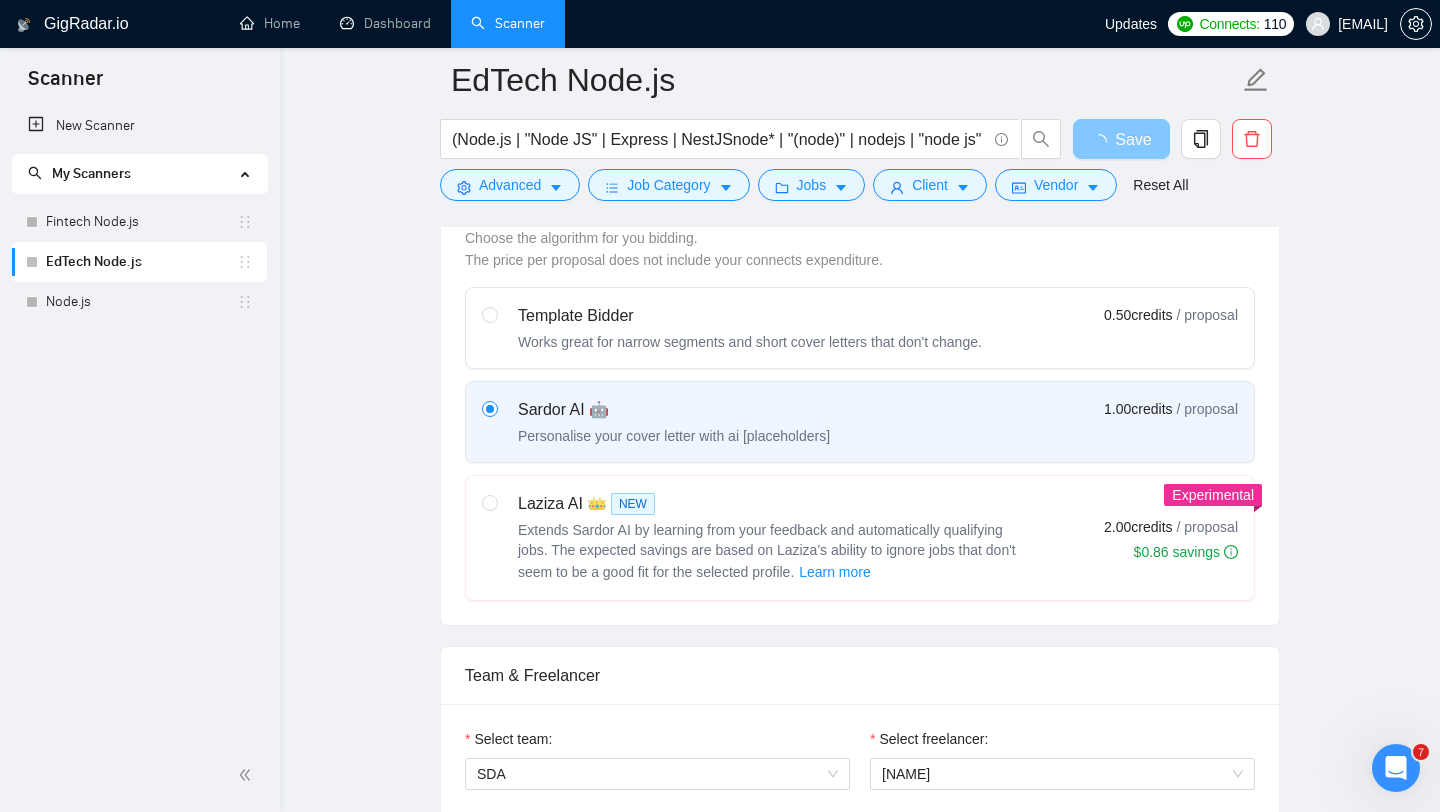 scroll, scrollTop: 0, scrollLeft: 0, axis: both 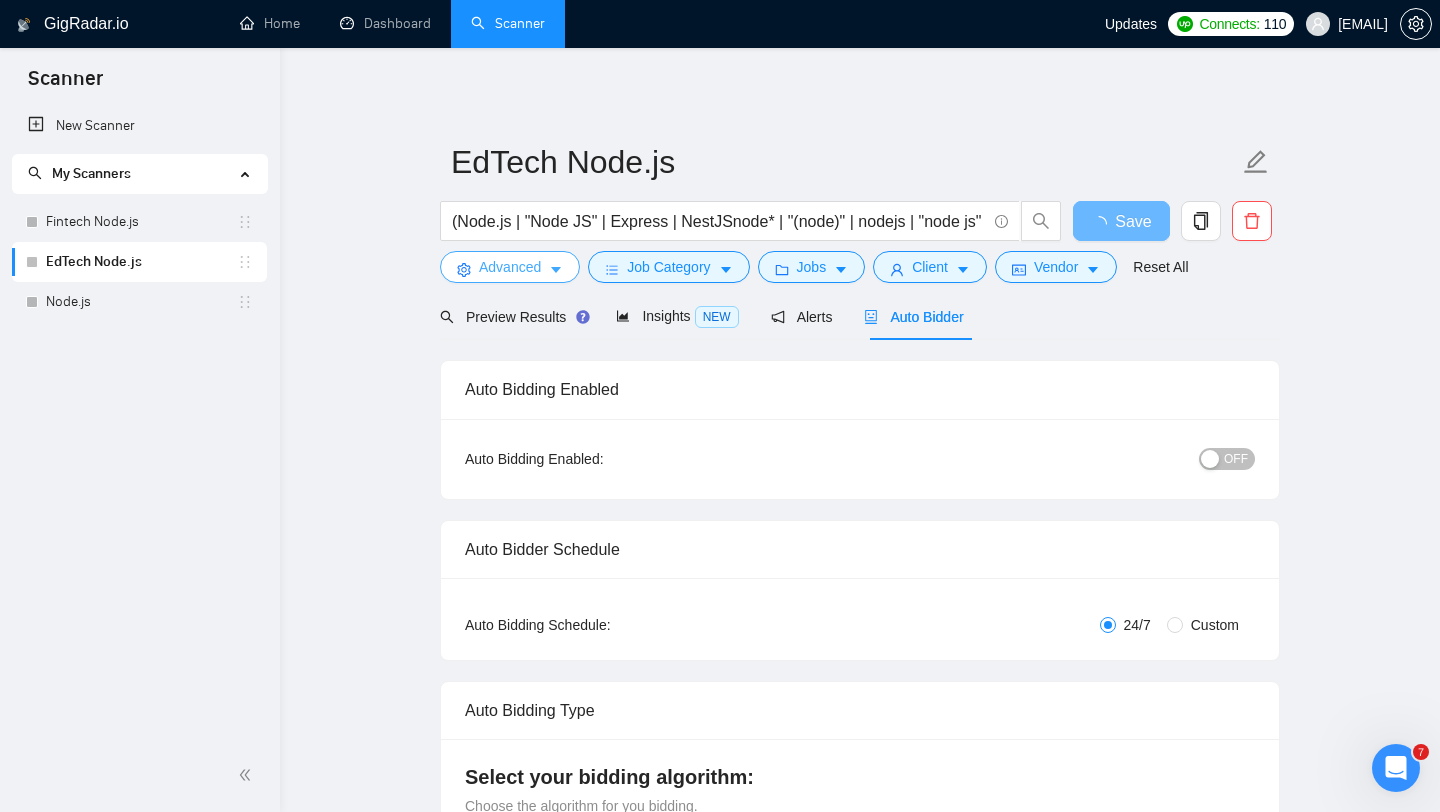 click on "Advanced" at bounding box center (510, 267) 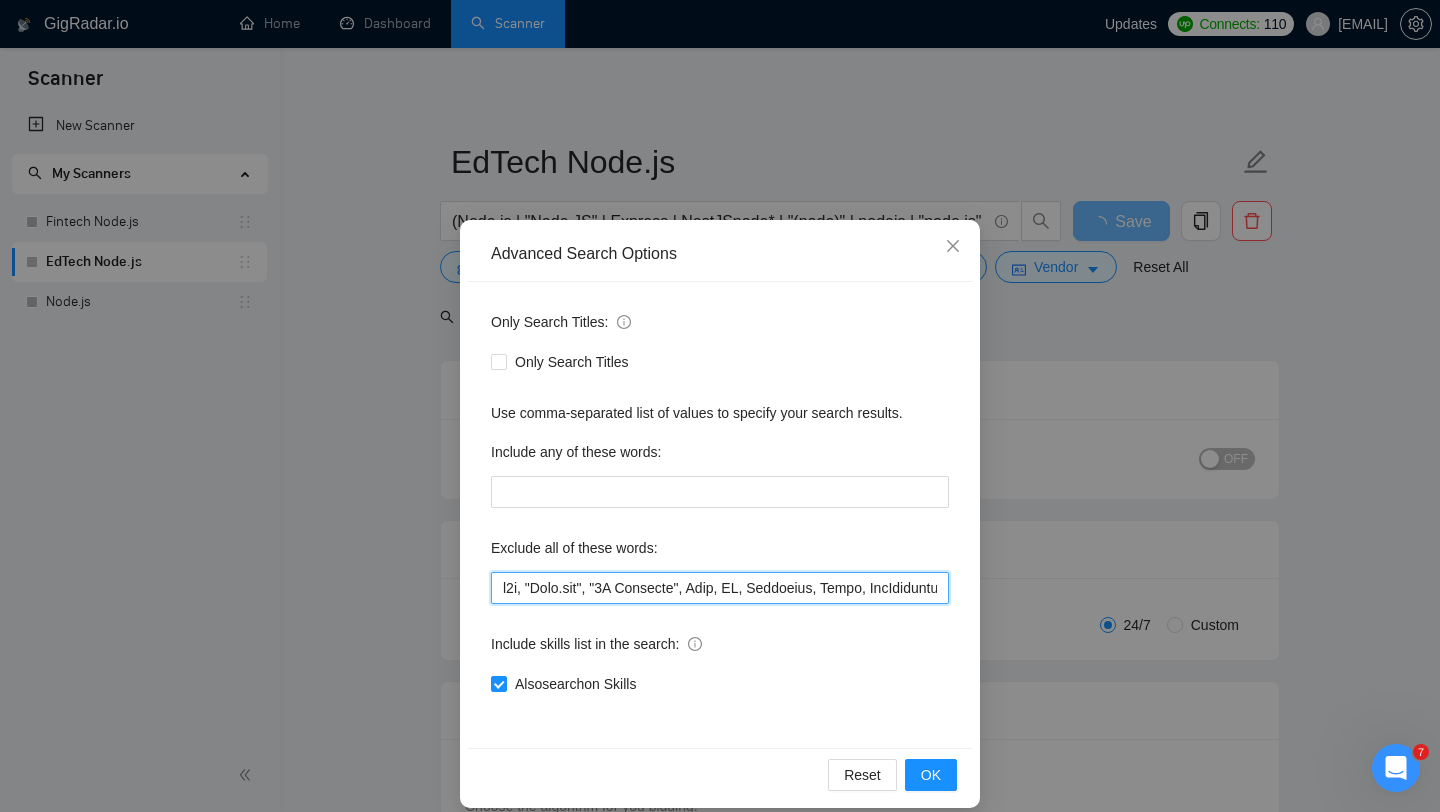 click at bounding box center [720, 588] 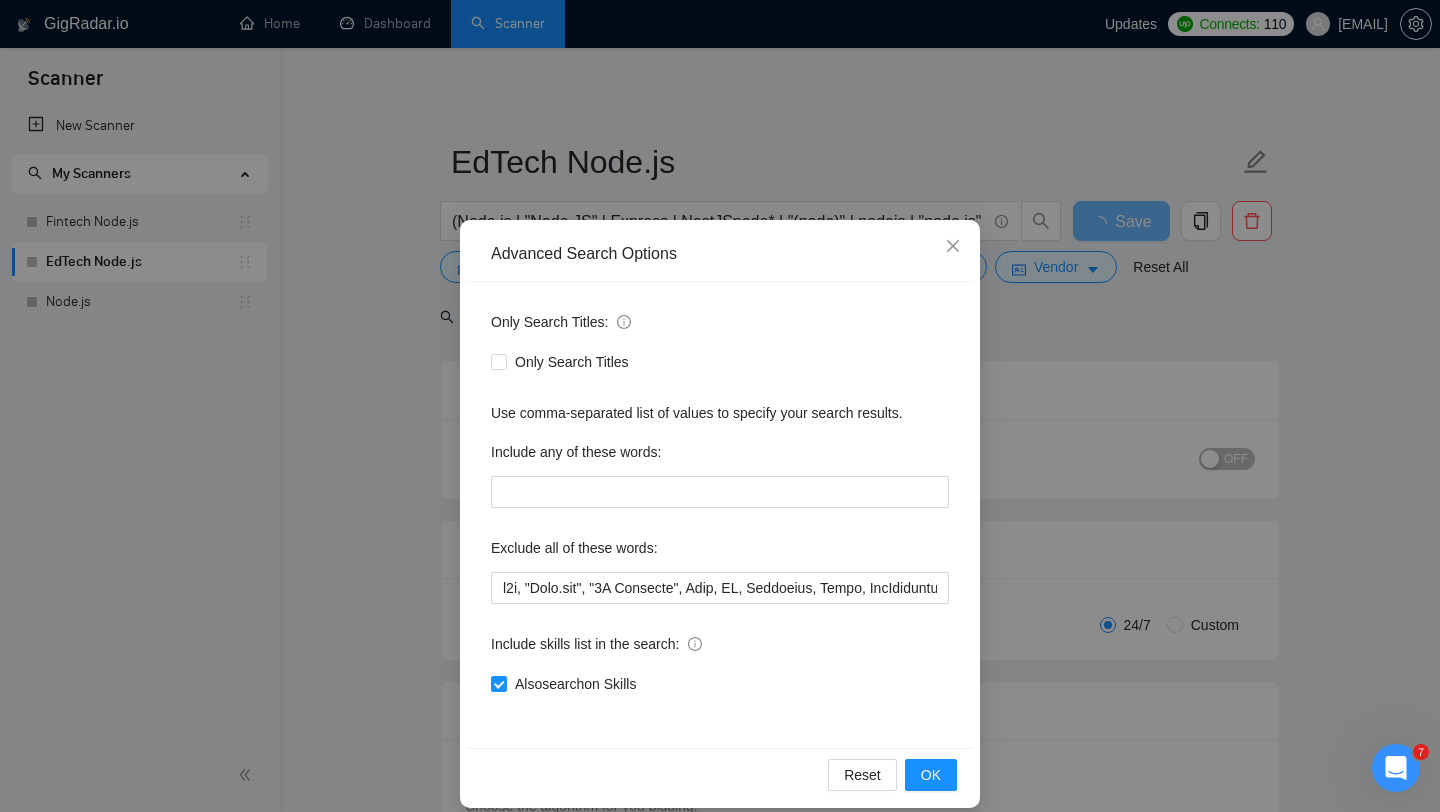 click on "Advanced Search Options Only Search Titles:   Only Search Titles Use comma-separated list of values to specify your search results. Include any of these words: Exclude all of these words: Include skills list in the search:   Also  search  on Skills Reset OK" at bounding box center (720, 406) 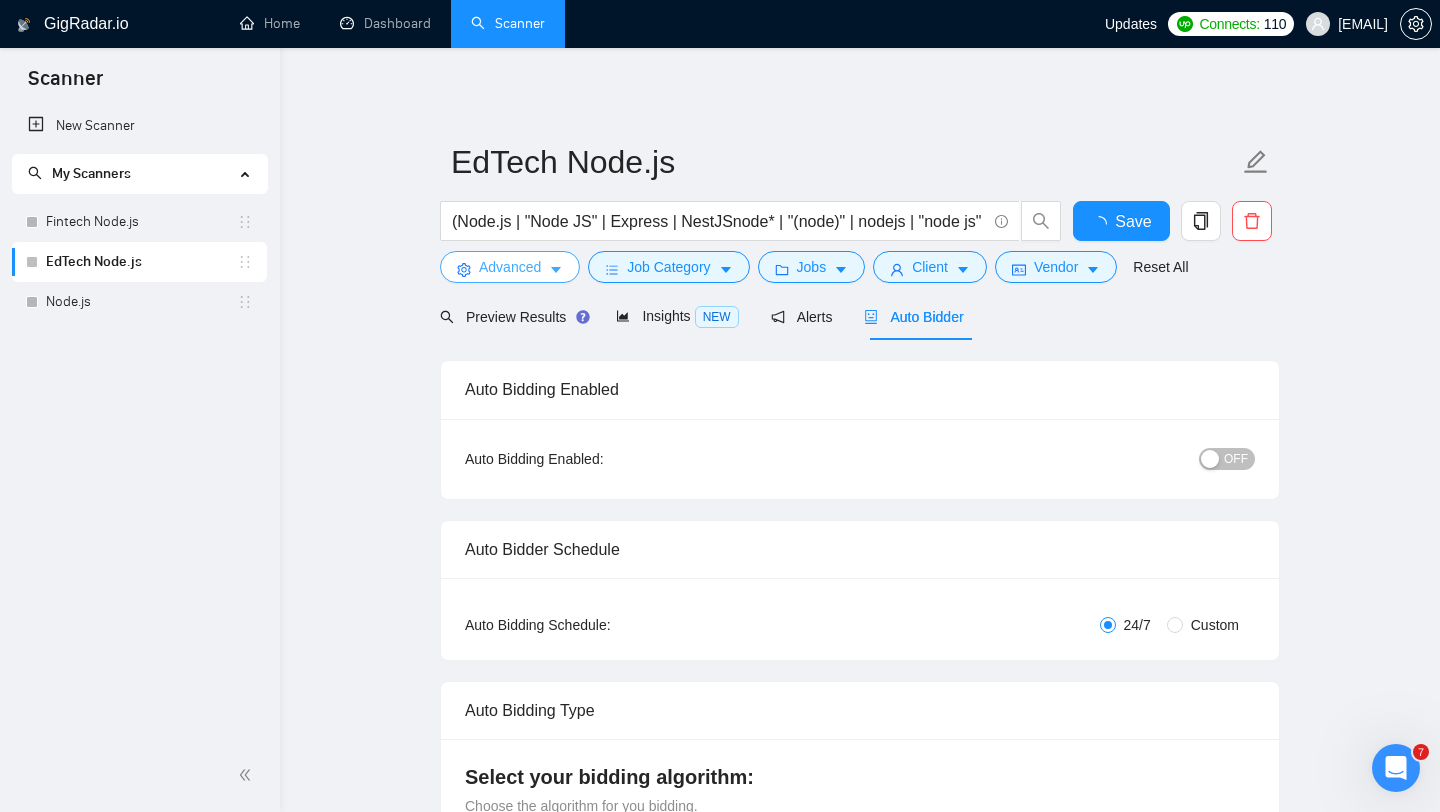 type 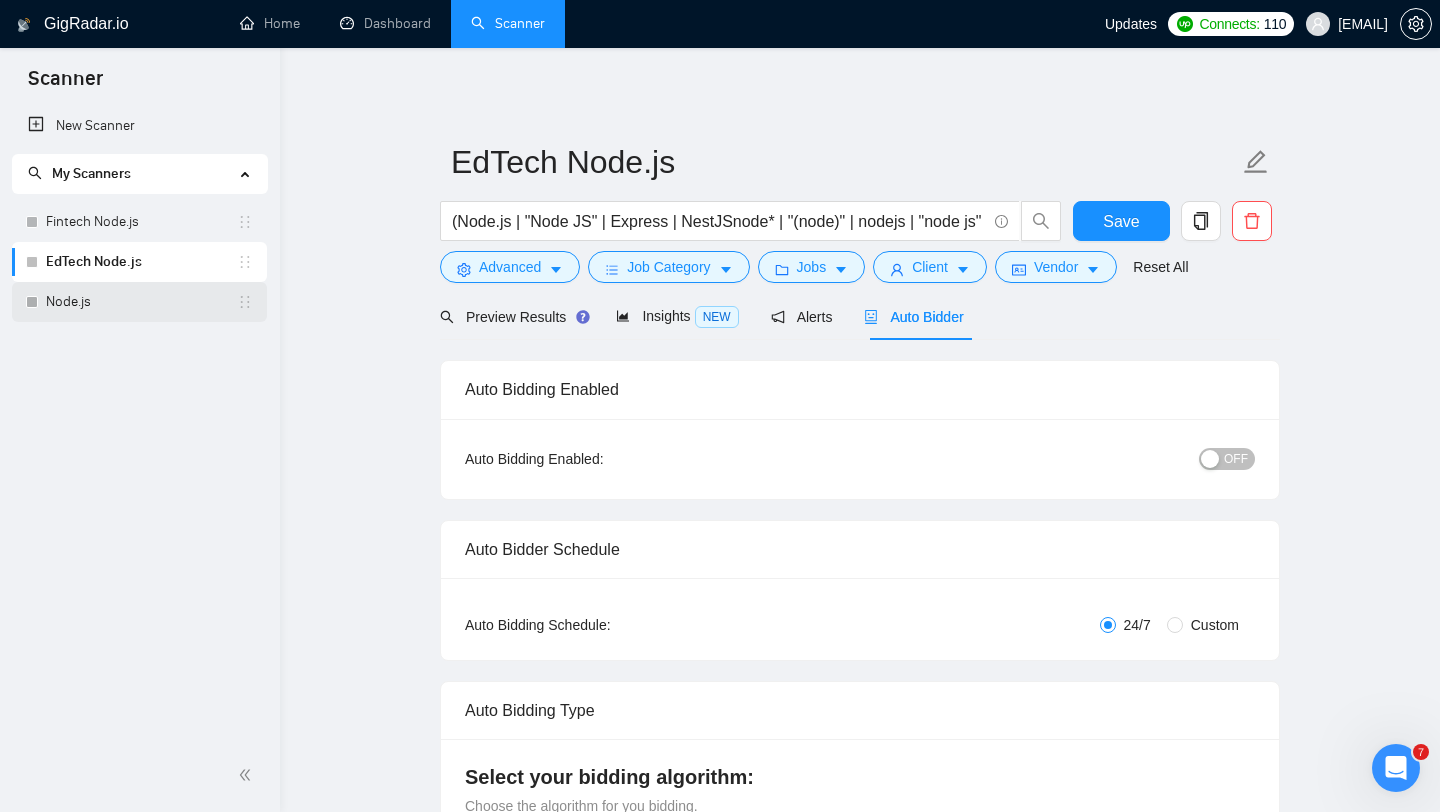 click on "Node.js" at bounding box center (141, 302) 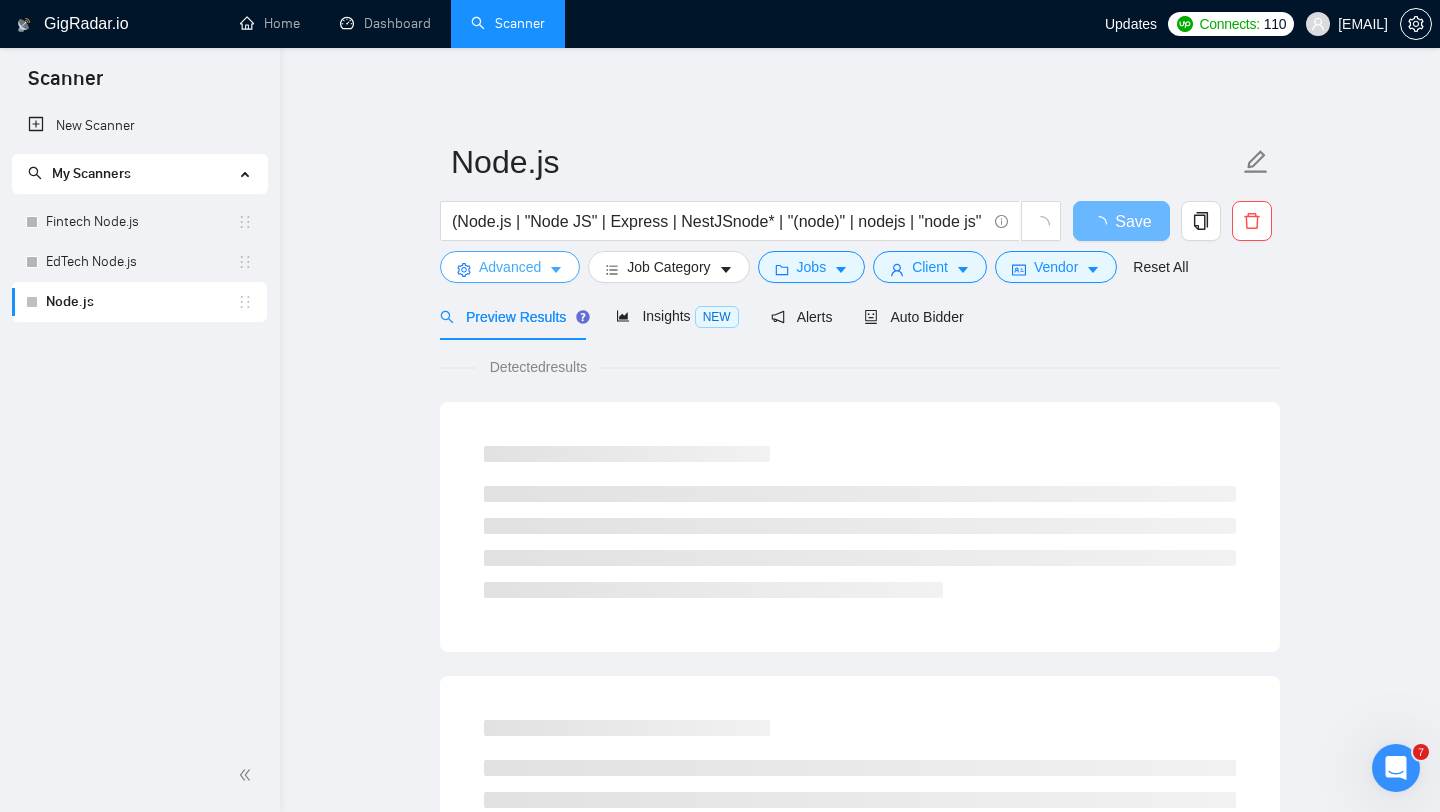 click on "Advanced" at bounding box center (510, 267) 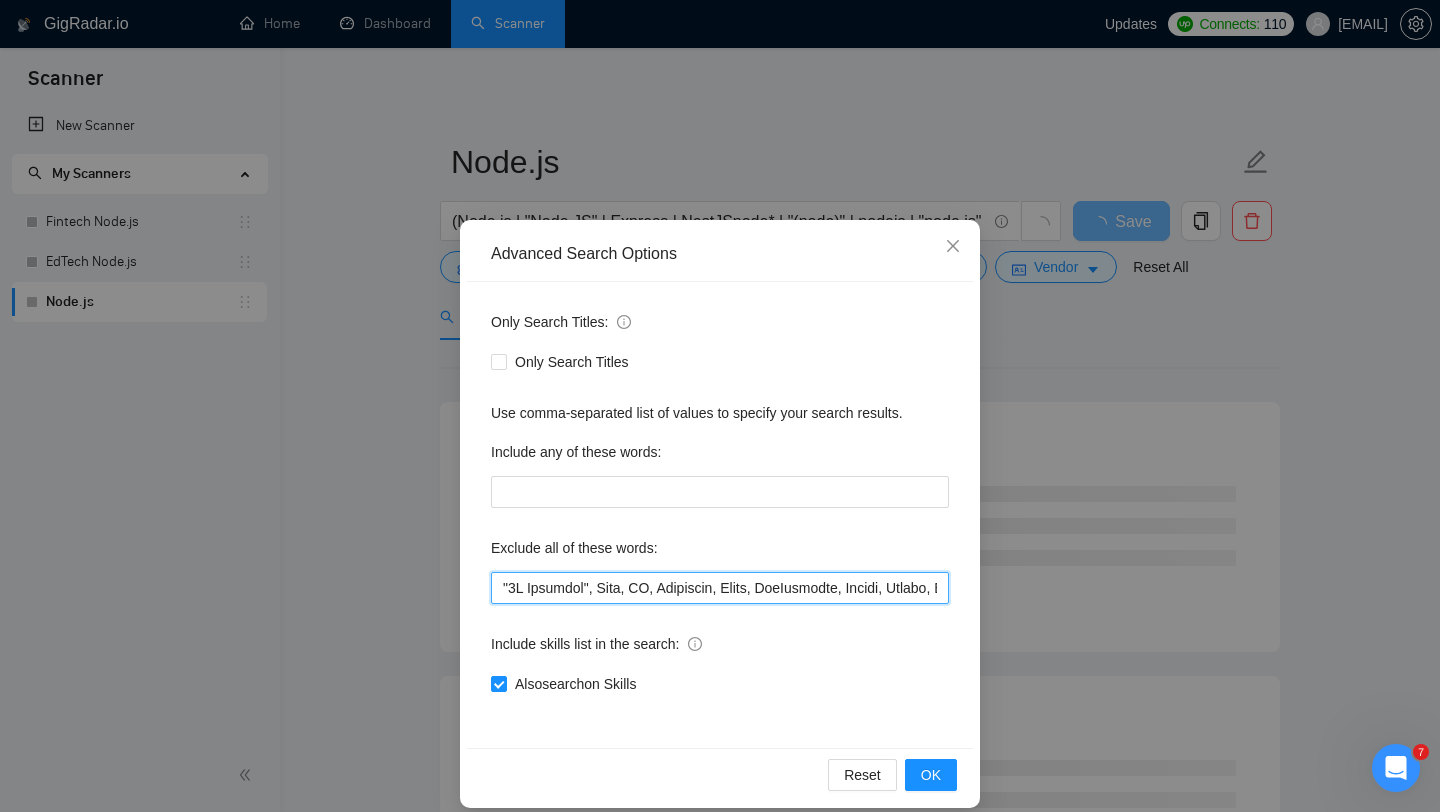 click at bounding box center [720, 588] 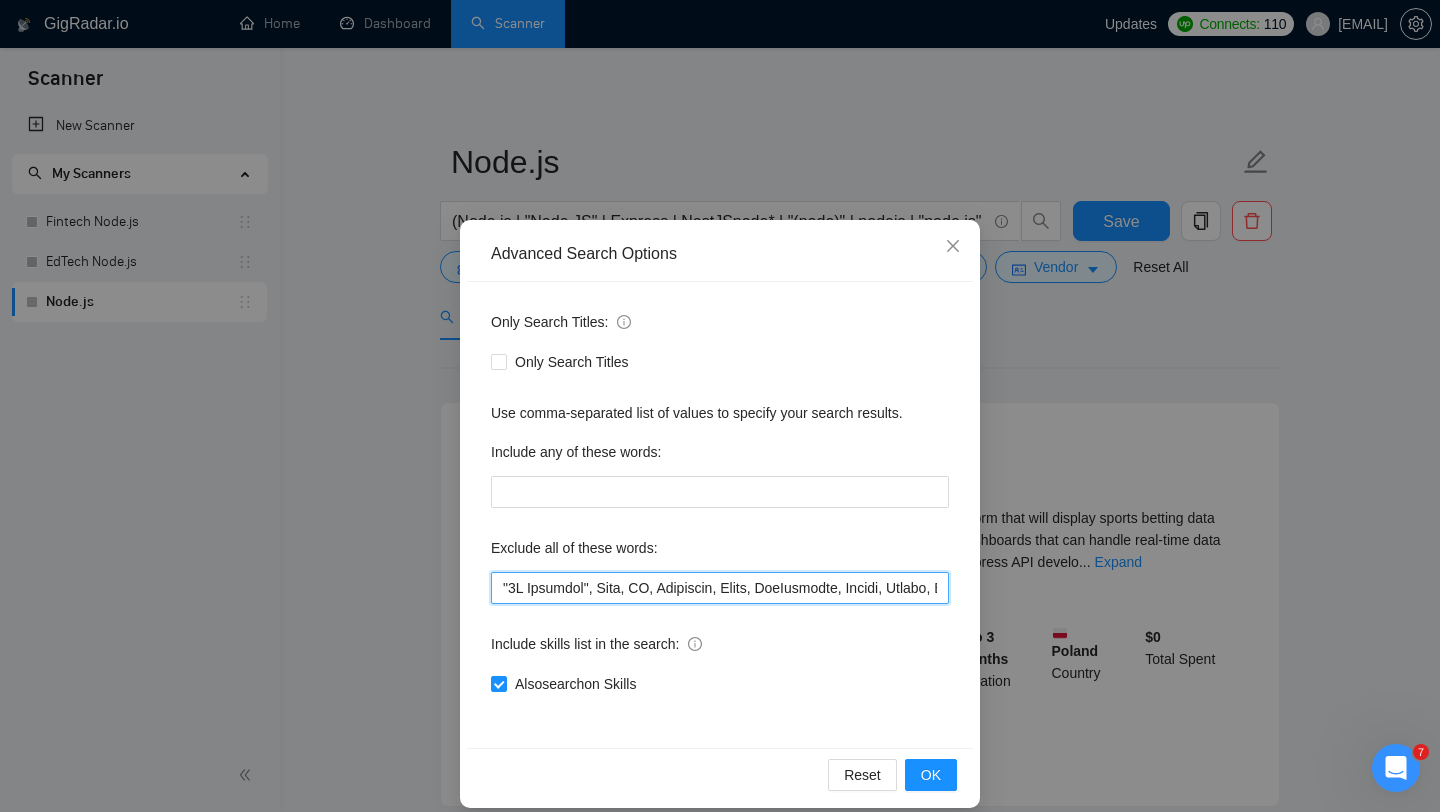 paste on "n8n, "Make.com"," 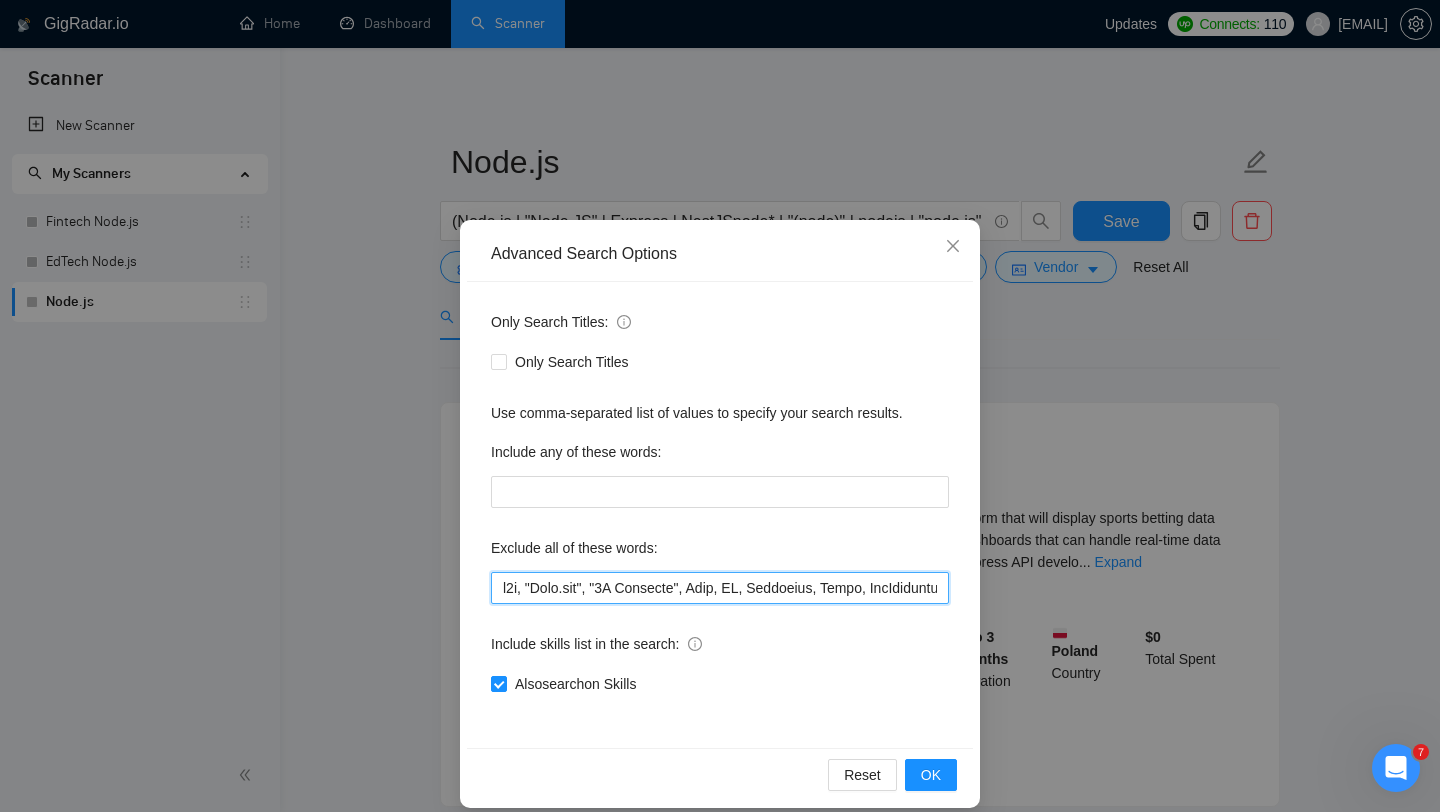 scroll, scrollTop: 0, scrollLeft: 10679, axis: horizontal 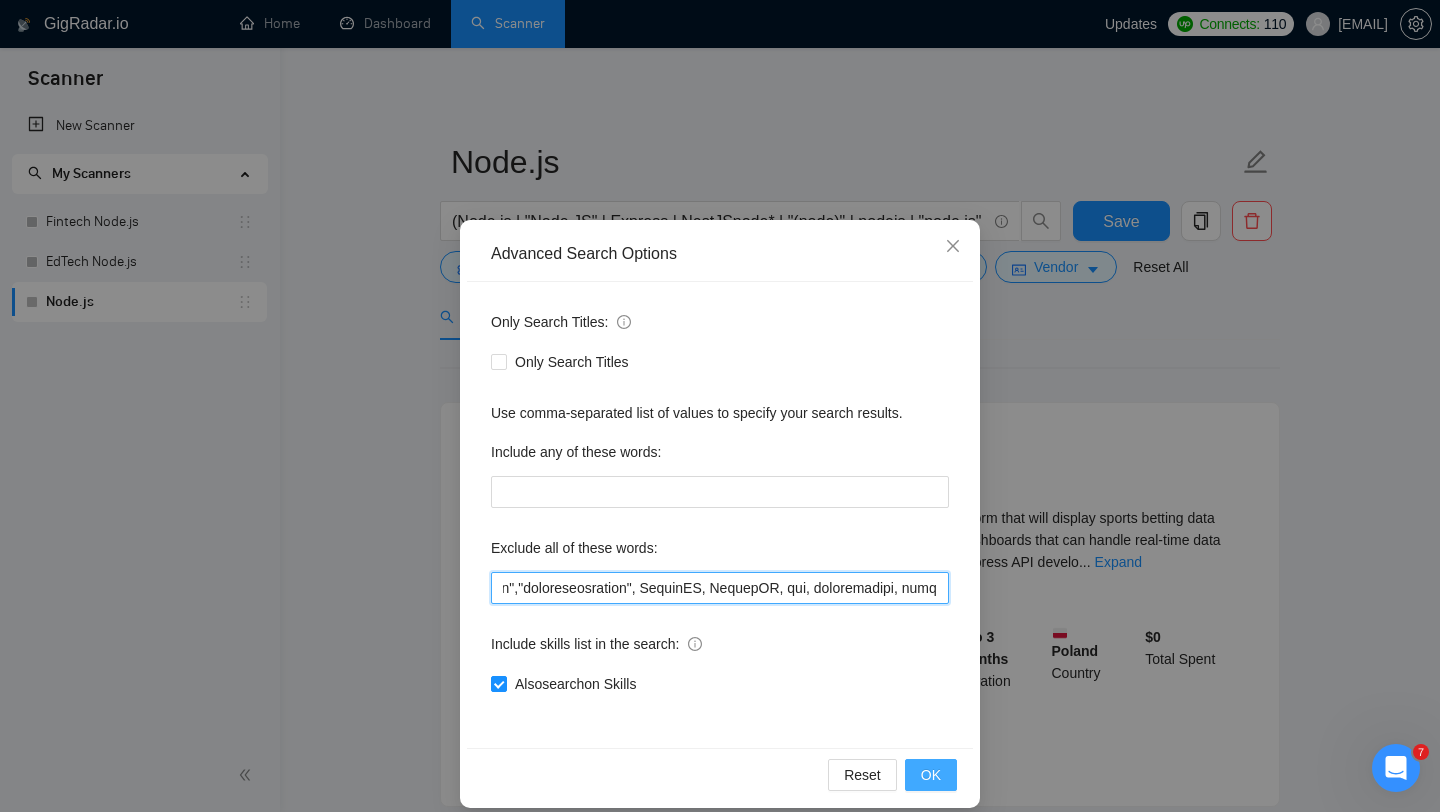 type on "n8n, "Make.com", "3D Modeling", Lead, WP, Wordpress, Tilda, WooCommerce, Joomla, Python, Django, "Ruby on Rail", Ruby, Flask, Kajabi, Rust, Magento, (.Net), C, C#, C++, ".NET Framework", Java, "Java Spring", Springboot, "Spring boot", Oracle, Sanity, Drupal, Caddy, "Go High Level", GoHighLevel, Webflow, Wix, "Bubble.io", Bubble, Azure, Pixel, fb, facebook, Supabase,  UTM, AR, C++, "Nuxt.js", Magento, Flutter, Flutterflow, "Flutter flow", web3, Shopify, tutor, tutors, tutoring, consultation, consultant, trainer, trainers, cofounder, "co-founder", "co founder", "React Native", Kotlin, iOS, Android, Netlify, Dart, "no agency", "no agencies", Okta,  Ghost, Golang, "Go lang", NLP, "Natural language processing", "Machine Learning", MachineLearning, ML, RoR, Blockchain, Solana, Redis, Squarespace, Buildship, "Square space", Go, "Java Spring boot", "web 3", Sharetribe, Sharepoint, QA, tester, Framer, Selenium, FastAPI, "Quality Assurance", "mobile app", "mobile apps", "mobile application", "mobile applications", C..." 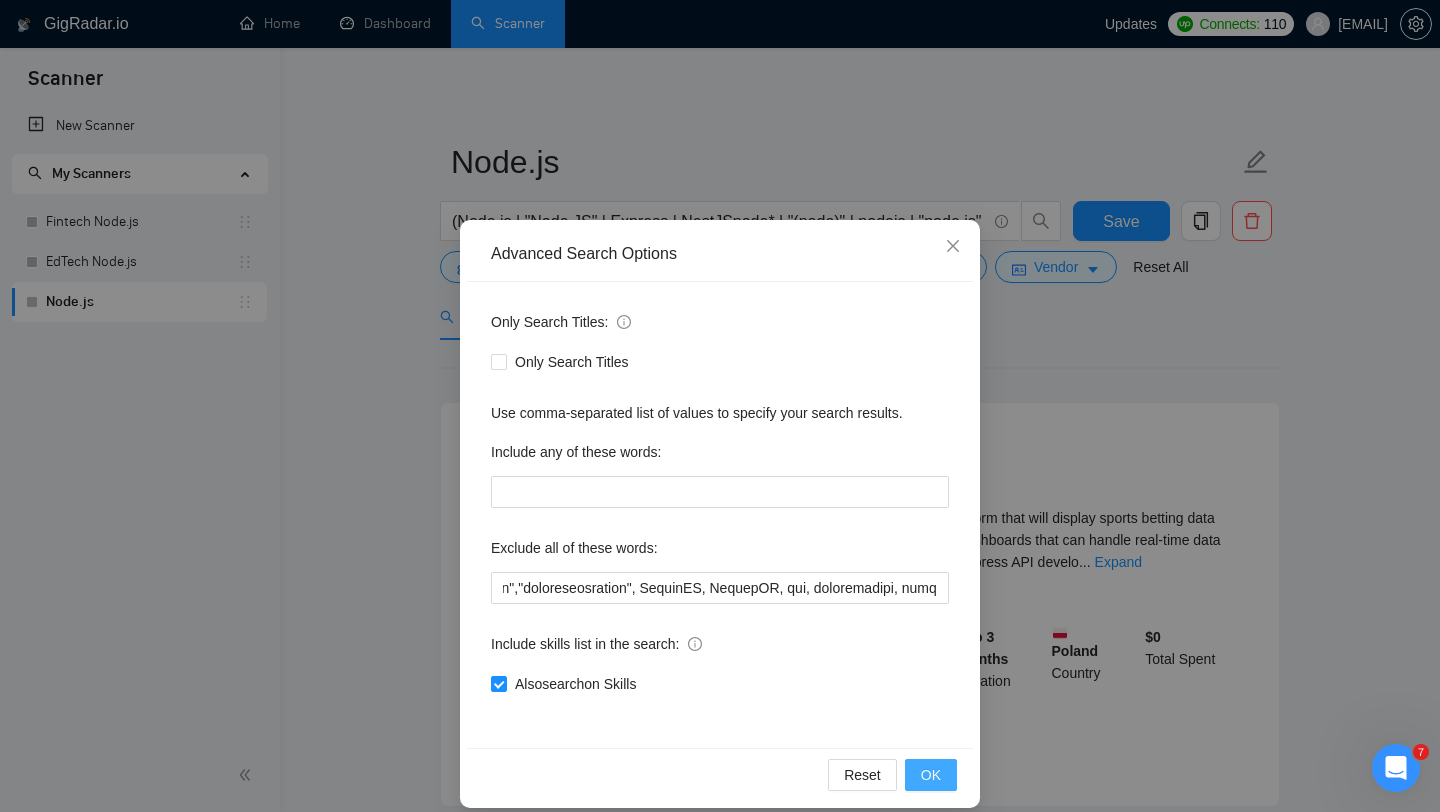 scroll, scrollTop: 0, scrollLeft: 0, axis: both 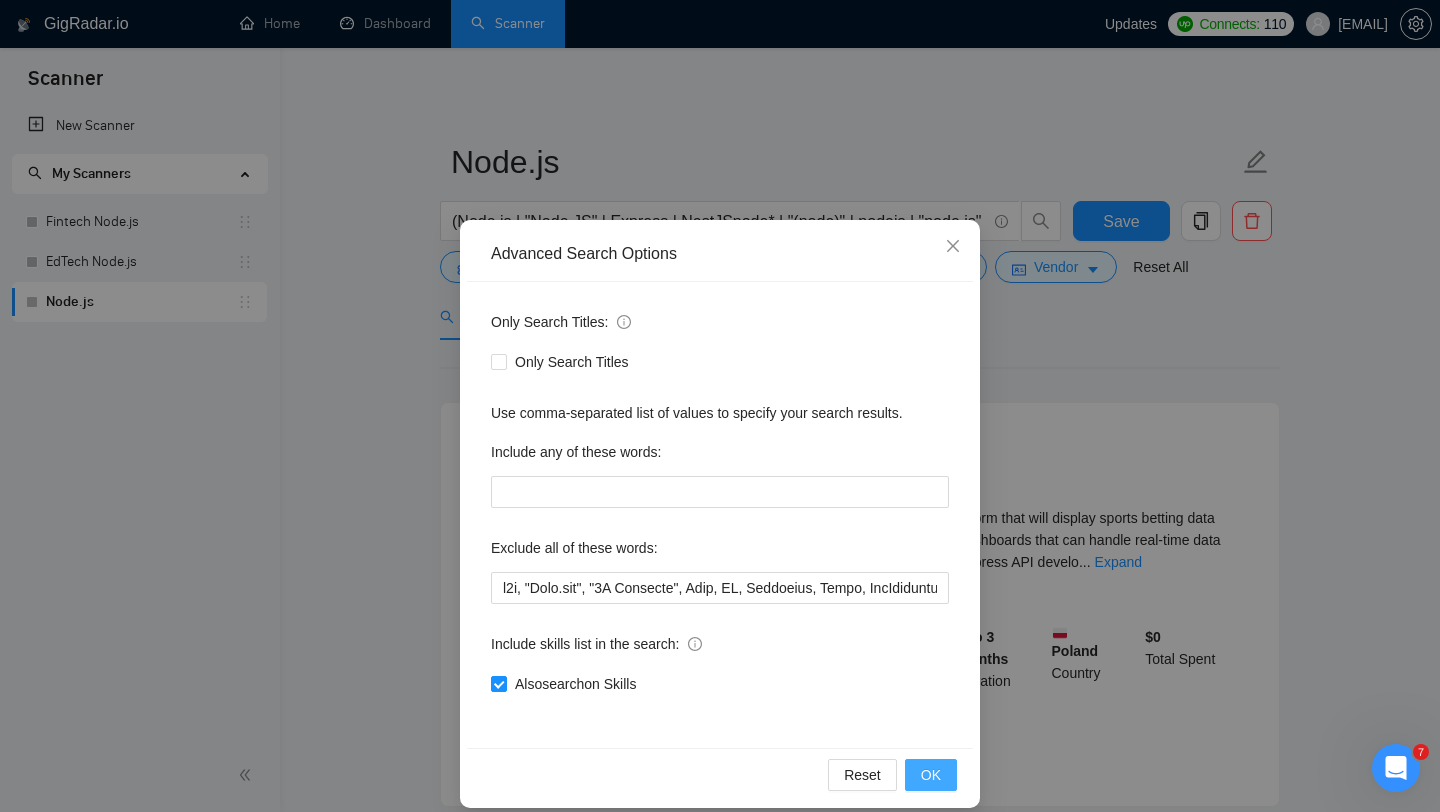 click on "OK" at bounding box center (931, 775) 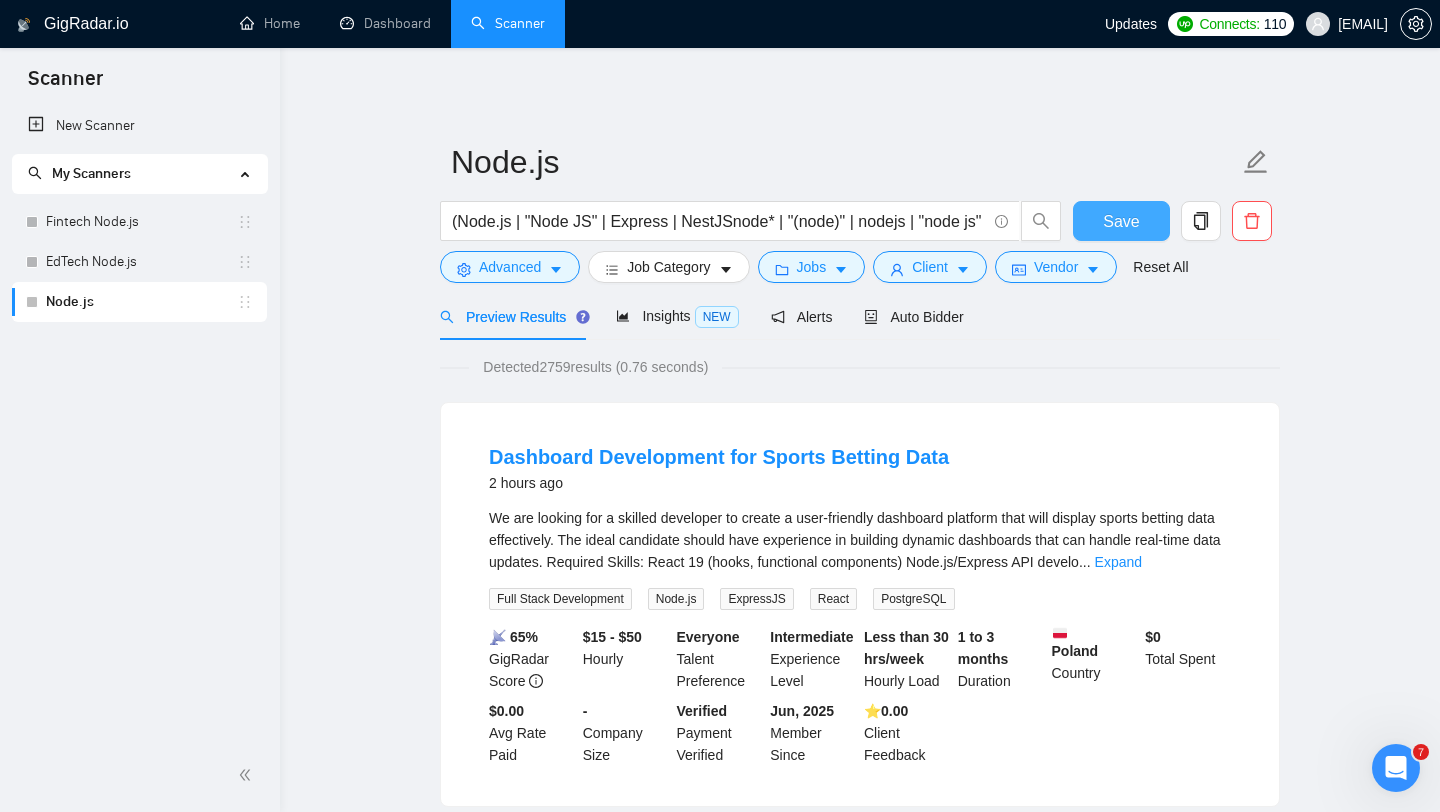 click on "Save" at bounding box center [1121, 221] 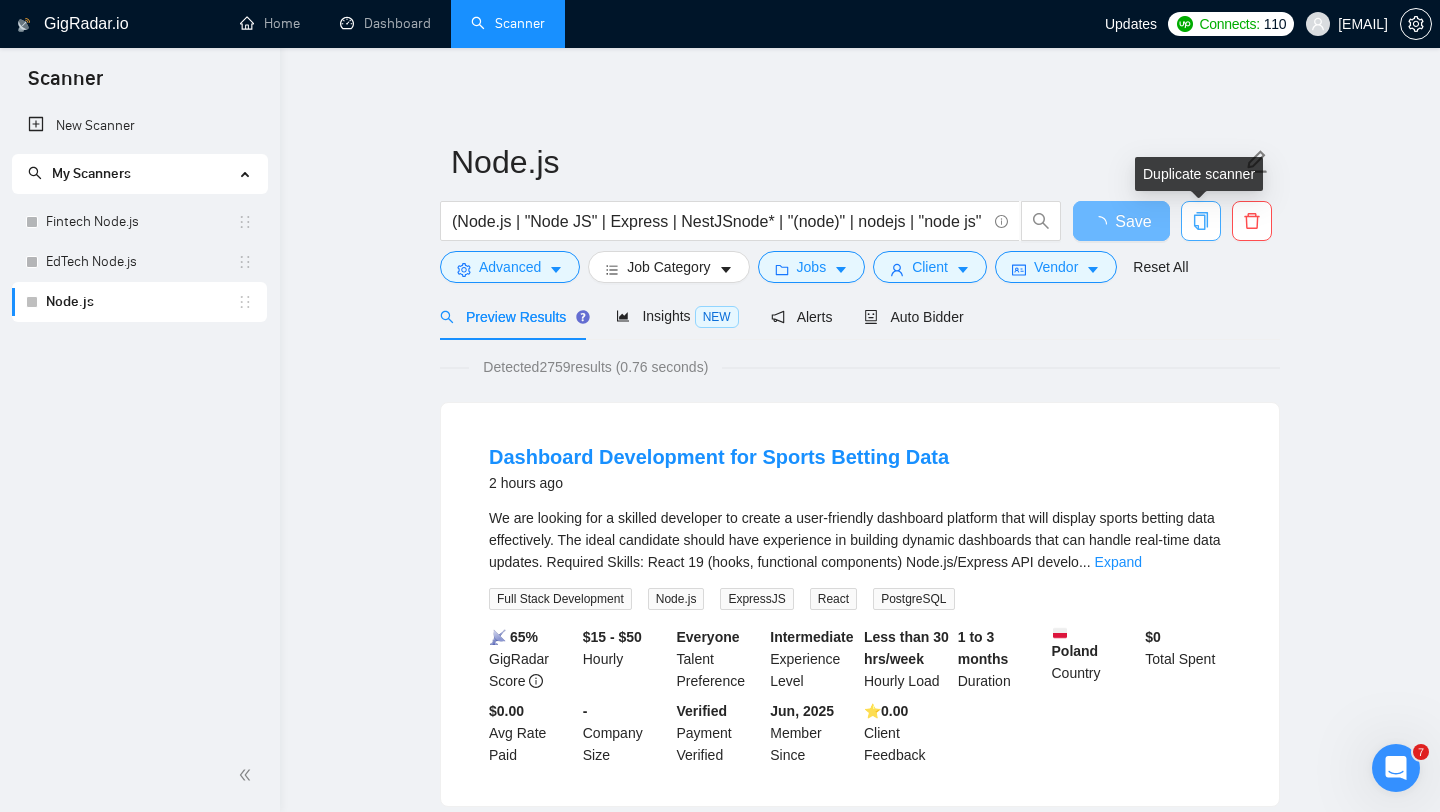 click at bounding box center [1201, 221] 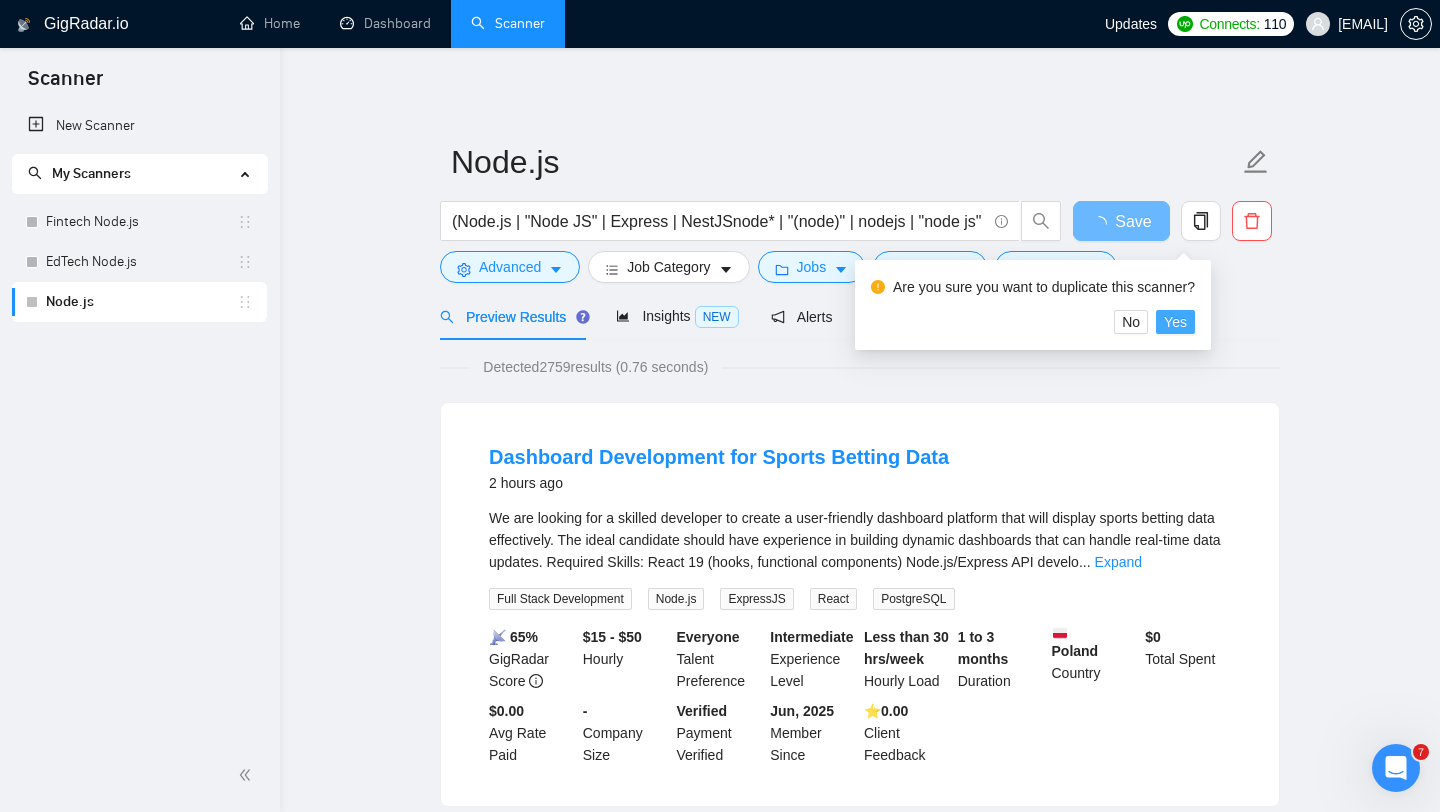 click on "Yes" at bounding box center (1175, 322) 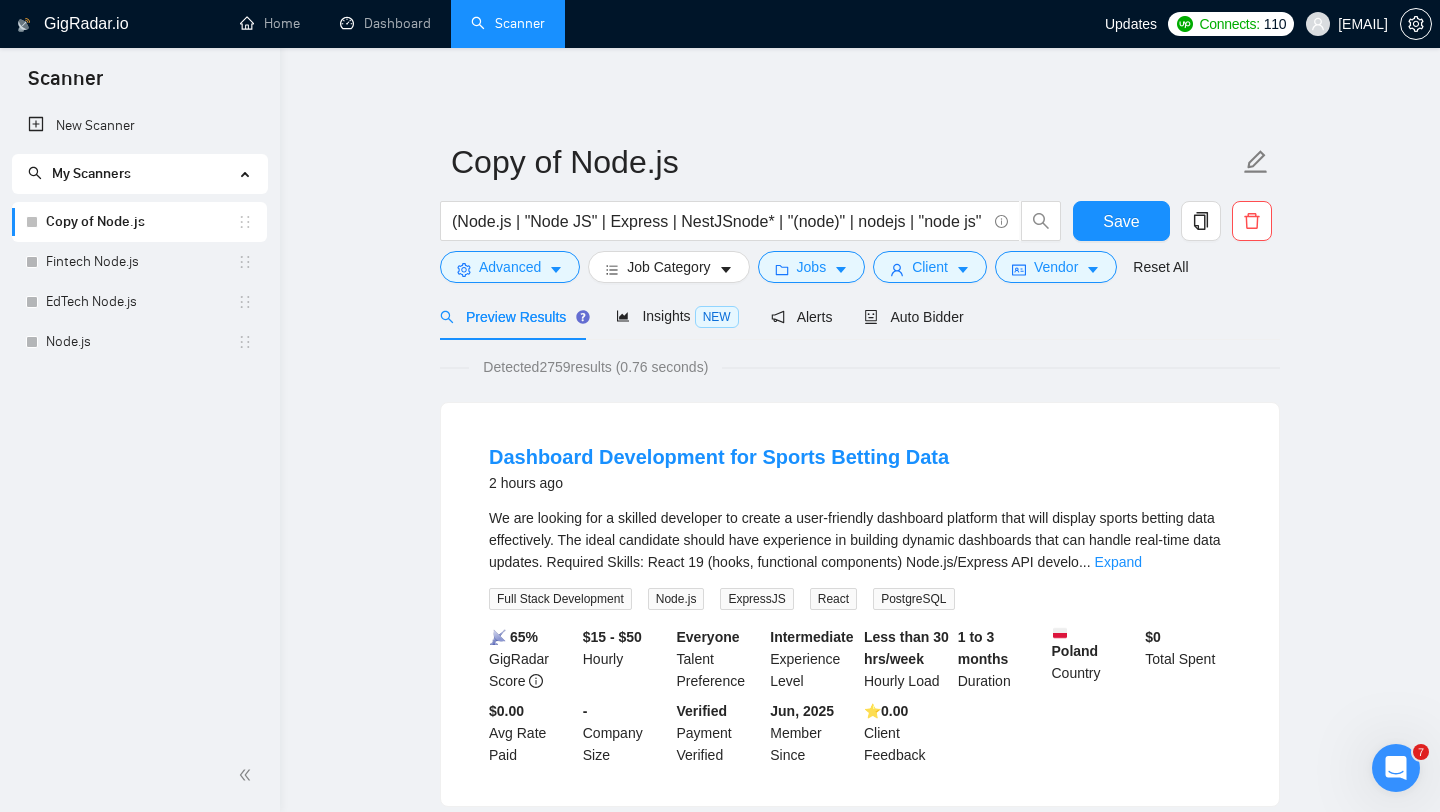 drag, startPoint x: 240, startPoint y: 341, endPoint x: 1065, endPoint y: 2, distance: 891.93384 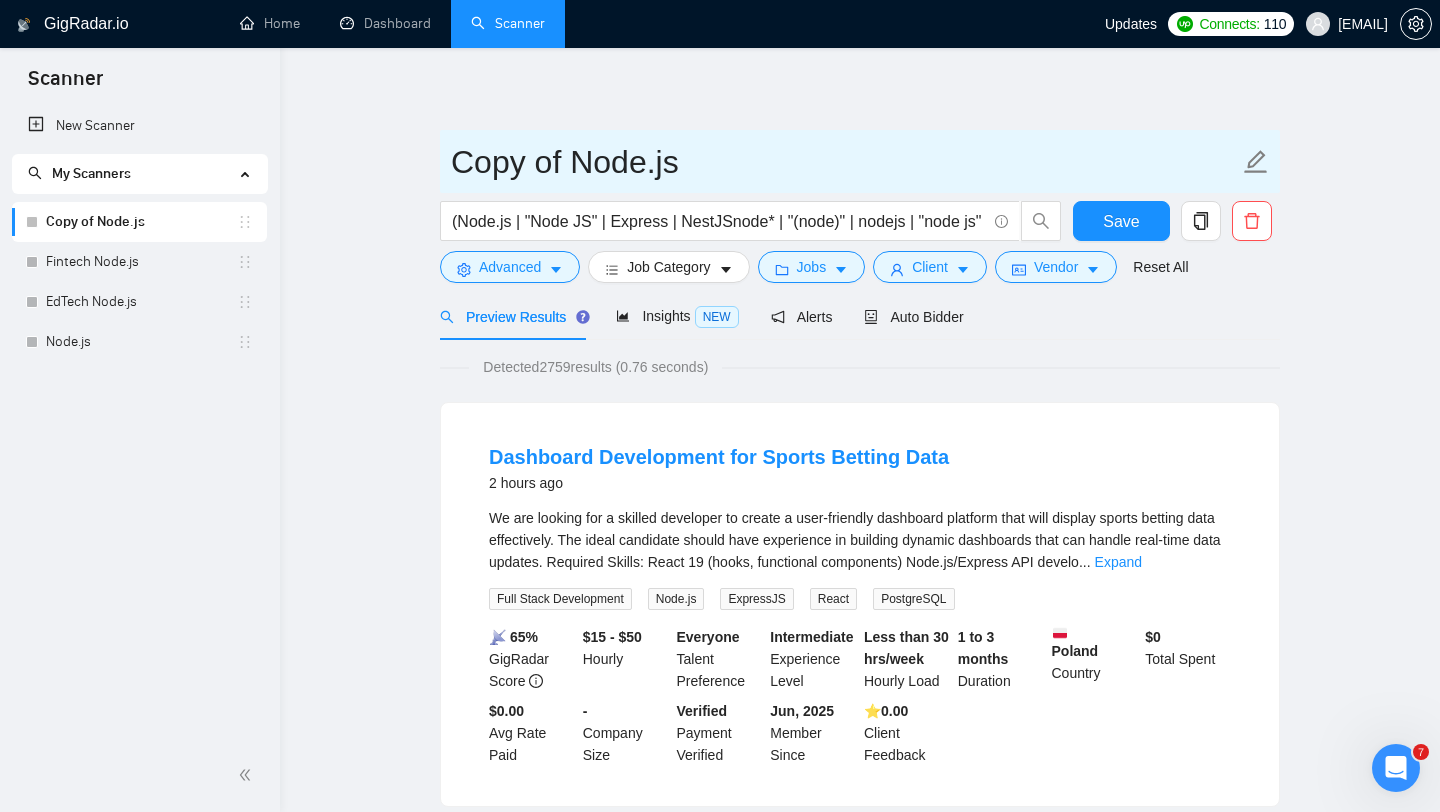 drag, startPoint x: 562, startPoint y: 163, endPoint x: 368, endPoint y: 160, distance: 194.0232 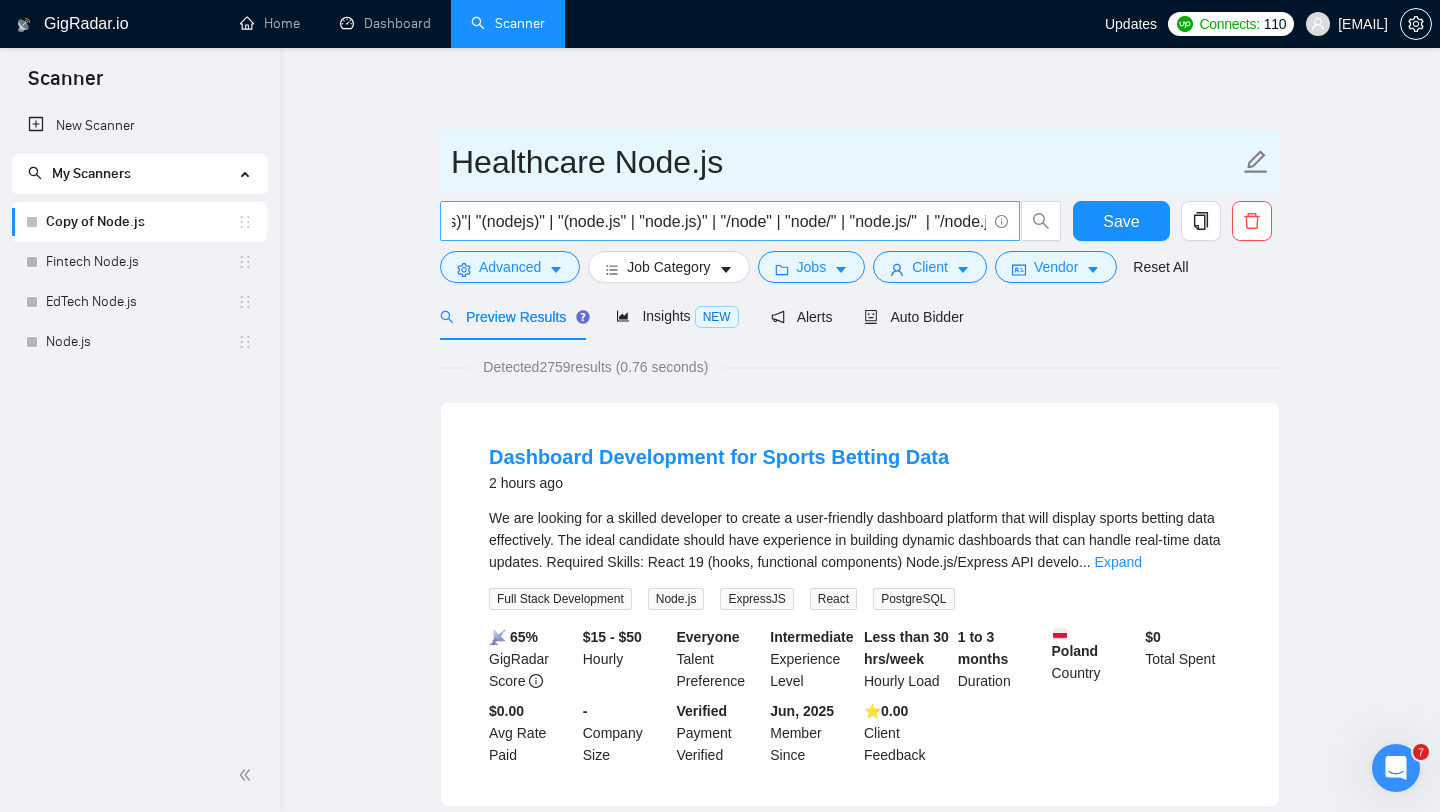 scroll, scrollTop: 0, scrollLeft: 749, axis: horizontal 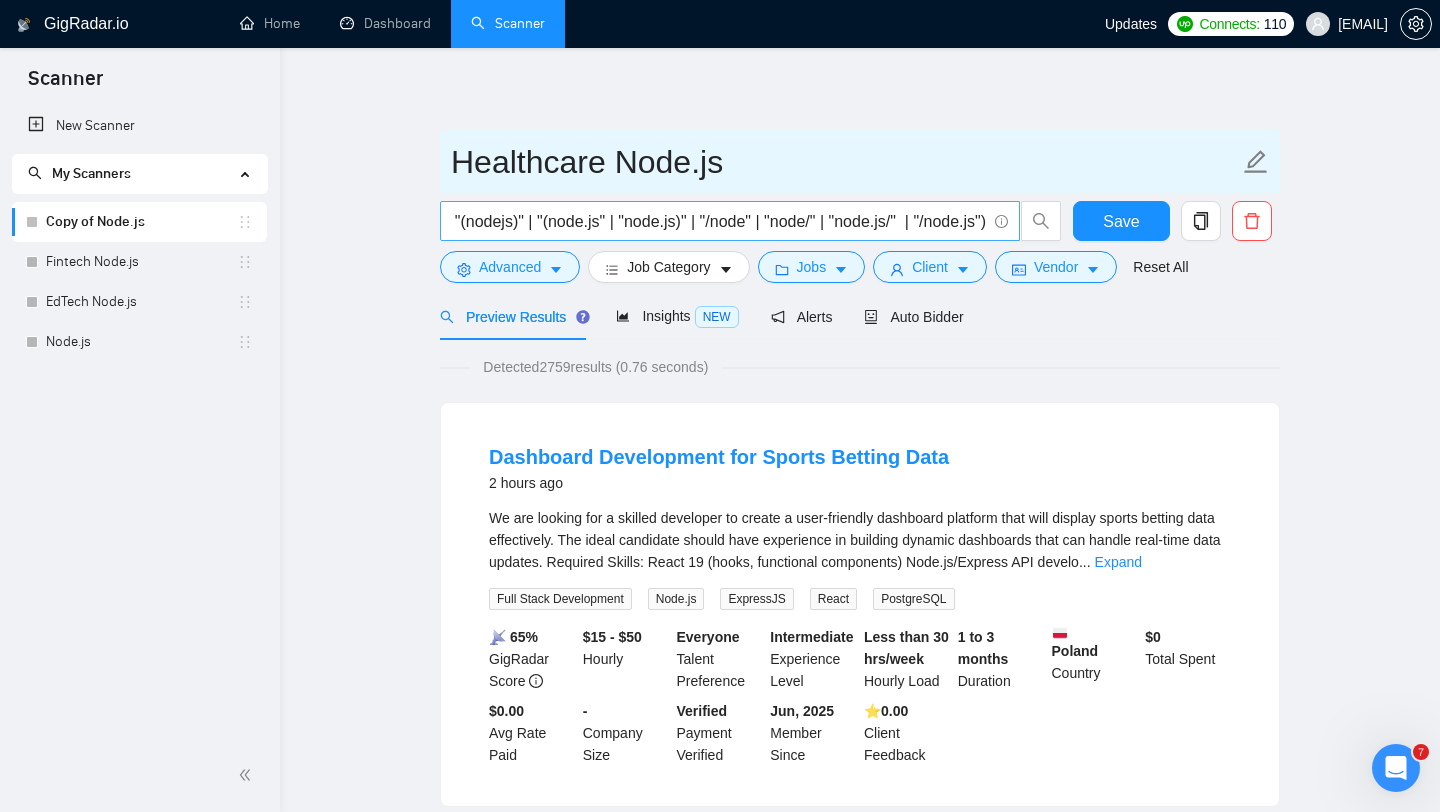 type on "Healthcare Node.js" 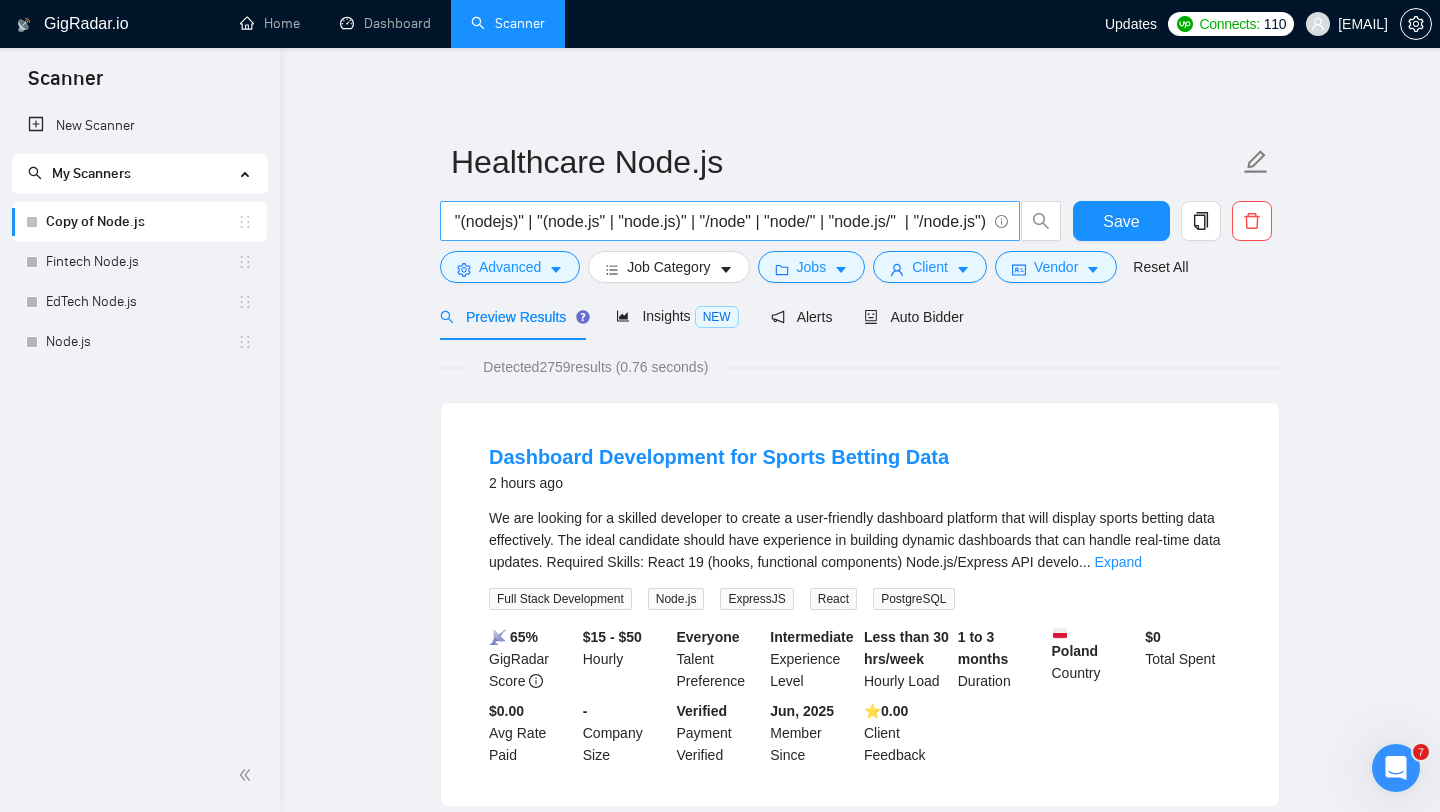 click on "(Node.js | "Node JS" | Express | NestJSnode* | "(node)" | nodejs | "node js" | "node.js" | "(node.js)"| "(nodejs)" | "(node.js" | "node.js)" | "/node" | "node/" | "node.js/"  | "/node.js")" at bounding box center [719, 221] 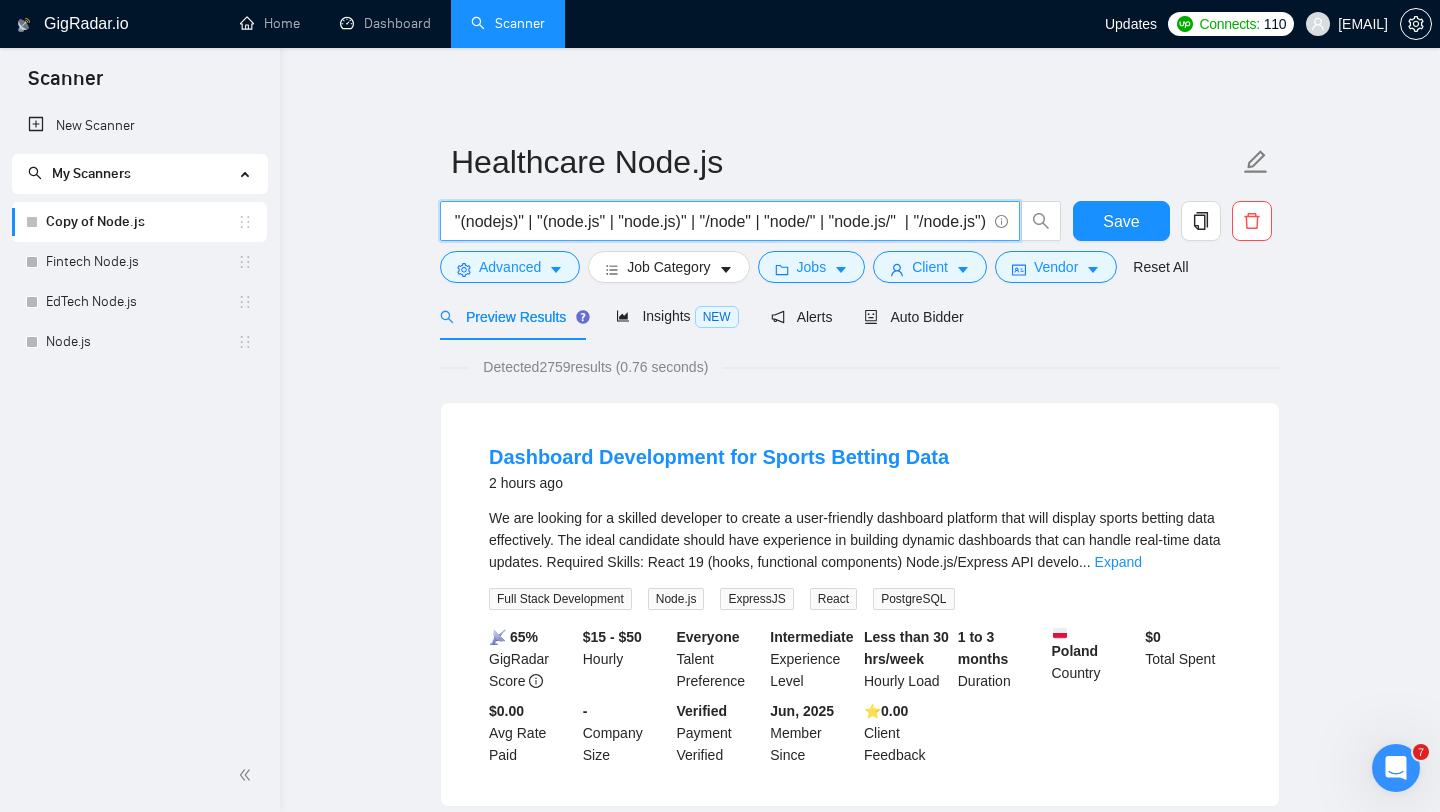 paste on "(Health | Fitness | Wellness | Workout | Nutrition | Gym | Exercise | "Healthy Living" | Lifestyle | Healthcare | Medical | Health | Wellness | Clinic | Doctor | Patient | Mental | Therapy | EMR | EHR | (medic*) | Mental | Psychology | Therapy | Wellness | CBT | Mindfulness | Depression | Anxiety | Counseling | (psych*) | Health | Healthcare | Wellness | Mental | Therapy | Fitness | Exercise | Clinic | Coach | Meditation | Self-care | Mindfulness | Psychology | Nutrition)" 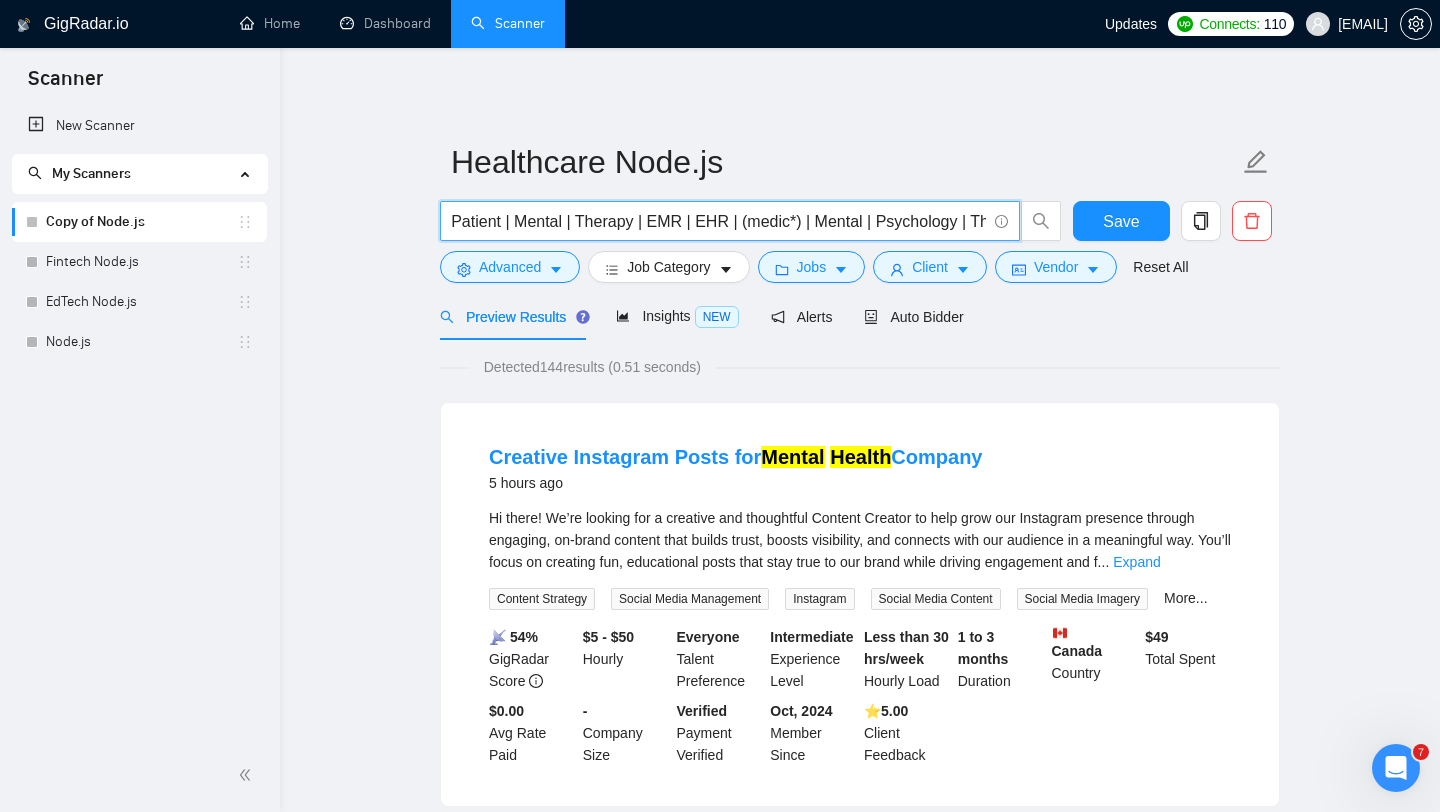 scroll, scrollTop: 0, scrollLeft: 2313, axis: horizontal 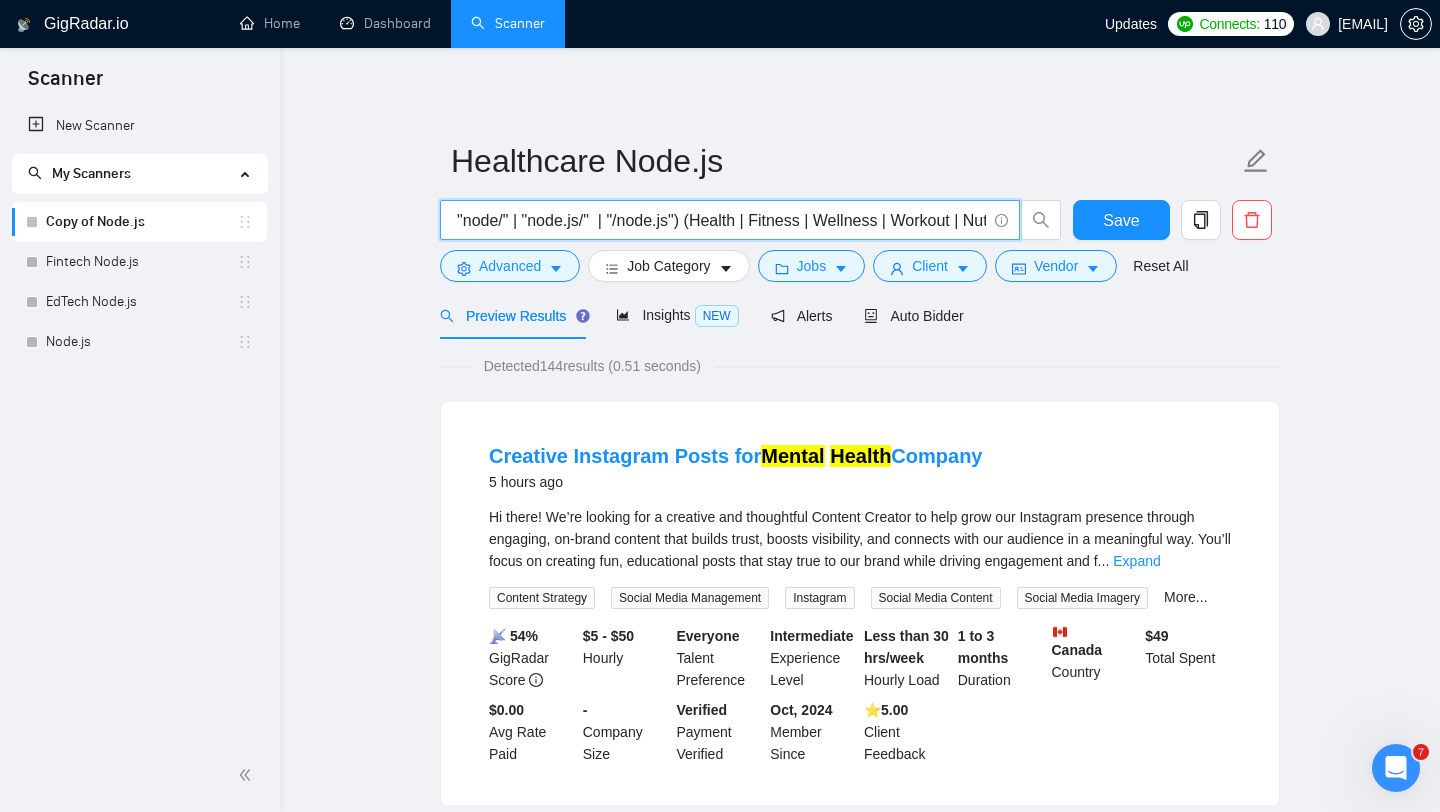 click on "(Node.js | "Node JS" | Express | NestJSnode* | "(node)" | nodejs | "node js" | "node.js" | "(node.js)"| "(nodejs)" | "(node.js" | "node.js)" | "/node" | "node/" | "node.js/"  | "/node.js") (Health | Fitness | Wellness | Workout | Nutrition | Gym | Exercise | "Healthy Living" | Lifestyle | Healthcare | Medical | Health | Wellness | Clinic | Doctor | Patient | Mental | Therapy | EMR | EHR | (medic*) | Mental | Psychology | Therapy | Wellness | CBT | Mindfulness | Depression | Anxiety | Counseling | (psych*) | Health | Healthcare | Wellness | Mental | Therapy | Fitness | Exercise | Clinic | Coach | Meditation | Self-care | Mindfulness | Psychology | Nutrition)" at bounding box center (719, 220) 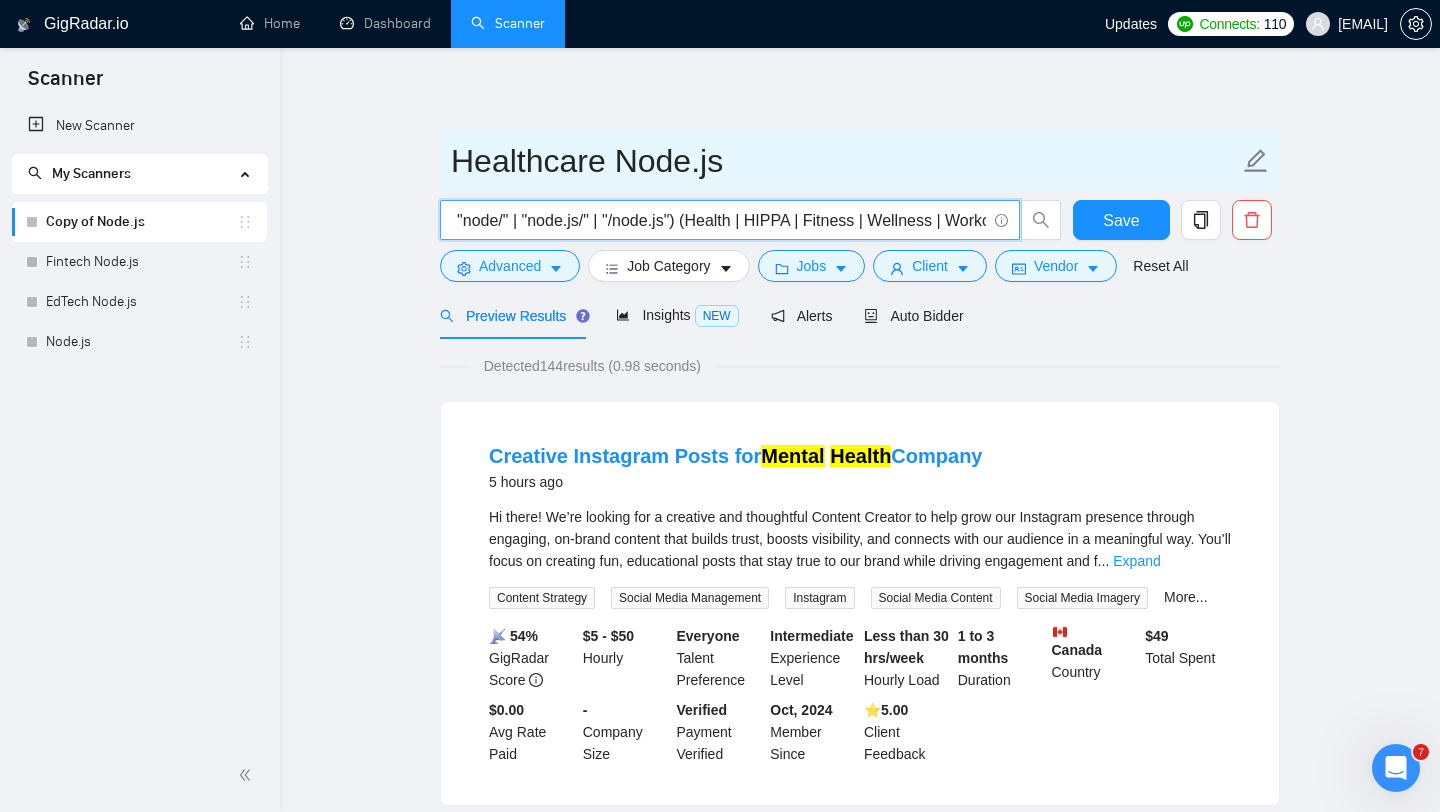 type on "(Node.js | "Node JS" | Express | NestJSnode* | "(node)" | nodejs | "node js" | "node.js" | "(node.js)"| "(nodejs)" | "(node.js" | "node.js)" | "/node" | "node/" | "node.js/" | "/node.js") (Health | HIPPA | Fitness | Wellness | Workout | Nutrition | Gym | Exercise | "Healthy Living" | Lifestyle | Healthcare | Medical | Health | Wellness | Clinic | Doctor | Patient | Mental | Therapy | EMR | EHR | (medic*) | Mental | Psychology | Therapy | Wellness | CBT | Mindfulness | Depression | Anxiety | Counseling | (psych*) | Health | Healthcare | Wellness | Mental | Therapy | Fitness | Exercise | Clinic | Coach | Meditation | Self-care | Mindfulness | Psychology | Nutrition)" 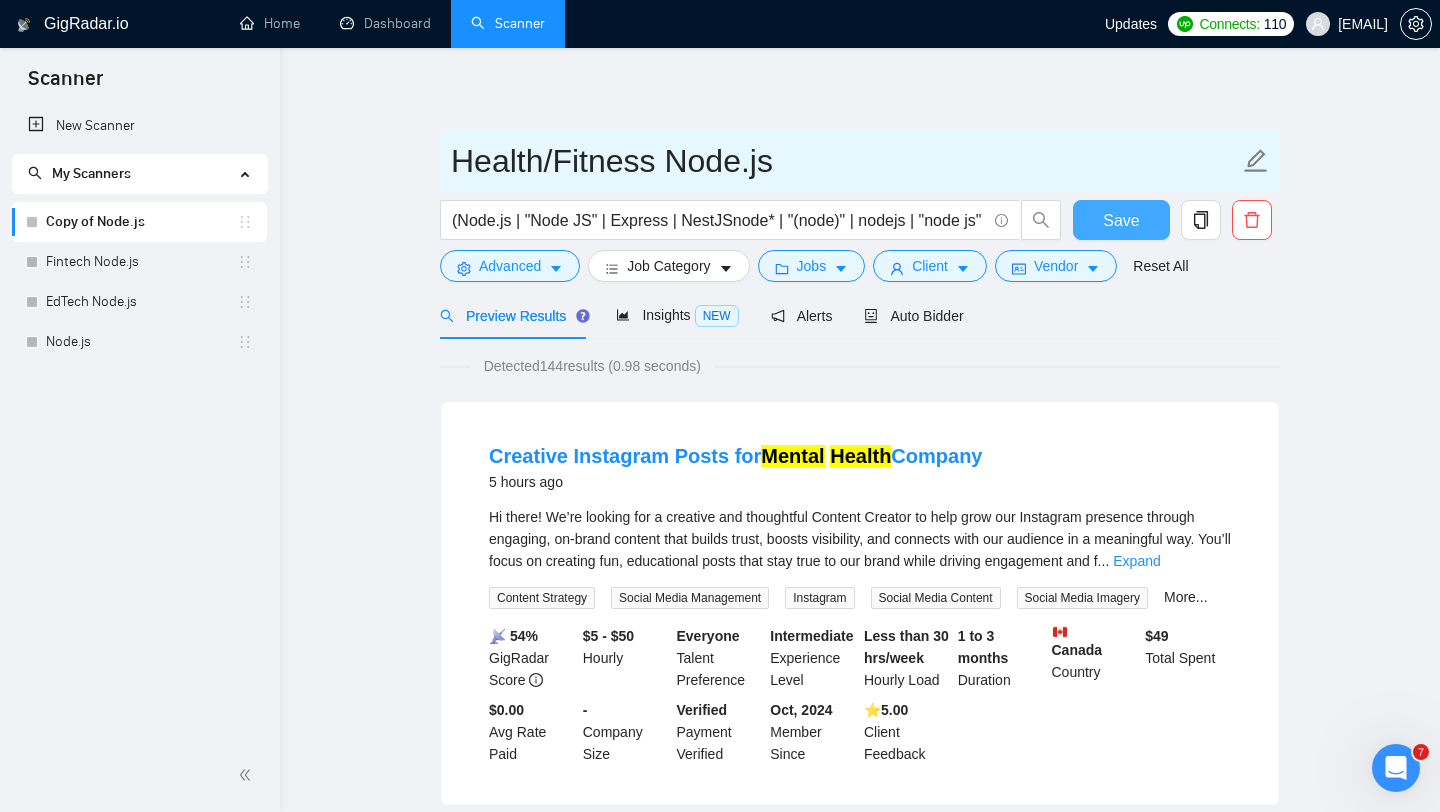 type on "Health/Fitness Node.js" 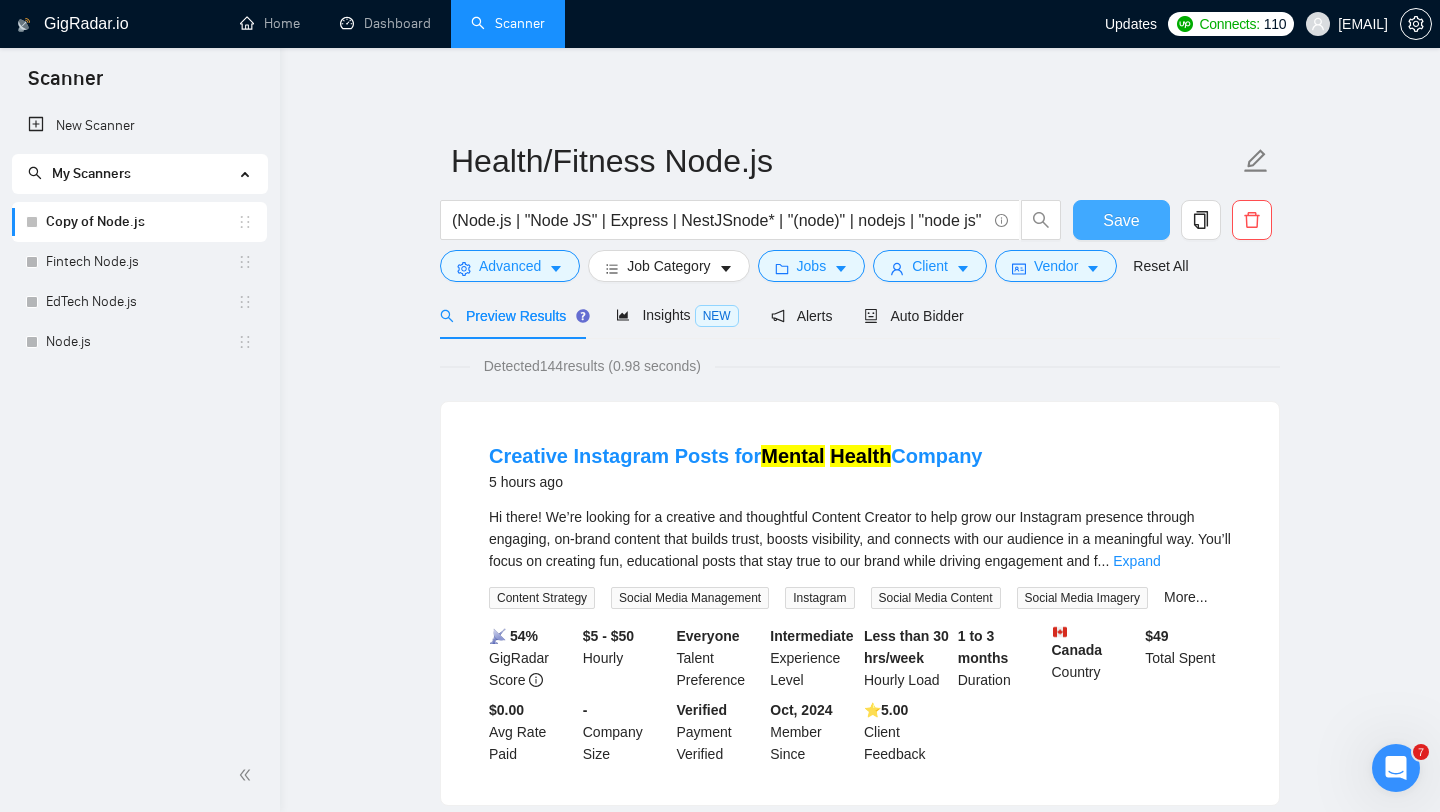click on "Save" at bounding box center [1121, 220] 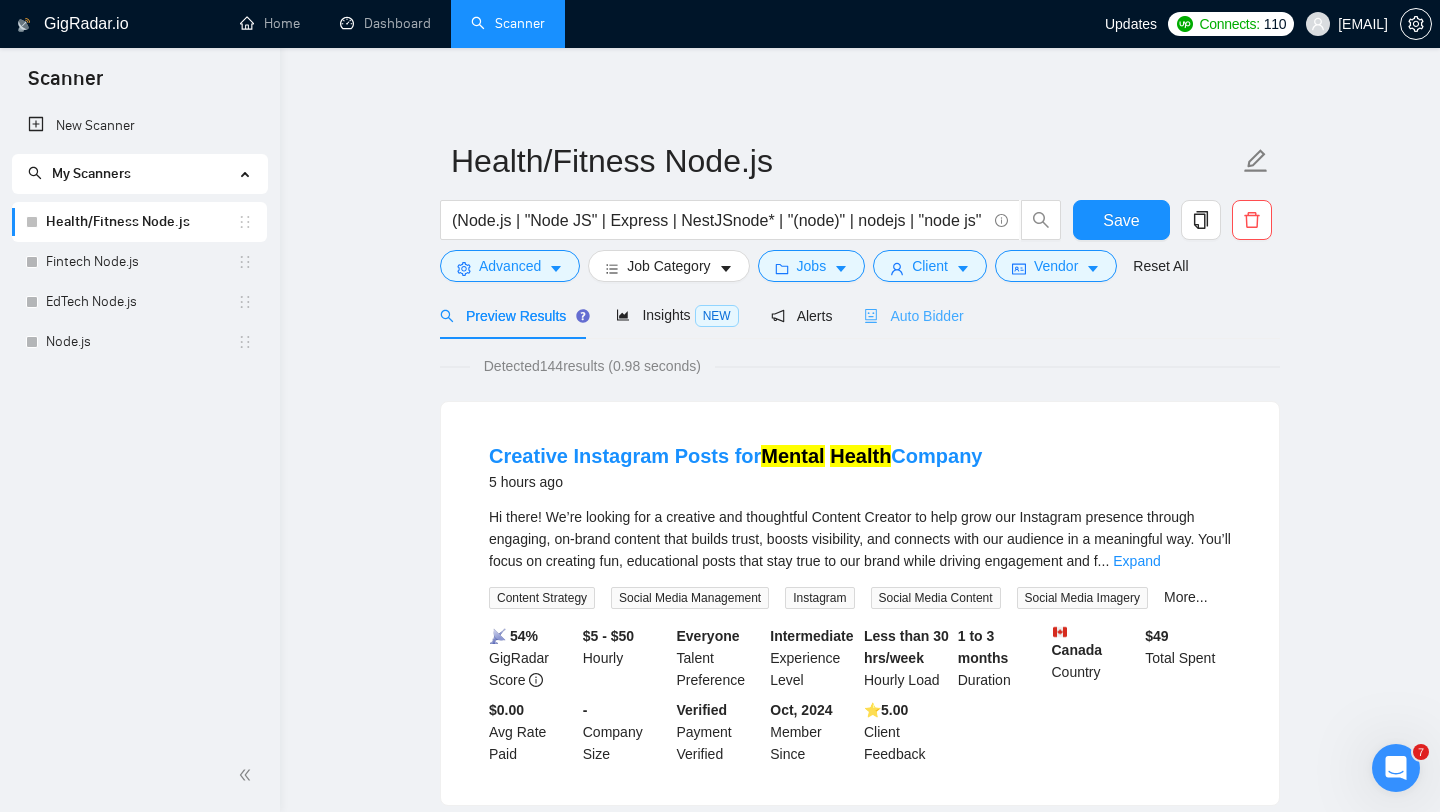 click on "Auto Bidder" at bounding box center (913, 315) 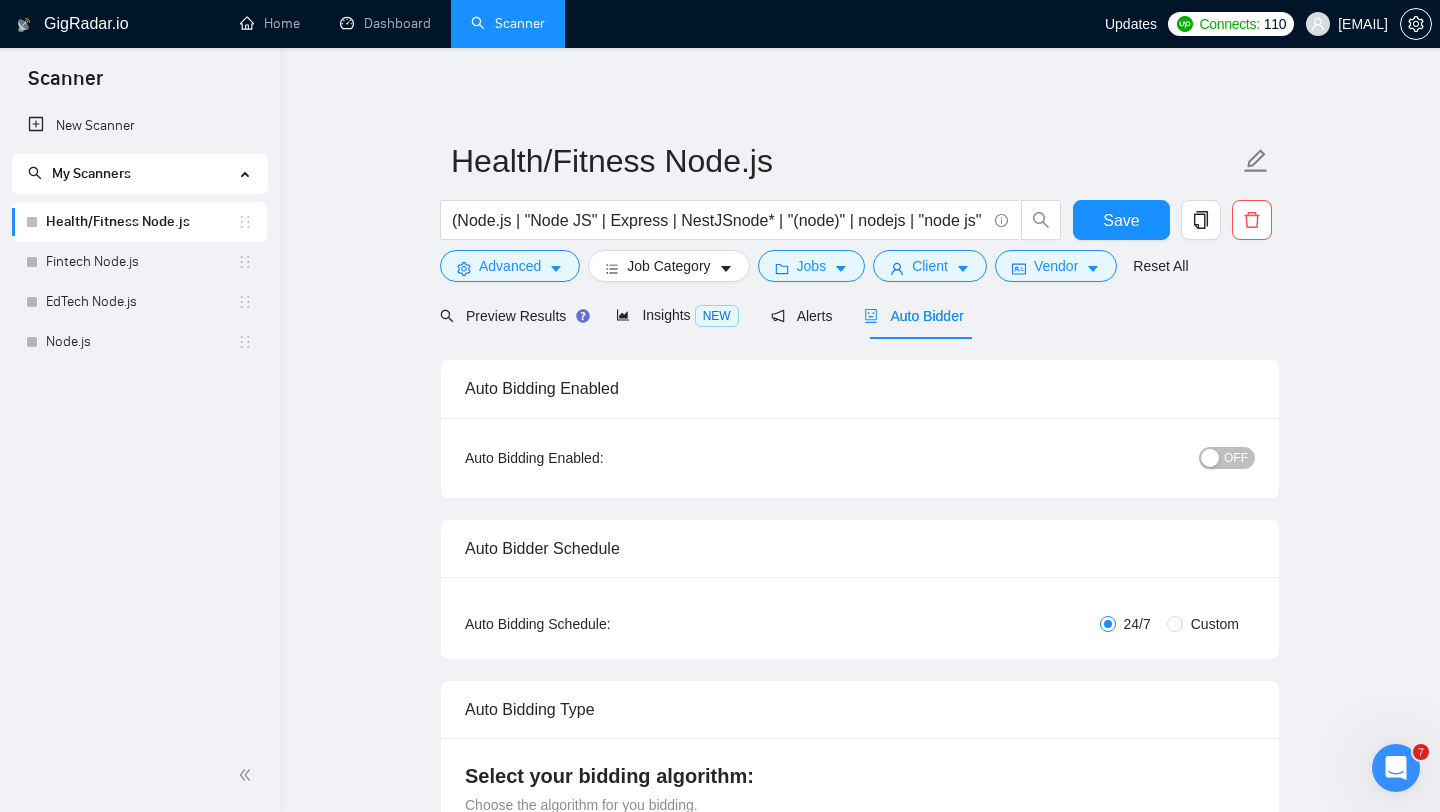 type 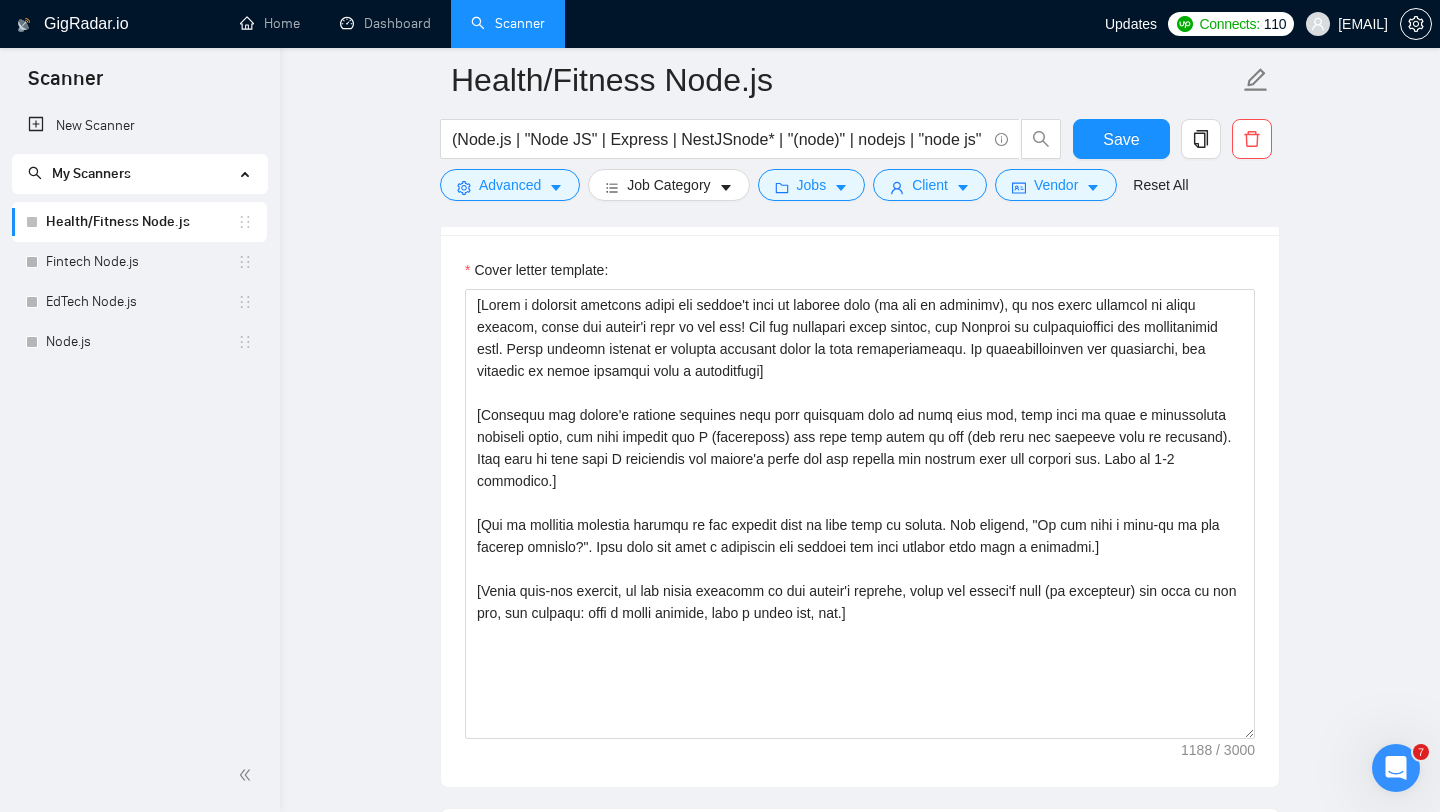 scroll, scrollTop: 2162, scrollLeft: 0, axis: vertical 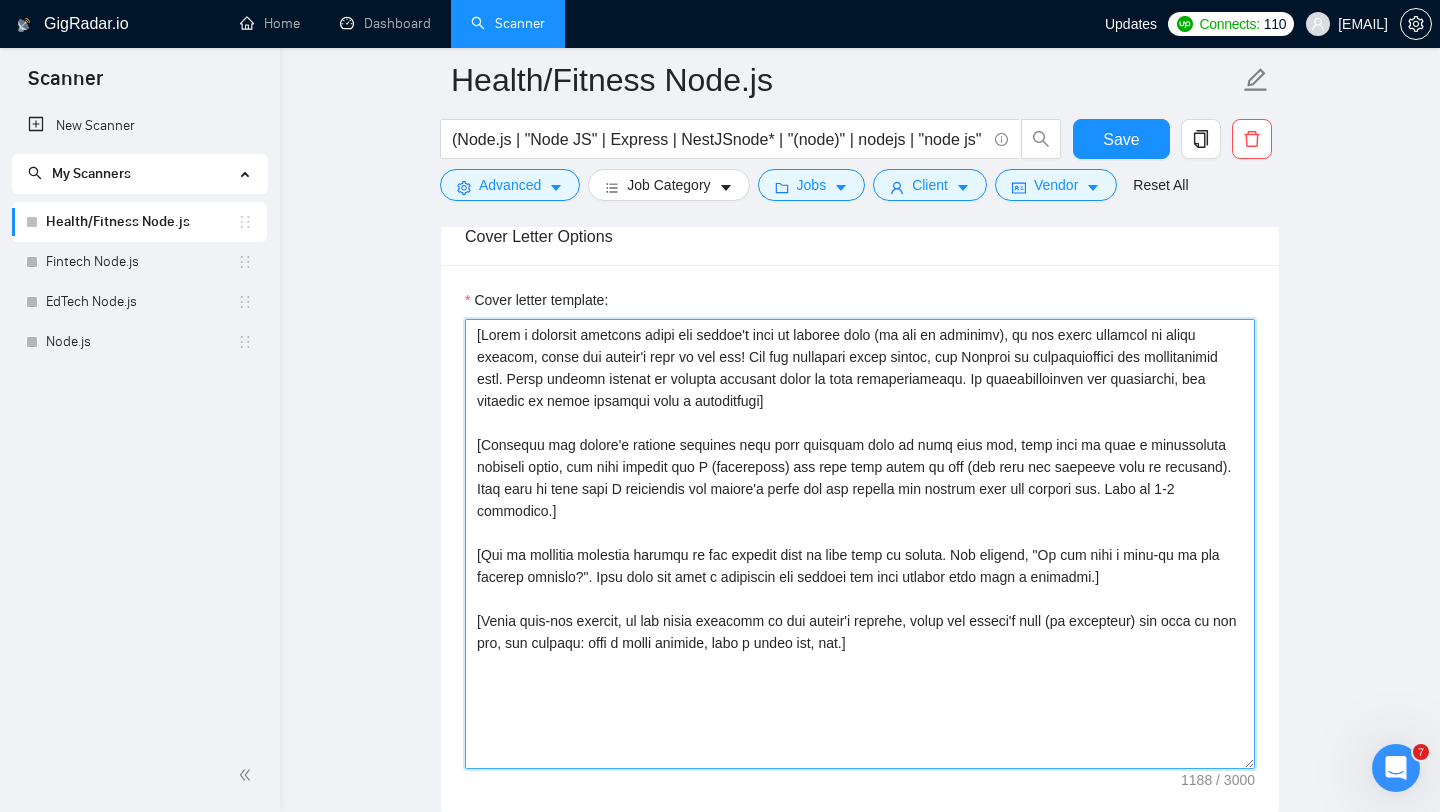 click on "Cover letter template:" at bounding box center [860, 544] 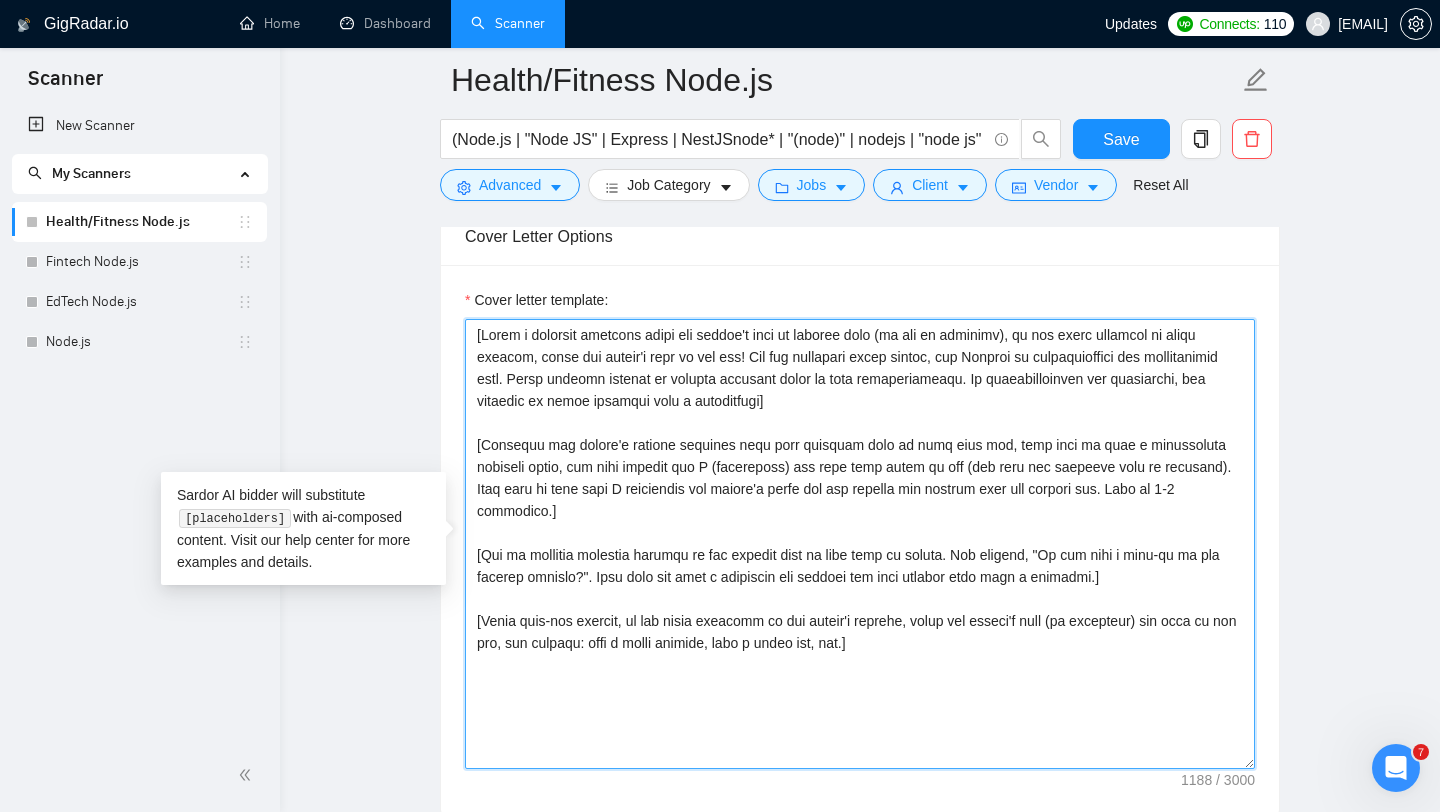 click on "Cover letter template:" at bounding box center [860, 544] 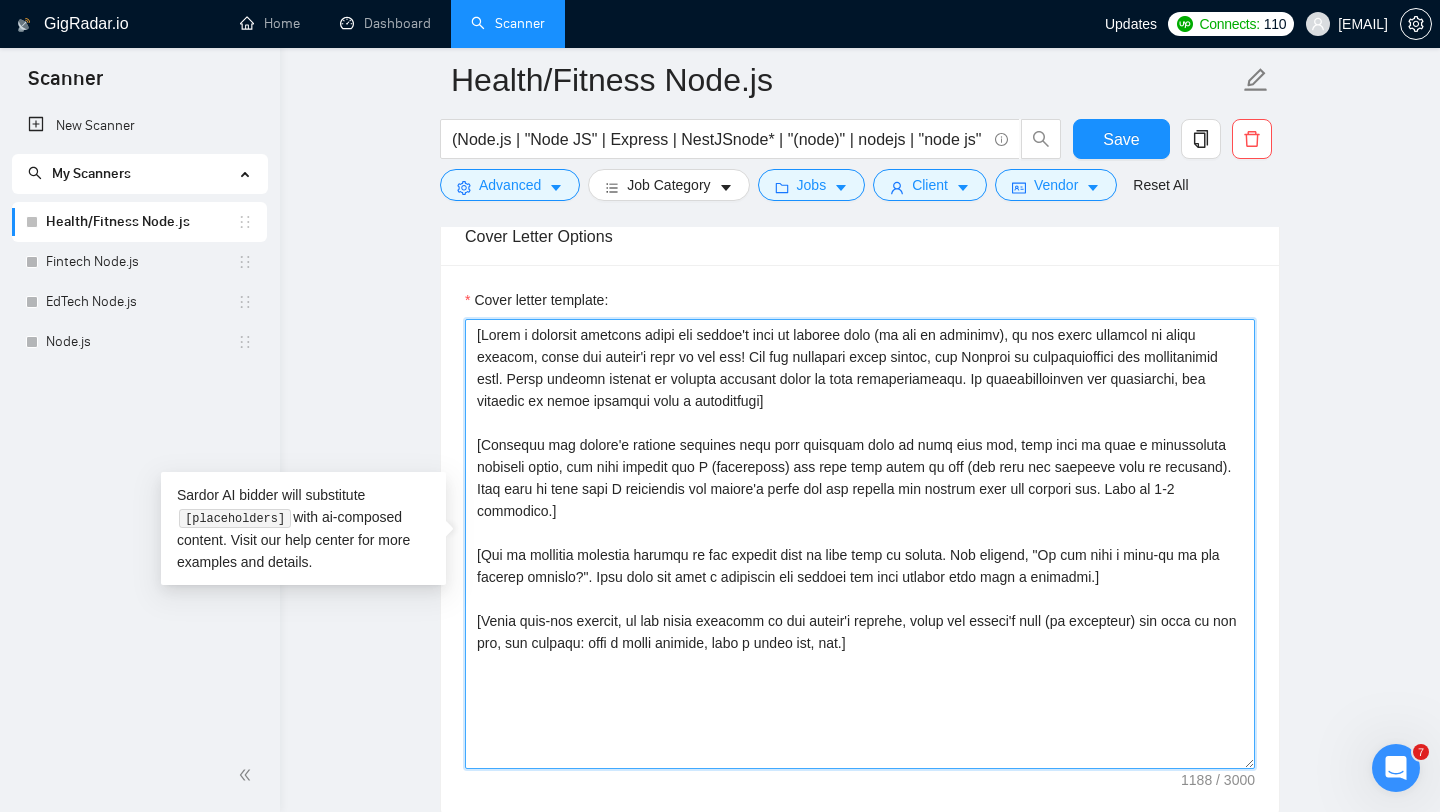 click on "Cover letter template:" at bounding box center (860, 544) 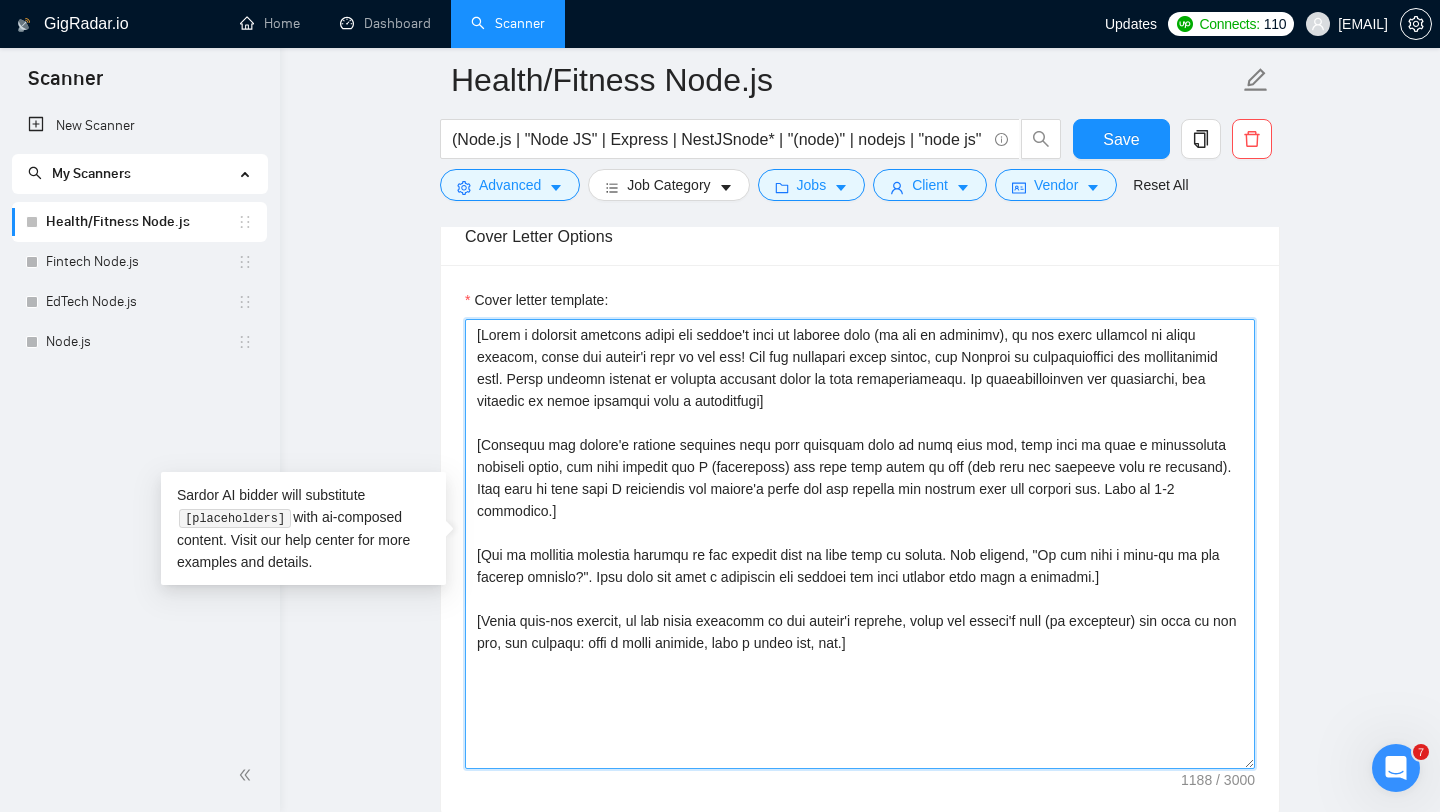 paste on "Loremi=
5. DOLO: | SIT: | | ame:4838
8. CONS: | ADI: | | eli:3947
6. SEDD: | EIU: | | tem:2383
3. INCI: | UTL: | | etd:8047
0. MAGN: | ALI: | | eni:9641
Admi ven qui'n exerc]
[Ullamco l nisialiq ex eacomm consequ duisa irureinr, volup velite/cillumf null (pa exce sin occaecat cu non proiden suntcu),quiof de mollit animide labo pe und.Omni istenat err volupta]
[Accus dolo “La totamrem aperiamea ipsaqua abilloi (VERI) qua arch beat "Vitaed" expl "nem:5157" enim ip quia voluptas as autodi fug cons. Mag'd eosrati "Sequin" neq "por:8153" qu dolore. Ad num eiusm temp inci. MAGN QU 376 ETIAMM SOLU*]
🎯Nob el opti cum N imp:
[Quoplace f possi as re temporibusau qu offic debi R neces sae ev vol repudia rec it earumhicten sapi dele].
🚀Reic vol maio al pe Doloribusa repel:
👉  [minim no exerci ullam corporiss la ali commodi,consequa quidmaxi molliti 1 moles haru "Quidem" reru "fac:1933" exp distinct nam liberotemp cu so no eligend op cumquen impedit.Minus quodm plac face possimus OMN lor ipsum dolo sit ametco..." 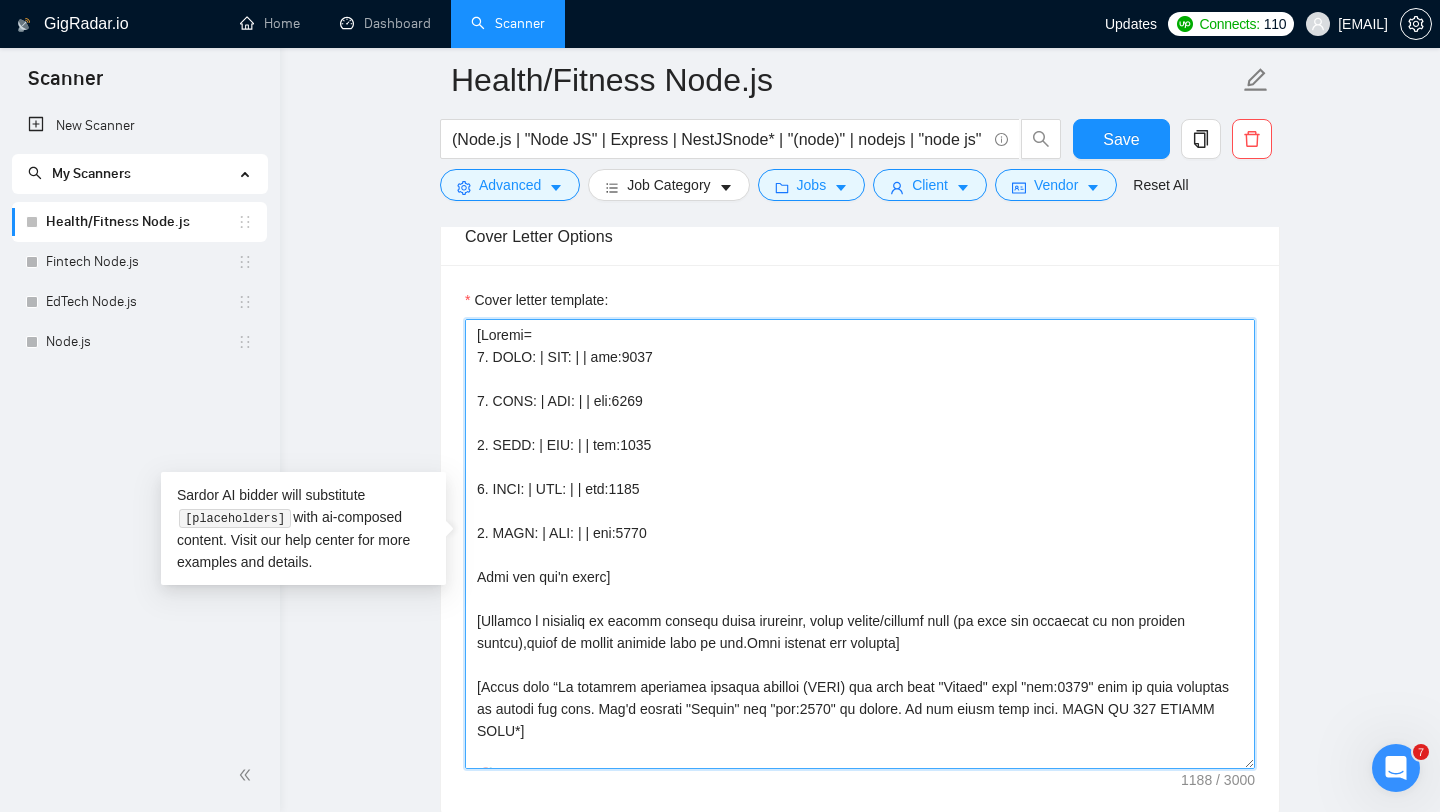 scroll, scrollTop: 323, scrollLeft: 0, axis: vertical 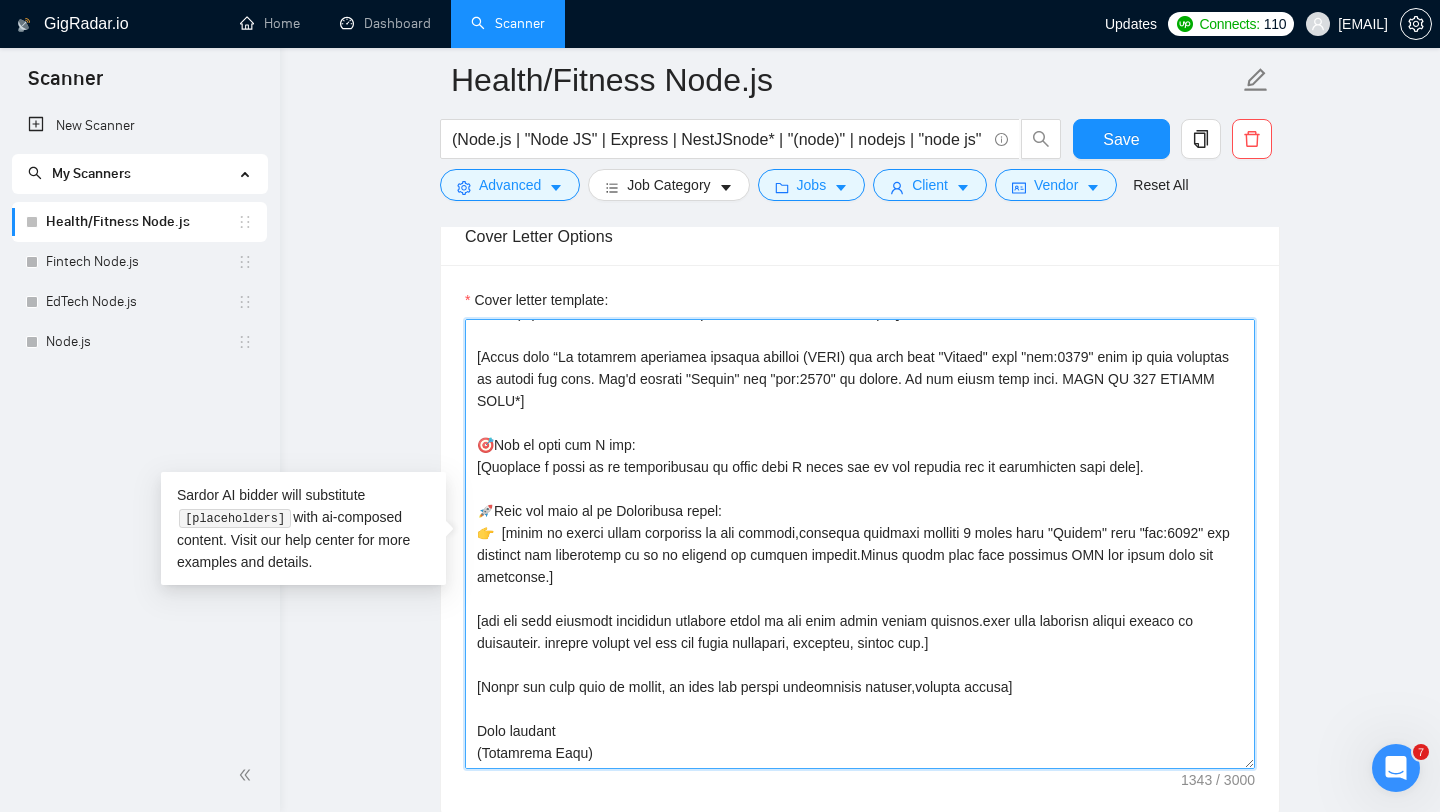 drag, startPoint x: 600, startPoint y: 760, endPoint x: 344, endPoint y: 760, distance: 256 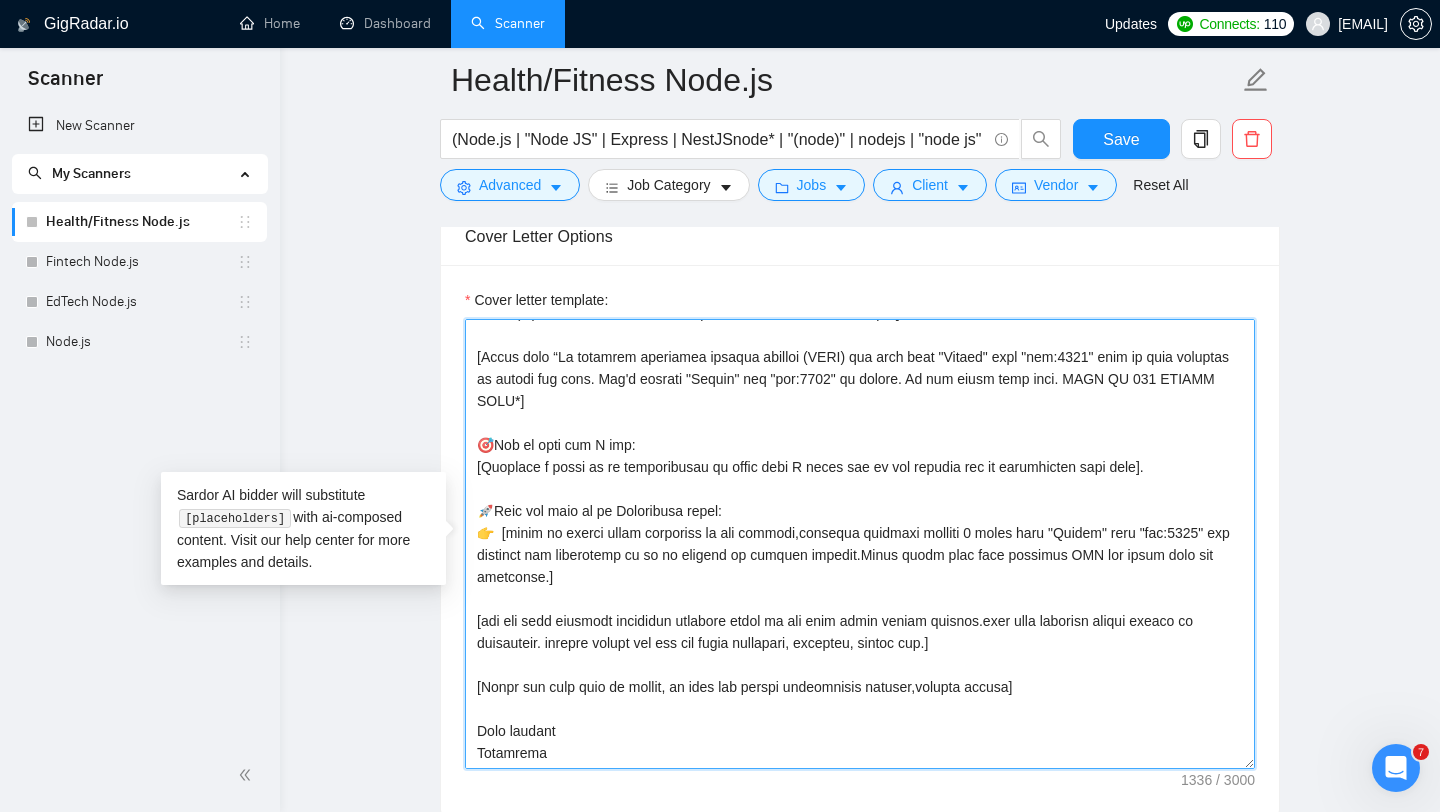 scroll, scrollTop: 0, scrollLeft: 0, axis: both 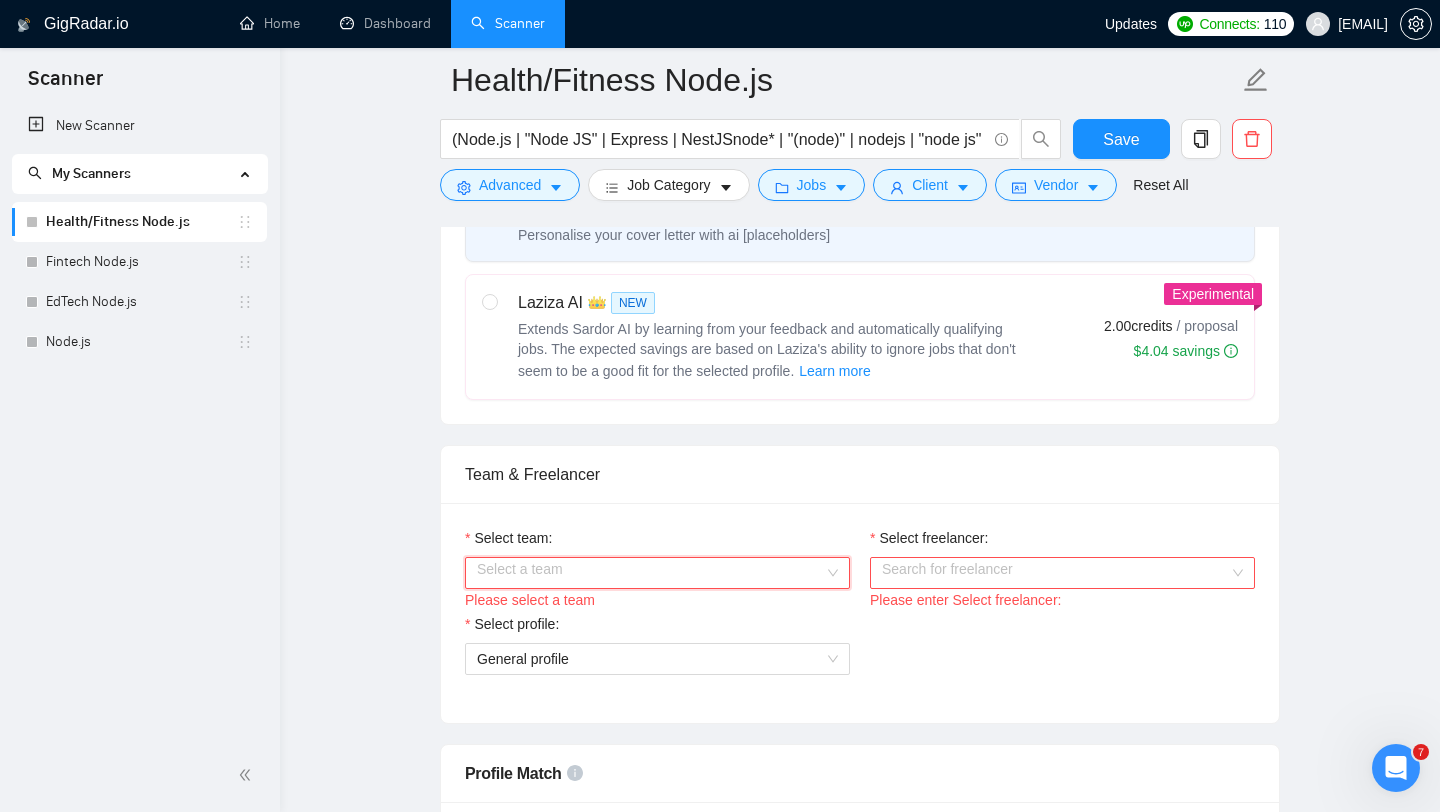 click on "Select team:" at bounding box center [650, 573] 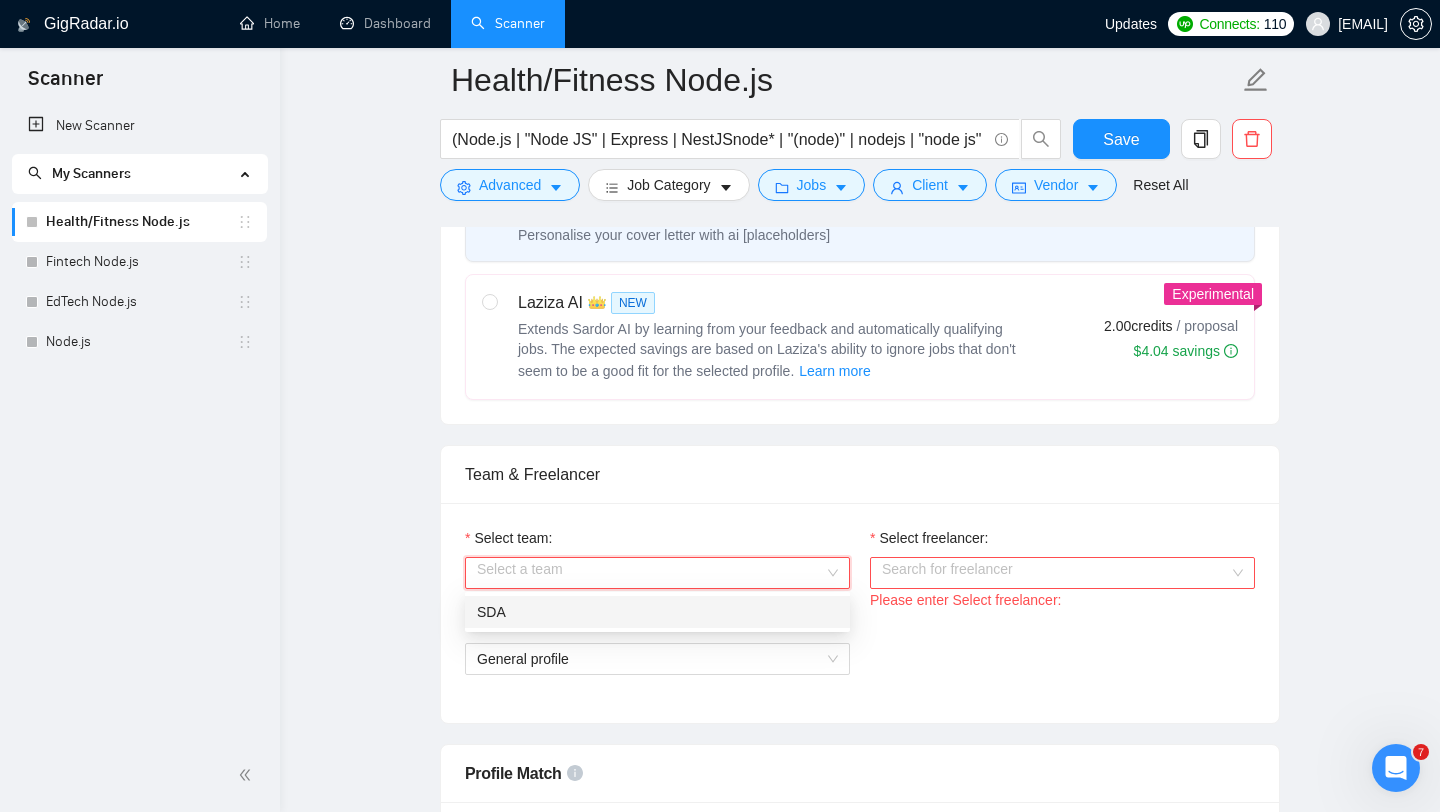 click on "SDA" at bounding box center (657, 612) 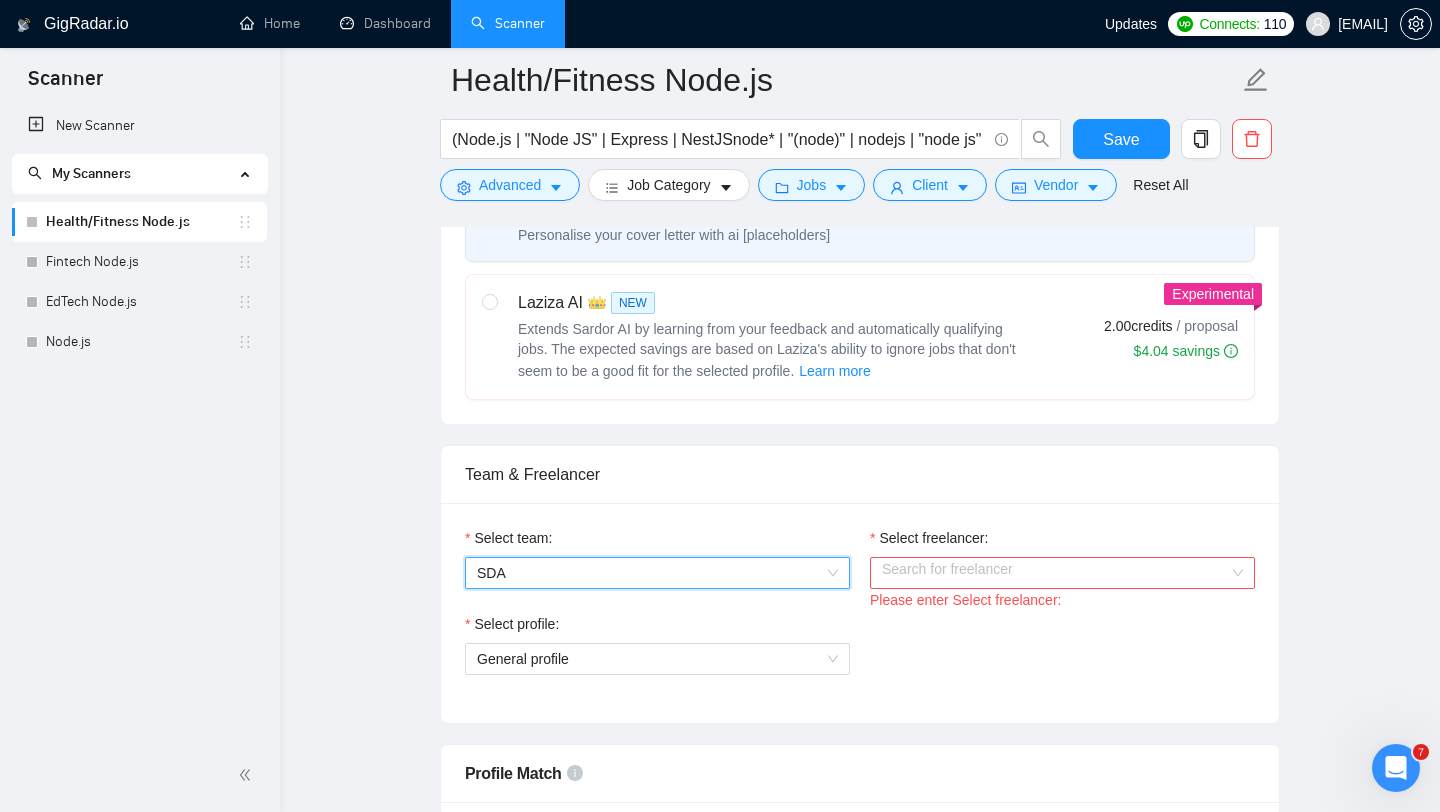click on "Select freelancer:" at bounding box center (1055, 573) 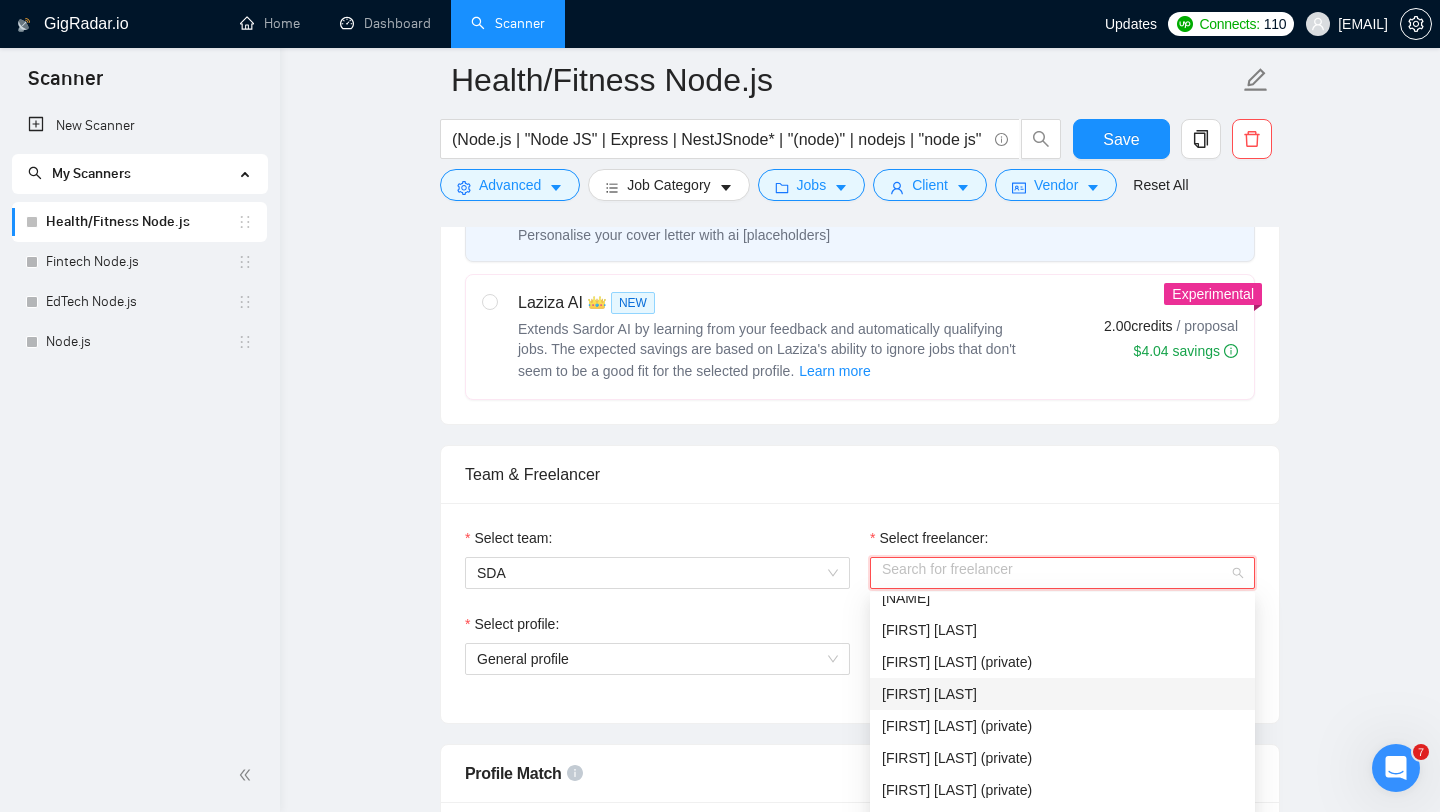 scroll, scrollTop: 15, scrollLeft: 0, axis: vertical 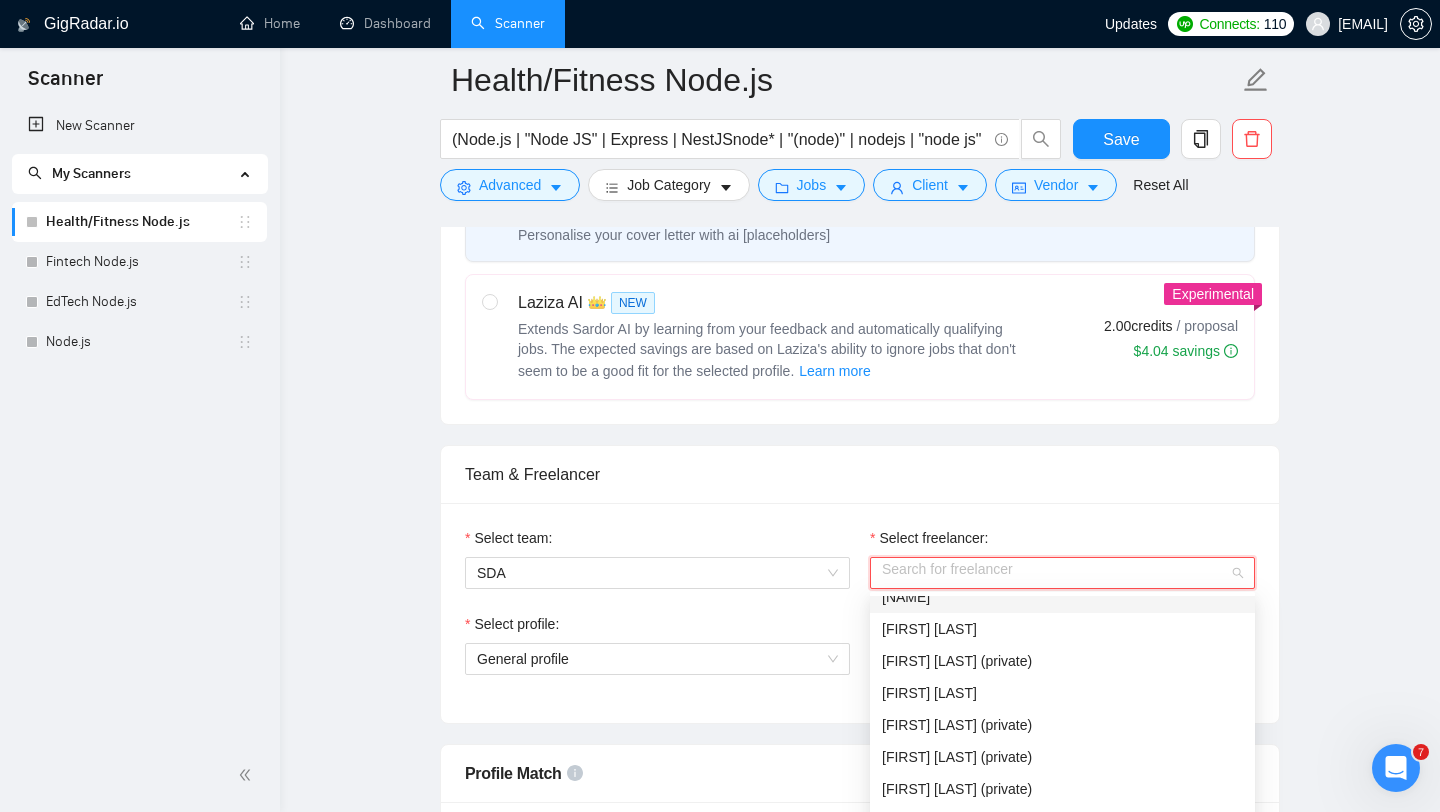 click on "[NAME]" at bounding box center [906, 597] 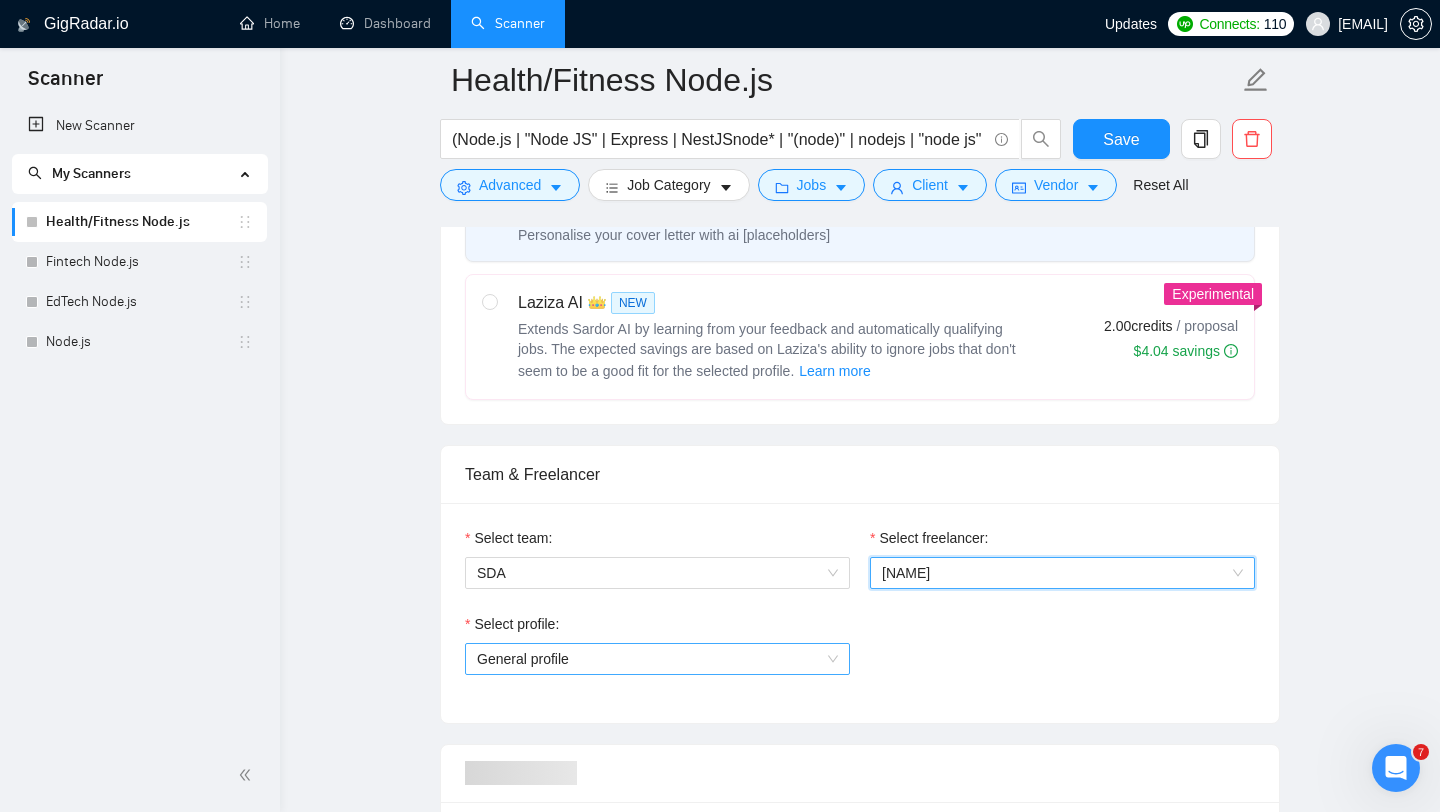 click on "General profile" at bounding box center [657, 659] 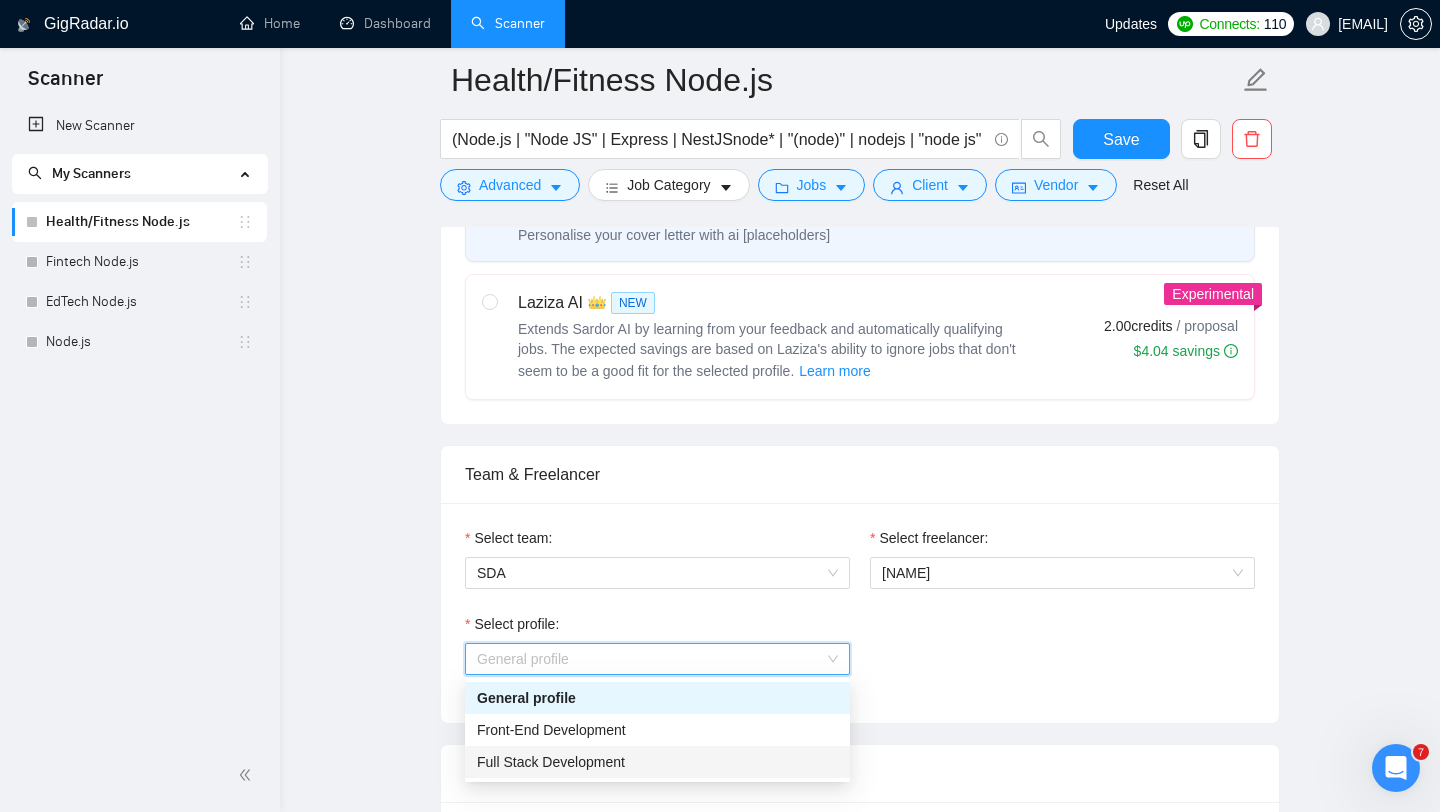 click on "Full Stack Development" at bounding box center (551, 762) 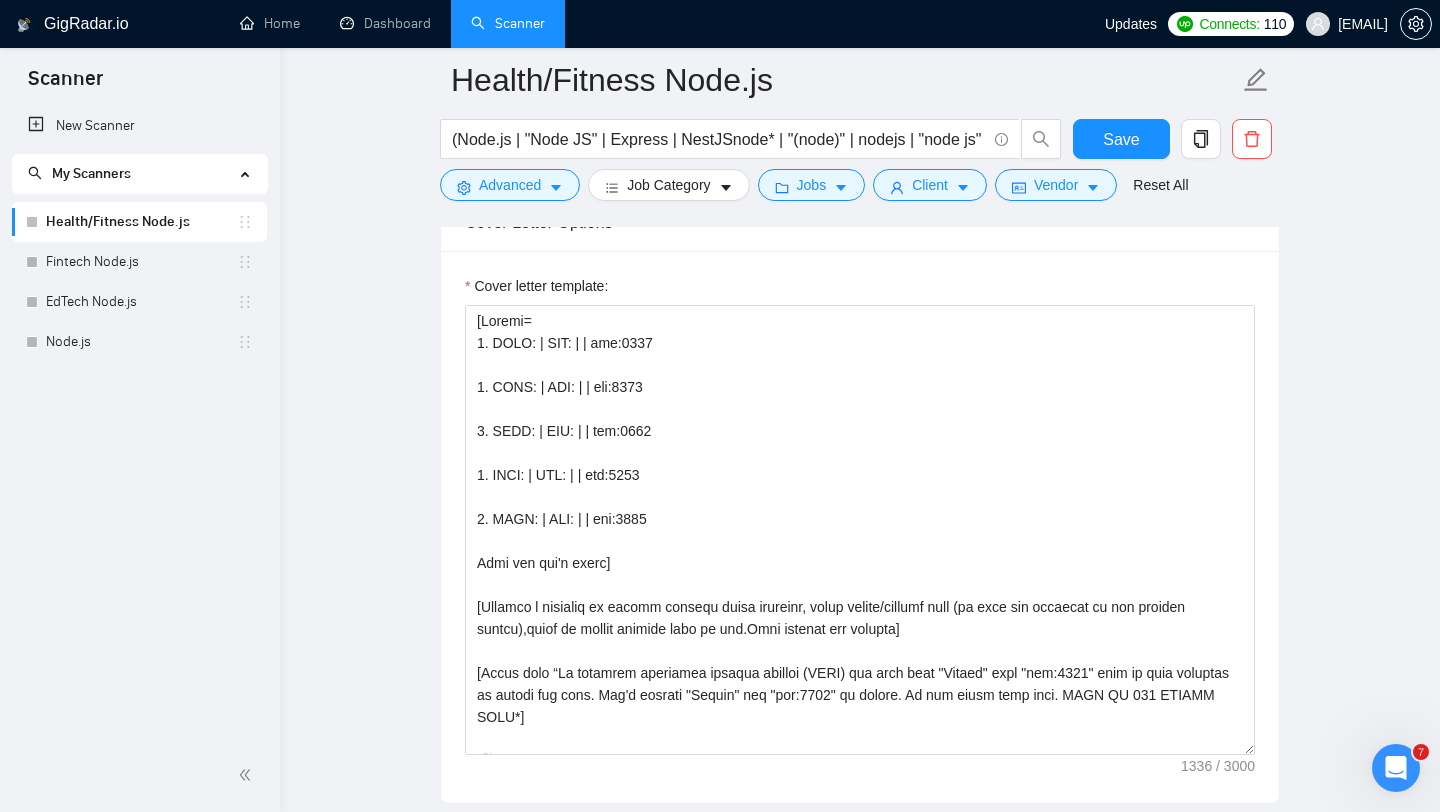 scroll, scrollTop: 2347, scrollLeft: 0, axis: vertical 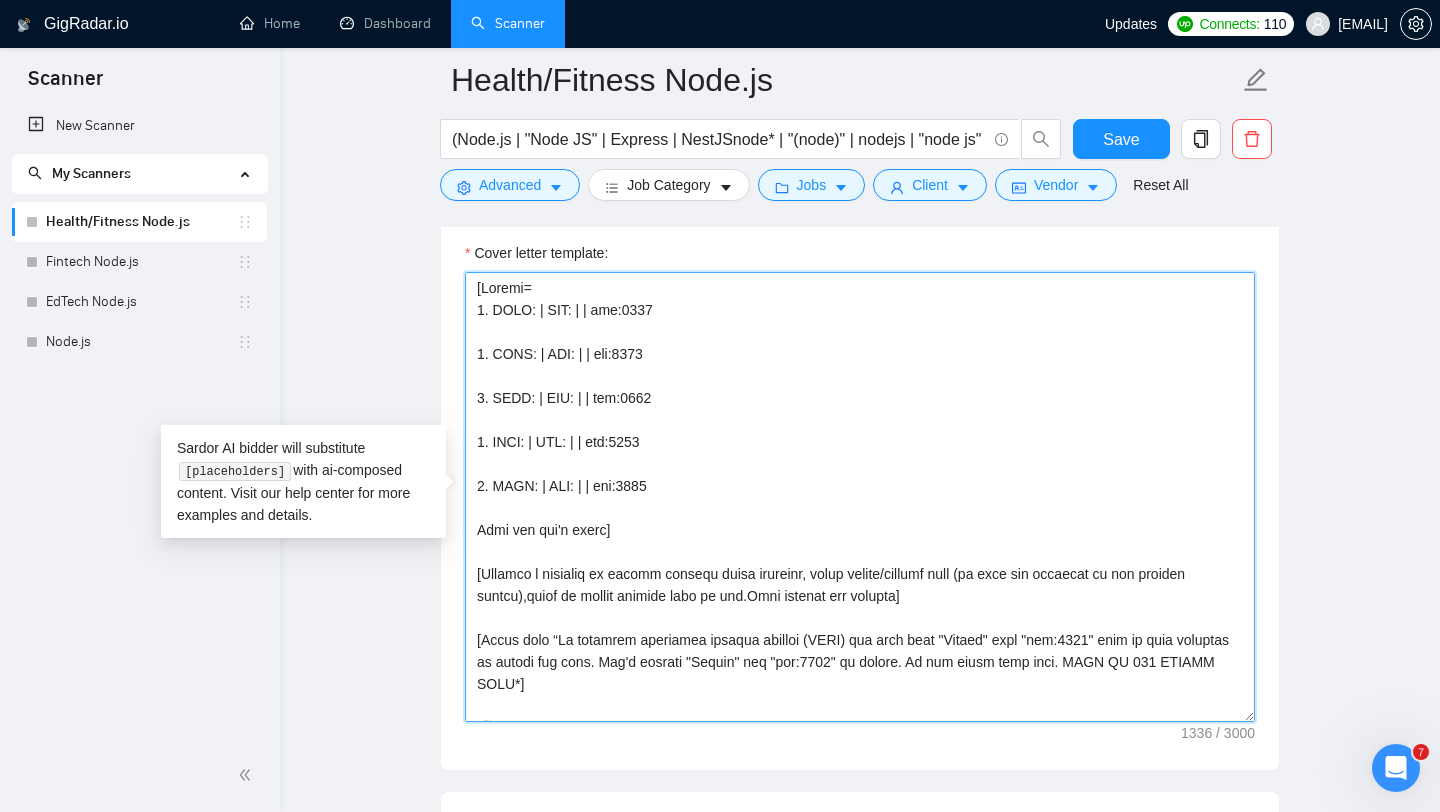 drag, startPoint x: 672, startPoint y: 483, endPoint x: 478, endPoint y: 309, distance: 260.5993 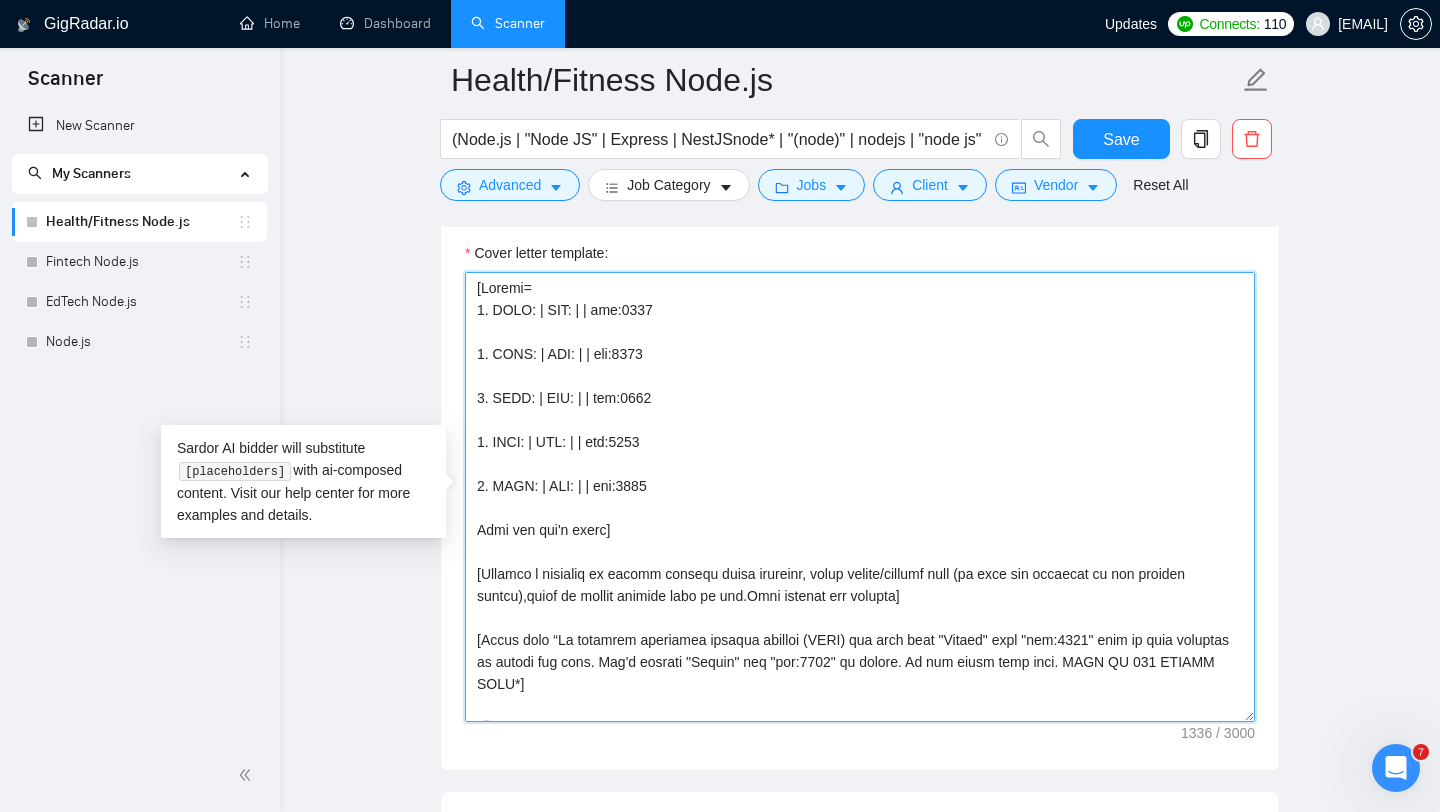 drag, startPoint x: 669, startPoint y: 489, endPoint x: 495, endPoint y: 486, distance: 174.02586 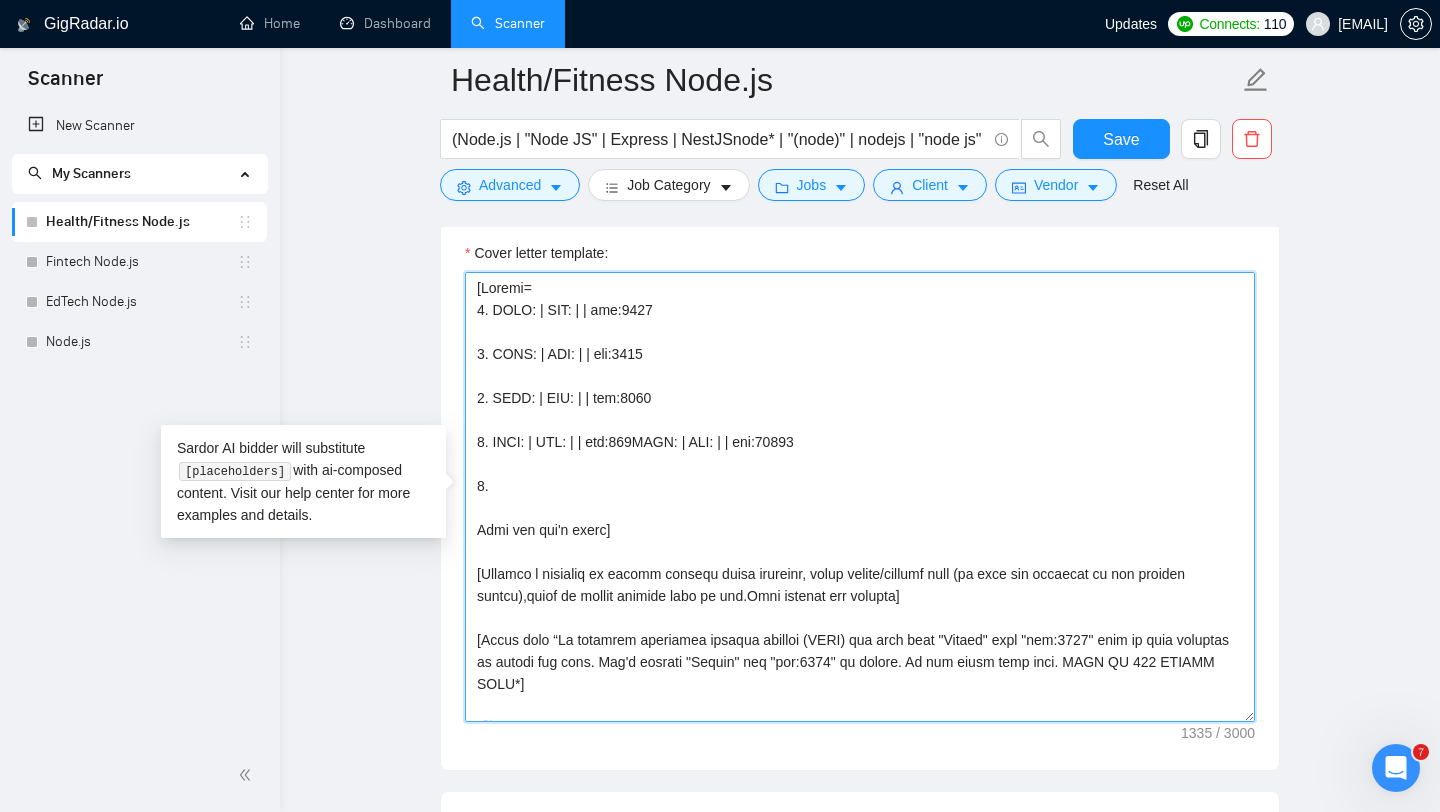 click on "Cover letter template:" at bounding box center [860, 497] 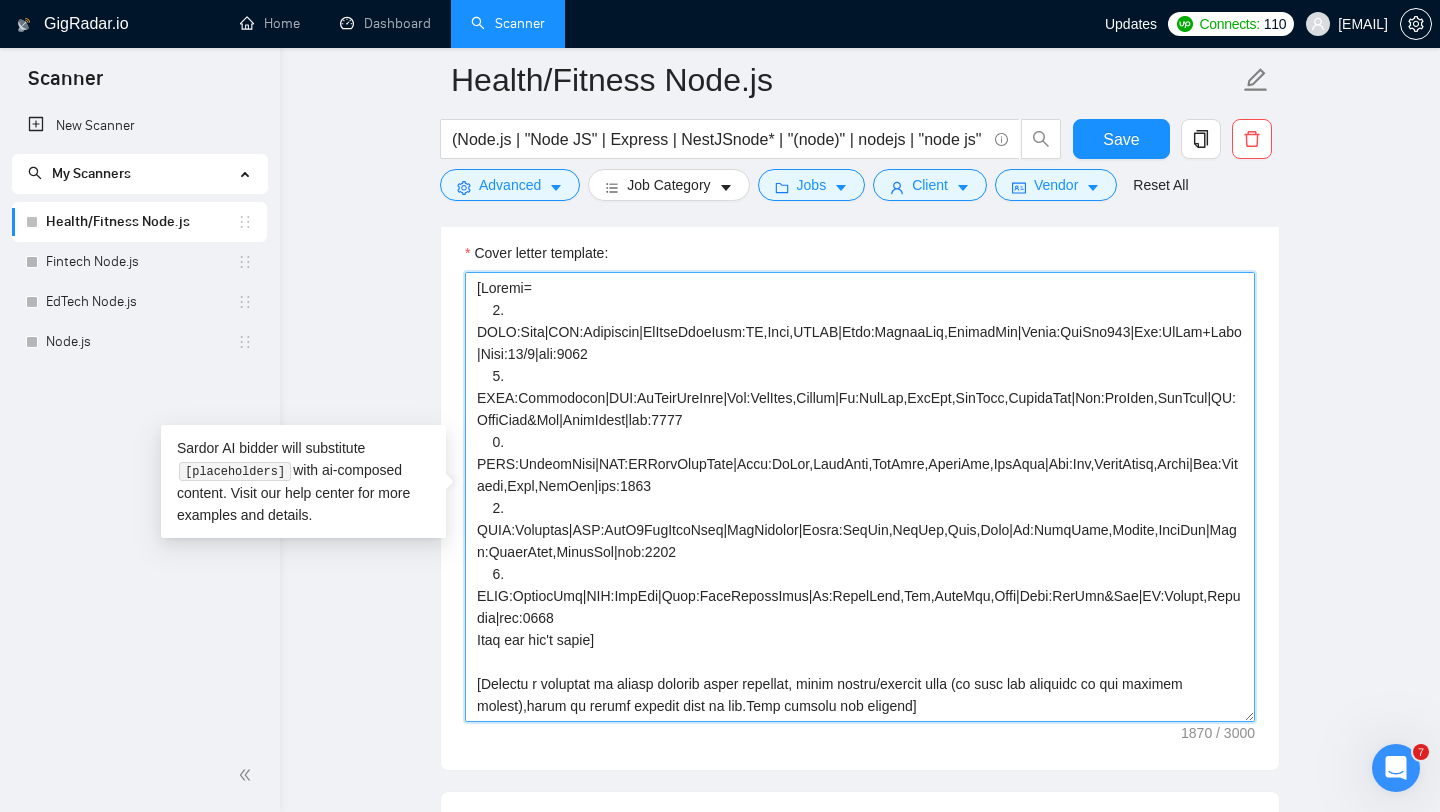 click on "Cover letter template:" at bounding box center (860, 497) 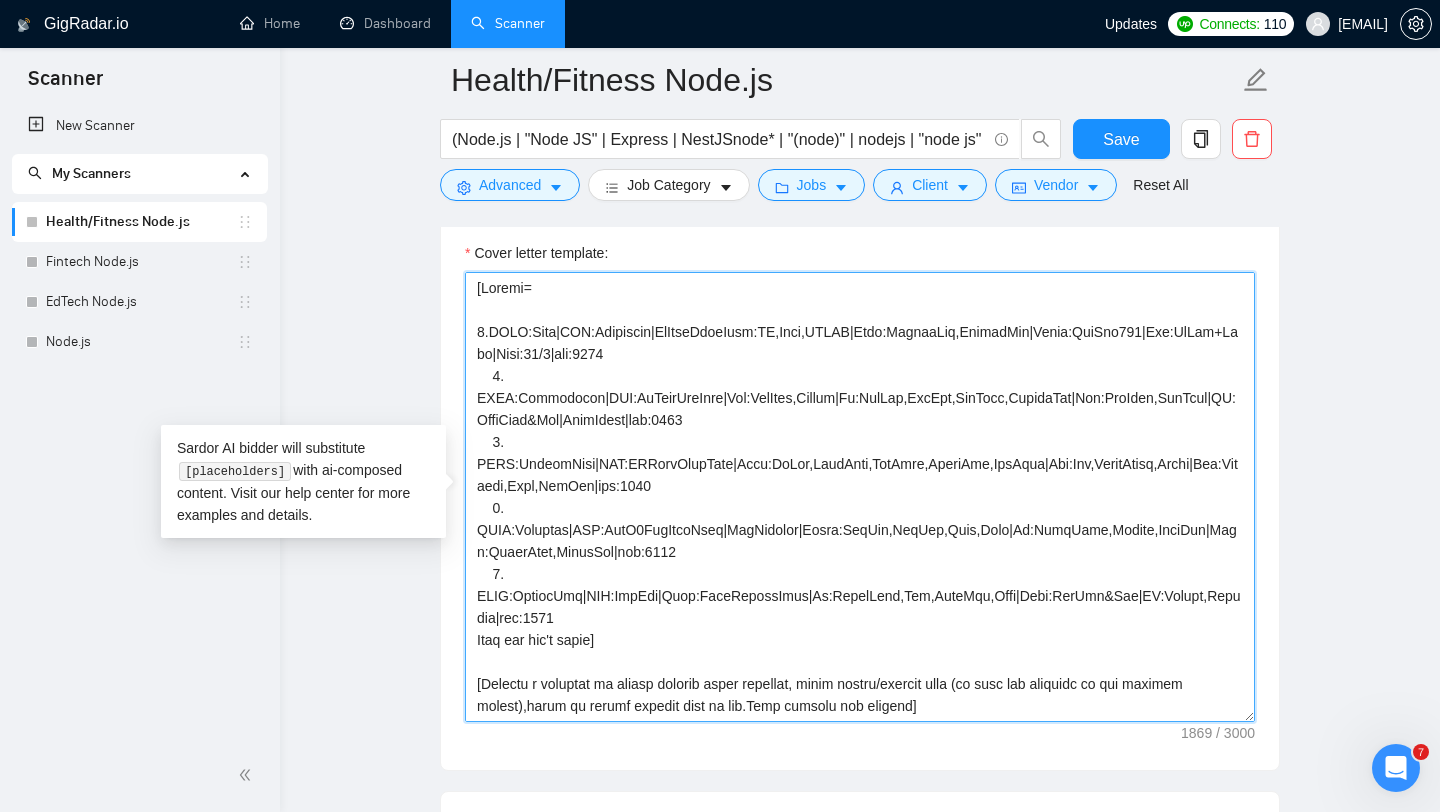 click on "Cover letter template:" at bounding box center [860, 497] 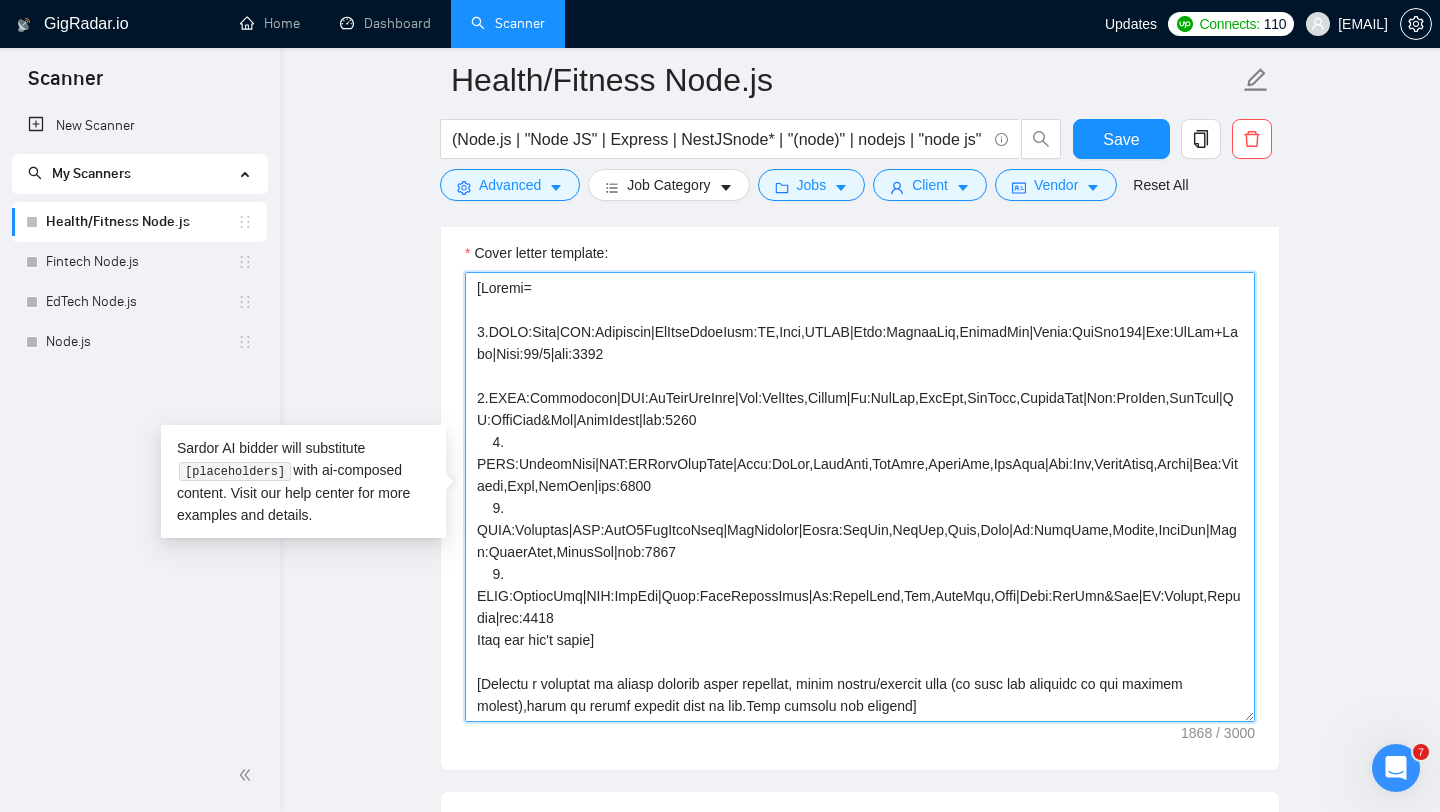click on "Cover letter template:" at bounding box center [860, 497] 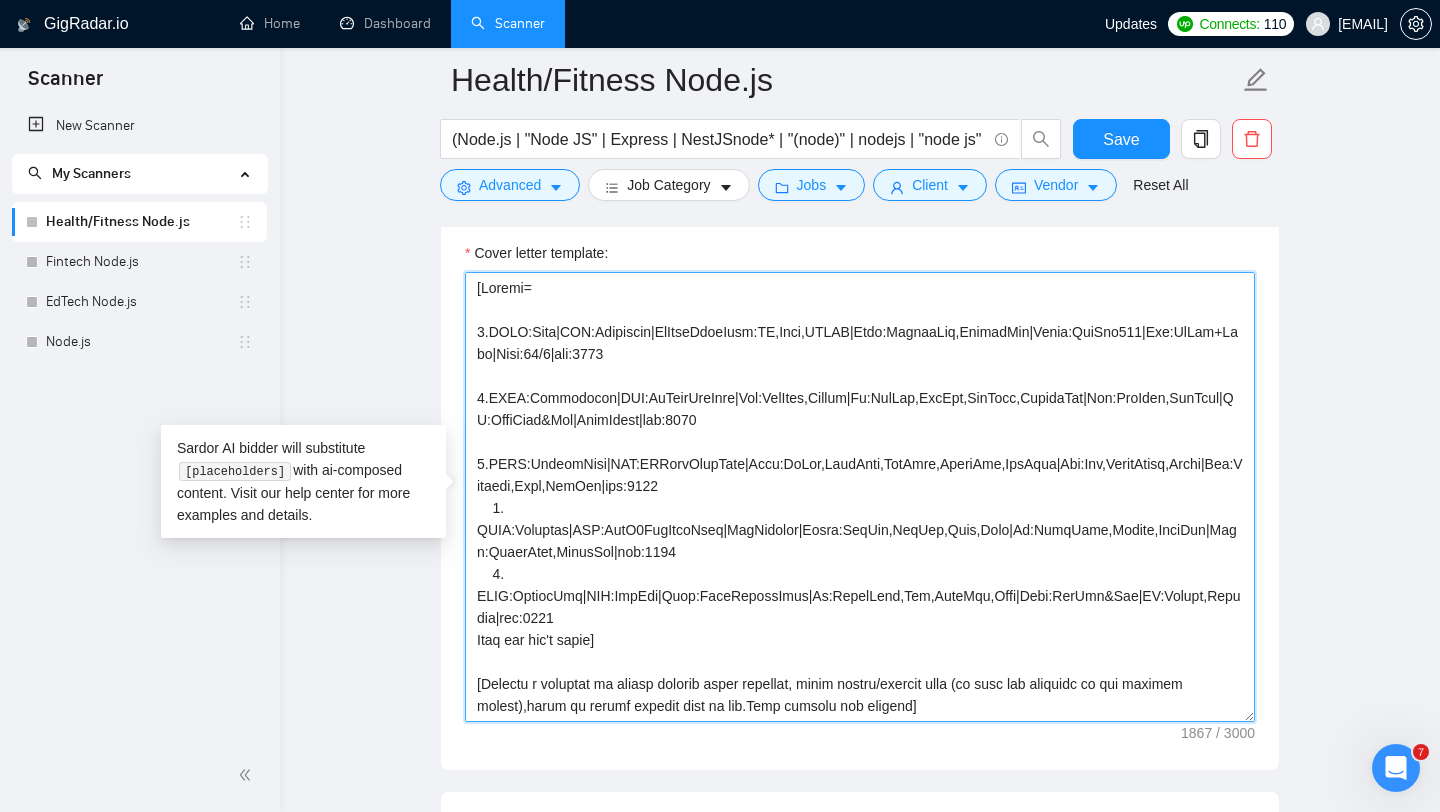 click on "Cover letter template:" at bounding box center (860, 497) 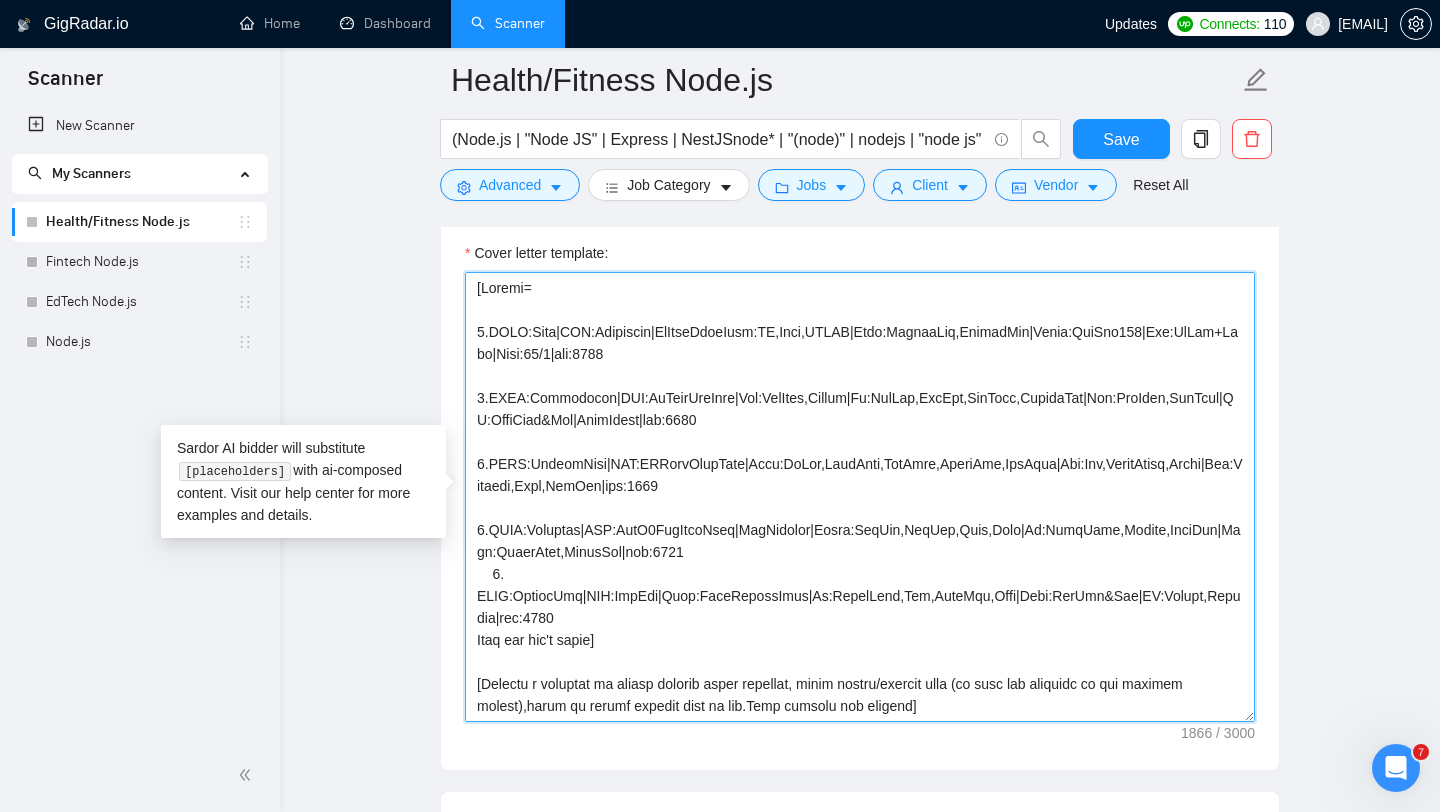 click on "Cover letter template:" at bounding box center (860, 497) 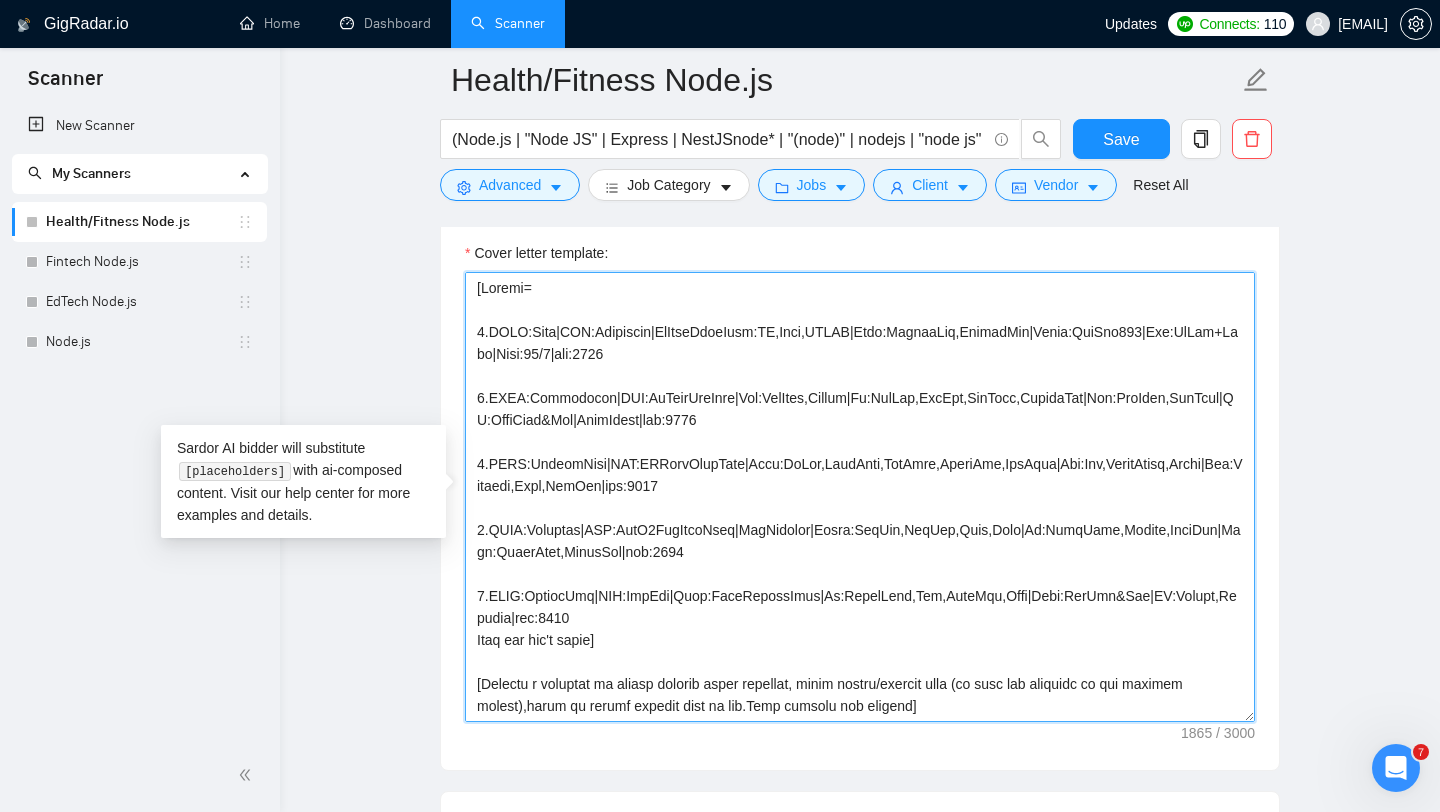 click on "Cover letter template:" at bounding box center (860, 497) 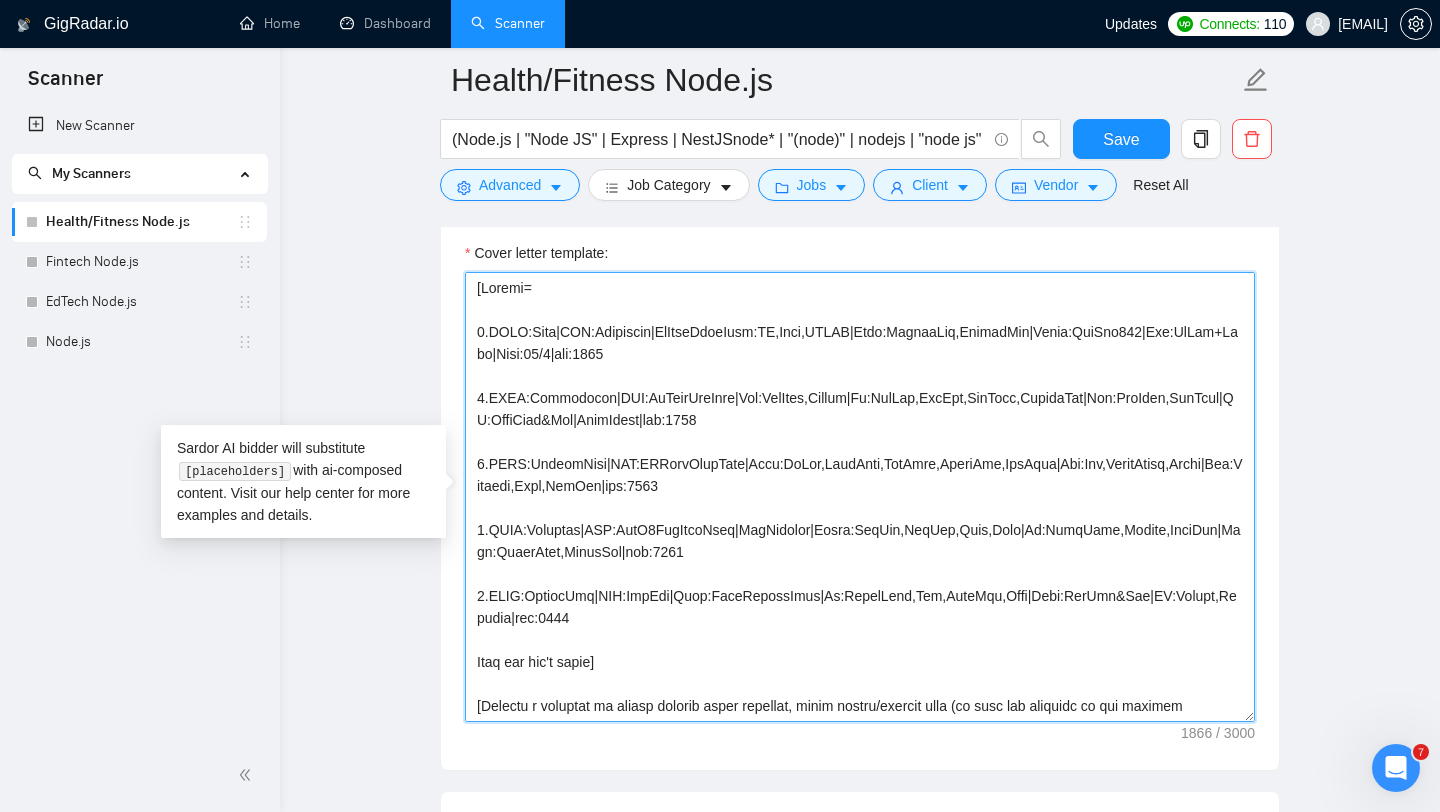 click on "Cover letter template:" at bounding box center (860, 497) 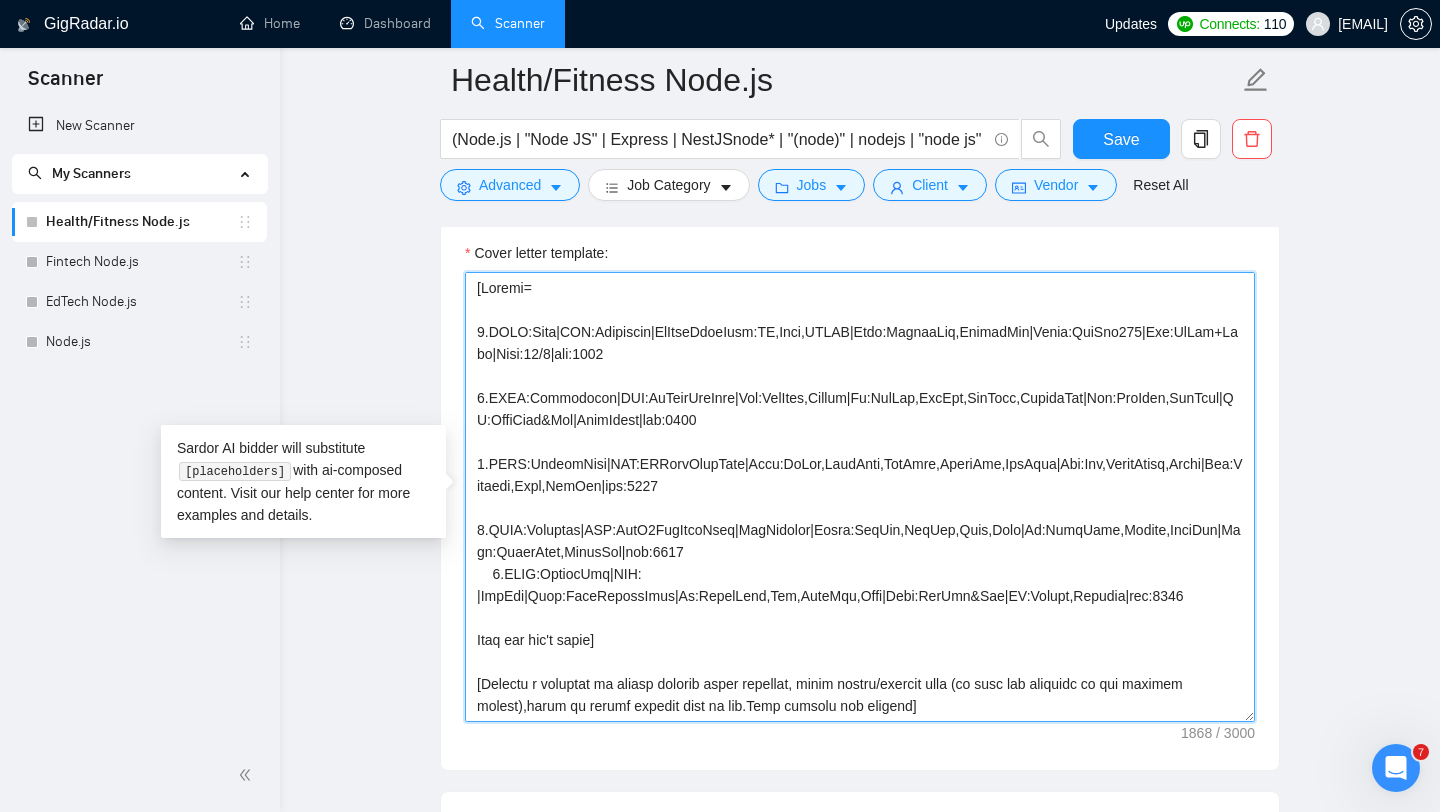 click on "Cover letter template:" at bounding box center [860, 497] 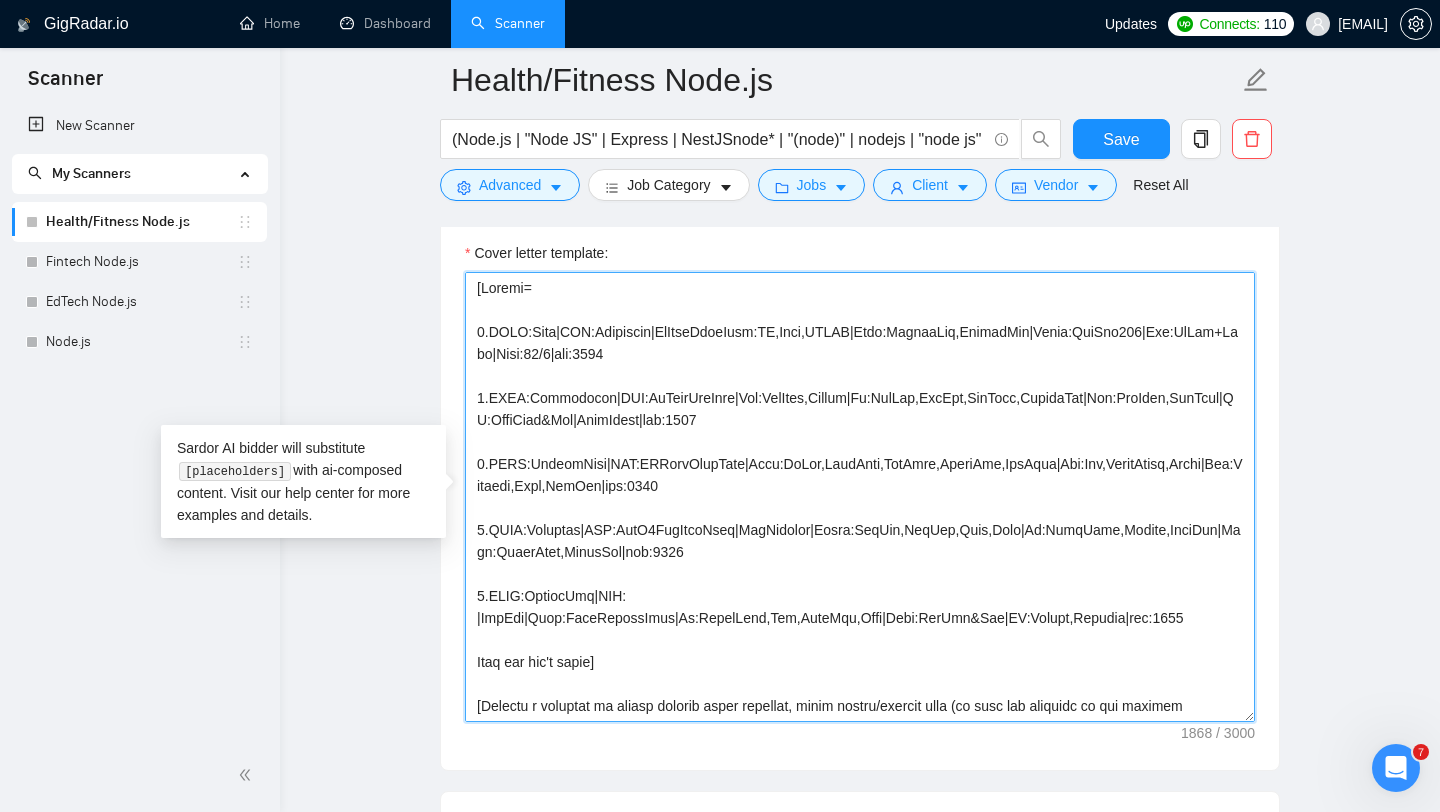 click on "Cover letter template:" at bounding box center [860, 497] 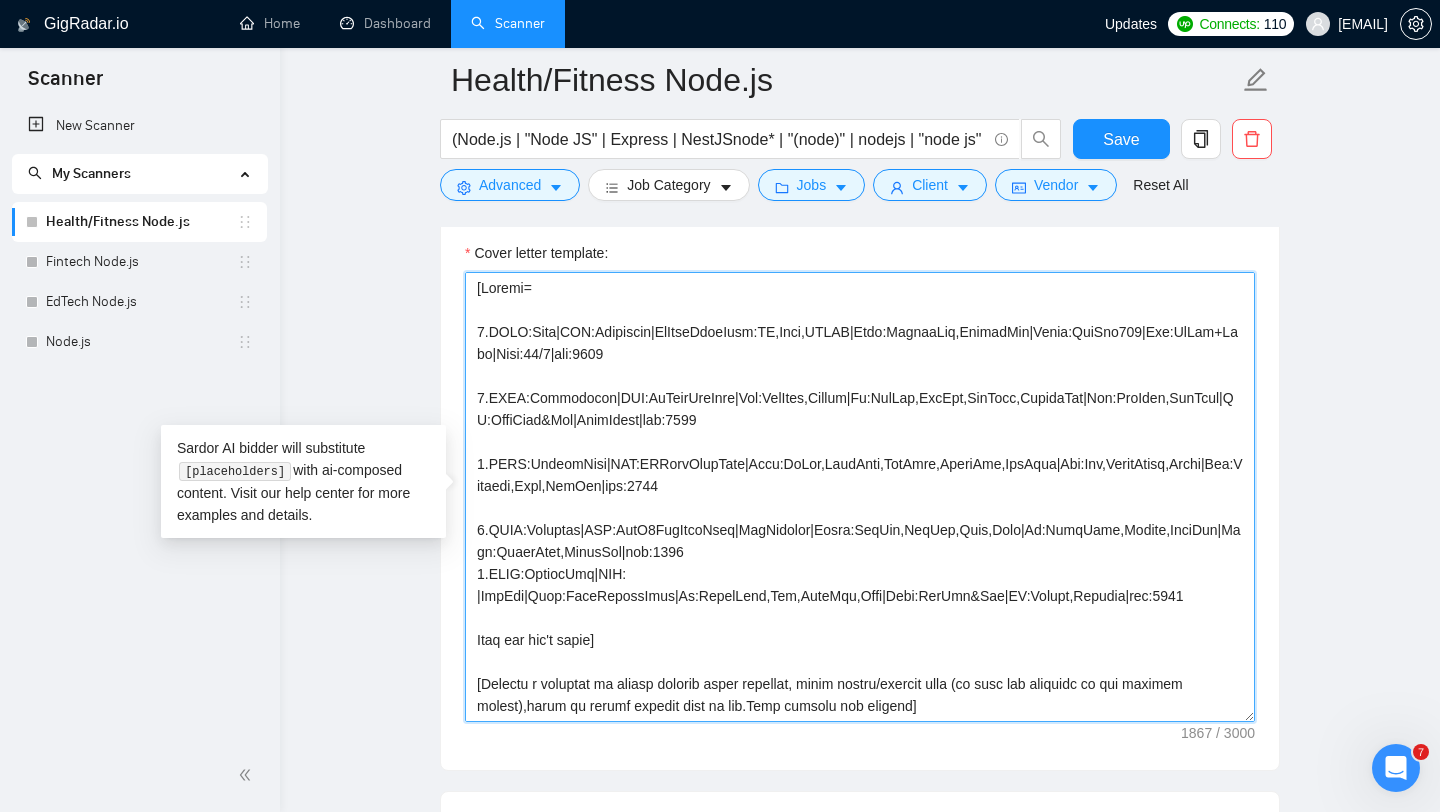 click on "Cover letter template:" at bounding box center (860, 497) 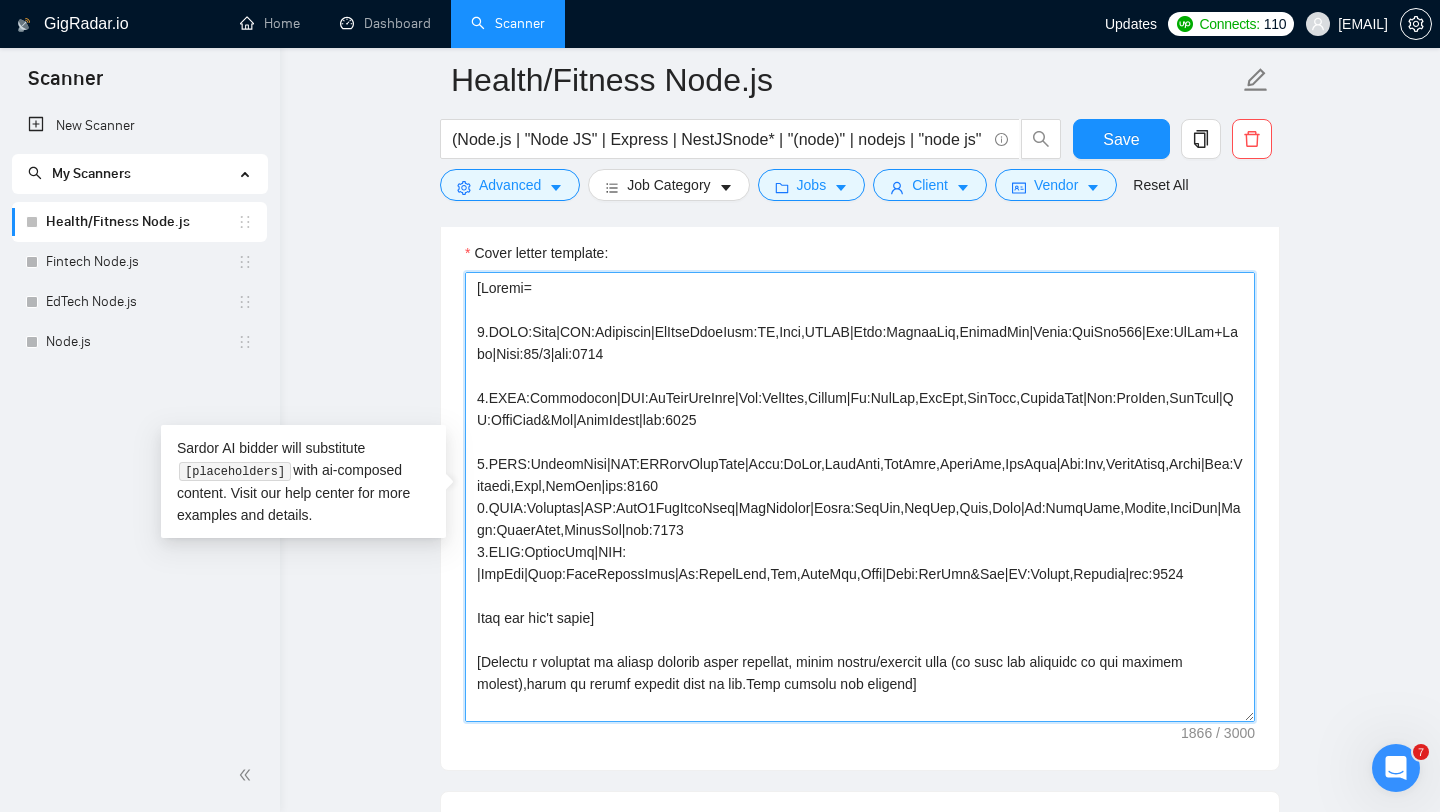 click on "Cover letter template:" at bounding box center (860, 497) 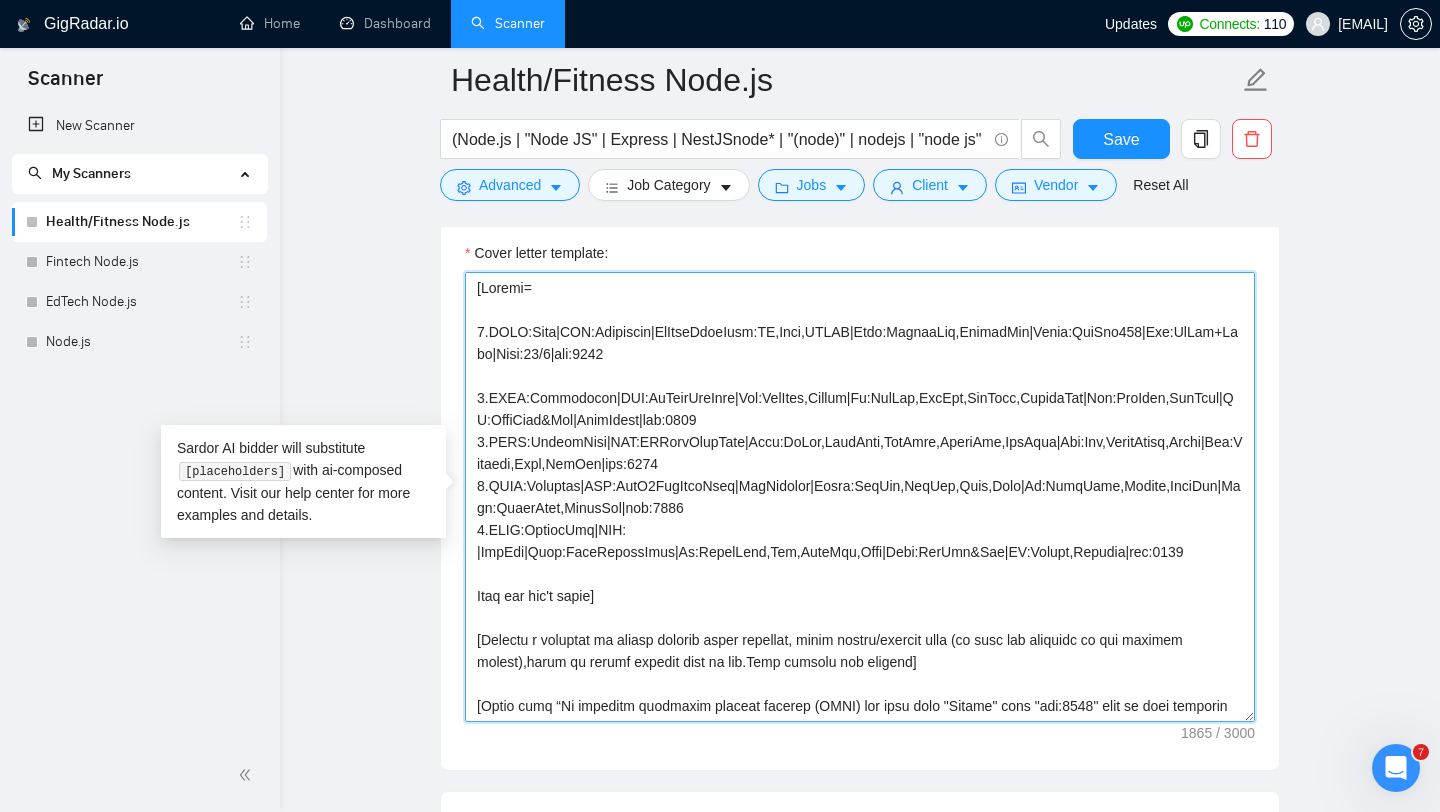 click on "Cover letter template:" at bounding box center [860, 497] 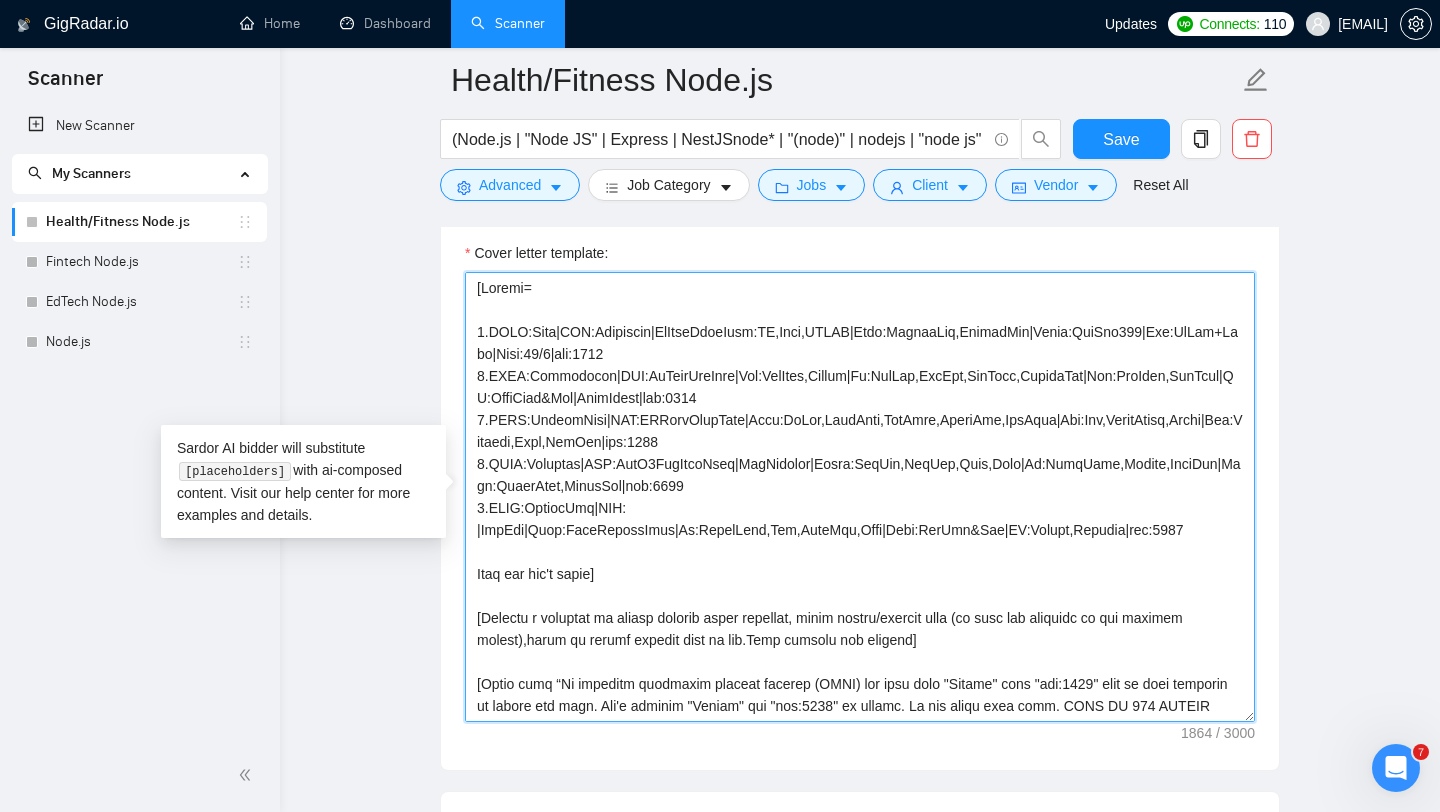 click on "Cover letter template:" at bounding box center [860, 497] 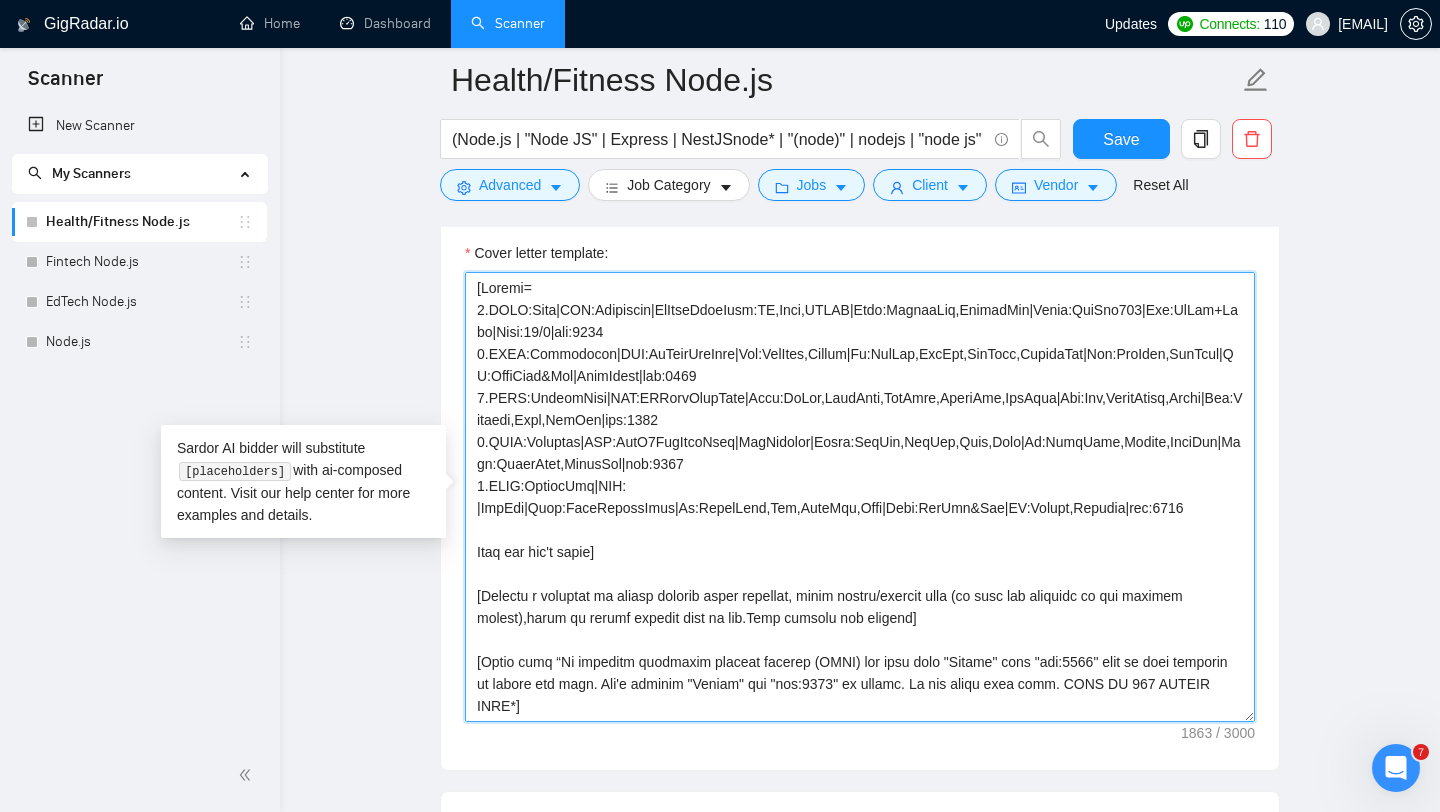 click on "Cover letter template:" at bounding box center (860, 497) 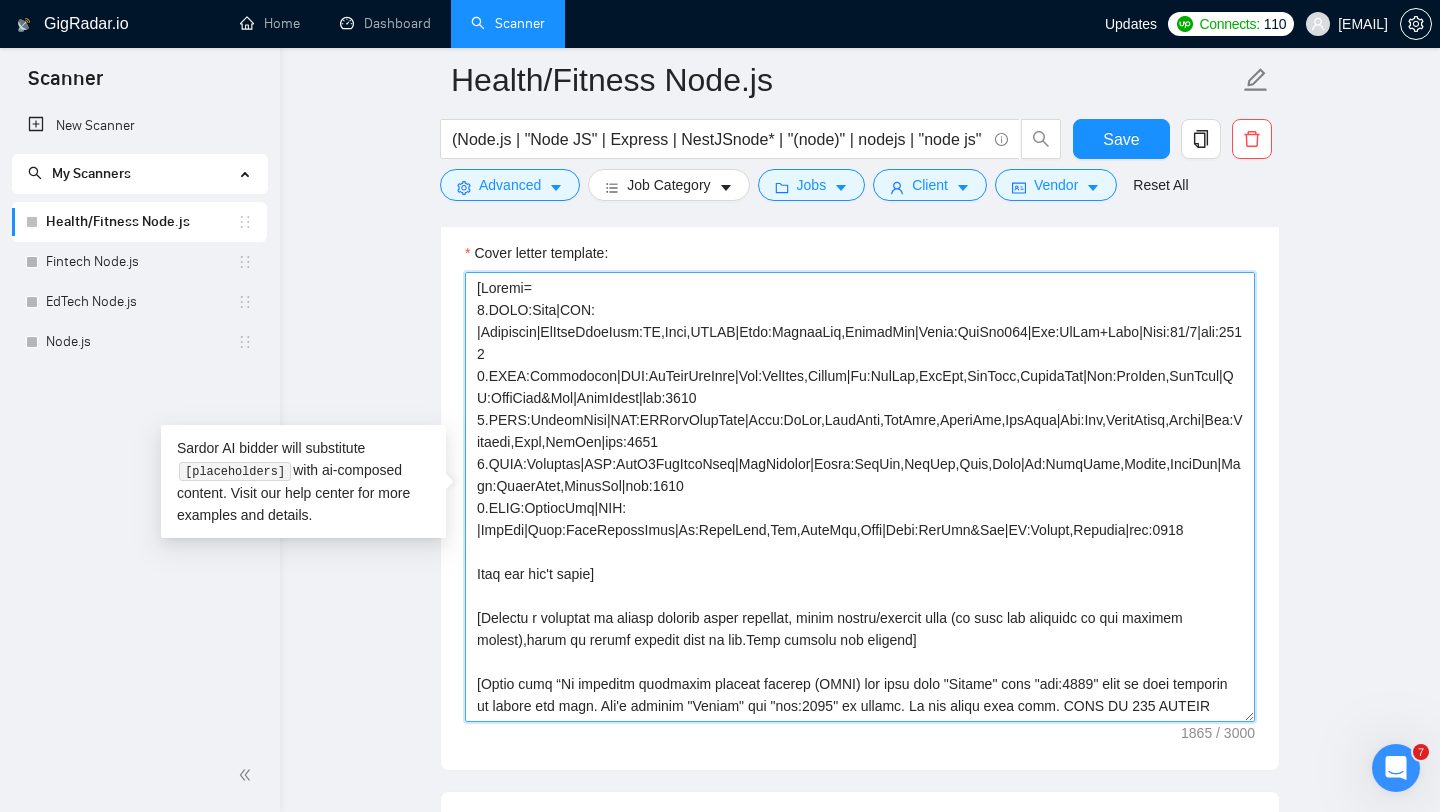 click on "Cover letter template:" at bounding box center (860, 497) 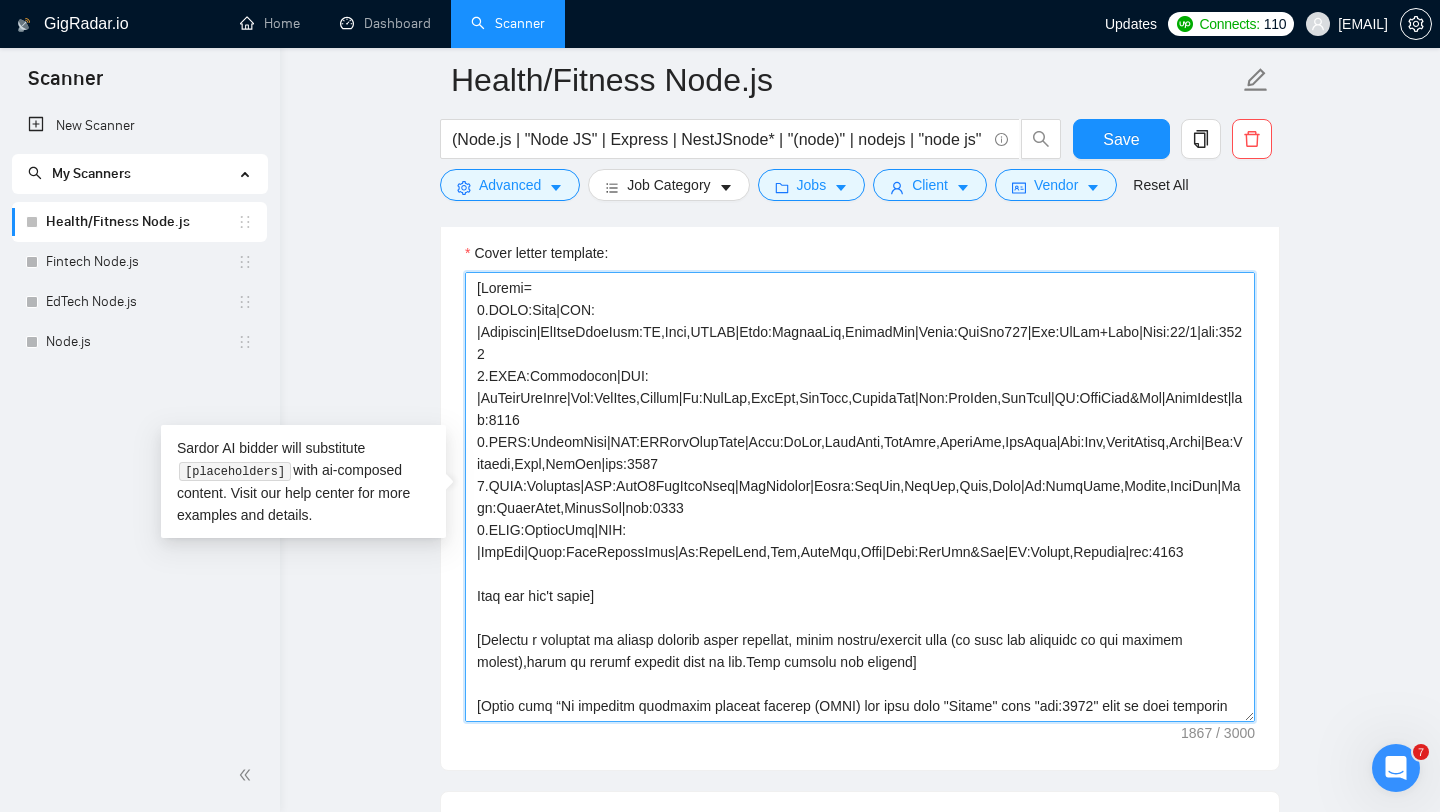 click on "Cover letter template:" at bounding box center (860, 497) 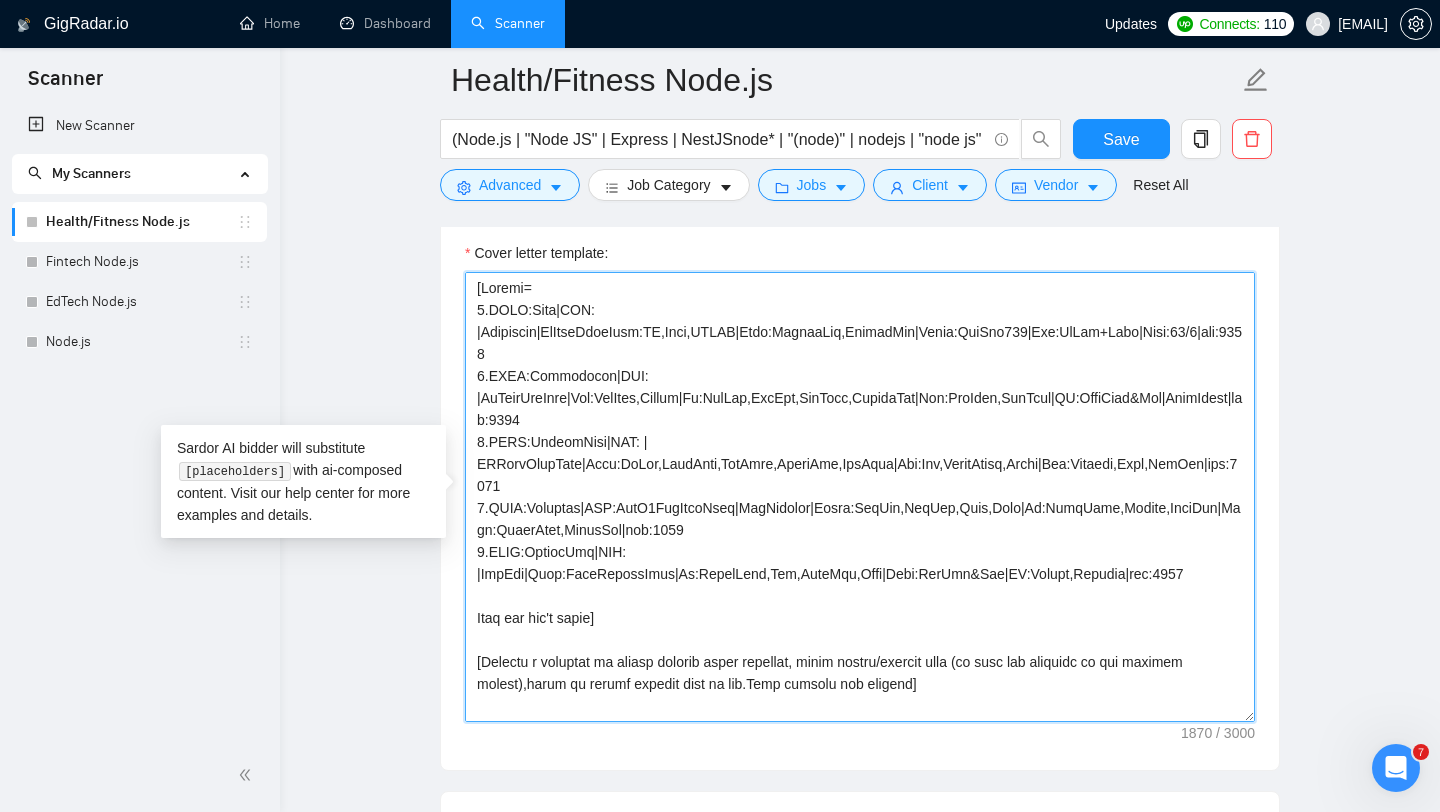 click on "Cover letter template:" at bounding box center [860, 497] 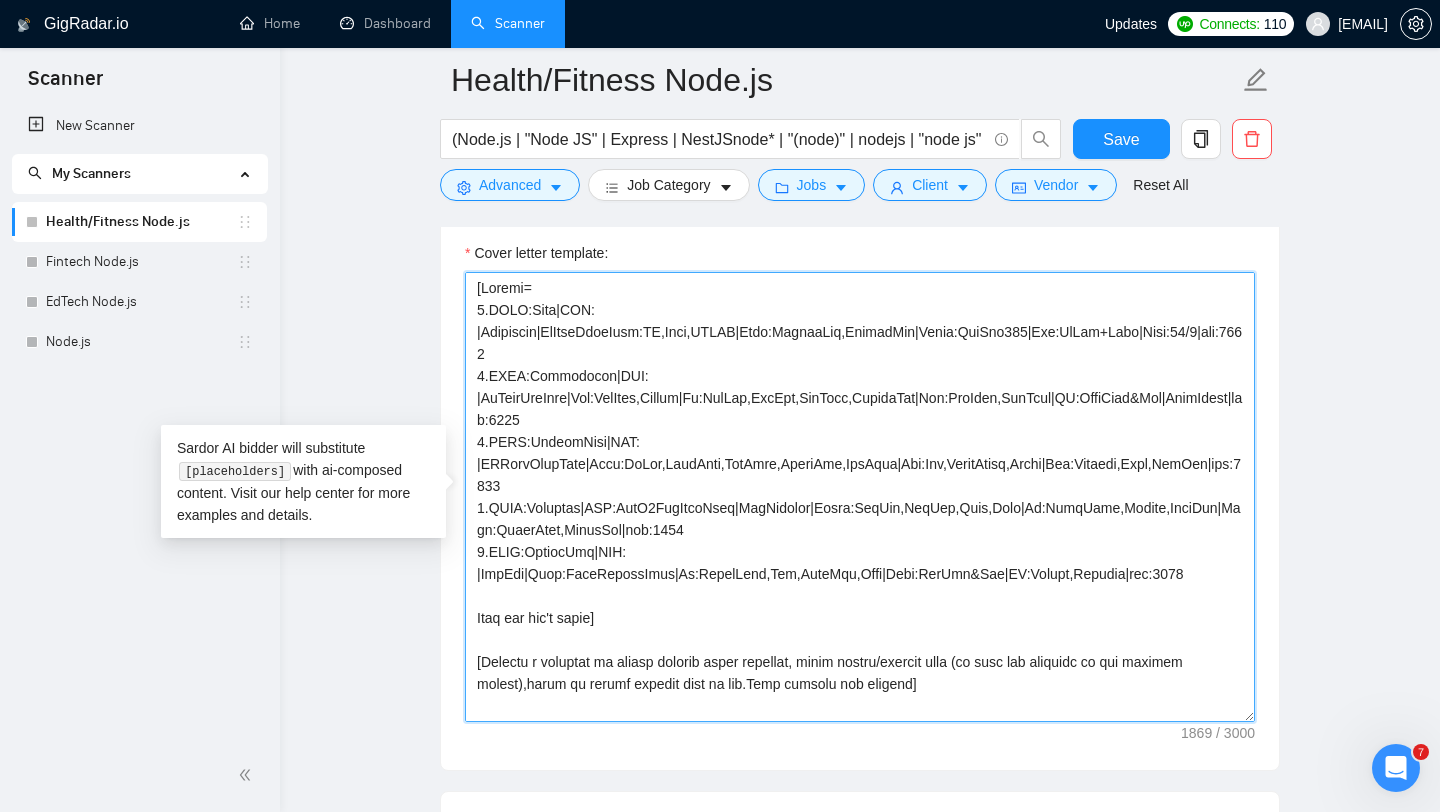 click on "Cover letter template:" at bounding box center [860, 497] 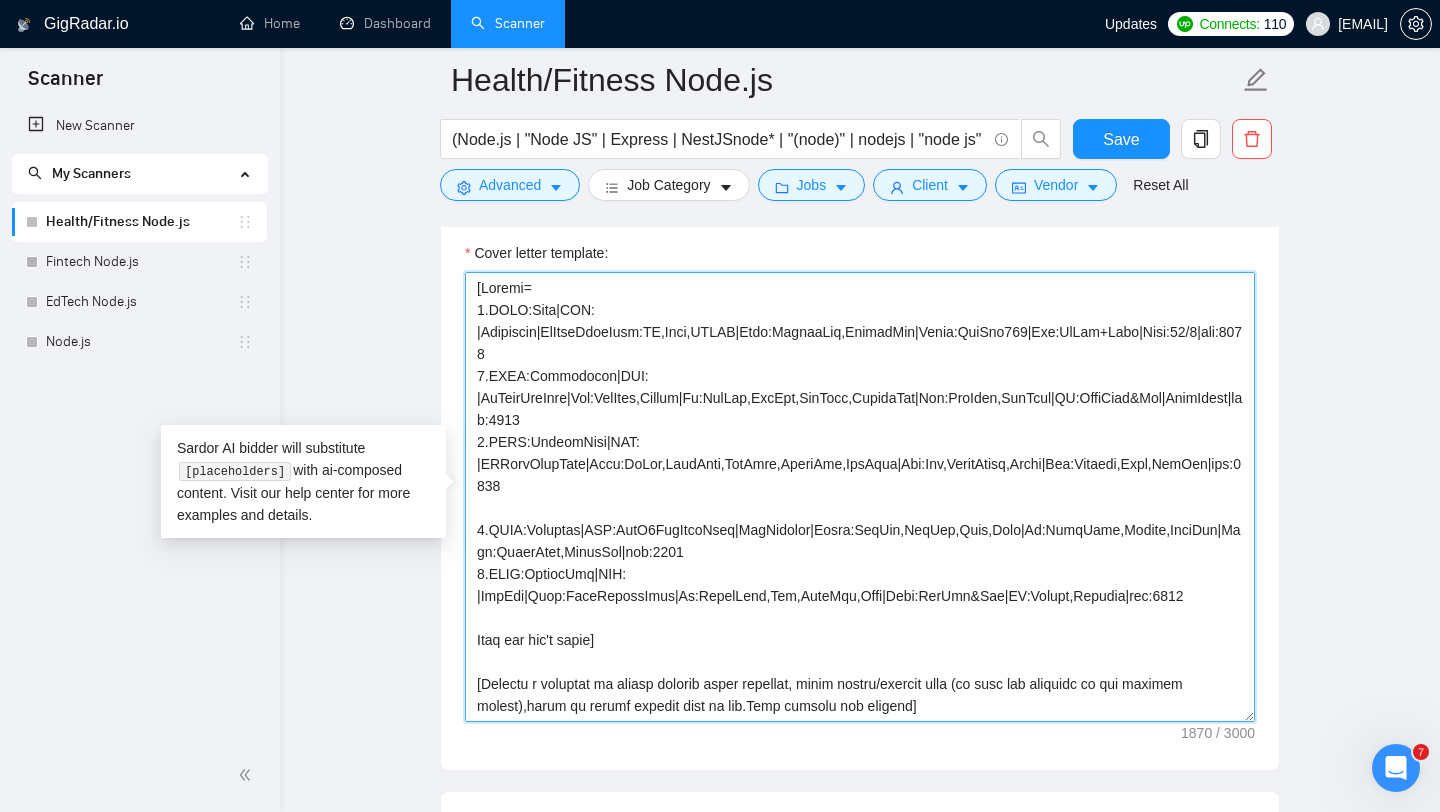 click on "Cover letter template:" at bounding box center [860, 497] 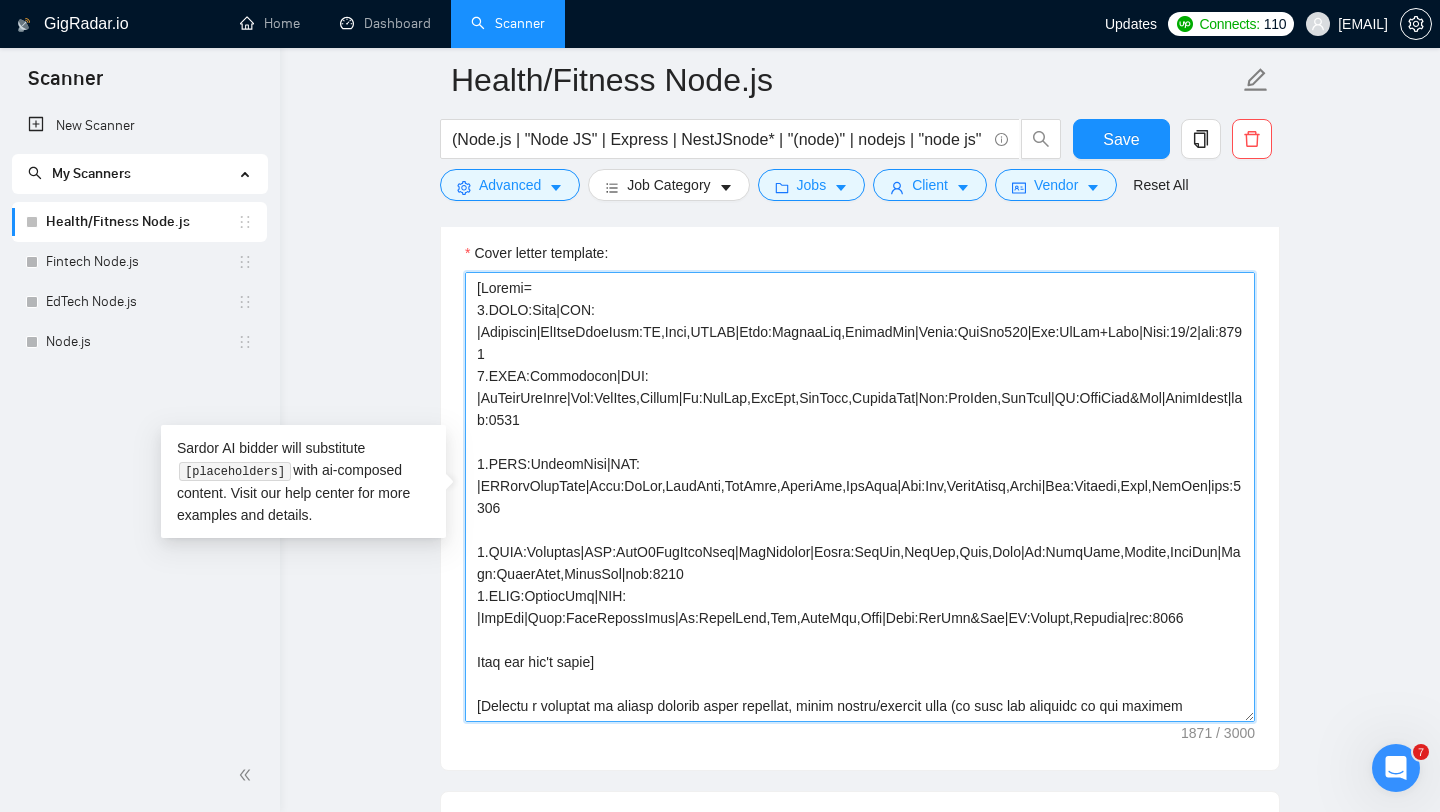 click on "Cover letter template:" at bounding box center (860, 497) 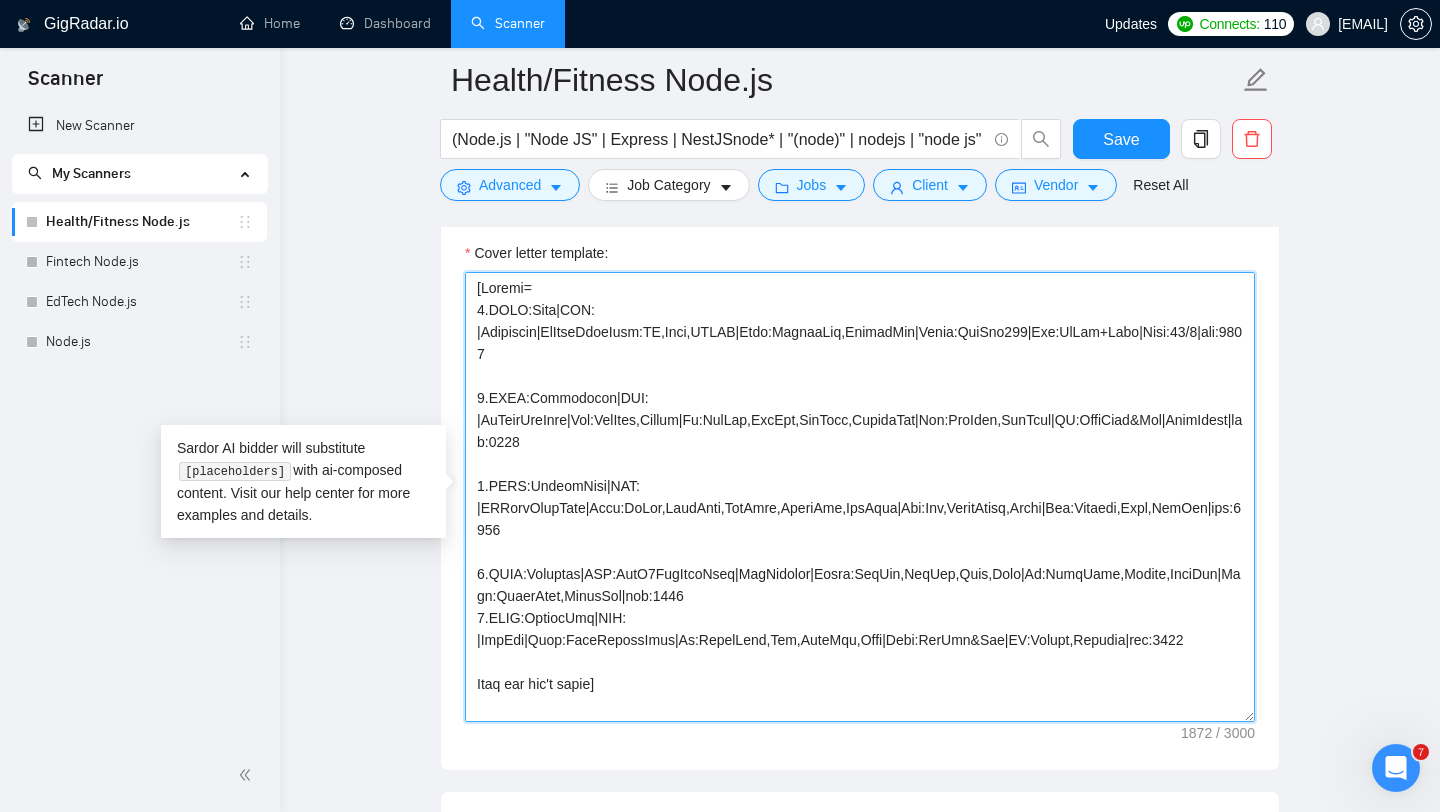 click on "Cover letter template:" at bounding box center [860, 497] 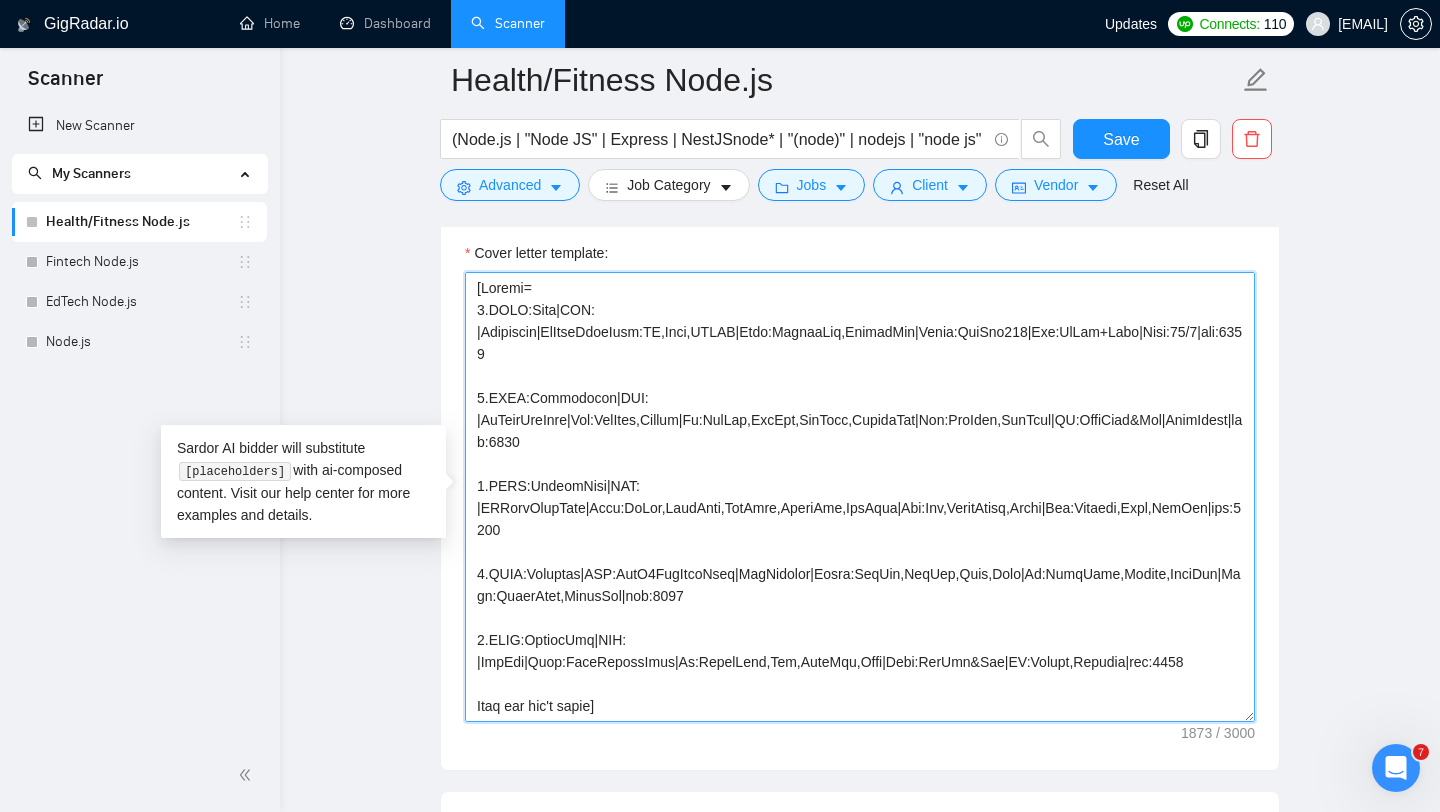 click on "Cover letter template:" at bounding box center (860, 497) 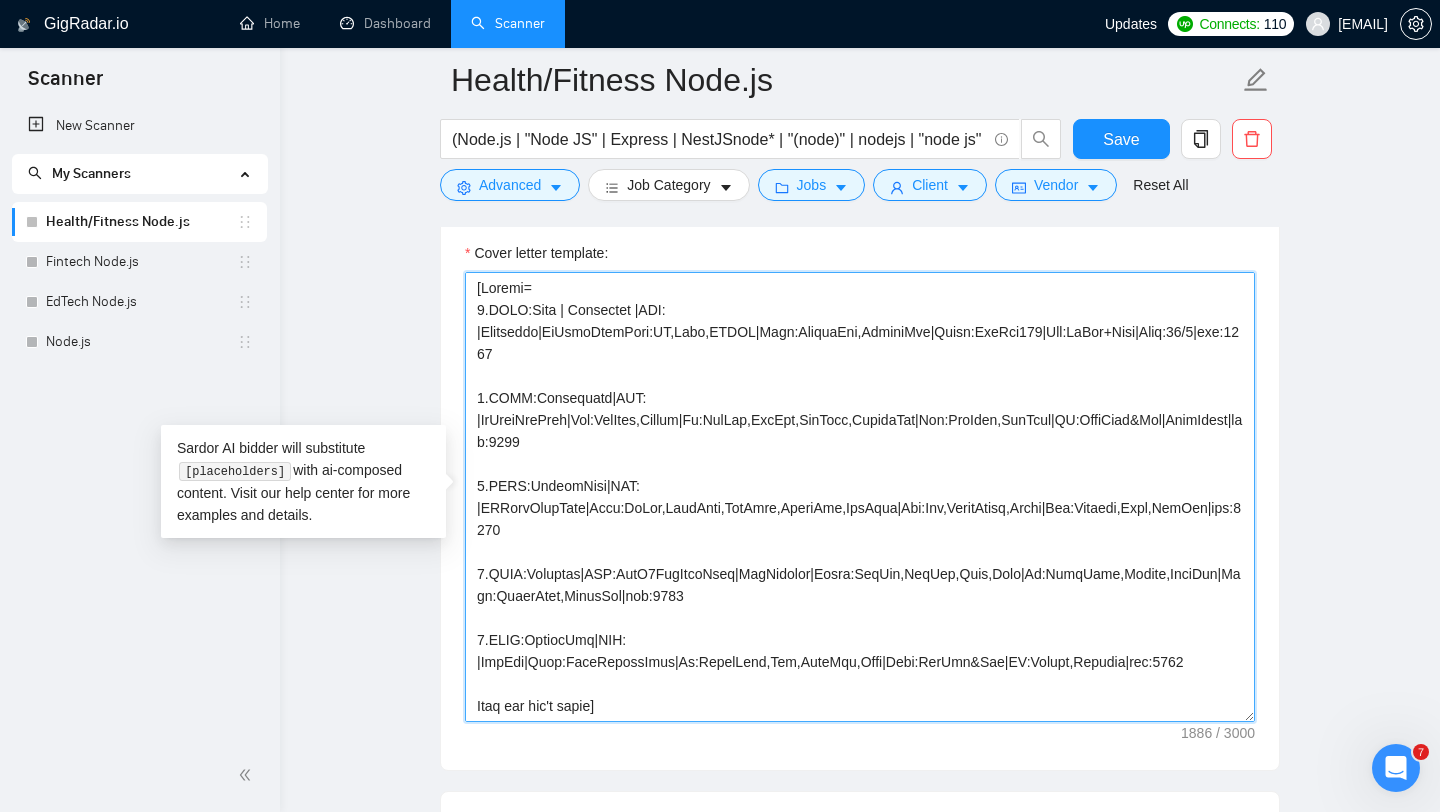 click on "Cover letter template:" at bounding box center [860, 497] 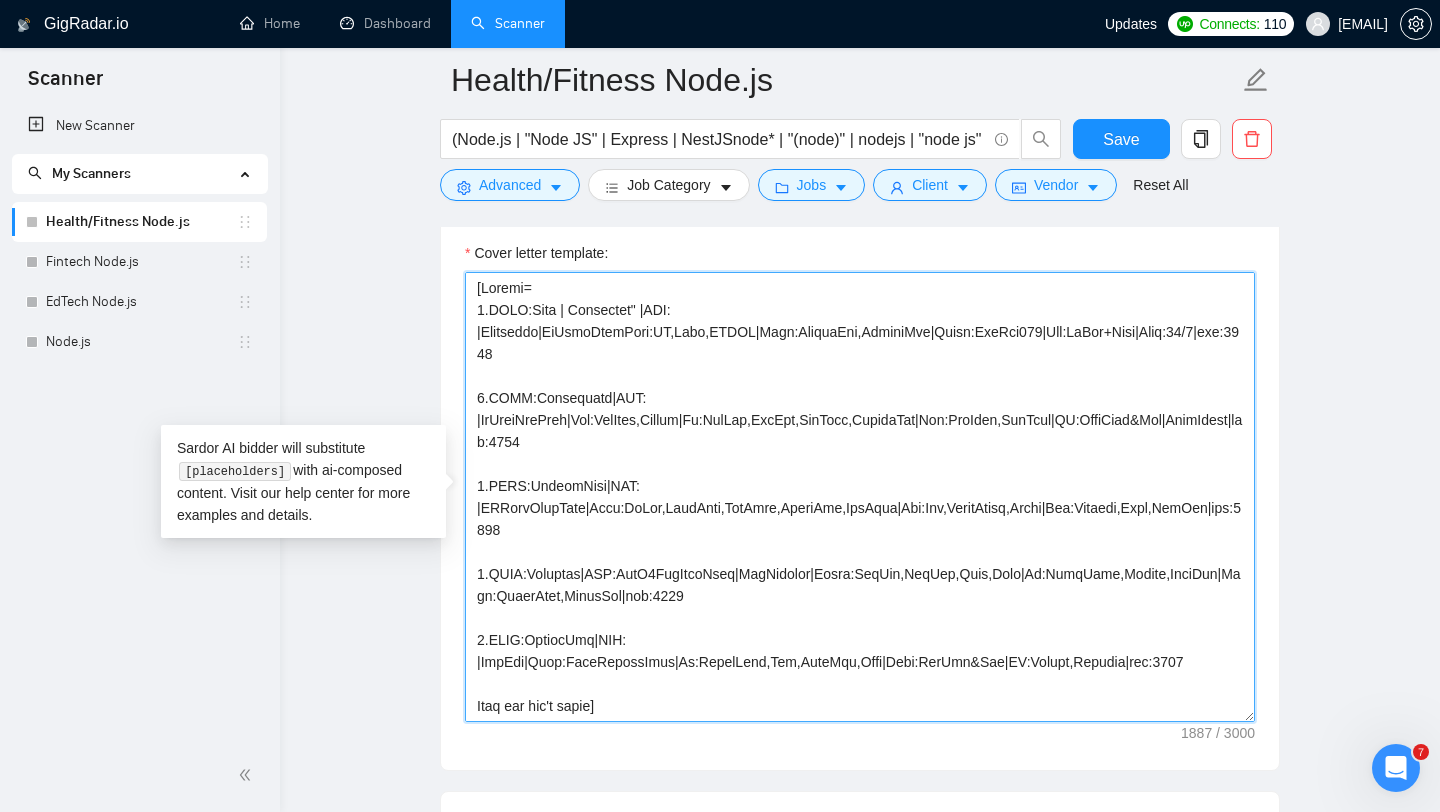 click on "Cover letter template:" at bounding box center [860, 497] 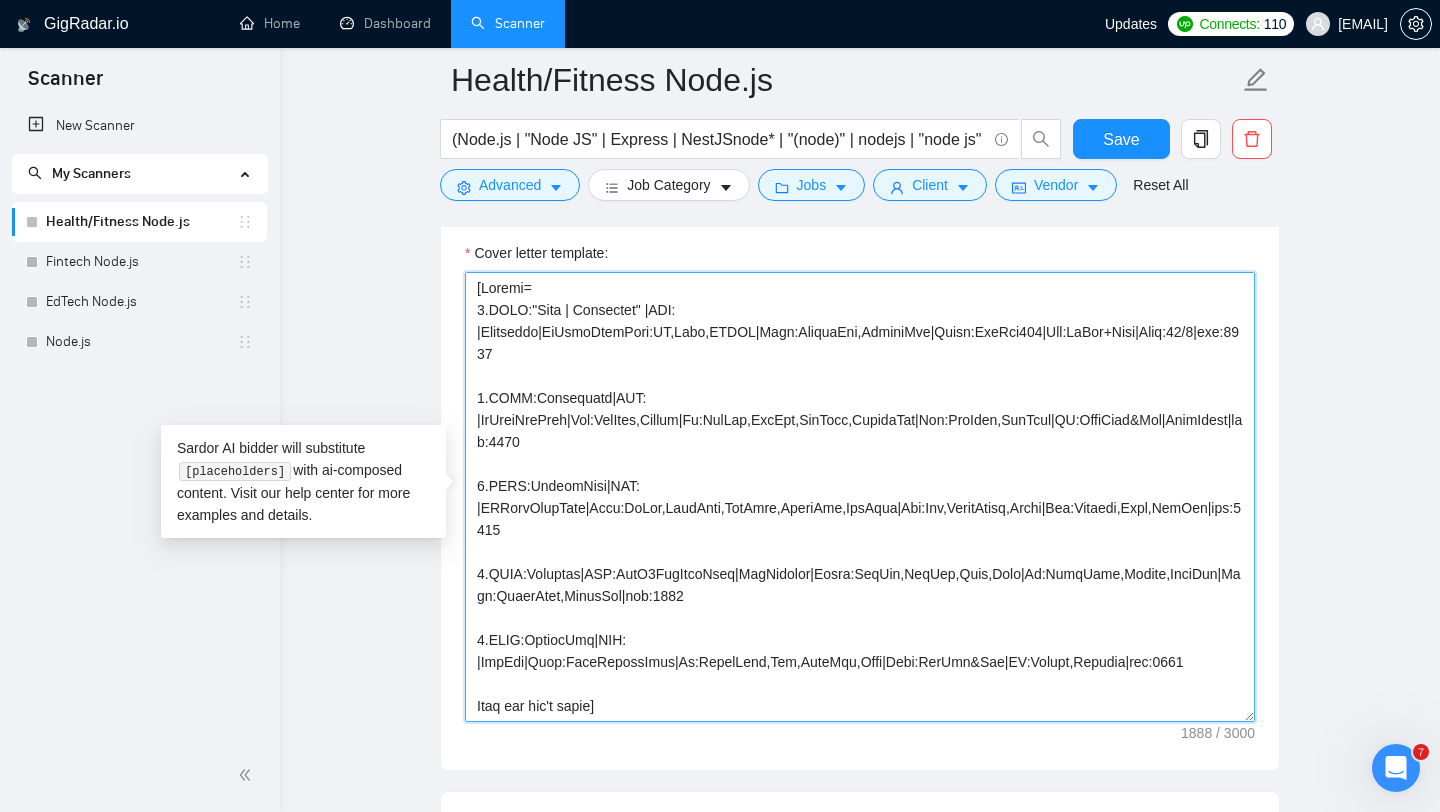 click on "Cover letter template:" at bounding box center [860, 497] 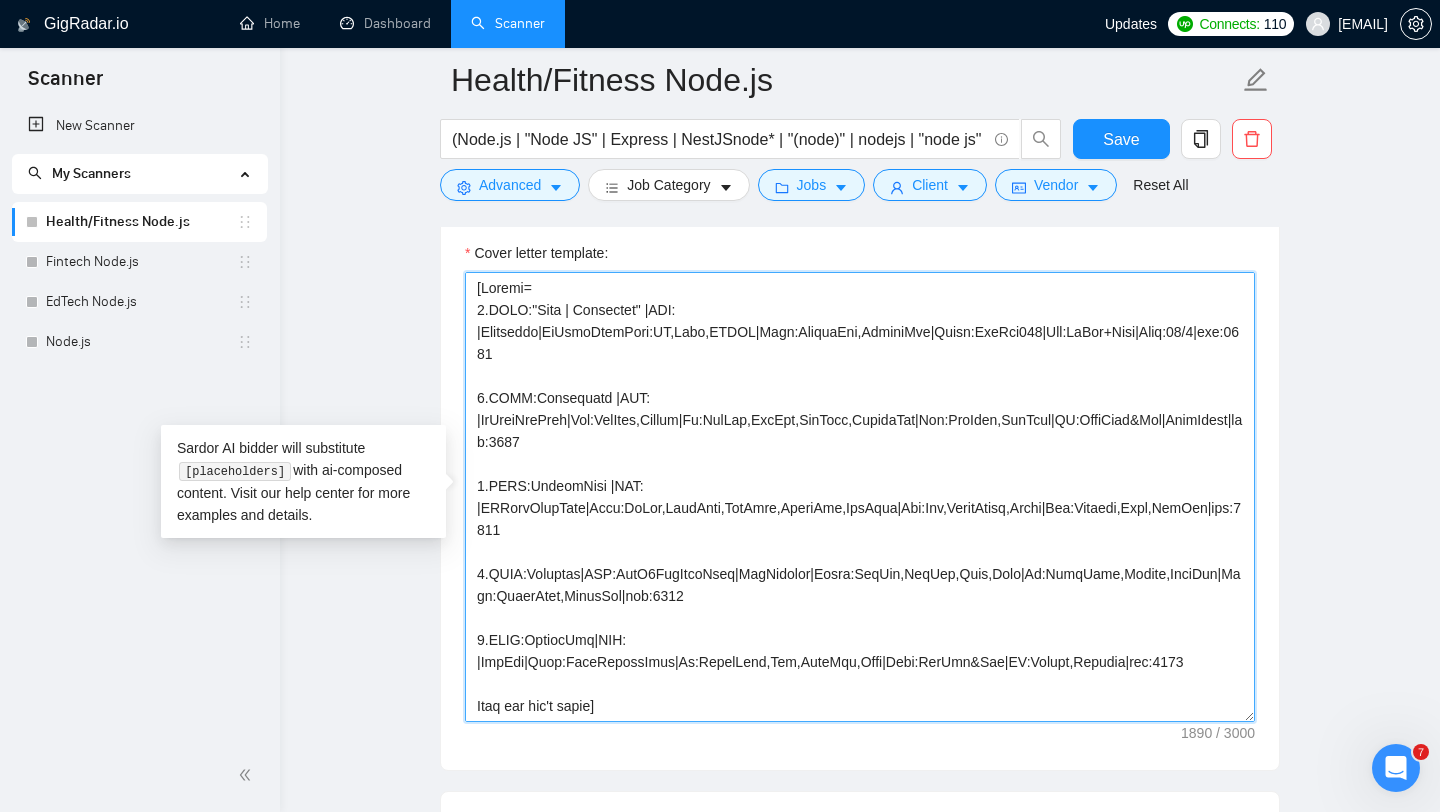 click on "Cover letter template:" at bounding box center (860, 497) 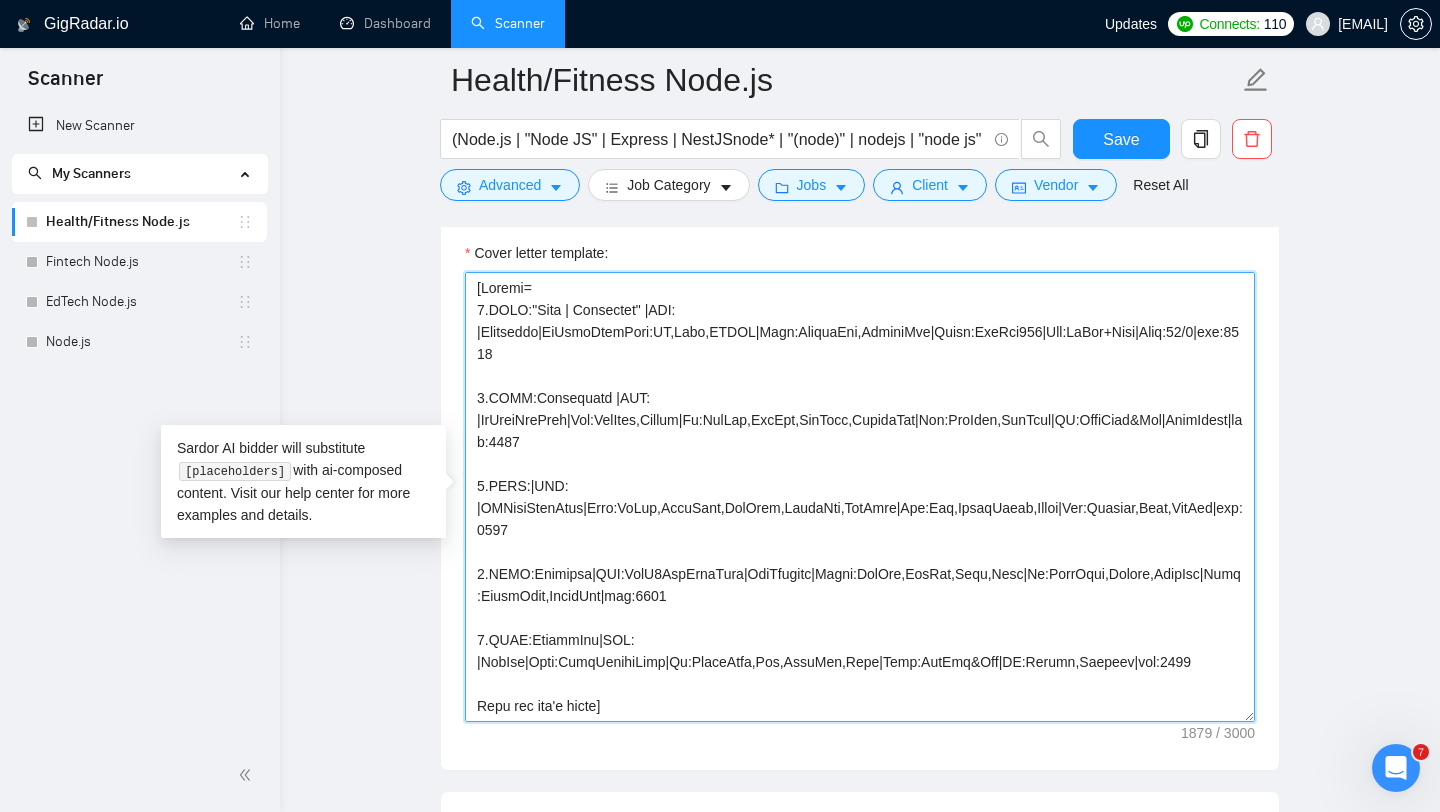 paste on "Samata Health" 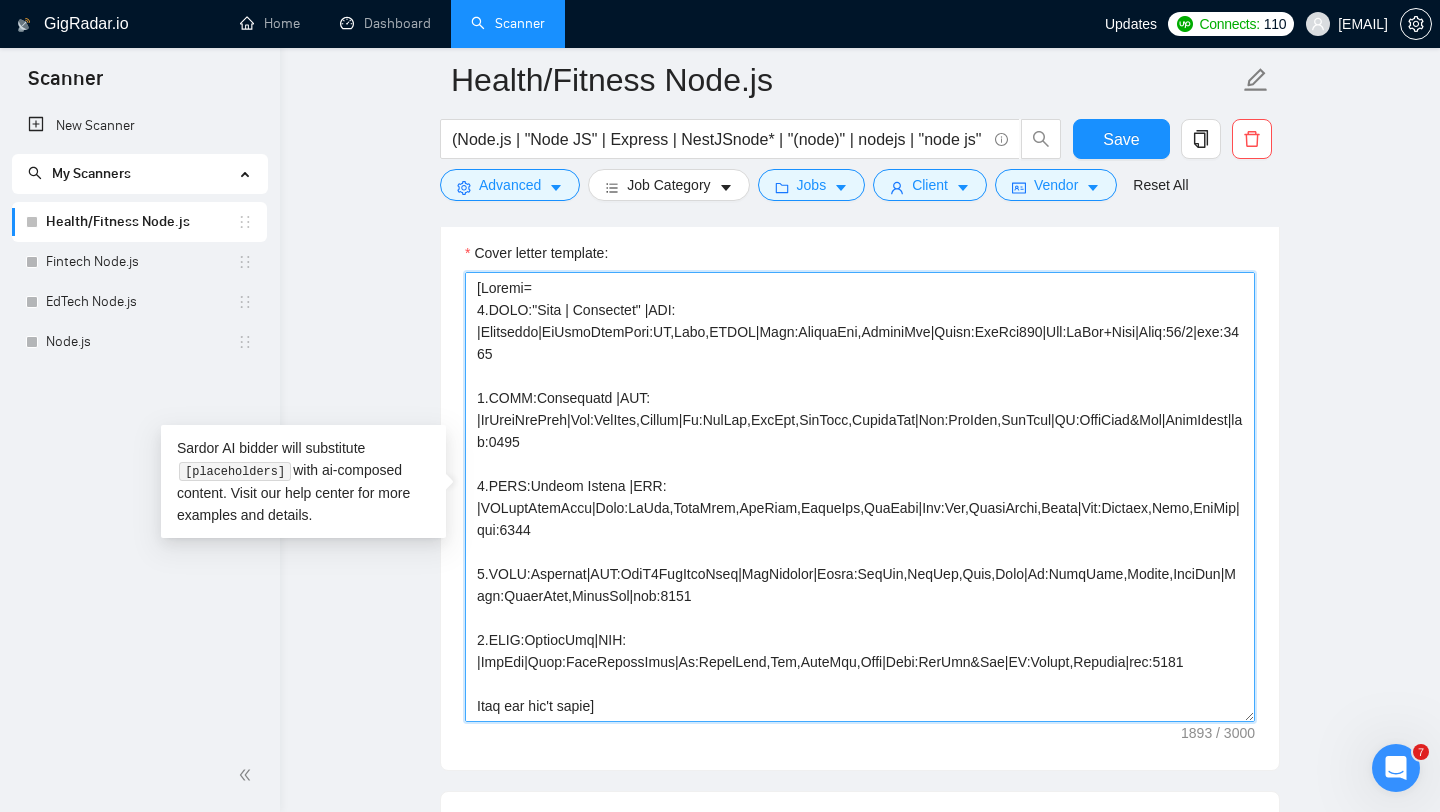 click on "Cover letter template:" at bounding box center [860, 497] 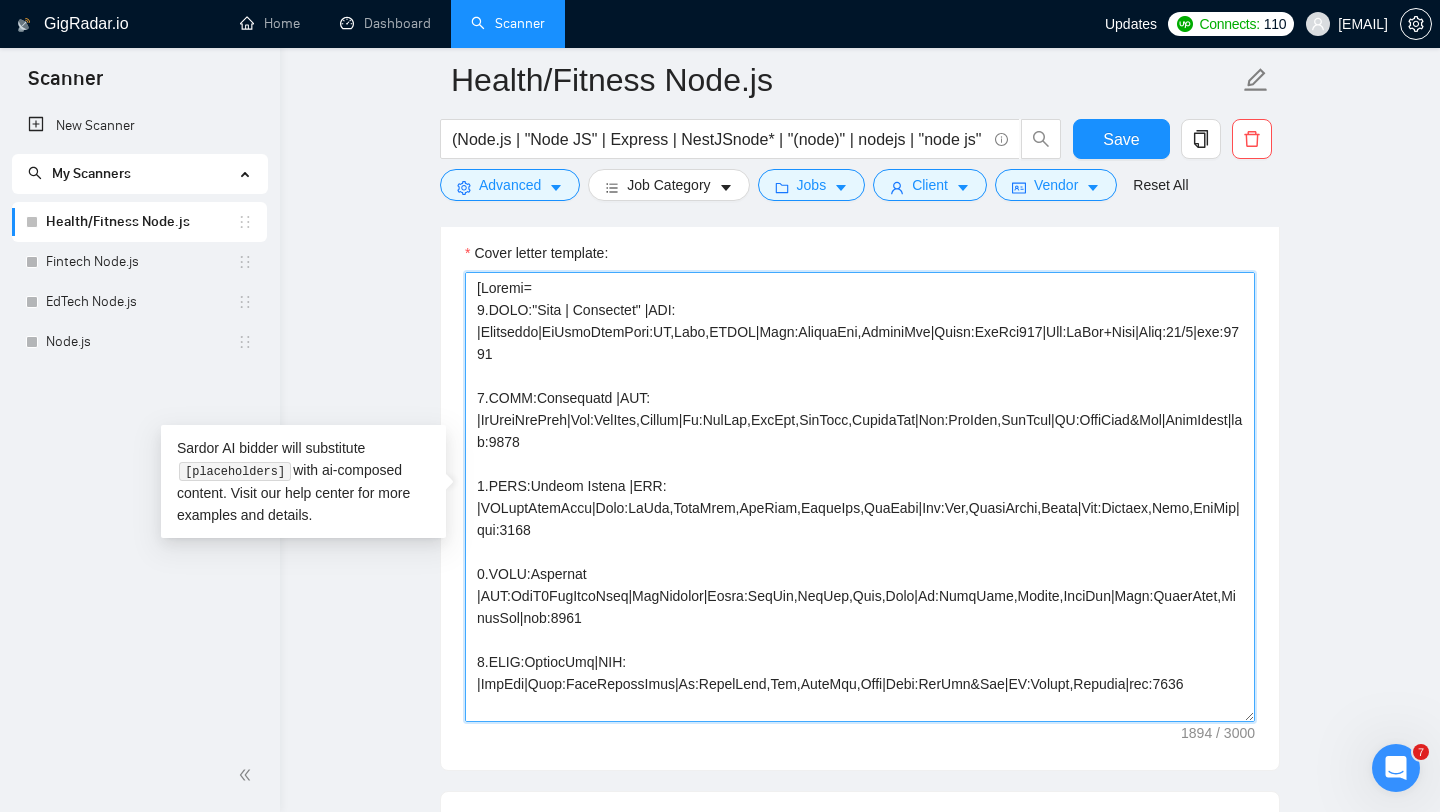 drag, startPoint x: 531, startPoint y: 666, endPoint x: 595, endPoint y: 667, distance: 64.00781 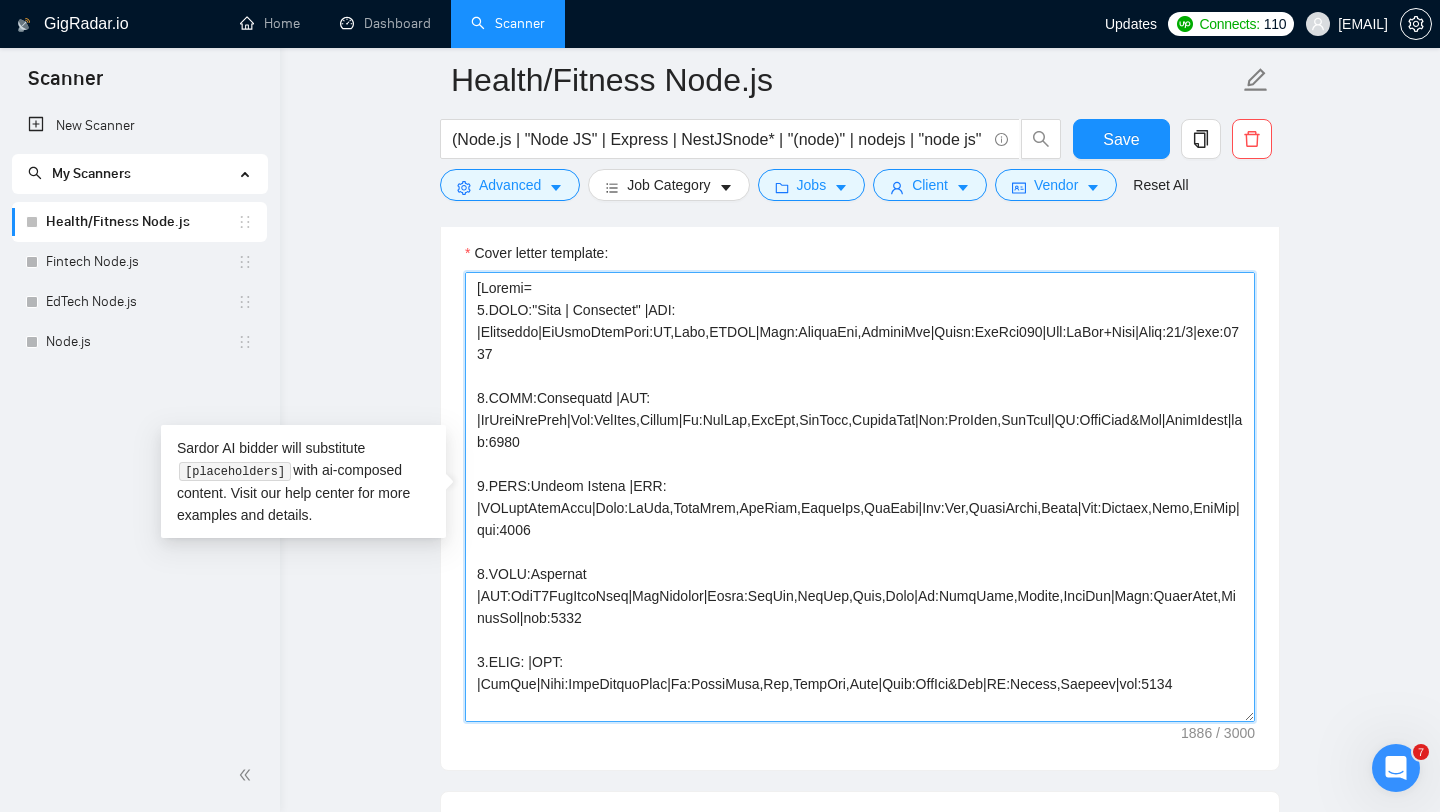 paste on "The Hourglass Society" 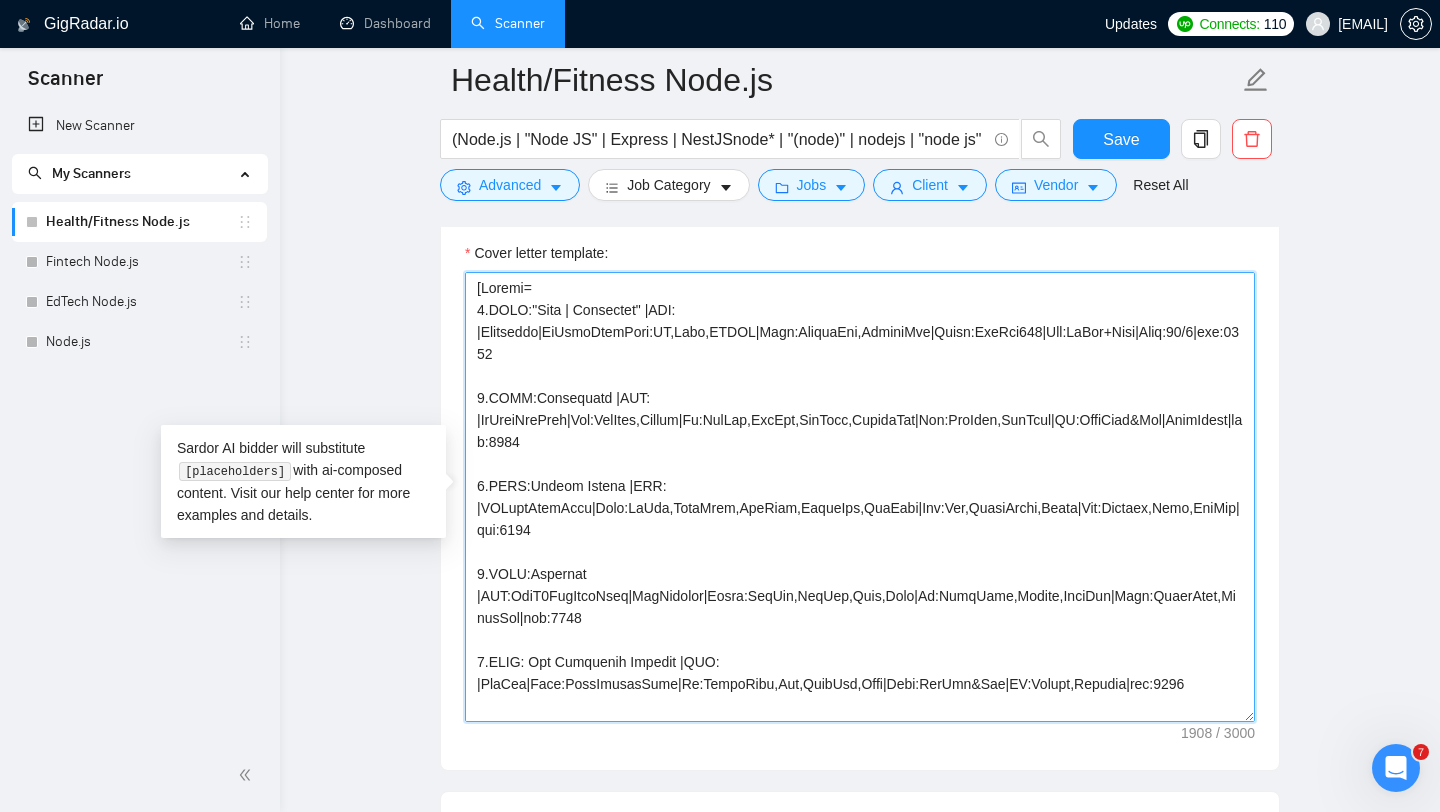 click on "Cover letter template:" at bounding box center (860, 497) 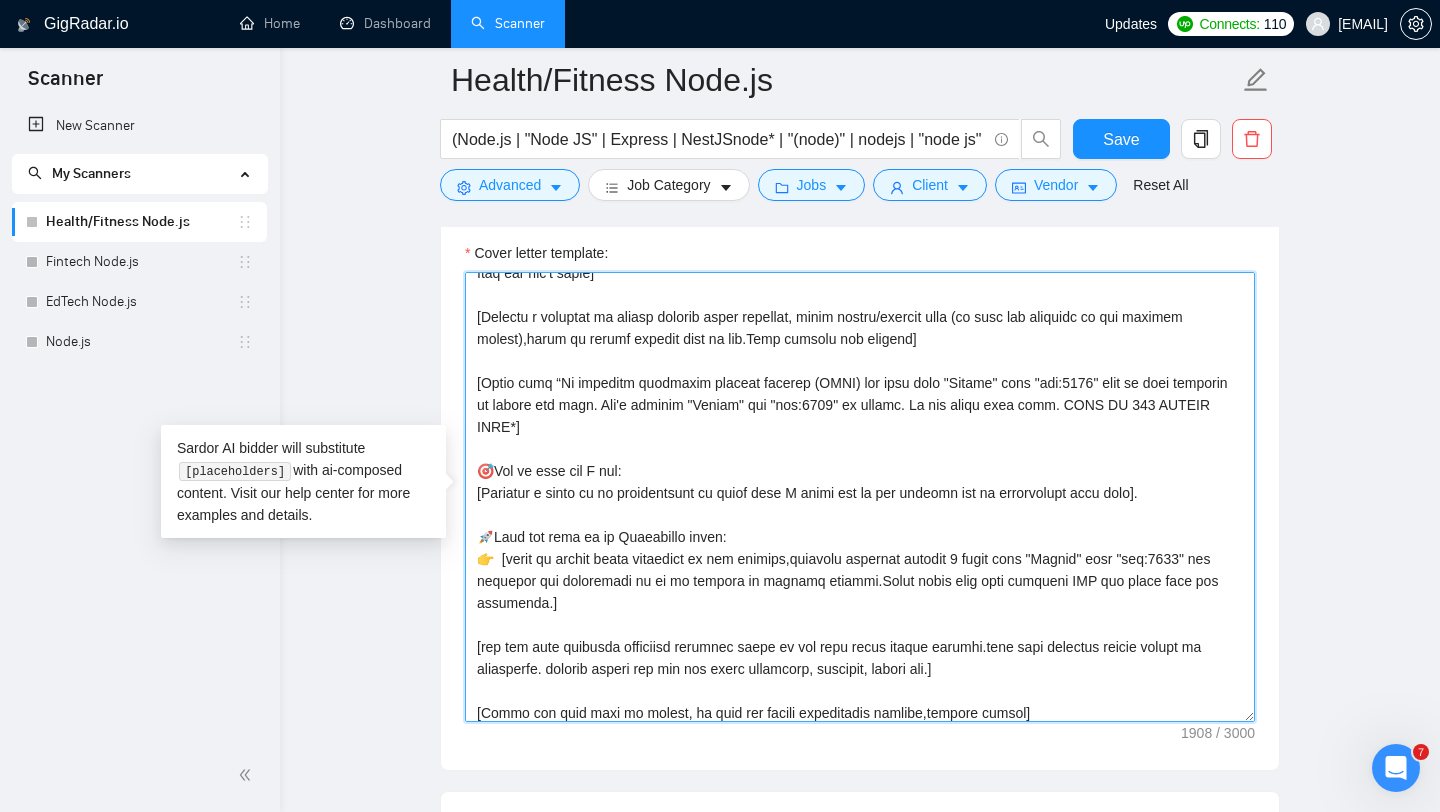 scroll, scrollTop: 528, scrollLeft: 0, axis: vertical 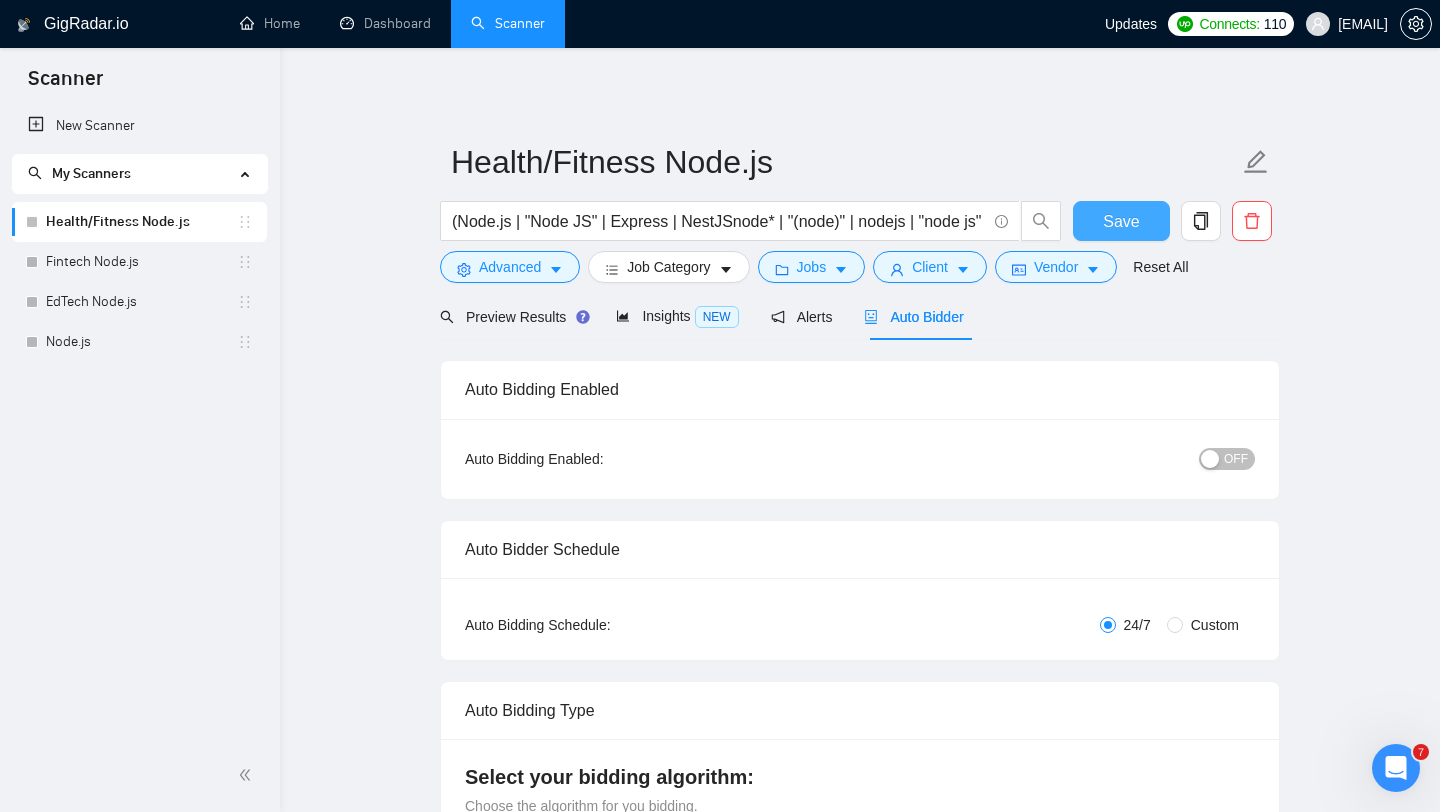 type on "[Loremi=
2.DOLO:"Sita | Consectet" |ADI: |Elitseddo|EiUsmoDtemPori:UT,Labo,ETDOL|Magn:AliquaEni,AdminiMve|Quisn:ExeRci691|Ull:LaBor+Nisi|Aliq:43/0|exe:2609
0.COMM:Consequatd |AUT: |IrUreiNrePreh|Vol:VelItes,Cillum|Fu:NulLap,ExcEpt,SinTocc,CupidaTat|Non:ProIden,SunTcul|QU:OffiCiad&Mol|AnimIdest|lab:9534
6.PERS:Undeom Istena |ERR: |VOLuptAtemAccu|Dolo:LaUda,TotaMrem,ApeRiam,EaqueIps,QuaEabi|Inv:Ver,QuasiArchi,Beata|Vit:Dictaex,Nemo,EniMip|qui:0480
4.VOLU:Aspernat |AUT:OdiT5FugItcoNseq|MagNidolor|Eosra:SeqUin,NeqUep,Quis,Dolo|Ad:NumqUame,Modite,InciDun|Magn:QuaerAtet,MinusSol|nob:6658
8.ELIG: Opt Cumquenih Impedit |QUO: |PlaCea|Face:PossImusasSume|Re:TempoRibu,Aut,QuibUsd,Offi|Debi:RerUmn&Sae|EV:Volupt,Repudia|rec:1201
Itaq ear hic't sapie]
[Delectu r voluptat ma aliasp dolorib asper repellat, minim nostru/exercit ulla (co susc lab aliquidc co qui maximem molest),harum qu rerumf expedit dist na lib.Temp cumsolu nob eligend]
[Optio cumq “Ni impeditm quodmaxim placeat facerep (OMNI) lor ipsu dolo "Sitam..." 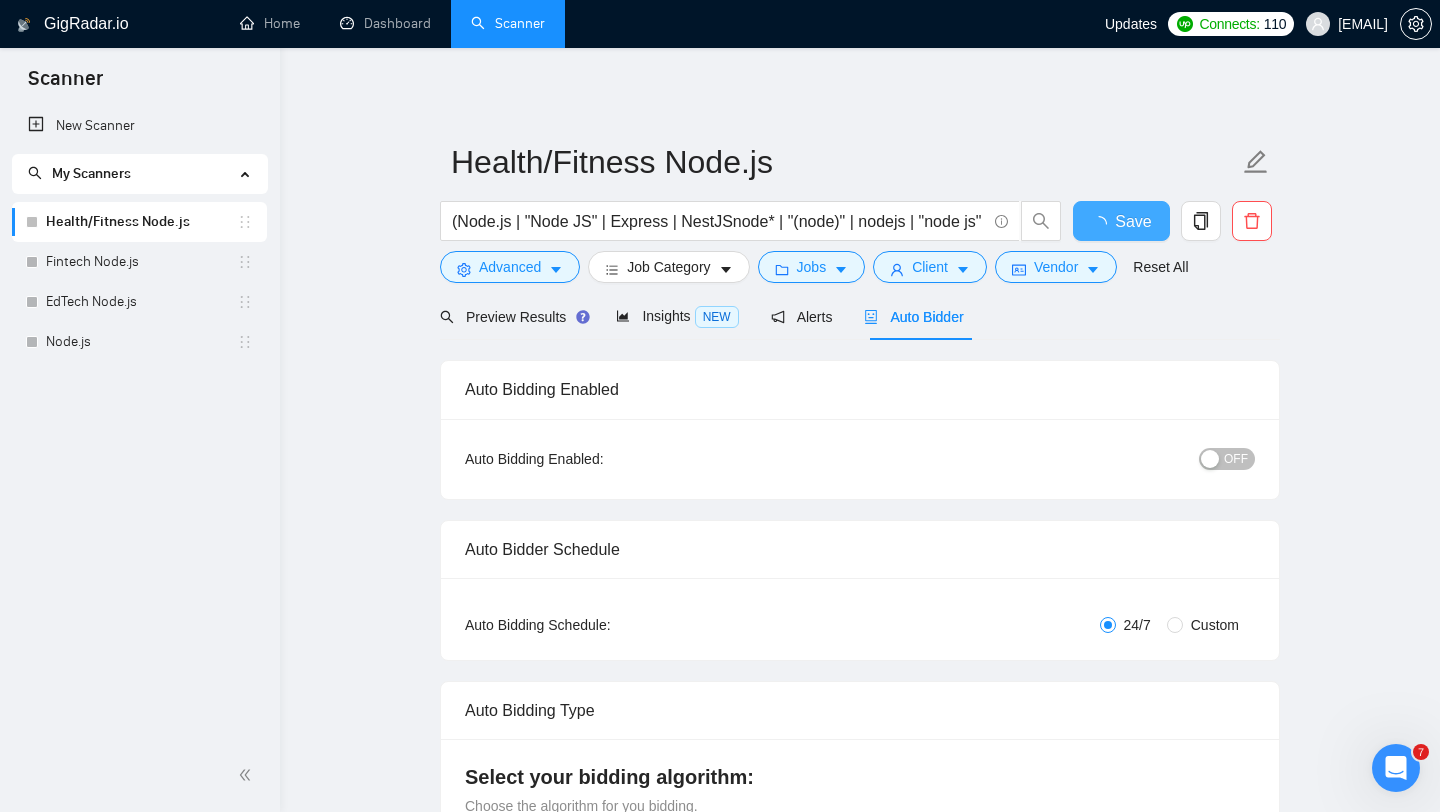 type 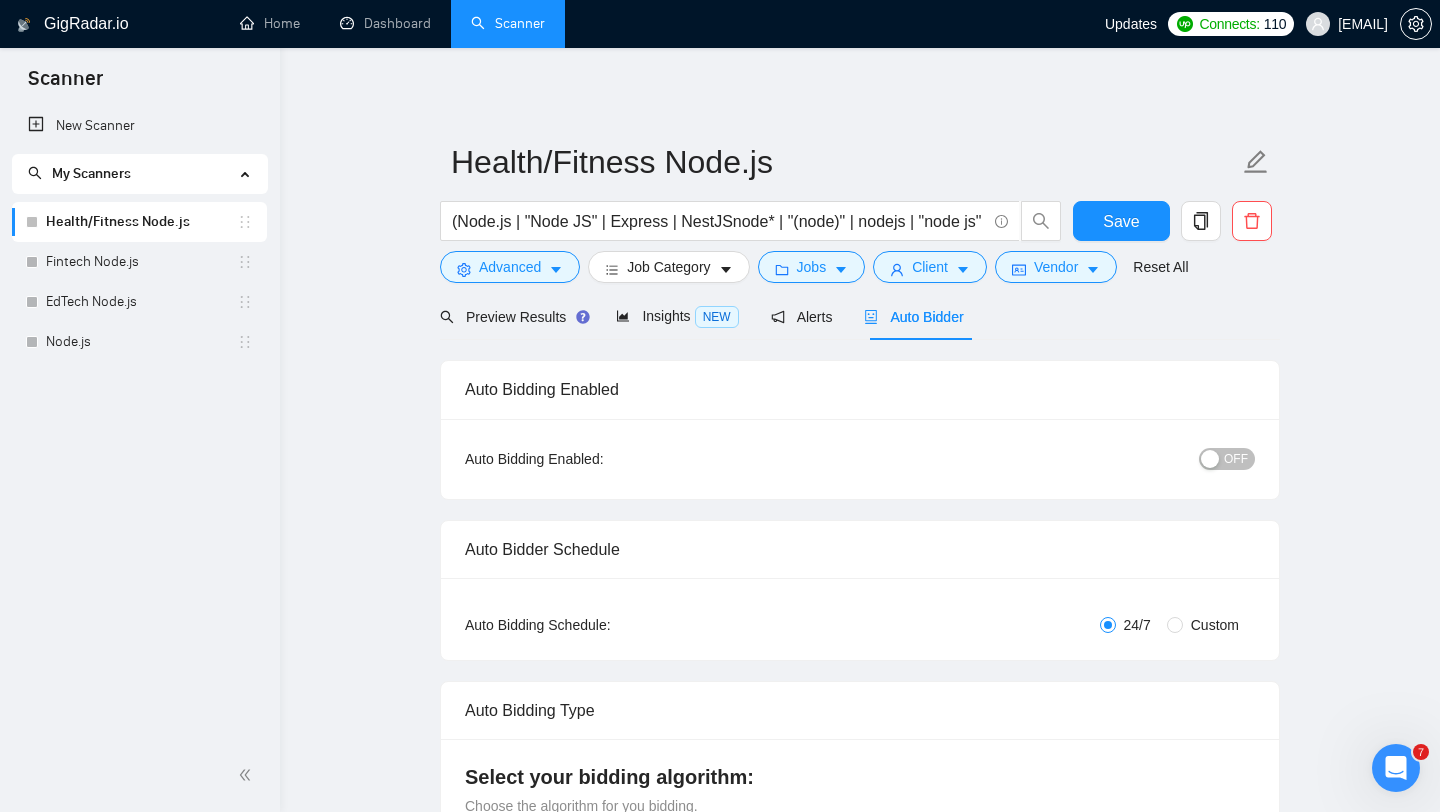 click on "New Scanner My Scanners Health/Fitness Node.js Fintech Node.js EdTech Node.js Node.js" at bounding box center (140, 422) 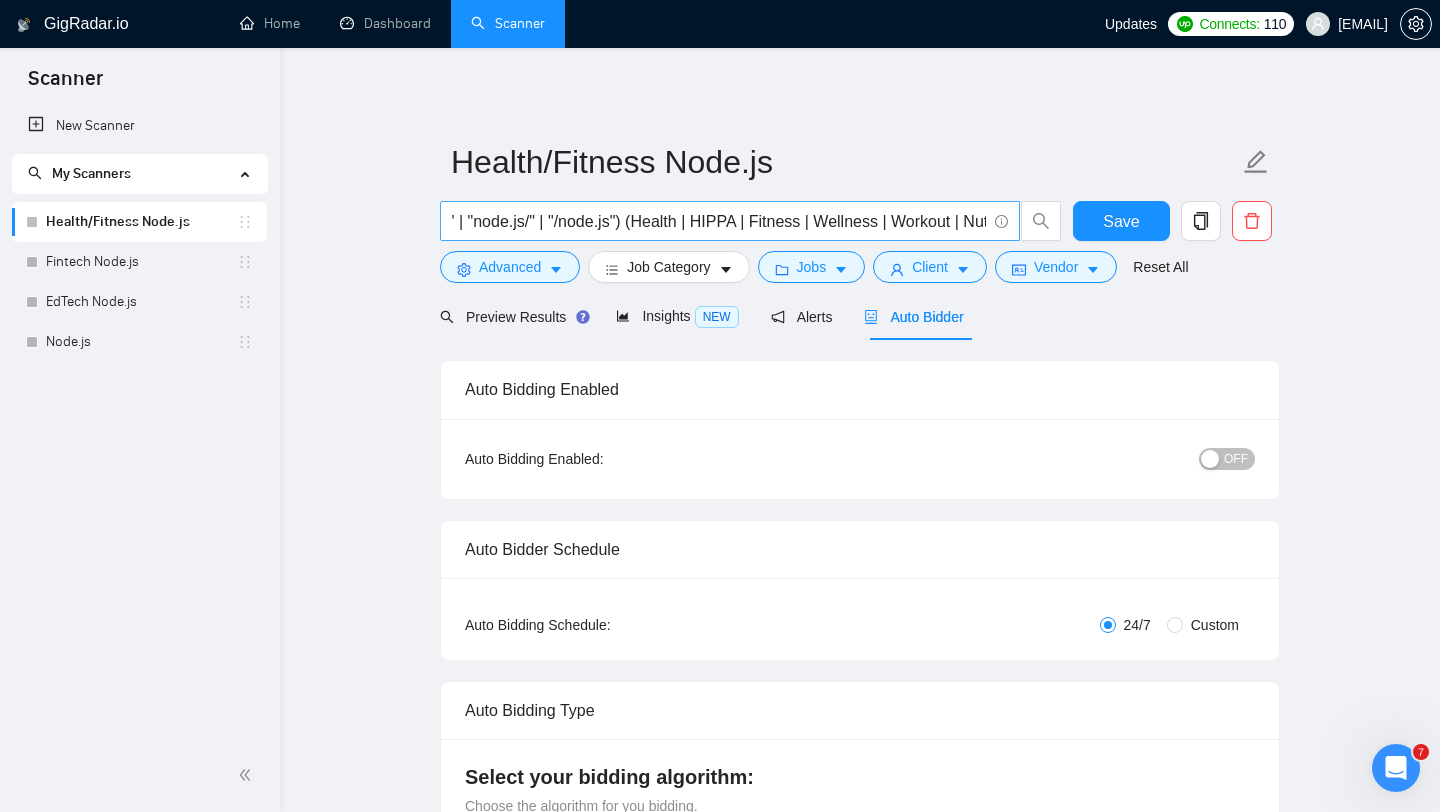 scroll, scrollTop: 0, scrollLeft: 1061, axis: horizontal 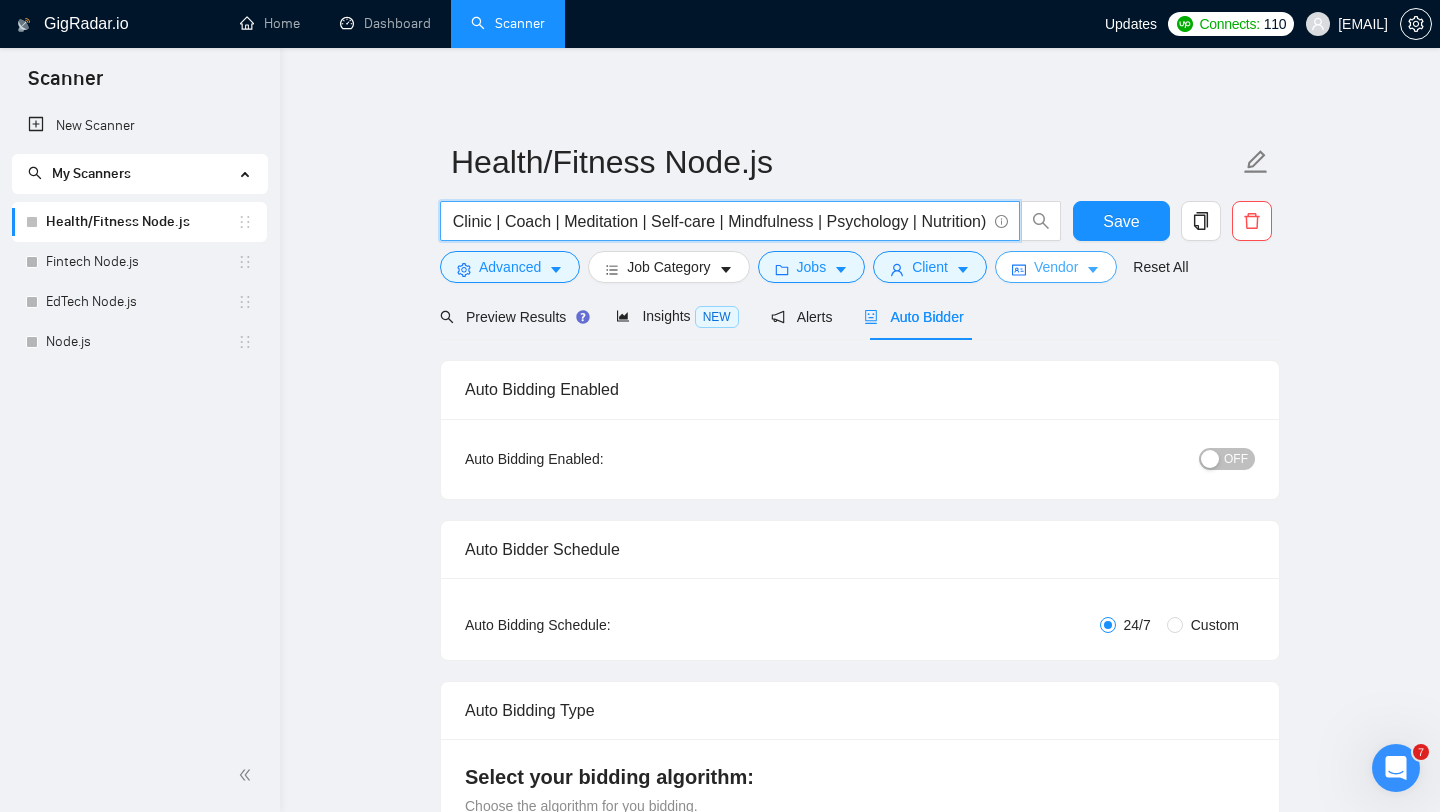 drag, startPoint x: 675, startPoint y: 218, endPoint x: 1009, endPoint y: 271, distance: 338.17896 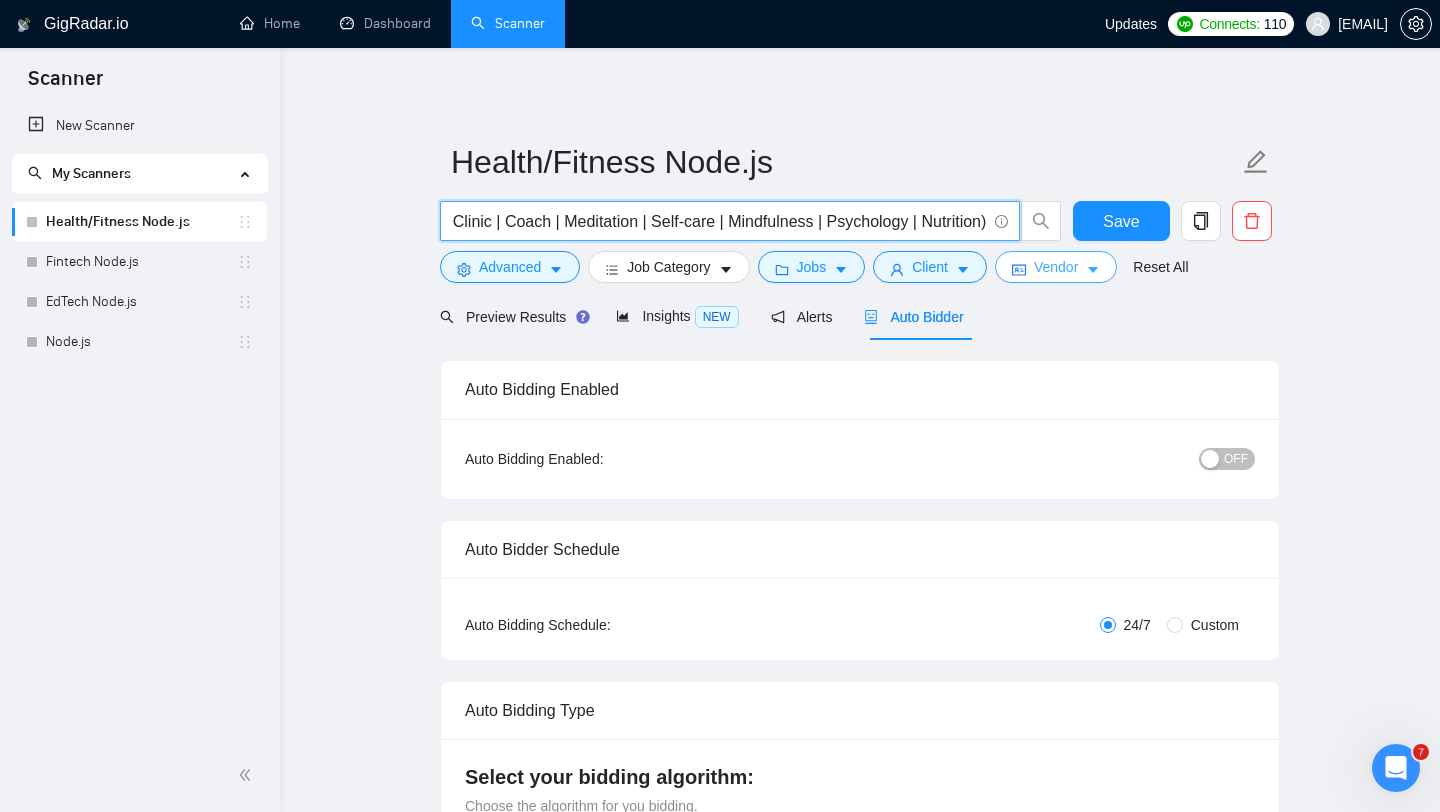 scroll, scrollTop: 0, scrollLeft: 0, axis: both 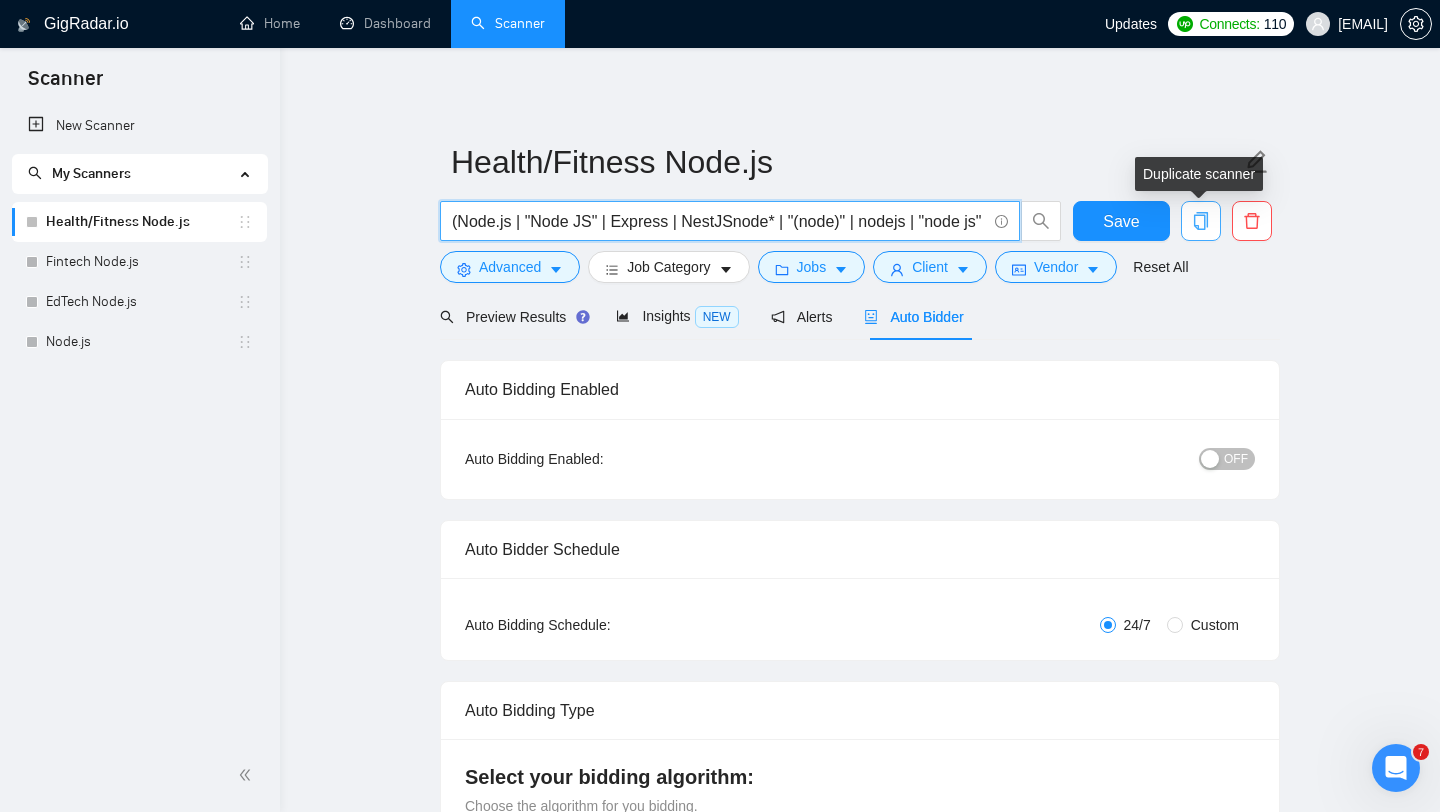 click 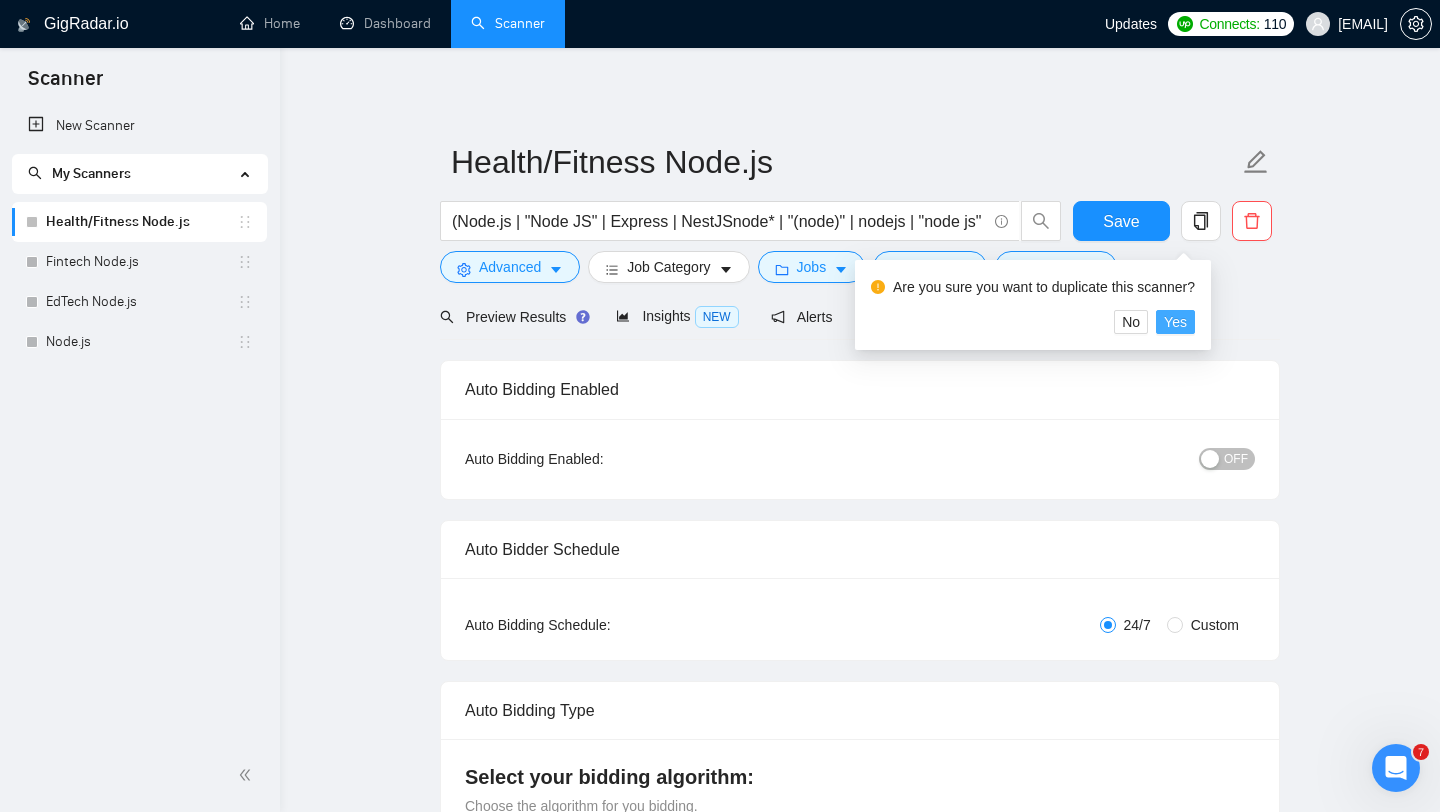 click on "Yes" at bounding box center (1175, 322) 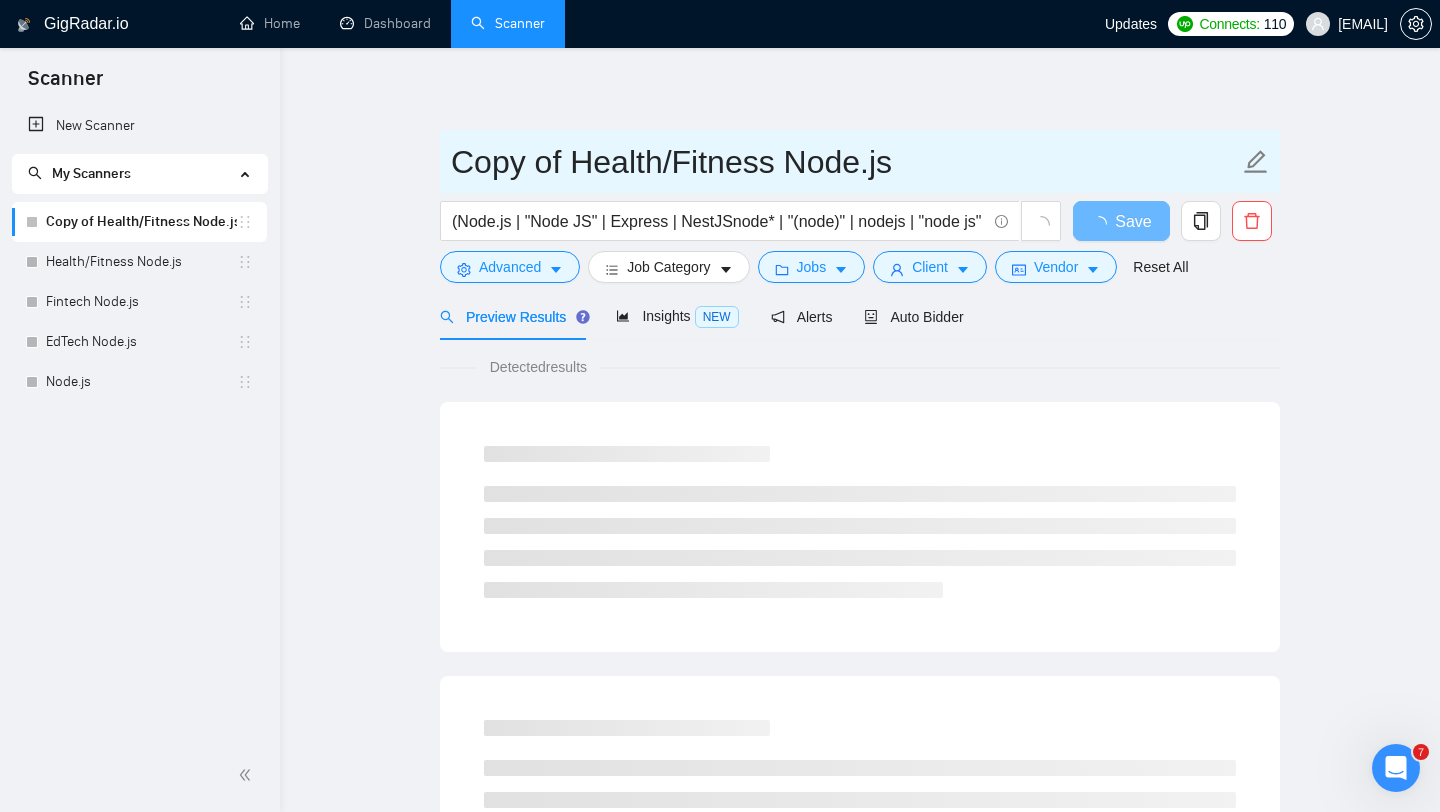 drag, startPoint x: 770, startPoint y: 163, endPoint x: 423, endPoint y: 158, distance: 347.036 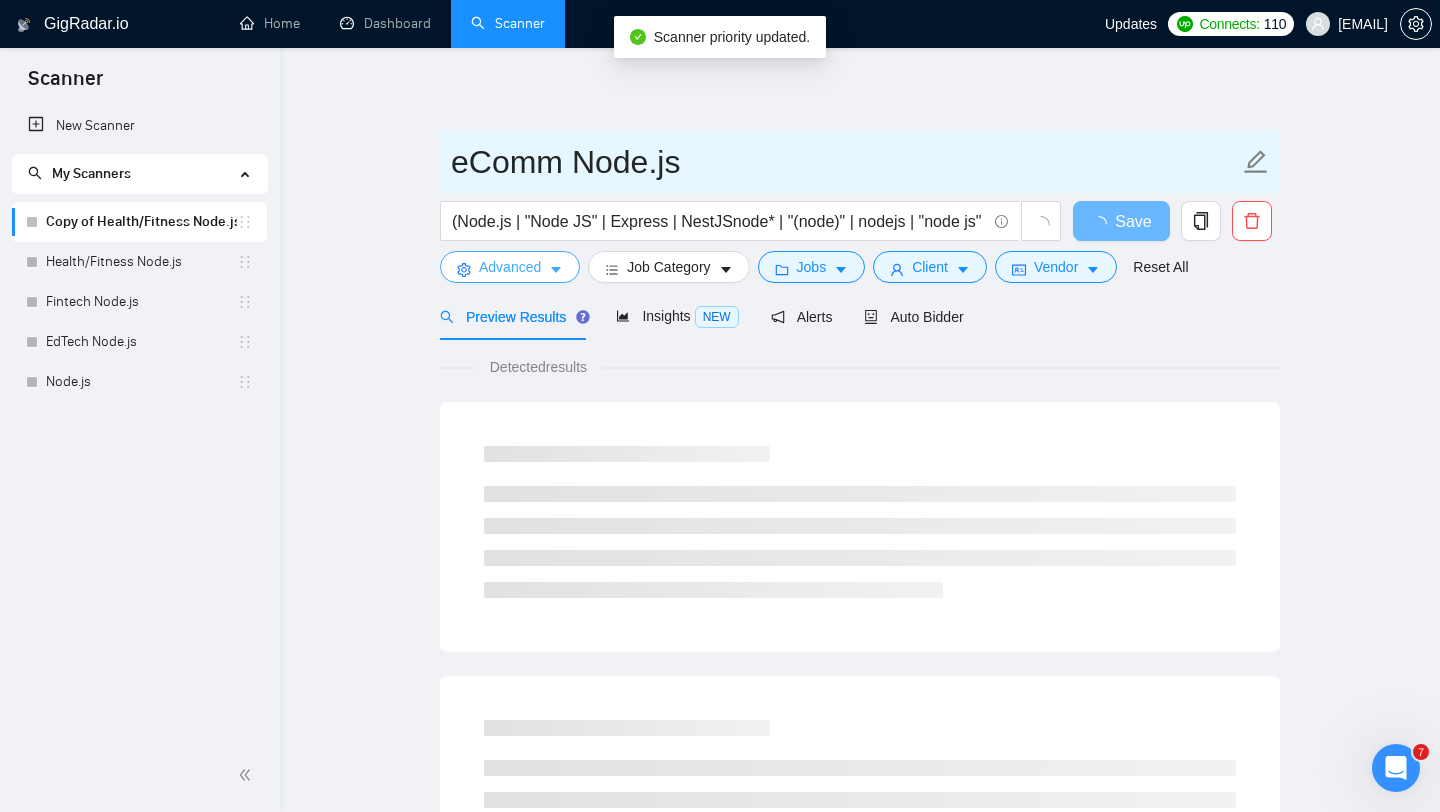 type on "eComm Node.js" 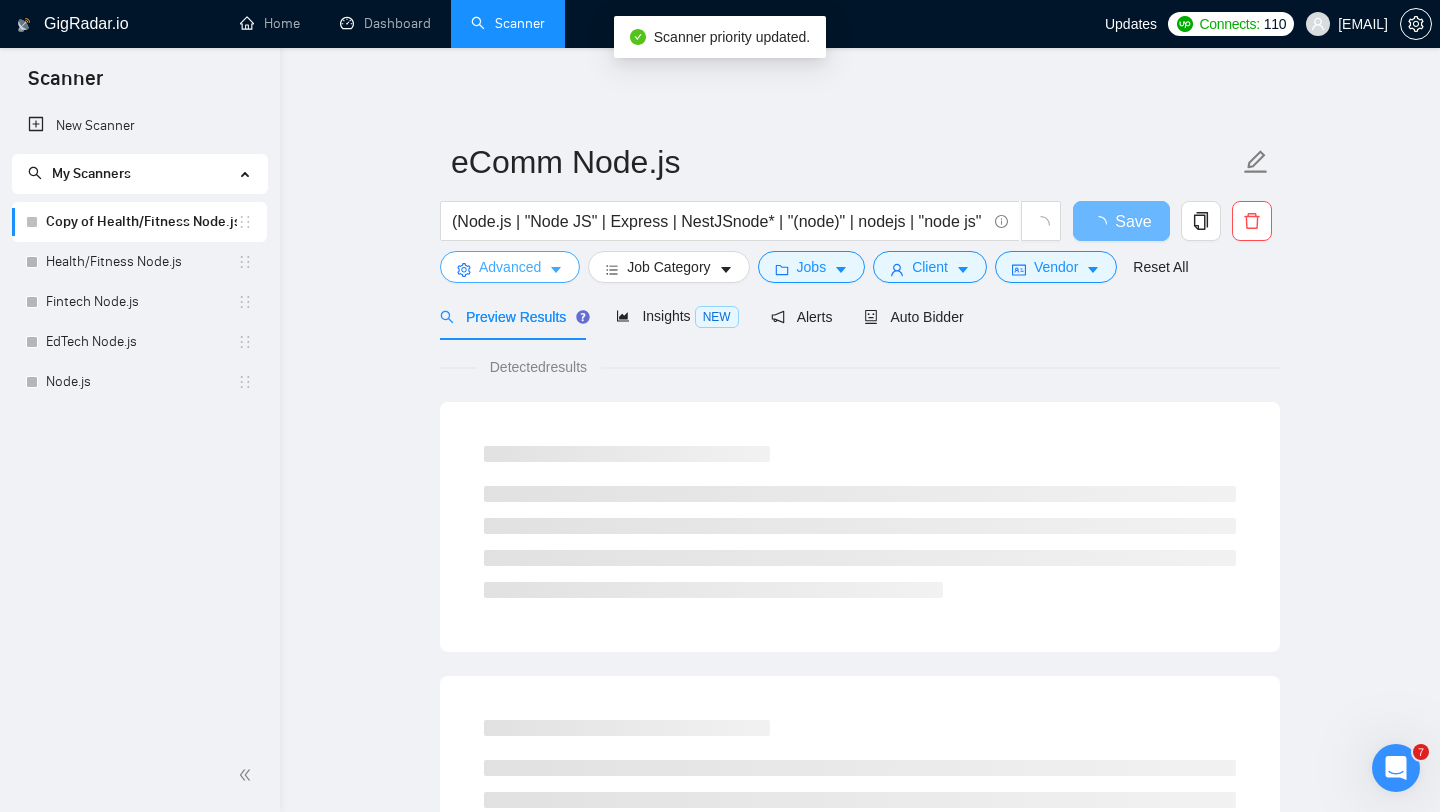 click on "Advanced" at bounding box center (510, 267) 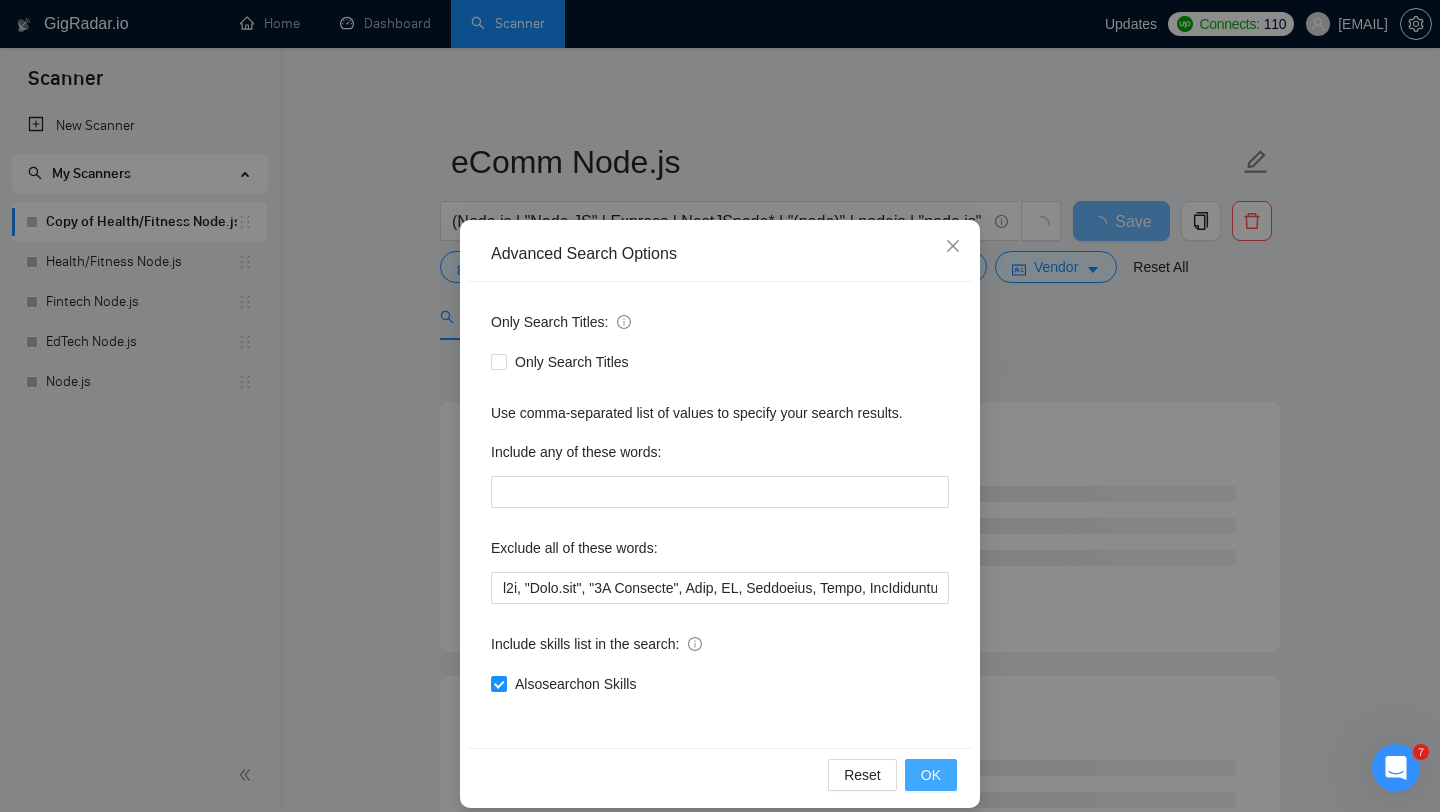 click on "OK" at bounding box center (931, 775) 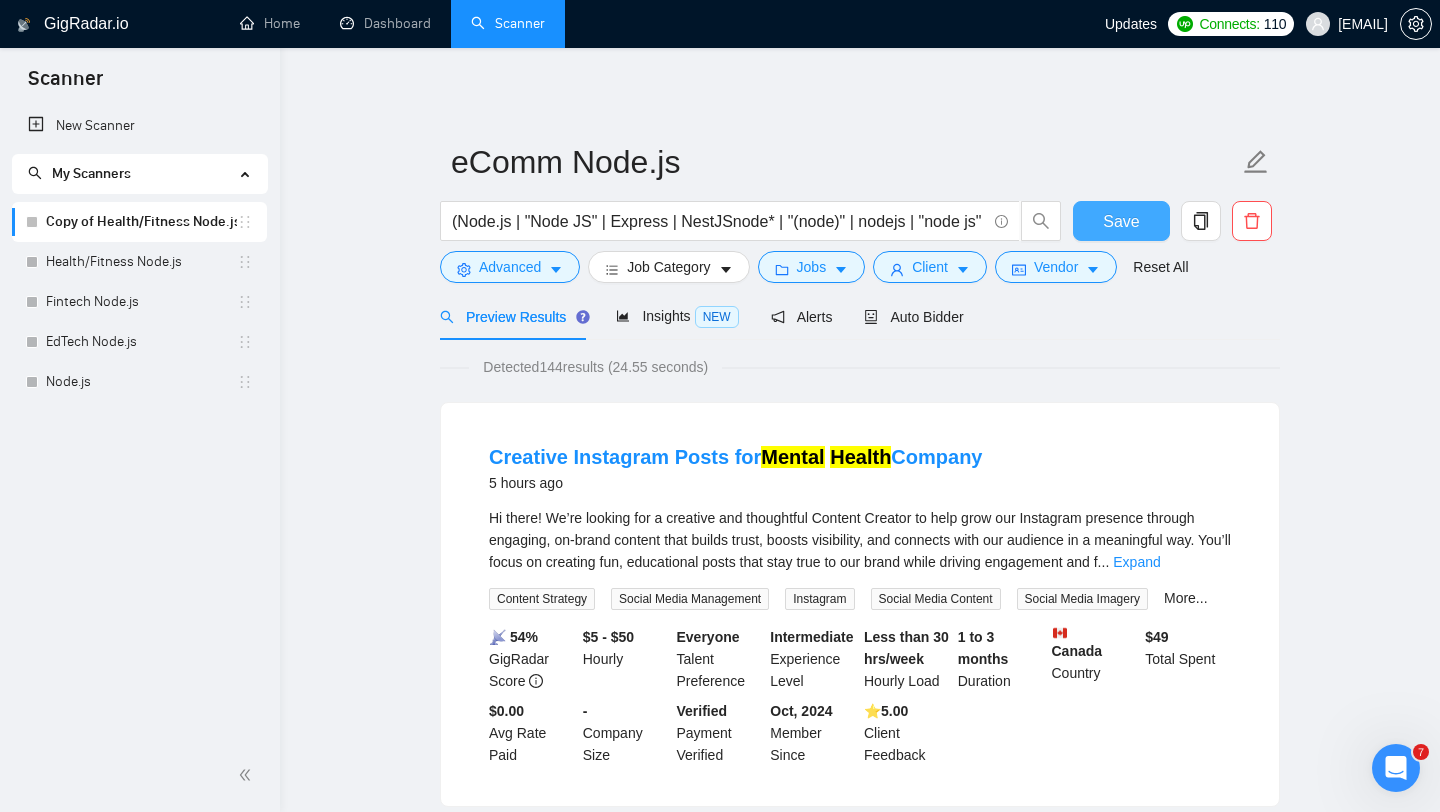 click on "Save" at bounding box center (1121, 221) 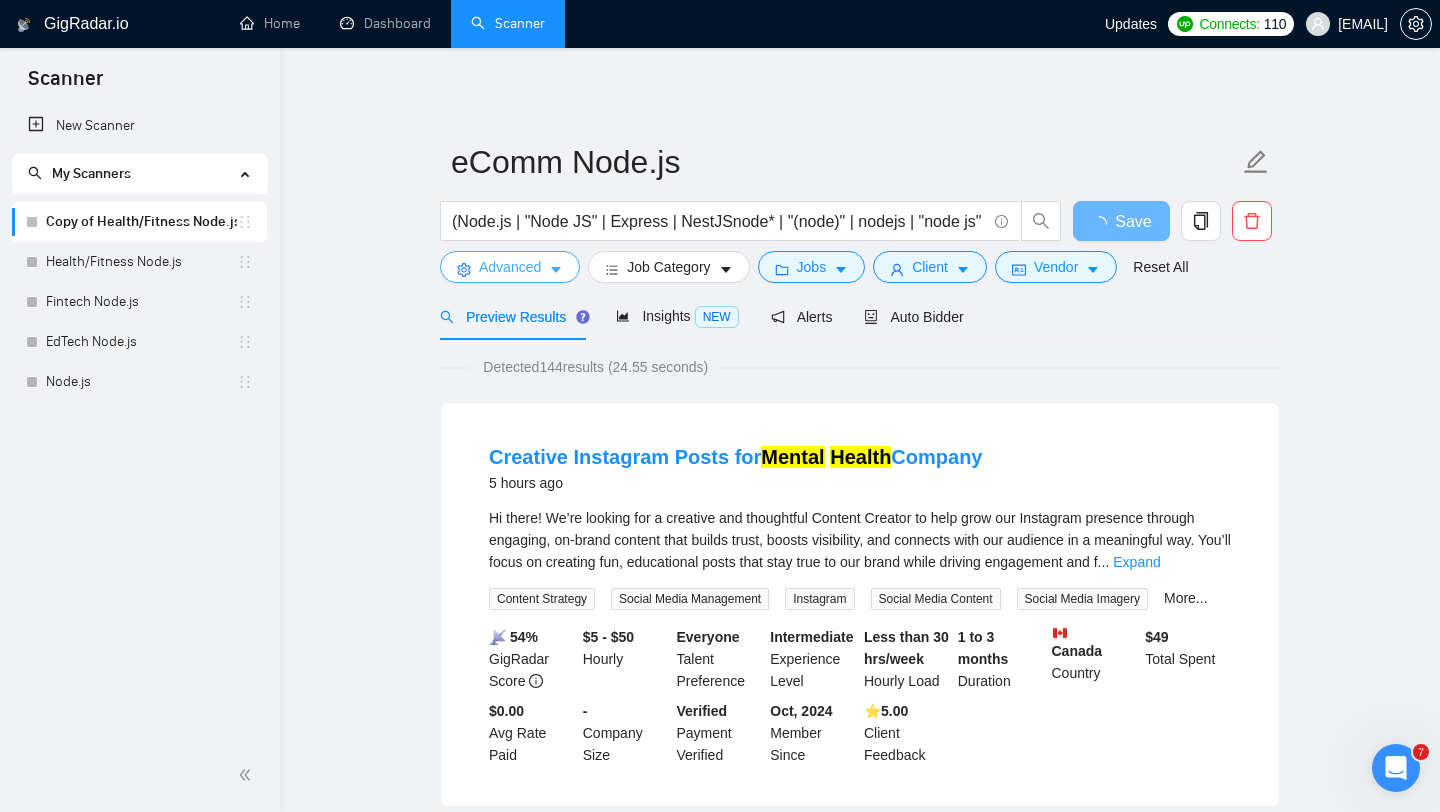 click on "Advanced" at bounding box center (510, 267) 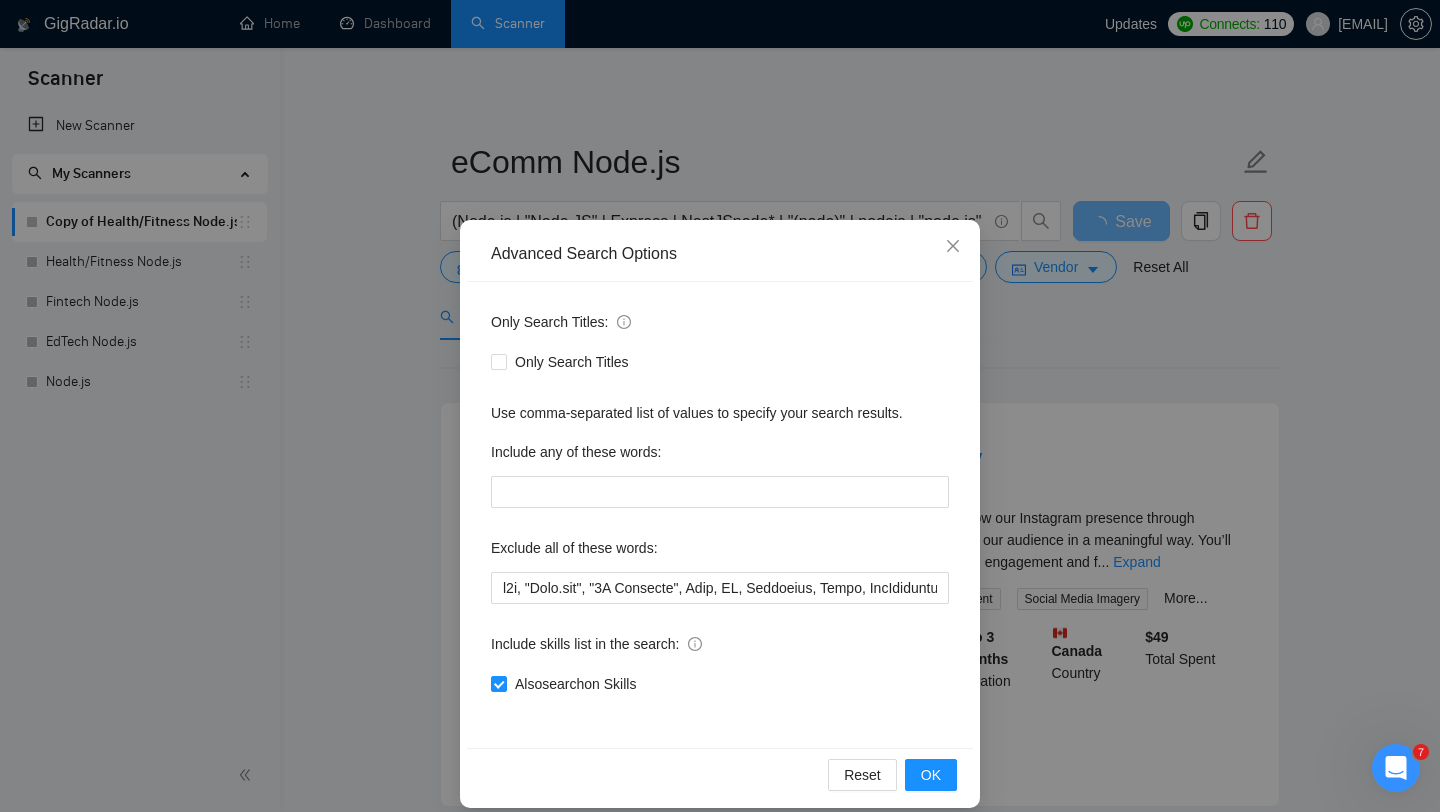 click on "Advanced Search Options Only Search Titles:   Only Search Titles Use comma-separated list of values to specify your search results. Include any of these words: Exclude all of these words: Include skills list in the search:   Also  search  on Skills Reset OK" at bounding box center (720, 406) 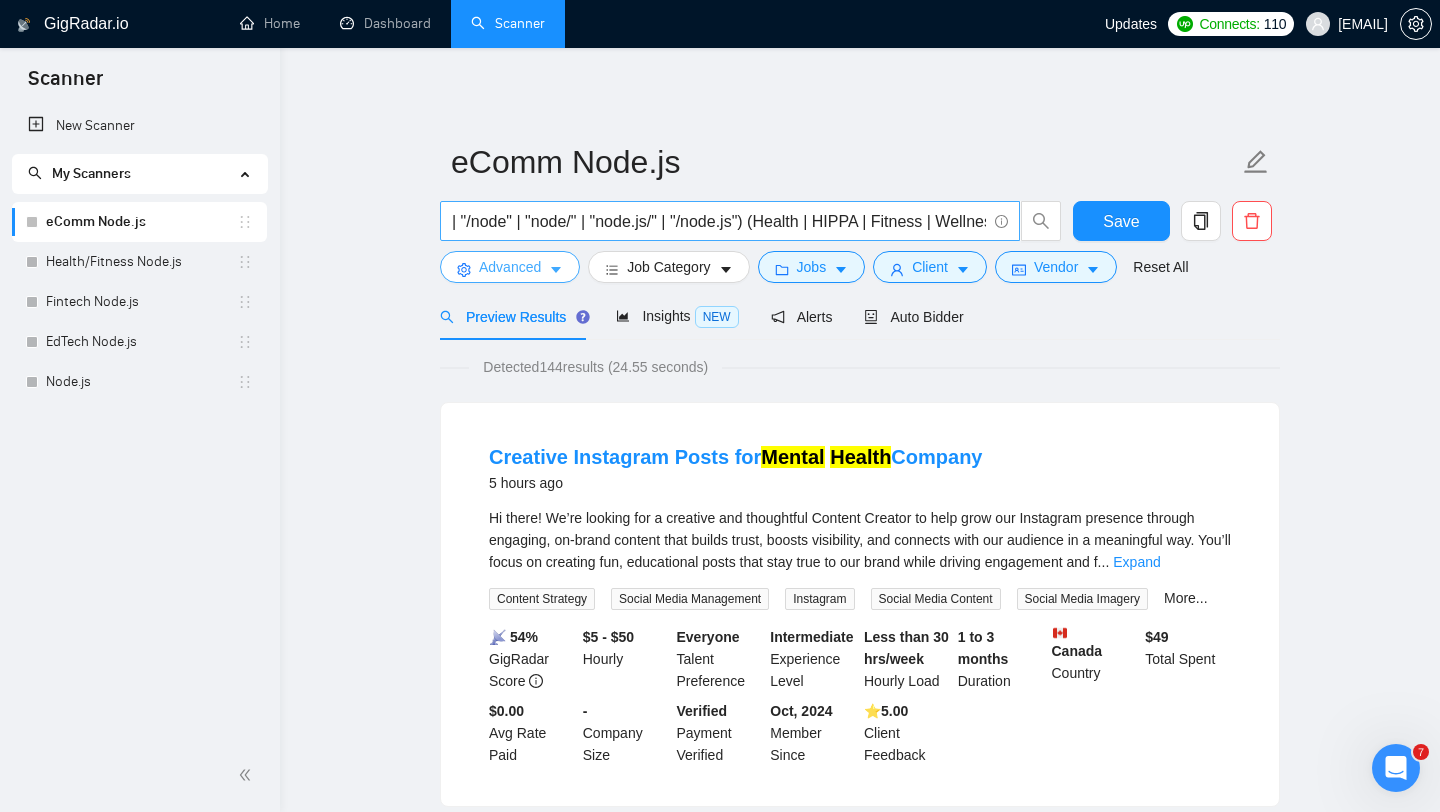 scroll, scrollTop: 0, scrollLeft: 940, axis: horizontal 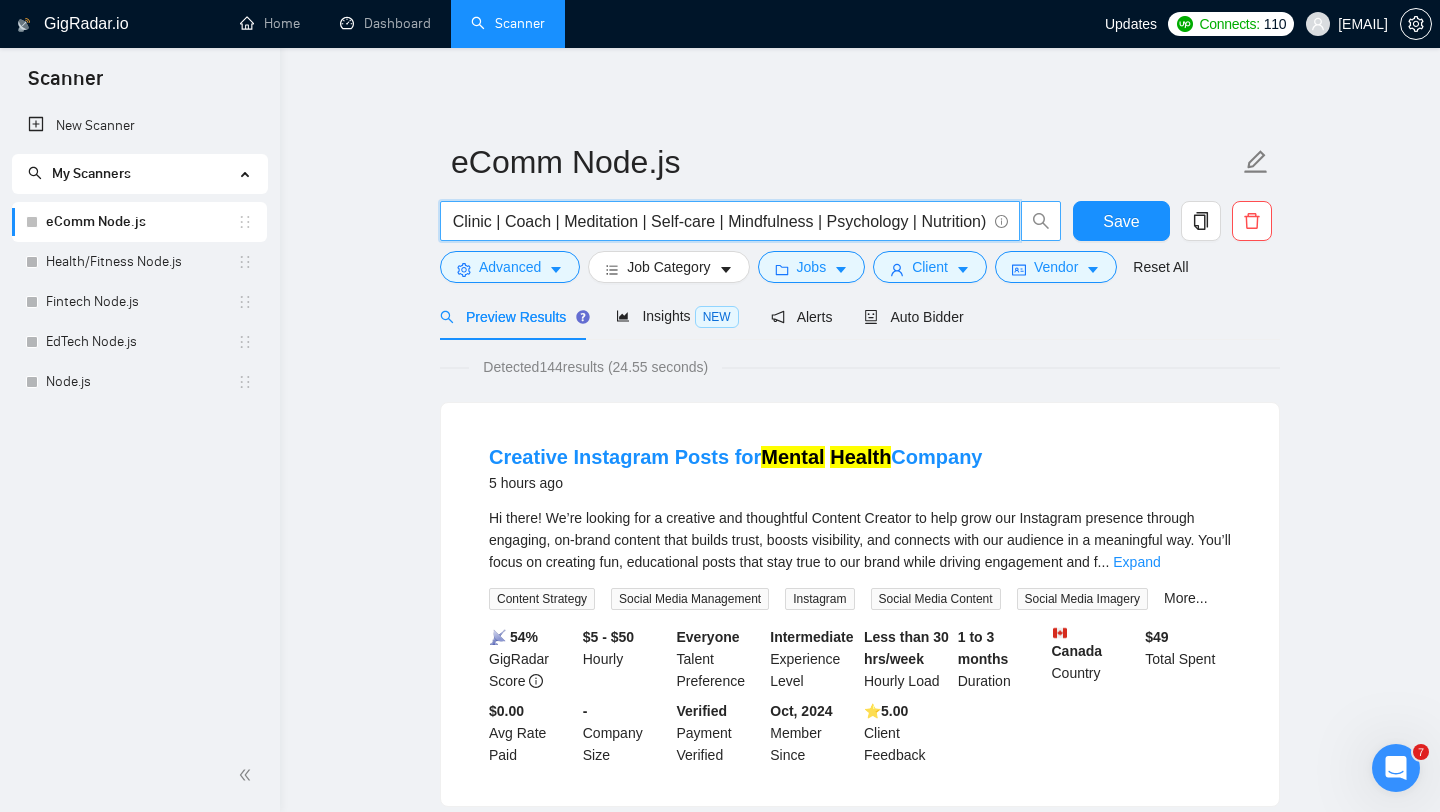 drag, startPoint x: 794, startPoint y: 228, endPoint x: 1038, endPoint y: 212, distance: 244.52403 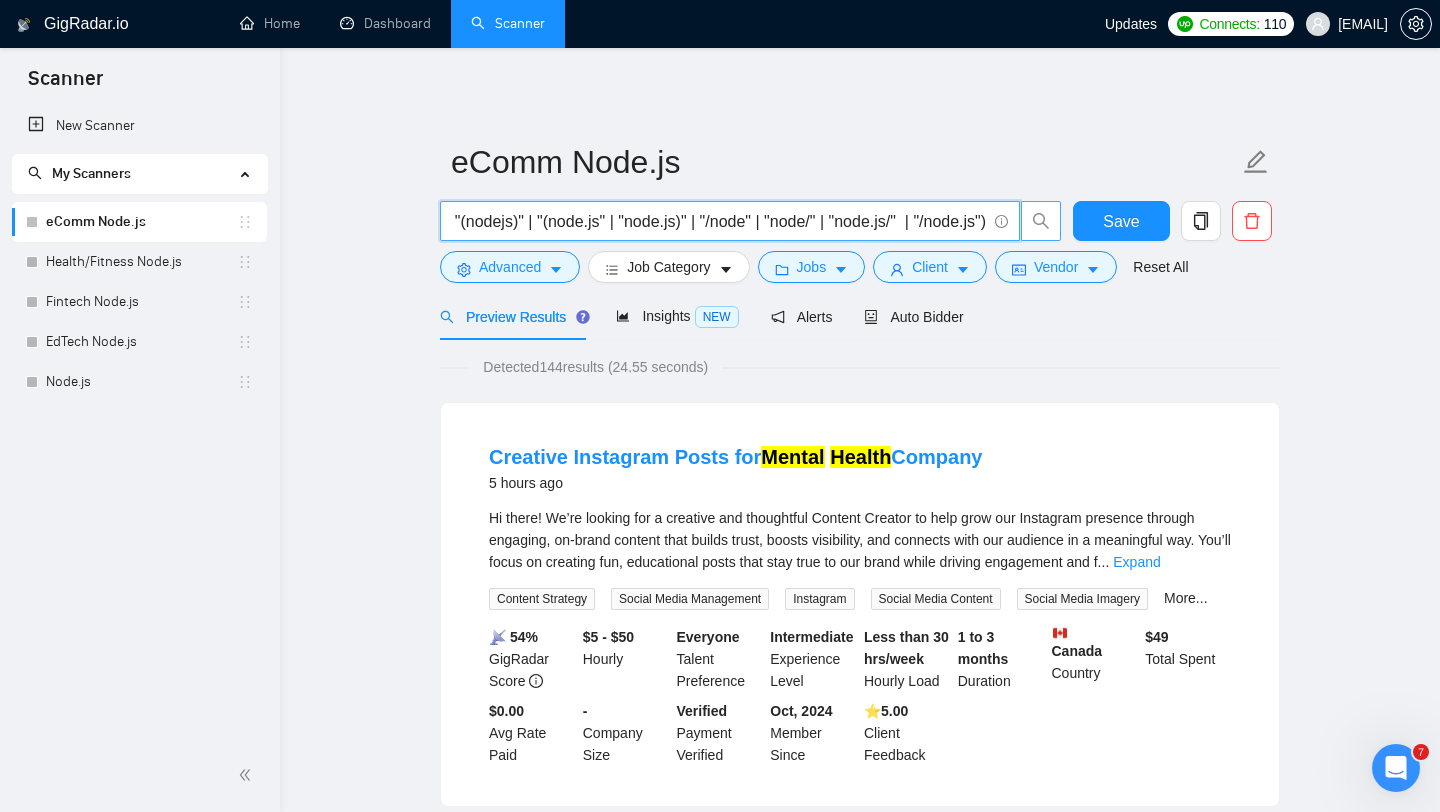 scroll, scrollTop: 0, scrollLeft: 749, axis: horizontal 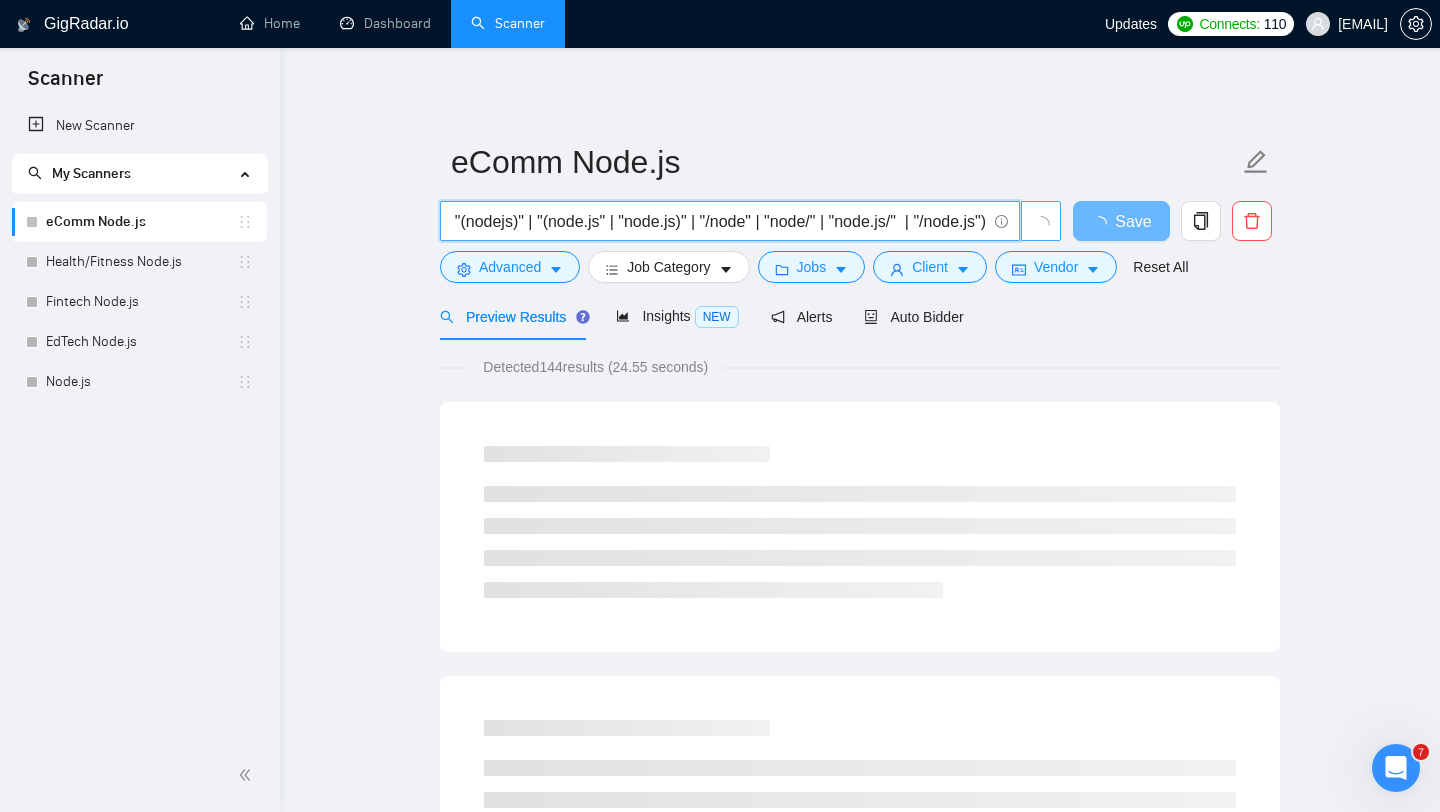 paste on "(eCommerce | store | shop | webshop | marketplace | storefront | “product feed” | “product catalog” | “product grid” | “product detail page” | PDP | “product listing page” | PLP | “shopping cart” | minicart | “cart drawer” | “checkout page” | “express checkout” | “one-page checkout” | “upsell page” | “cross-sell module” | “bundle builder” | “add-to-cart button” | “quantity selector” | “variant selector” | wishlist | “reorder page” | “order summary” | “abandoned cart” | “cart recovery” | “gift card page” | “promo code field” | “shipping estimator” | “delivery selector” | “returns portal” | “loyalty portal” | “subscription box page” | “pre-order page” | “back-in-stock module” | “inventory badge” | “stock counter” | “price slider” | “compare page” | “flash sale page” | “limited-time offer page”)" 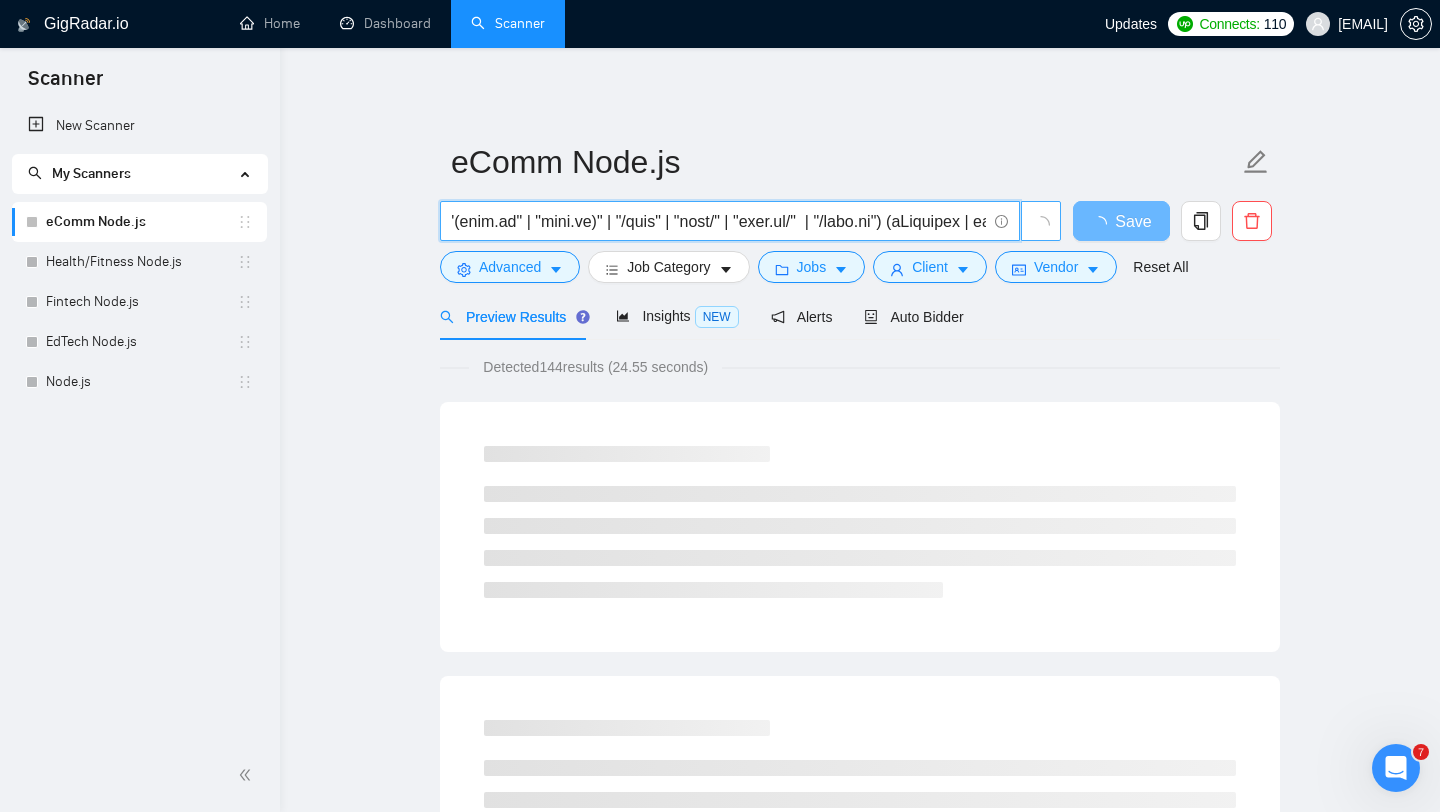 scroll, scrollTop: 0, scrollLeft: 6353, axis: horizontal 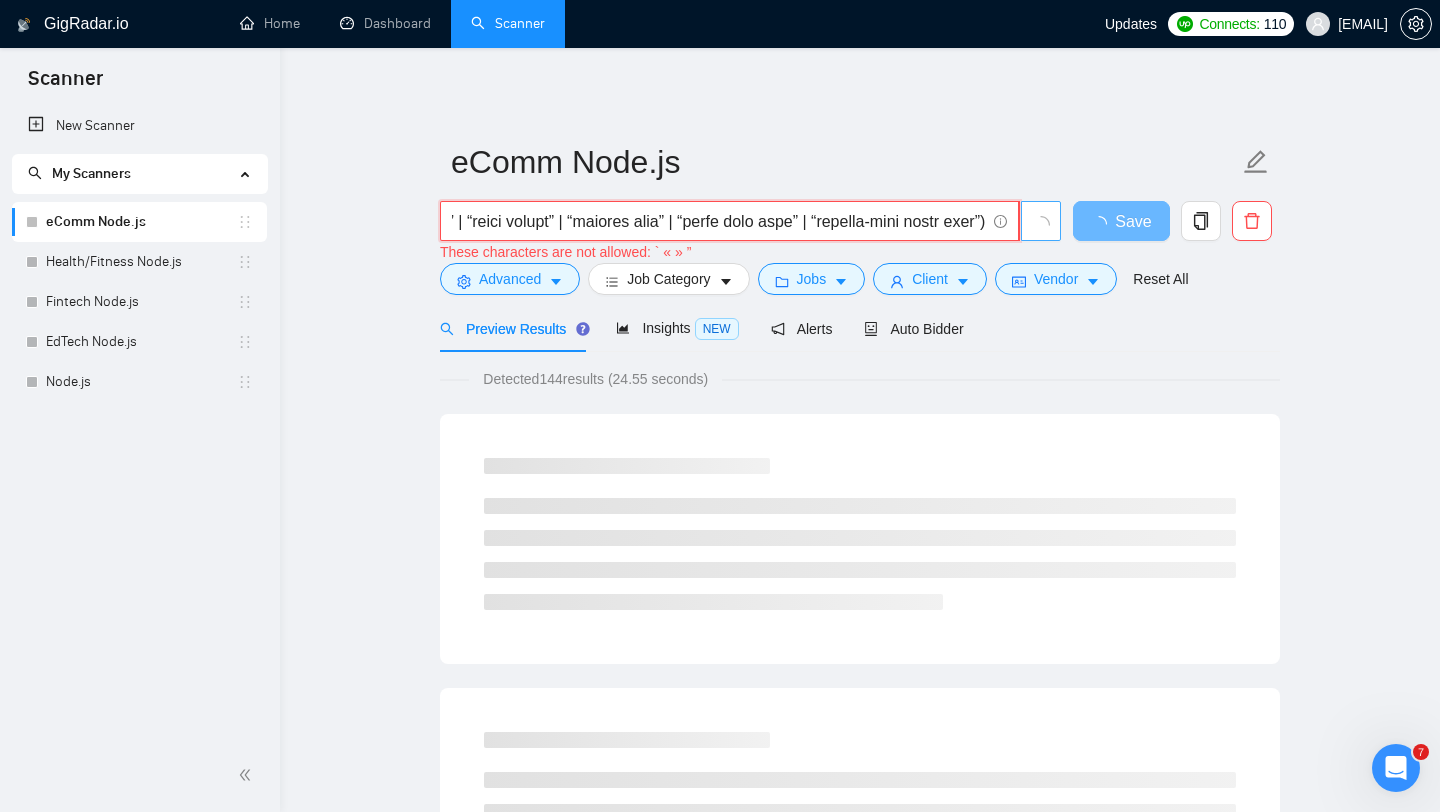 click at bounding box center [718, 221] 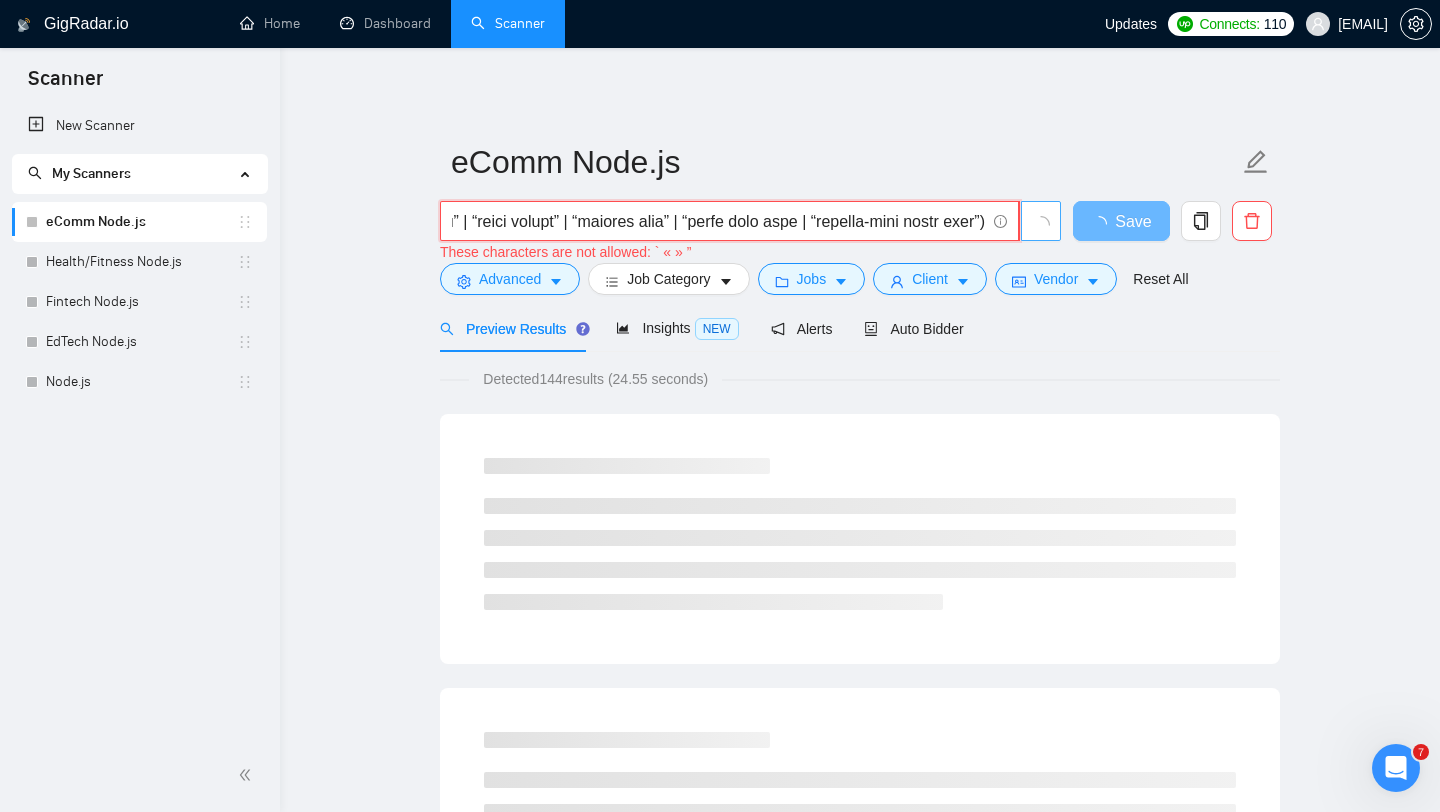 scroll, scrollTop: 0, scrollLeft: 6347, axis: horizontal 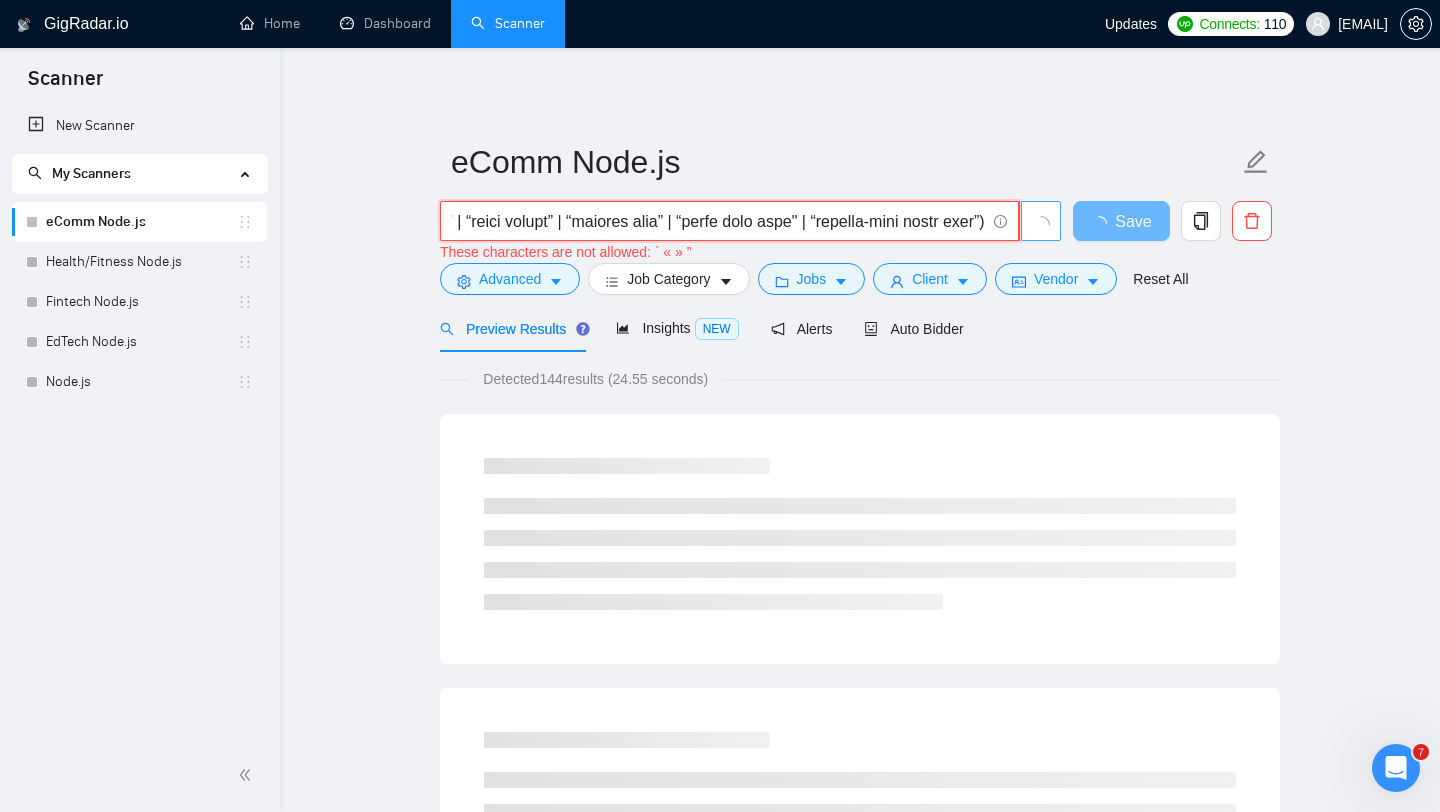 click at bounding box center [718, 221] 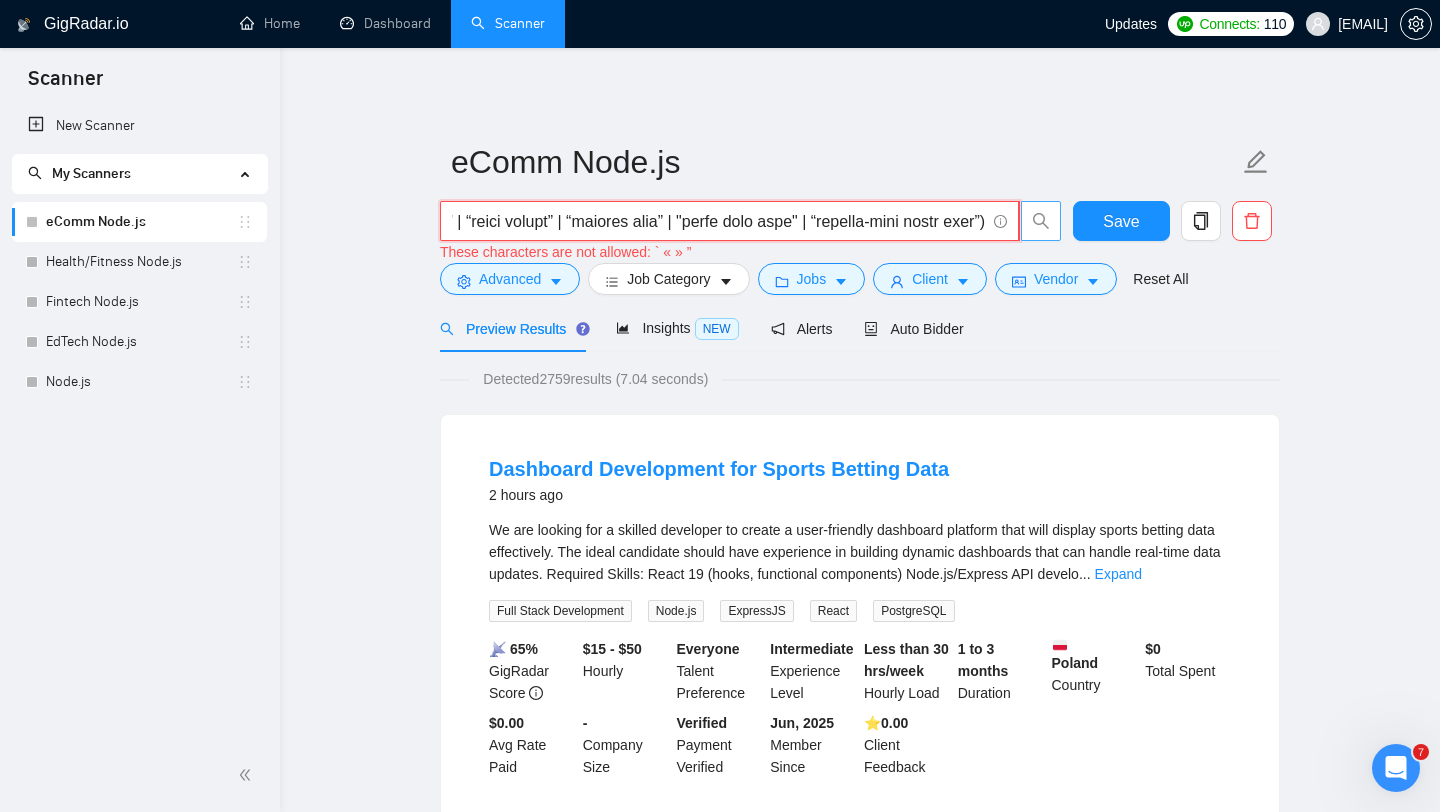 drag, startPoint x: 671, startPoint y: 224, endPoint x: 791, endPoint y: 231, distance: 120.203995 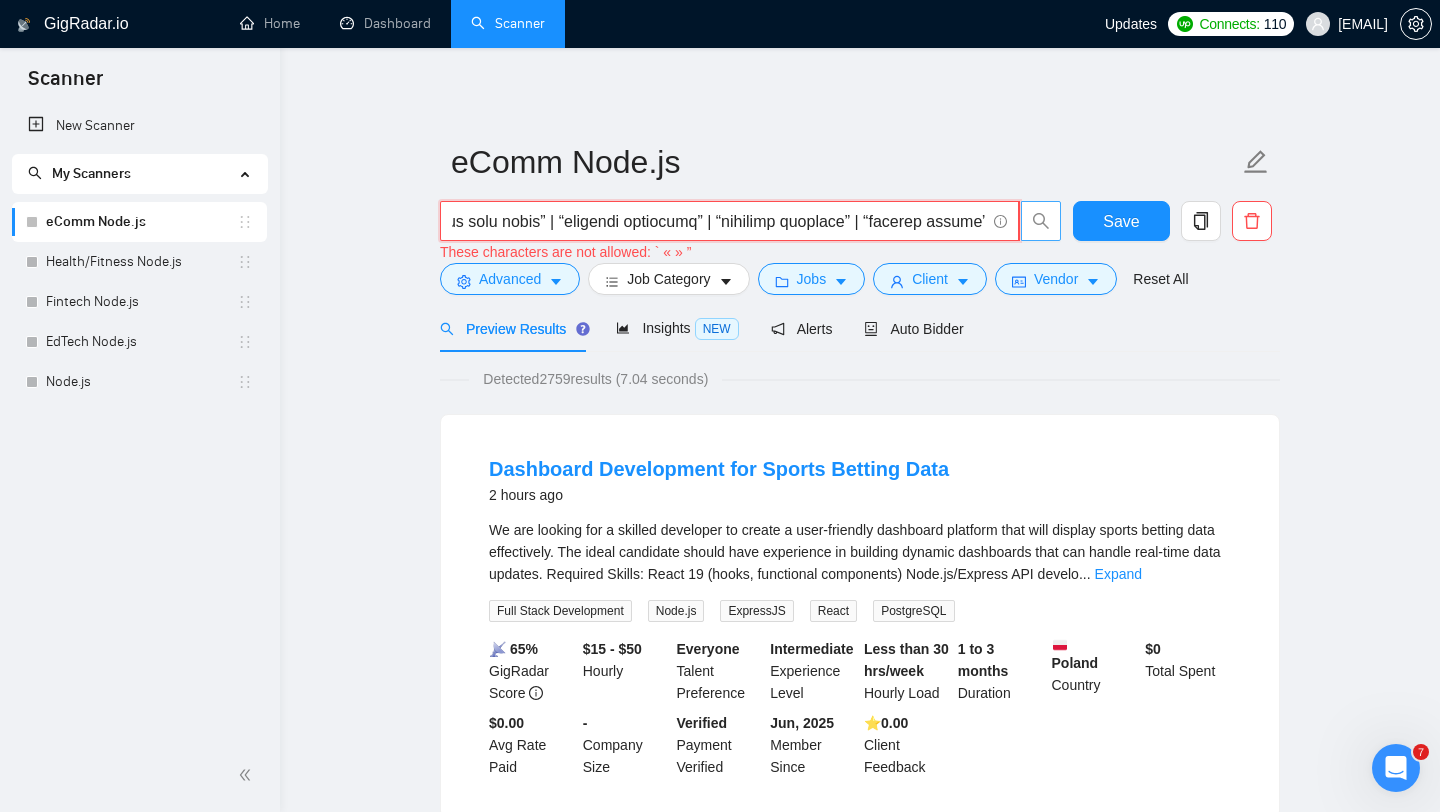 scroll, scrollTop: 0, scrollLeft: 4771, axis: horizontal 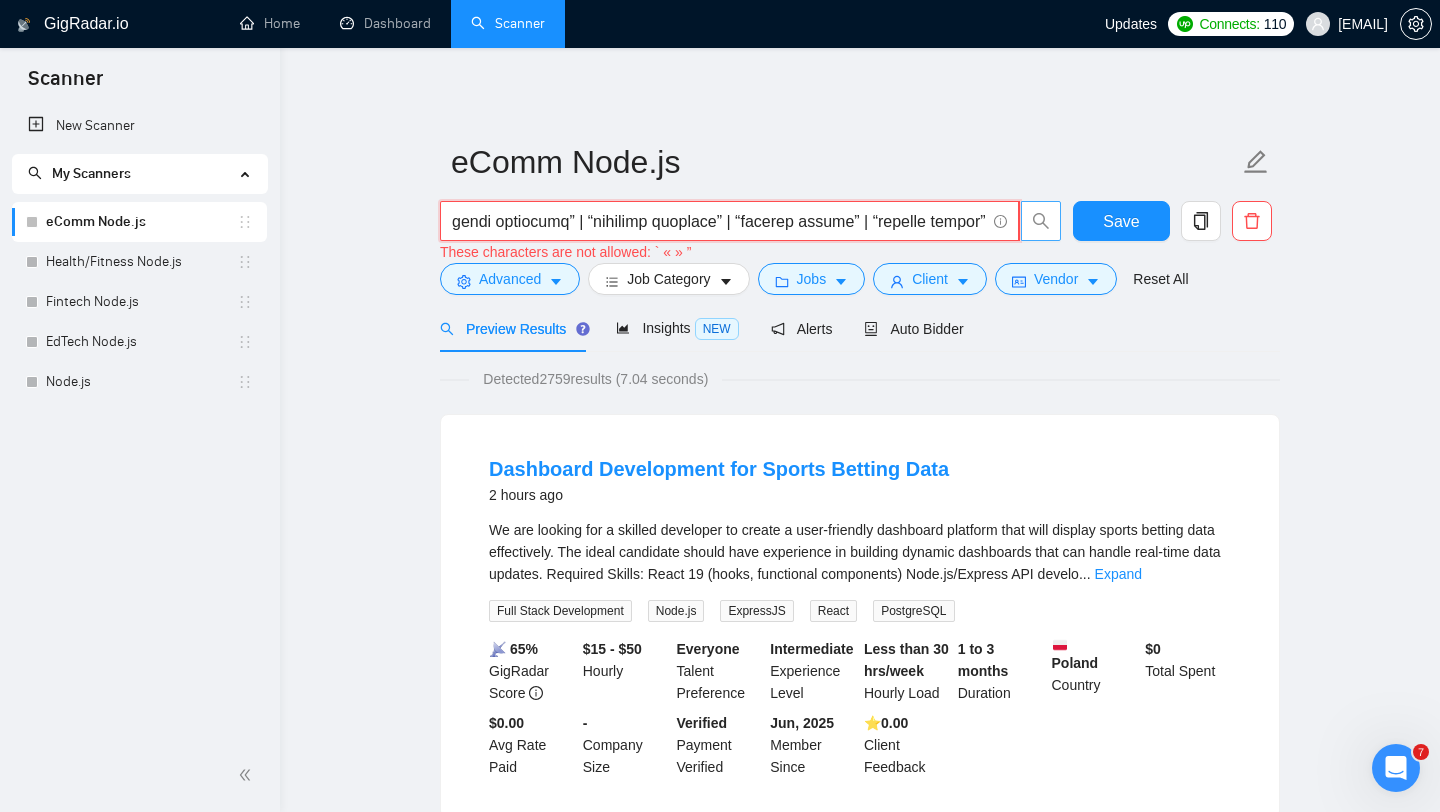 click at bounding box center [718, 221] 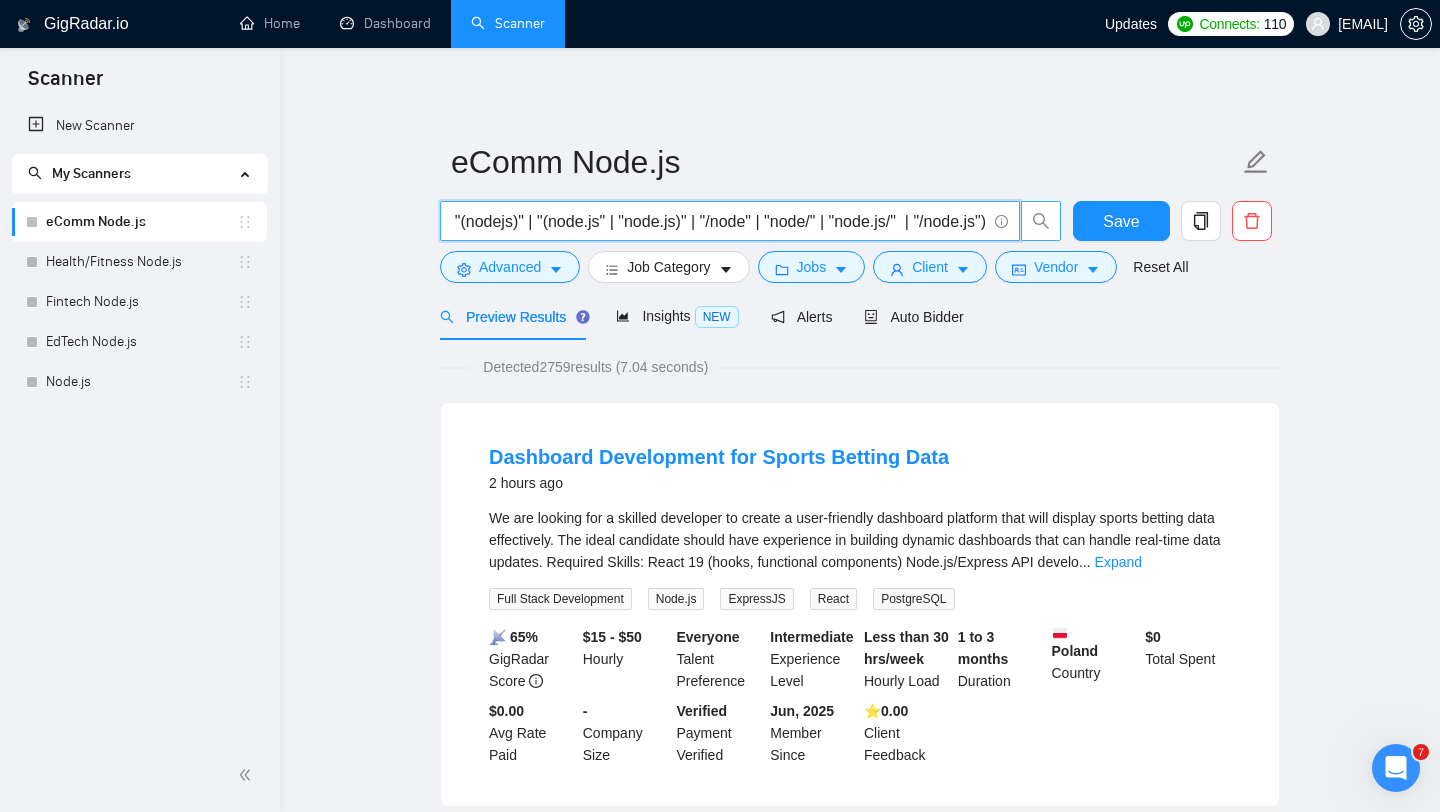 scroll, scrollTop: 0, scrollLeft: 749, axis: horizontal 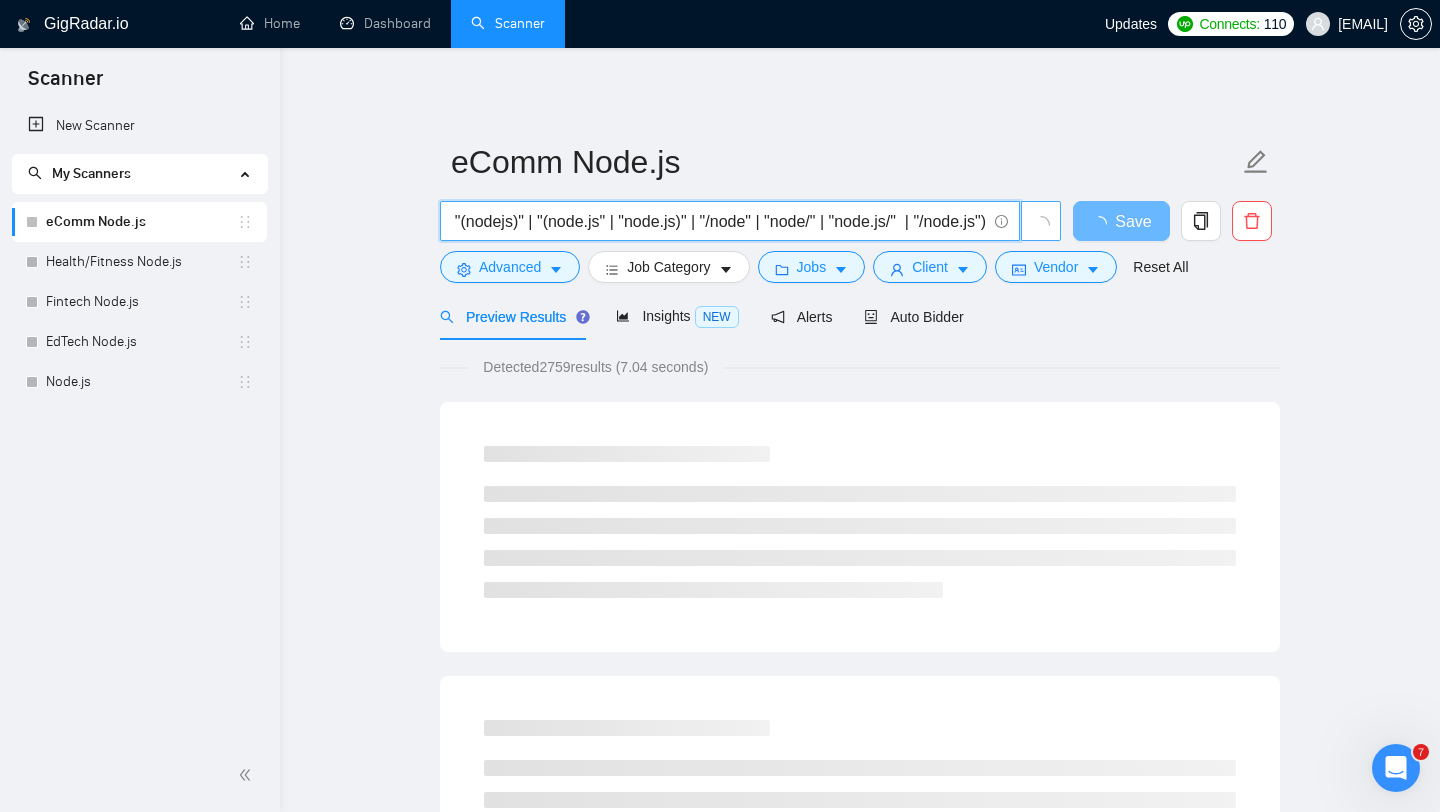 paste on "(“eCommerce” | store | shop | webshop | marketplace | storefront | “product feed” | “product catalog” | “product grid” | “product detail page” | PDP | “product listing page” | PLP | “shopping cart” | minicart | “cart drawer” | “checkout page” | “express checkout” | “one-page checkout” | “upsell page” | “cross-sell module” | “bundle builder” | “add-to-cart button” | “quantity selector” | “variant selector” | wishlist | “reorder page” | “order summary” | “abandoned cart” | “cart recovery” | “gift card page” | “promo code field” | “shipping estimator” | “delivery selector” | “returns portal” | “loyalty portal” | “subscription box page” | “pre-order page” | “back-in-stock module” | “inventory badge” | “stock counter” | “price slider” | “compare page” | “flash sale page” | “limited-time offer page”)" 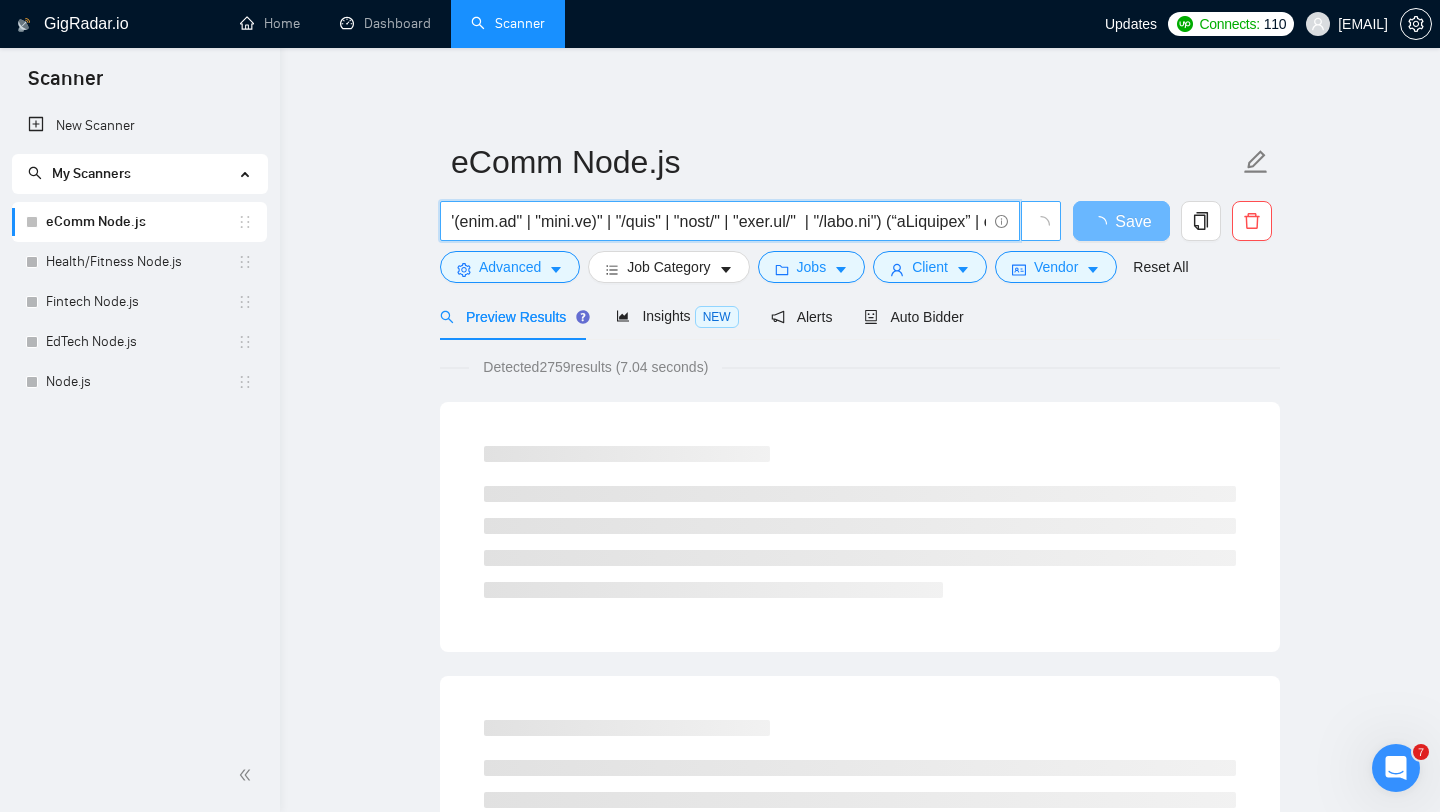 scroll, scrollTop: 0, scrollLeft: 6366, axis: horizontal 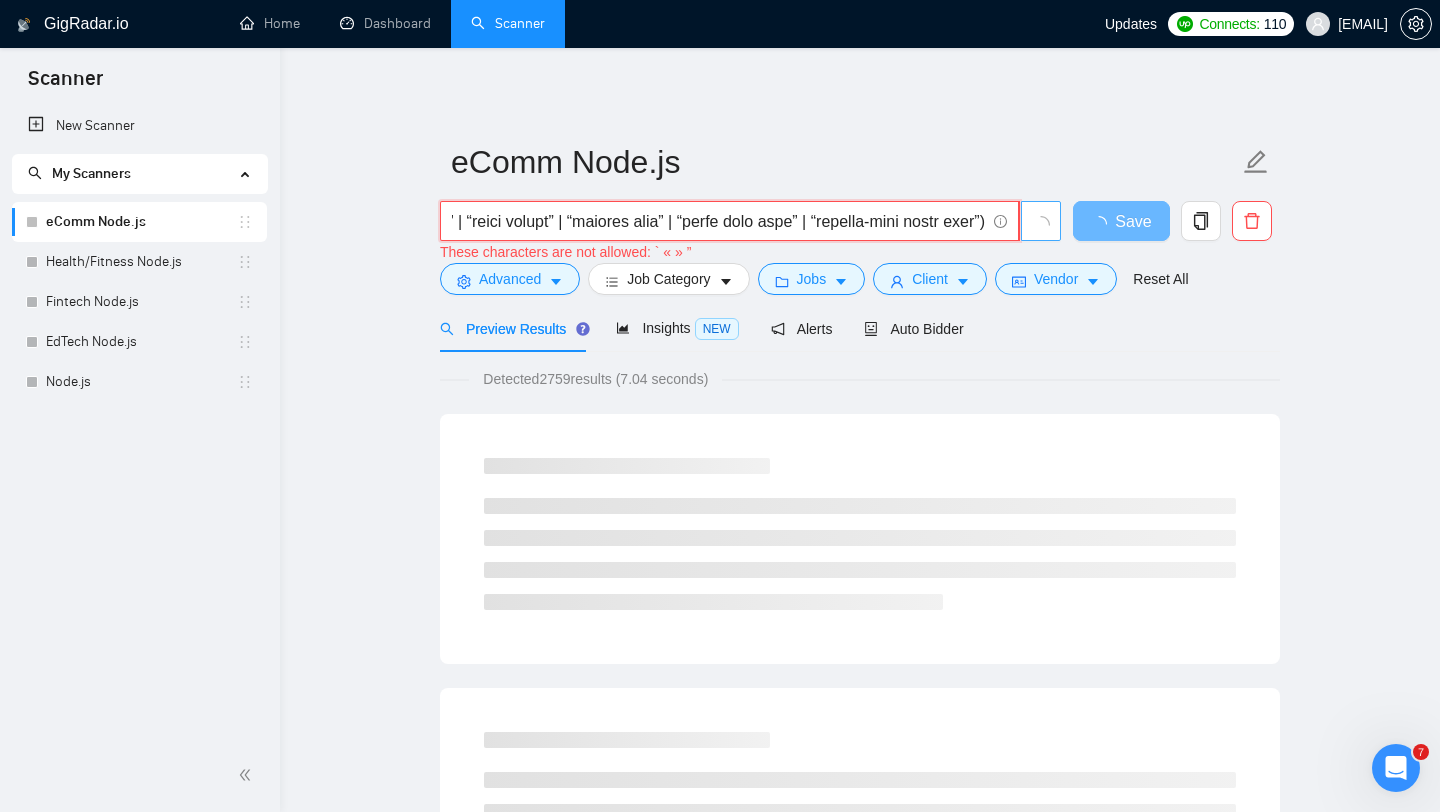 click at bounding box center (718, 221) 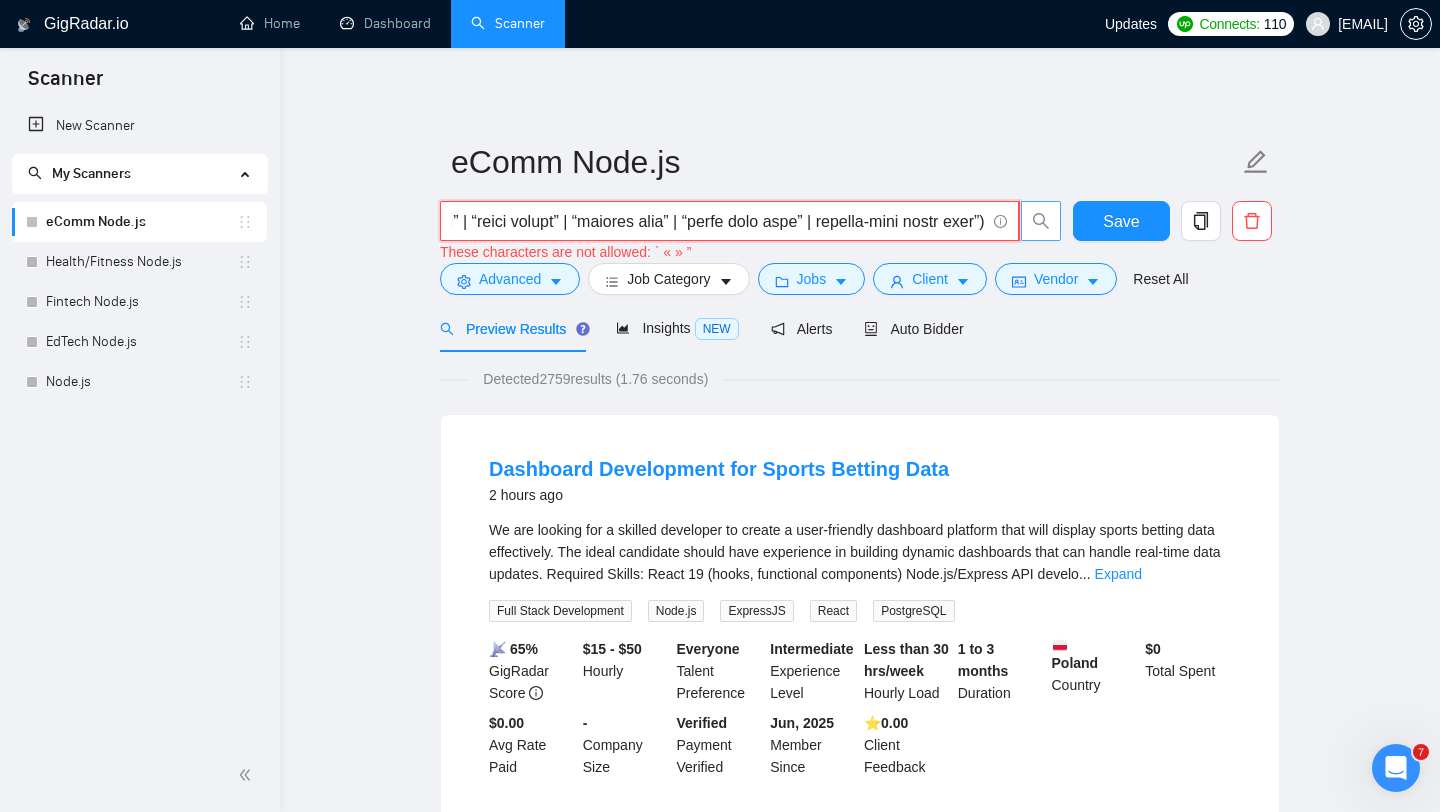 scroll, scrollTop: 0, scrollLeft: 6361, axis: horizontal 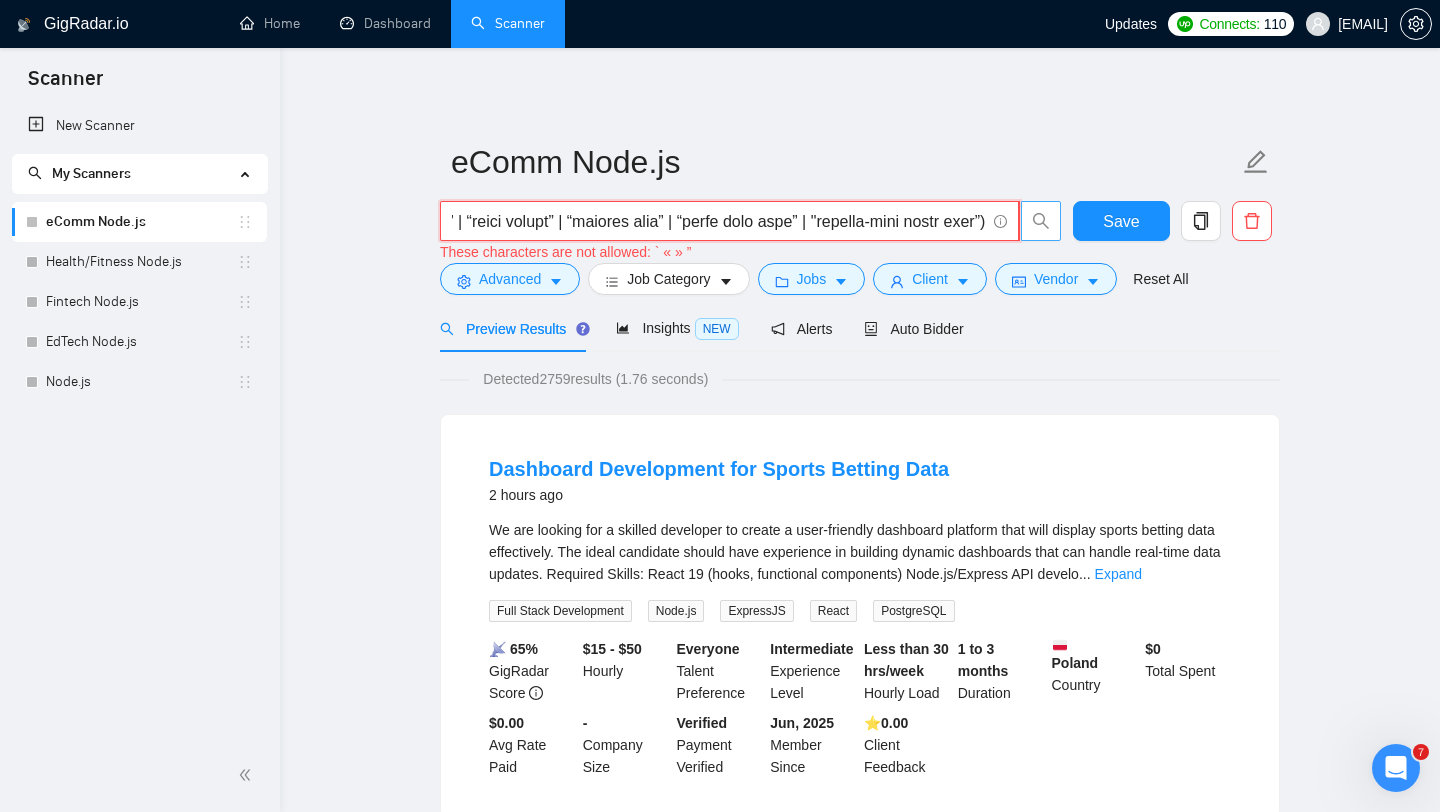 click at bounding box center (718, 221) 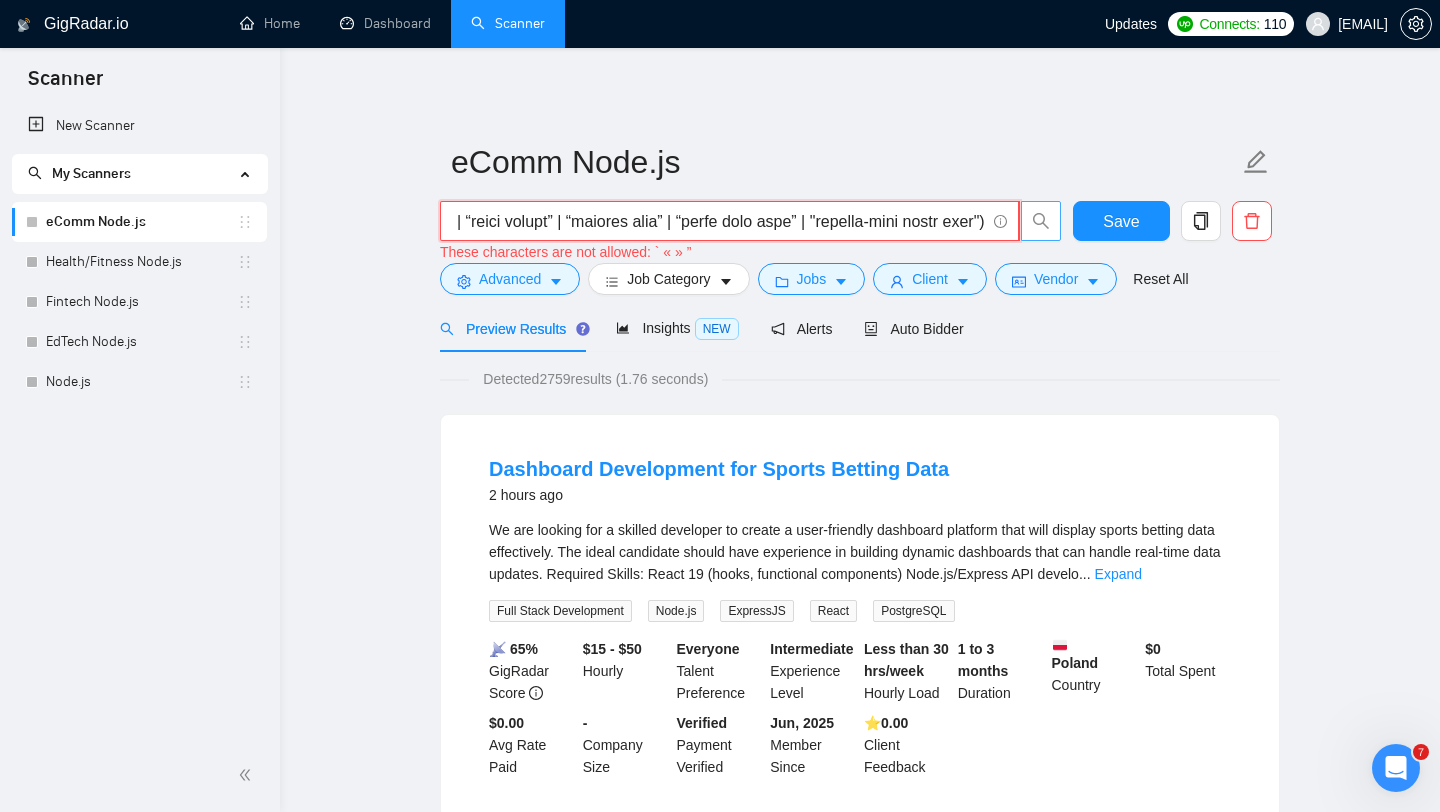 scroll, scrollTop: 0, scrollLeft: 6363, axis: horizontal 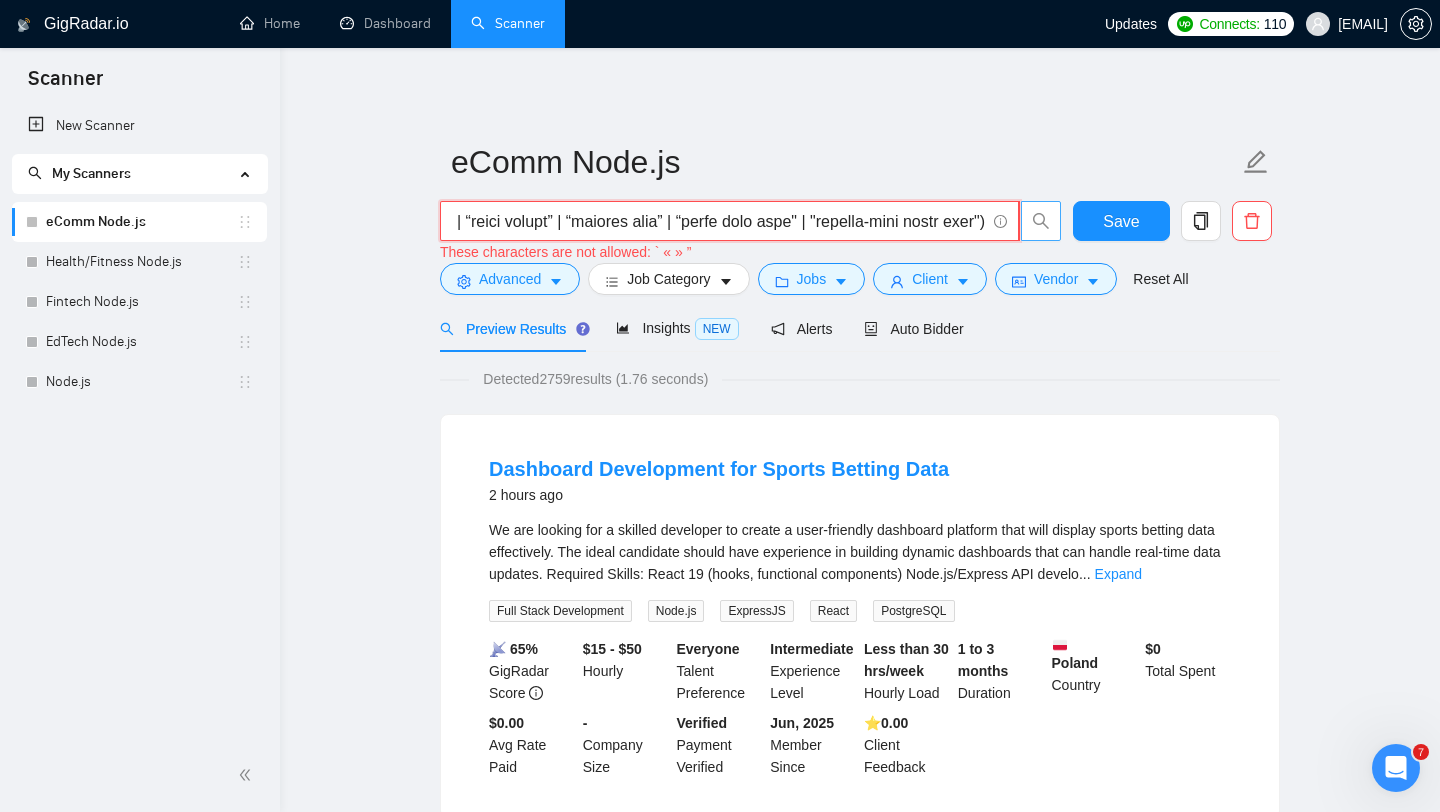 click at bounding box center [718, 221] 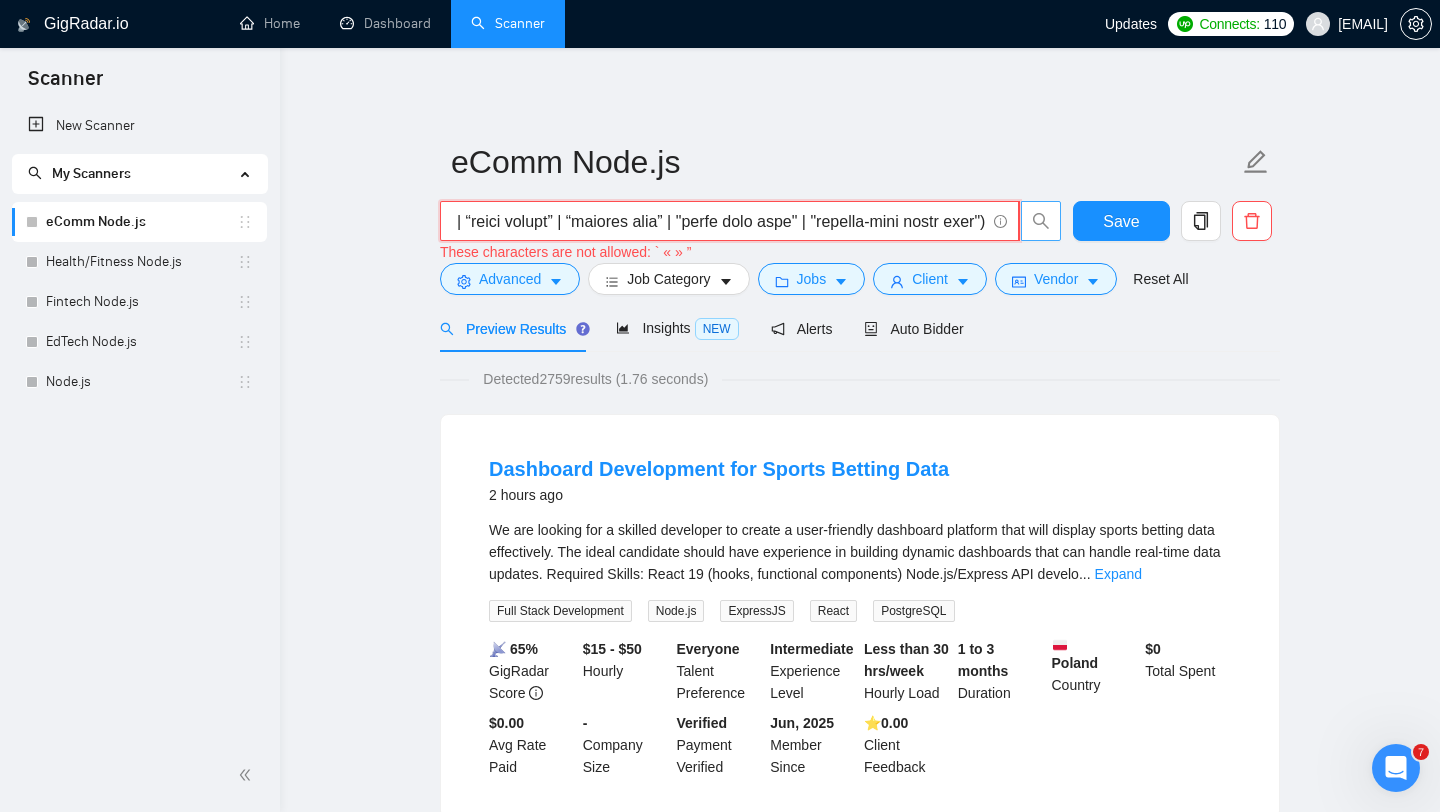 click at bounding box center [718, 221] 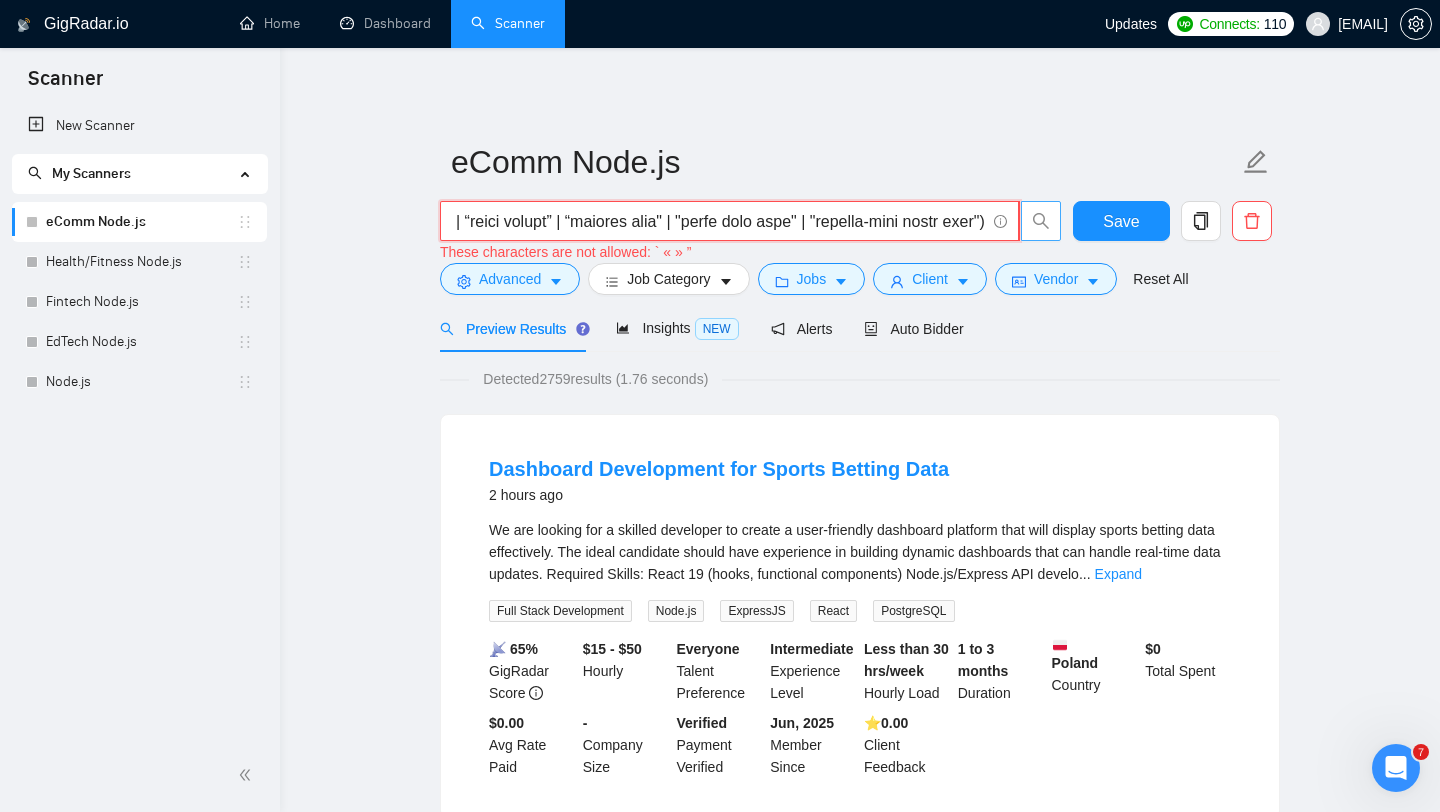 click at bounding box center [718, 221] 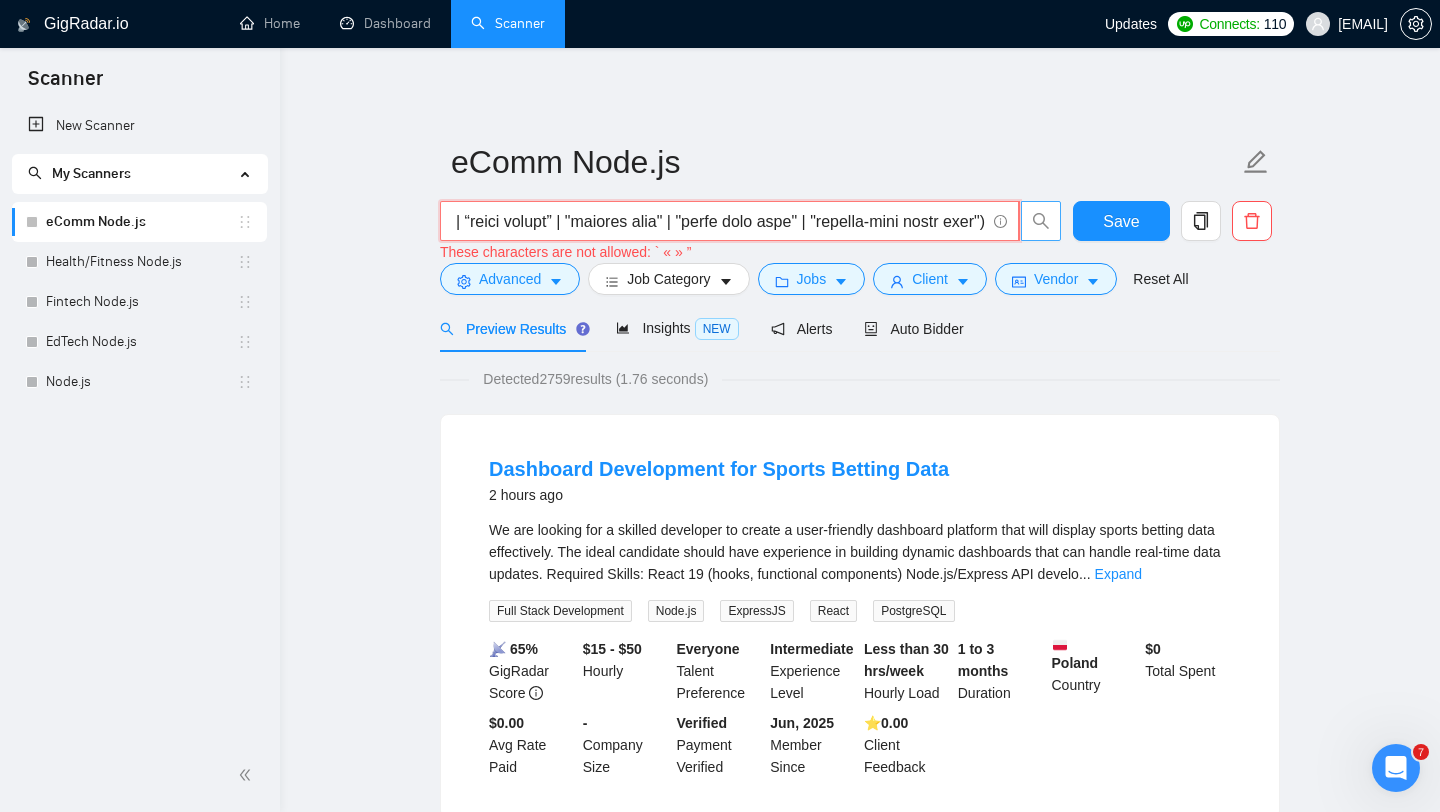 scroll, scrollTop: 0, scrollLeft: 0, axis: both 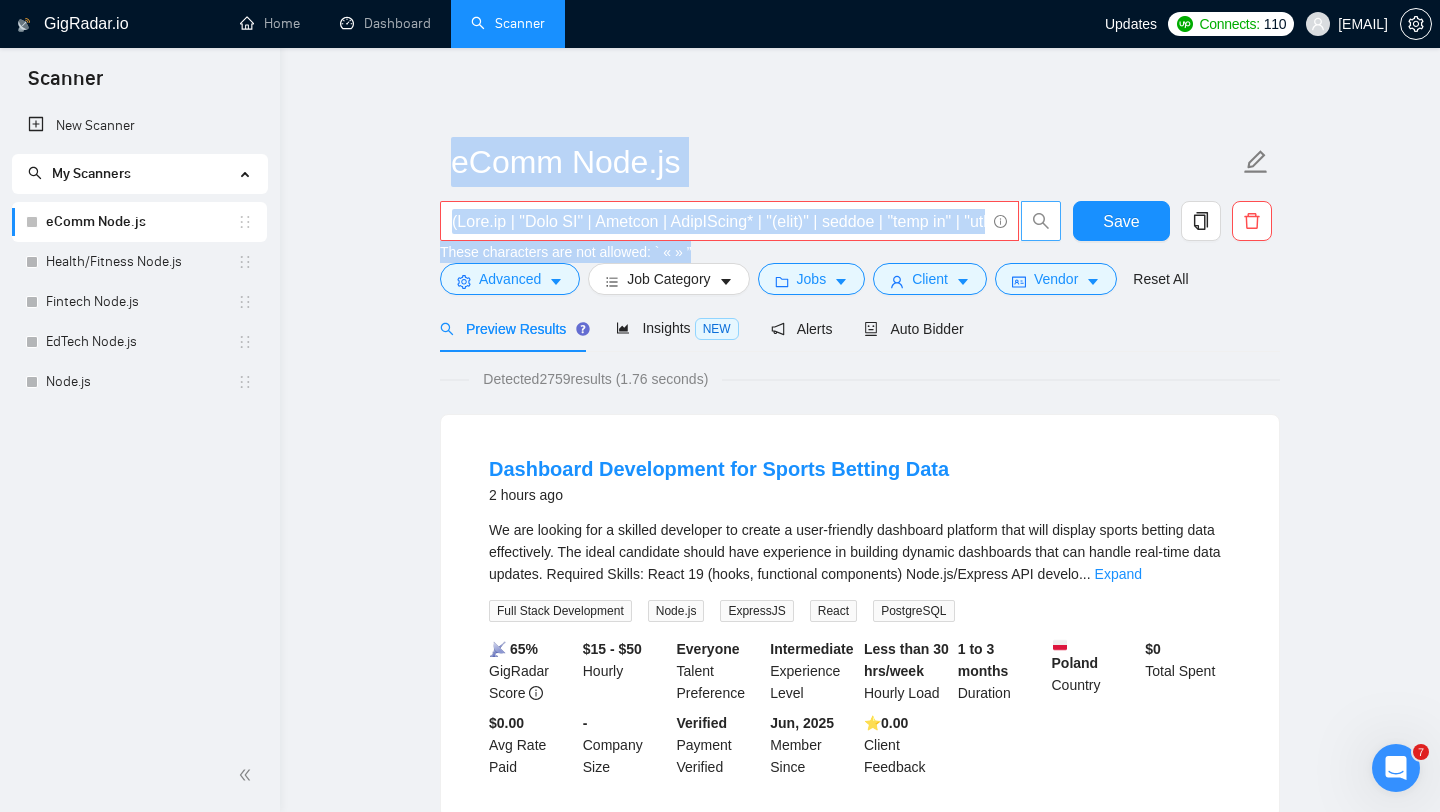 drag, startPoint x: 724, startPoint y: 249, endPoint x: 434, endPoint y: 249, distance: 290 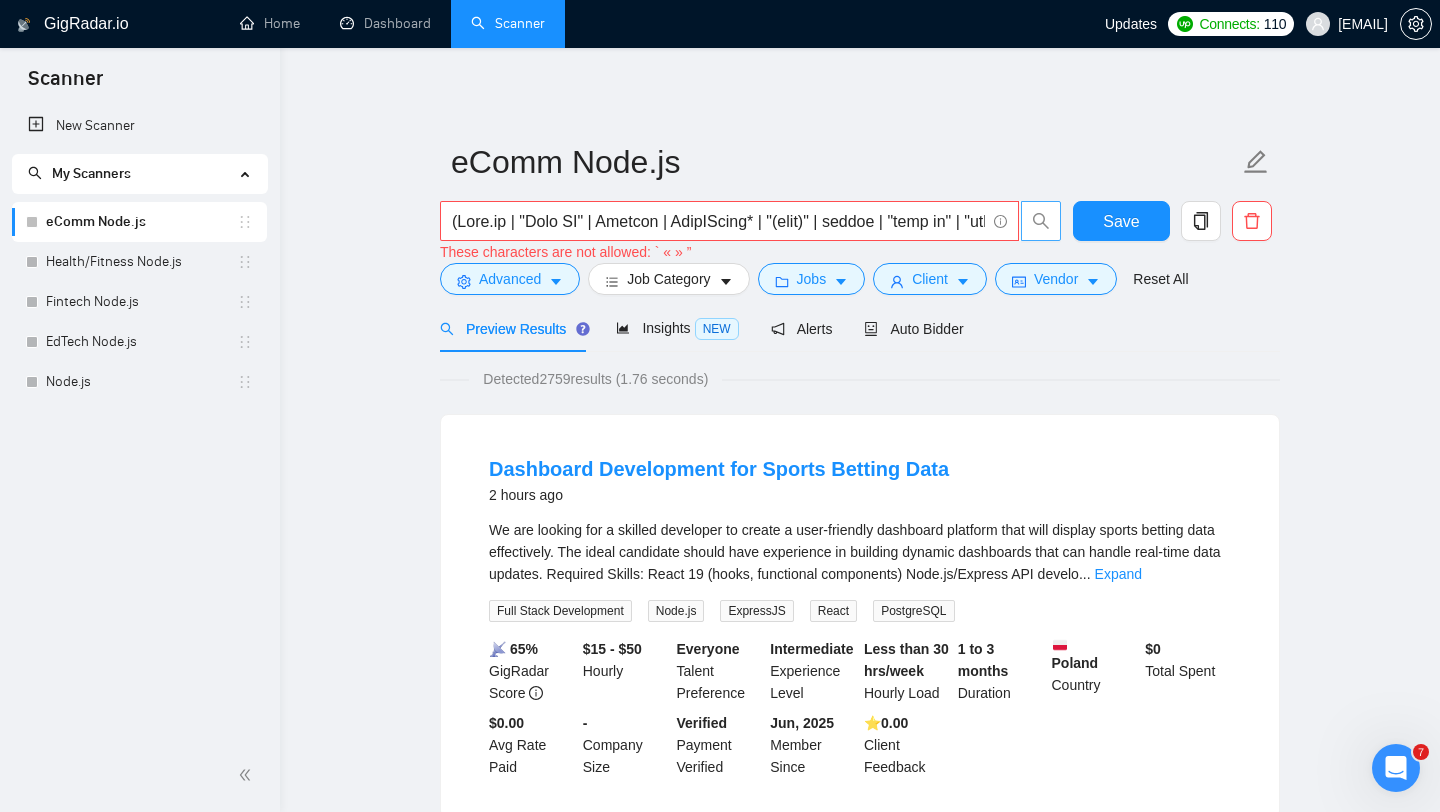 click on "eComm Node.js These characters are not allowed: ` « » ” Save Advanced   Job Category   Jobs   Client   Vendor   Reset All Preview Results Insights NEW Alerts Auto Bidder Detected   2759  results   (1.76 seconds) Dashboard Development for Sports Betting Data 2 hours ago We are looking for a skilled developer to create a user-friendly dashboard platform that will display sports betting data effectively. The ideal candidate should have experience in building dynamic dashboards that can handle real-time data updates.
Required Skills:
React 19 (hooks, functional components)
Node.js/Express API develo ... Expand Full Stack Development Node.js ExpressJS React PostgreSQL 😀   65% GigRadar Score   $15 - $50 Hourly Everyone Talent Preference Intermediate Experience Level Less than 30 hrs/week Hourly Load 1 to 3 months Duration   [COUNTRY] Country $ 0 Total Spent $0.00 Avg Rate Paid - Company Size Verified Payment Verified Jun, 2025 Member Since ⭐  0.00 Client Feedback 5 hours ago ... Expand Content Strategy" at bounding box center [860, 2428] 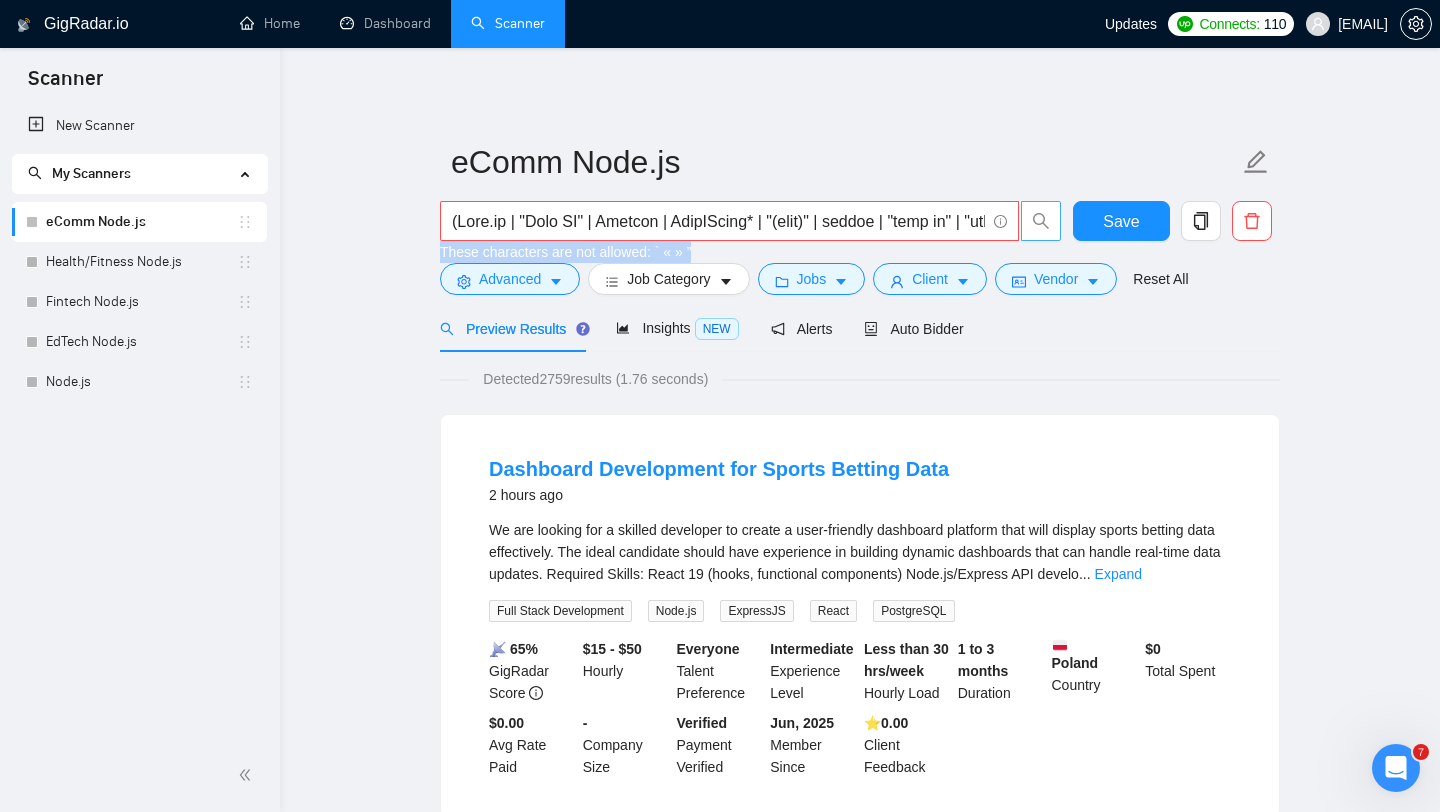 drag, startPoint x: 705, startPoint y: 250, endPoint x: 438, endPoint y: 252, distance: 267.00748 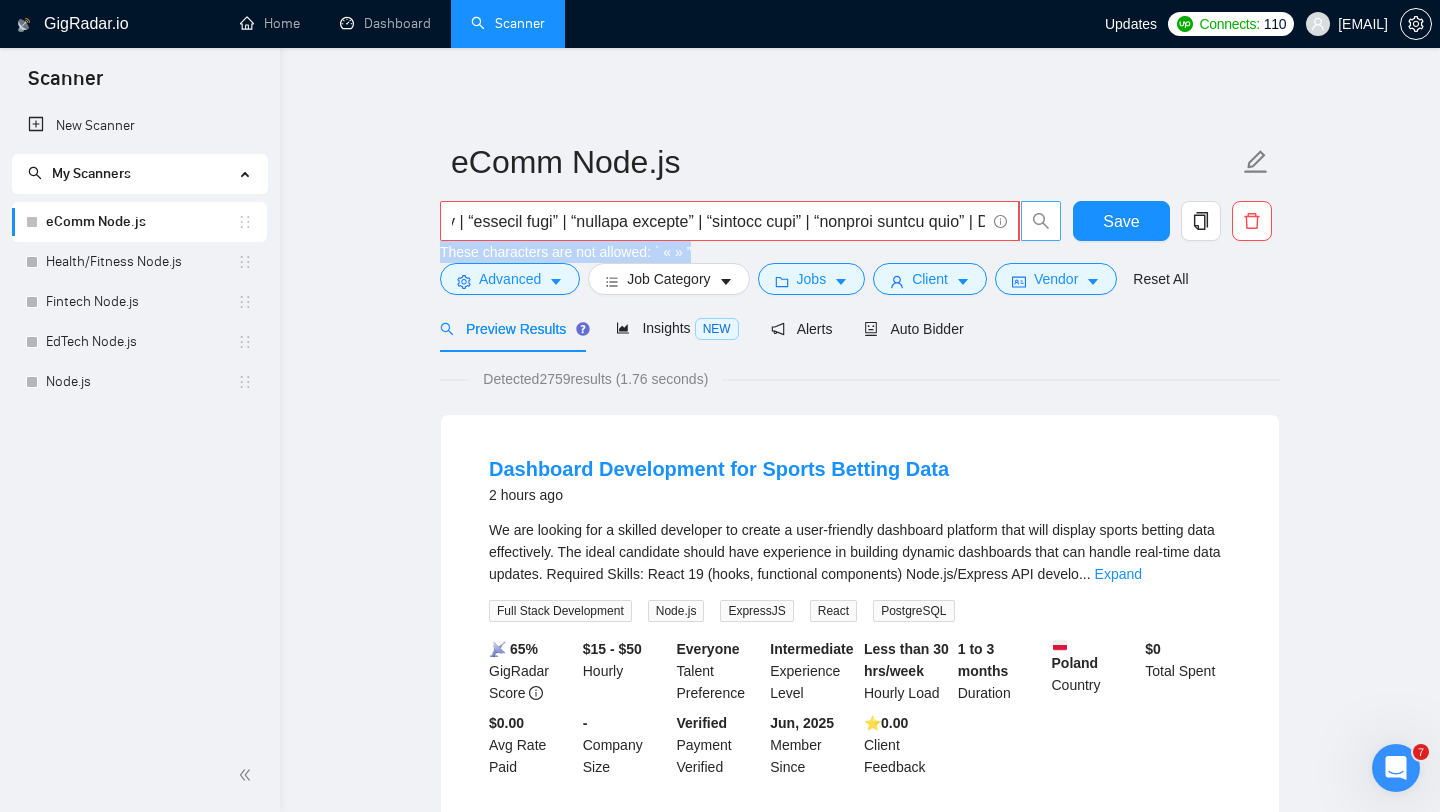 scroll, scrollTop: 0, scrollLeft: 1704, axis: horizontal 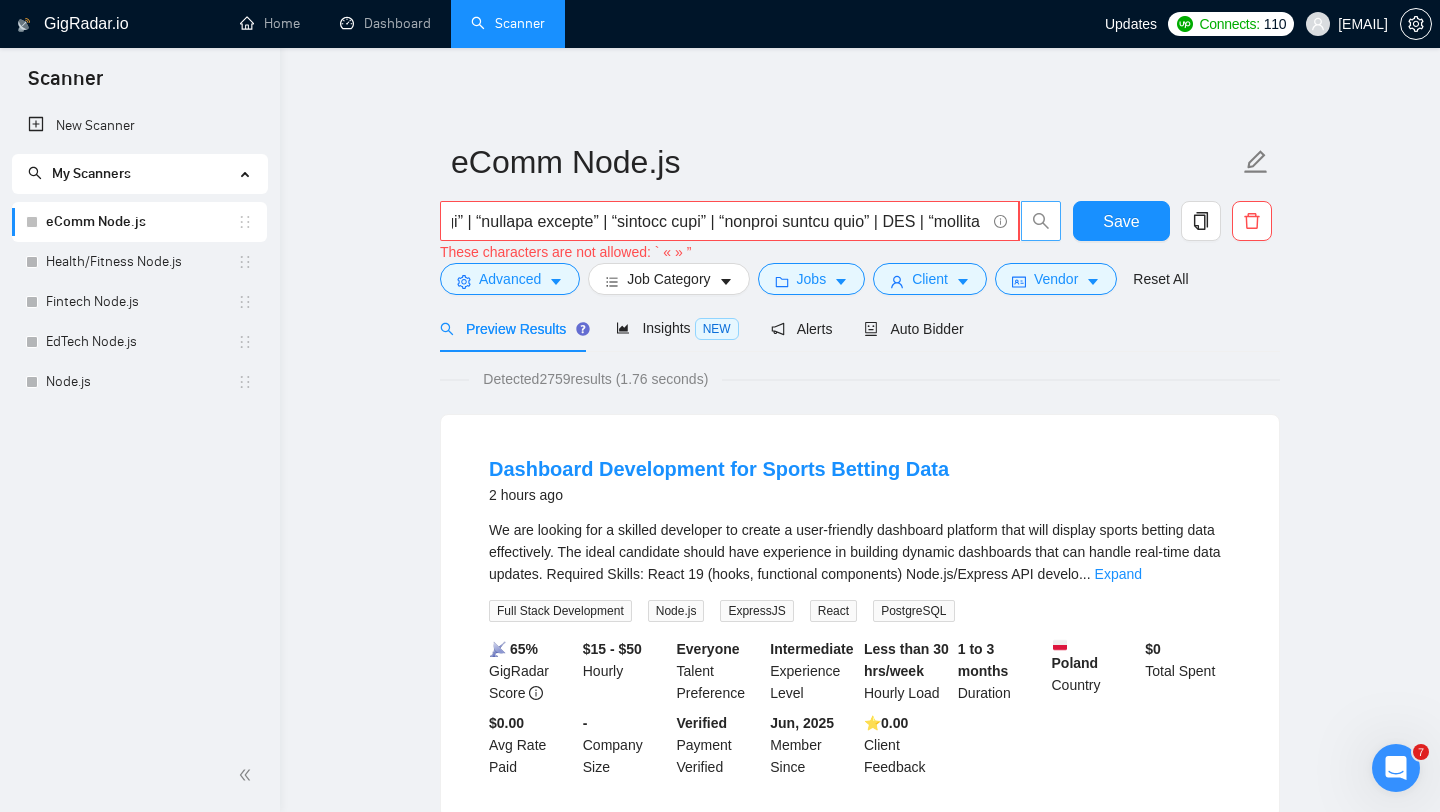 click at bounding box center (718, 221) 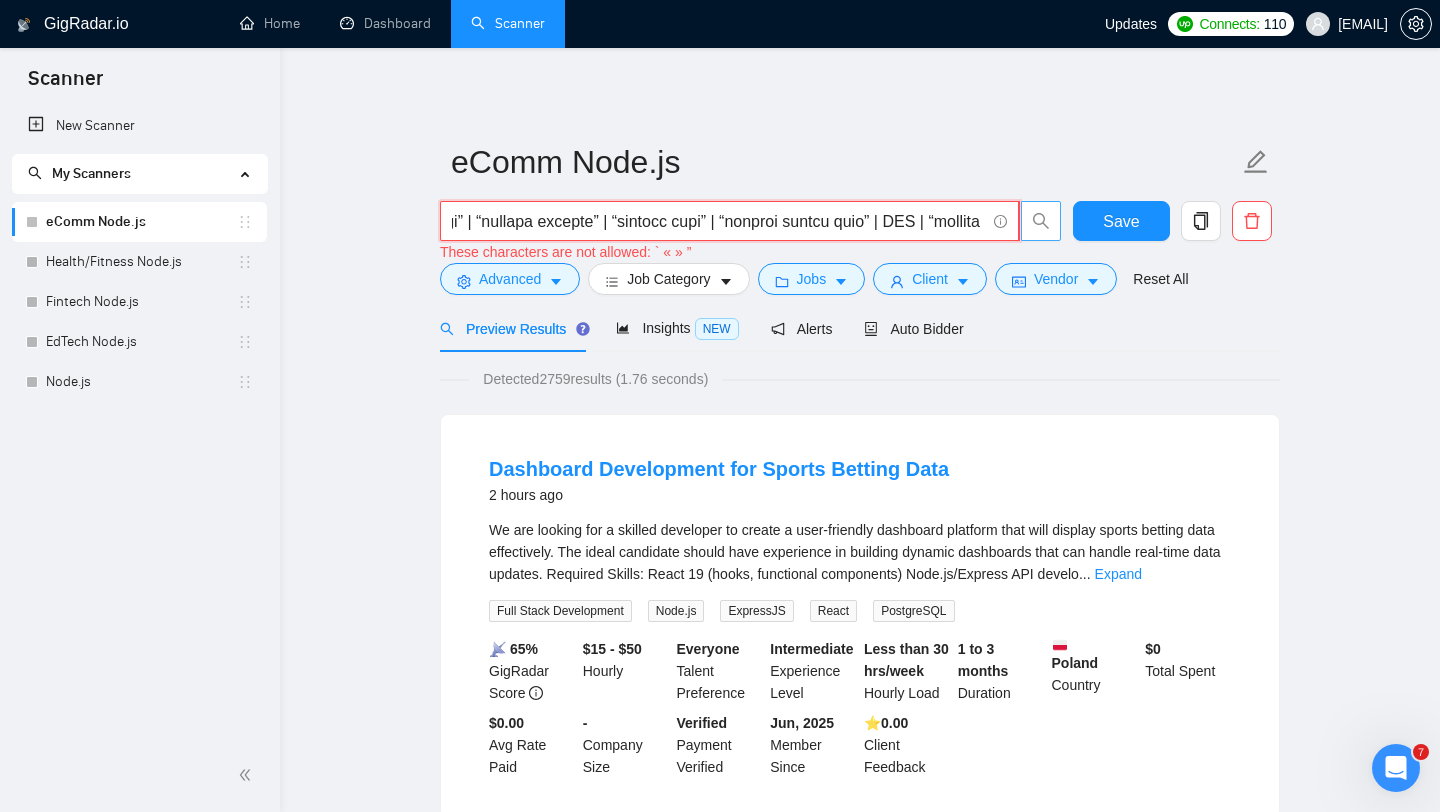 click at bounding box center [718, 221] 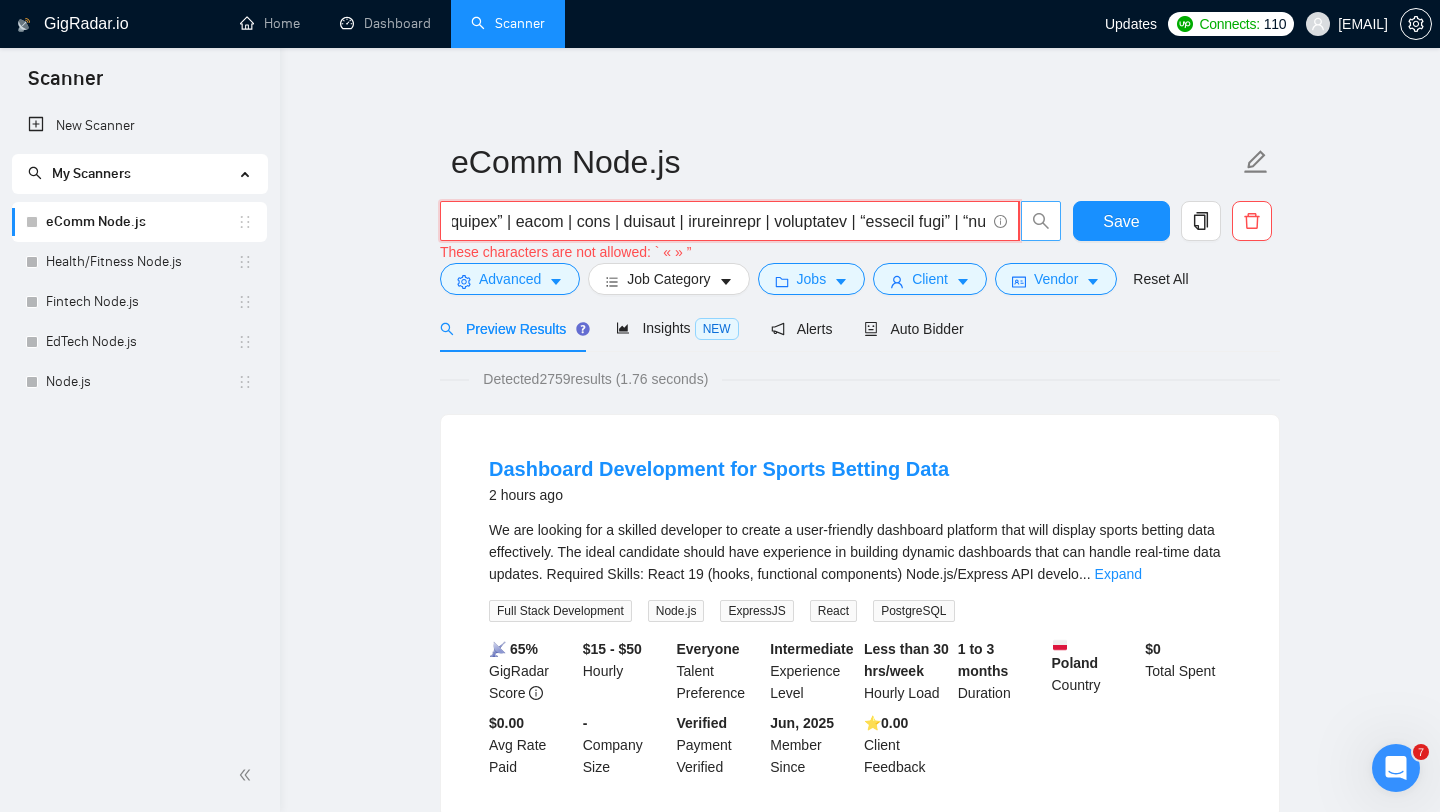 scroll, scrollTop: 0, scrollLeft: 1176, axis: horizontal 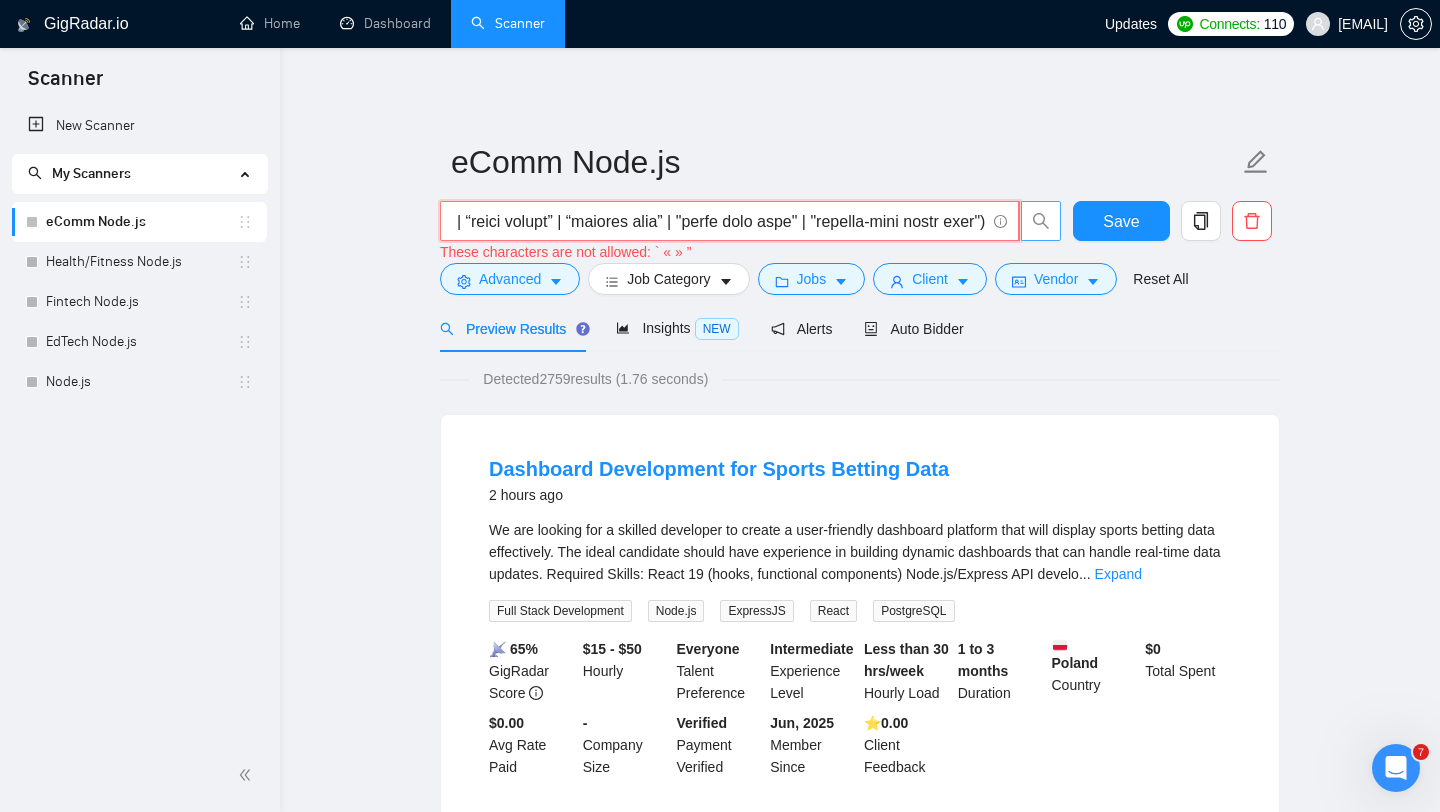 drag, startPoint x: 558, startPoint y: 225, endPoint x: 1034, endPoint y: 226, distance: 476.00104 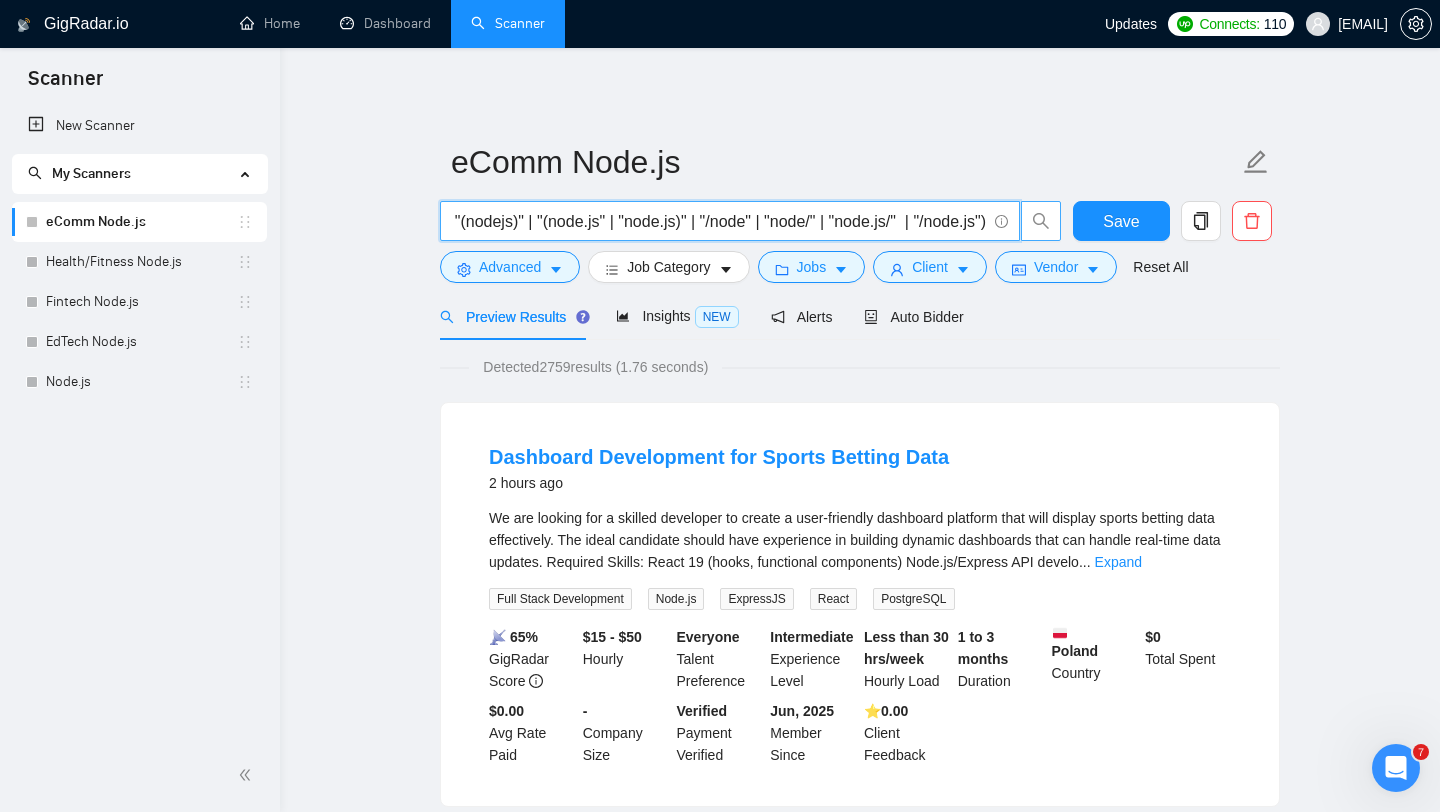 paste on "("eCommerce" | store | shop | webshop | marketplace | storefront | "product feed" | "product catalog" | "product grid" | "product detail page" | PDP | "product listing page" | PLP | "shopping cart" | minicart | "cart drawer" | "checkout page" | "express checkout" | "one-page checkout" | "upsell page" | "cross-sell module" | "bundle builder" | "add-to-cart button" | "quantity selector" | "variant selector" | wishlist | "reorder page" | "order summary" | "abandoned cart" | "cart recovery" | "gift card page" | "promo code field" | "shipping estimator" | "delivery selector" | "returns portal" | "loyalty portal" | "subscription box page" | "pre-order page" | "back-in-stock module" | "inventory badge" | "stock counter" | "price slider" | "compare page" | "flash sale page" | "limited-time offer page")" 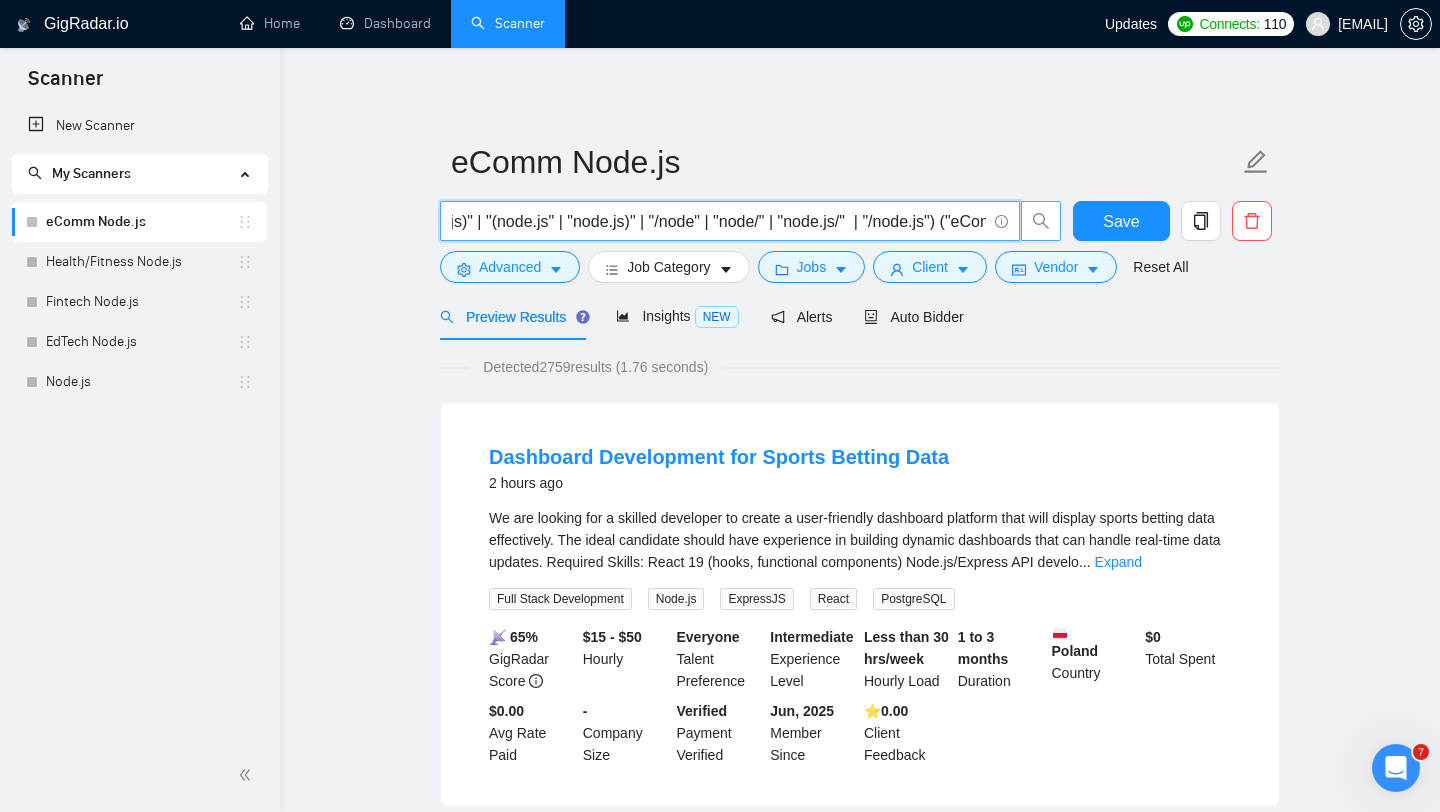 scroll, scrollTop: 0, scrollLeft: 6400, axis: horizontal 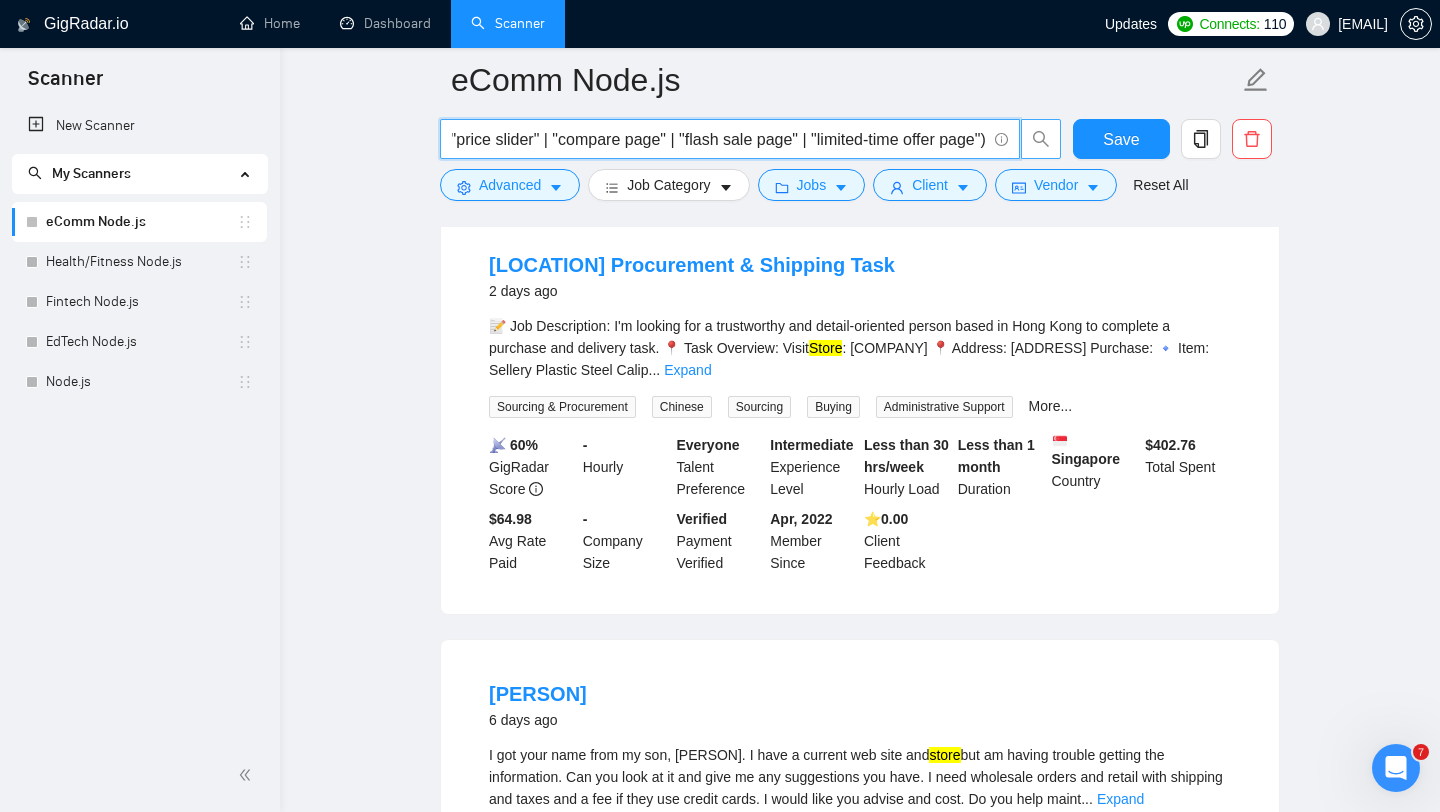 type on "(Node.js | "Node JS" | Express | NestJSnode* | "(node)" | nodejs | "node js" | "node.js" | "(node.js)"| "(nodejs)" | "(node.js" | "node.js)" | "/node" | "node/" | "node.js/"  | "/node.js") ("eCommerce" | store | shop | webshop | marketplace | storefront | "product feed" | "product catalog" | "product grid" | "product detail page" | PDP | "product listing page" | PLP | "shopping cart" | minicart | "cart drawer" | "checkout page" | "express checkout" | "one-page checkout" | "upsell page" | "cross-sell module" | "bundle builder" | "add-to-cart button" | "quantity selector" | "variant selector" | wishlist | "reorder page" | "order summary" | "abandoned cart" | "cart recovery" | "gift card page" | "promo code field" | "shipping estimator" | "delivery selector" | "returns portal" | "loyalty portal" | "subscription box page" | "pre-order page" | "back-in-stock module" | "inventory badge" | "stock counter" | "price slider" | "compare page" | "flash sale page" | "limited-time offer page")" 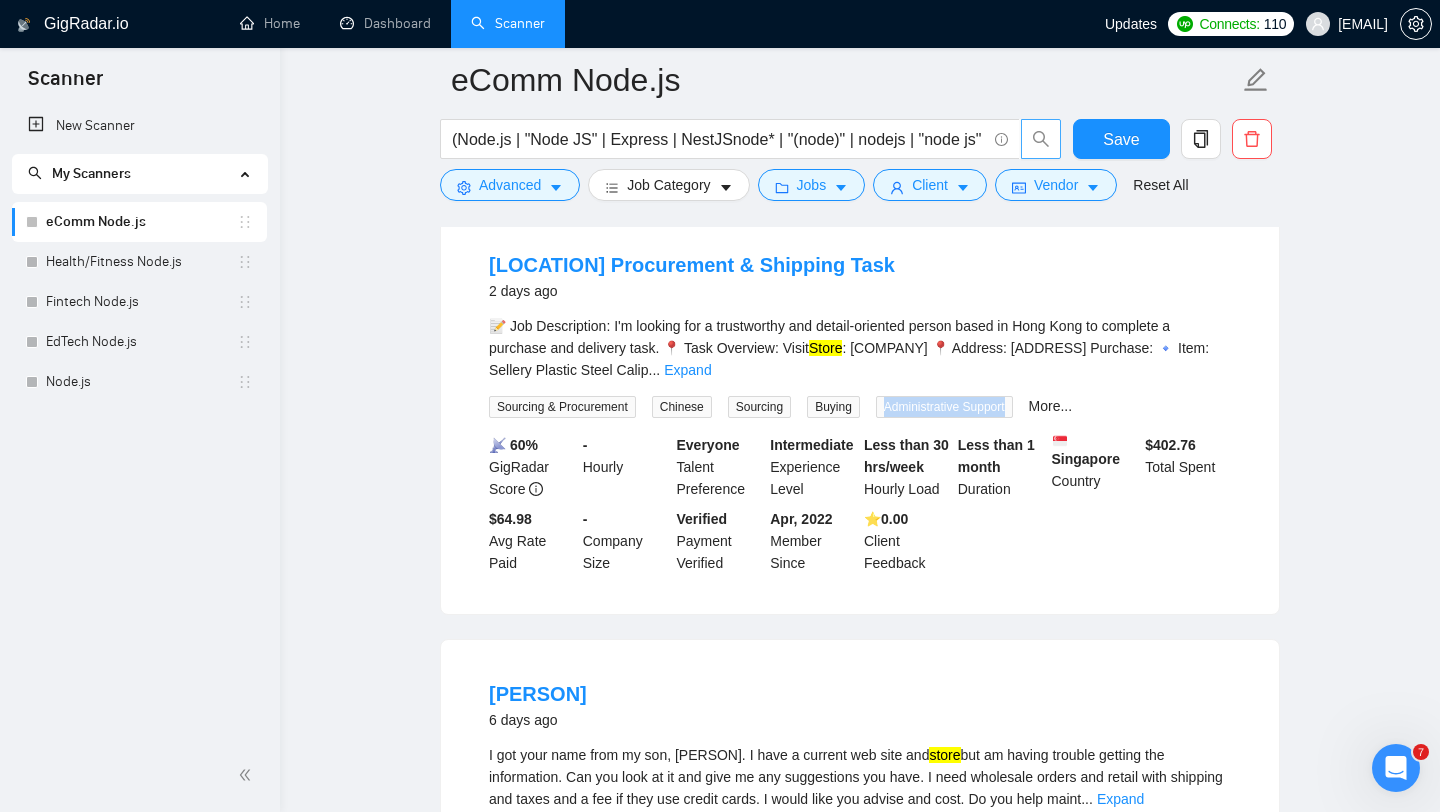 drag, startPoint x: 893, startPoint y: 403, endPoint x: 1049, endPoint y: 401, distance: 156.01282 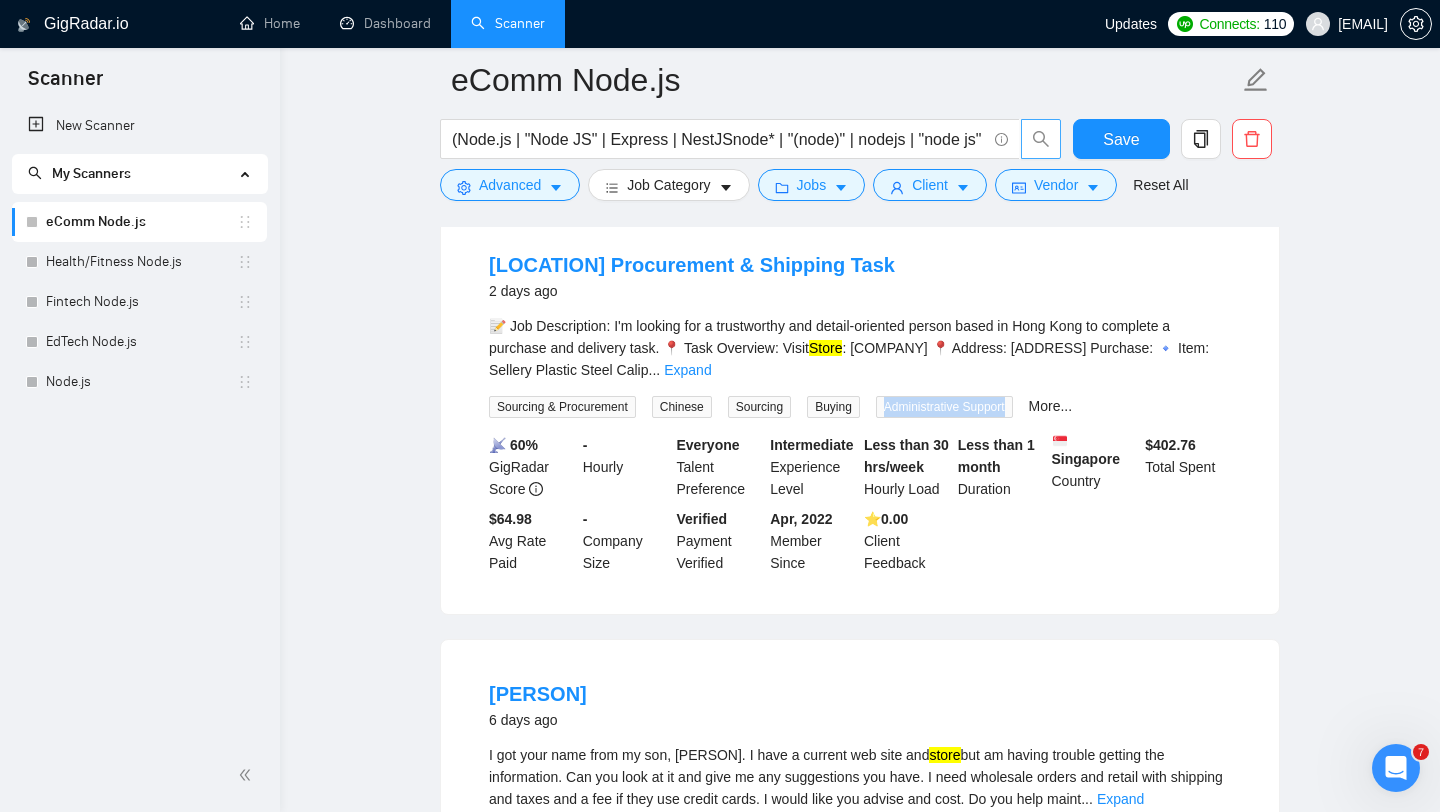 click on "Sourcing & Procurement Chinese Sourcing Buying Administrative Support More..." at bounding box center [780, 406] 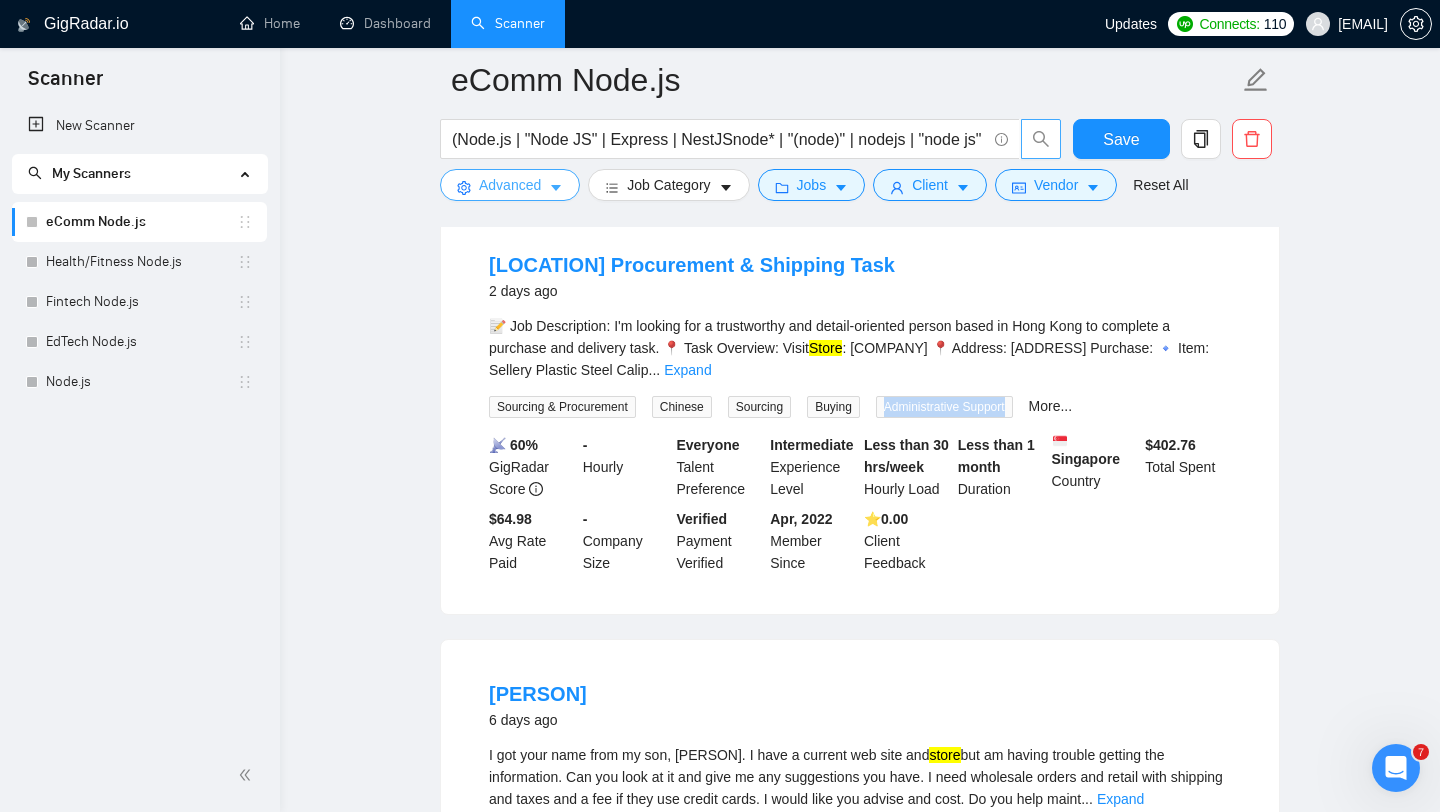 click on "Advanced" at bounding box center [510, 185] 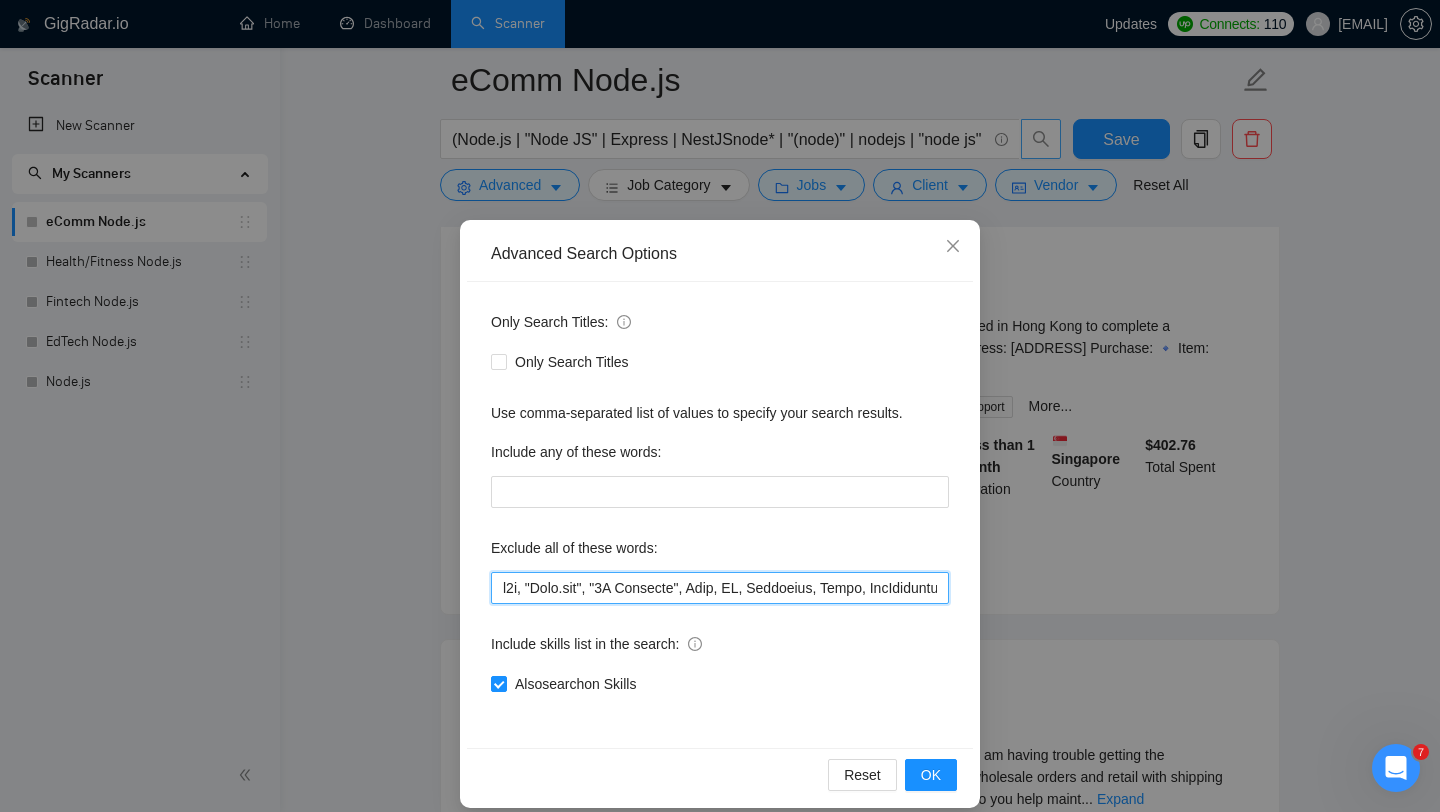 click at bounding box center [720, 588] 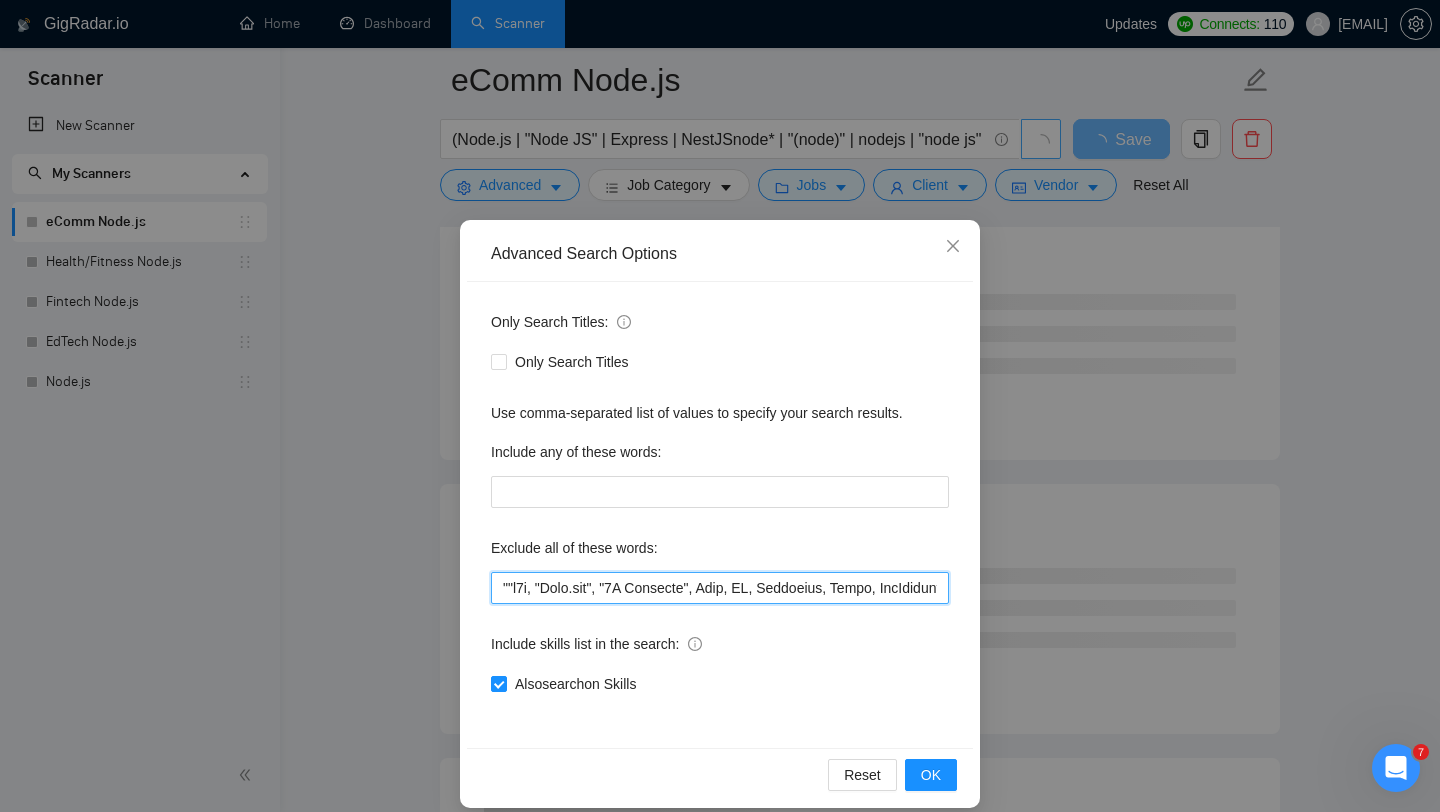 paste on "Administrative Support" 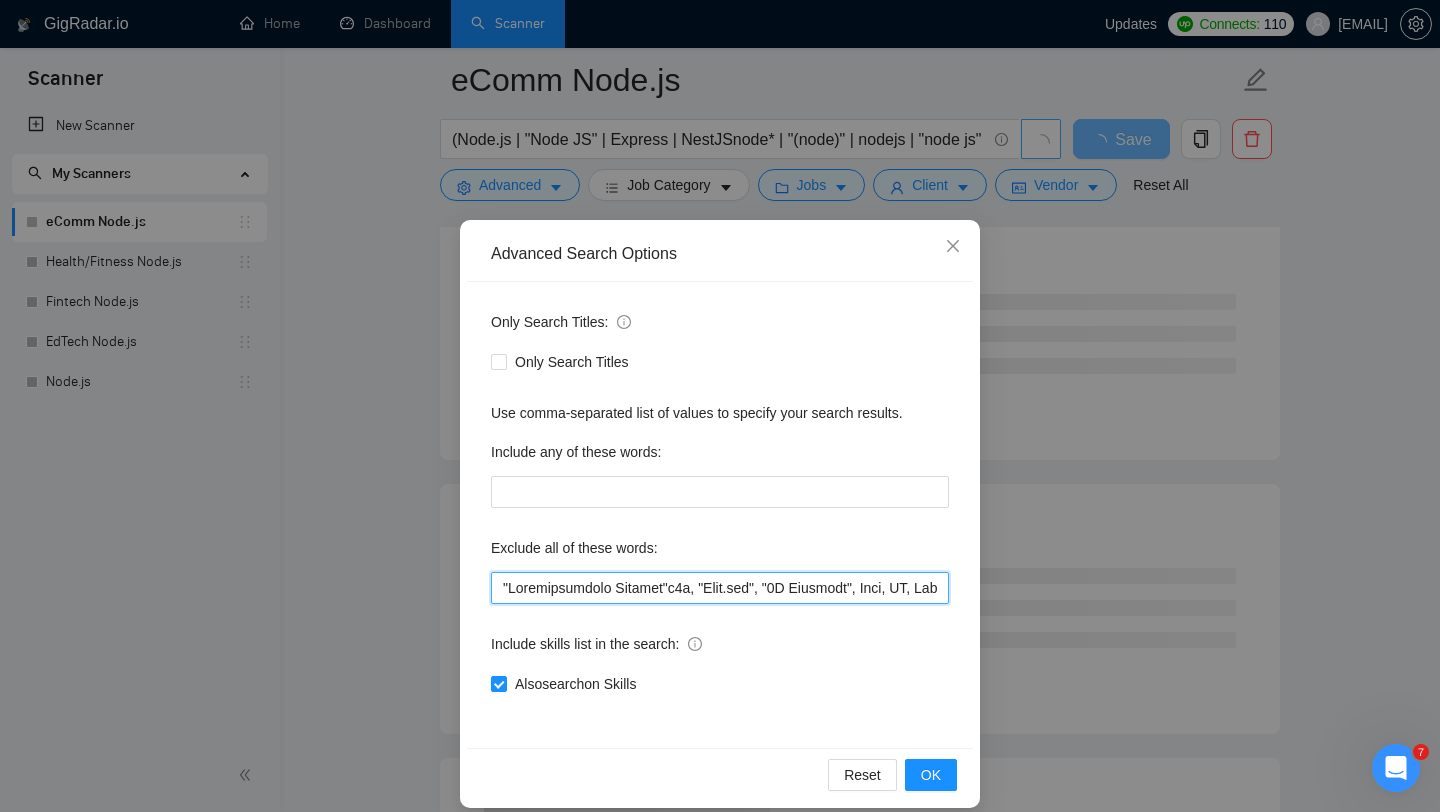 click at bounding box center [720, 588] 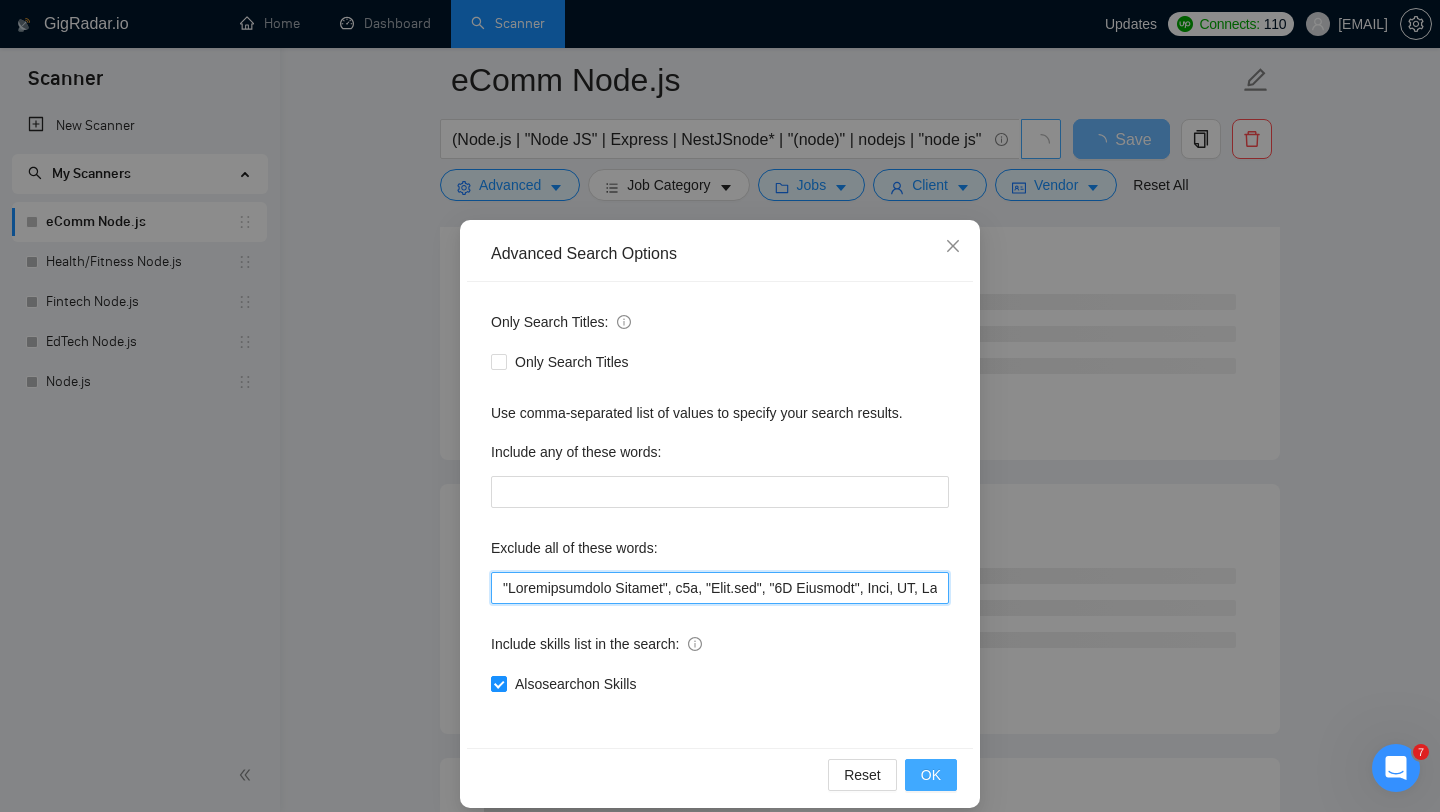 type on ""Administrative Support", n8n, "Make.com", "3D Modeling", Lead, WP, Wordpress, Tilda, WooCommerce, Joomla, Python, Django, "Ruby on Rail", Ruby, Flask, Kajabi, Rust, Magento, (.Net), C, C#, C++, ".NET Framework", Java, "Java Spring", Springboot, "Spring boot", Oracle, Sanity, Drupal, Caddy, "Go High Level", GoHighLevel, Webflow, Wix, "Bubble.io", Bubble, Azure, Pixel, fb, facebook, Supabase,  UTM, AR, C++, "Nuxt.js", Magento, Flutter, Flutterflow, "Flutter flow", web3, Shopify, tutor, tutors, tutoring, consultation, consultant, trainer, trainers, cofounder, "co-founder", "co founder", "React Native", Kotlin, iOS, Android, Netlify, Dart, "no agency", "no agencies", Okta,  Ghost, Golang, "Go lang", NLP, "Natural language processing", "Machine Learning", MachineLearning, ML, RoR, Blockchain, Solana, Redis, Squarespace, Buildship, "Square space", Go, "Java Spring boot", "web 3", Sharetribe, Sharepoint, QA, tester, Framer, Selenium, FastAPI, "Quality Assurance", "mobile app", "mobile apps", "mobile application"..." 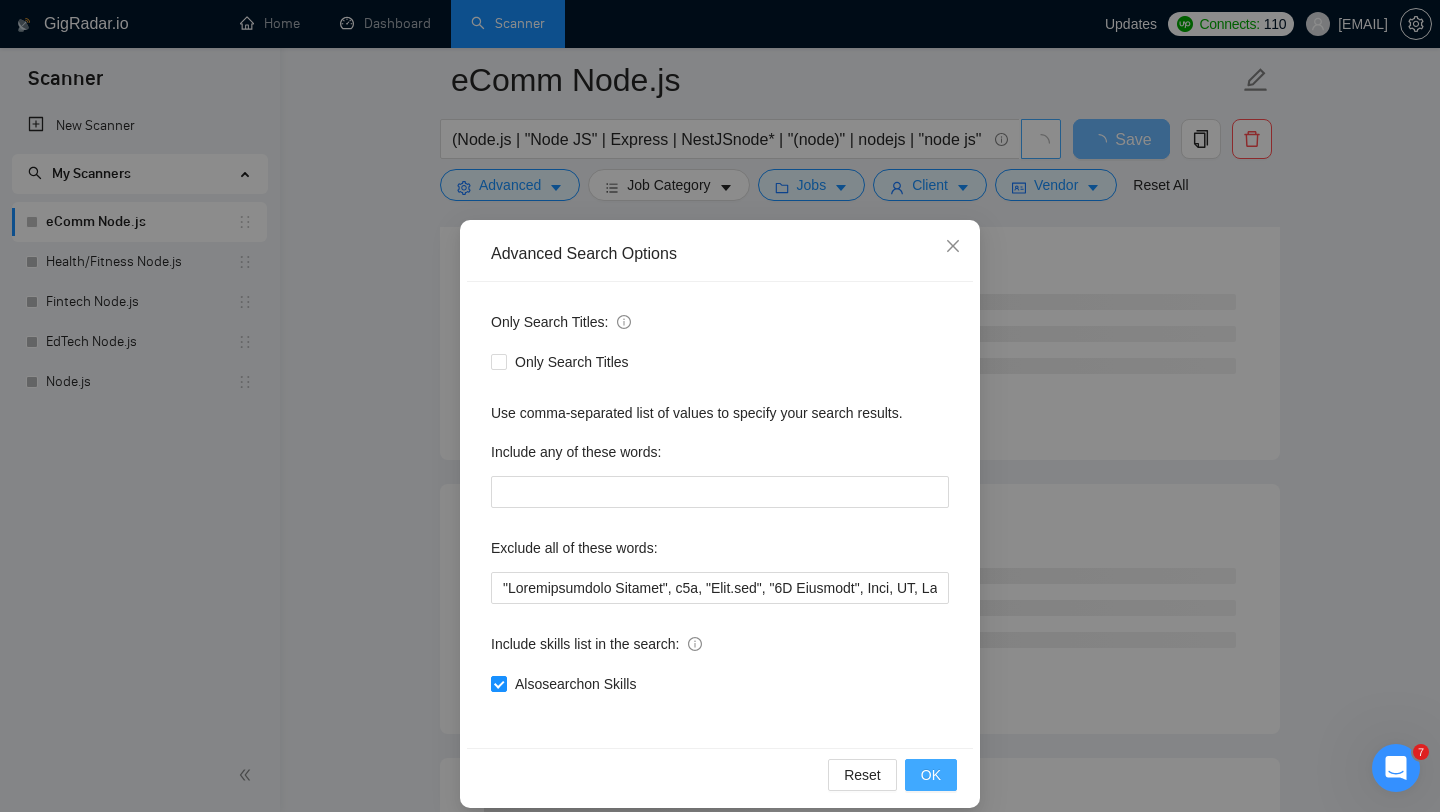 click on "OK" at bounding box center (931, 775) 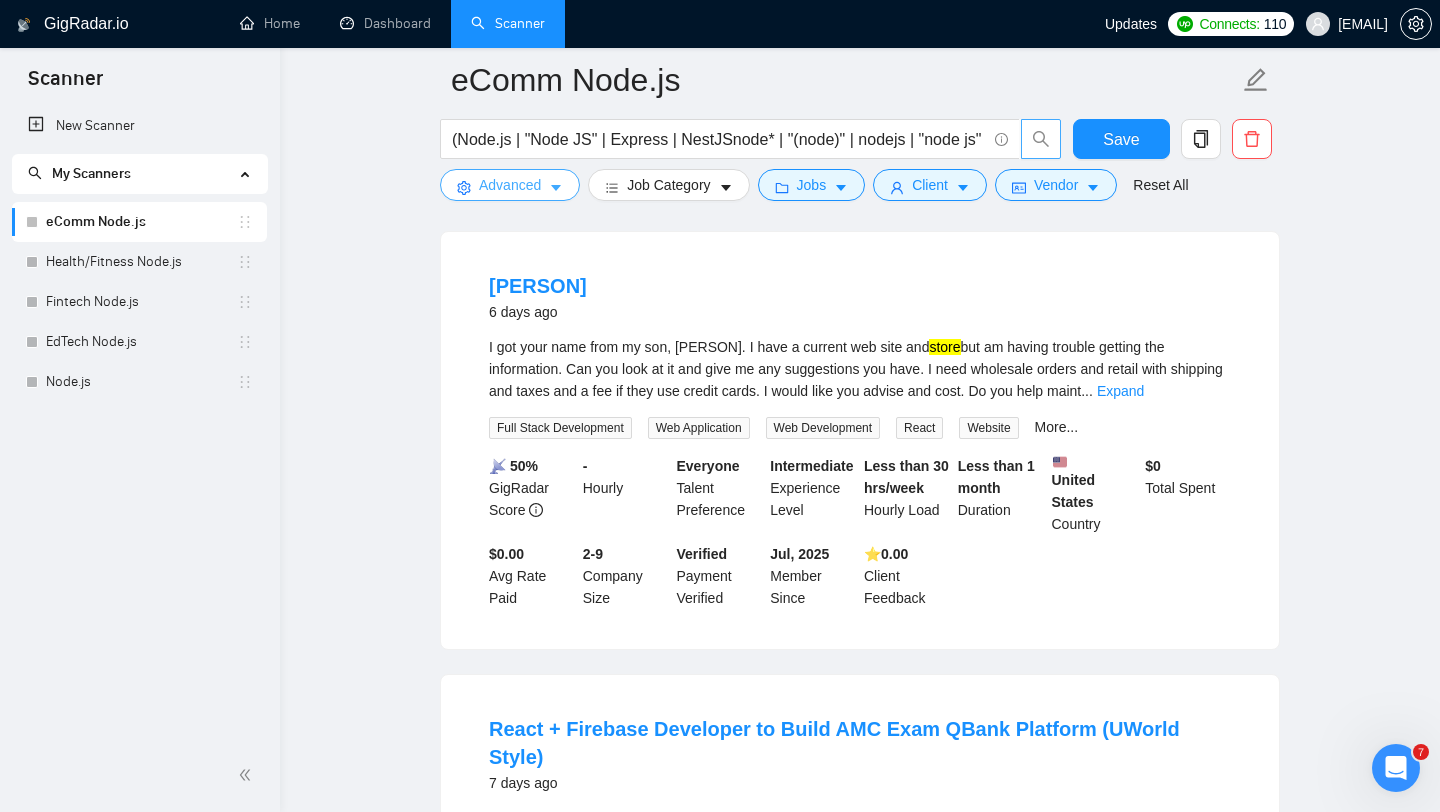scroll, scrollTop: 207, scrollLeft: 0, axis: vertical 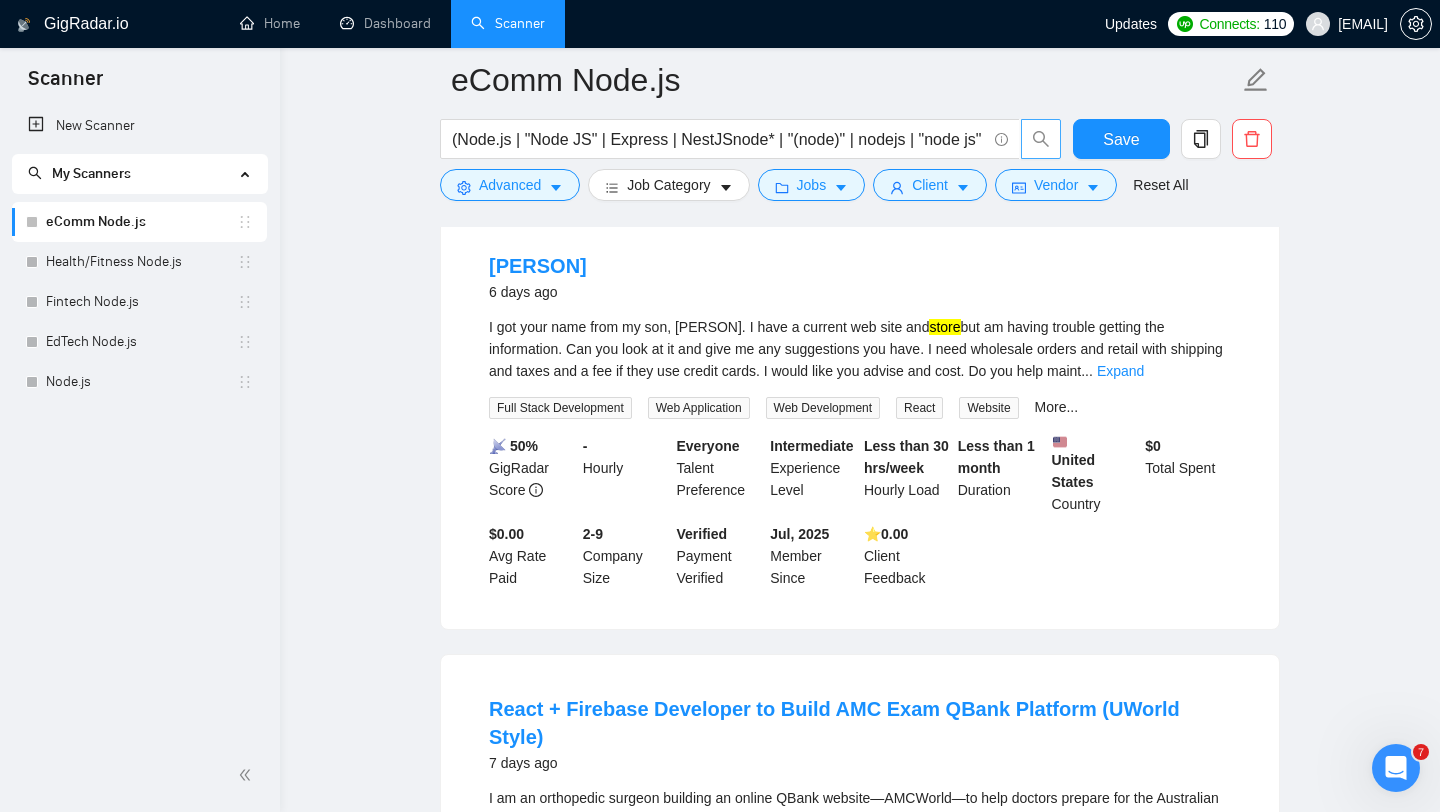 click on "I got your name from my son, [NAME]. I have a current web site and  store  but am having trouble getting the information.  Can you look at it and give me any suggestions you have.  I need wholesale orders and retail with shipping and taxes and a fee if they use credit cards.  I would like you advise and cost.  Do you help maint ... Expand" at bounding box center (860, 349) 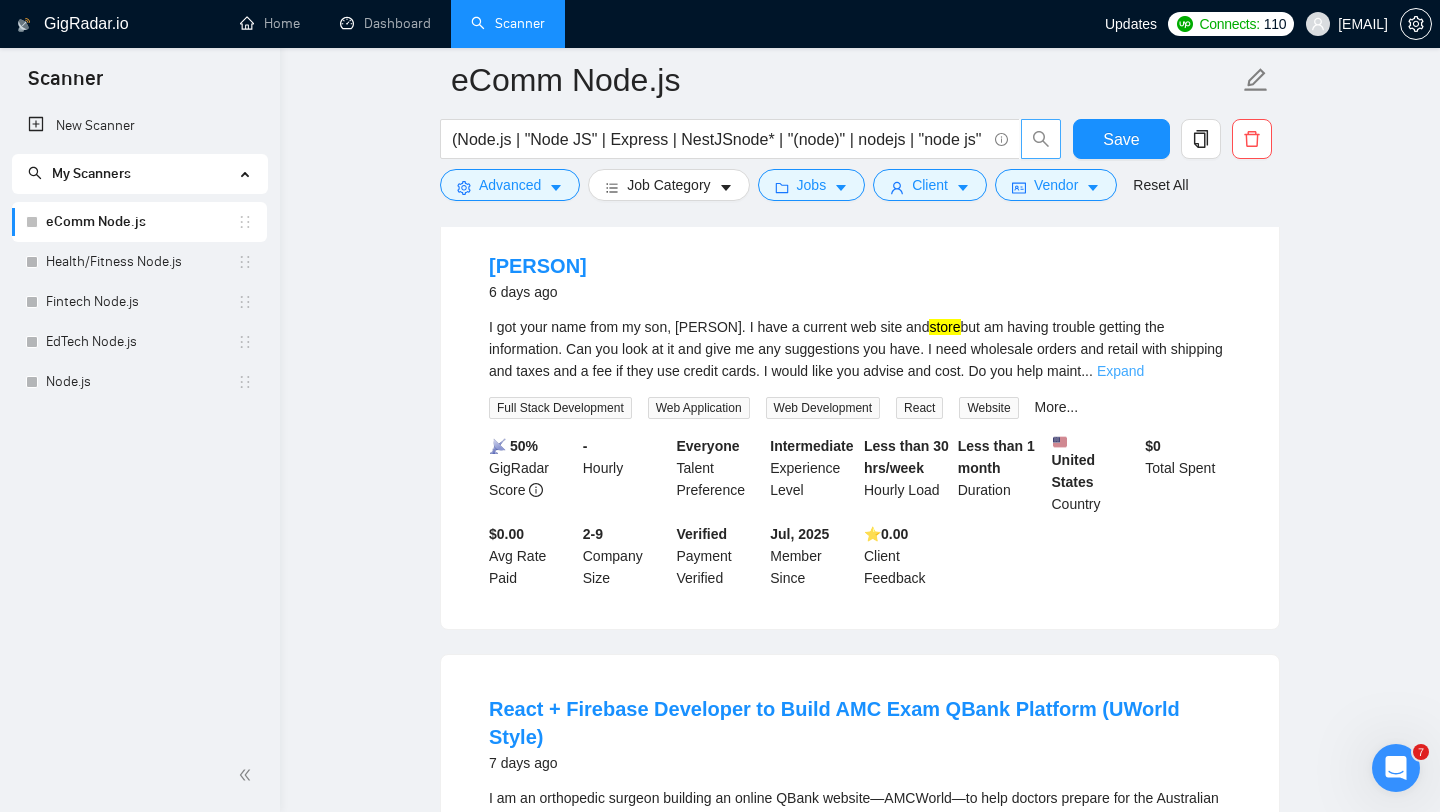click on "Expand" at bounding box center (1120, 371) 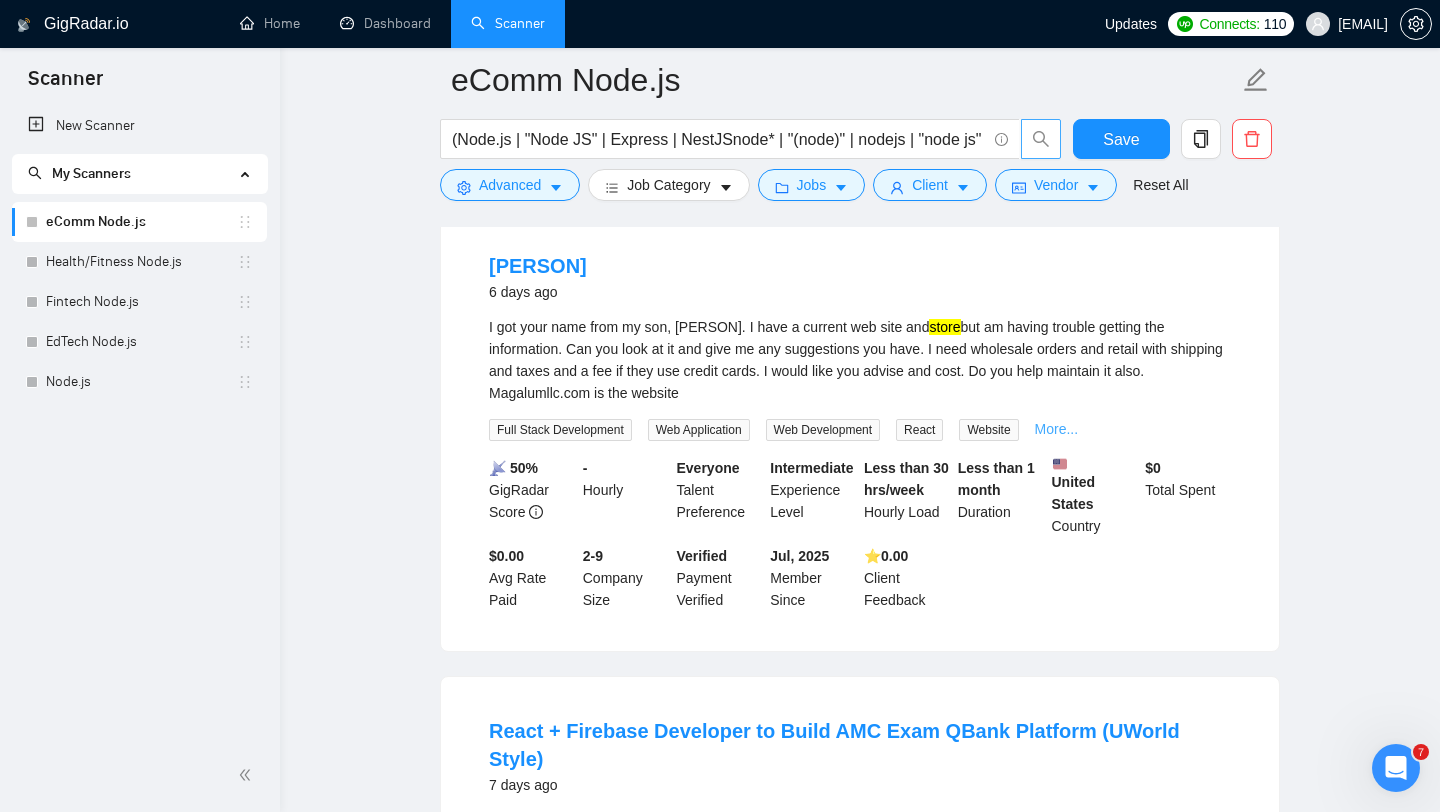 click on "More..." at bounding box center [1057, 429] 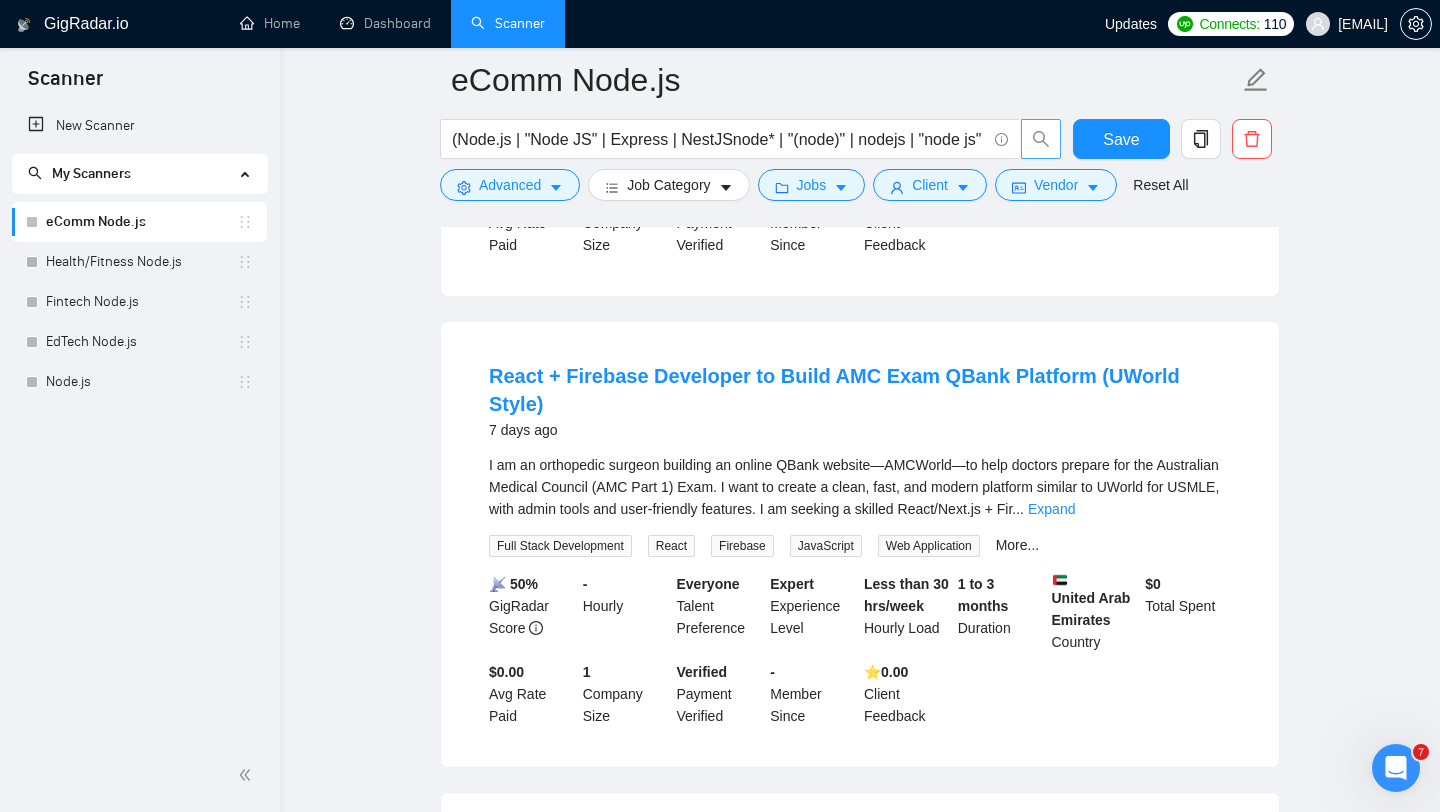 scroll, scrollTop: 629, scrollLeft: 0, axis: vertical 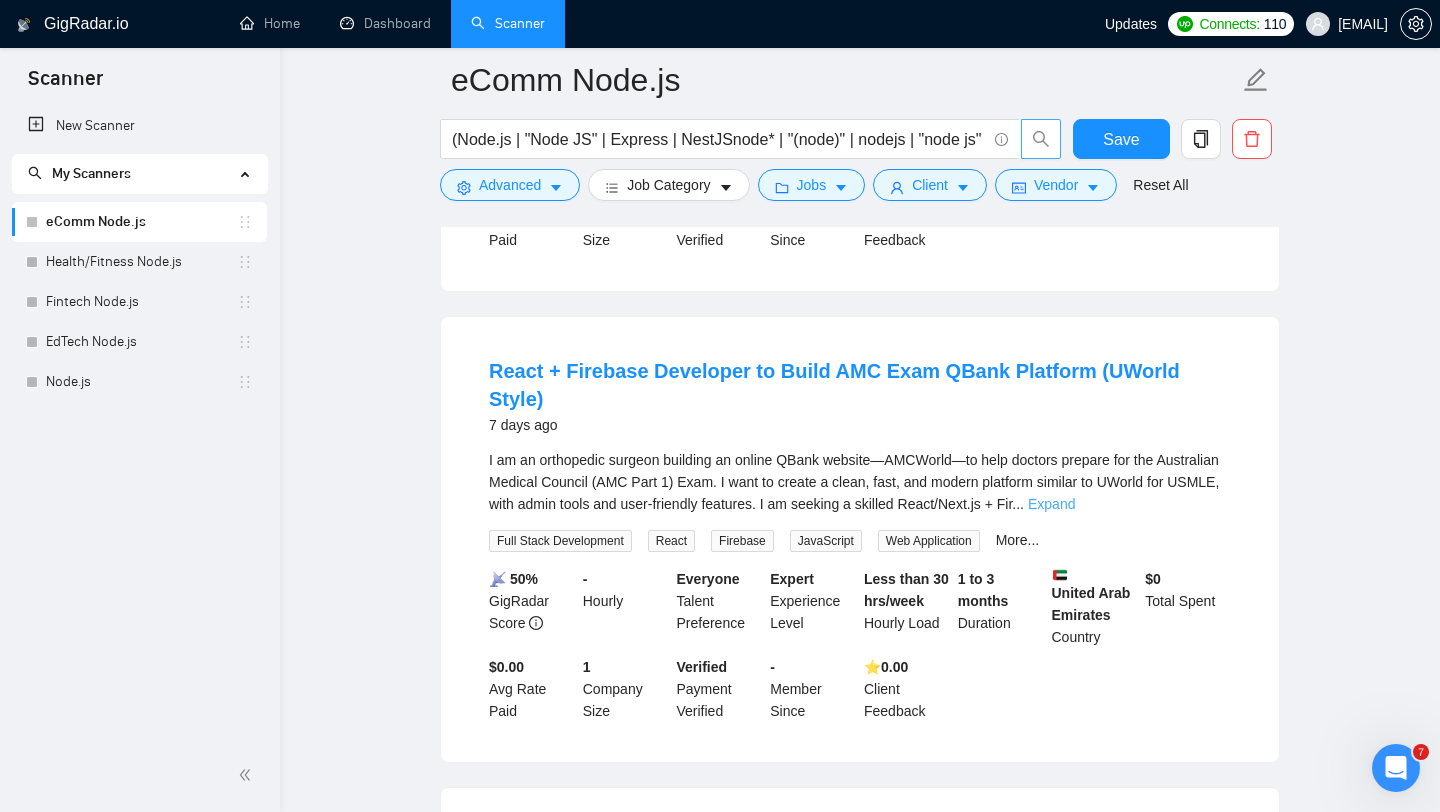 click on "Expand" at bounding box center (1051, 504) 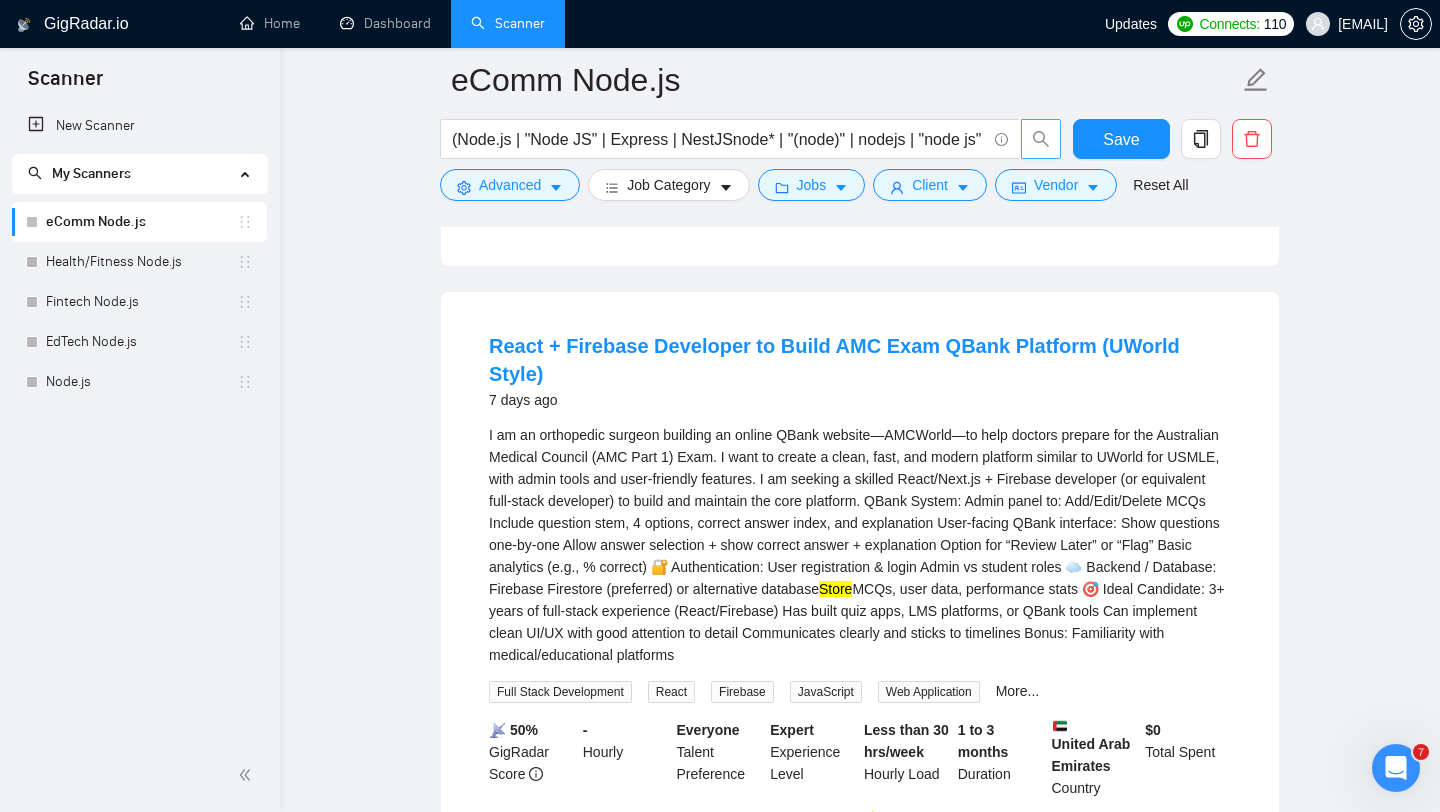 scroll, scrollTop: 658, scrollLeft: 0, axis: vertical 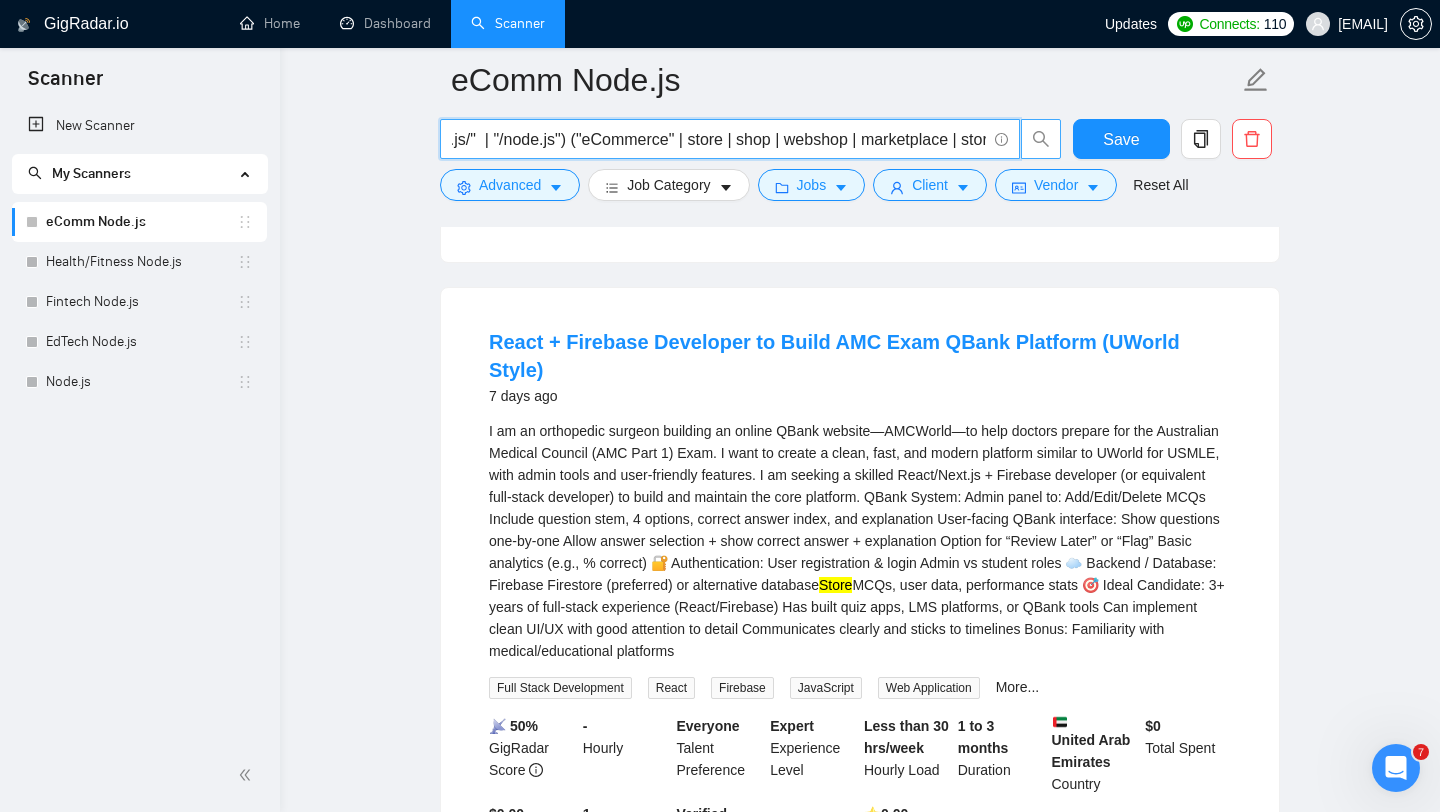 drag, startPoint x: 782, startPoint y: 142, endPoint x: 746, endPoint y: 135, distance: 36.67424 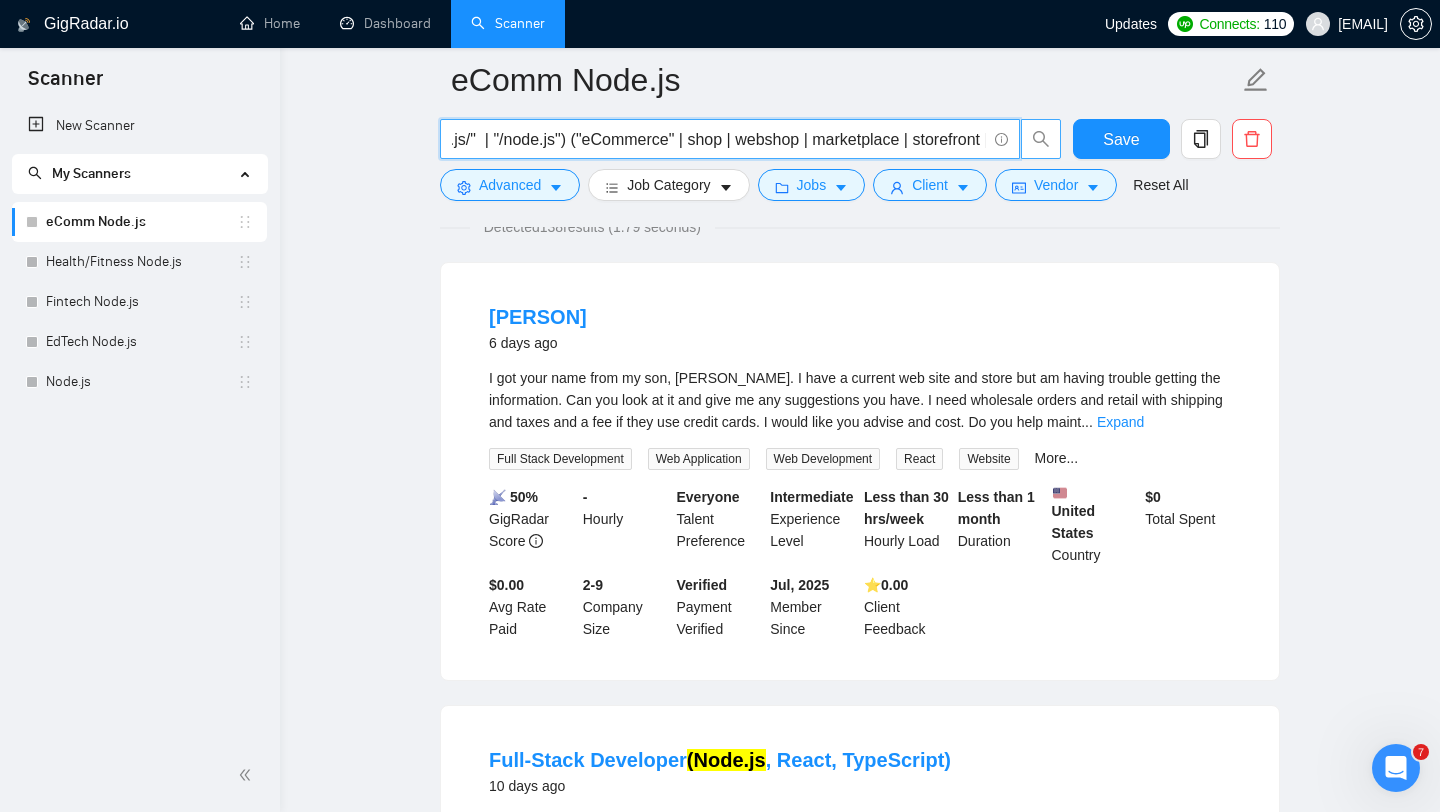 scroll, scrollTop: 0, scrollLeft: 0, axis: both 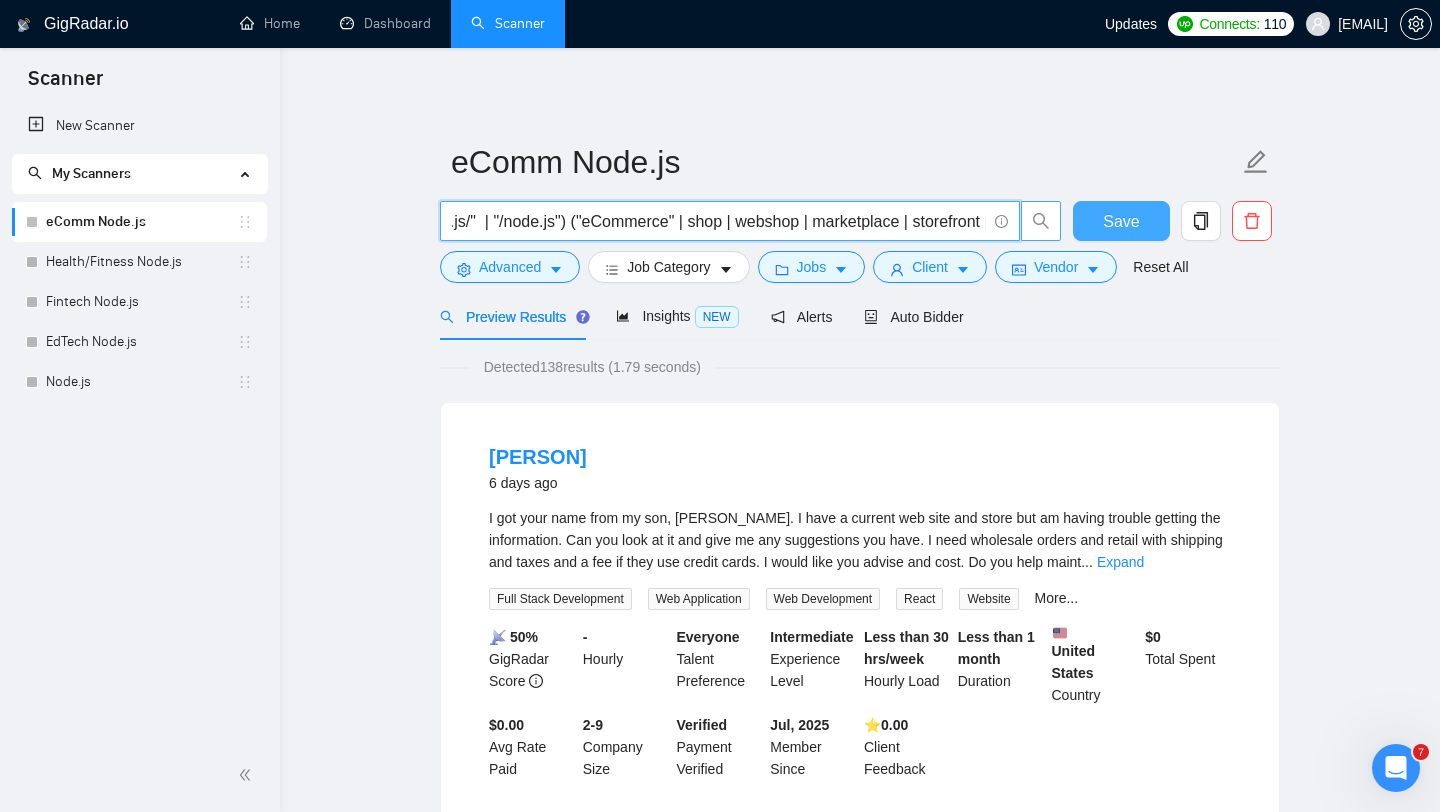 type on "(Node.js | "Node JS" | Express | NestJSnode* | "(node)" | nodejs | "node js" | "node.js" | "(node.js)"| "(nodejs)" | "(node.js" | "node.js)" | "/node" | "node/" | "node.js/"  | "/node.js") ("eCommerce" | shop | webshop | marketplace | storefront | "product feed" | "product catalog" | "product grid" | "product detail page" | PDP | "product listing page" | PLP | "shopping cart" | minicart | "cart drawer" | "checkout page" | "express checkout" | "one-page checkout" | "upsell page" | "cross-sell module" | "bundle builder" | "add-to-cart button" | "quantity selector" | "variant selector" | wishlist | "reorder page" | "order summary" | "abandoned cart" | "cart recovery" | "gift card page" | "promo code field" | "shipping estimator" | "delivery selector" | "returns portal" | "loyalty portal" | "subscription box page" | "pre-order page" | "back-in-stock module" | "inventory badge" | "stock counter" | "price slider" | "compare page" | "flash sale page" | "limited-time offer page")" 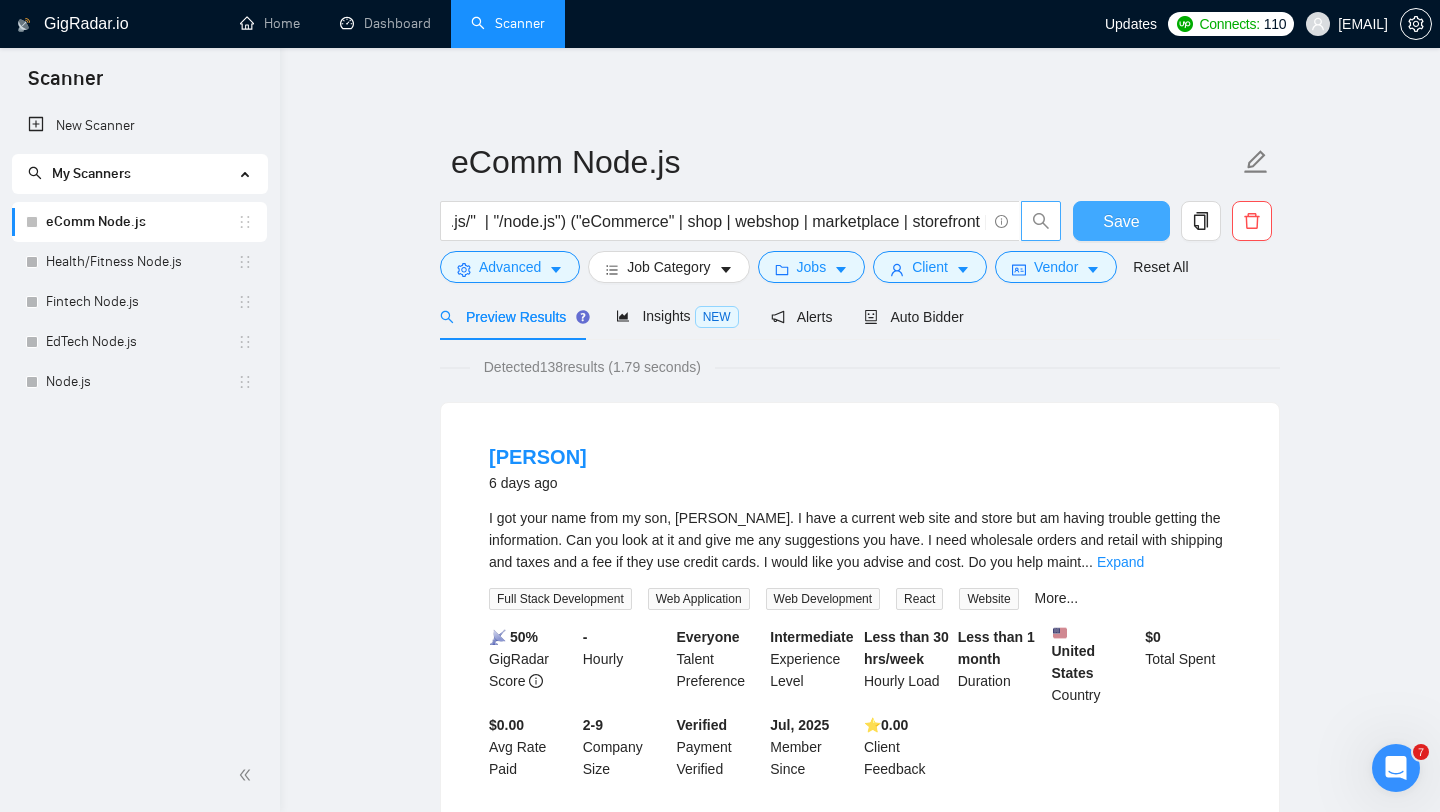 scroll, scrollTop: 0, scrollLeft: 0, axis: both 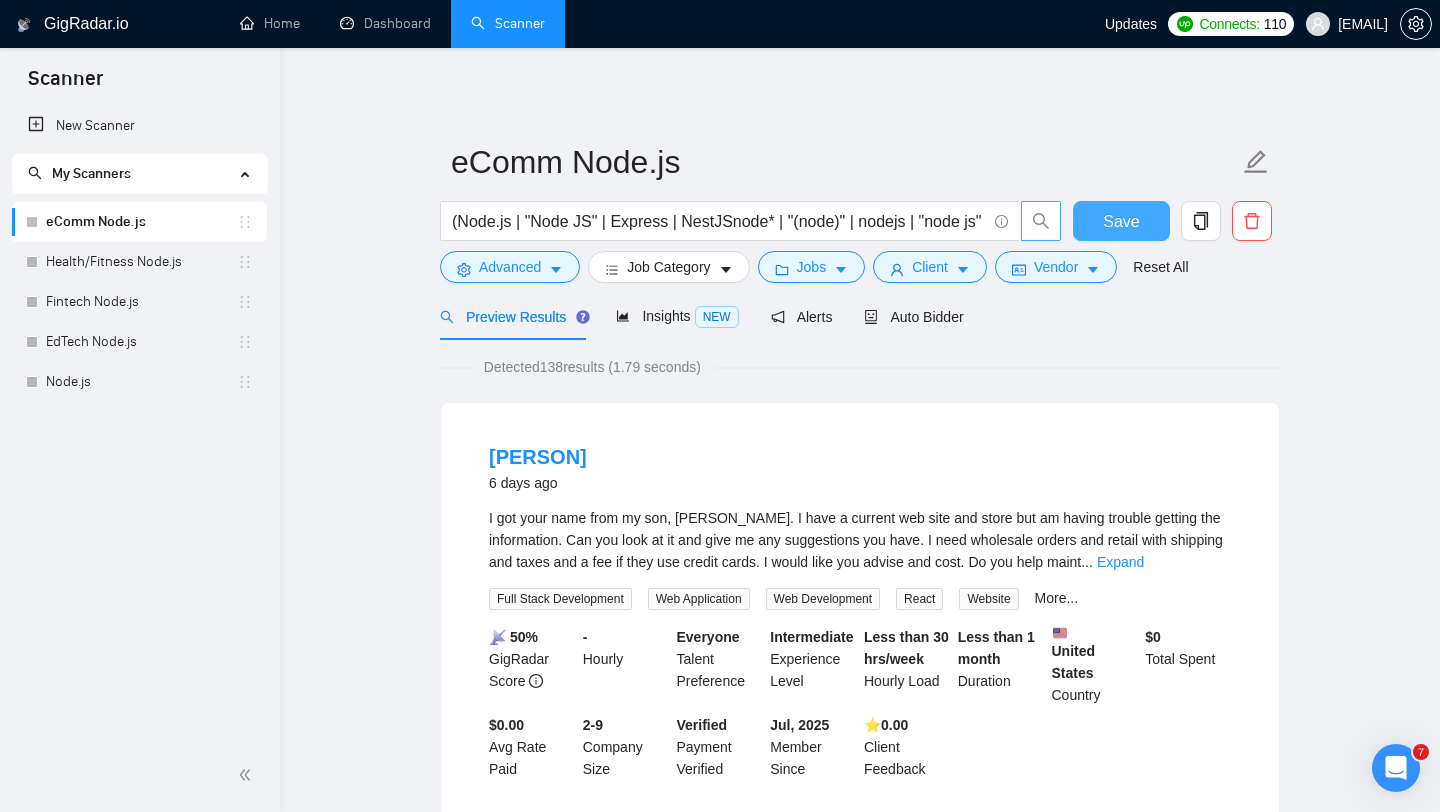 click on "Save" at bounding box center [1121, 221] 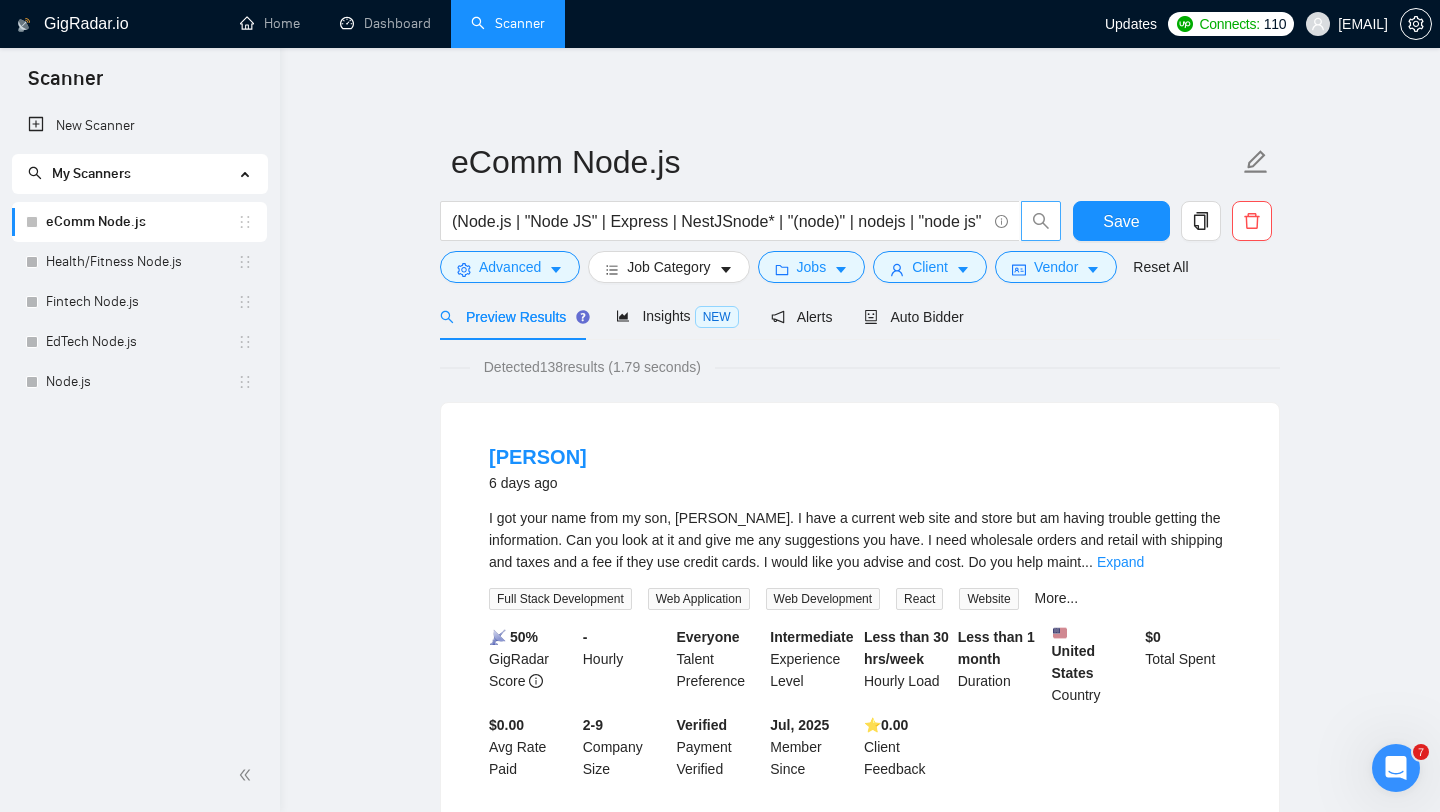 click on "eComm Node.js (Node.js | "Node JS" | Express | NestJSnode* | "(node)" | nodejs | "node js" | "node.js" | "(node.js)" | "(nodejs)" | "(node.js" | "node.js)" | "/node" | "node/" | "node.js/" | "/node.js") ("eCommerce" | shop | webshop | marketplace | storefront | "product feed" | "product catalog" | "product grid" | "product detail page" | PDP | "product listing page" | PLP | "shopping cart" | minicart | "cart drawer" | "checkout page" | "express checkout" | "one-page checkout" | "upsell page" | "cross-sell module" | "bundle builder" | "add-to-cart button" | "quantity selector" | "variant selector" | wishlist | "reorder page" | "order summary" | "abandoned cart" | "cart recovery" | "gift card page" | "promo code field" | "shipping estimator" | "delivery selector" | "returns portal" | "loyalty portal" | "subscription box page" | "pre-order page" | "back-in-stock module" | "inventory badge" | "stock counter" | "price slider" | "compare page" | "flash sale page" | "limited-time offer page") Save Advanced Jobs" at bounding box center (860, 2432) 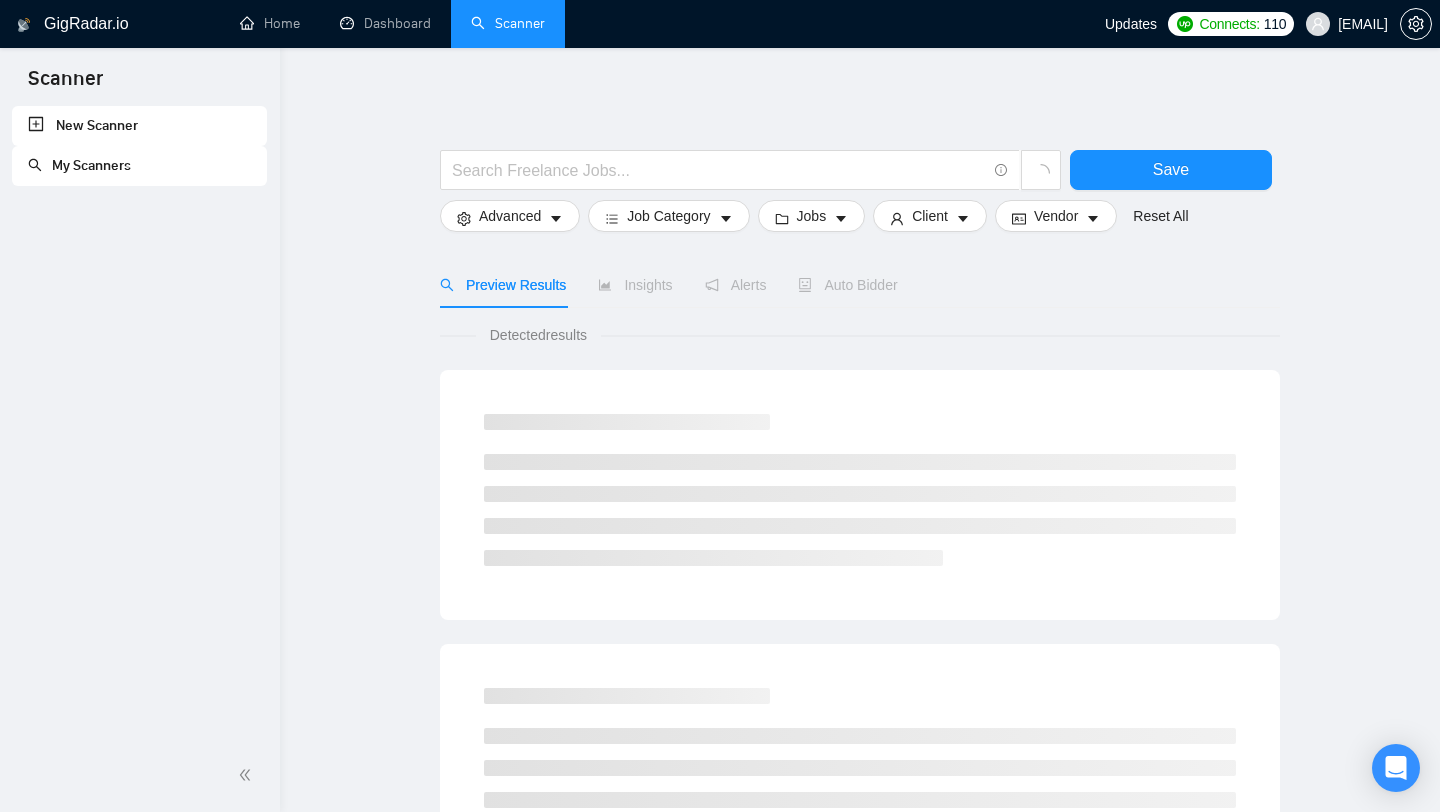 scroll, scrollTop: 0, scrollLeft: 0, axis: both 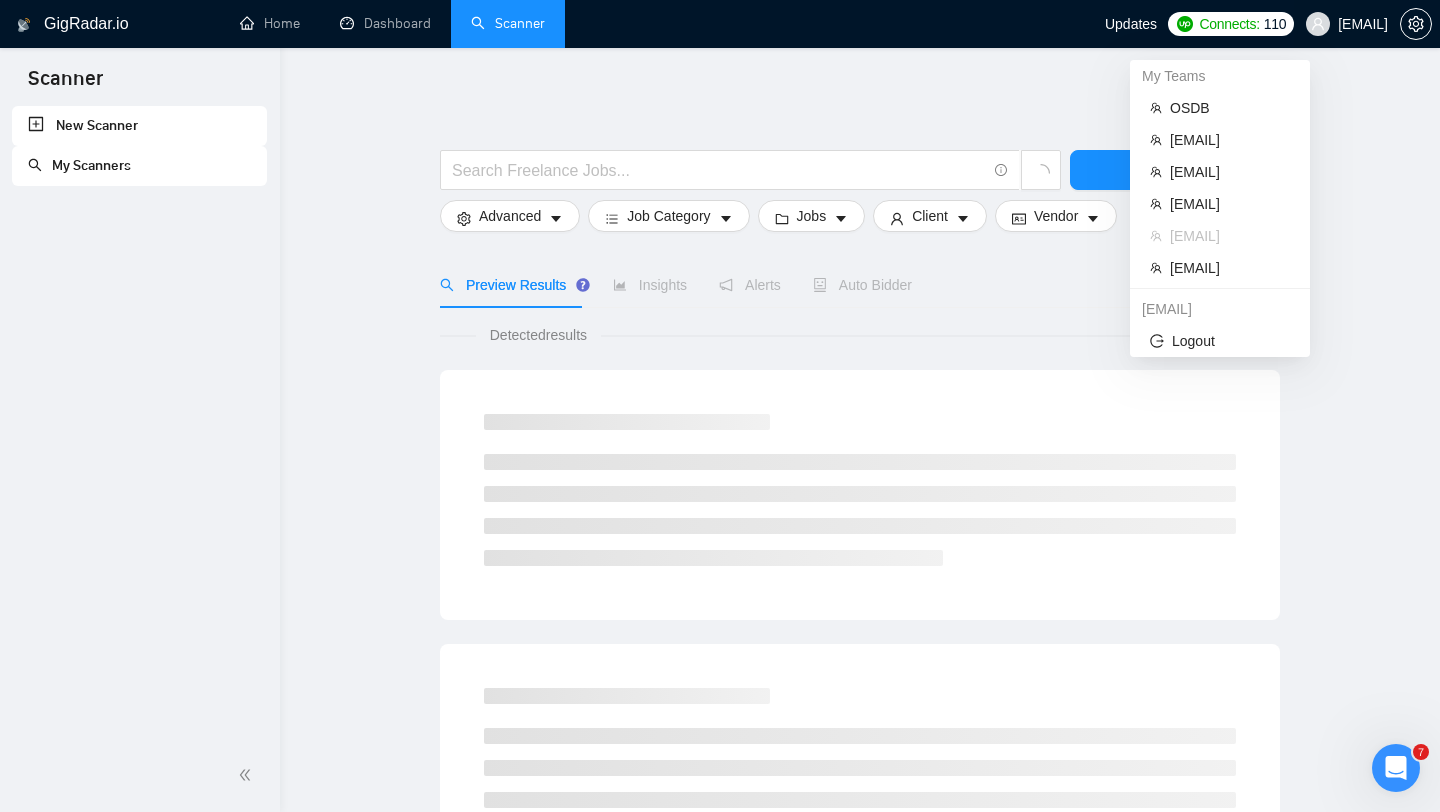 click on "[EMAIL]" at bounding box center (1363, 24) 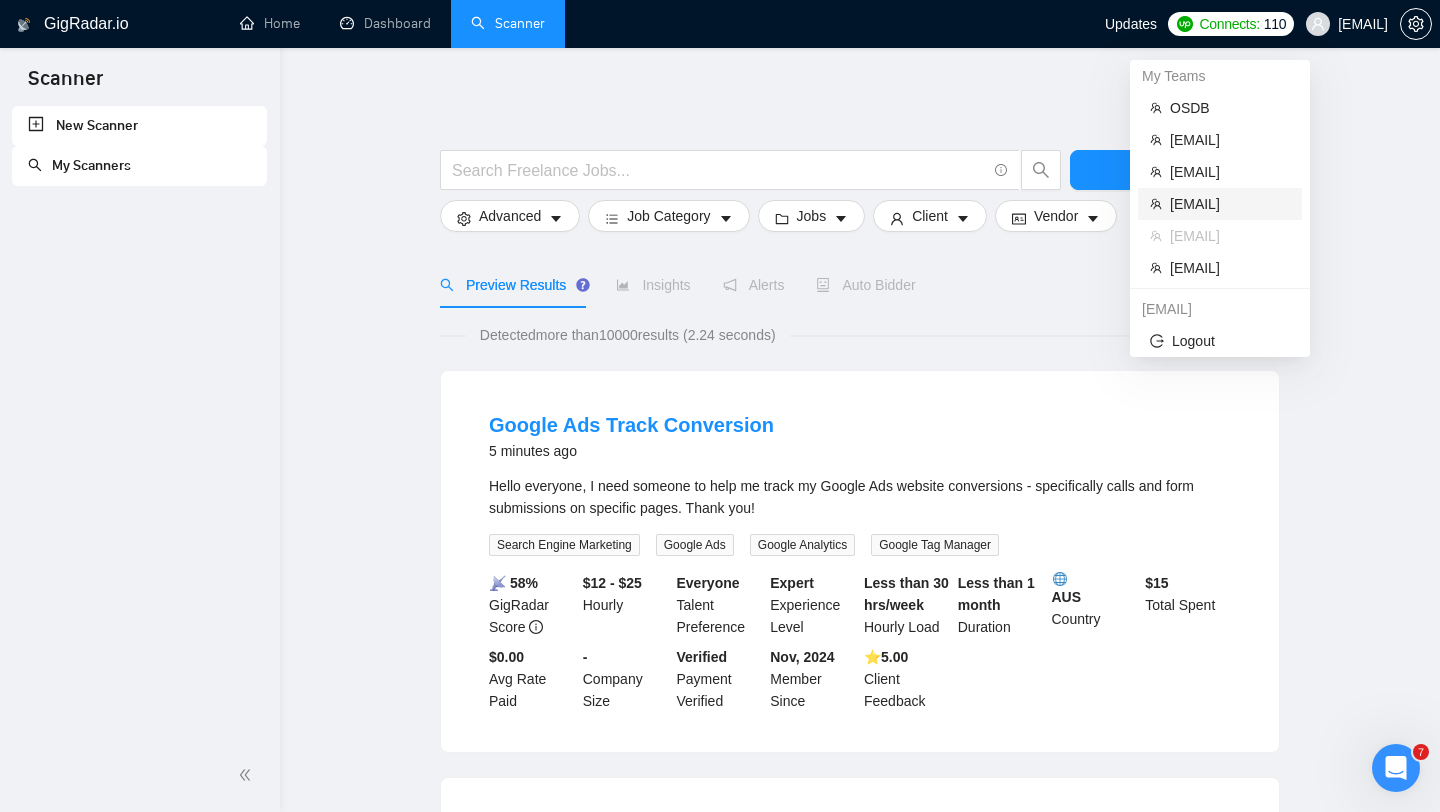 click on "[EMAIL]" at bounding box center (1230, 204) 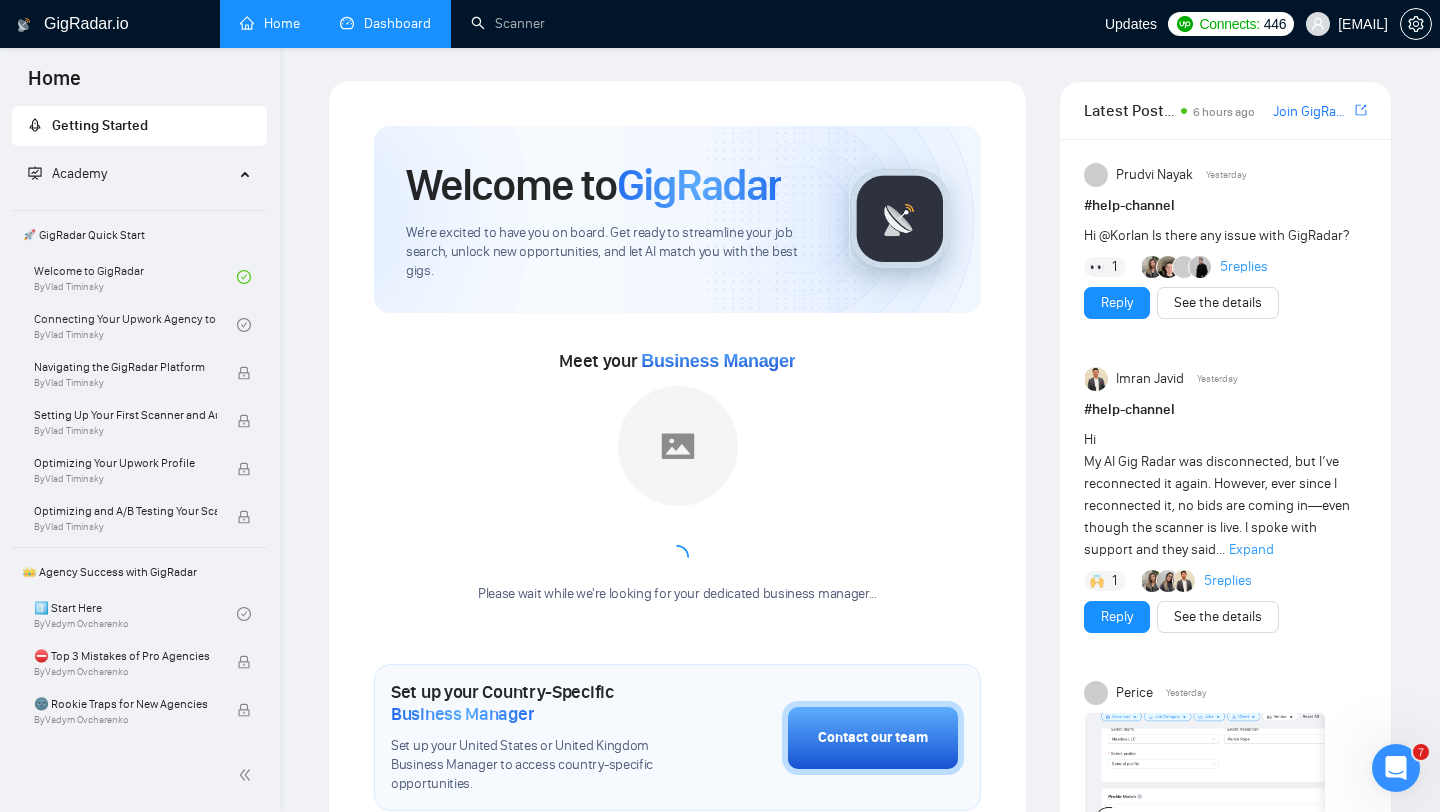 click on "Dashboard" at bounding box center (385, 23) 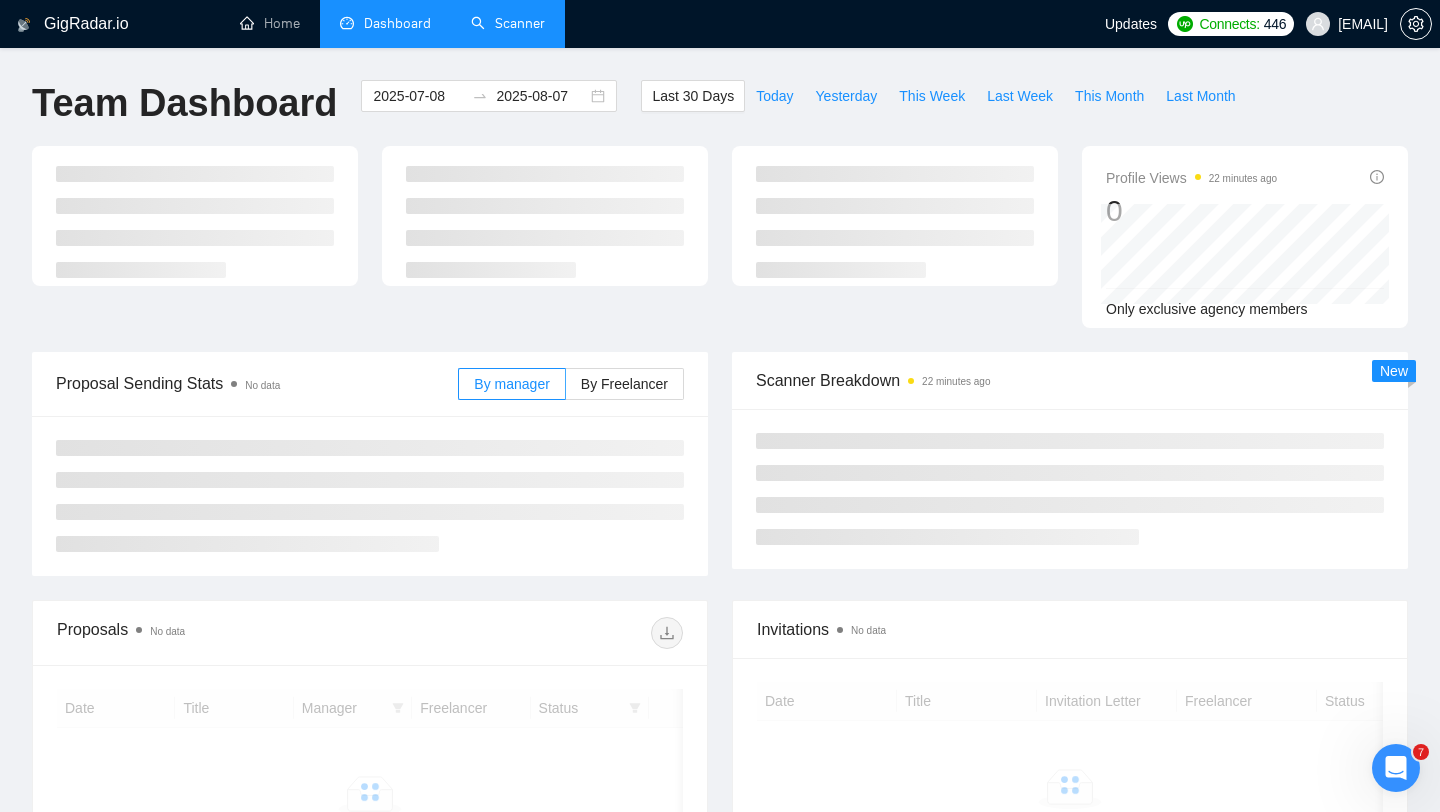 click on "Scanner" at bounding box center [508, 23] 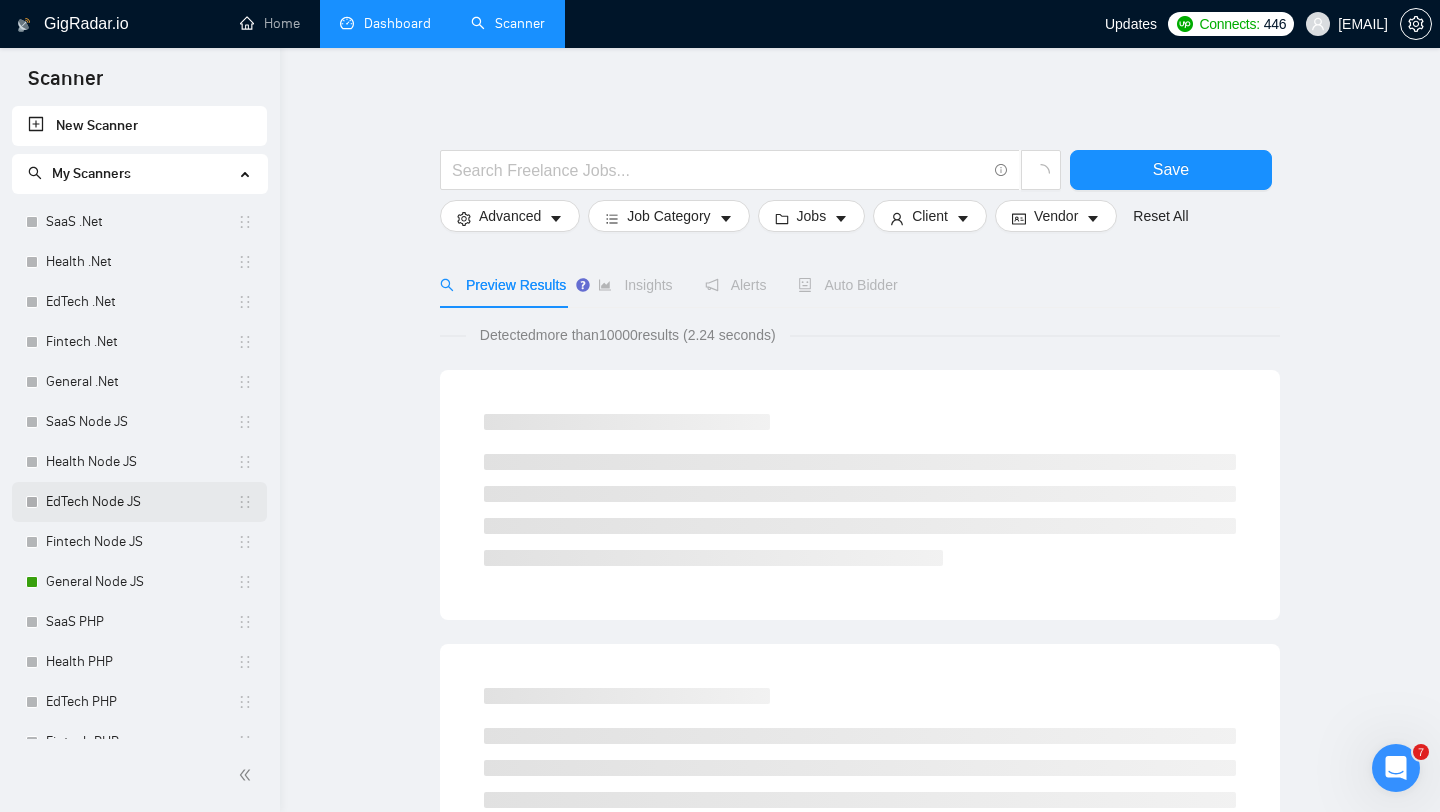 scroll, scrollTop: 63, scrollLeft: 0, axis: vertical 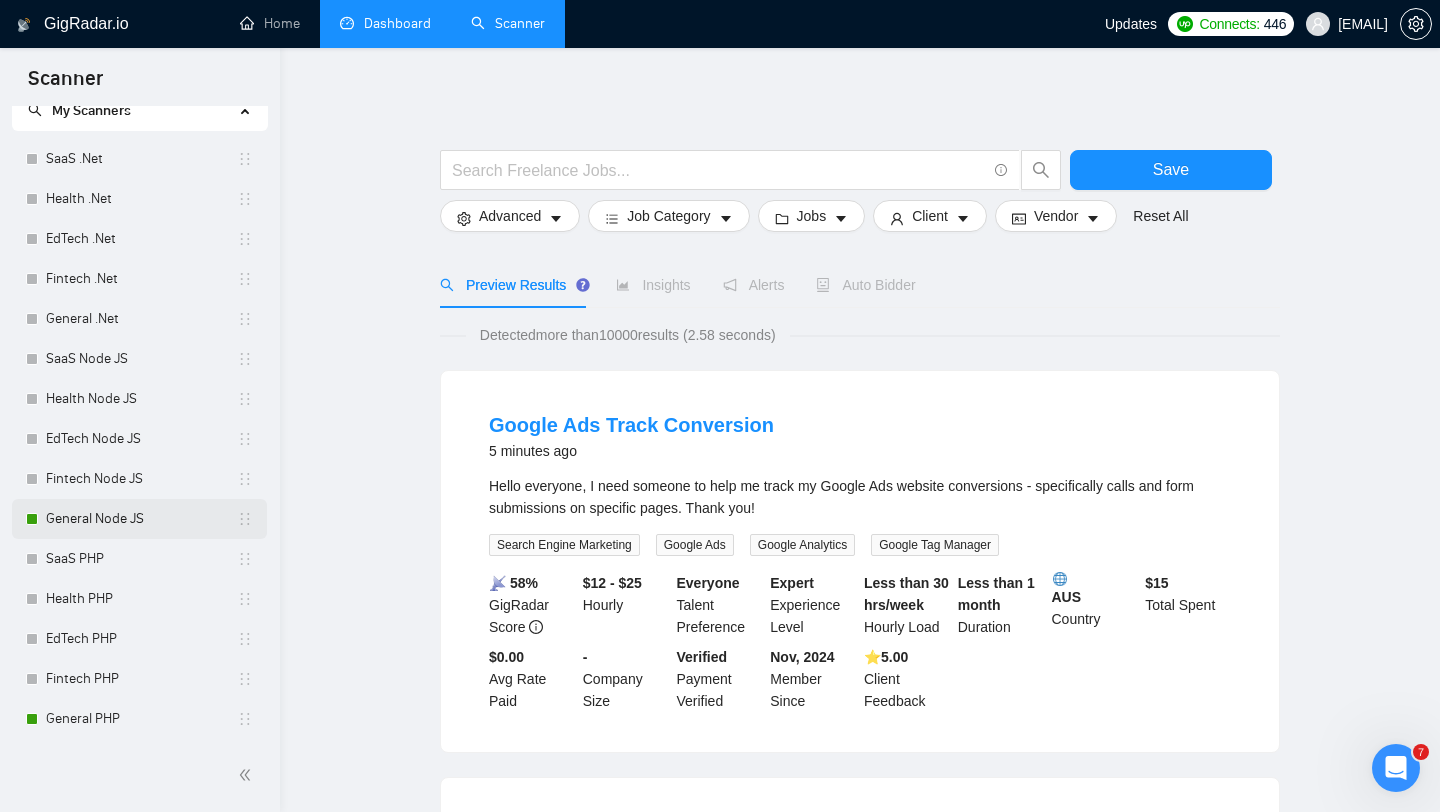 click on "General Node JS" at bounding box center (141, 519) 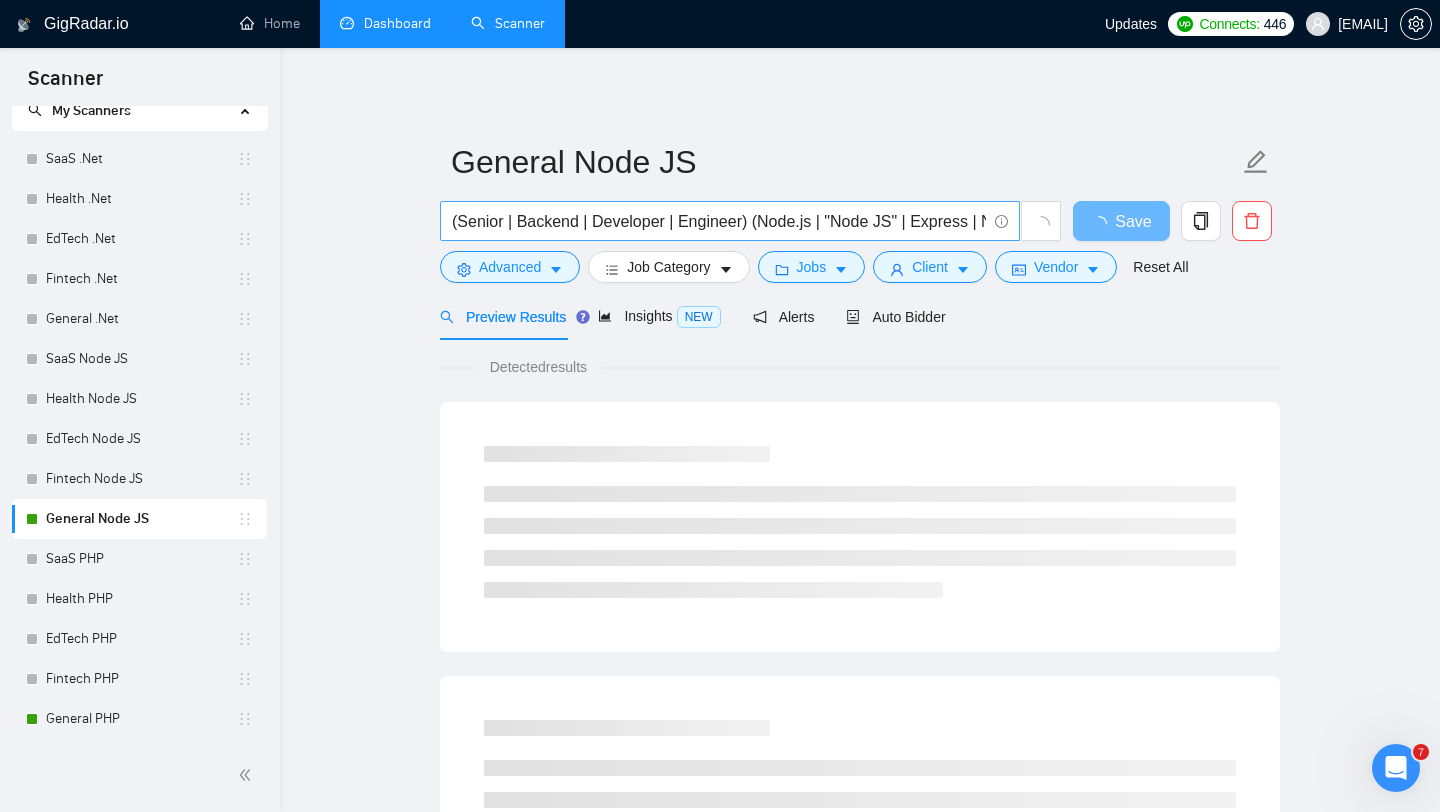 click on "(Senior | Backend | Developer | Engineer) (Node.js | "Node JS" | Express | NestJSnode* | "(node)" | nodejs | "node js" | "node.js" | "(node.js)"| "(nodejs)" | "(node.js" | "node.js)" | "/node" | "node/" | "node.js/"  | "/node.js")" at bounding box center (719, 221) 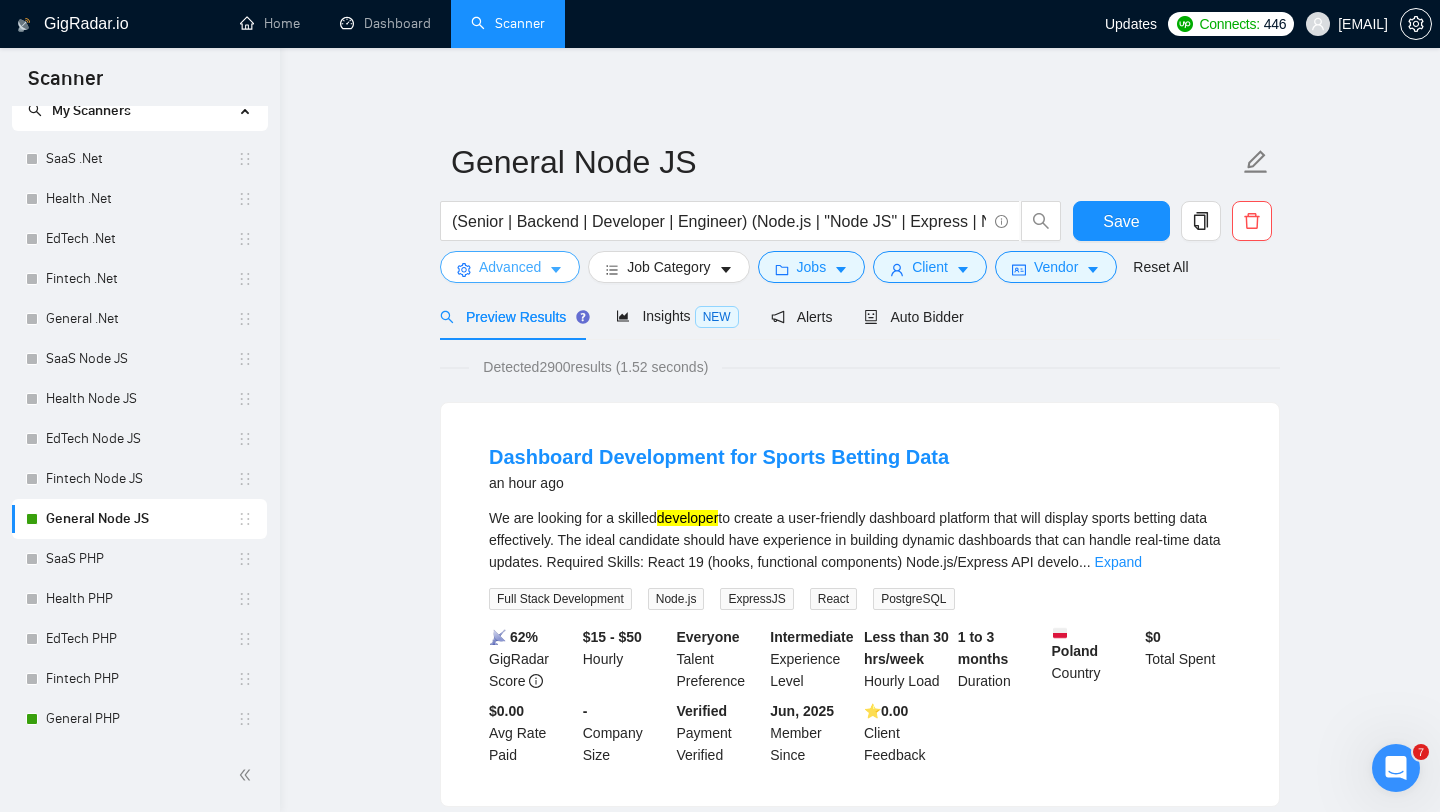 click on "Advanced" at bounding box center [510, 267] 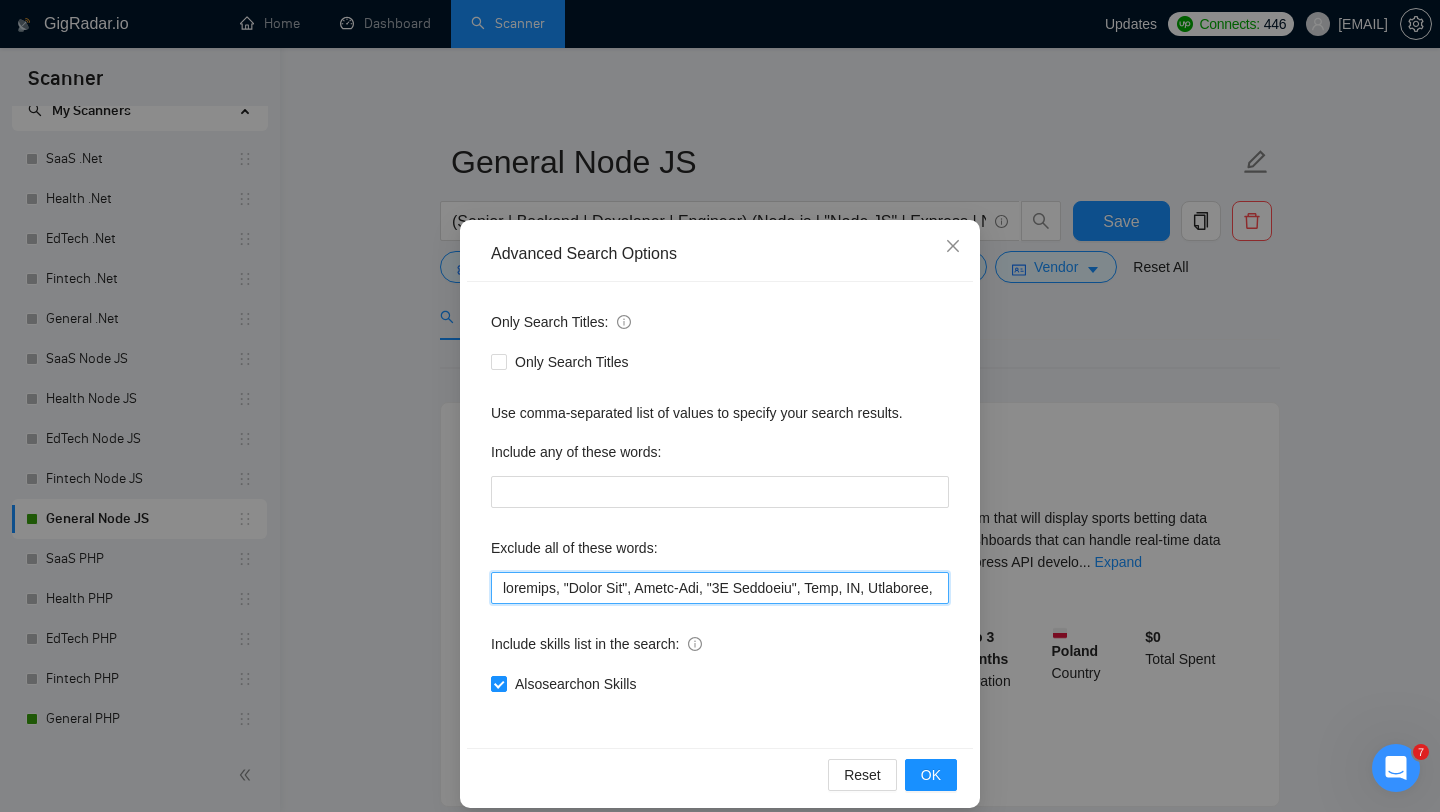 click at bounding box center [720, 588] 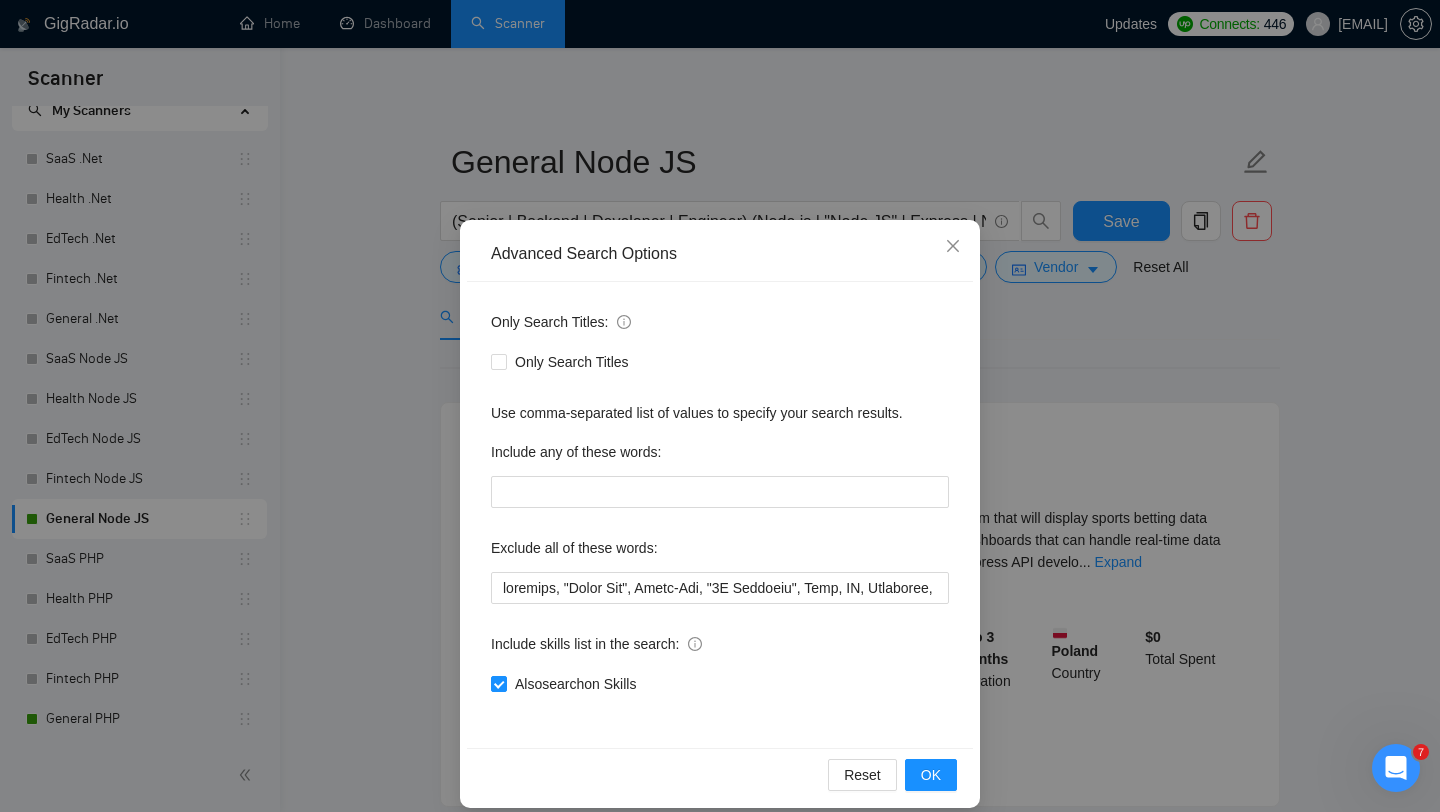 click on "Advanced Search Options Only Search Titles:   Only Search Titles Use comma-separated list of values to specify your search results. Include any of these words: Exclude all of these words: Include skills list in the search:   Also  search  on Skills Reset OK" at bounding box center [720, 406] 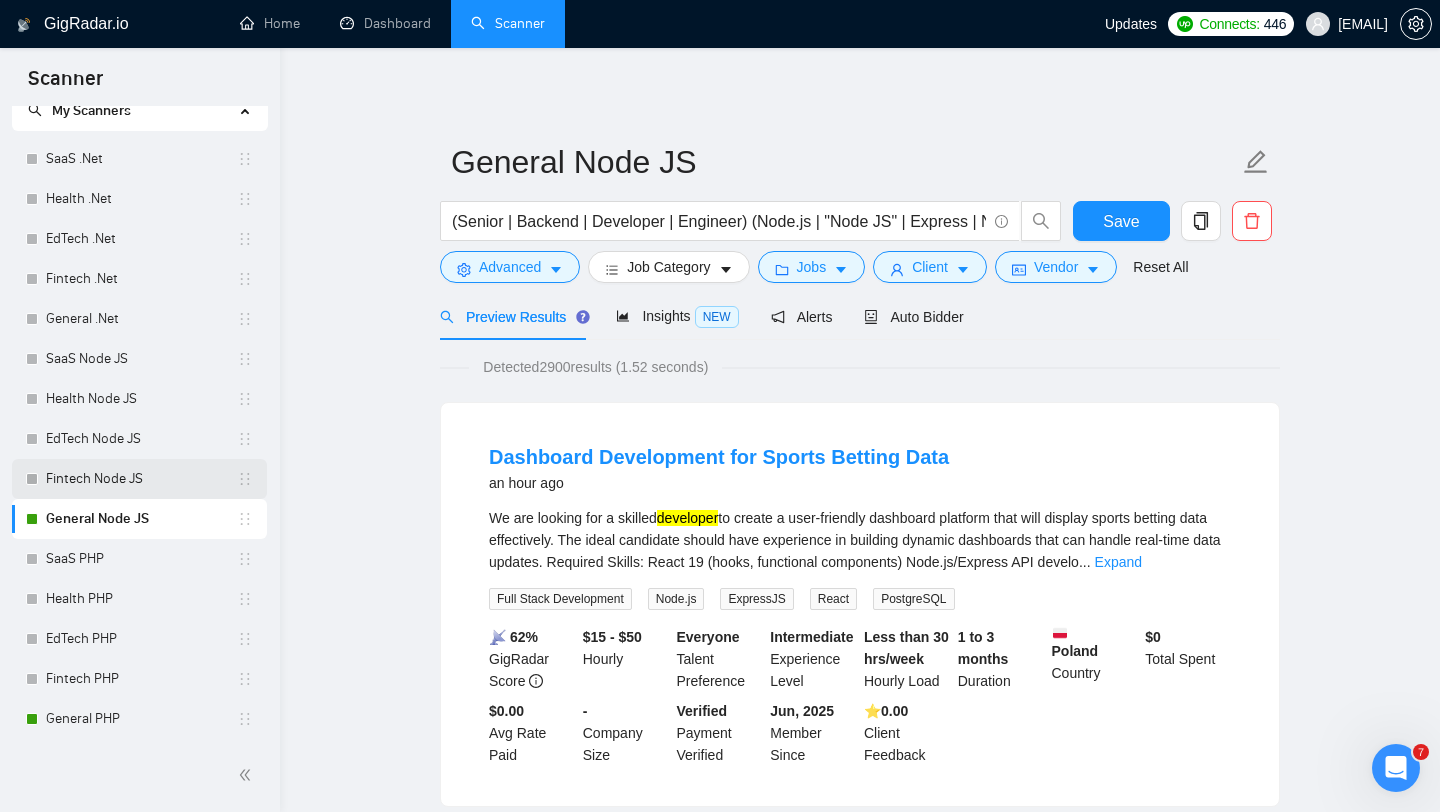 click on "Fintech Node JS" at bounding box center [141, 479] 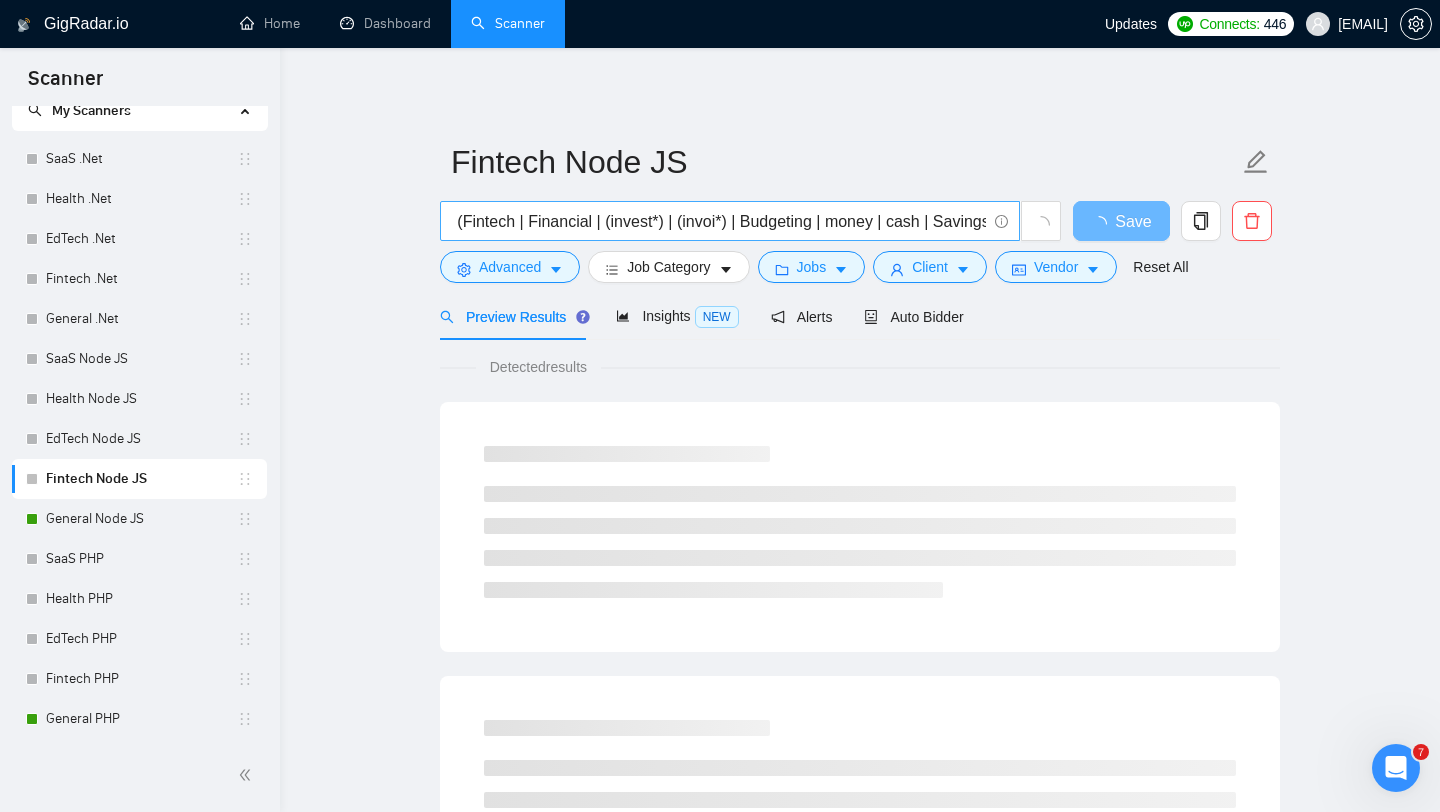 scroll, scrollTop: 0, scrollLeft: 1564, axis: horizontal 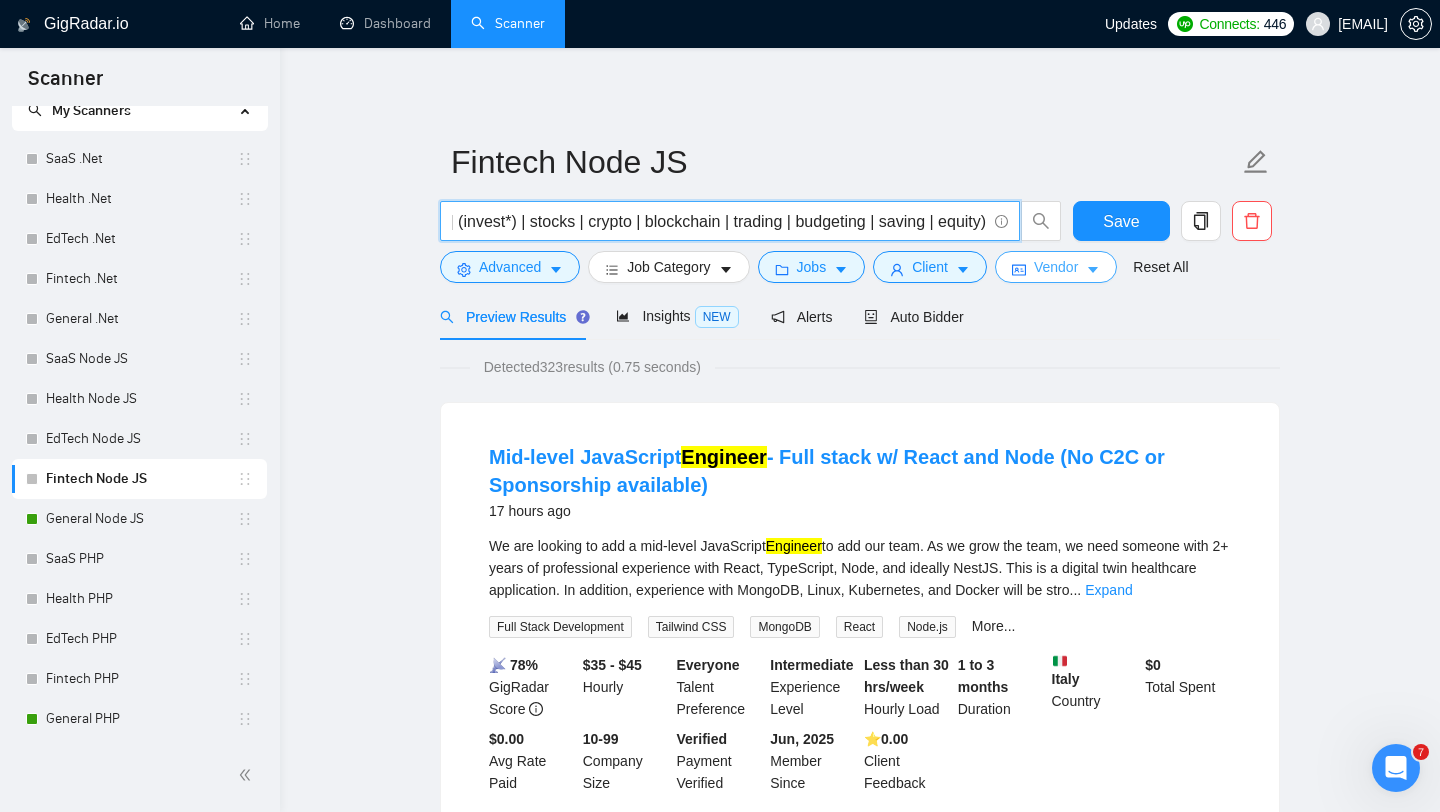drag, startPoint x: 471, startPoint y: 222, endPoint x: 1053, endPoint y: 274, distance: 584.3184 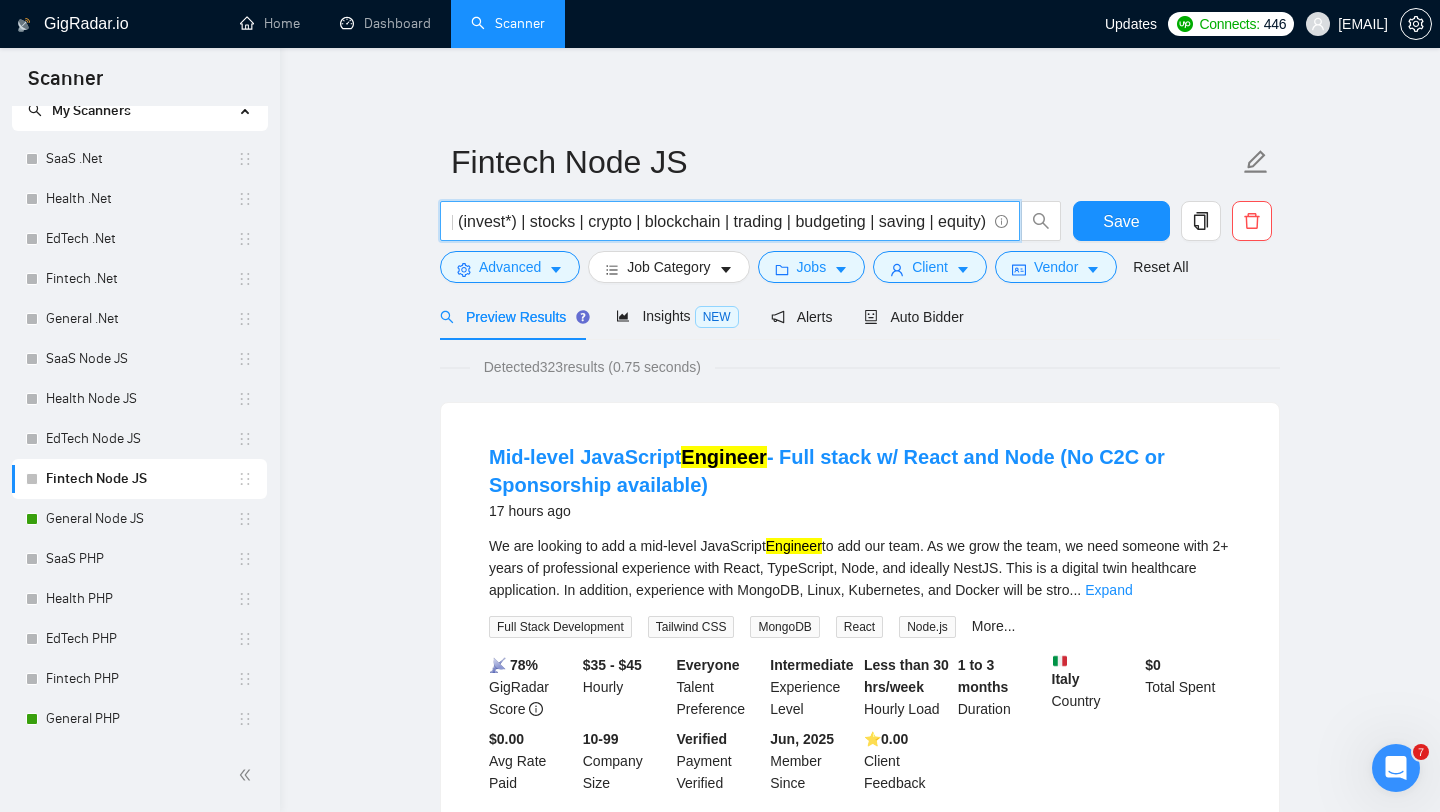 scroll, scrollTop: 0, scrollLeft: 0, axis: both 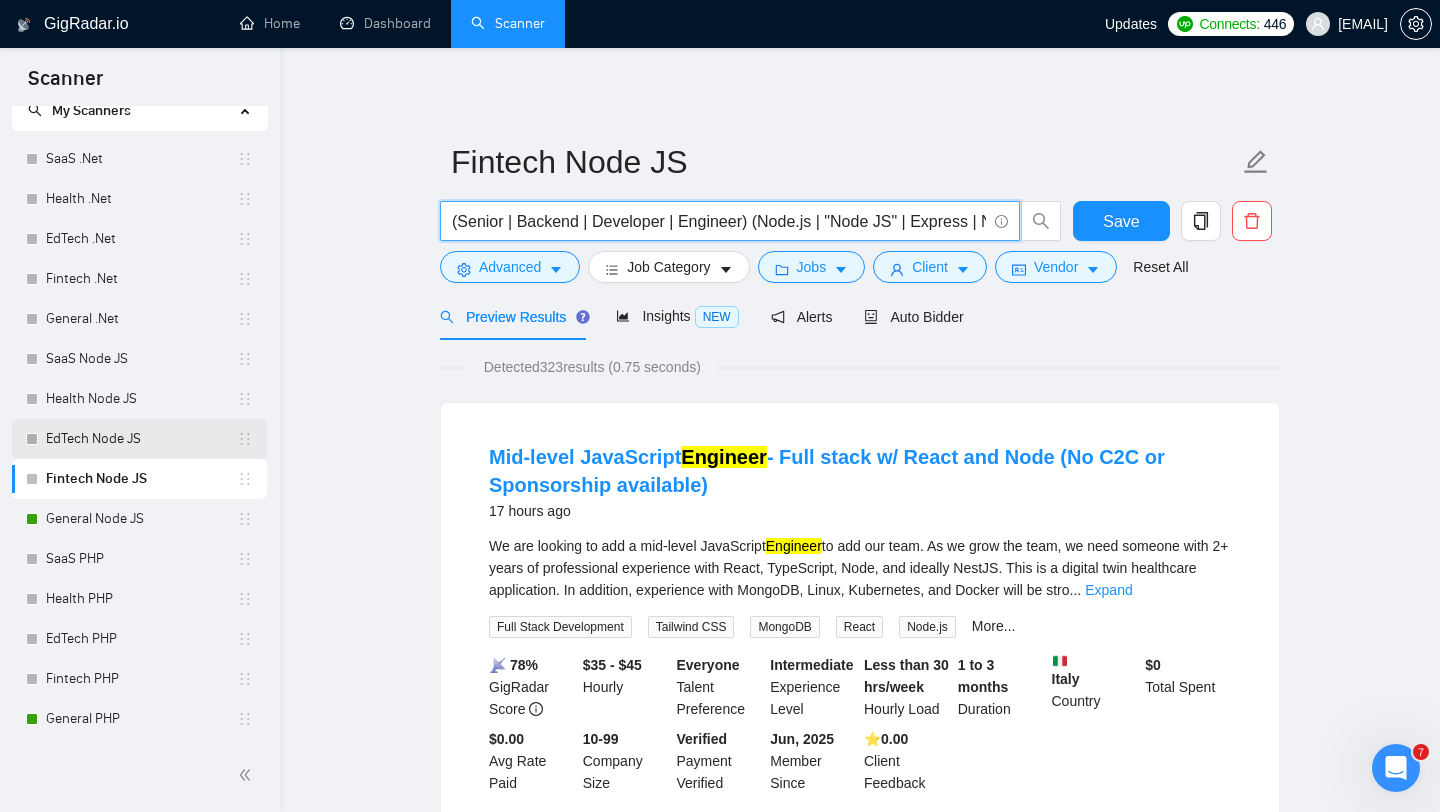 click on "EdTech Node JS" at bounding box center (141, 439) 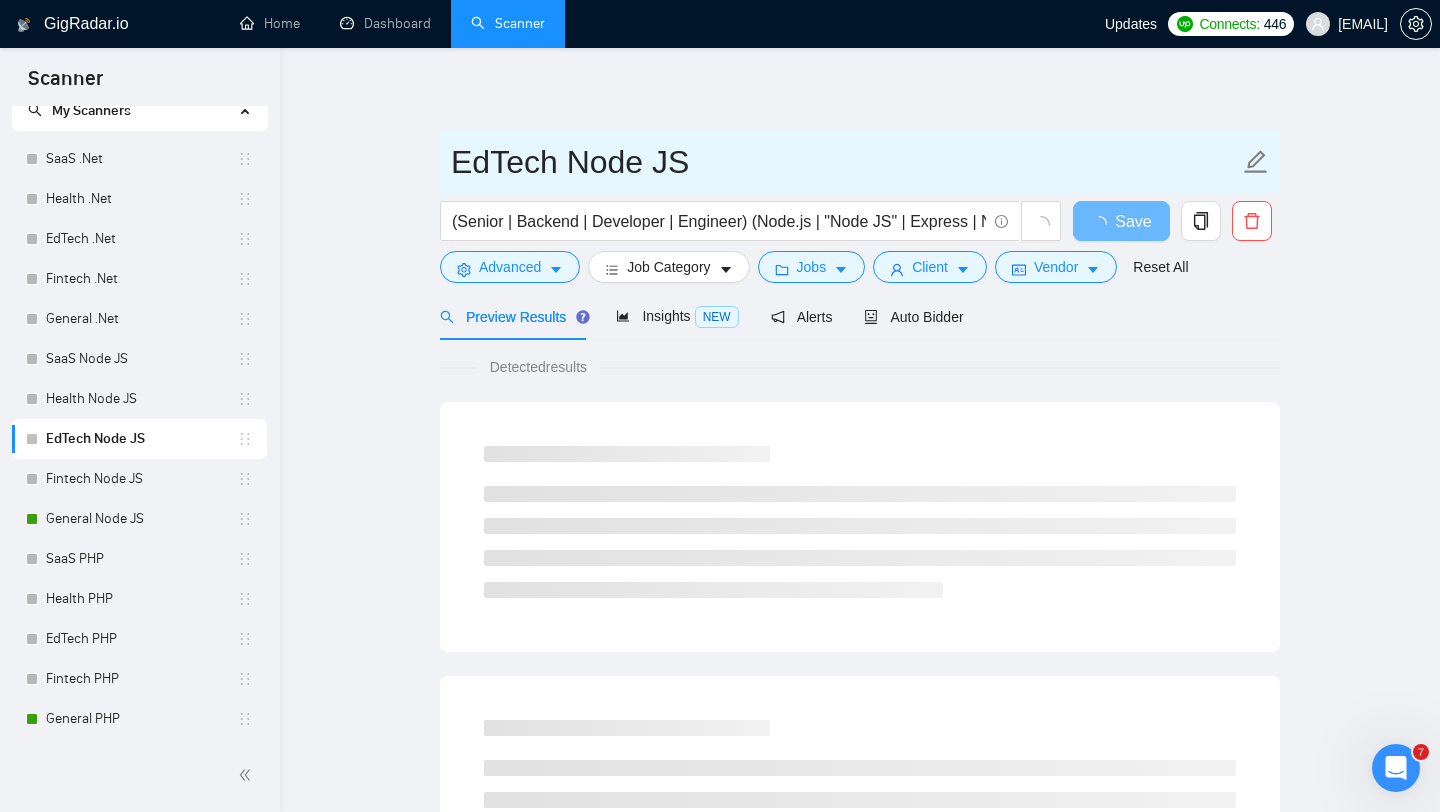 click on "EdTech Node JS" at bounding box center [845, 162] 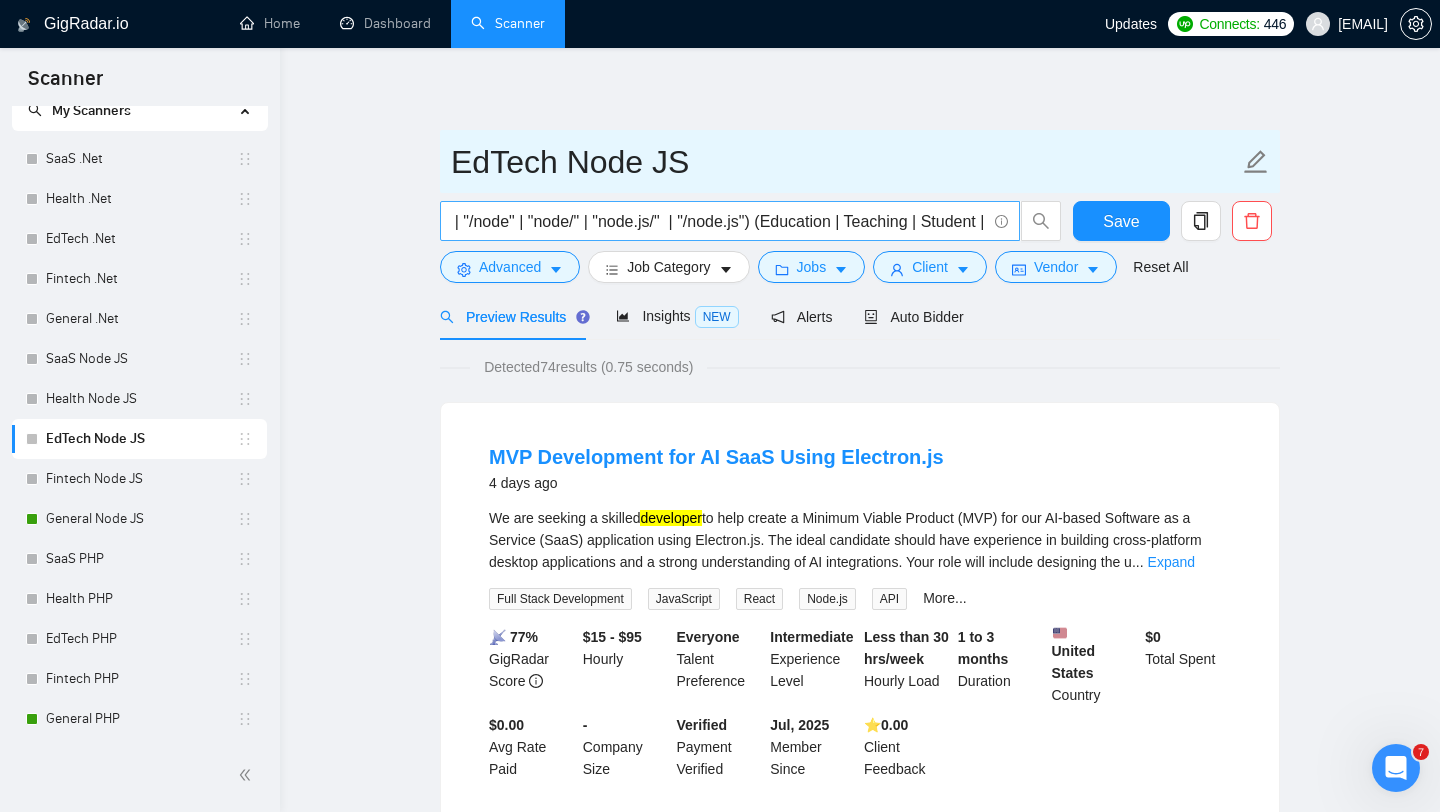 scroll, scrollTop: 0, scrollLeft: 1301, axis: horizontal 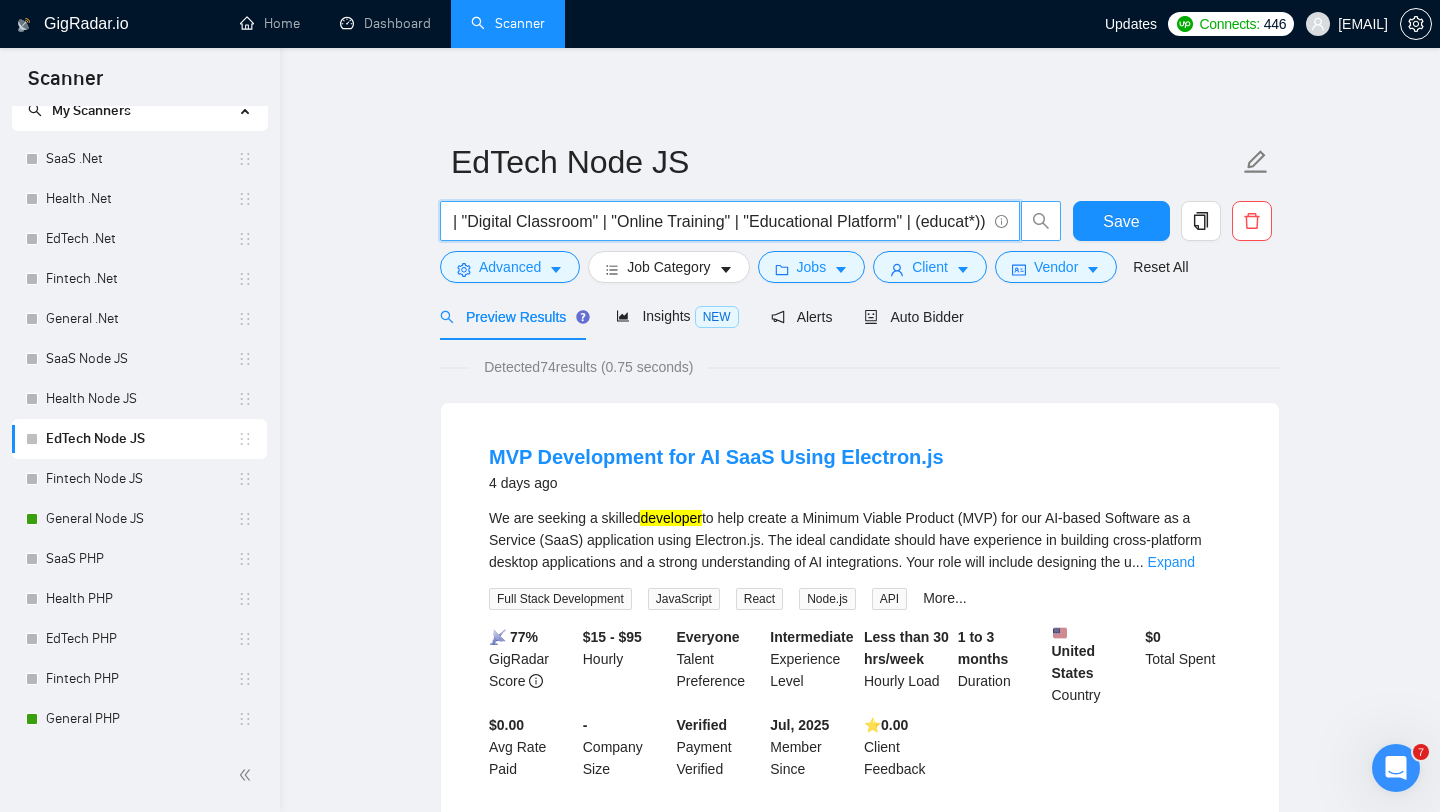 drag, startPoint x: 733, startPoint y: 223, endPoint x: 1042, endPoint y: 234, distance: 309.19574 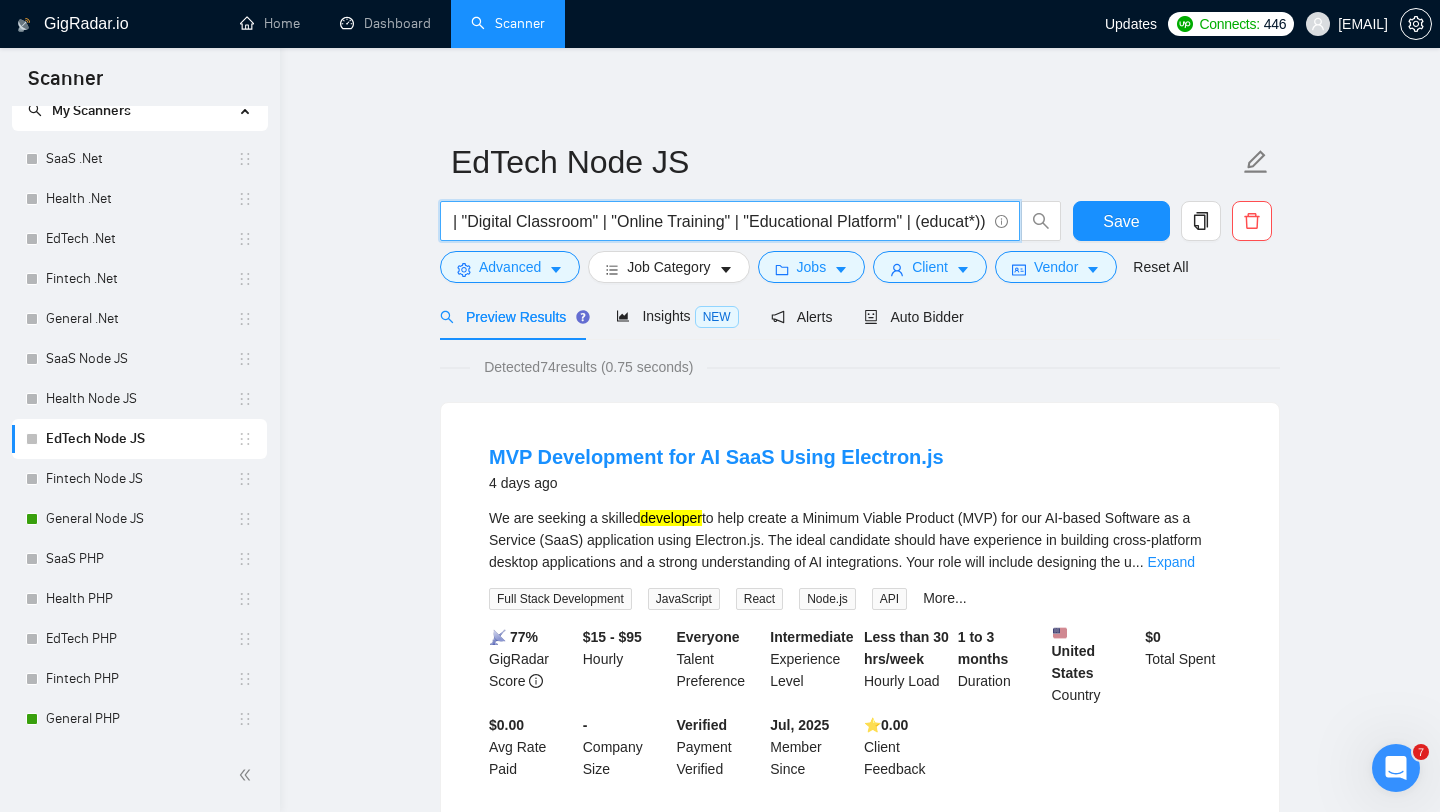 scroll, scrollTop: 0, scrollLeft: 0, axis: both 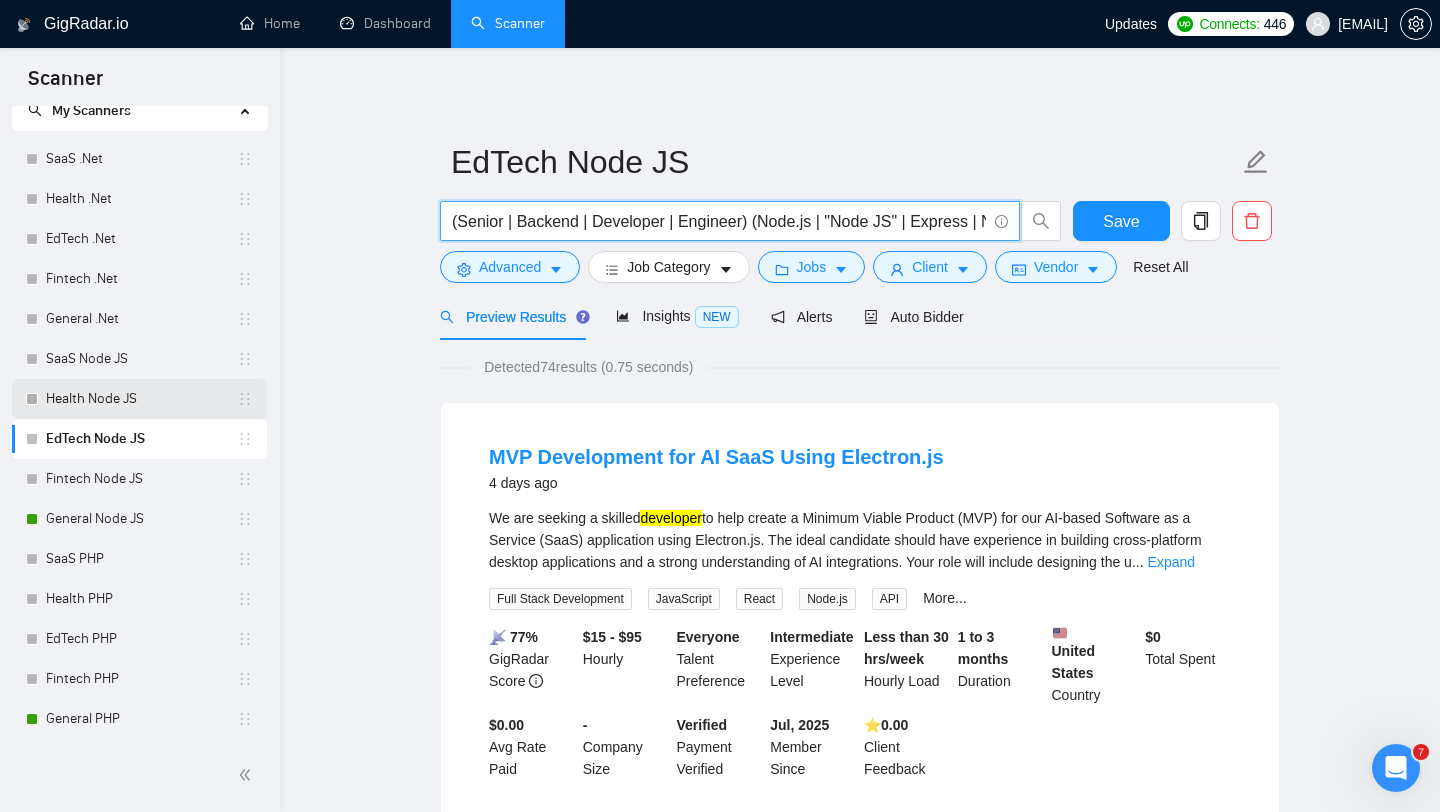 click on "Health Node JS" at bounding box center (141, 399) 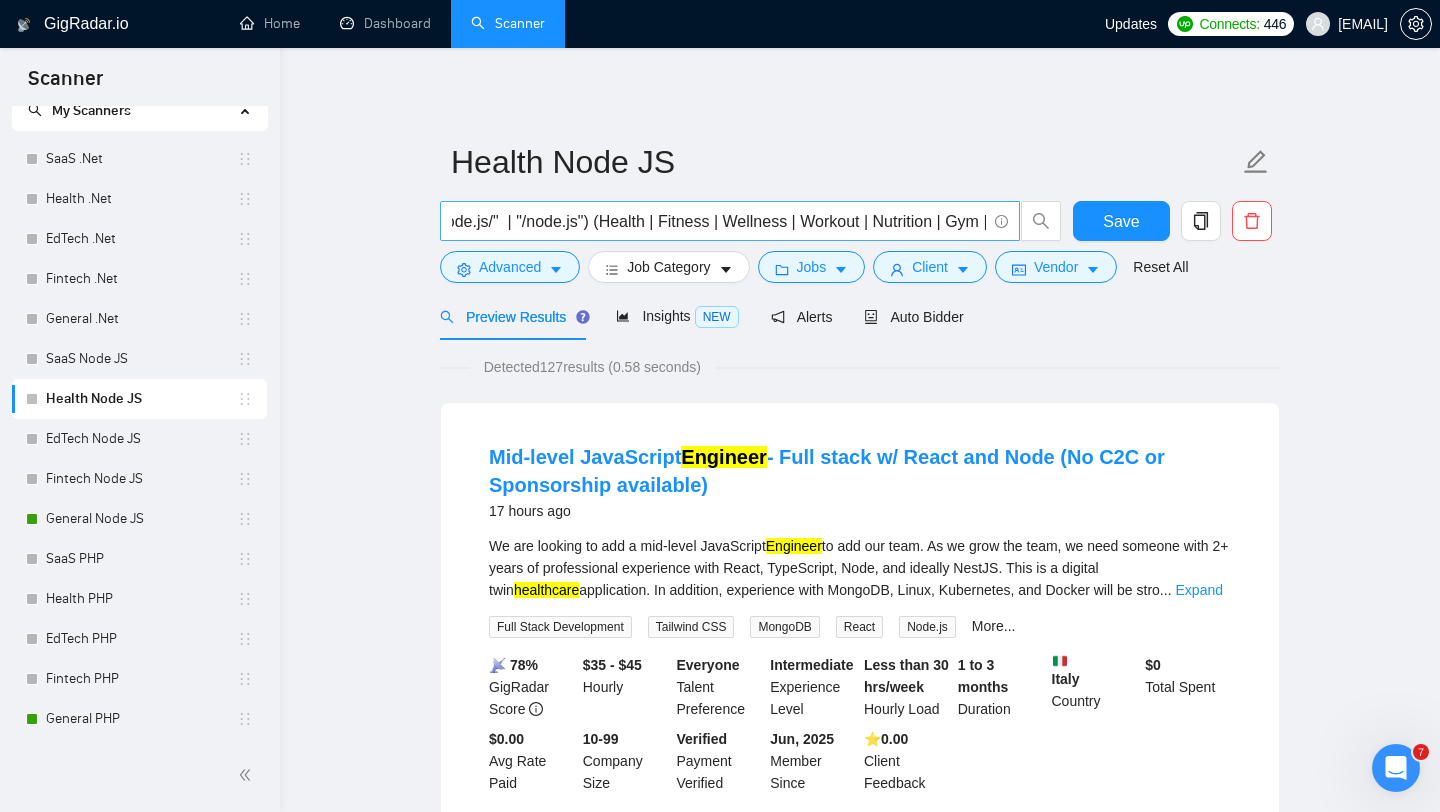 scroll, scrollTop: 0, scrollLeft: 1416, axis: horizontal 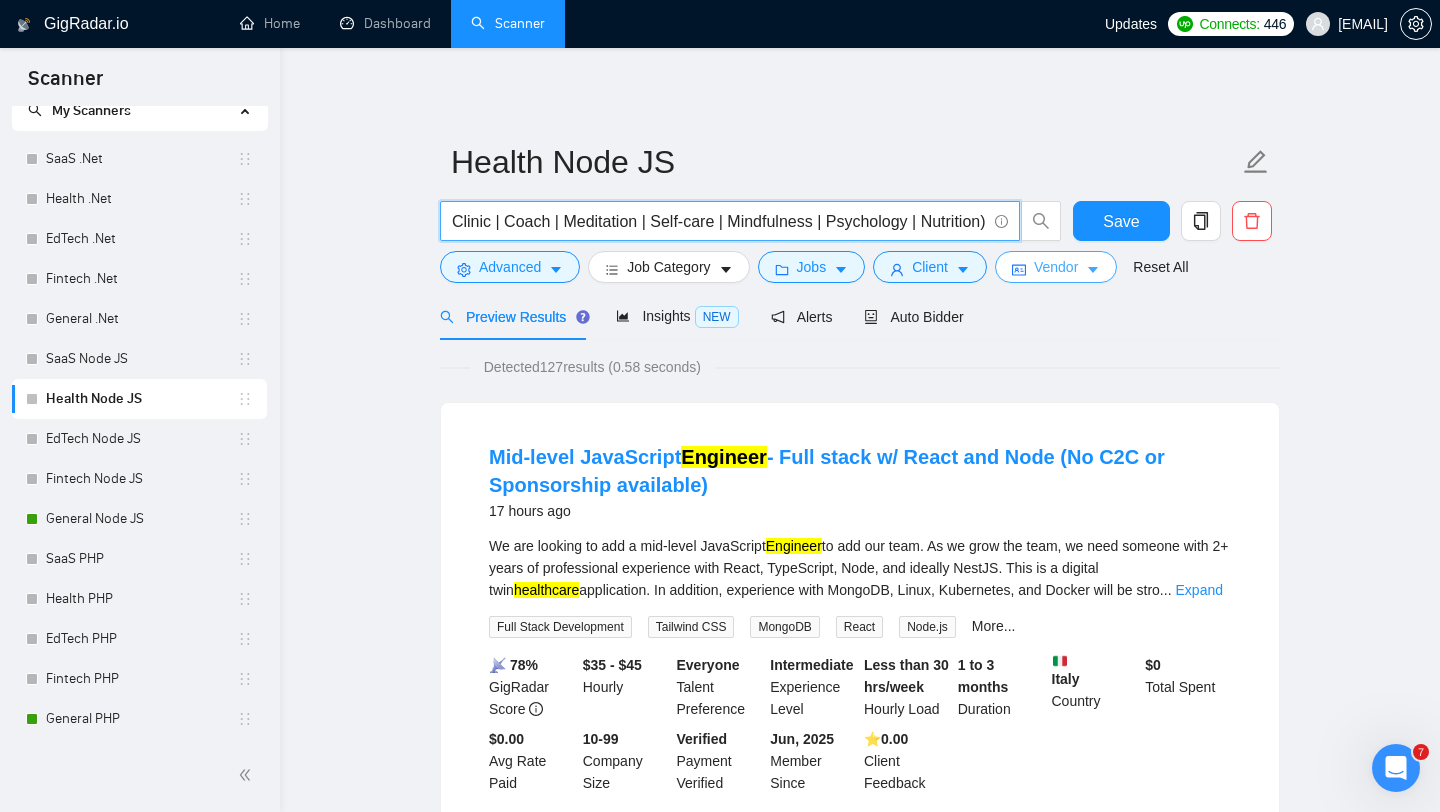 drag, startPoint x: 620, startPoint y: 217, endPoint x: 1059, endPoint y: 280, distance: 443.49747 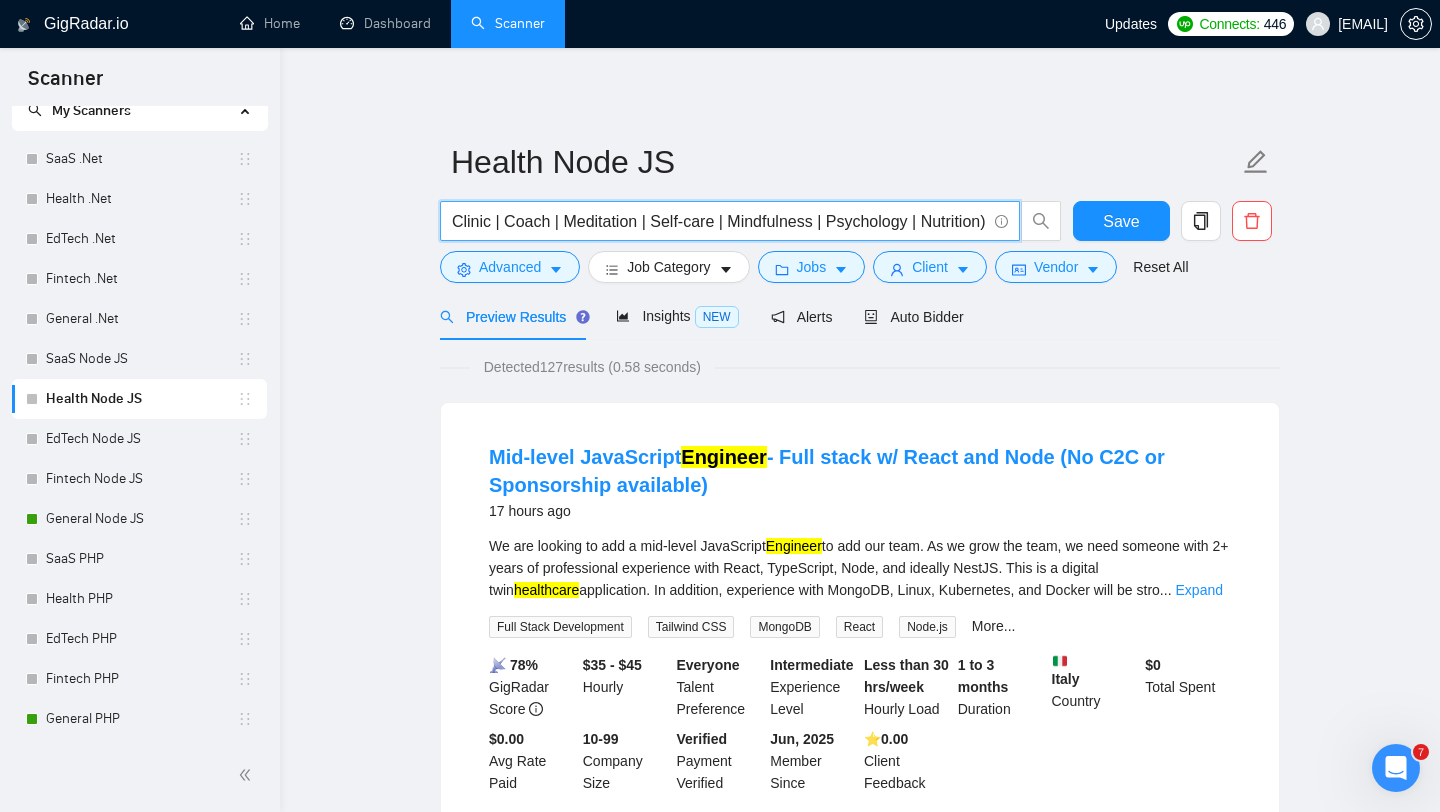 scroll, scrollTop: 0, scrollLeft: 0, axis: both 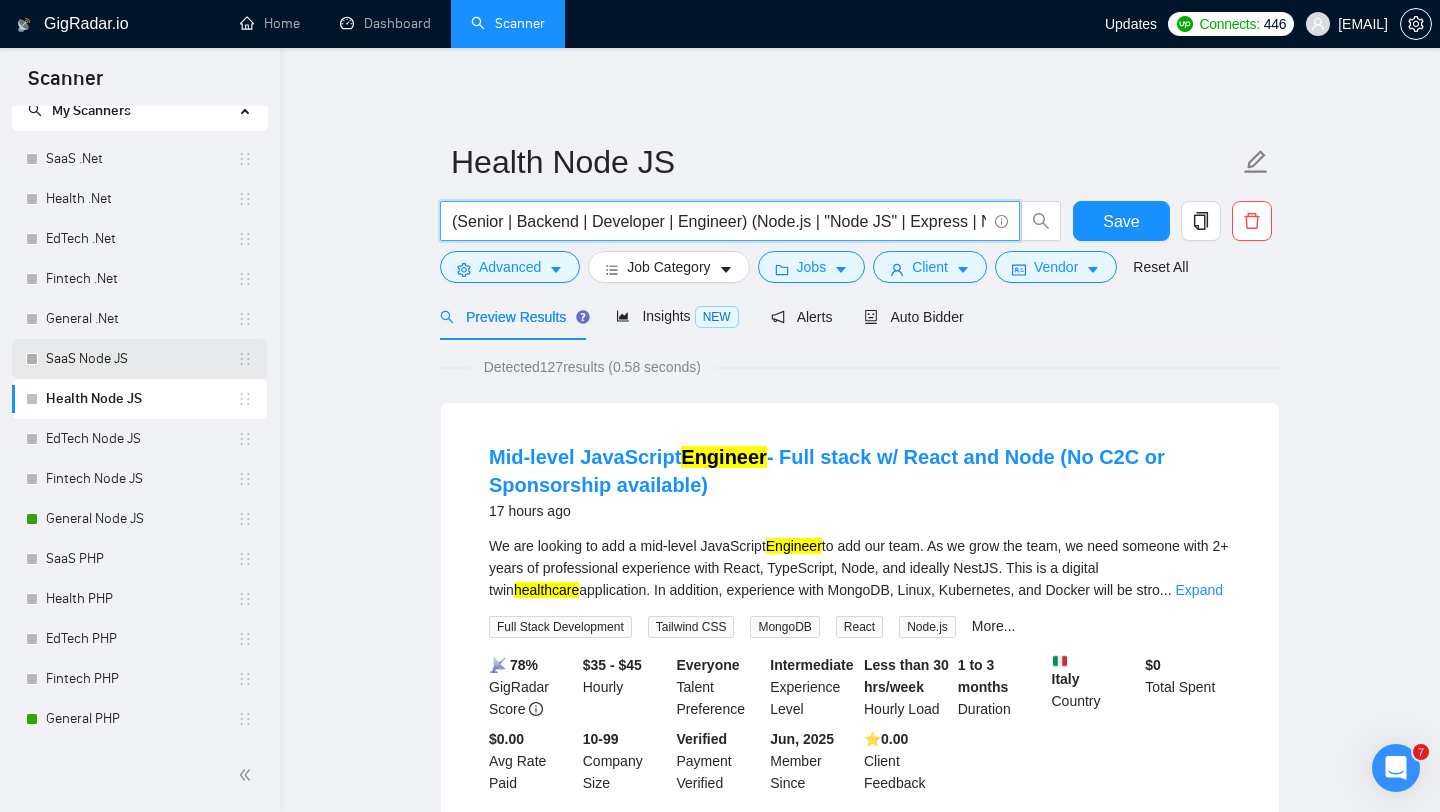 click on "SaaS Node JS" at bounding box center (141, 359) 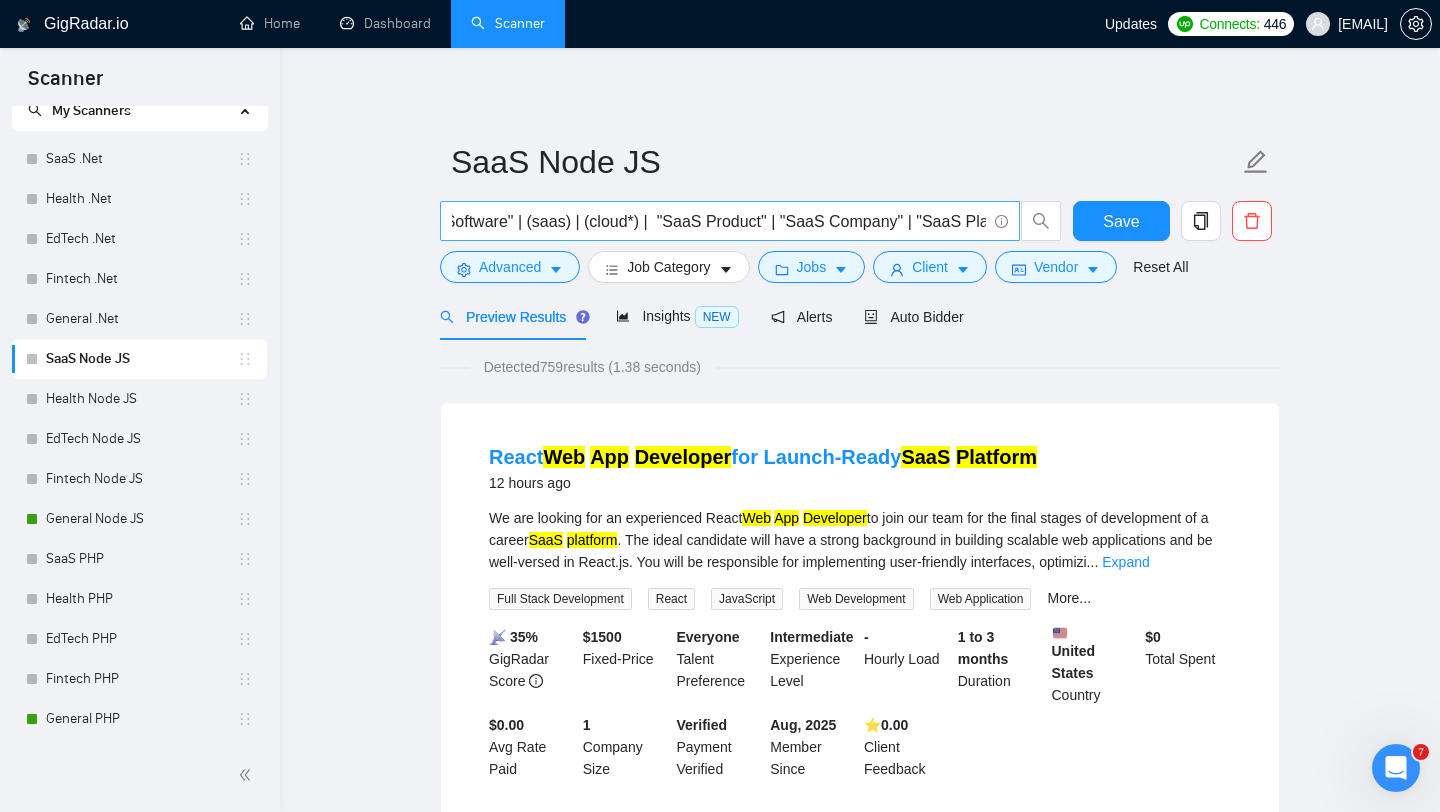 scroll, scrollTop: 0, scrollLeft: 2597, axis: horizontal 